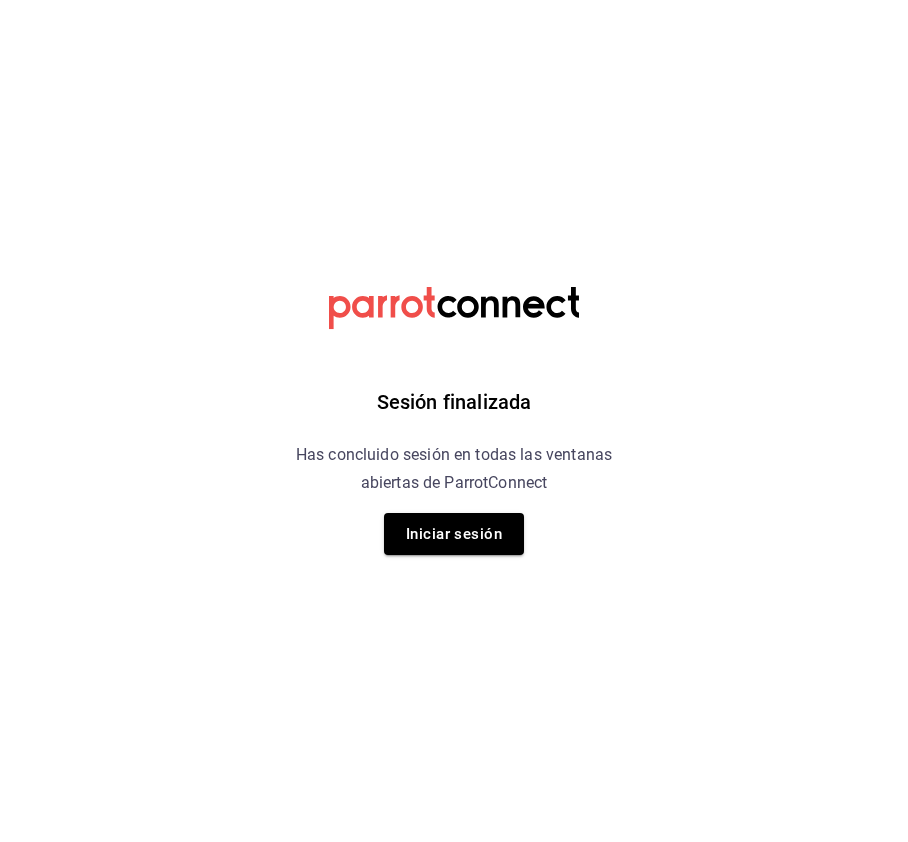 scroll, scrollTop: 0, scrollLeft: 0, axis: both 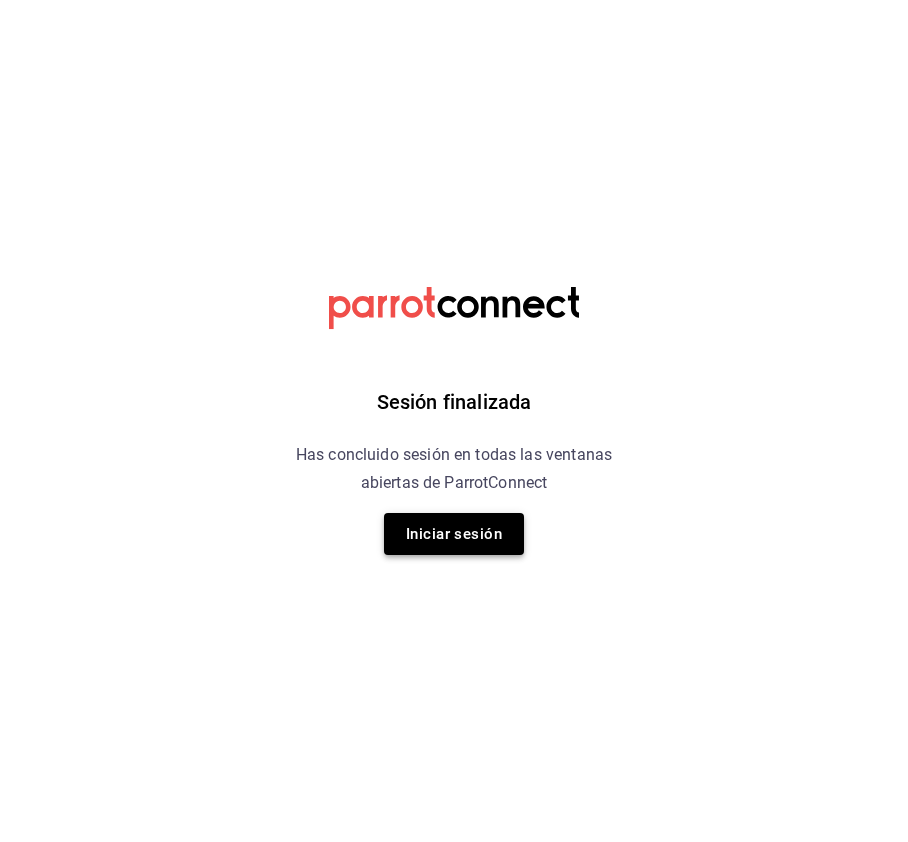 click on "Iniciar sesión" at bounding box center (454, 534) 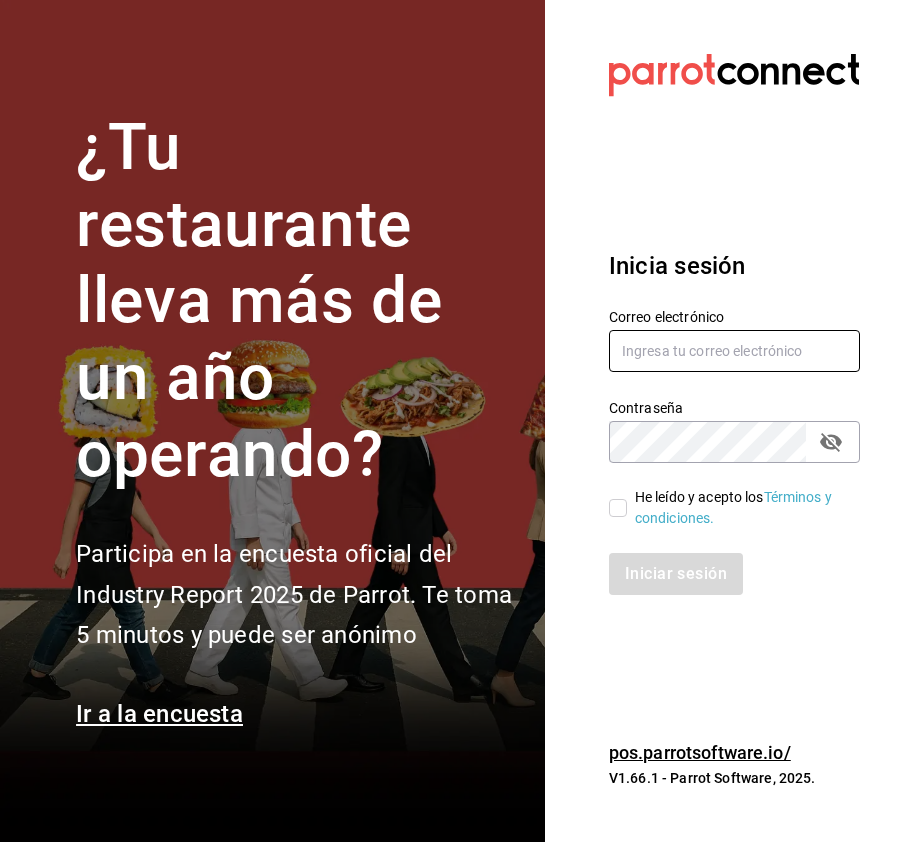 type on "[USERNAME]@example.com" 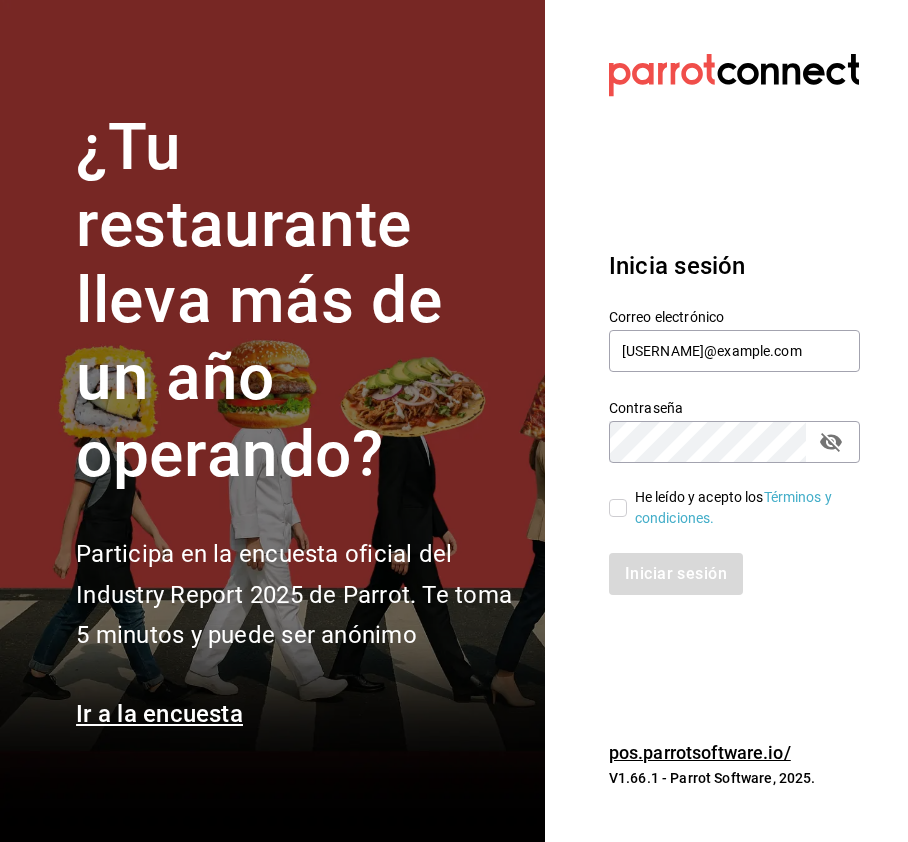 click on "He leído y acepto los  Términos y condiciones." at bounding box center [618, 508] 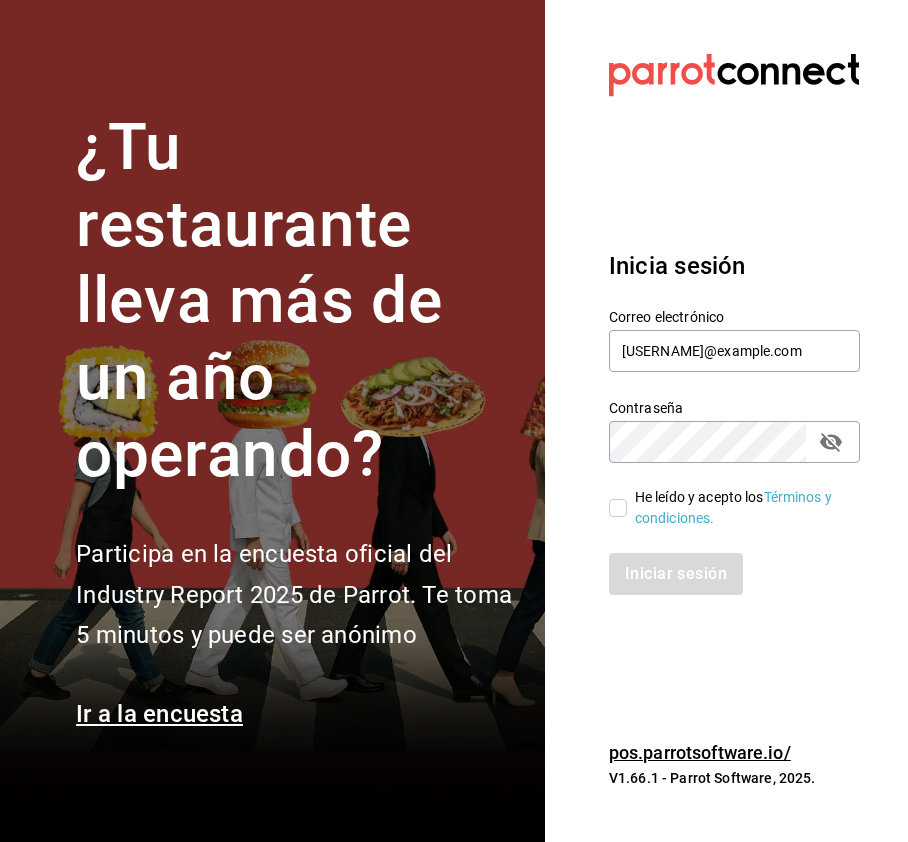 checkbox on "true" 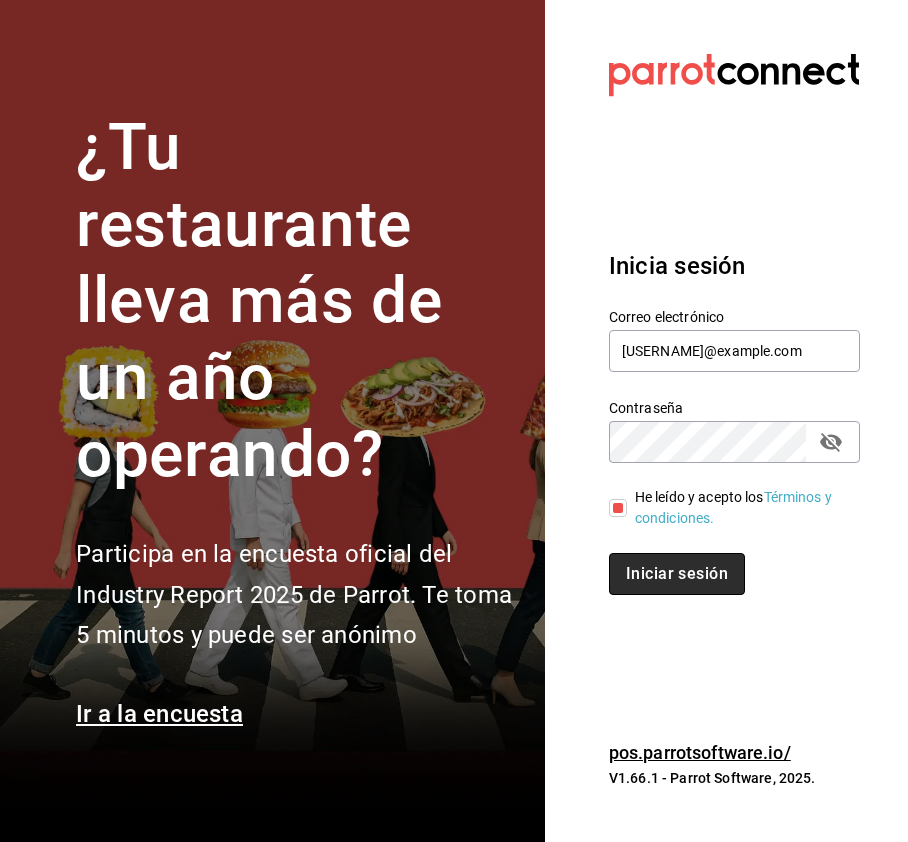 click on "Iniciar sesión" at bounding box center [677, 574] 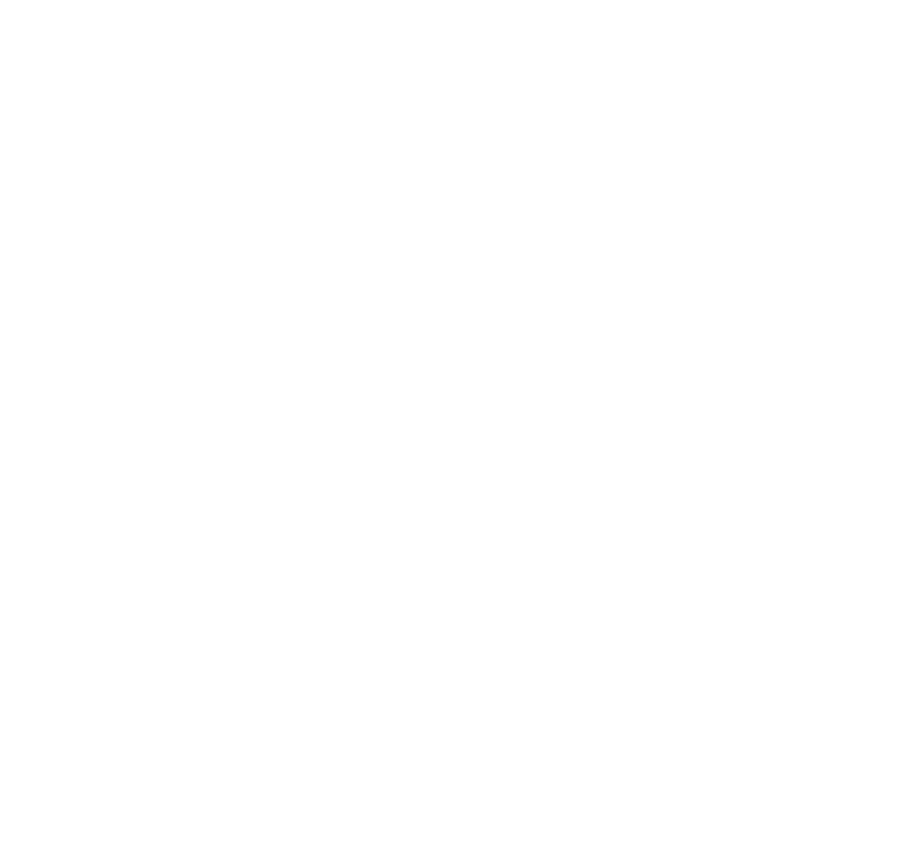 scroll, scrollTop: 0, scrollLeft: 0, axis: both 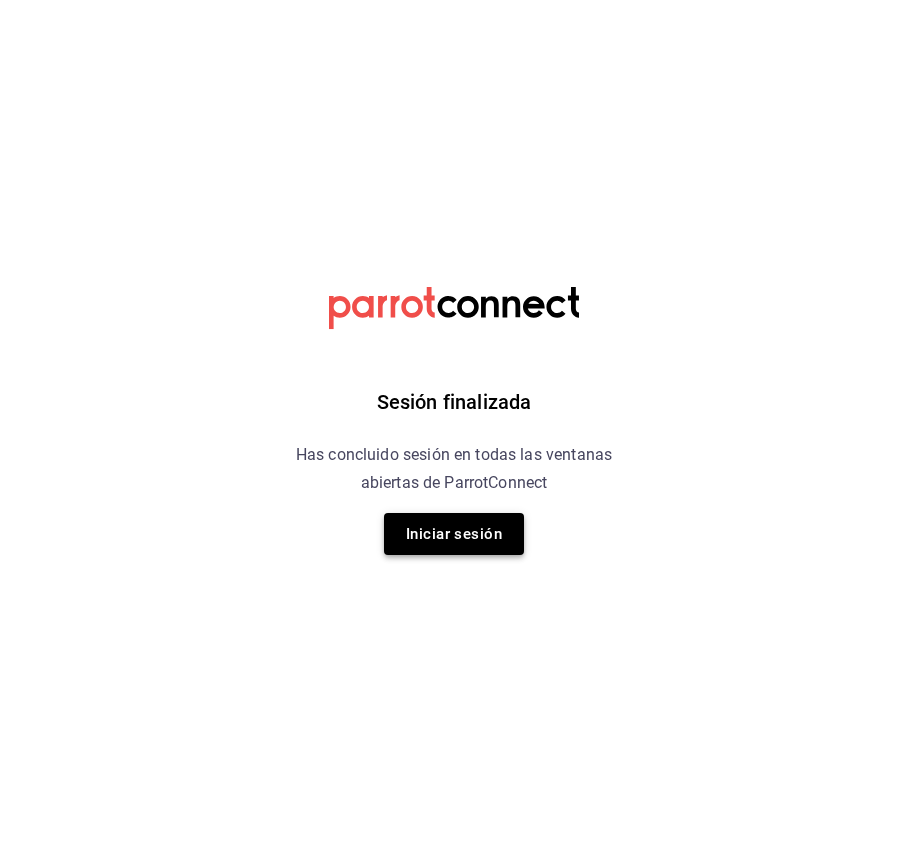 click on "Iniciar sesión" at bounding box center [454, 534] 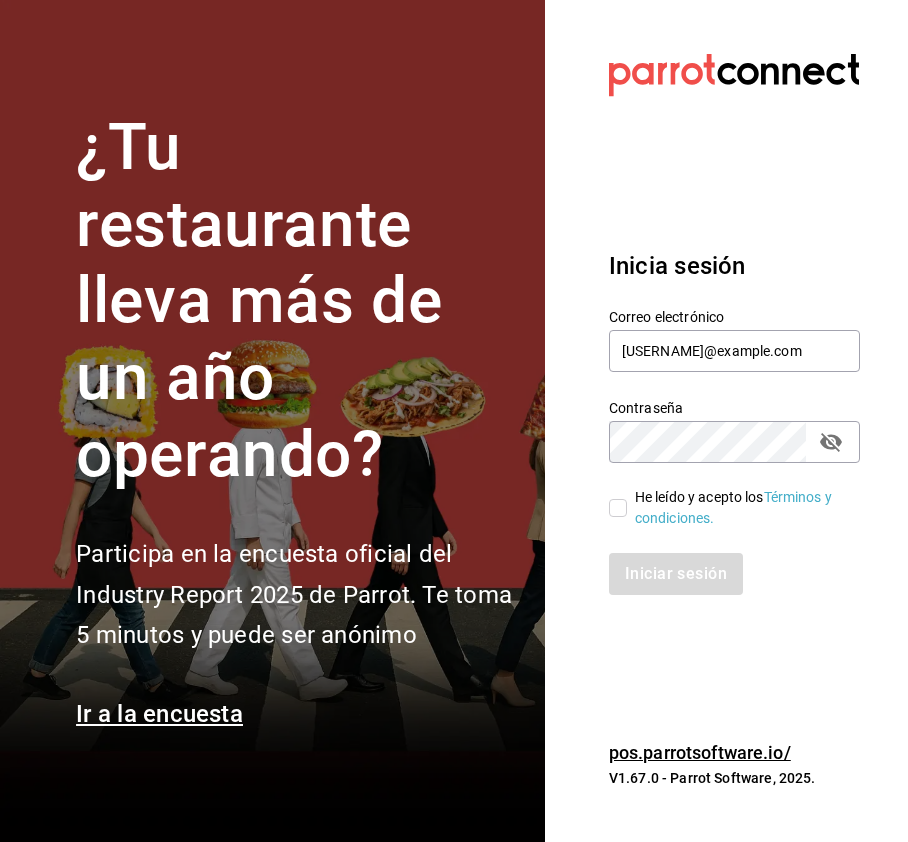 click on "He leído y acepto los  Términos y condiciones." at bounding box center (618, 508) 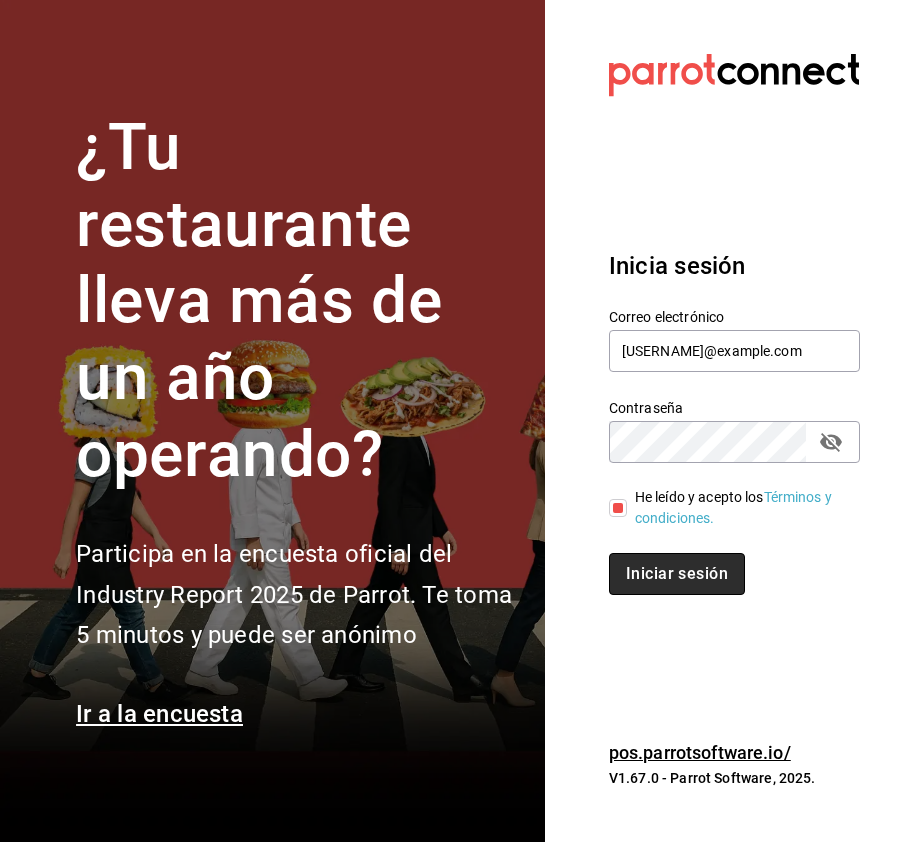 click on "Iniciar sesión" at bounding box center [677, 574] 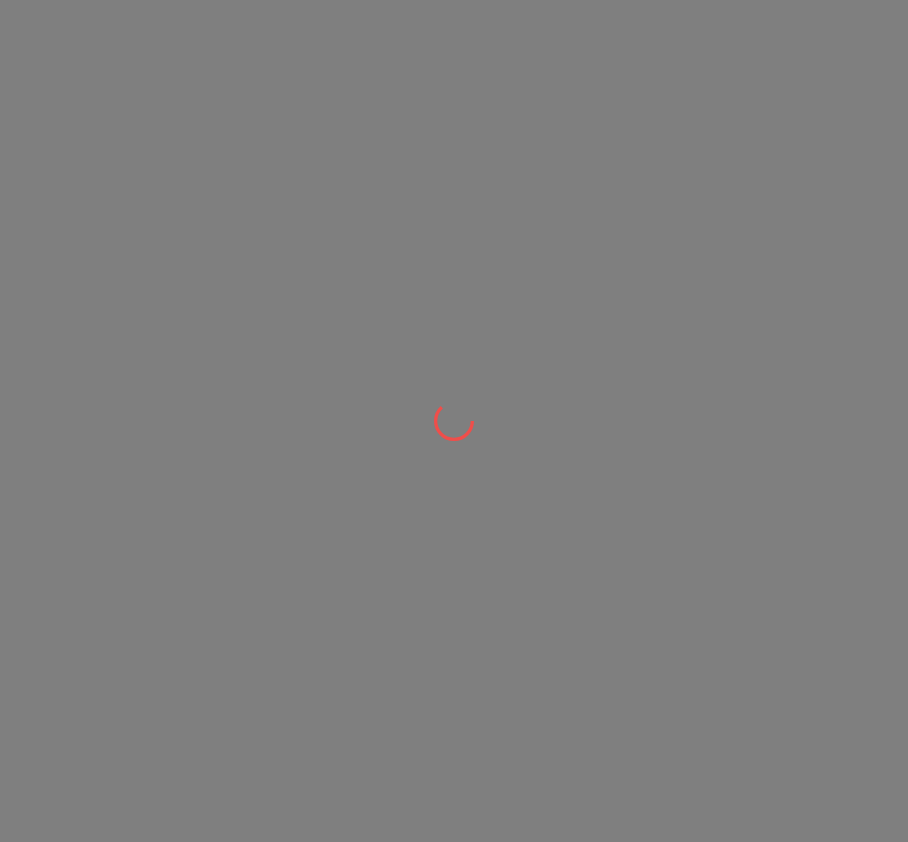 scroll, scrollTop: 0, scrollLeft: 0, axis: both 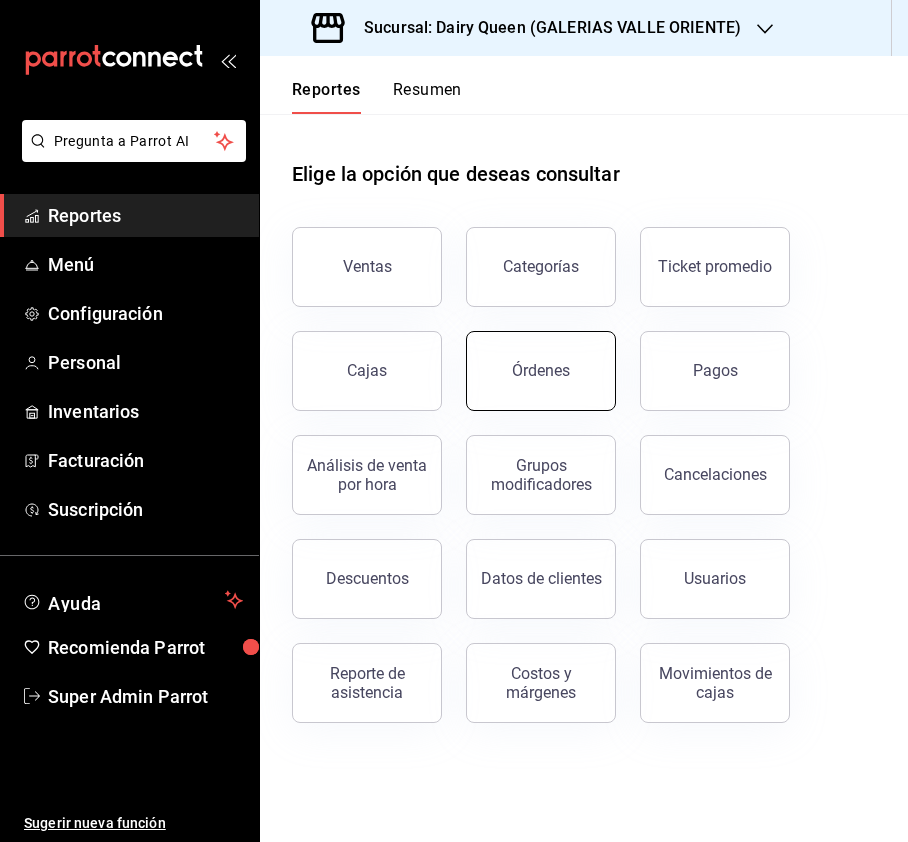 click on "Órdenes" at bounding box center (541, 371) 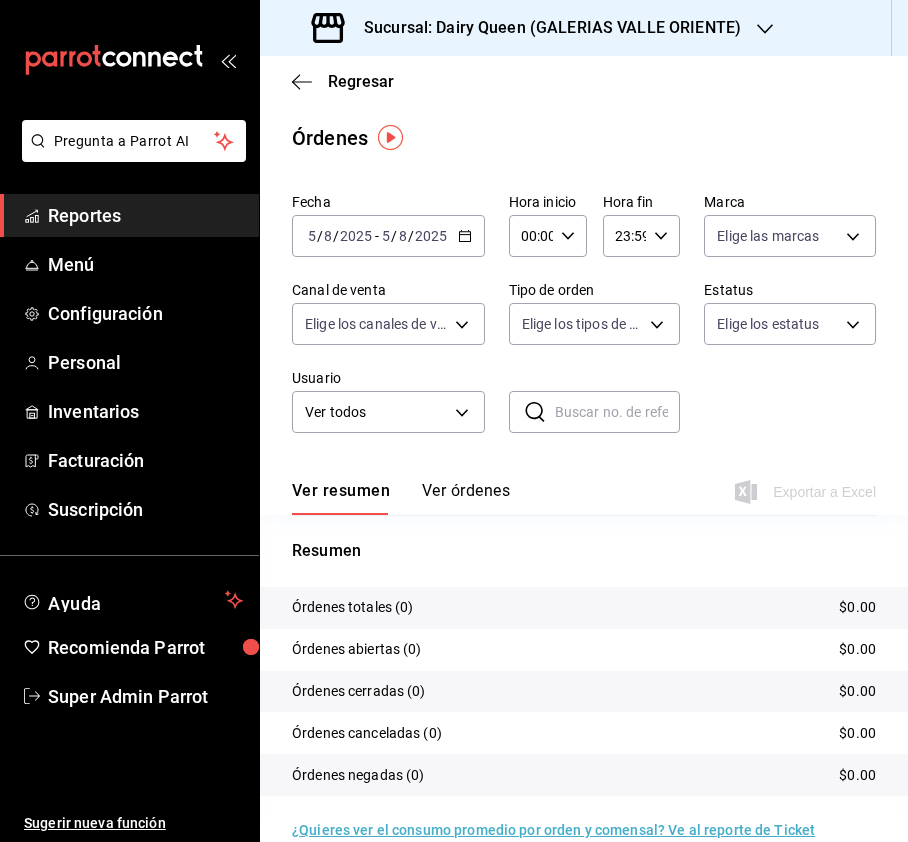 click on "Sucursal: Dairy Queen (GALERIAS VALLE ORIENTE)" at bounding box center (544, 28) 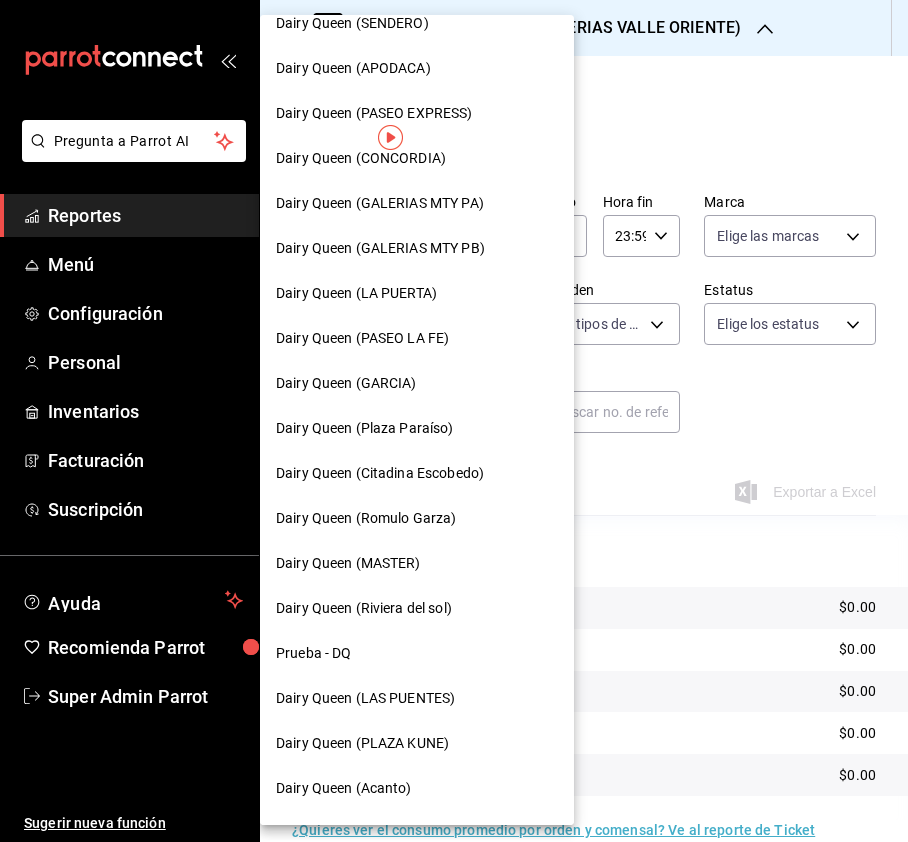 scroll, scrollTop: 666, scrollLeft: 0, axis: vertical 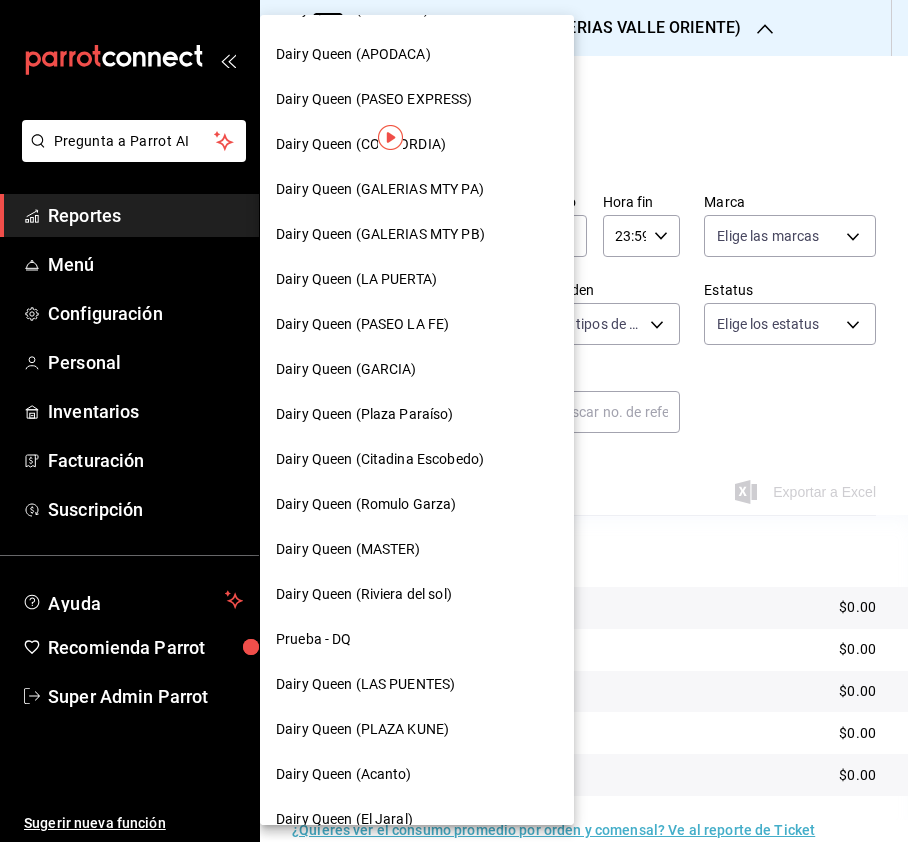click on "Dairy Queen (Romulo Garza)" at bounding box center (417, 504) 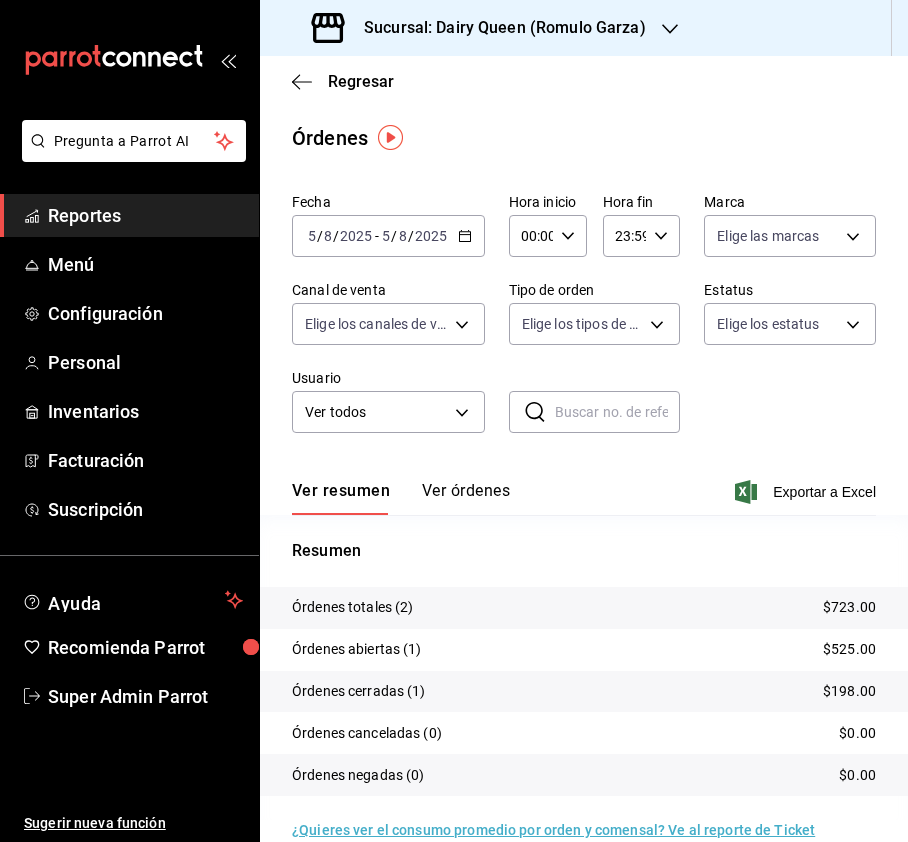 click on "8" at bounding box center (403, 236) 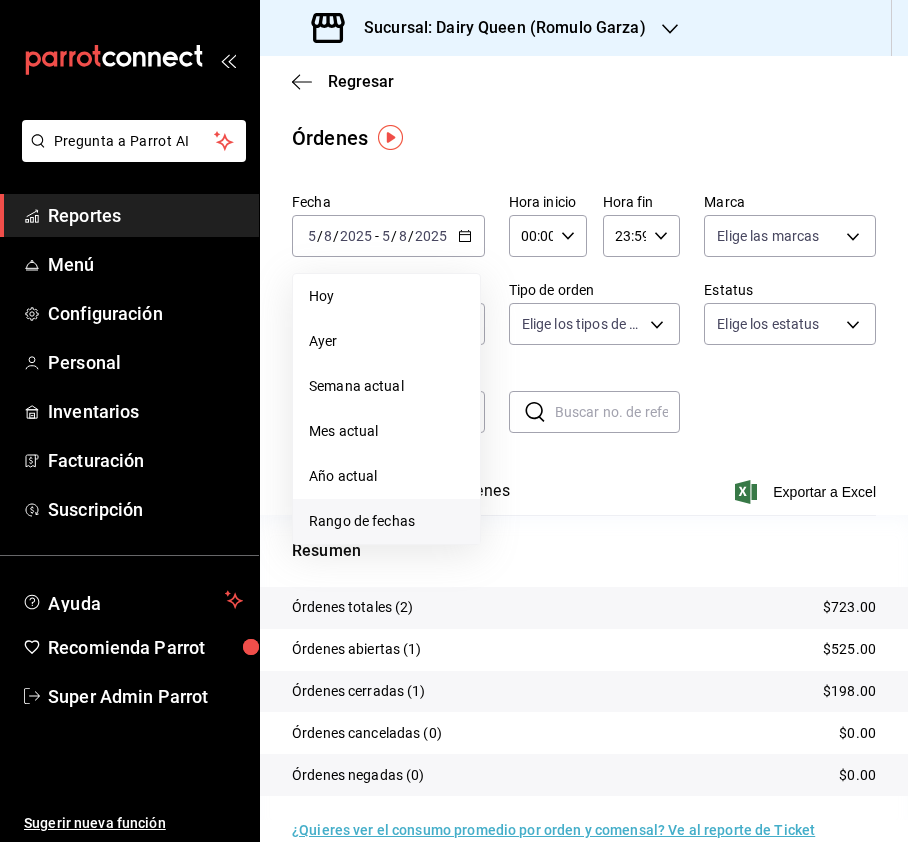 click on "Rango de fechas" at bounding box center [386, 521] 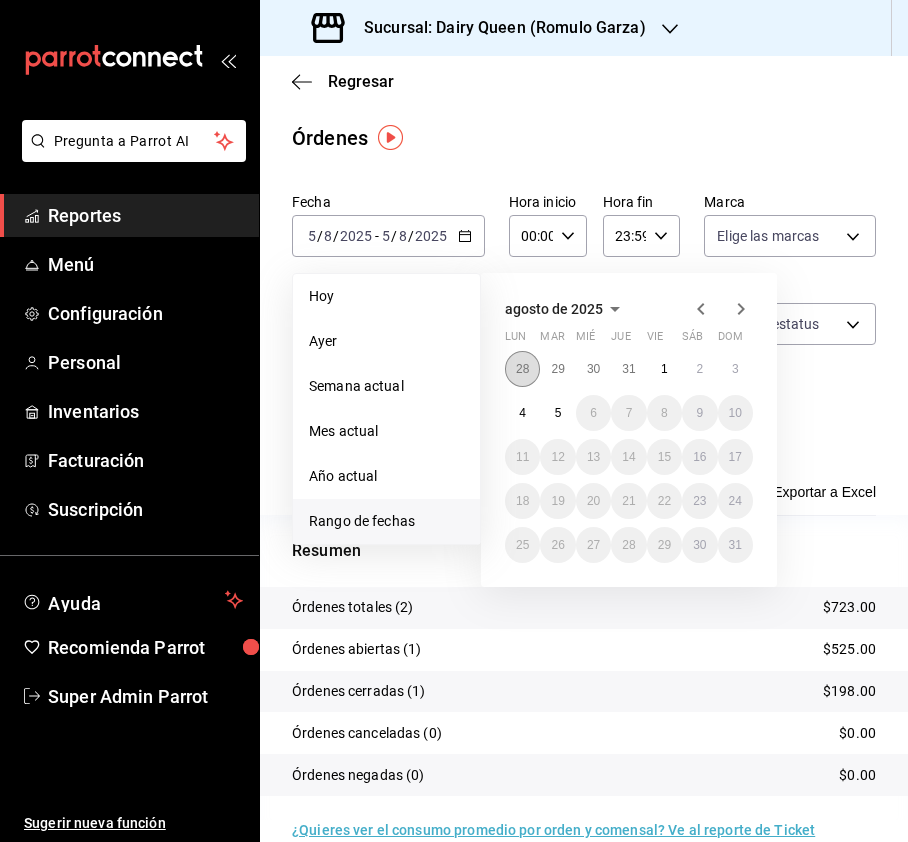 click on "28" at bounding box center (522, 369) 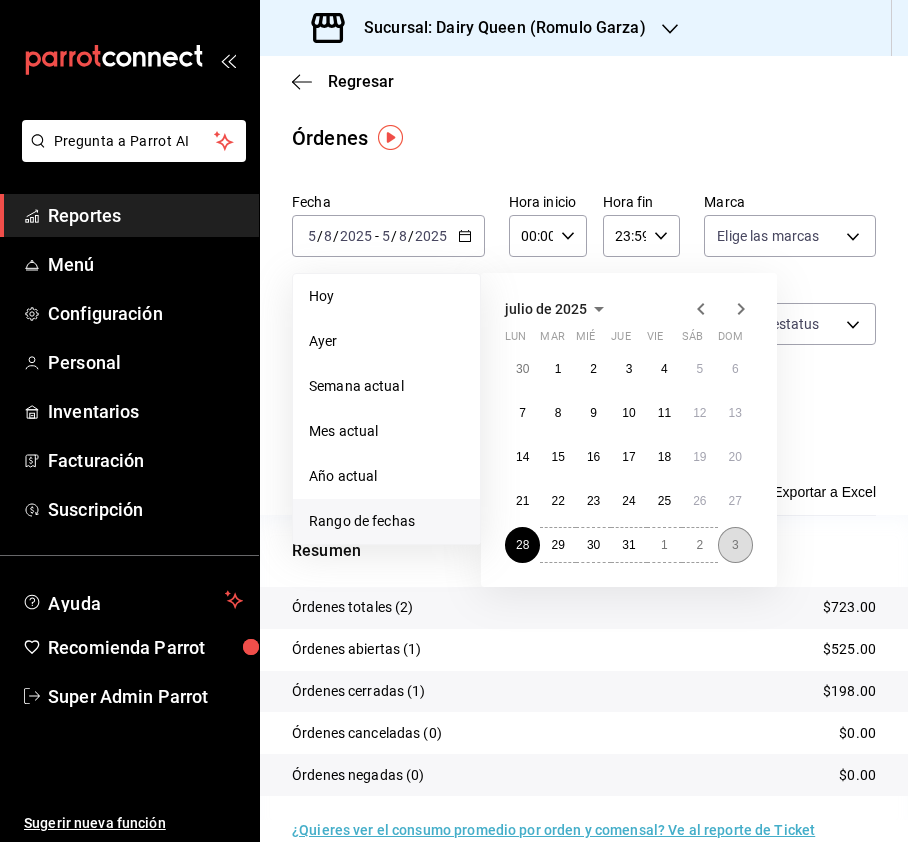 click on "3" at bounding box center (735, 545) 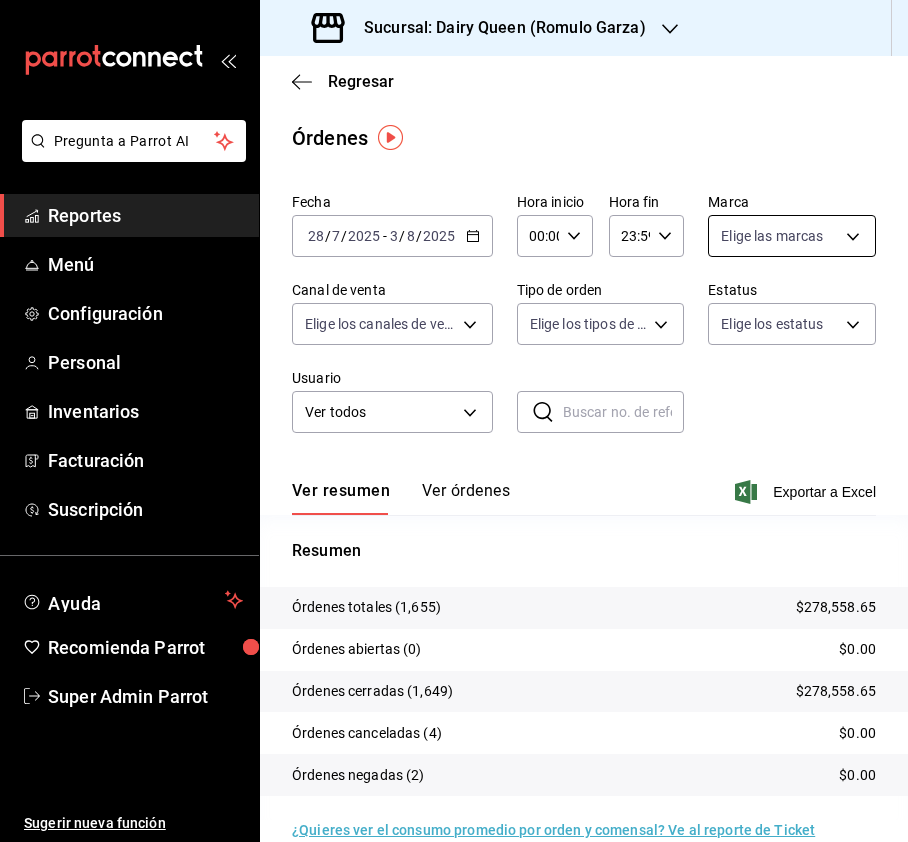 click on "Sucursal: Dairy Queen (Romulo Garza) Regresar Órdenes Fecha [DATE] [DATE] - [DATE] [DATE] Hora inicio 00:00 Hora inicio Hora fin 23:59 Hora fin Marca Elige las marcas Canal de venta Elige los canales de venta Tipo de orden Elige los tipos de orden Estatus Elige los estatus Usuario Ver todos ALL ​ ​ Ver resumen Ver órdenes Exportar a Excel Resumen Órdenes totales (1,655) $278,558.65 Órdenes abiertas (0) $0.00 Órdenes cerradas (1,649) $278,558.65 Órdenes canceladas (4) $0.00 Órdenes negadas (2) $0.00 ¿Quieres ver el consumo promedio por orden y comensal? Ve al reporte de Ticket promedio GANA 1 MES GRATIS EN TU SUSCRIPCIÓN AQUÍ Ver video tutorial Ir a video Pregunta a Parrot AI Reportes   Menú   Configuración   Personal   Inventarios   Facturación   Suscripción   Ayuda Recomienda Parrot" at bounding box center [454, 421] 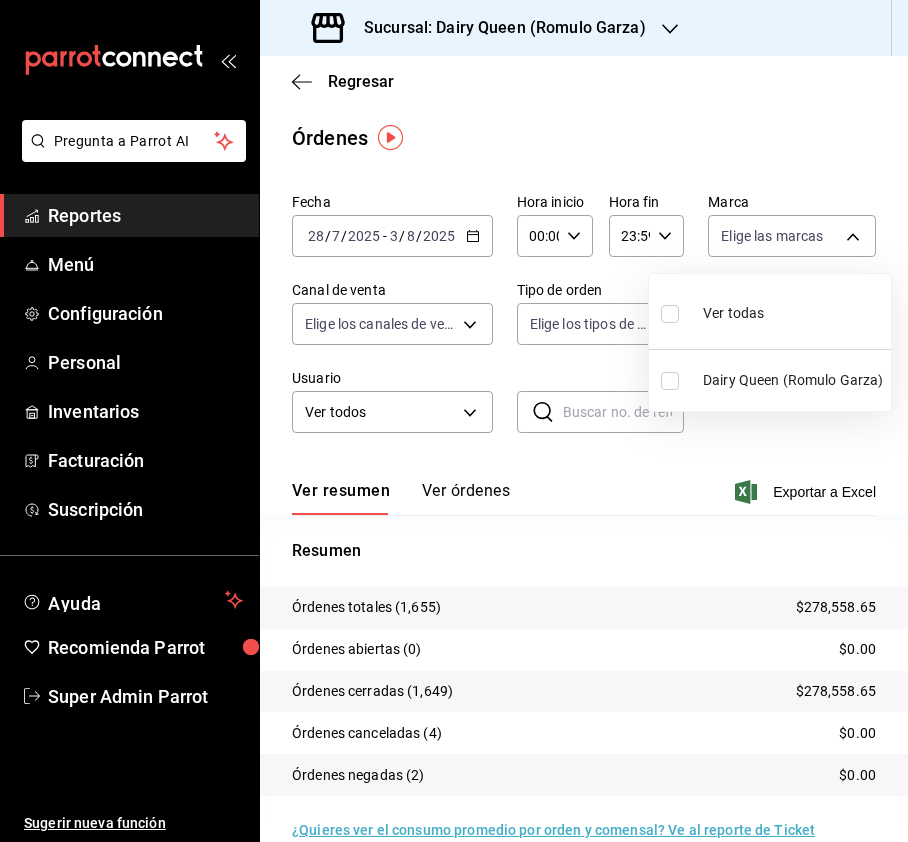 click at bounding box center (670, 314) 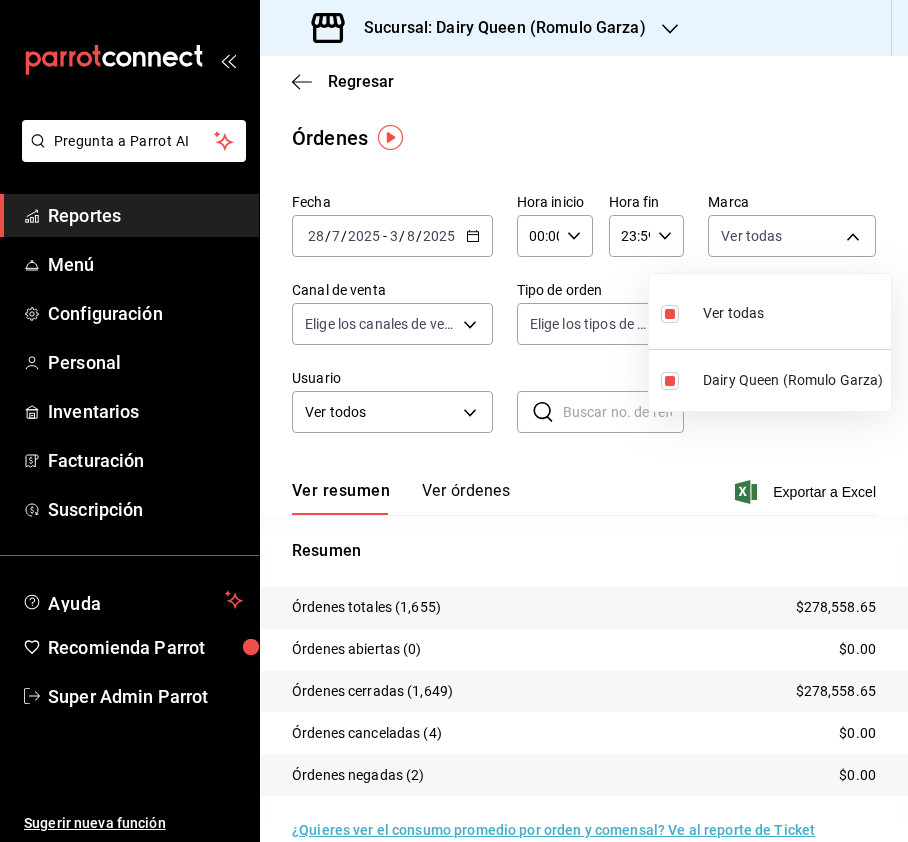 click at bounding box center [454, 421] 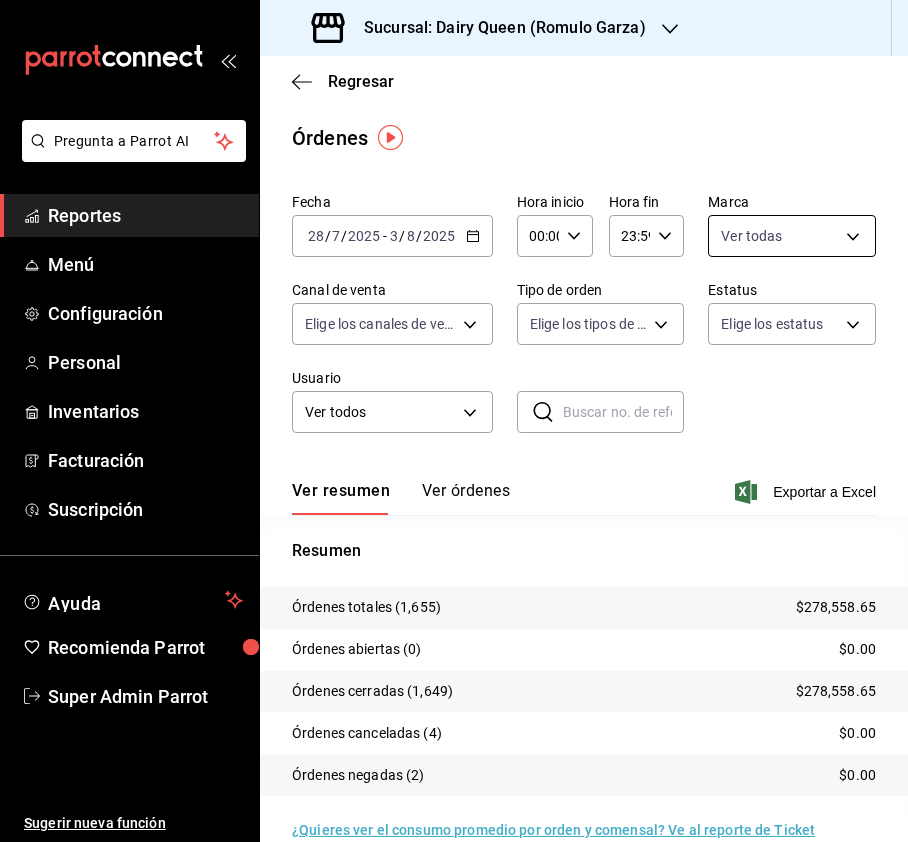 click on "Sucursal: Dairy Queen ([ROMULO GARZA])" at bounding box center (454, 421) 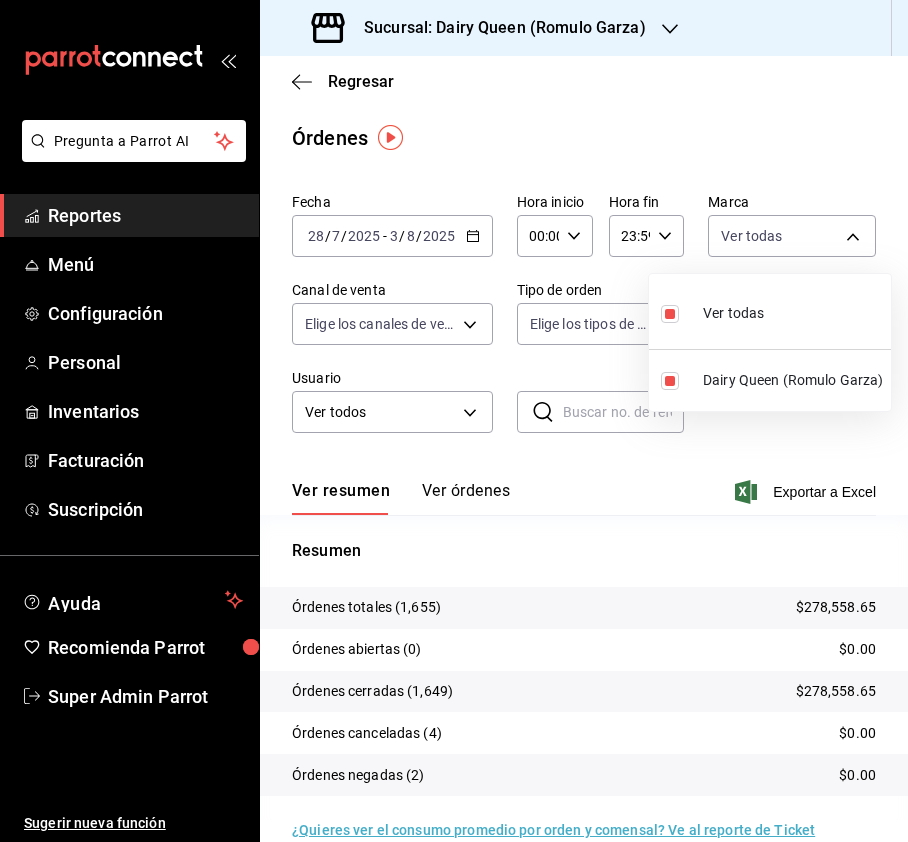 click at bounding box center [454, 421] 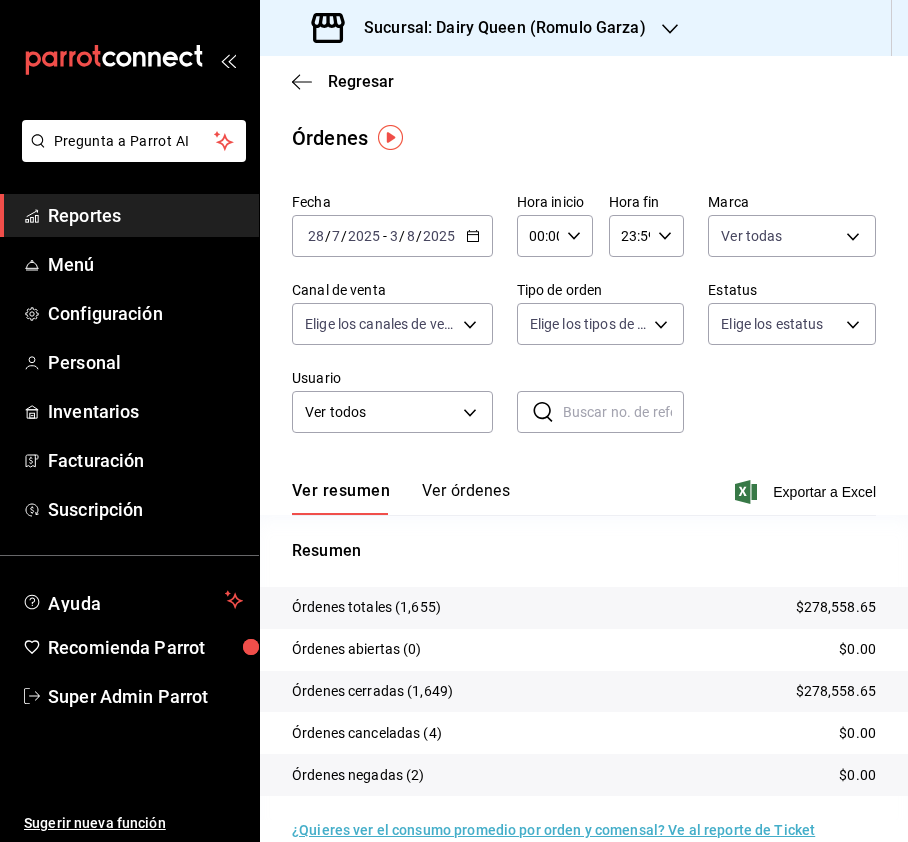 click on "Sucursal: Dairy Queen ([ROMULO GARZA])" at bounding box center (454, 421) 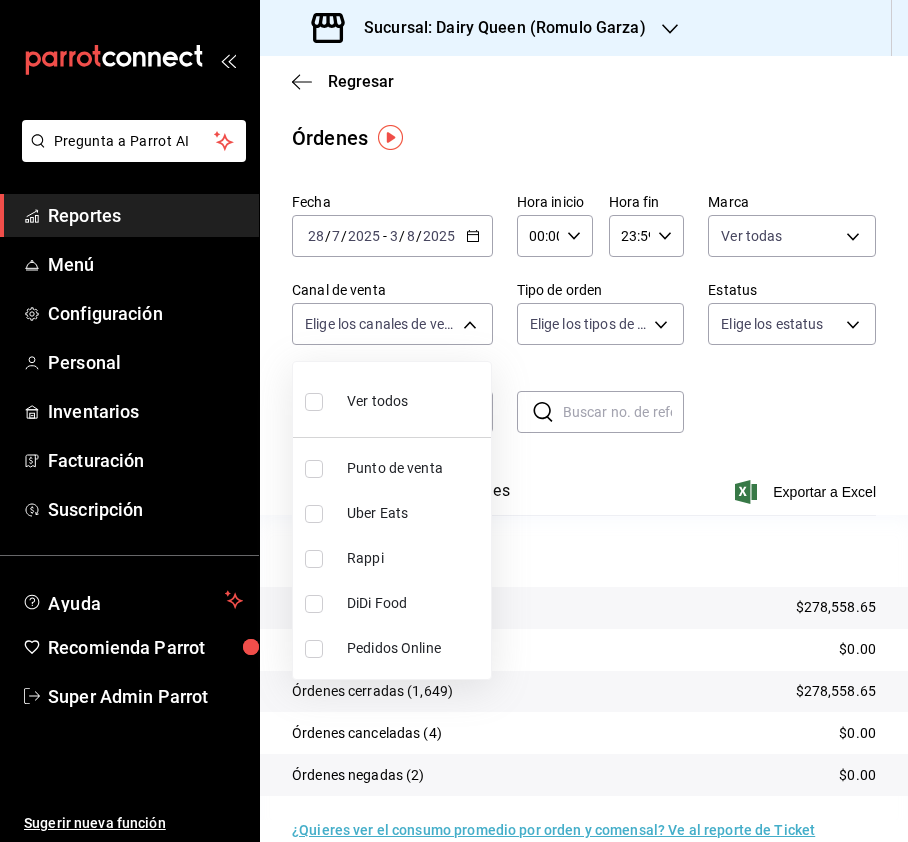 drag, startPoint x: 325, startPoint y: 564, endPoint x: 317, endPoint y: 554, distance: 12.806249 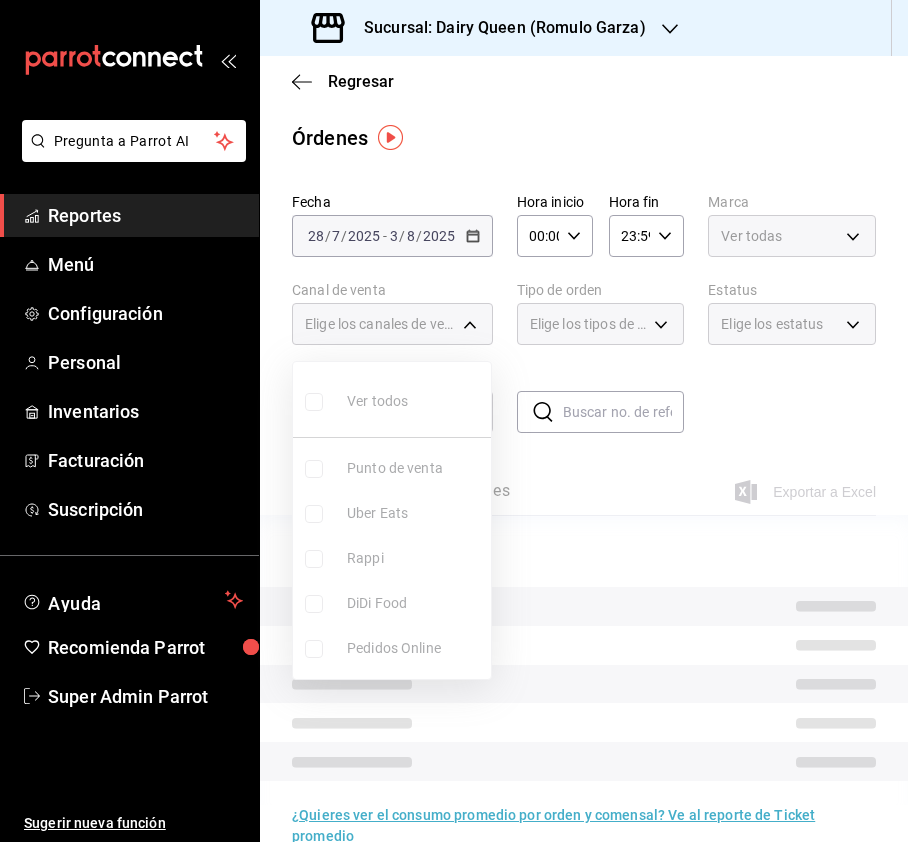 click at bounding box center [454, 421] 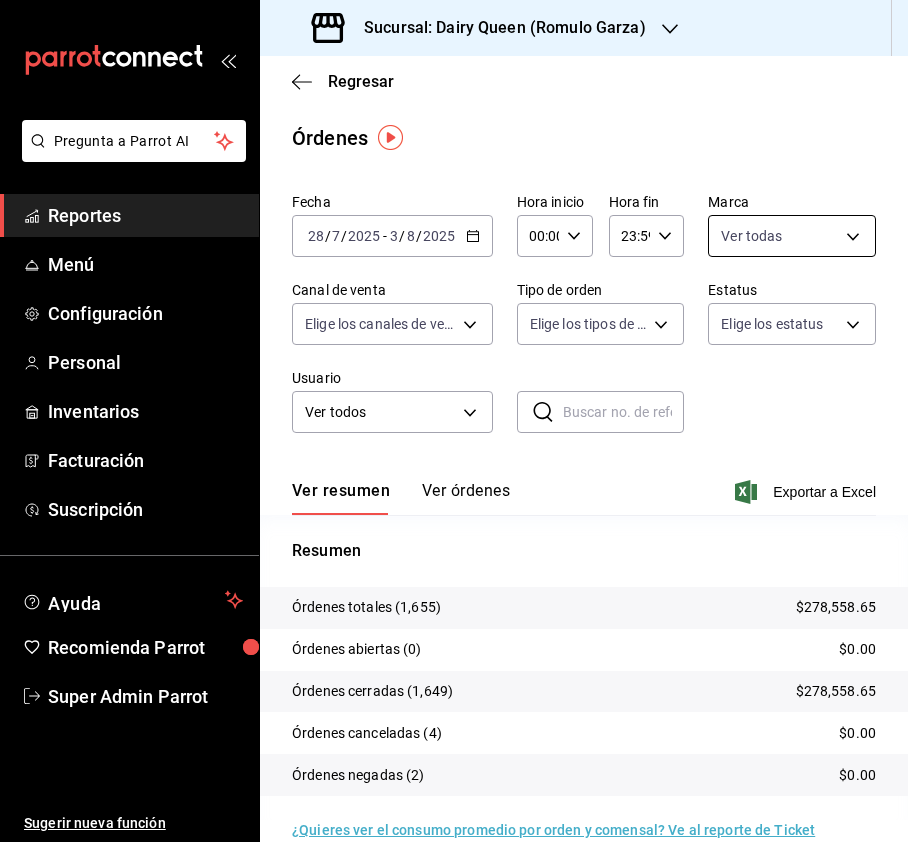click on "Sucursal: Dairy Queen ([ROMULO GARZA])" at bounding box center [454, 421] 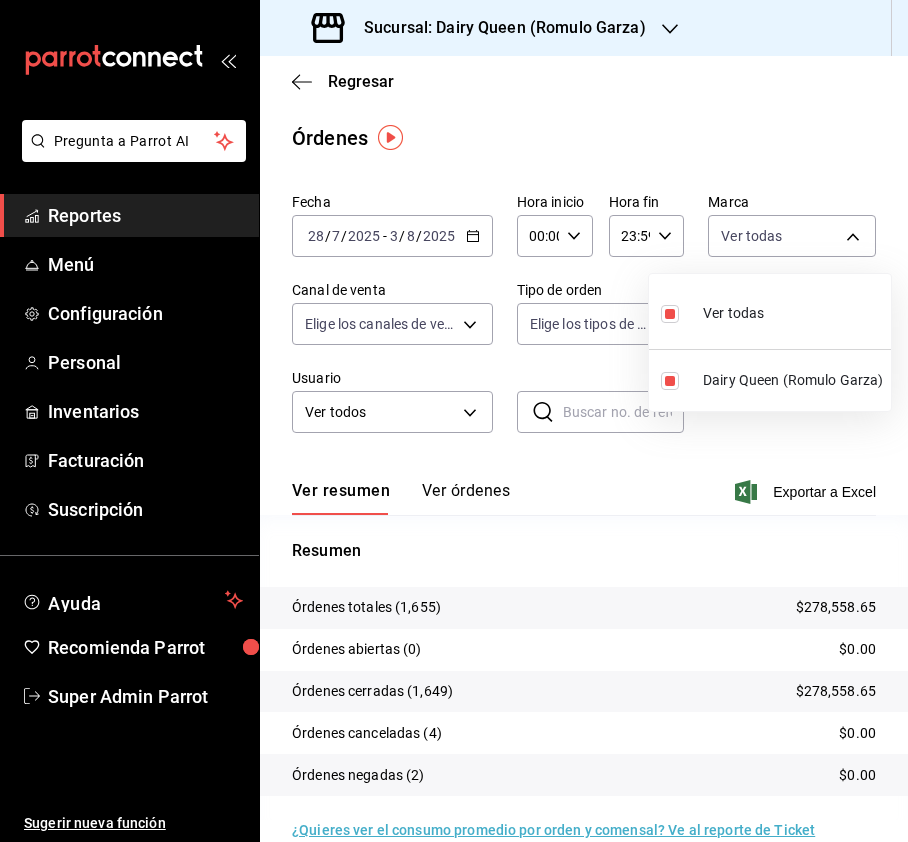 click at bounding box center [454, 421] 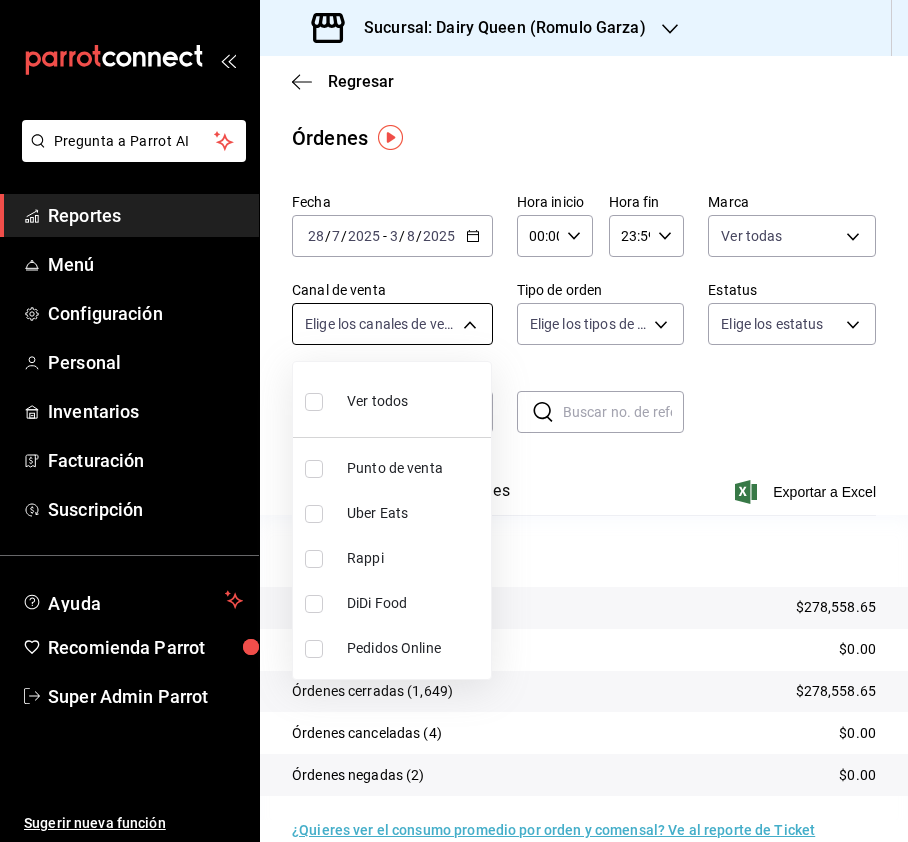 click on "Sucursal: Dairy Queen ([ROMULO GARZA])" at bounding box center [454, 421] 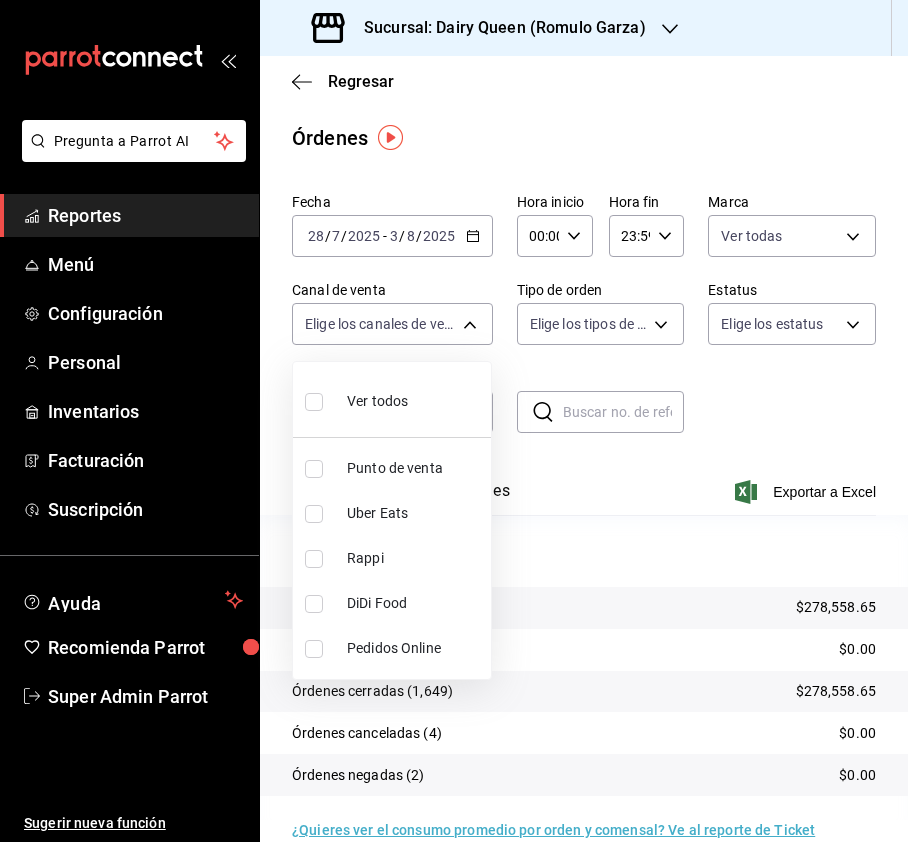 click at bounding box center (314, 559) 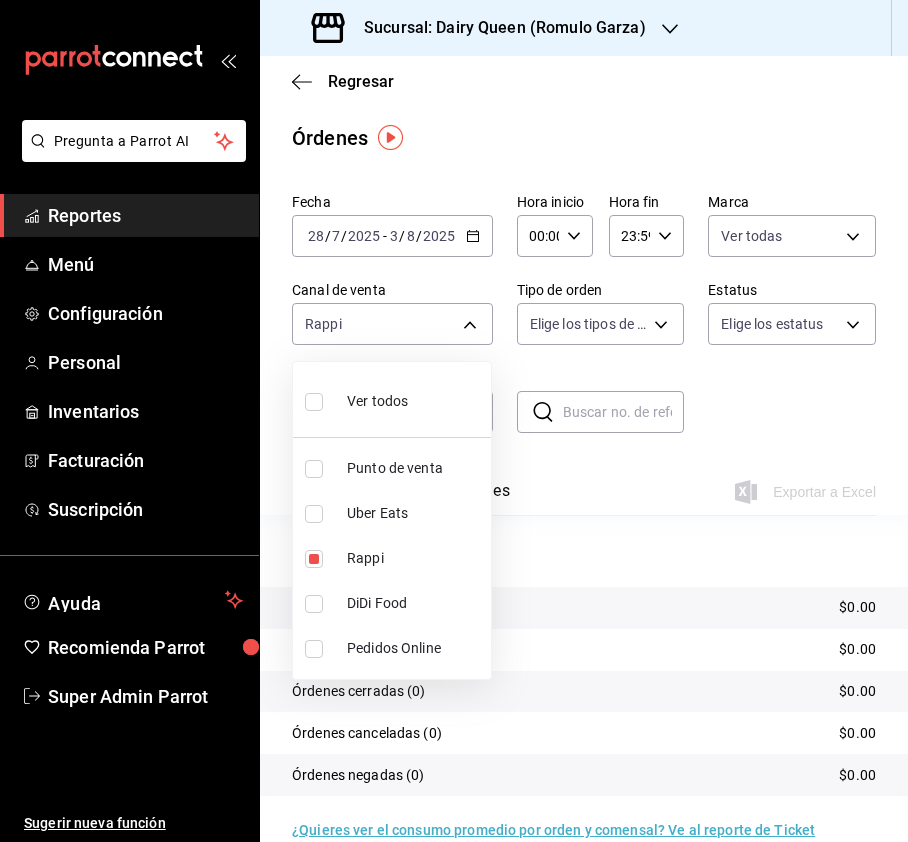click at bounding box center [314, 514] 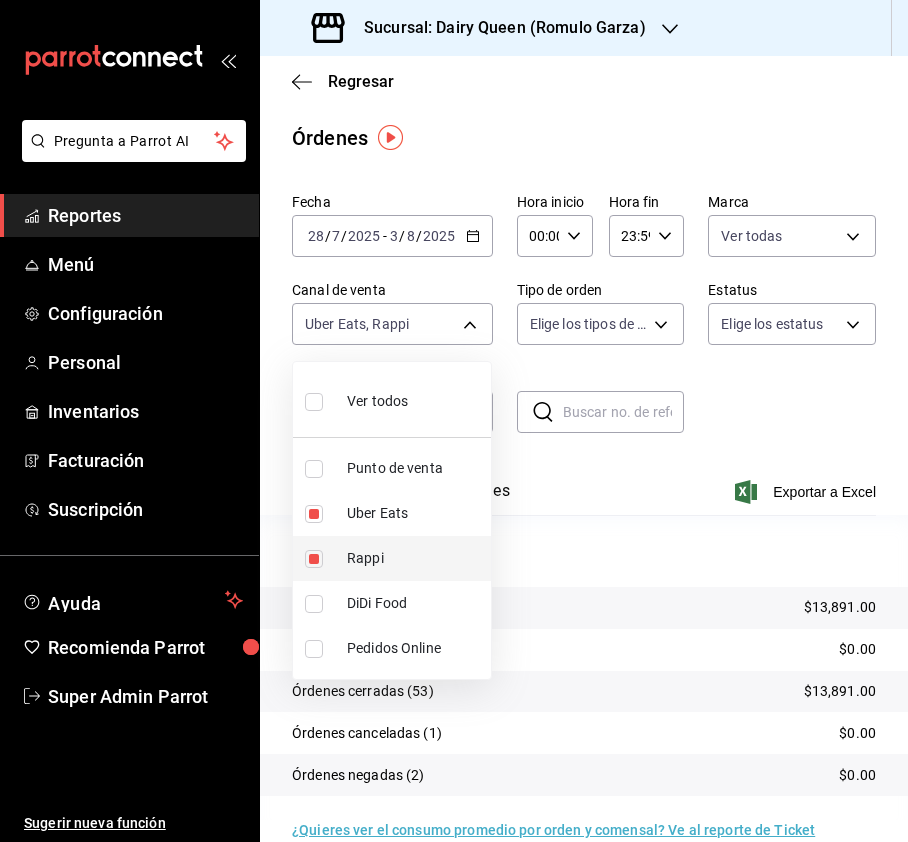 click at bounding box center (314, 559) 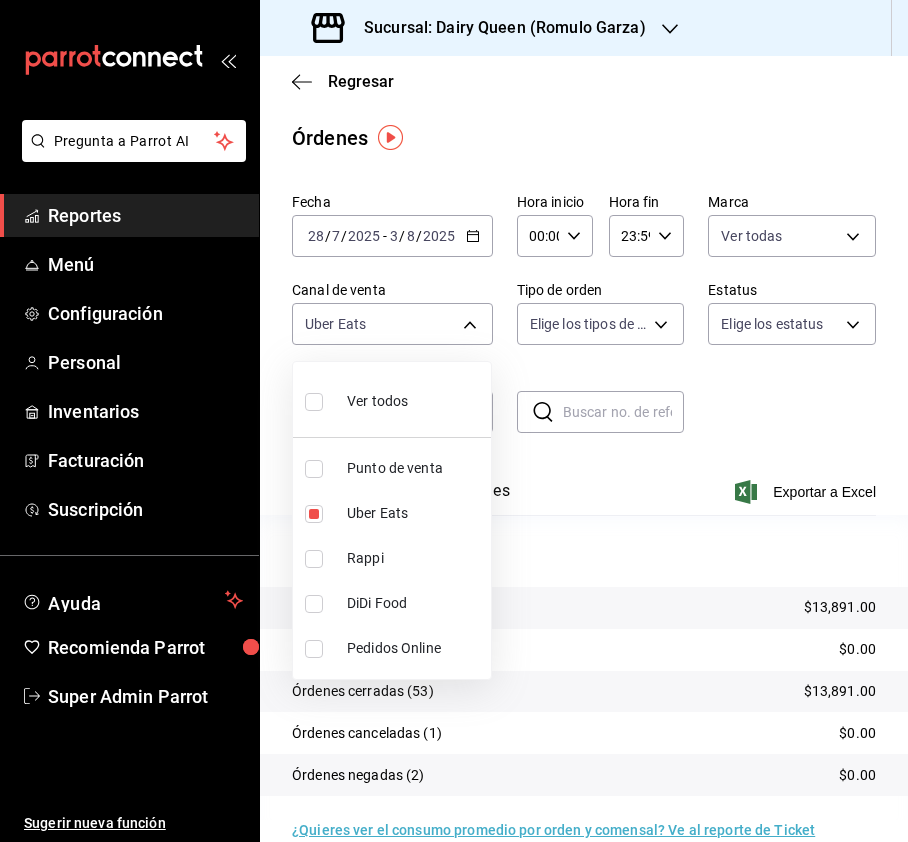 click at bounding box center (314, 604) 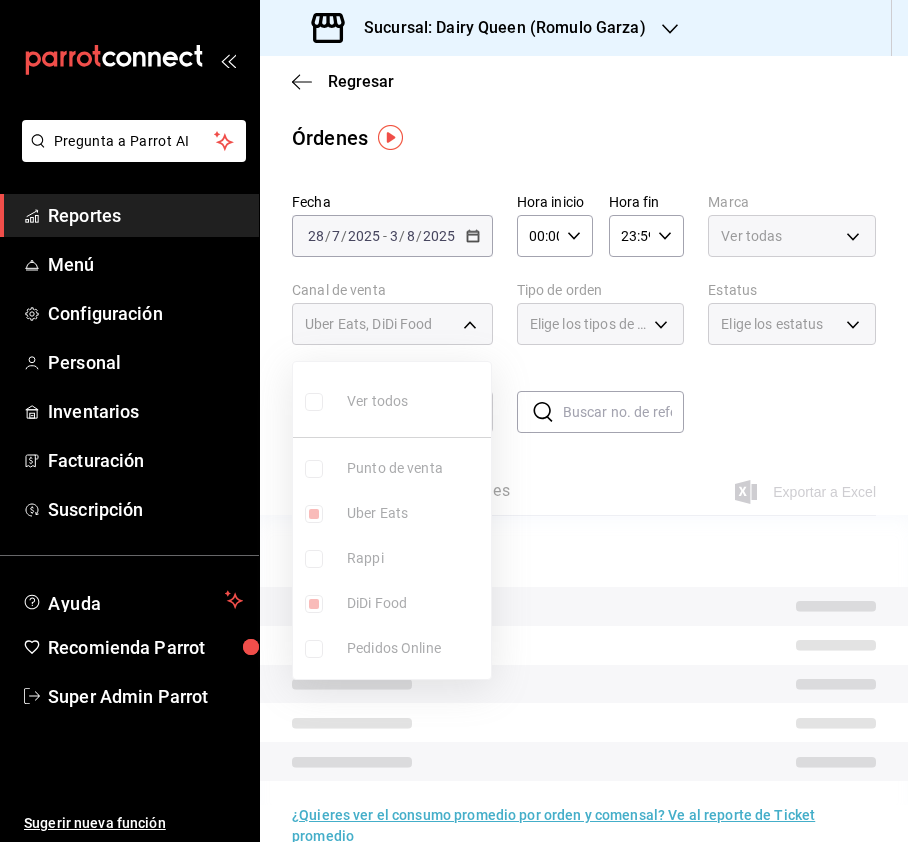click at bounding box center [314, 514] 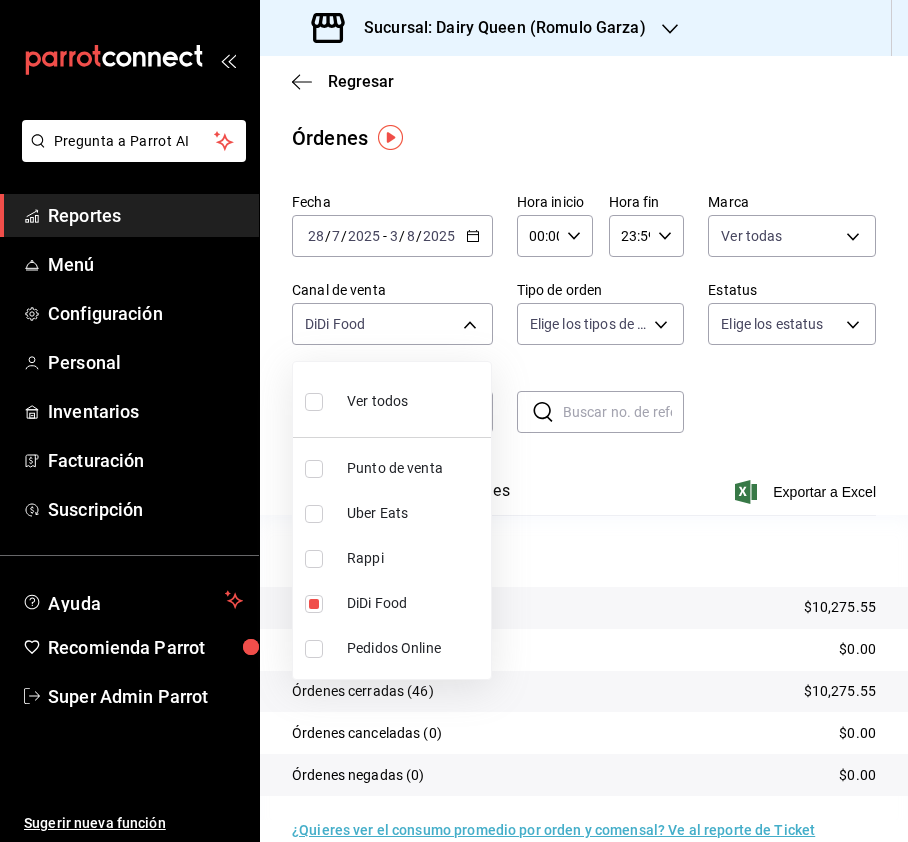 click at bounding box center [314, 402] 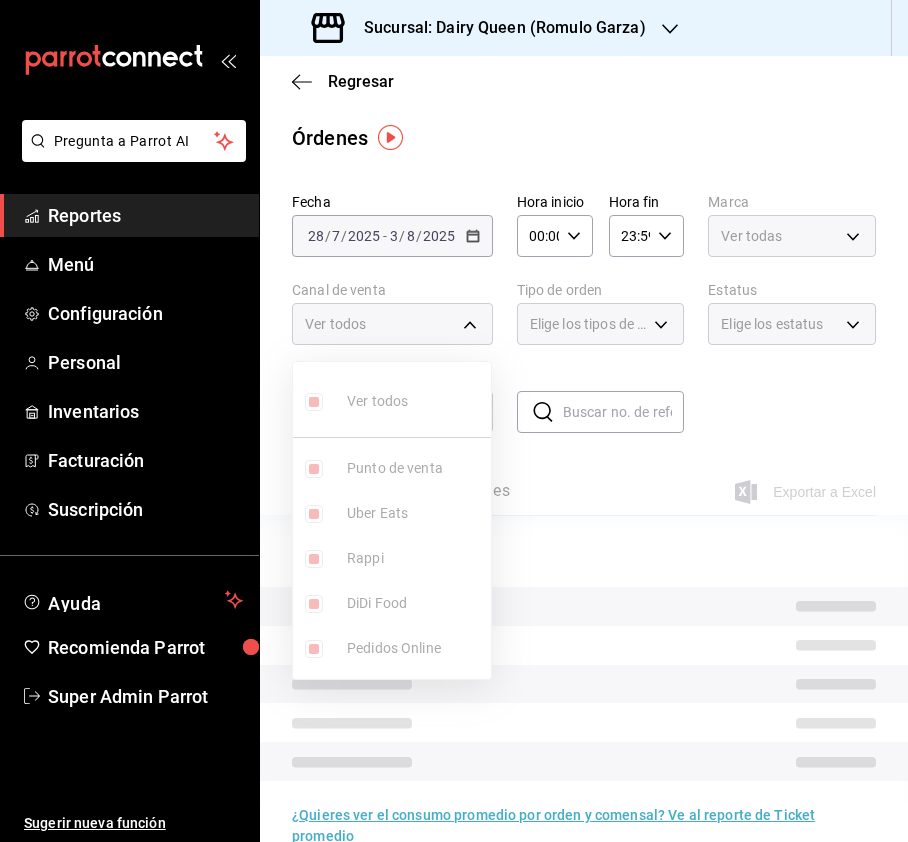 click at bounding box center (454, 421) 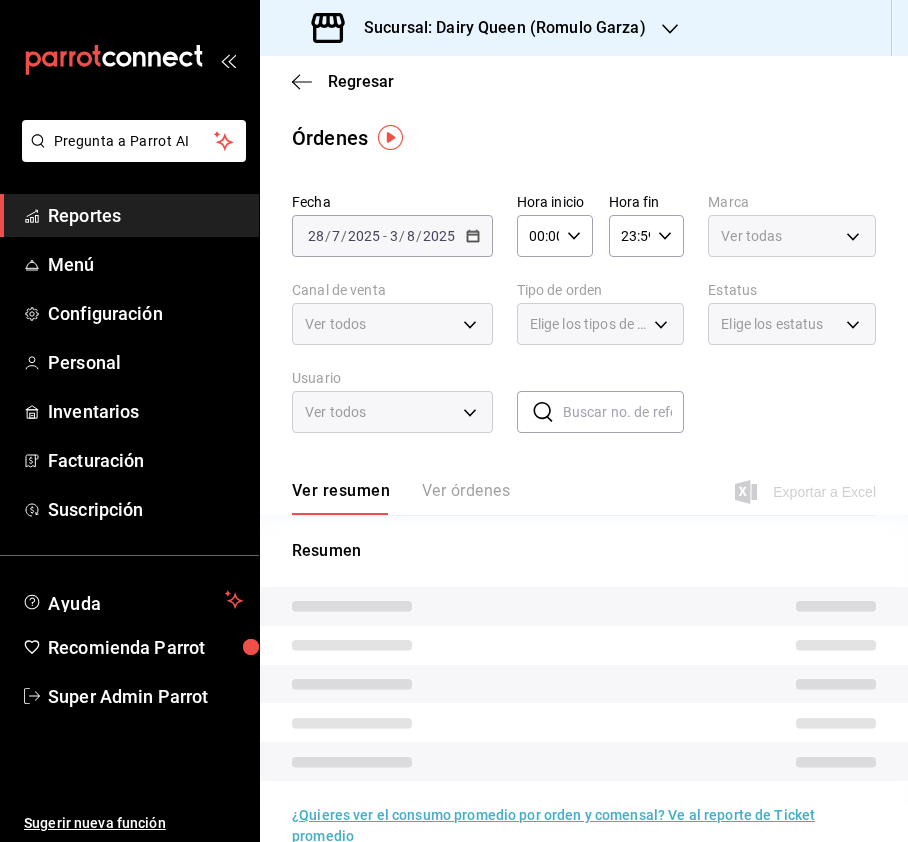 click on "Elige los tipos de orden" at bounding box center [601, 324] 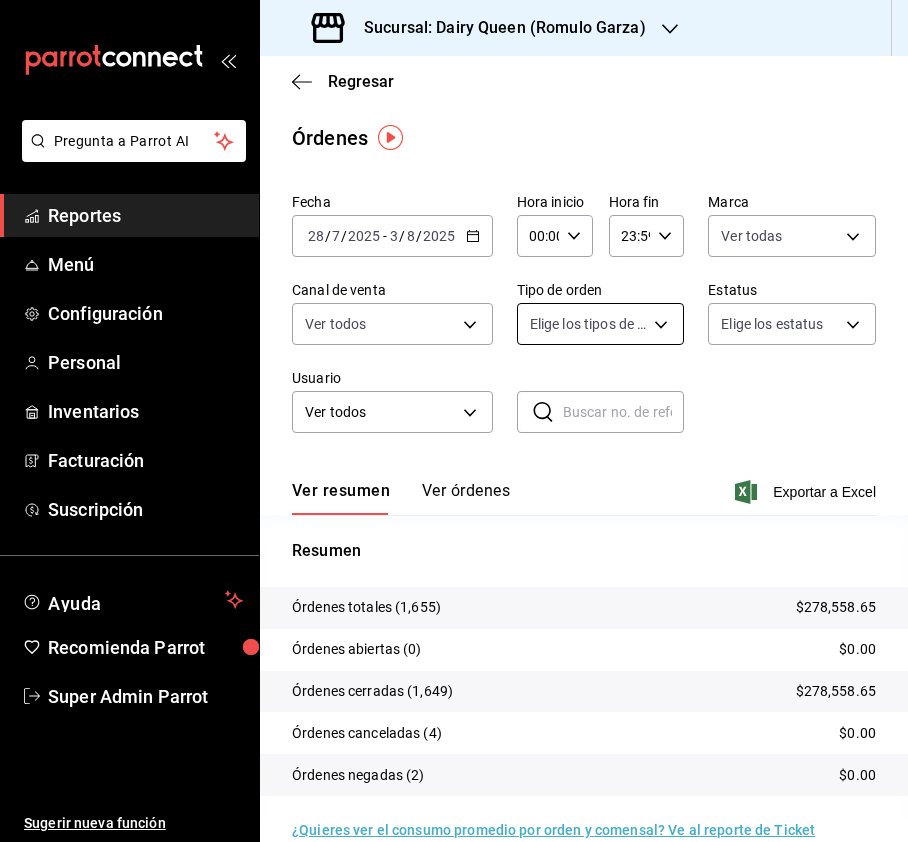 click on "Sucursal: Dairy Queen ([ROMULO GARZA])" at bounding box center (454, 421) 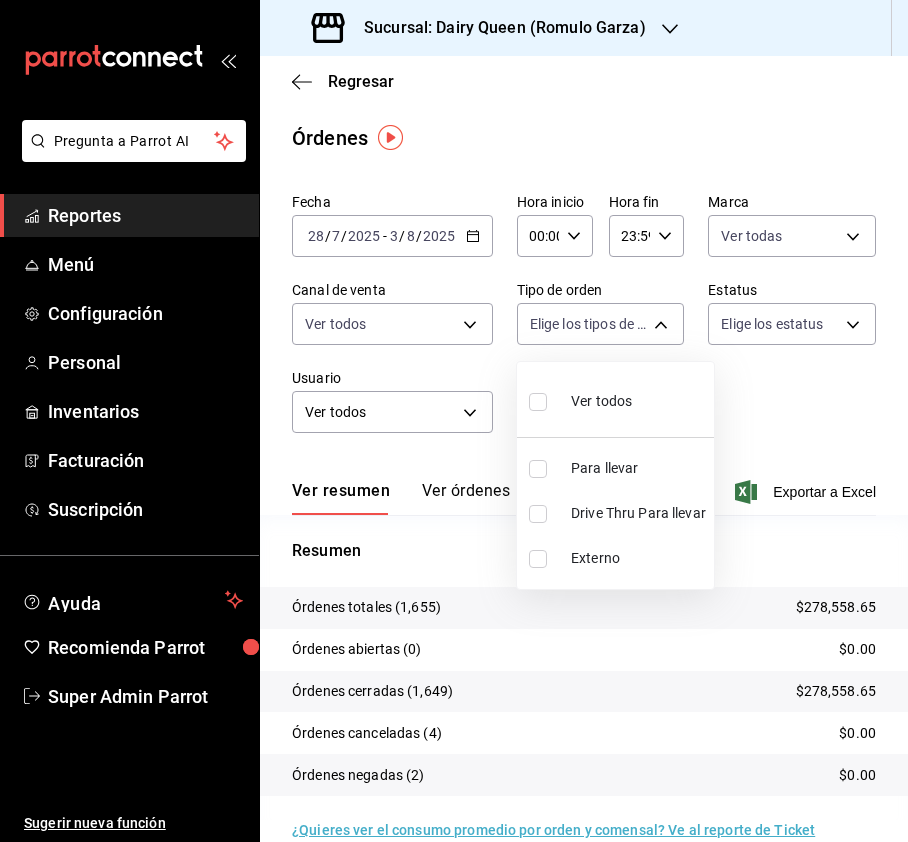 click at bounding box center (538, 514) 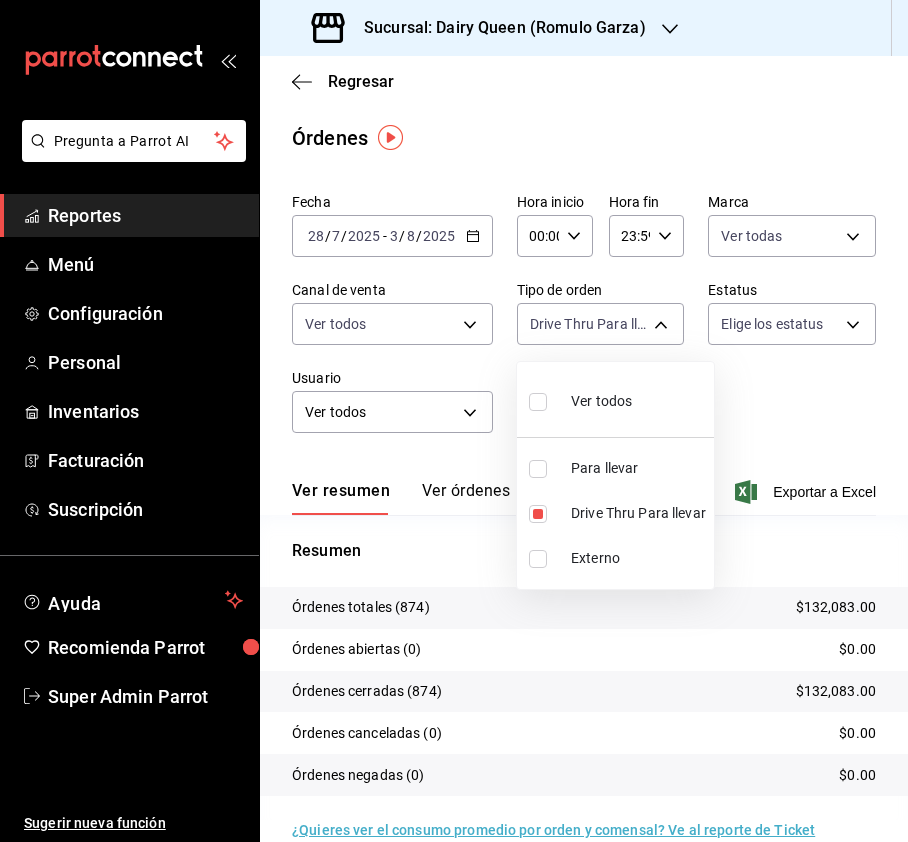 click at bounding box center (538, 402) 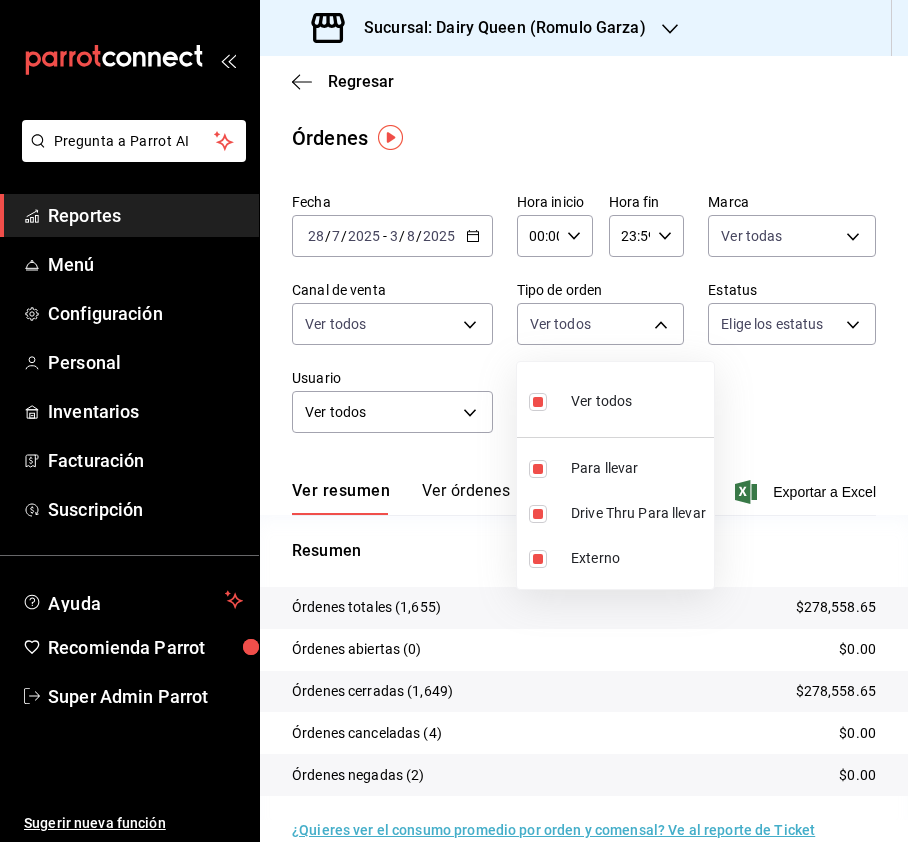 click at bounding box center [454, 421] 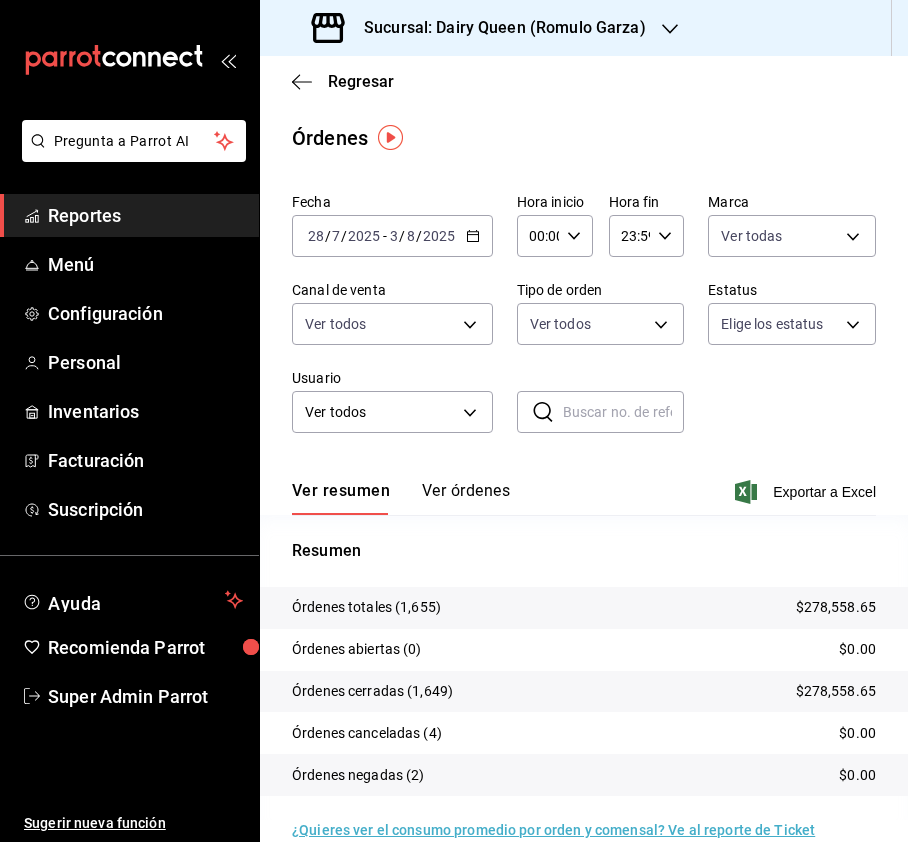 click on "Sucursal: Dairy Queen (Romulo Garza)" at bounding box center (481, 28) 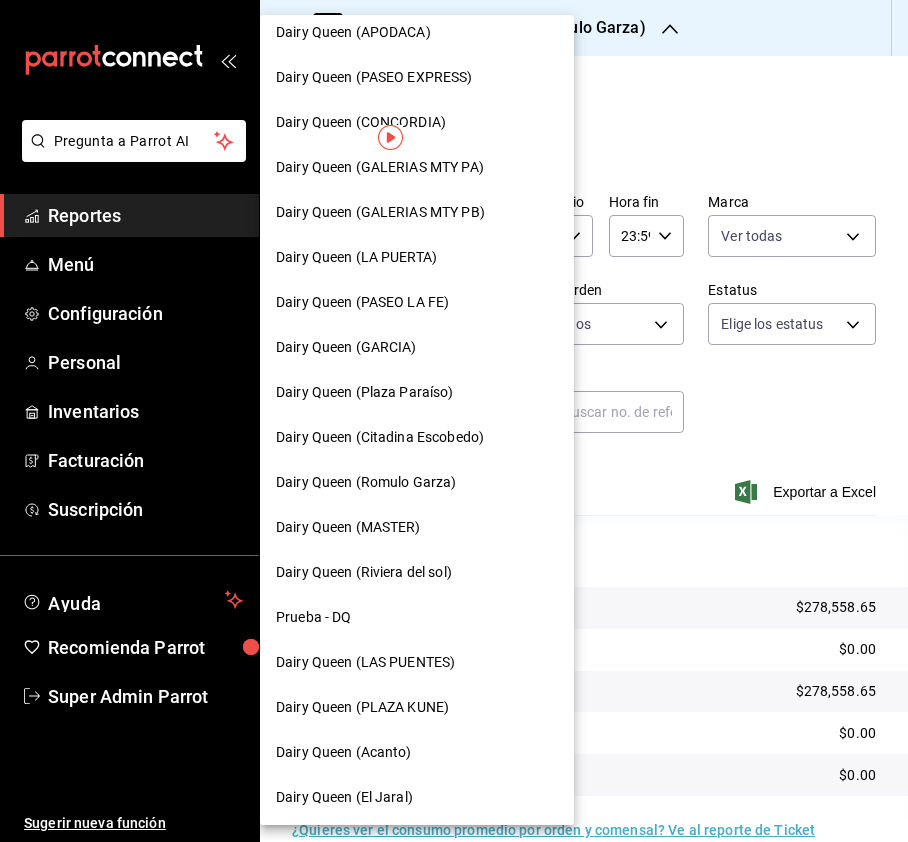 scroll, scrollTop: 690, scrollLeft: 0, axis: vertical 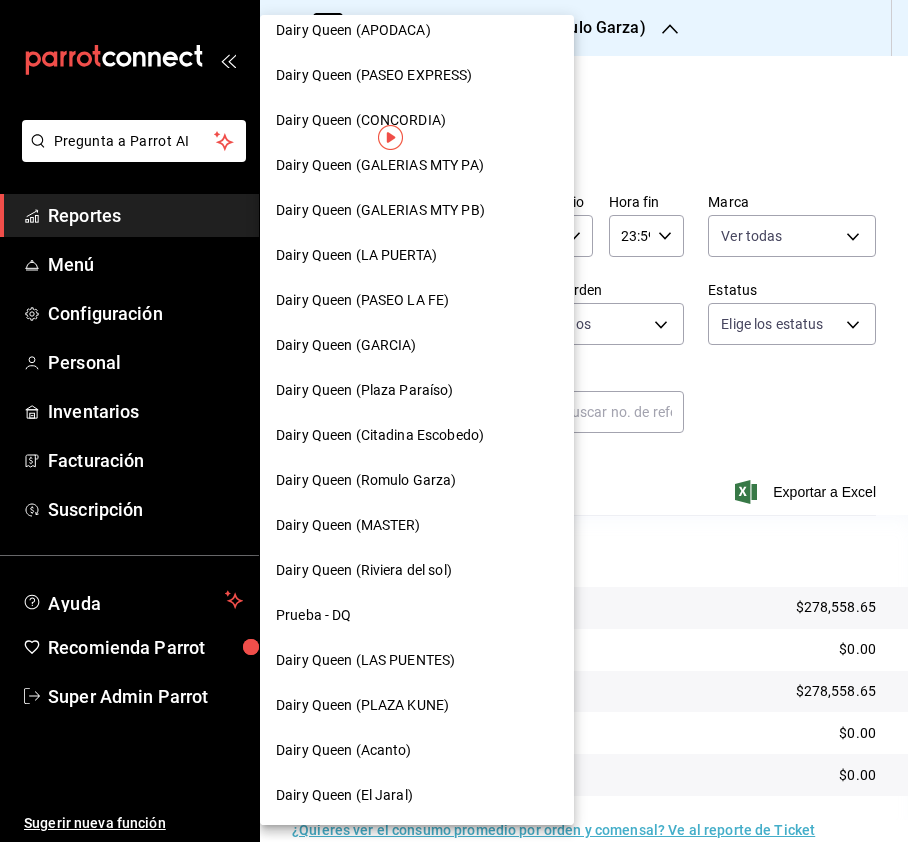 click on "Dairy Queen (Riviera del sol)" at bounding box center (364, 570) 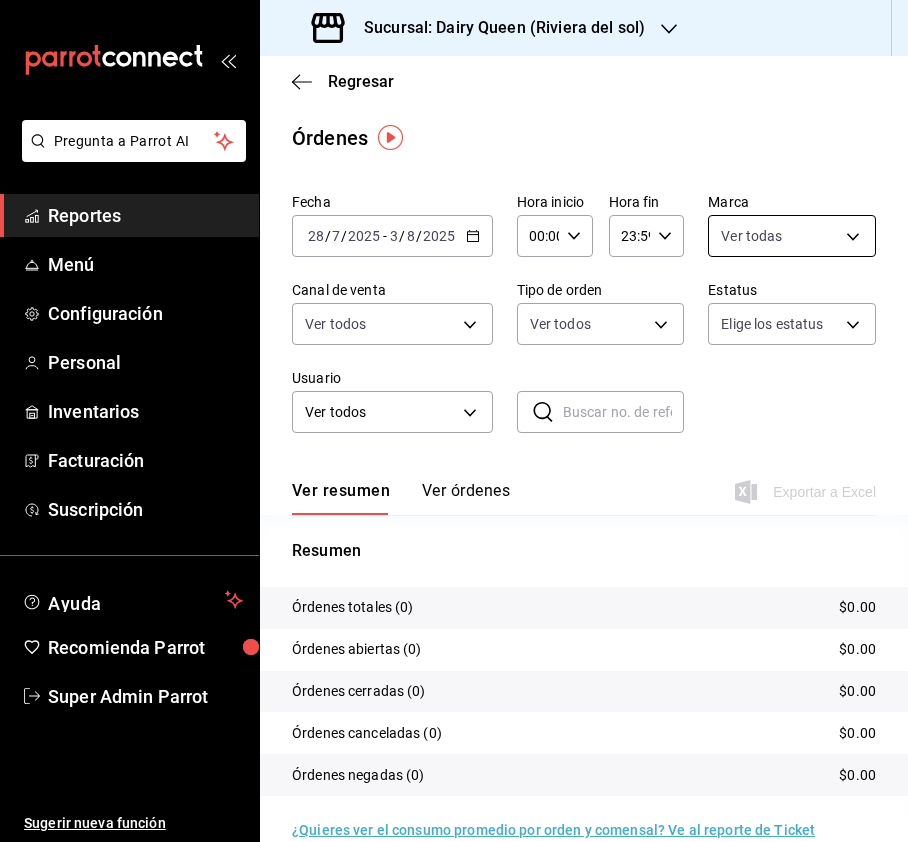 click on "Sucursal: Dairy Queen (Riviera del sol)" at bounding box center (454, 421) 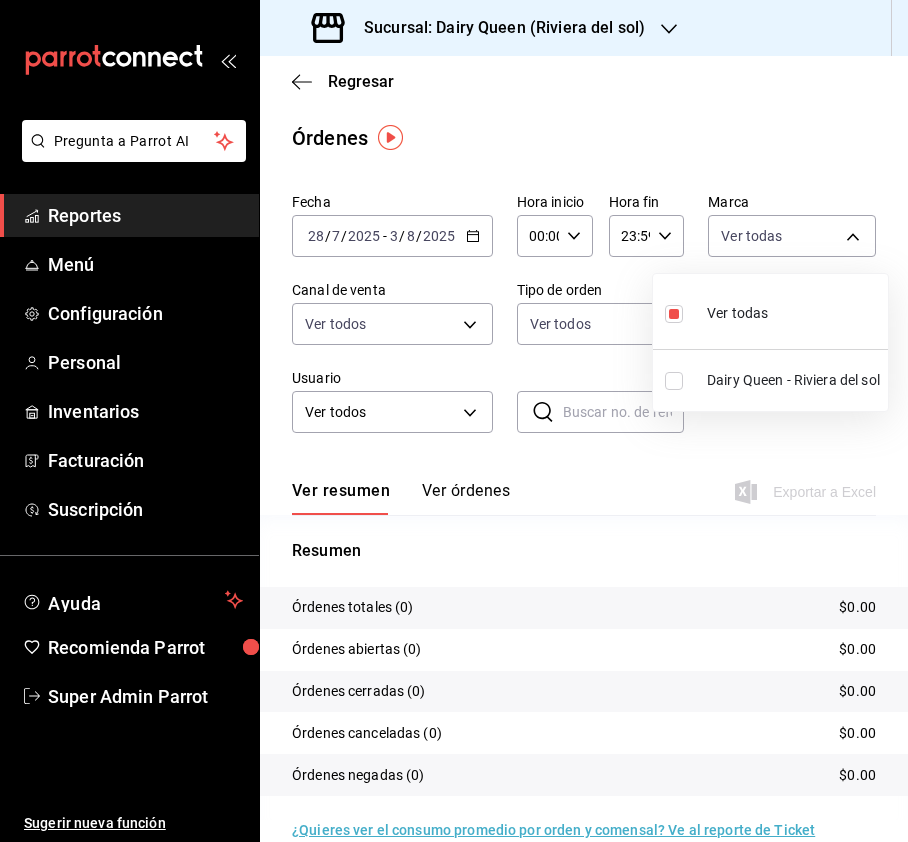 click at bounding box center (674, 381) 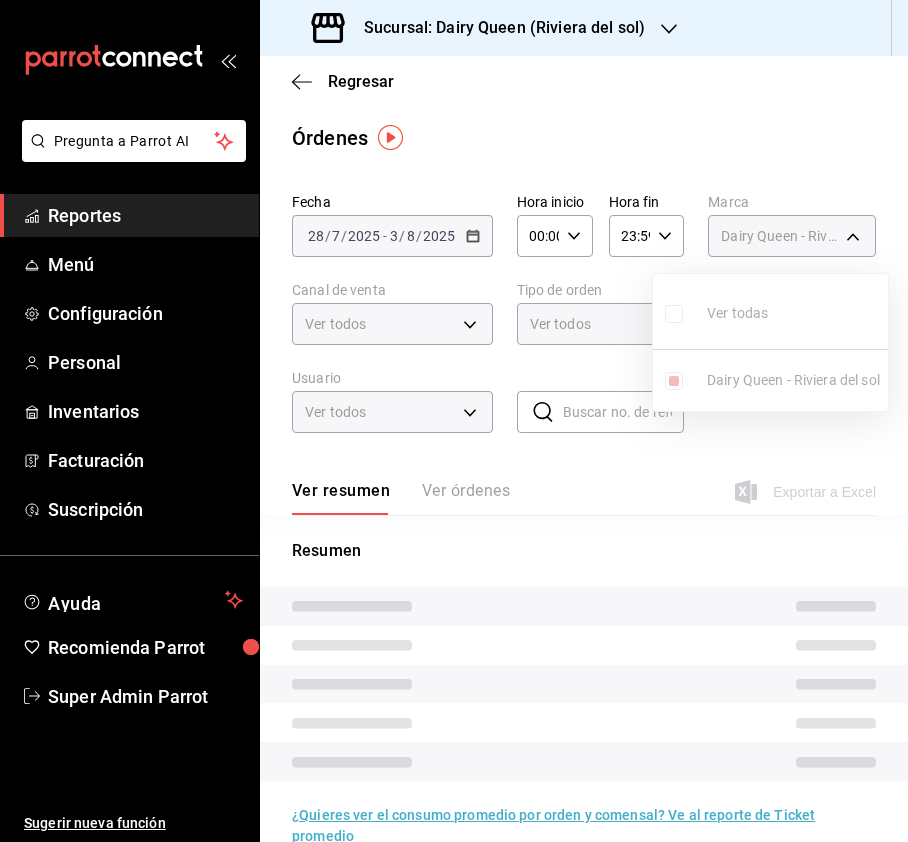 type on "5316575b-f0dc-44a3-8a13-82a7f01ac61e,d9a92afd-05fb-4729-8e6f-15e2fd402234" 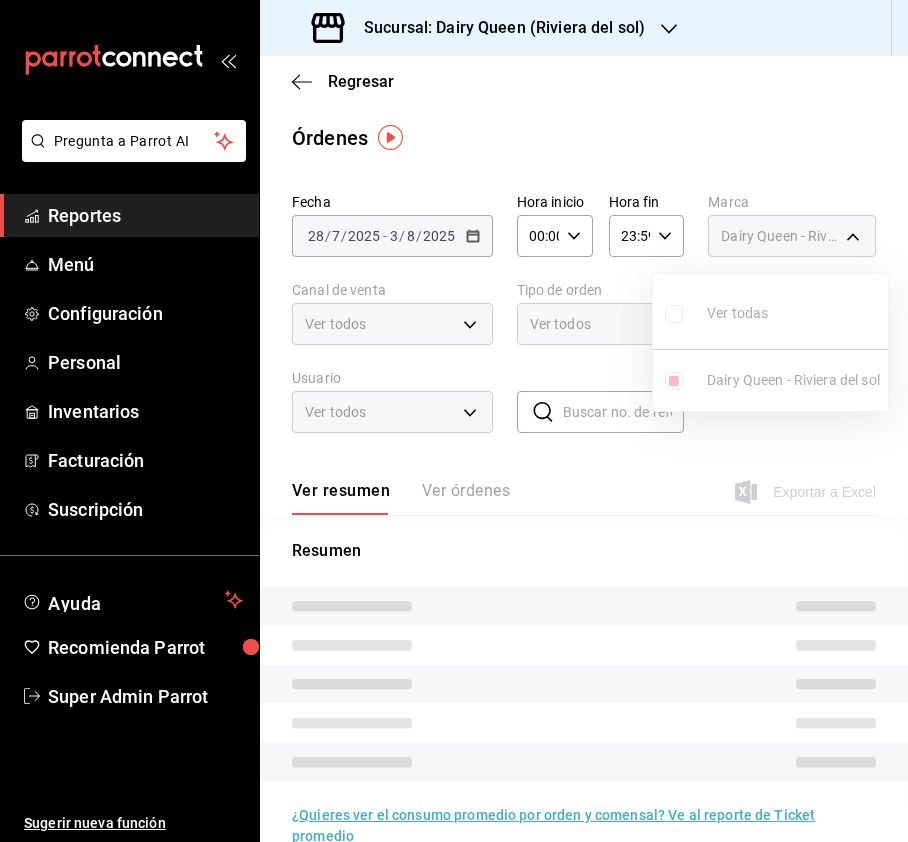 click on "Ver todas Dairy Queen - Riviera del sol" at bounding box center [770, 342] 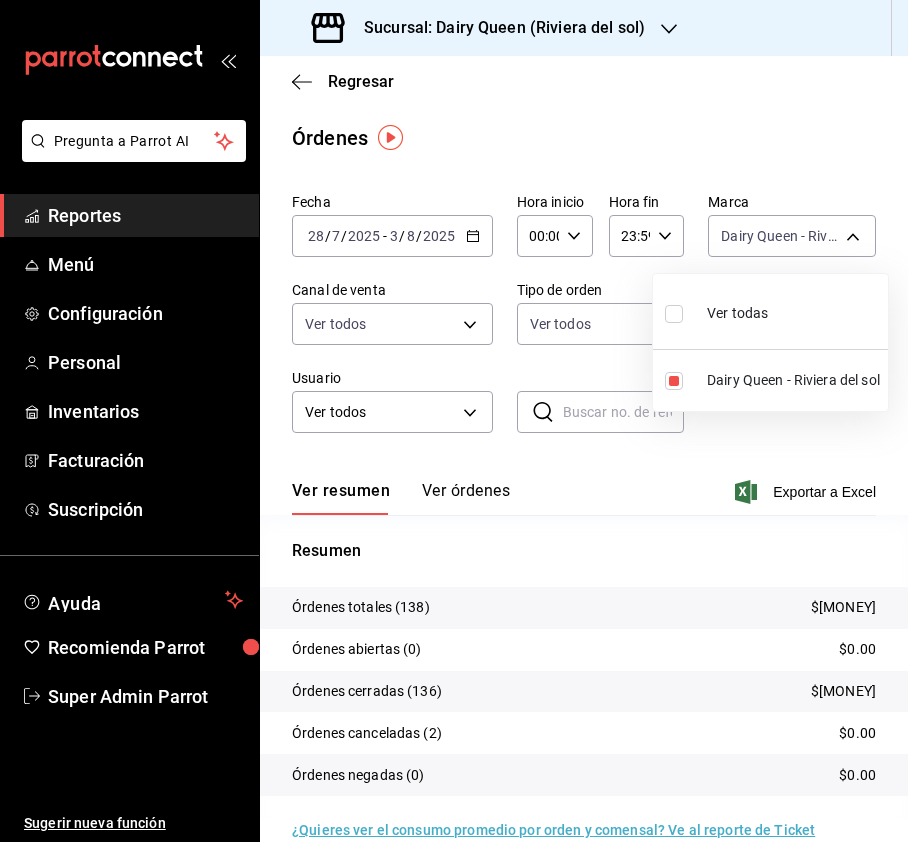 click at bounding box center [674, 314] 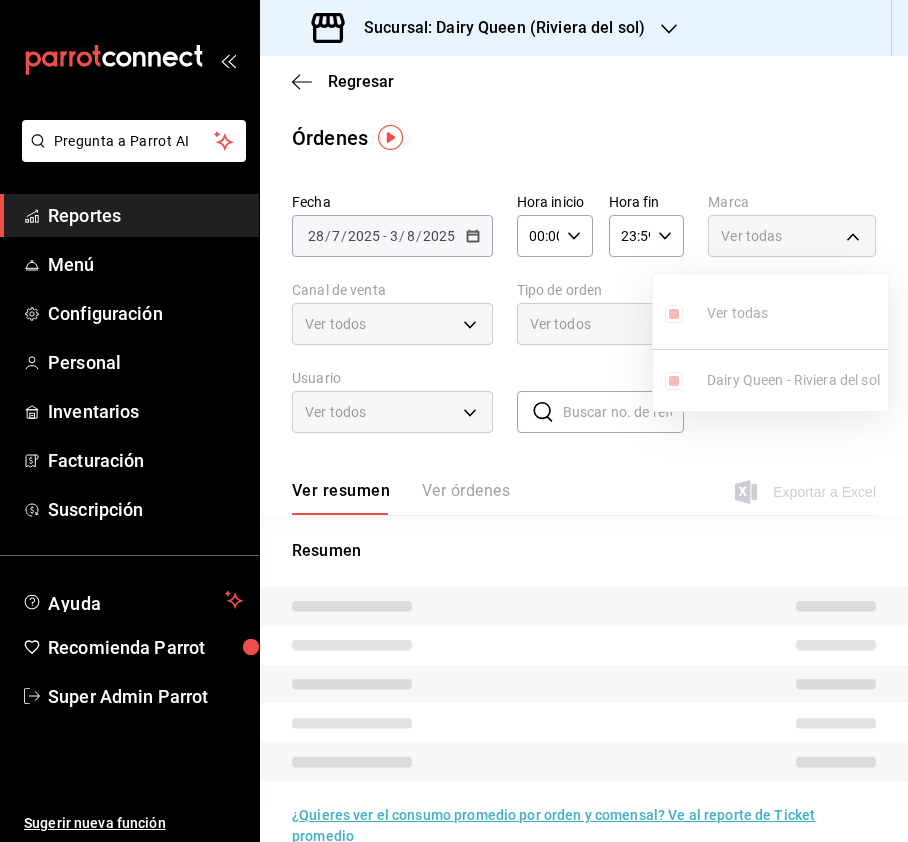 click at bounding box center [454, 421] 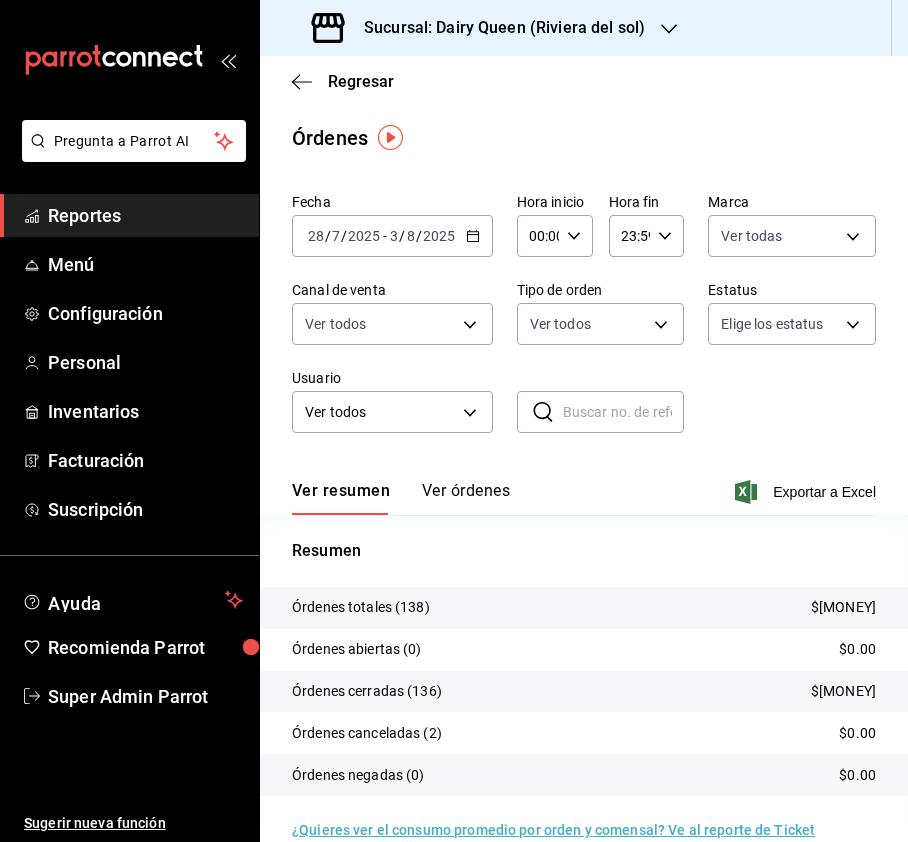 click on "Sucursal: Dairy Queen (Riviera del sol)" at bounding box center (454, 421) 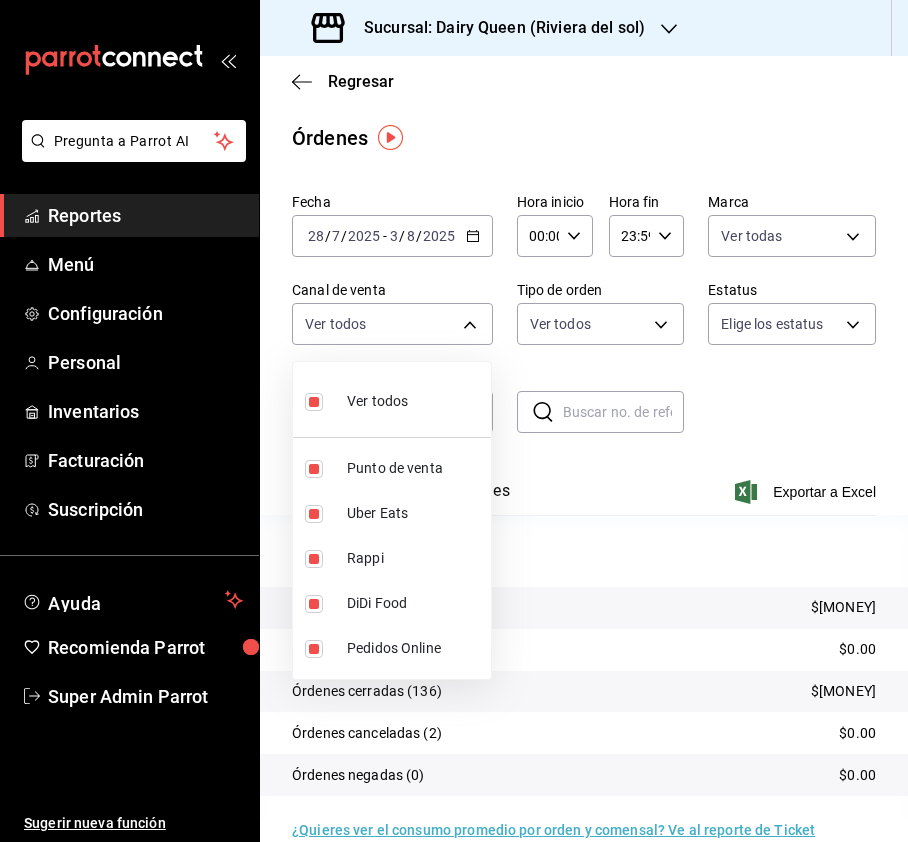 click at bounding box center [454, 421] 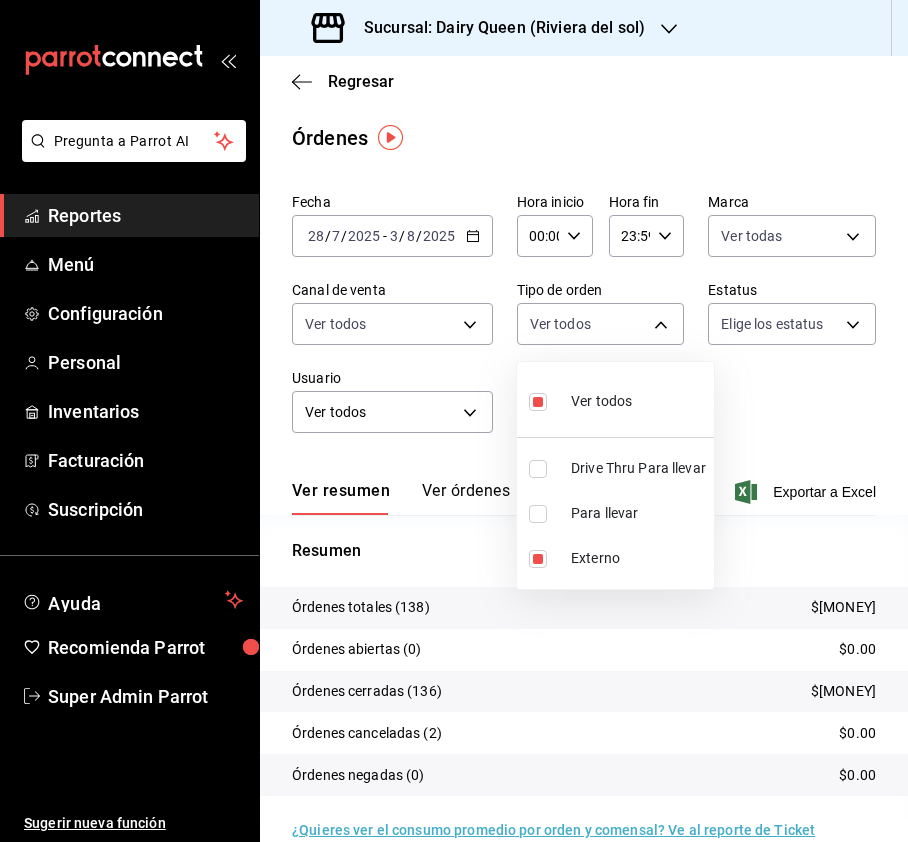 click on "Sucursal: Dairy Queen (Riviera del sol)" at bounding box center (454, 421) 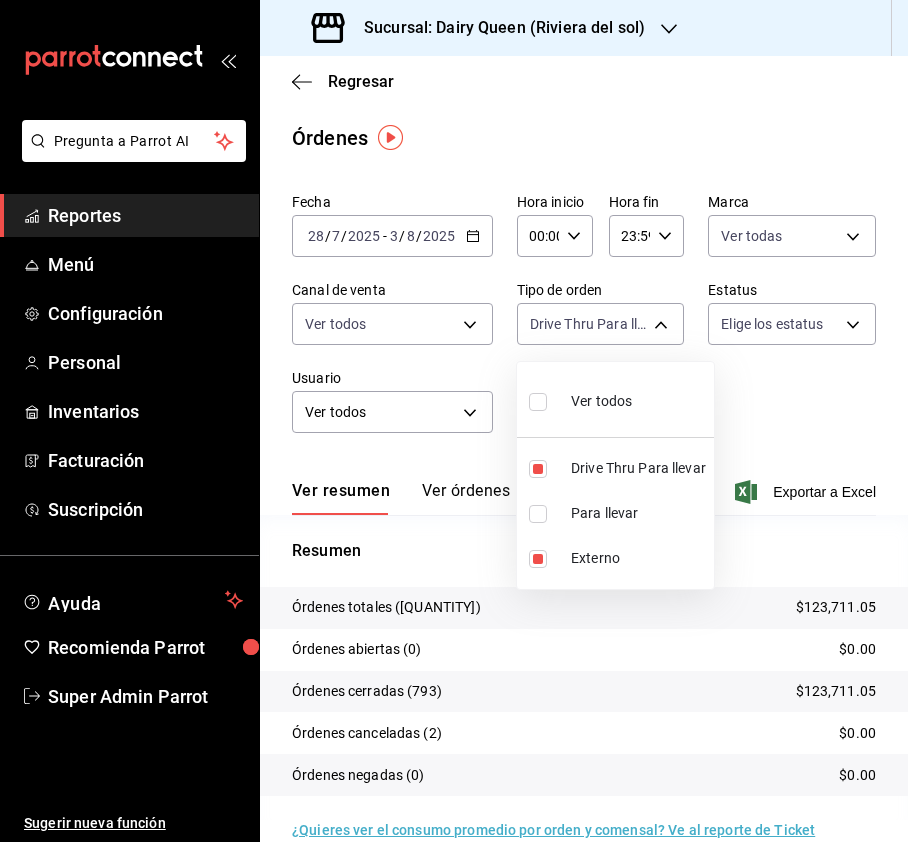 click at bounding box center (538, 402) 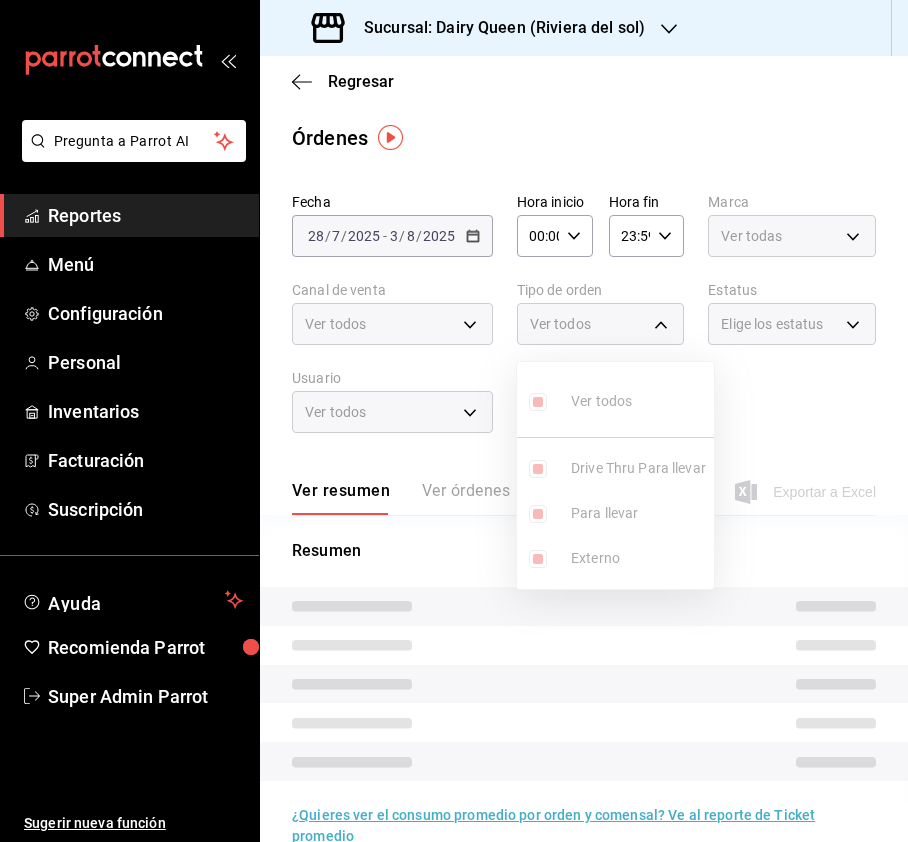 click at bounding box center (454, 421) 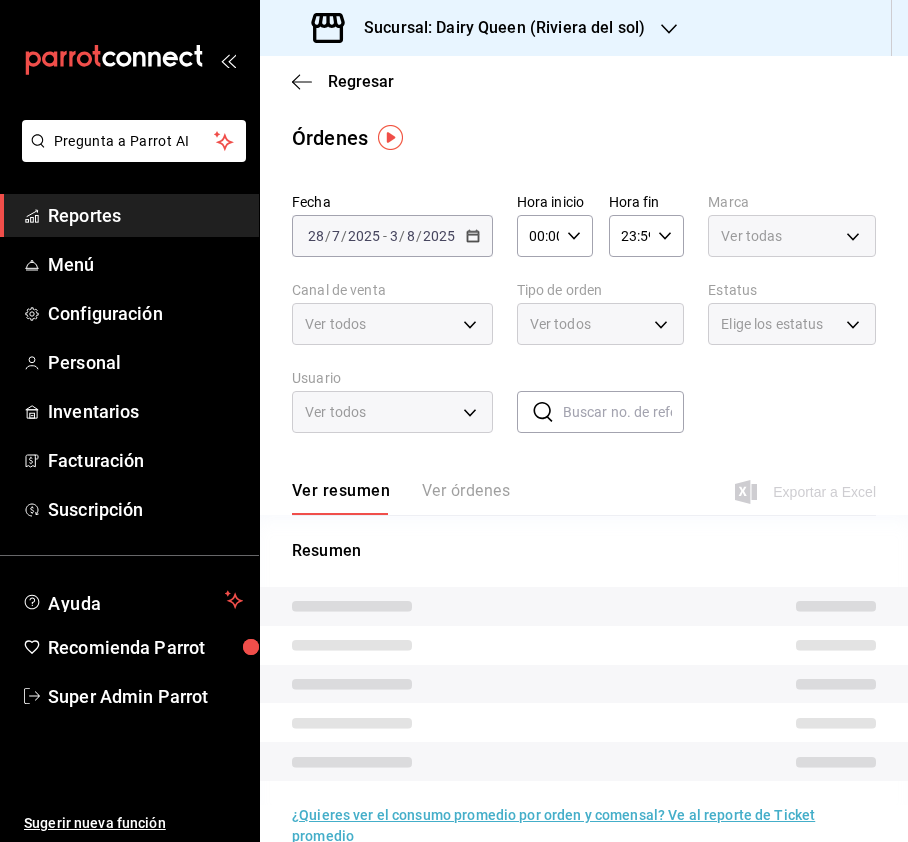 click on "Ver todos" at bounding box center (392, 412) 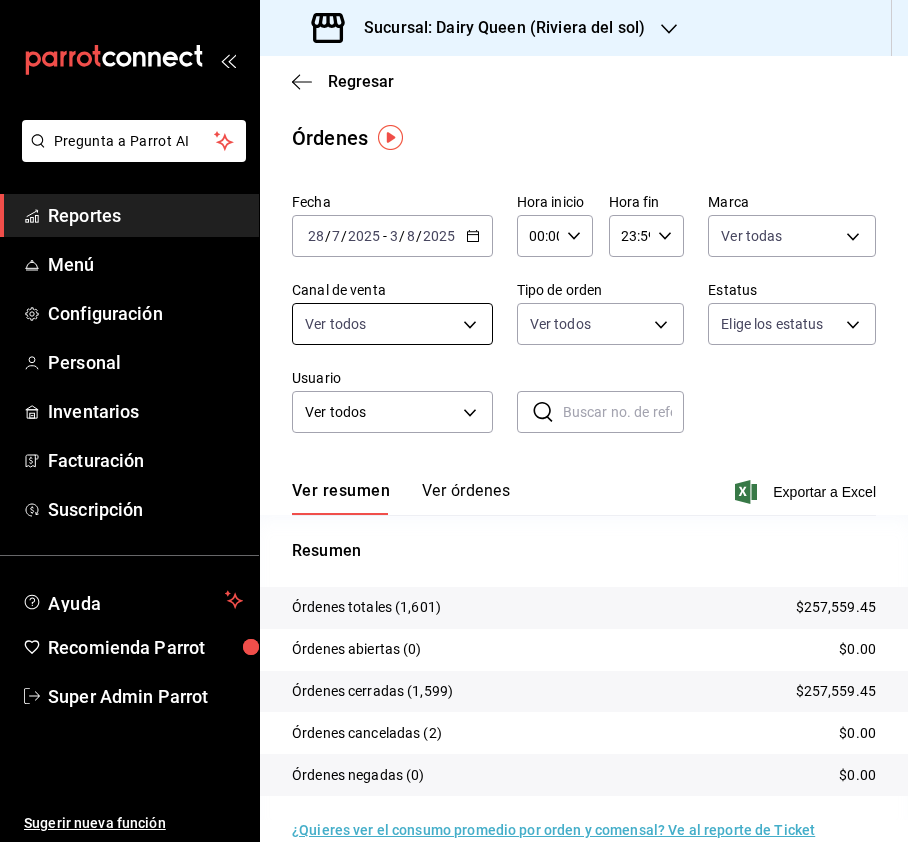 click on "Pregunta a Parrot AI Reportes   Menú   Configuración   Personal   Inventarios   Facturación   Suscripción   Ayuda Recomienda Parrot   Super Admin Parrot   Sugerir nueva función   Sucursal: Dairy Queen ([CITY]) Regresar Órdenes Fecha [DATE] [DATE] - [DATE] [DATE] Hora inicio 00:00 Hora inicio Hora fin 23:59 Hora fin Marca Ver todas [UUID] Canal de venta Ver todos PARROT,UBER_EATS,RAPPI,DIDI_FOOD,ONLINE Tipo de orden Ver todos [UUID],[UUID],EXTERNAL Estatus Elige los estatus Usuario Ver todos ALL ​ ​ Ver resumen Ver órdenes Exportar a Excel Resumen Órdenes totales ([QUANTITY]) $[AMOUNT] Órdenes abiertas (0) $0.00 Órdenes cerradas ([QUANTITY]) $[AMOUNT] Órdenes canceladas ([QUANTITY]) $0.00 Órdenes negadas (0) $0.00 ¿Quieres ver el consumo promedio por orden y comensal? Ve al reporte de Ticket promedio GANA 1 MES GRATIS EN TU SUSCRIPCIÓN AQUÍ Ver video tutorial Ir a video Reportes   Menú" at bounding box center [454, 421] 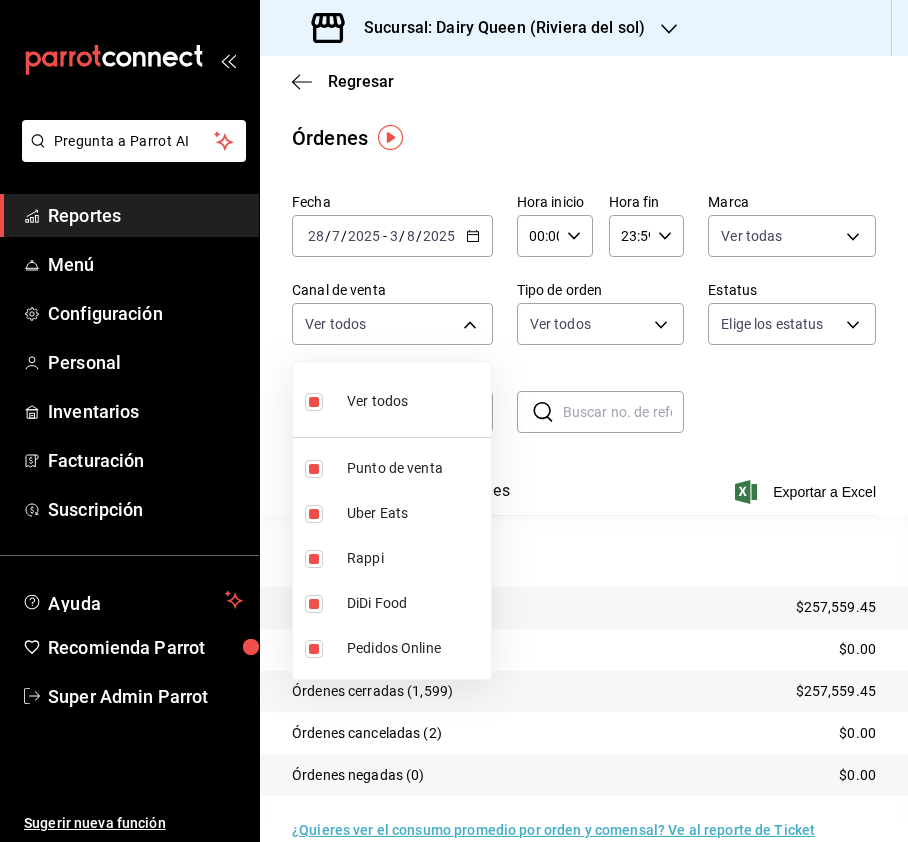 click at bounding box center (314, 402) 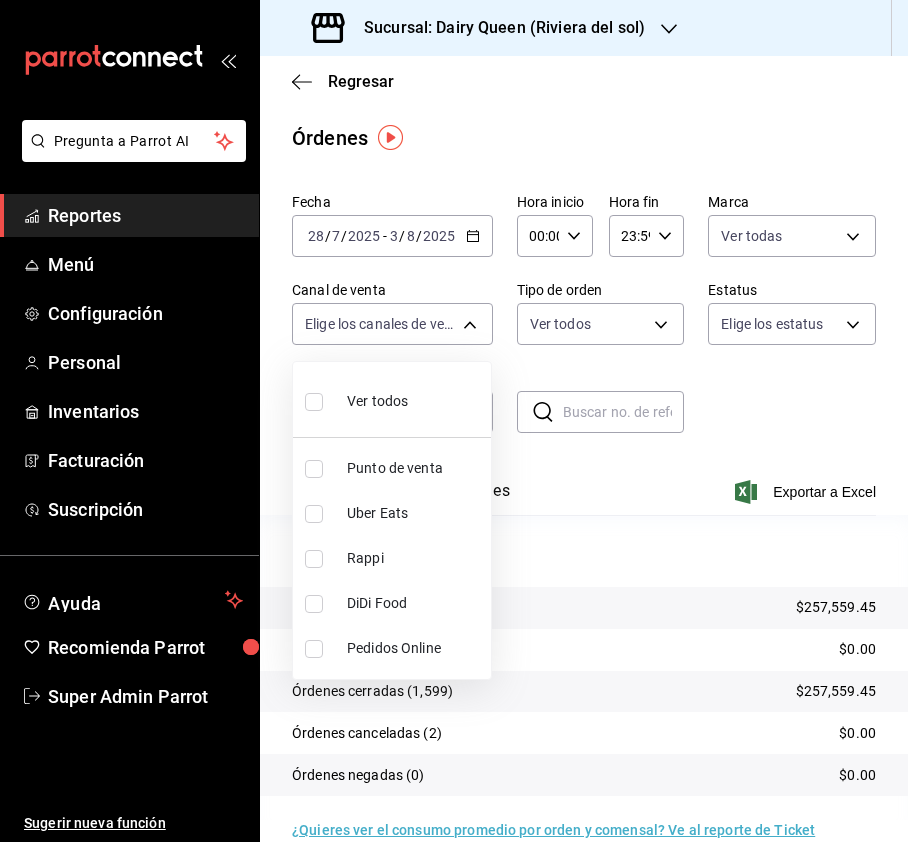 click at bounding box center [314, 559] 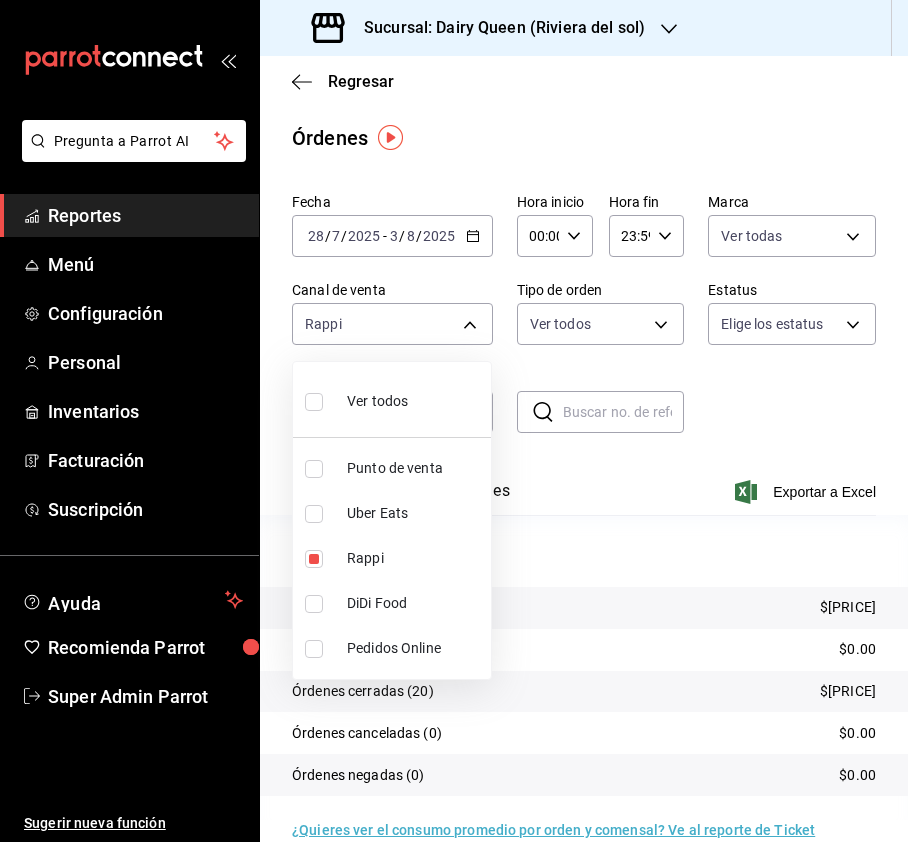 click on "DiDi Food" at bounding box center [392, 603] 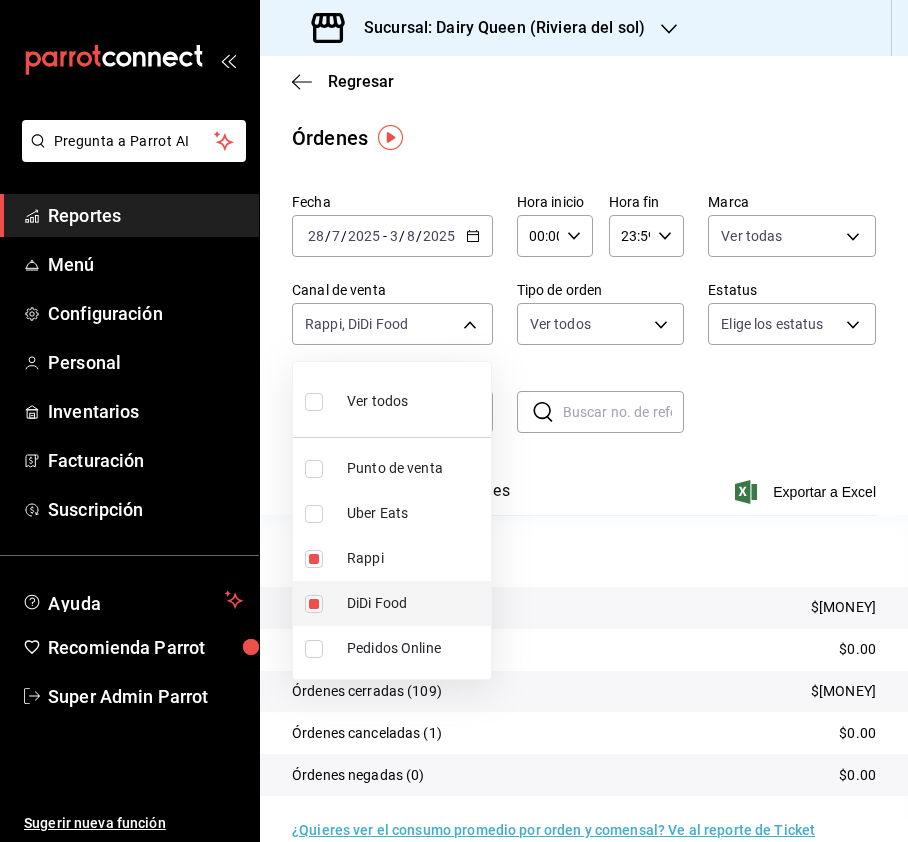 click at bounding box center [314, 604] 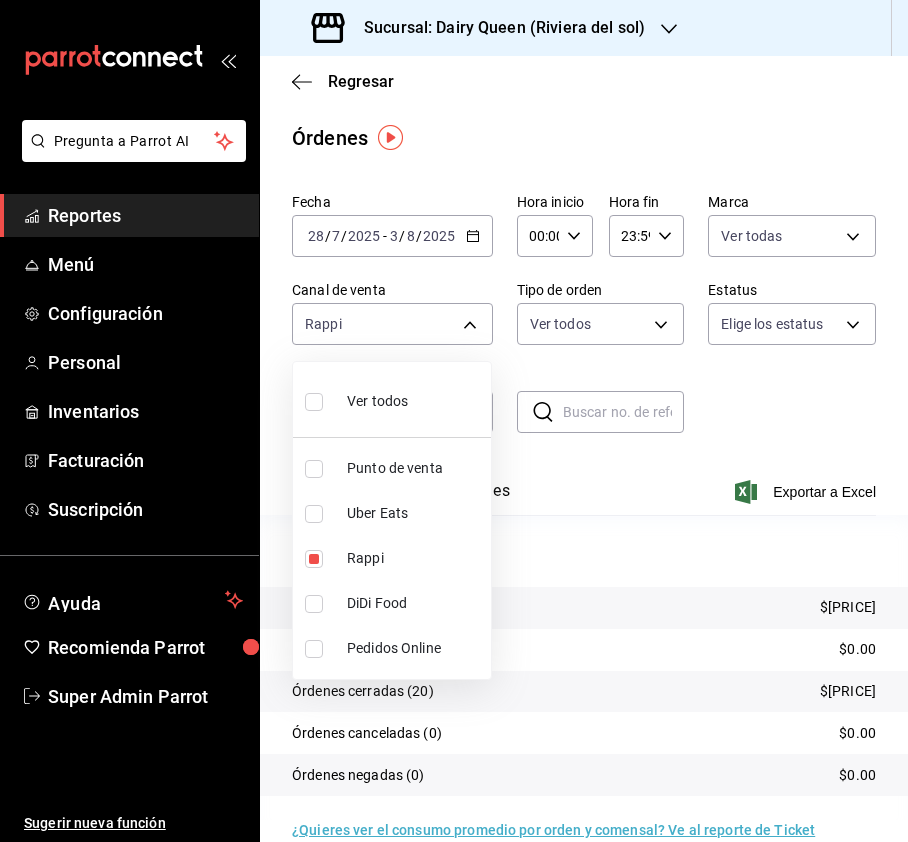 click at bounding box center (314, 514) 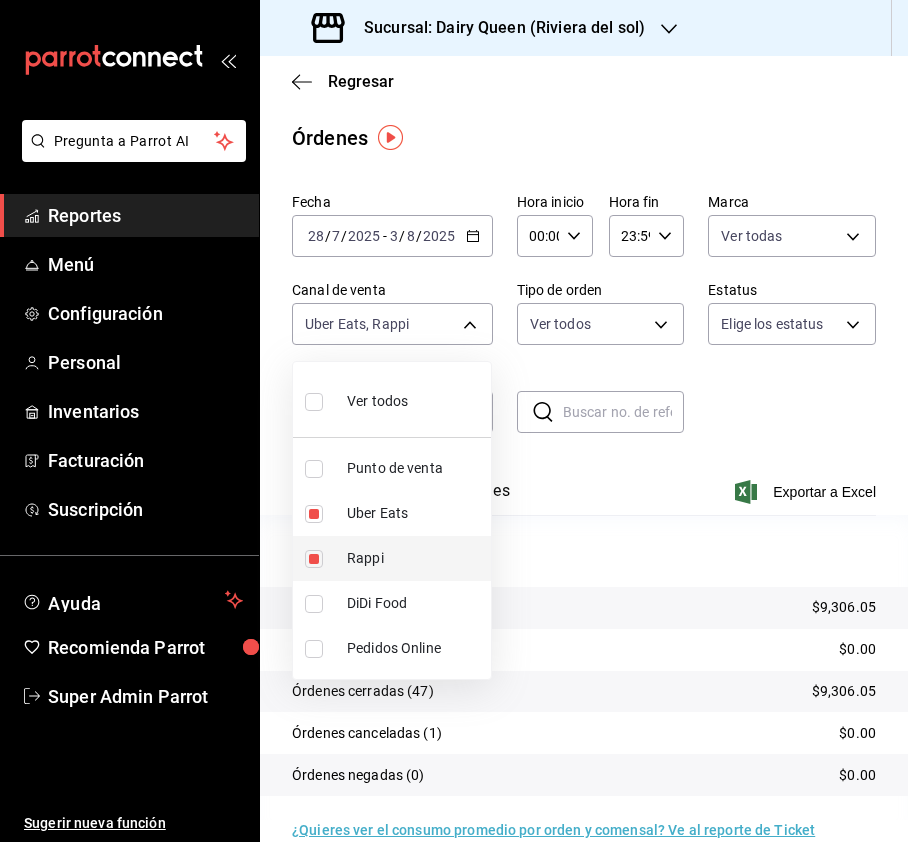 click at bounding box center (314, 559) 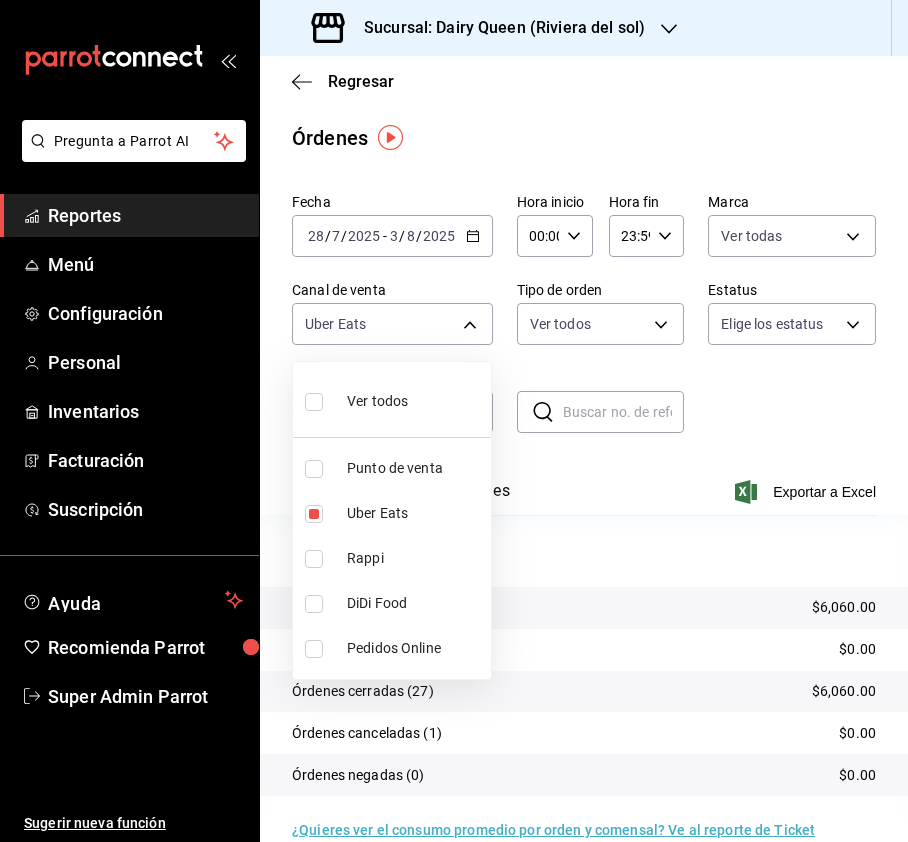 click at bounding box center [318, 604] 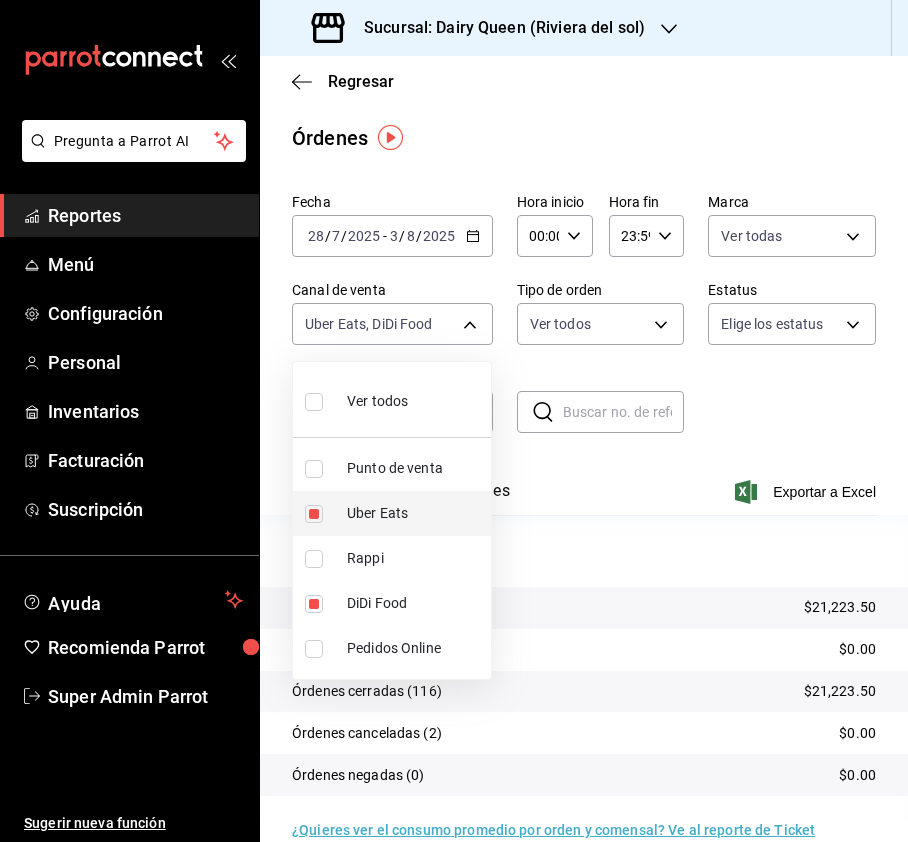click at bounding box center (314, 514) 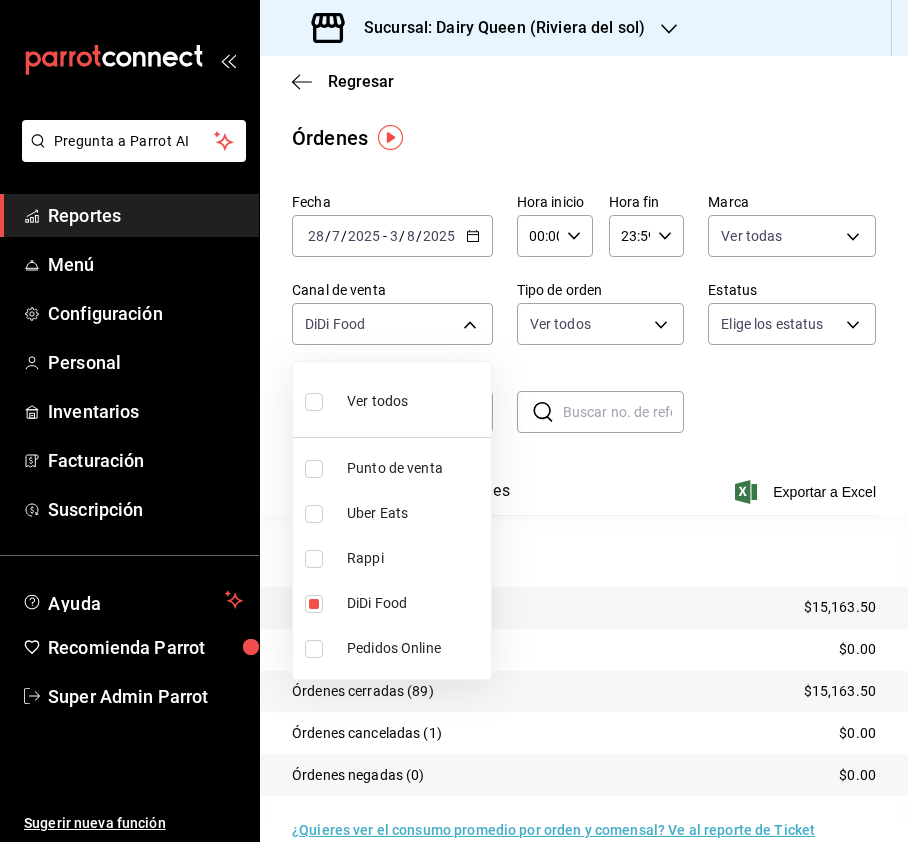click at bounding box center [314, 402] 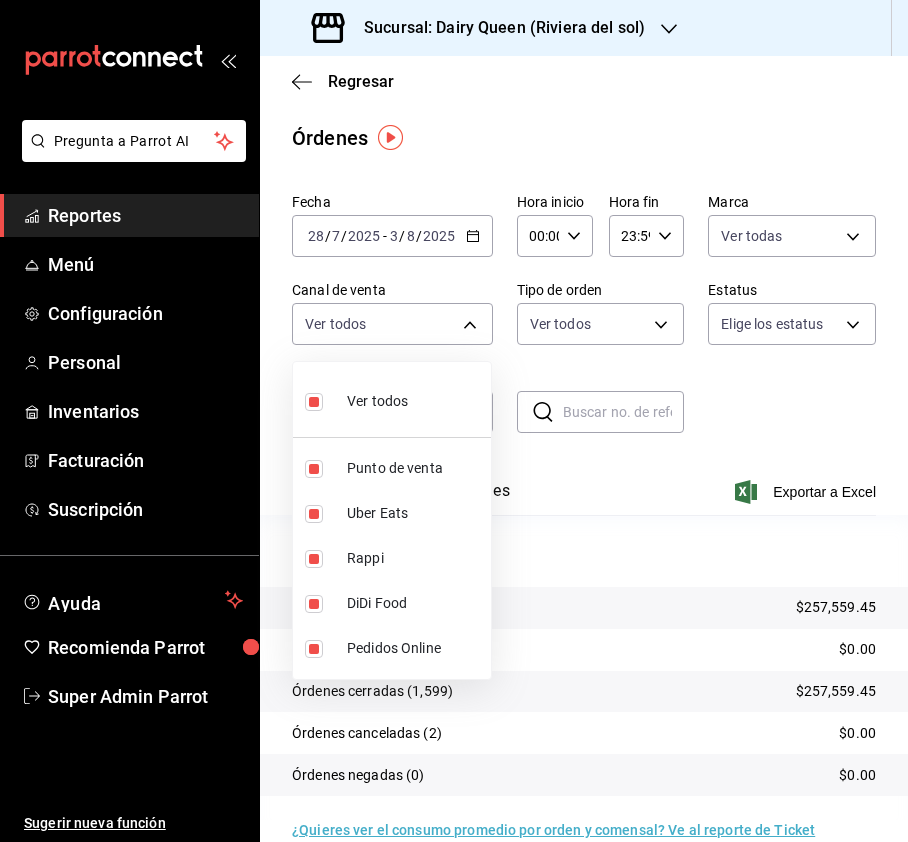 click at bounding box center (454, 421) 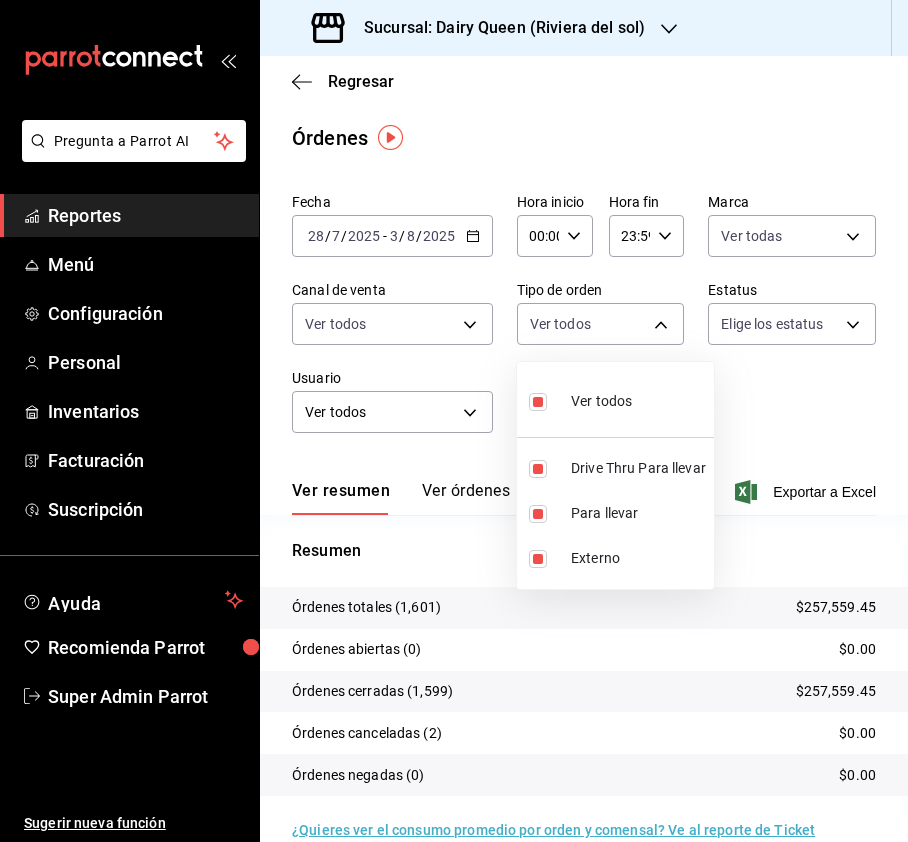drag, startPoint x: 628, startPoint y: 321, endPoint x: 586, endPoint y: 365, distance: 60.827625 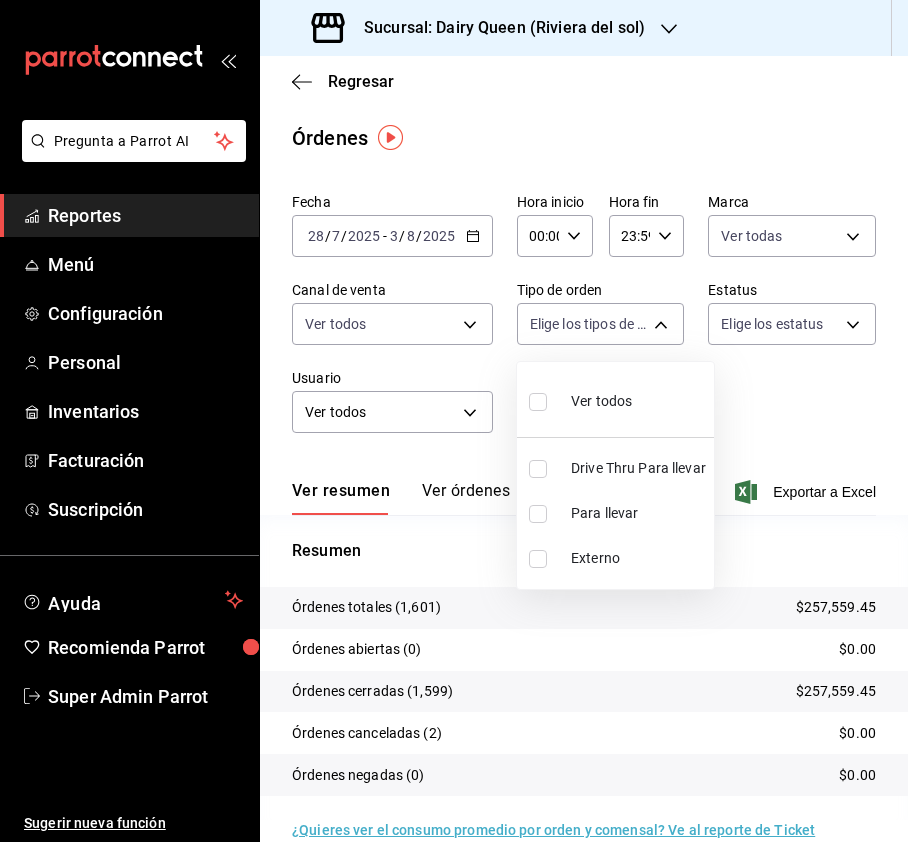 click at bounding box center [538, 469] 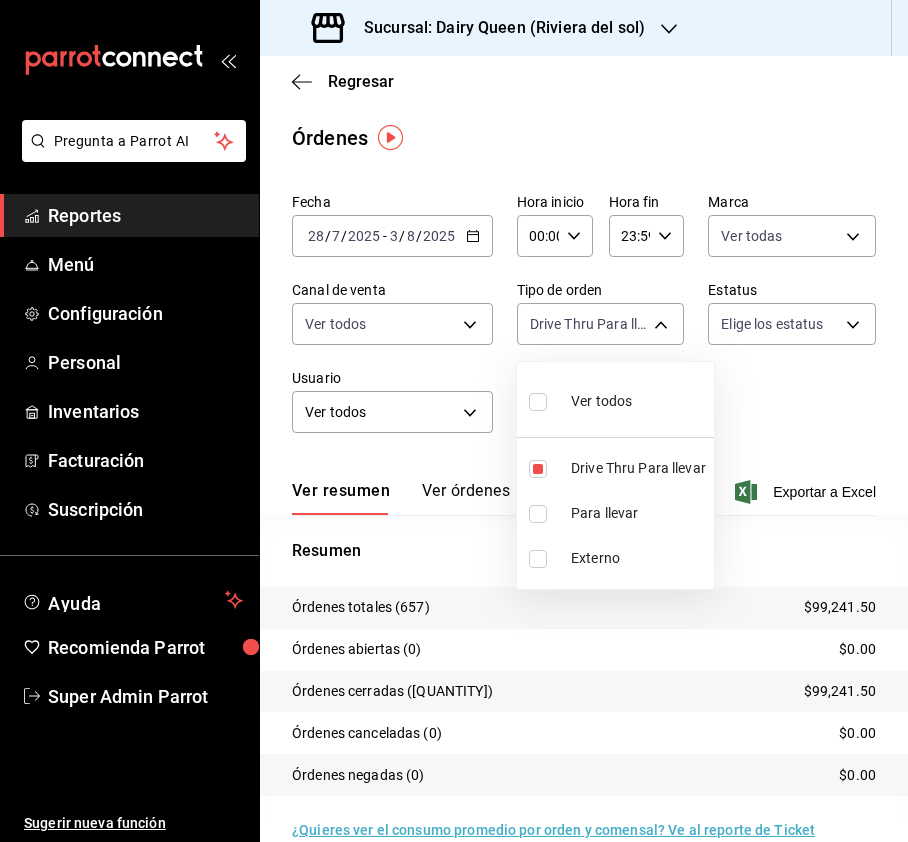 click at bounding box center (538, 402) 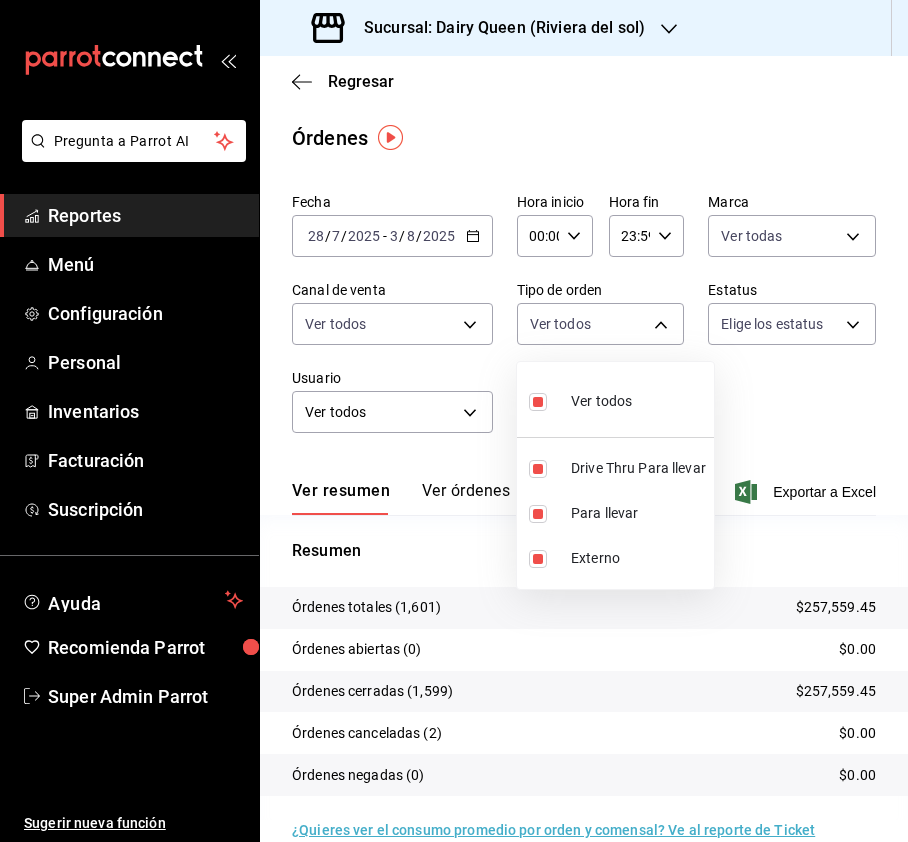 click at bounding box center [538, 402] 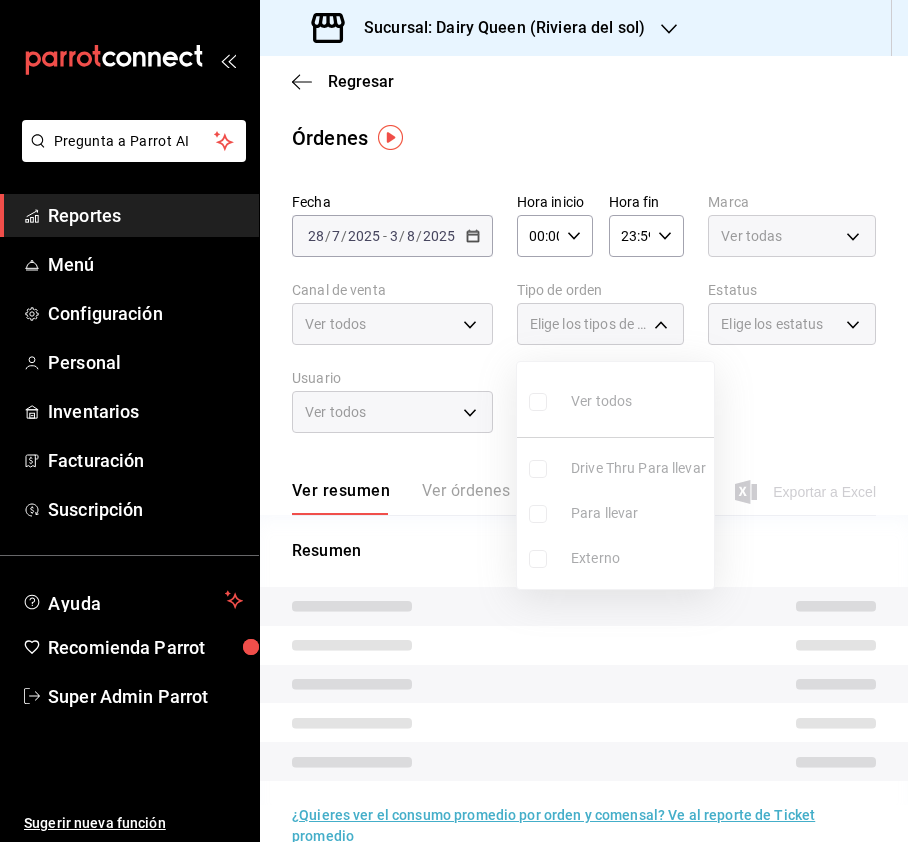 click on "Ver todos Drive Thru Para llevar Para llevar Externo" at bounding box center [615, 475] 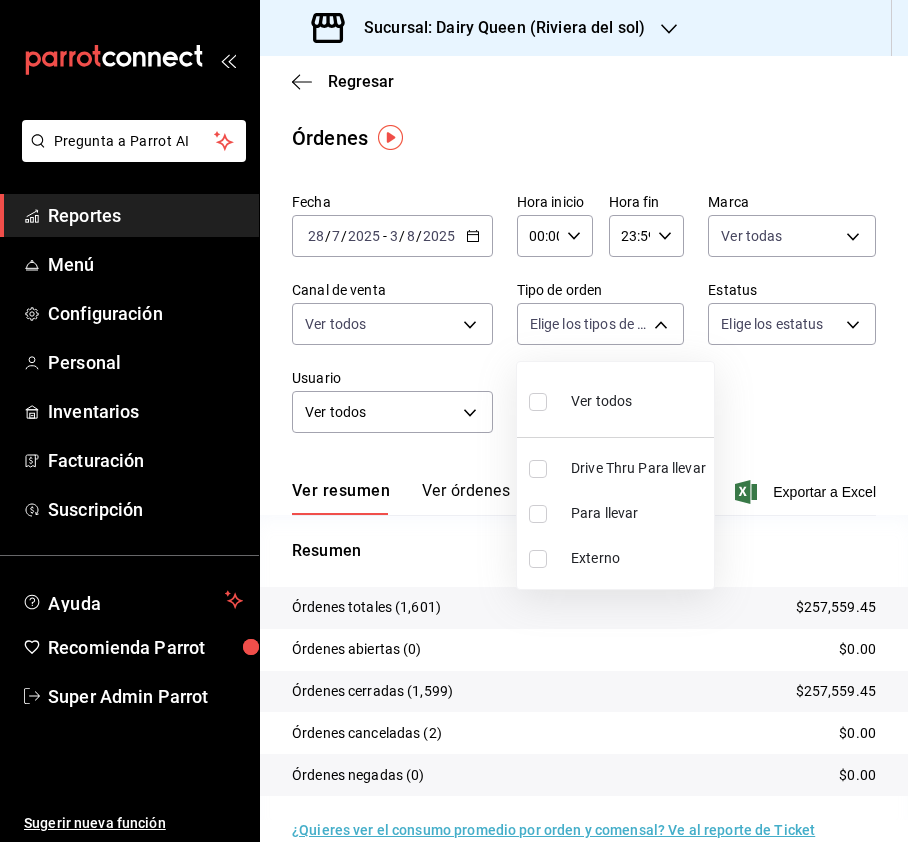 click at bounding box center (538, 469) 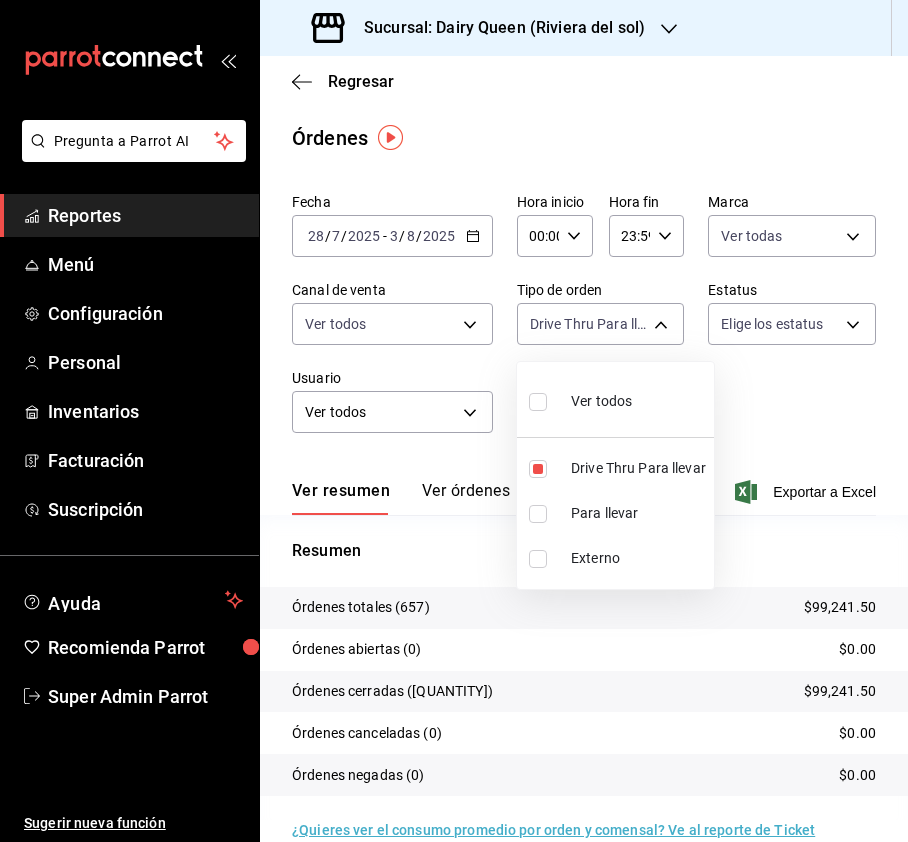 click at bounding box center (454, 421) 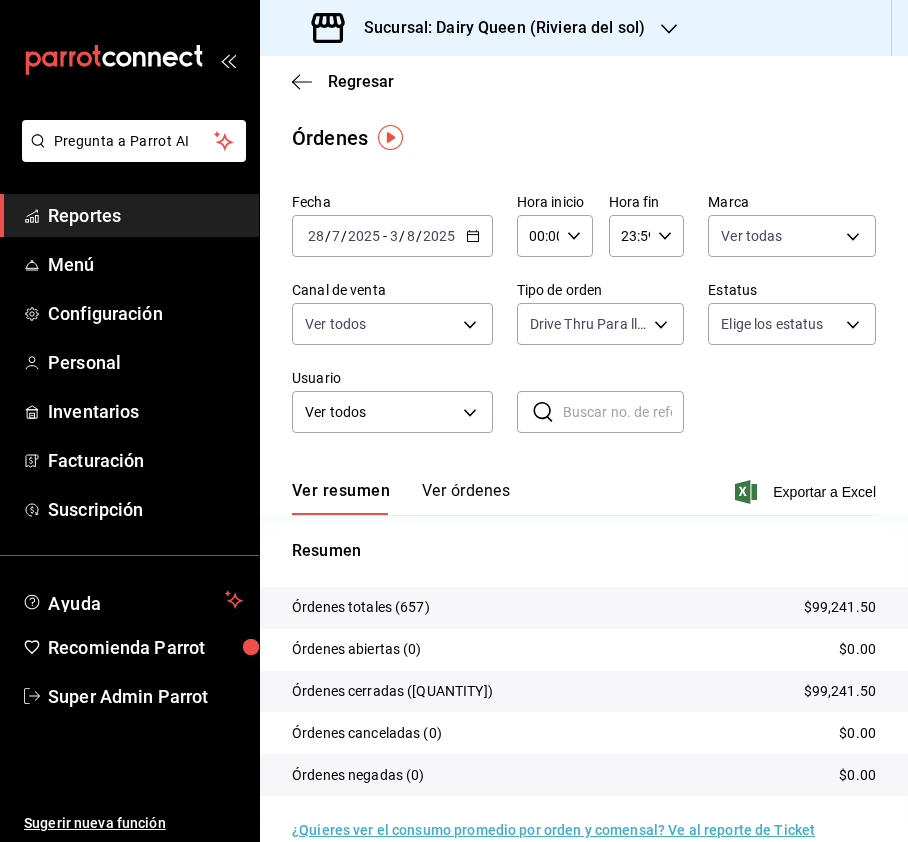 click on "Sucursal: Dairy Queen (Riviera del sol)" at bounding box center (496, 28) 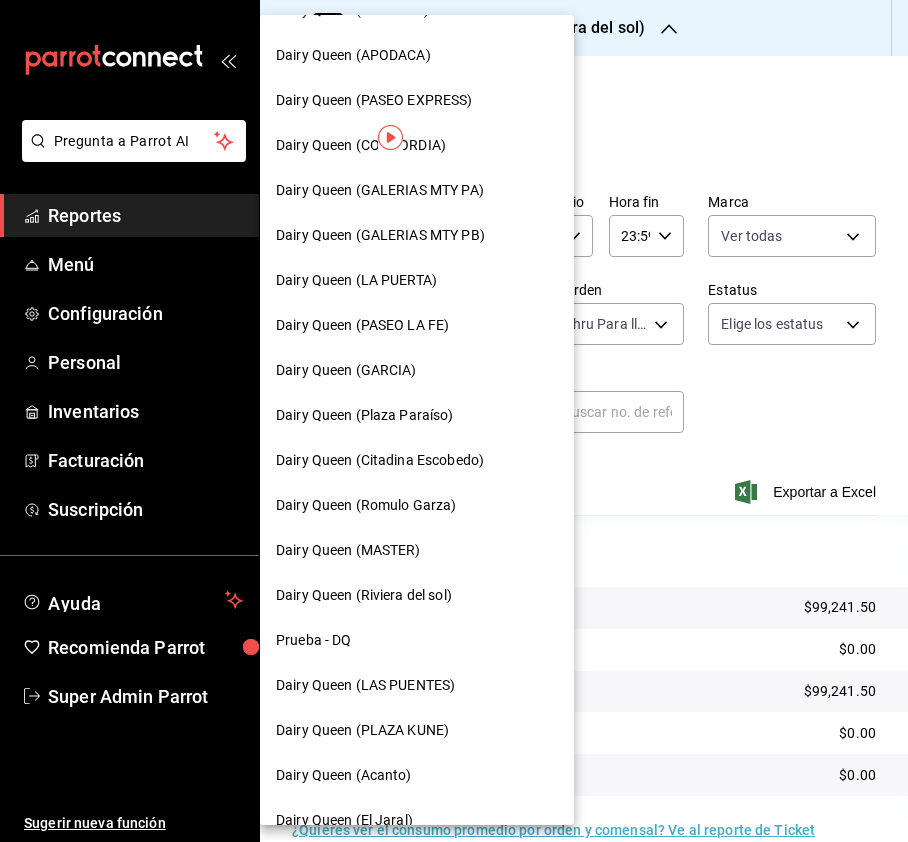 scroll, scrollTop: 690, scrollLeft: 0, axis: vertical 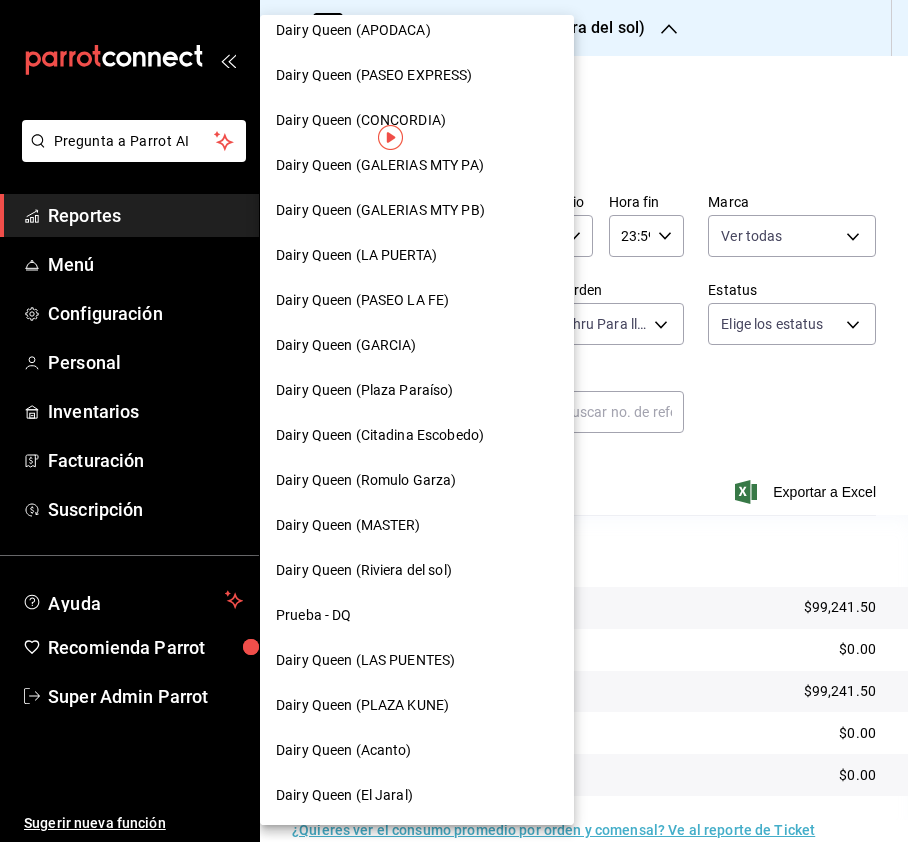 click on "Dairy Queen (Acanto)" at bounding box center (344, 750) 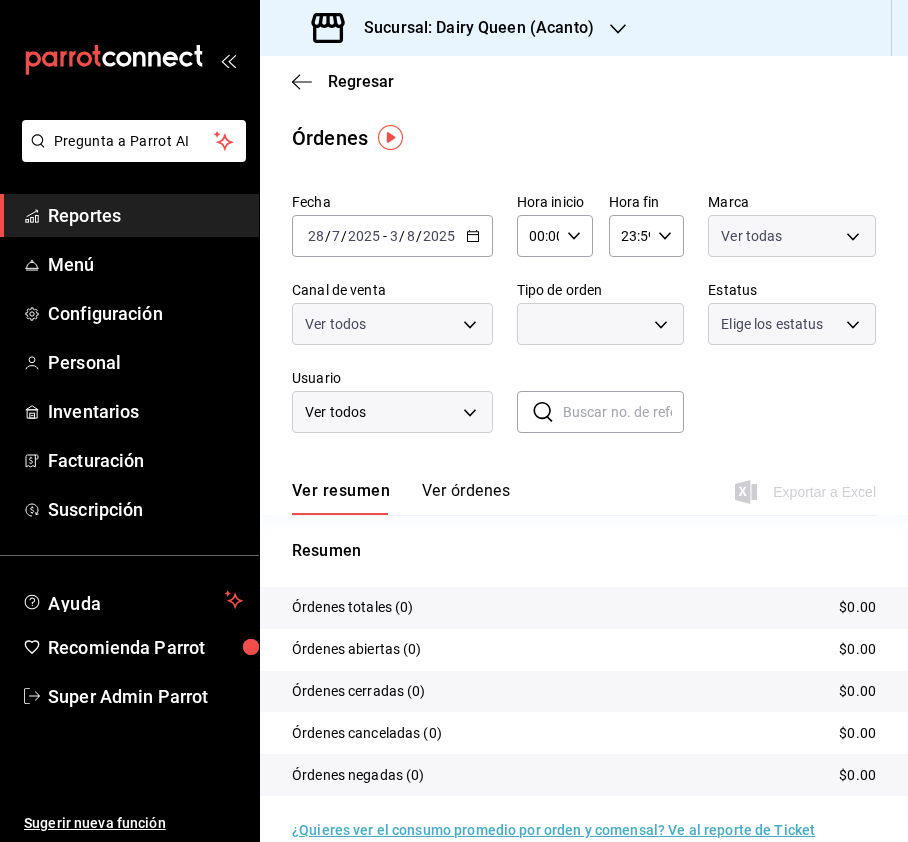 click on "Pregunta a Parrot AI Reportes   Menú   Configuración   Personal   Inventarios   Facturación   Suscripción   Ayuda Recomienda Parrot   Super Admin Parrot   Sugerir nueva función   Sucursal: Dairy Queen ([CITY]) Regresar Órdenes Fecha [DATE] [DATE] - [DATE] [DATE] Hora inicio 00:00 Hora inicio Hora fin 23:59 Hora fin Marca Ver todas [UUID] Canal de venta Ver todos PARROT,UBER_EATS,RAPPI,DIDI_FOOD,ONLINE Tipo de orden [UUID] Estatus Elige los estatus Usuario Ver todos ALL ​ ​ Ver resumen Ver órdenes Exportar a Excel Resumen Órdenes totales (0) $0.00 Órdenes abiertas (0) $0.00 Órdenes cerradas (0) $0.00 Órdenes canceladas (0) $0.00 Órdenes negadas (0) $0.00 ¿Quieres ver el consumo promedio por orden y comensal? Ve al reporte de Ticket promedio GANA 1 MES GRATIS EN TU SUSCRIPCIÓN AQUÍ Ver video tutorial Ir a video Pregunta a Parrot AI Reportes   Menú   Configuración   Personal   Inventarios   Facturación" at bounding box center [454, 421] 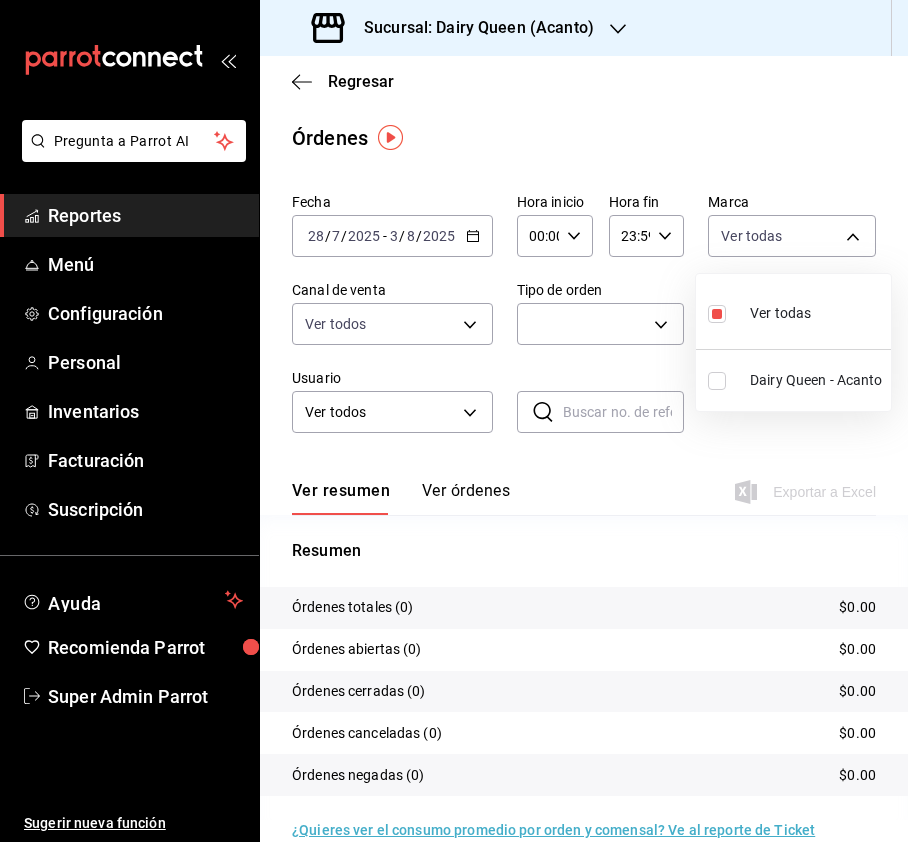 click at bounding box center (717, 381) 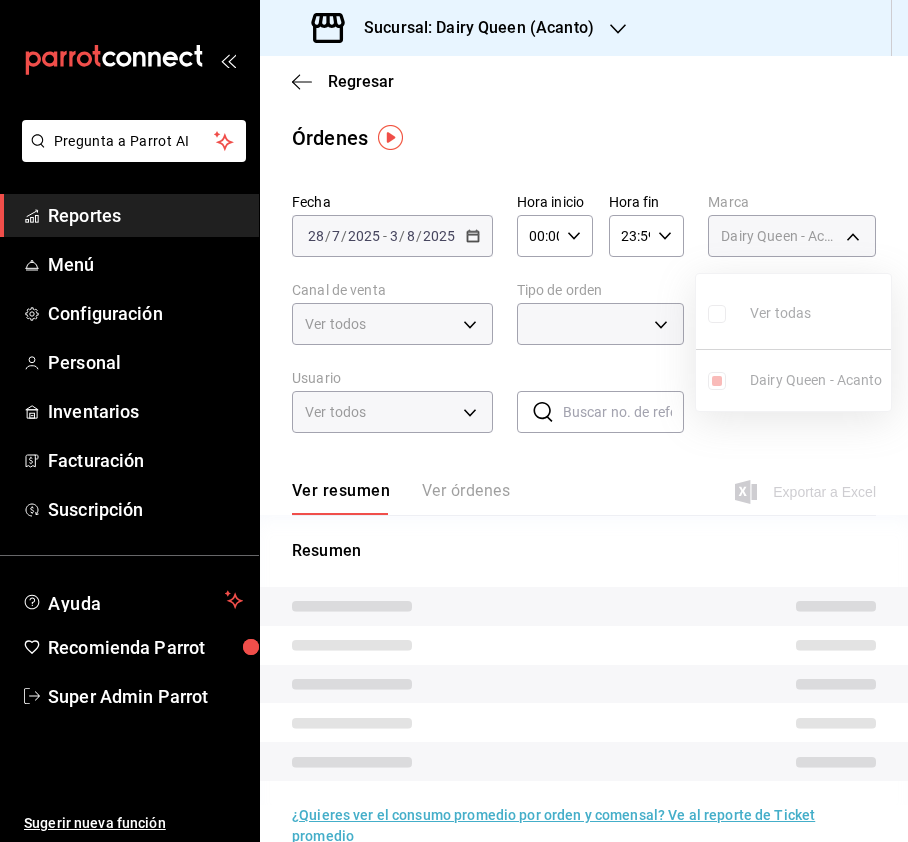 type on "d9a92afd-05fb-4729-8e6f-15e2fd402234,394f1dfe-00b9-45ac-b2f6-460051e74c8d" 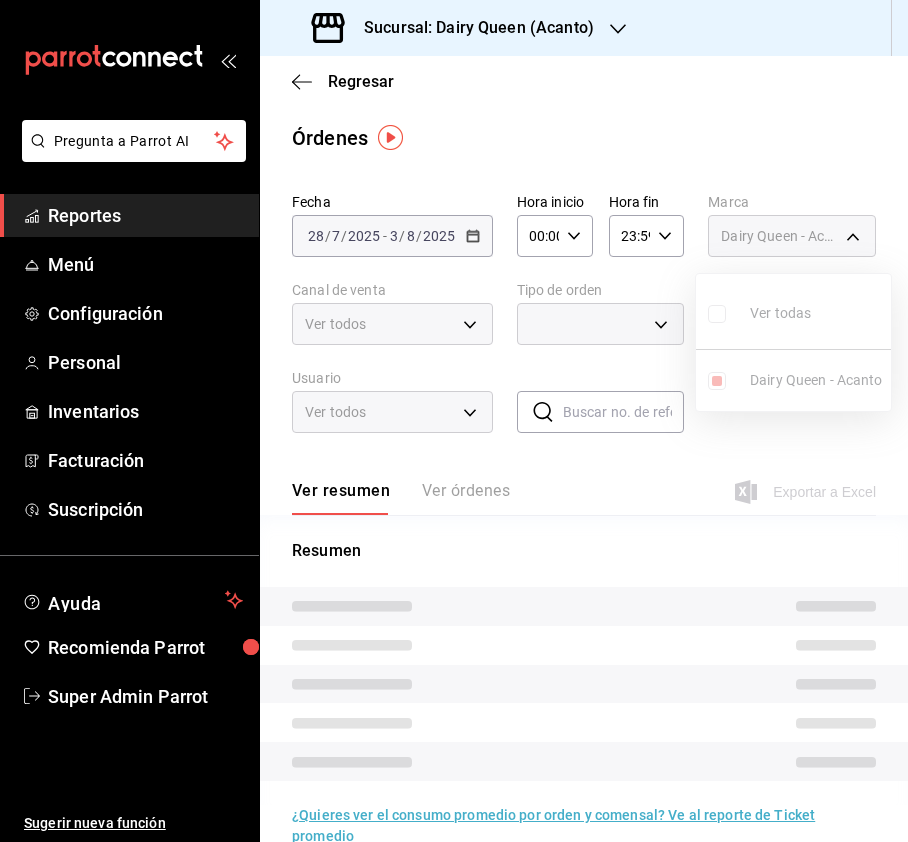 click at bounding box center (454, 421) 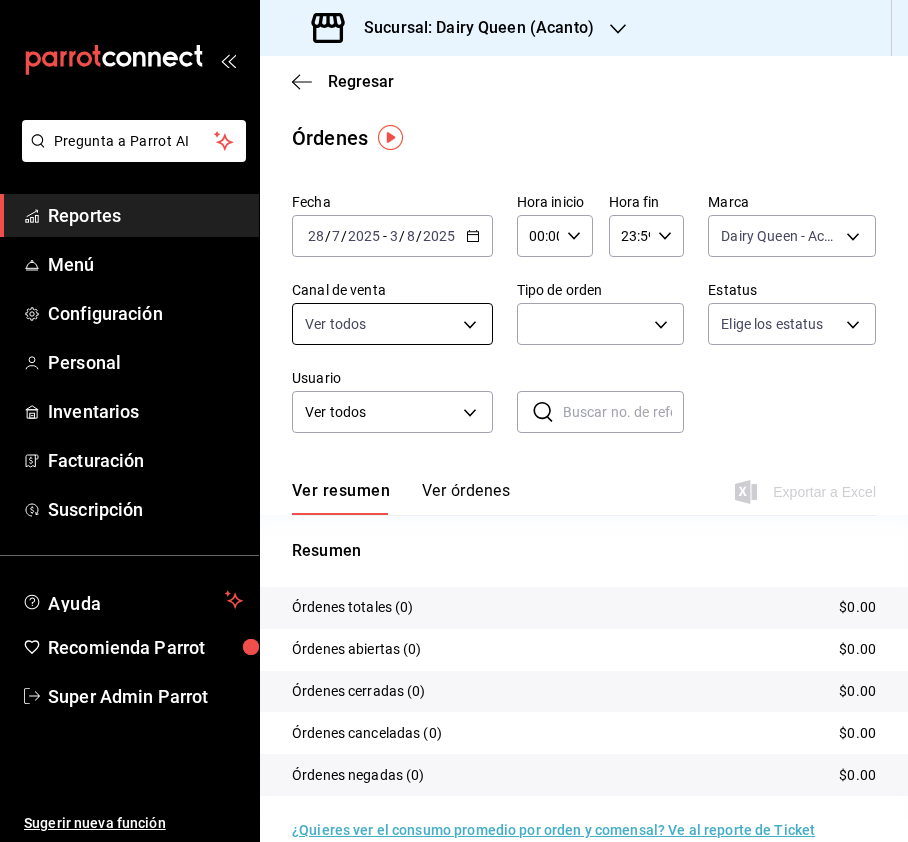 click on "Pregunta a Parrot AI Reportes   Menú   Configuración   Personal   Inventarios   Facturación   Suscripción   Ayuda Recomienda Parrot   Super Admin Parrot   Sugerir nueva función   Sucursal: Dairy Queen ([ALPHANUMERIC_ID]) Regresar Órdenes Fecha [DATE] [DATE] - [DATE] [DATE] Hora inicio [TIME] Hora inicio Hora fin [TIME] Hora fin Marca Dairy Queen - [ALPHANUMERIC_ID] [ALPHANUMERIC_ID],[ALPHANUMERIC_ID] Canal de venta Ver todos PARROT,UBER_EATS,RAPPI,DIDI_FOOD,ONLINE Tipo de orden [ALPHANUMERIC_ID] Estatus Elige los estatus Usuario Ver todos ALL ​ ​ Ver resumen Ver órdenes Exportar a Excel Resumen Órdenes totales (0) $[PRICE] Órdenes abiertas (0) $[PRICE] Órdenes cerradas (0) $[PRICE] Órdenes canceladas (0) $[PRICE] Órdenes negadas (0) $[PRICE] ¿Quieres ver el consumo promedio por orden y comensal? Ve al reporte de Ticket promedio GANA 1 MES GRATIS EN TU SUSCRIPCIÓN AQUÍ Ver video tutorial Ir a video Pregunta a Parrot AI Reportes   Menú   Configuración" at bounding box center (454, 421) 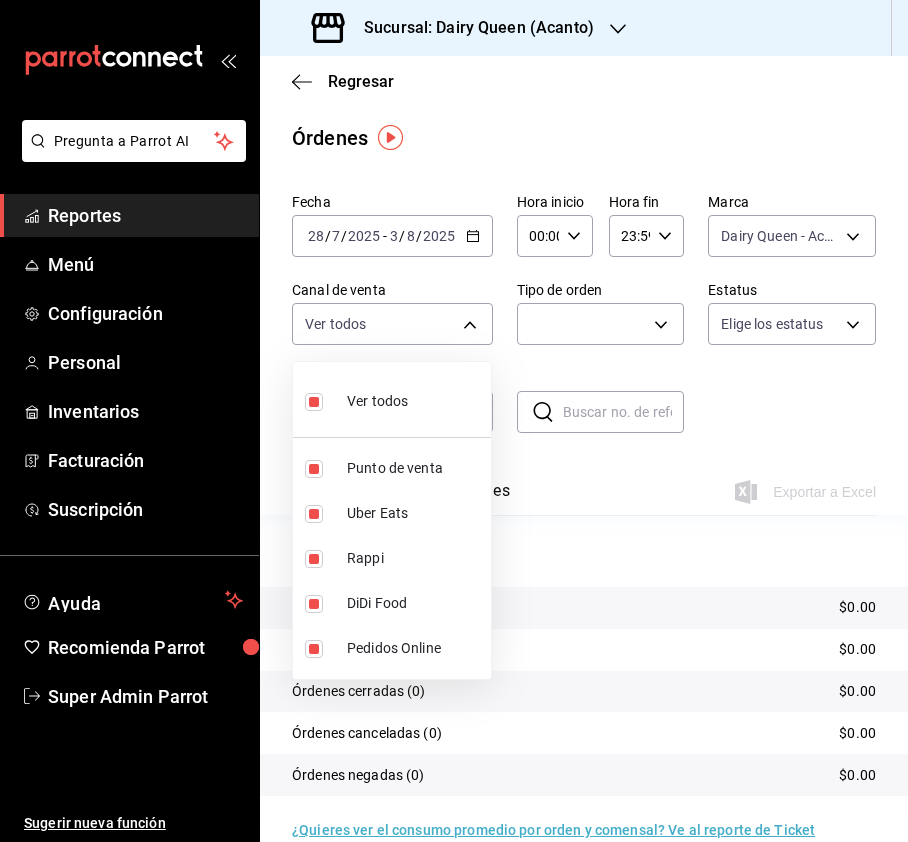 click at bounding box center [314, 402] 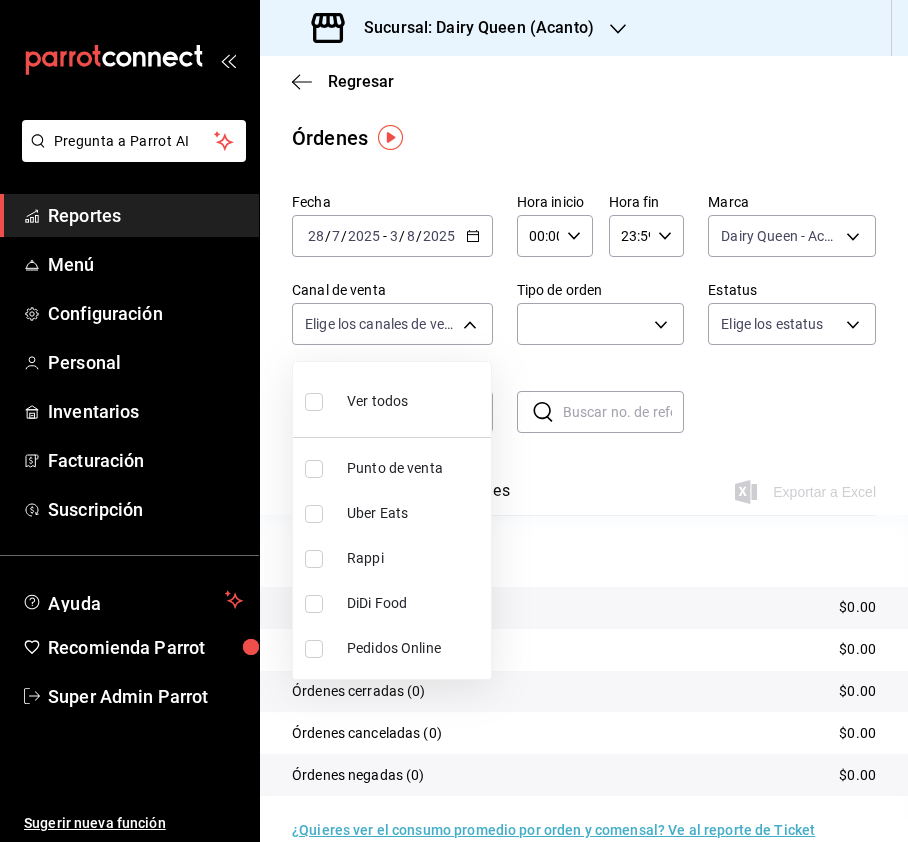 click at bounding box center [314, 559] 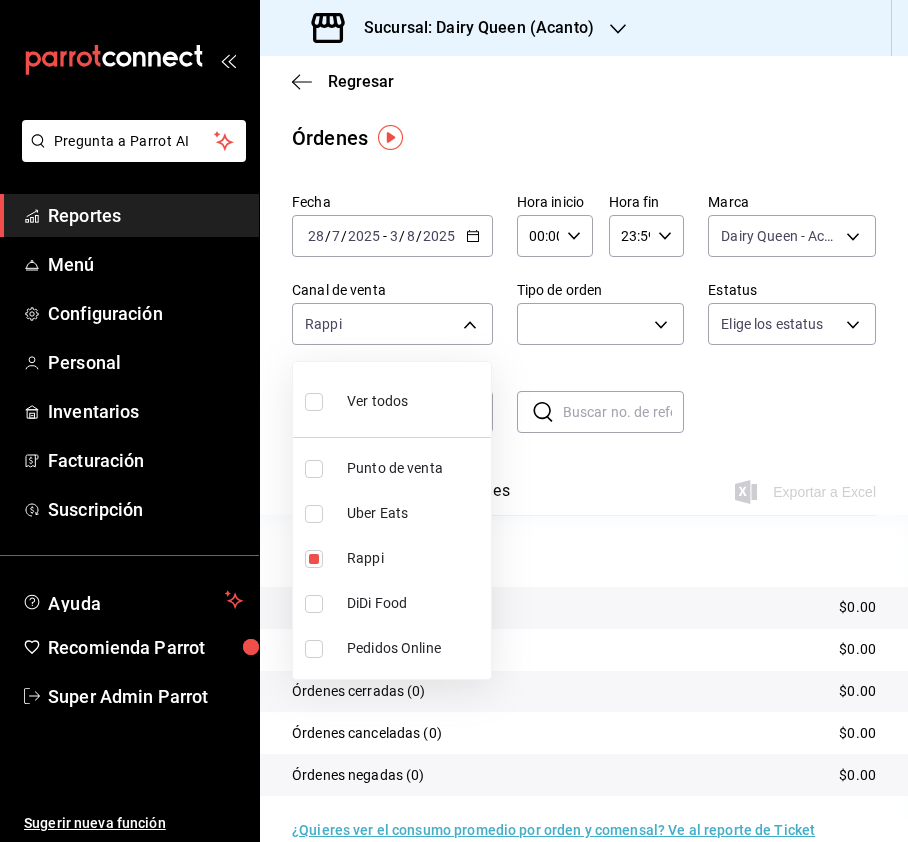 click at bounding box center [454, 421] 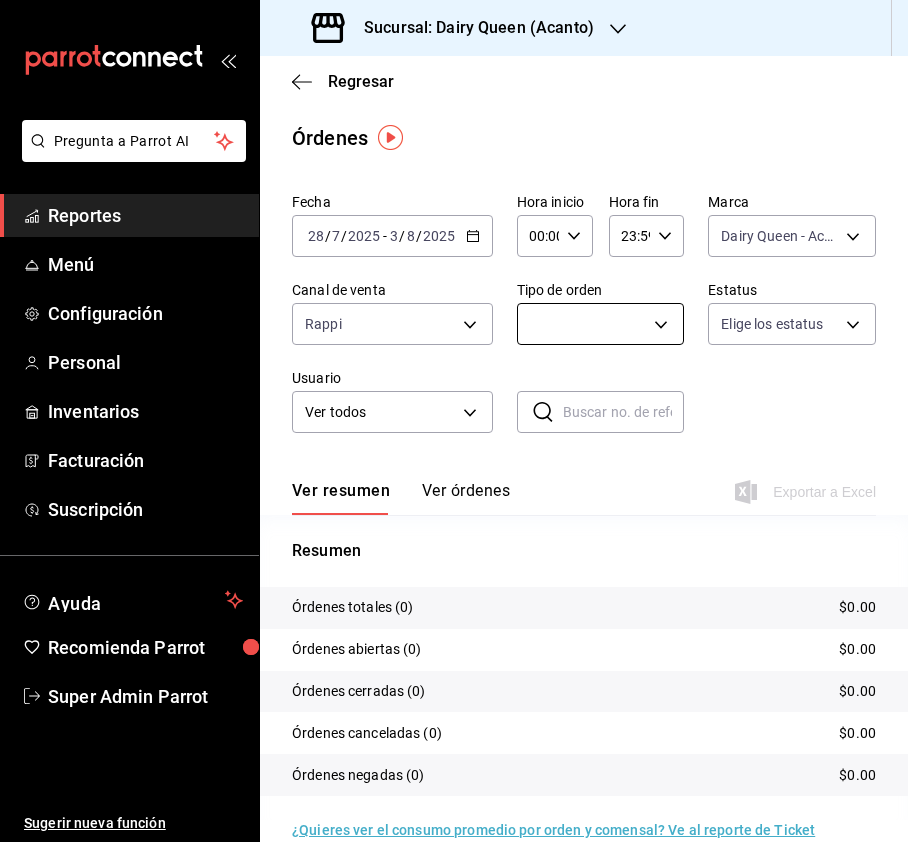 click on "Pregunta a Parrot AI Reportes   Menú   Configuración   Personal   Inventarios   Facturación   Suscripción   Ayuda Recomienda Parrot   Super Admin Parrot   Sugerir nueva función   Sucursal: Dairy Queen ([CITY]) Regresar Órdenes Fecha [DATE] [DATE] - [DATE] [DATE] Hora inicio 00:00 Hora inicio Hora fin 23:59 Hora fin Marca Dairy Queen - [CITY] [UUID],[UUID] Canal de venta Rappi RAPPI Tipo de orden [UUID] Estatus Elige los estatus Usuario Ver todos ALL ​ ​ Ver resumen Ver órdenes Exportar a Excel Resumen Órdenes totales (0) $0.00 Órdenes abiertas (0) $0.00 Órdenes cerradas (0) $0.00 Órdenes canceladas (0) $0.00 Órdenes negadas (0) $0.00 ¿Quieres ver el consumo promedio por orden y comensal? Ve al reporte de Ticket promedio GANA 1 MES GRATIS EN TU SUSCRIPCIÓN AQUÍ Ver video tutorial Ir a video Pregunta a Parrot AI Reportes   Menú   Configuración   Personal   Inventarios       Ayuda" at bounding box center [454, 421] 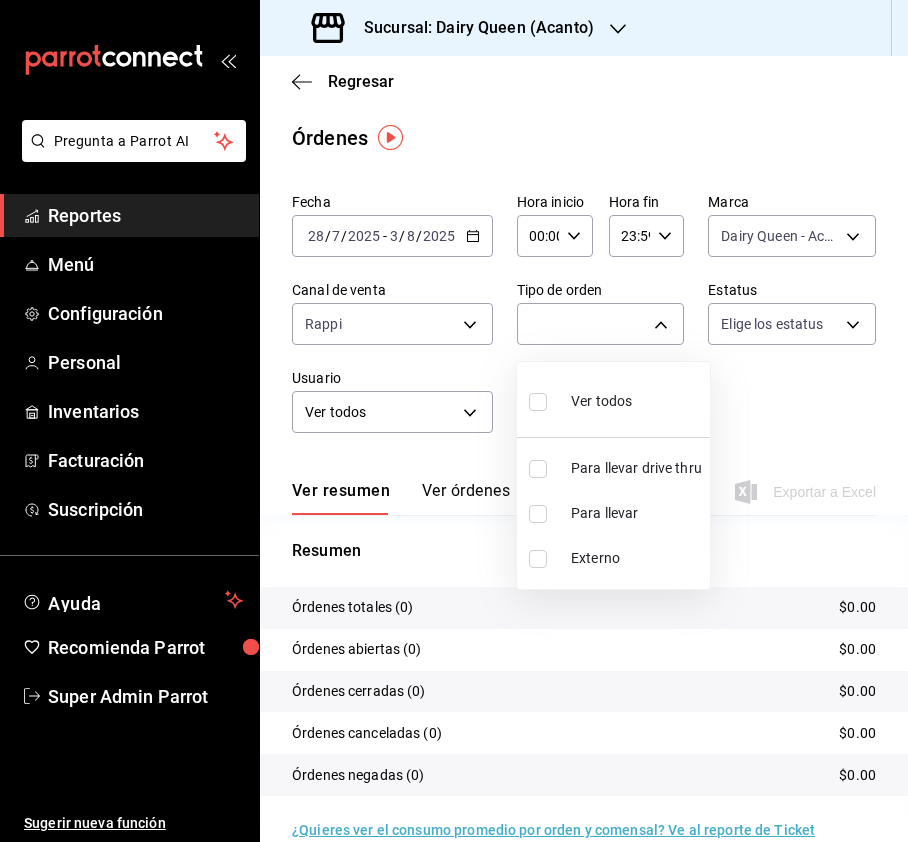 click at bounding box center [454, 421] 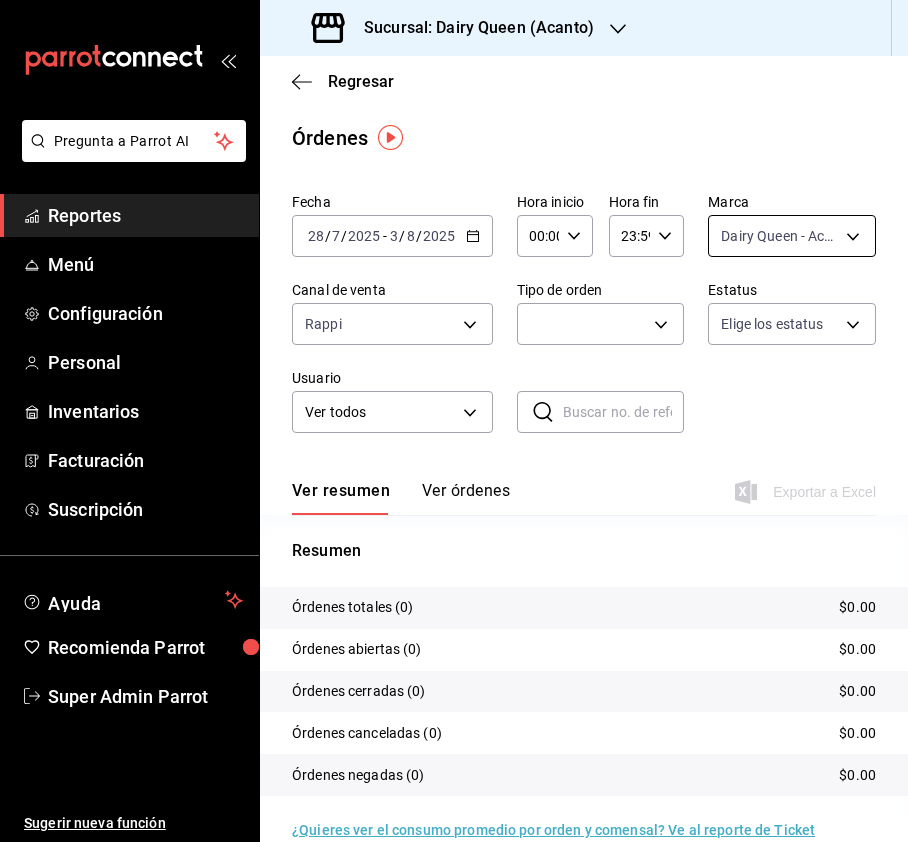 click on "Pregunta a Parrot AI Reportes   Menú   Configuración   Personal   Inventarios   Facturación   Suscripción   Ayuda Recomienda Parrot   Super Admin Parrot   Sugerir nueva función   Sucursal: Dairy Queen ([CITY]) Regresar Órdenes Fecha [DATE] [DATE] - [DATE] [DATE] Hora inicio 00:00 Hora inicio Hora fin 23:59 Hora fin Marca Dairy Queen - [CITY] [UUID],[UUID] Canal de venta Rappi RAPPI Tipo de orden [UUID] Estatus Elige los estatus Usuario Ver todos ALL ​ ​ Ver resumen Ver órdenes Exportar a Excel Resumen Órdenes totales (0) $0.00 Órdenes abiertas (0) $0.00 Órdenes cerradas (0) $0.00 Órdenes canceladas (0) $0.00 Órdenes negadas (0) $0.00 ¿Quieres ver el consumo promedio por orden y comensal? Ve al reporte de Ticket promedio GANA 1 MES GRATIS EN TU SUSCRIPCIÓN AQUÍ Ver video tutorial Ir a video Pregunta a Parrot AI Reportes   Menú   Configuración   Personal   Inventarios       Ayuda" at bounding box center [454, 421] 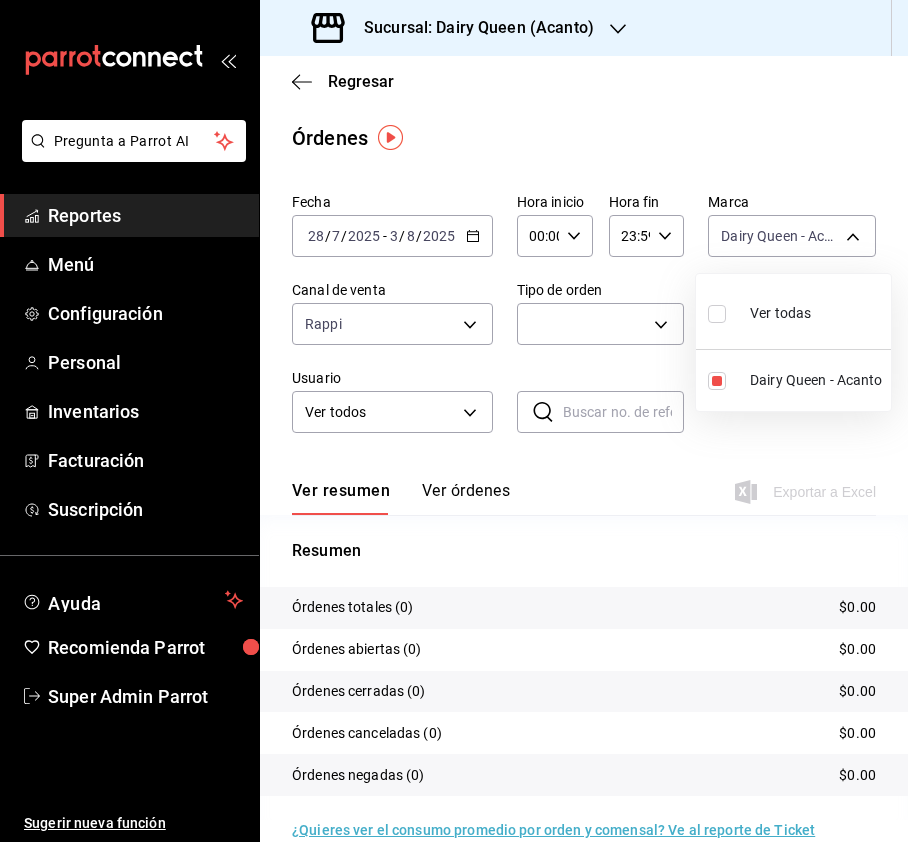 click on "Ver todas" at bounding box center [793, 311] 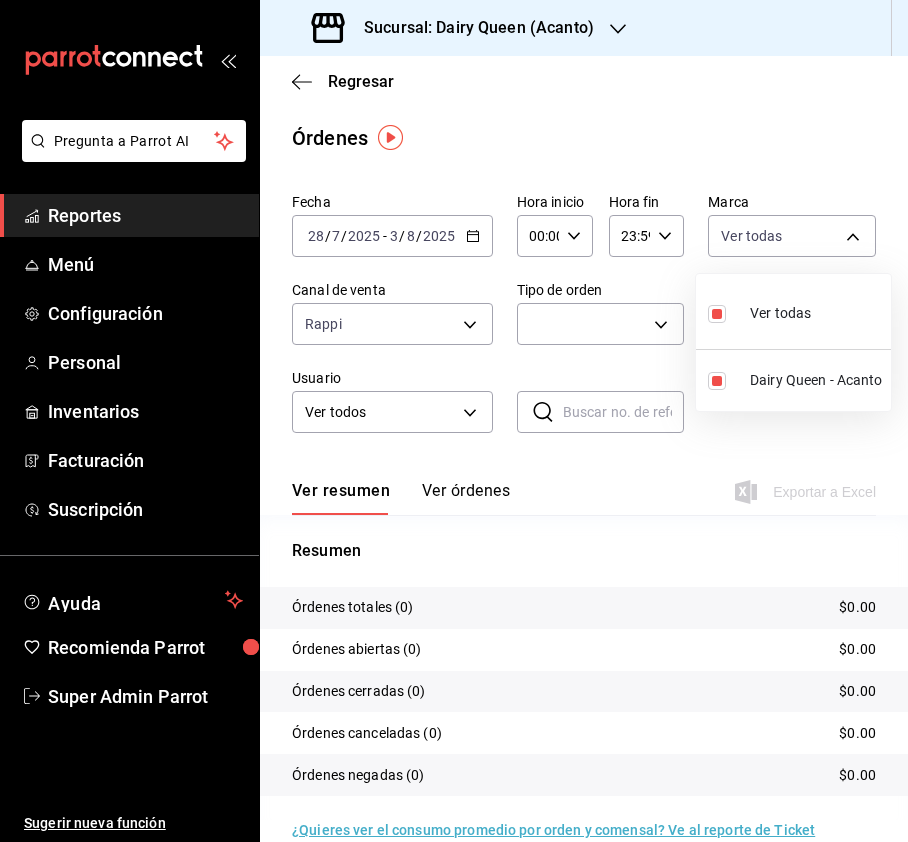 click at bounding box center [454, 421] 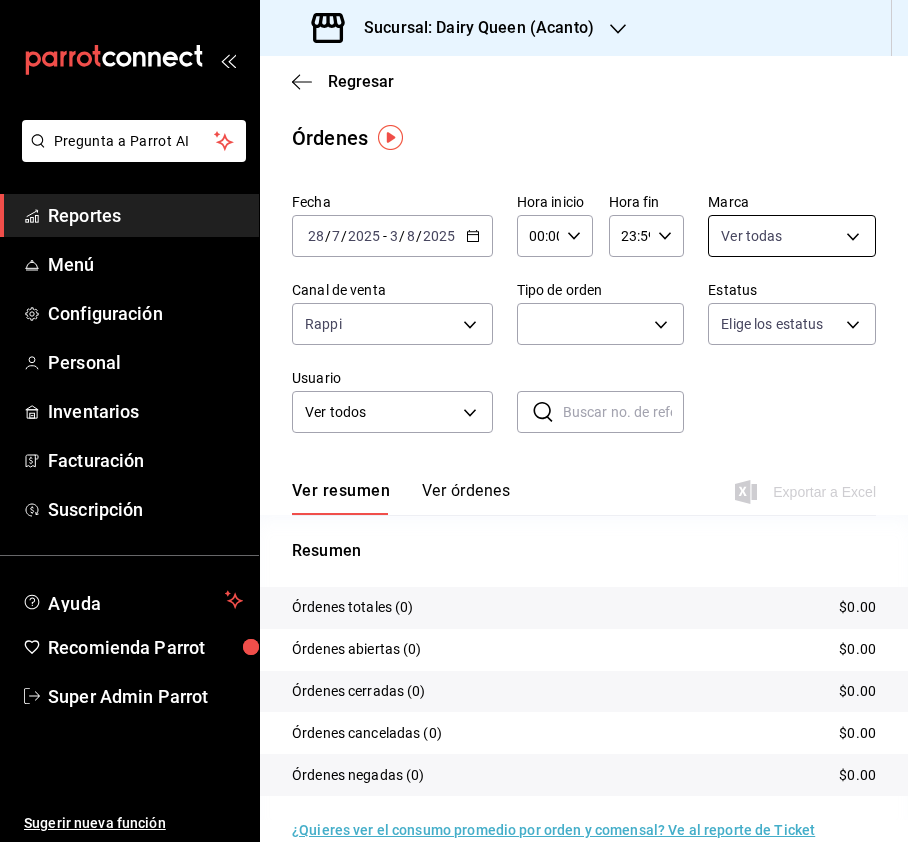 click on "Sucursal: Dairy Queen ([ACANTO])" at bounding box center [454, 421] 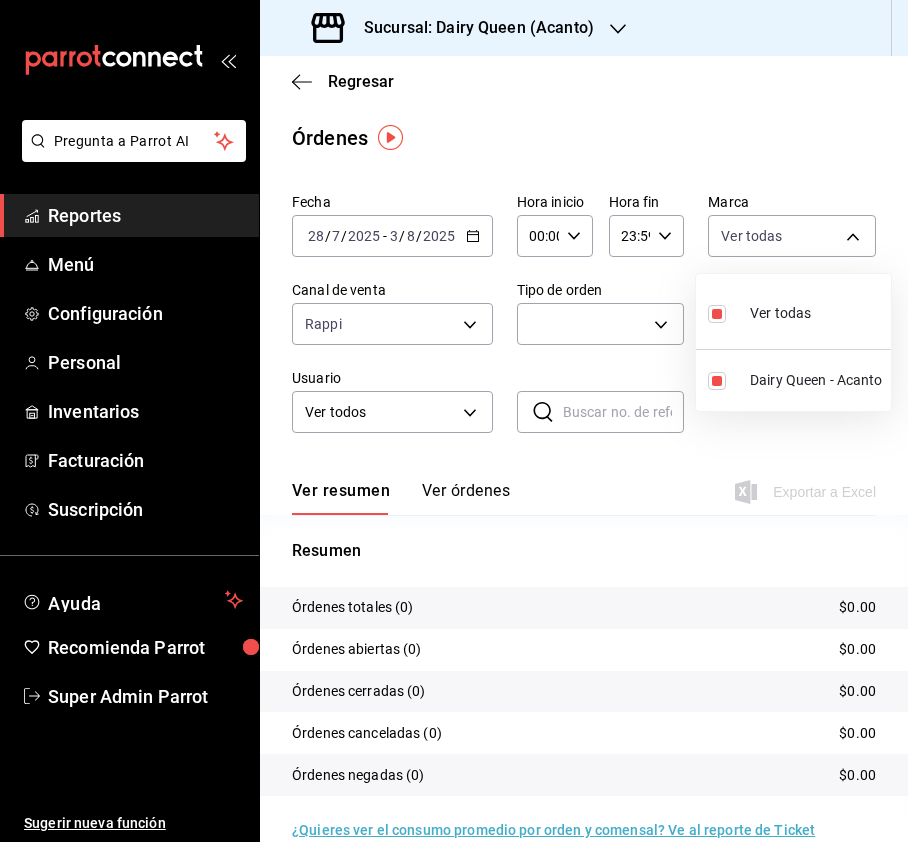 click at bounding box center (454, 421) 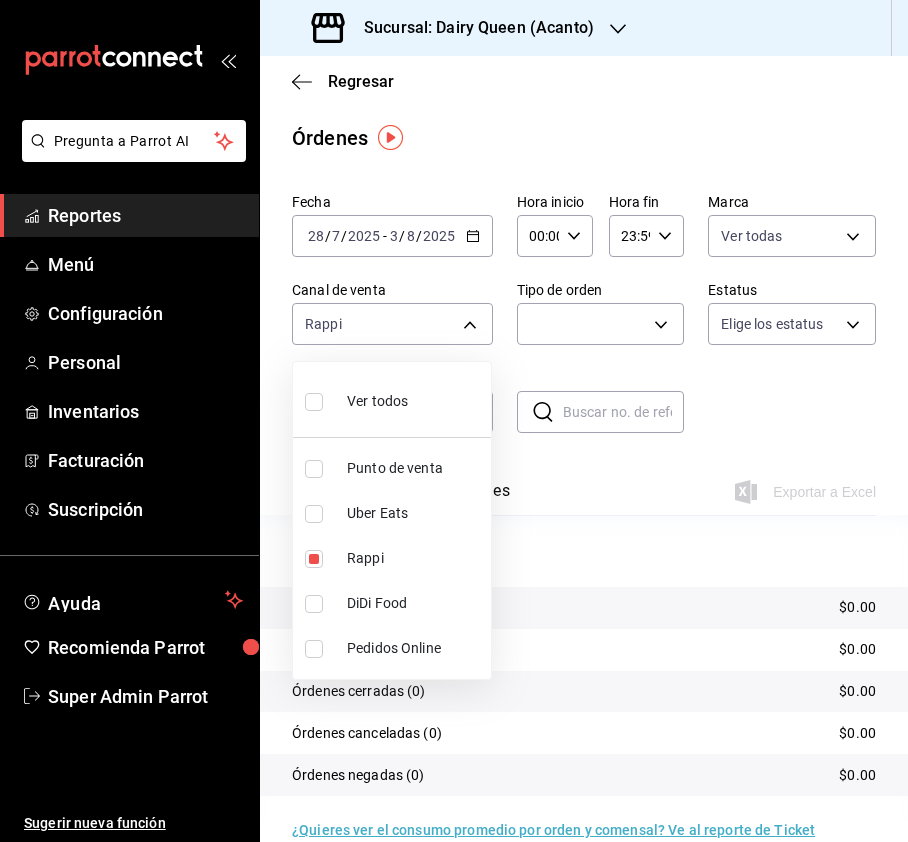 click on "Sucursal: Dairy Queen ([ACANTO])" at bounding box center [454, 421] 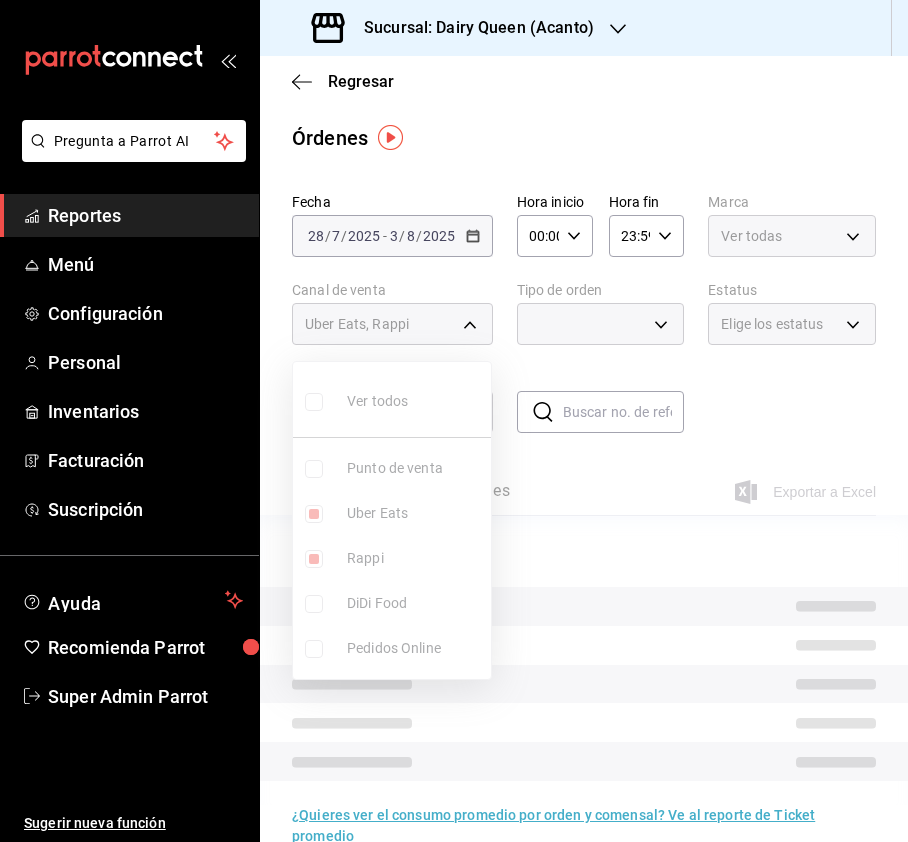click at bounding box center [314, 559] 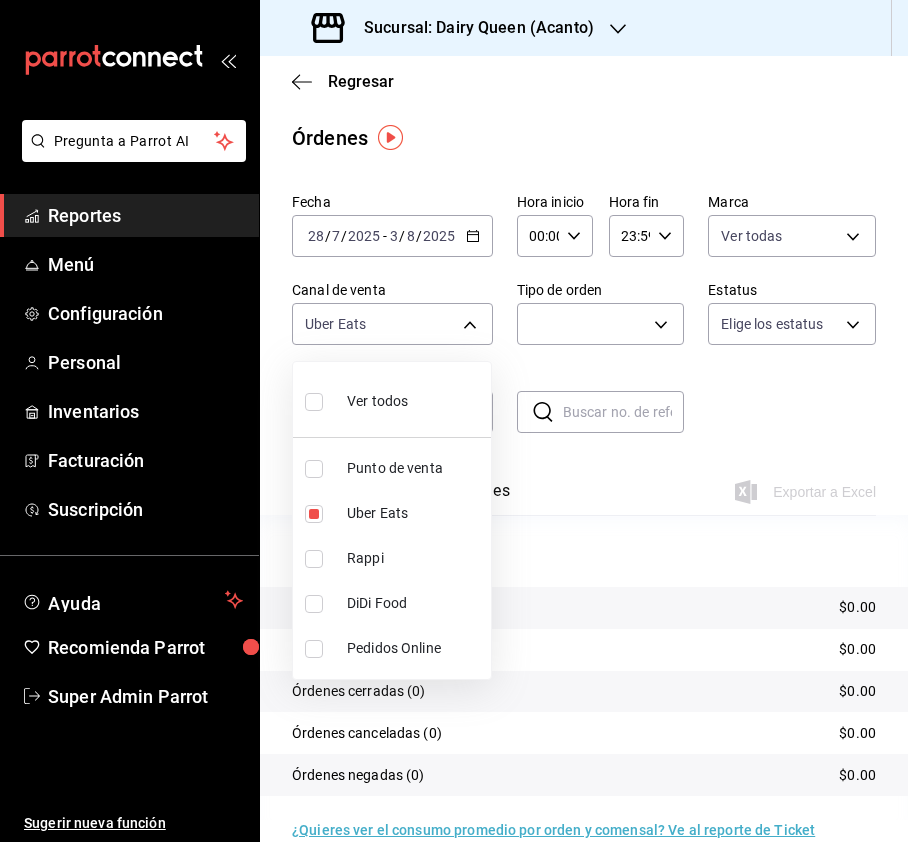 click at bounding box center (454, 421) 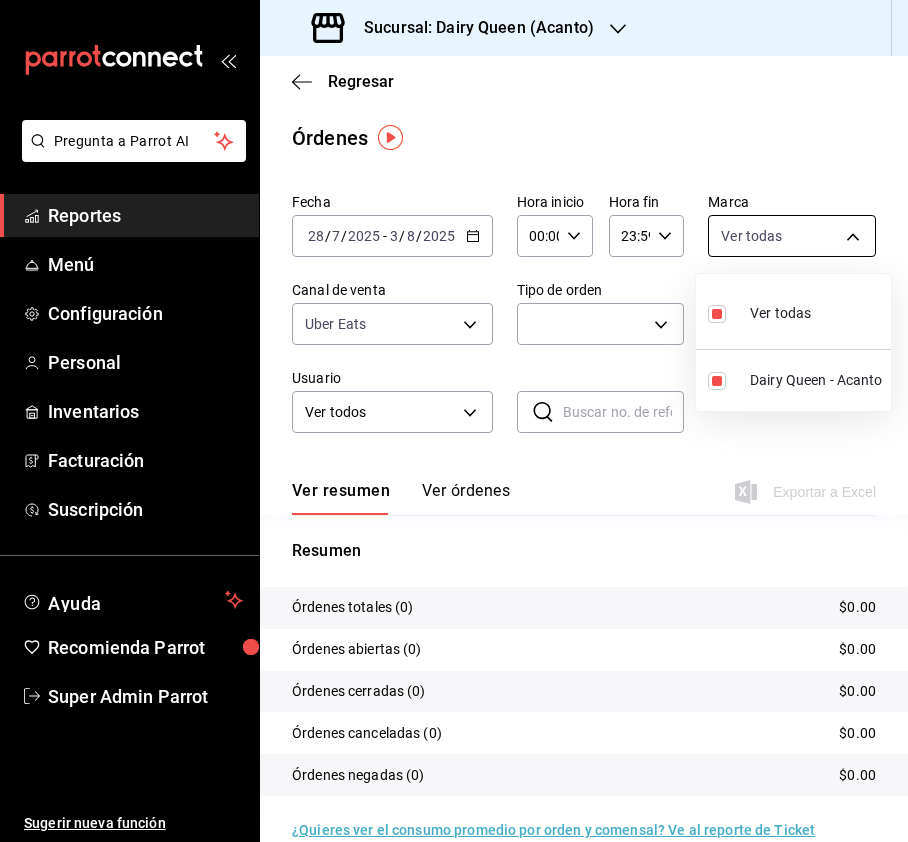 click on "Sucursal: Dairy Queen ([CITY]) Regresar Órdenes Fecha [DATE] [DATE] - [DATE] [DATE] Hora inicio 00:00 Hora inicio Hora fin 23:59 Hora fin Marca Ver todas [UUID] Canal de venta Uber Eats UBER_EATS Tipo de orden [UUID] Estatus Elige los estatus Usuario Ver todos ALL ​ ​ Ver resumen Ver órdenes Exportar a Excel Resumen Órdenes totales (0) $[MONEY] Órdenes abiertas (0) $[MONEY] Órdenes cerradas (0) $[MONEY] Órdenes canceladas (0) $[MONEY] Órdenes negadas (0) $[MONEY] ¿Quieres ver el consumo promedio por orden y comensal? Ve al reporte de Ticket promedio GANA 1 MES GRATIS EN TU SUSCRIPCIÓN AQUÍ Ver video tutorial Ir a video Pregunta a Parrot AI Reportes   Menú   Configuración   Personal   Inventarios   Facturación   Suscripción   Ayuda       Ver todas" at bounding box center [454, 421] 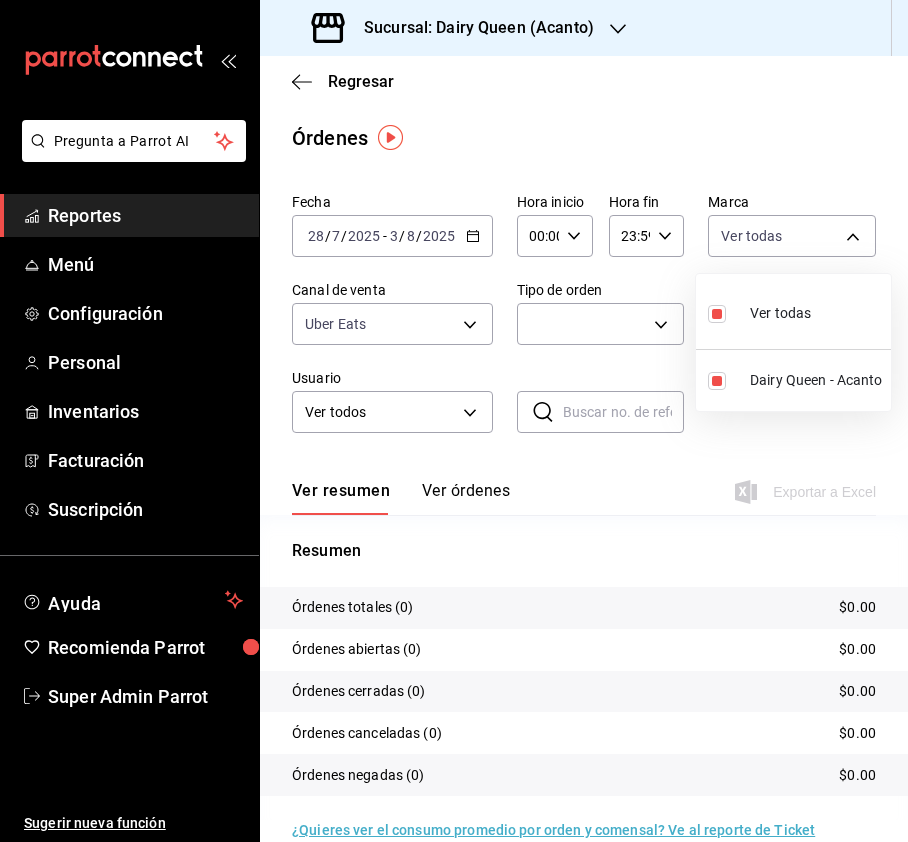 click at bounding box center (454, 421) 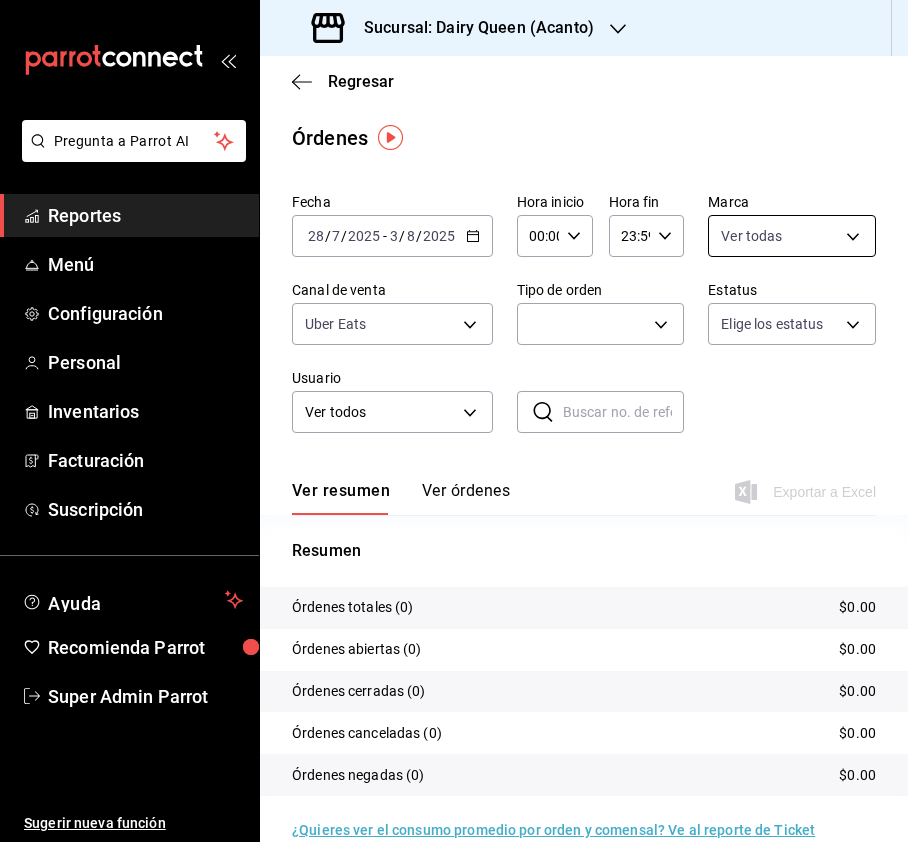 click on "Sucursal: Dairy Queen (Acanto)" at bounding box center [454, 421] 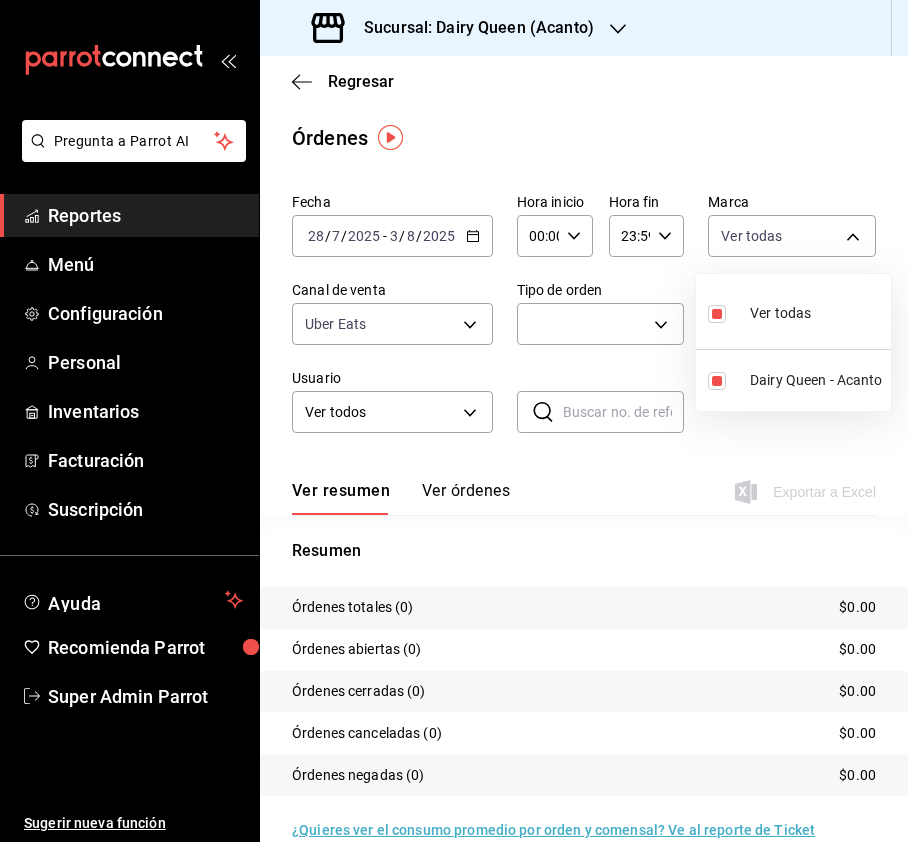 click at bounding box center (454, 421) 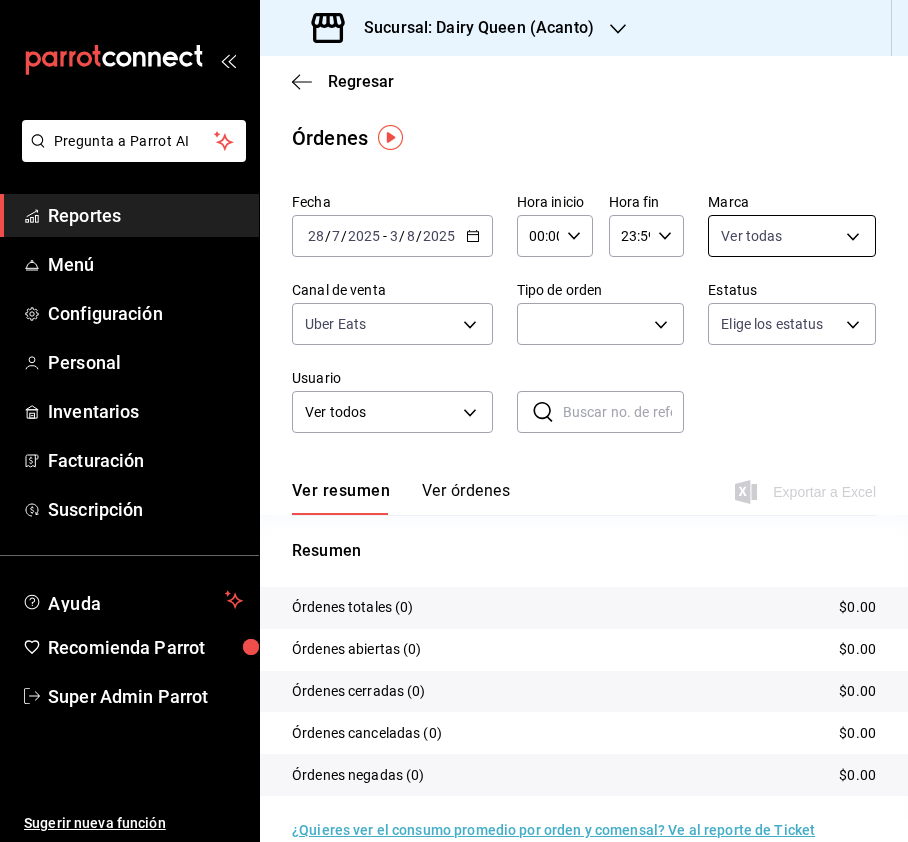 click on "Sucursal: Dairy Queen (Acanto)" at bounding box center (454, 421) 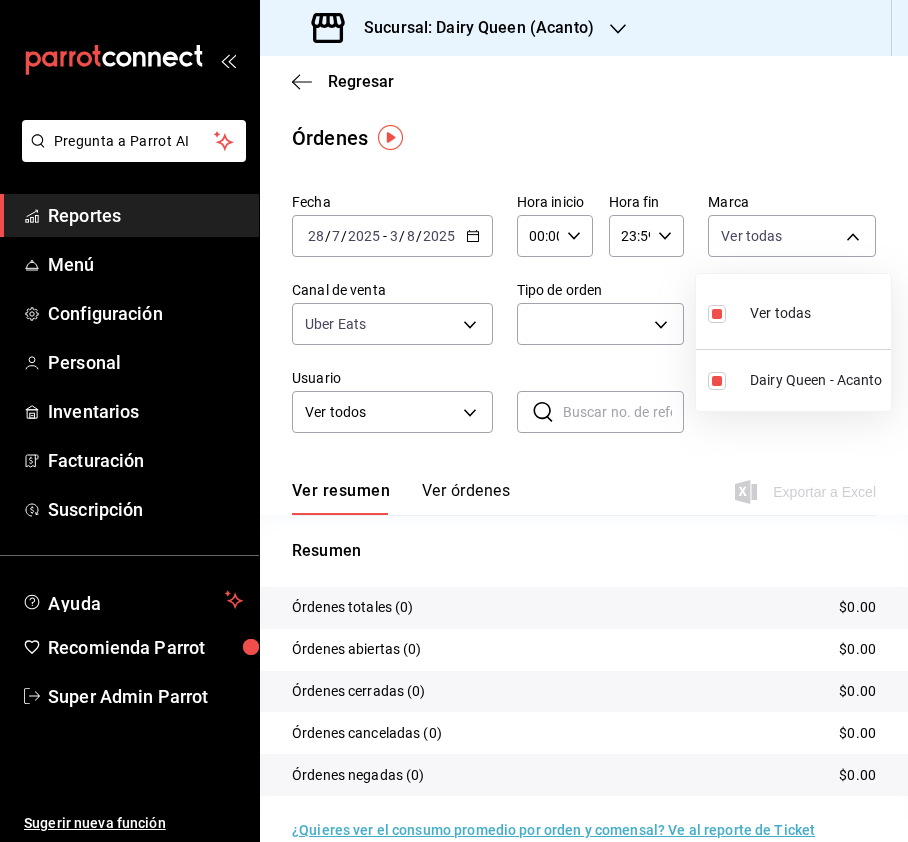 click at bounding box center (454, 421) 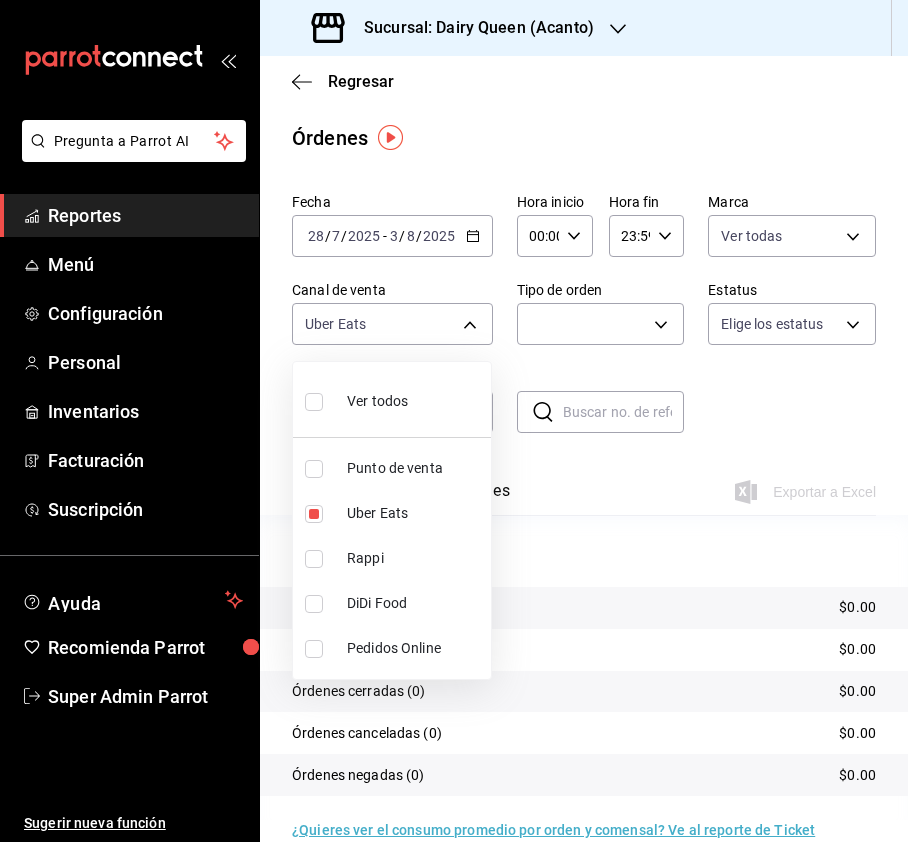 click on "Sucursal: Dairy Queen ([ACANTO])" at bounding box center (454, 421) 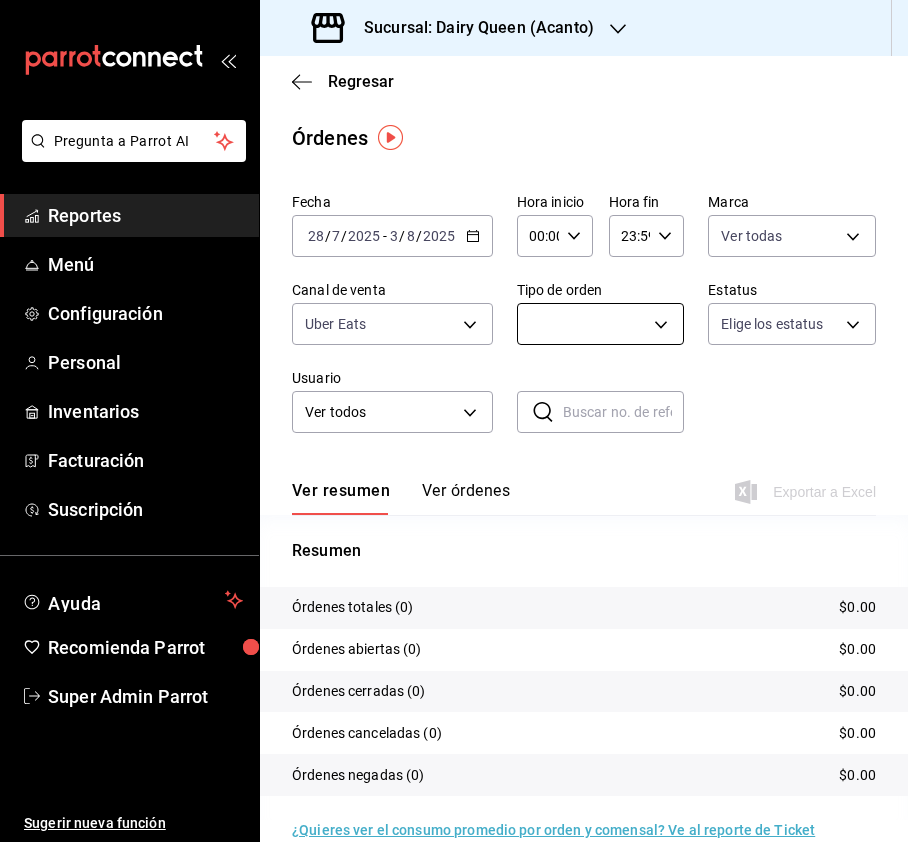 click on "Sucursal: Dairy Queen (Acanto)" at bounding box center (454, 421) 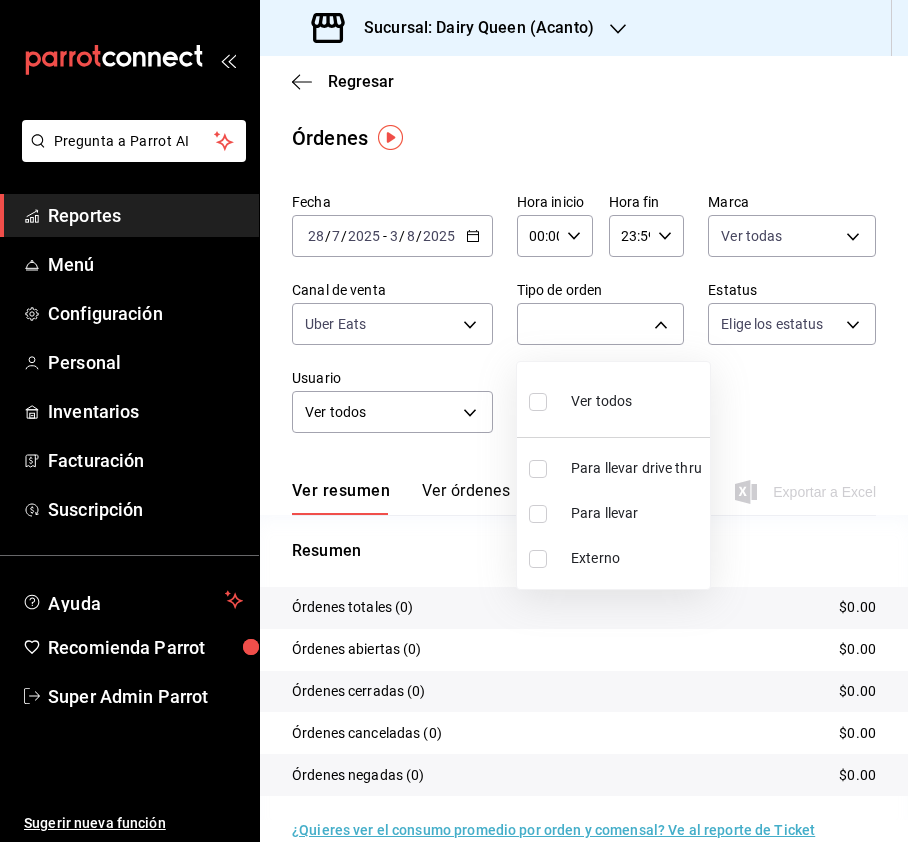 click at bounding box center [538, 402] 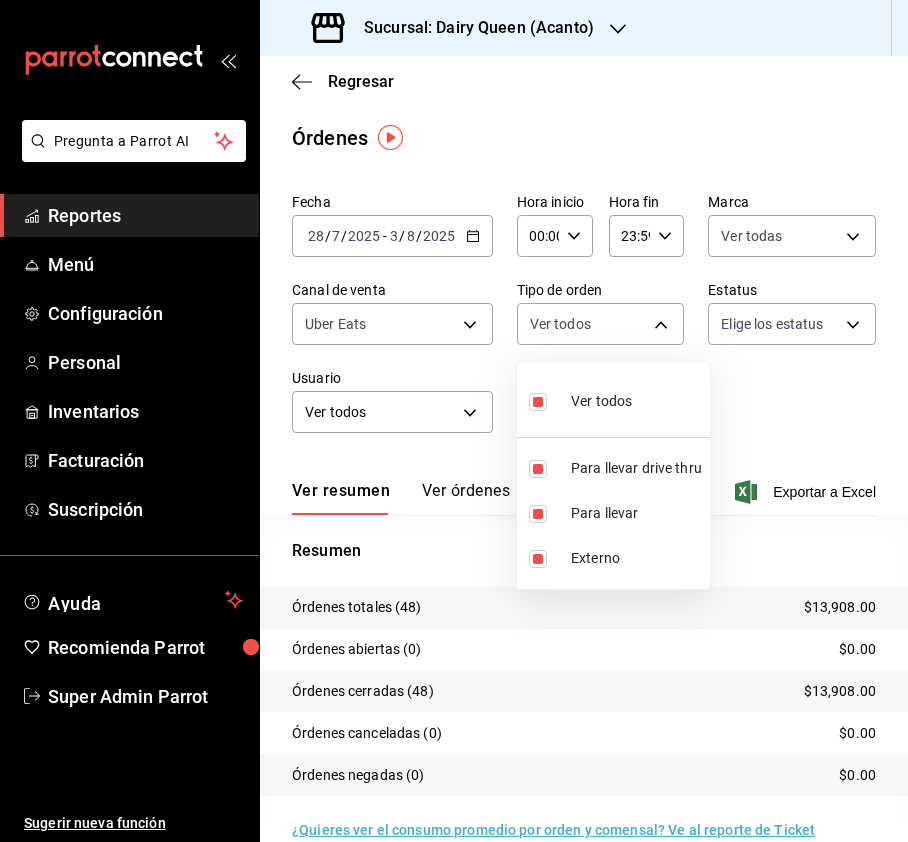 click at bounding box center [454, 421] 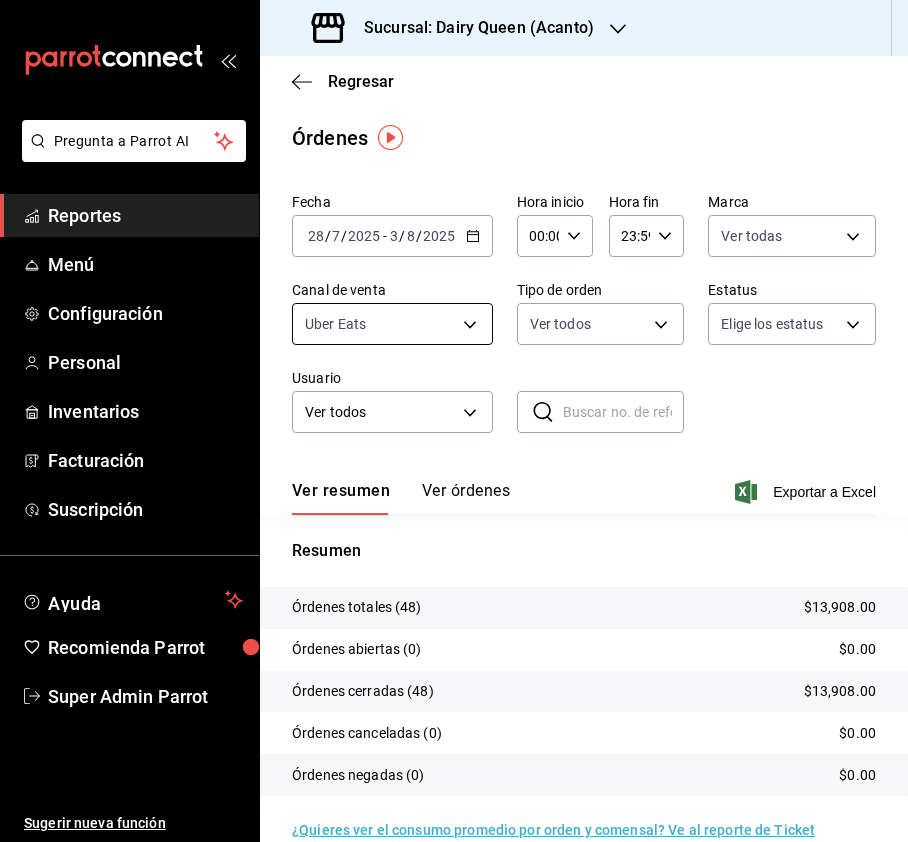 click on "Sucursal: Dairy Queen (Acanto)" at bounding box center (454, 421) 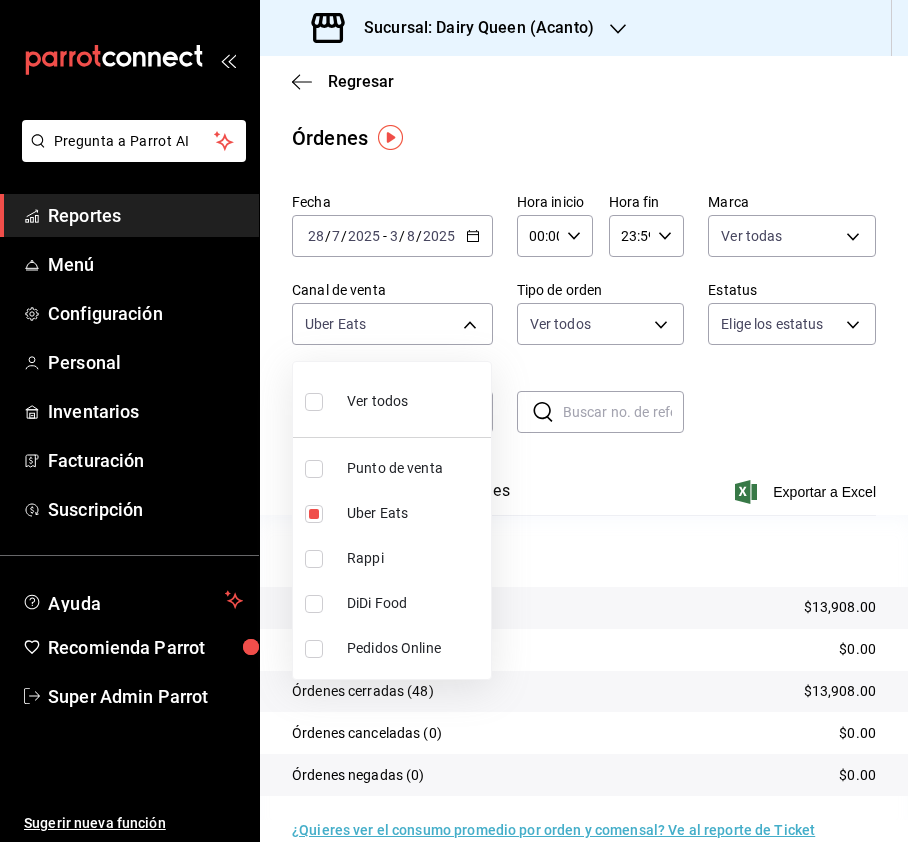 click at bounding box center [314, 559] 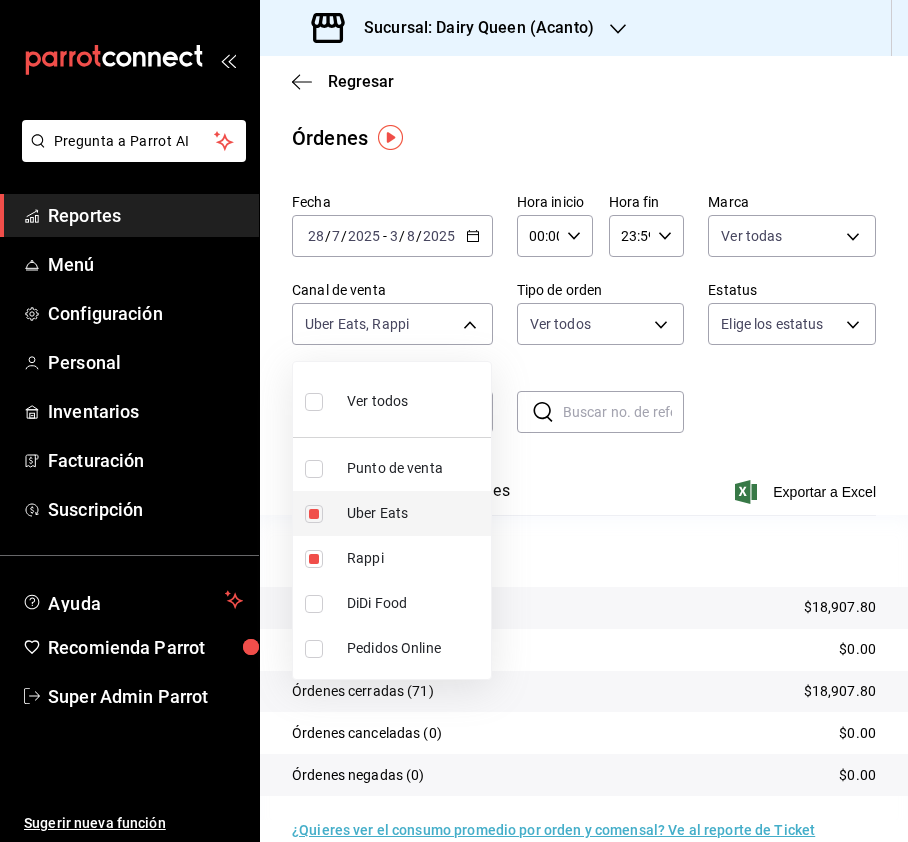 click at bounding box center [314, 514] 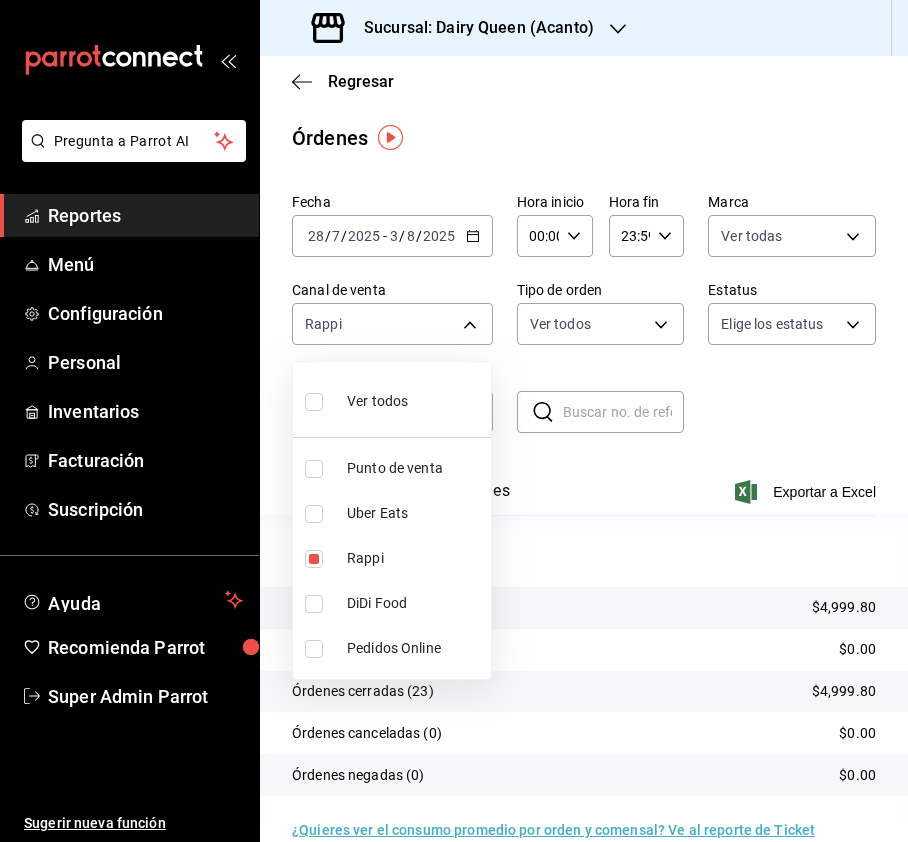 click at bounding box center [314, 514] 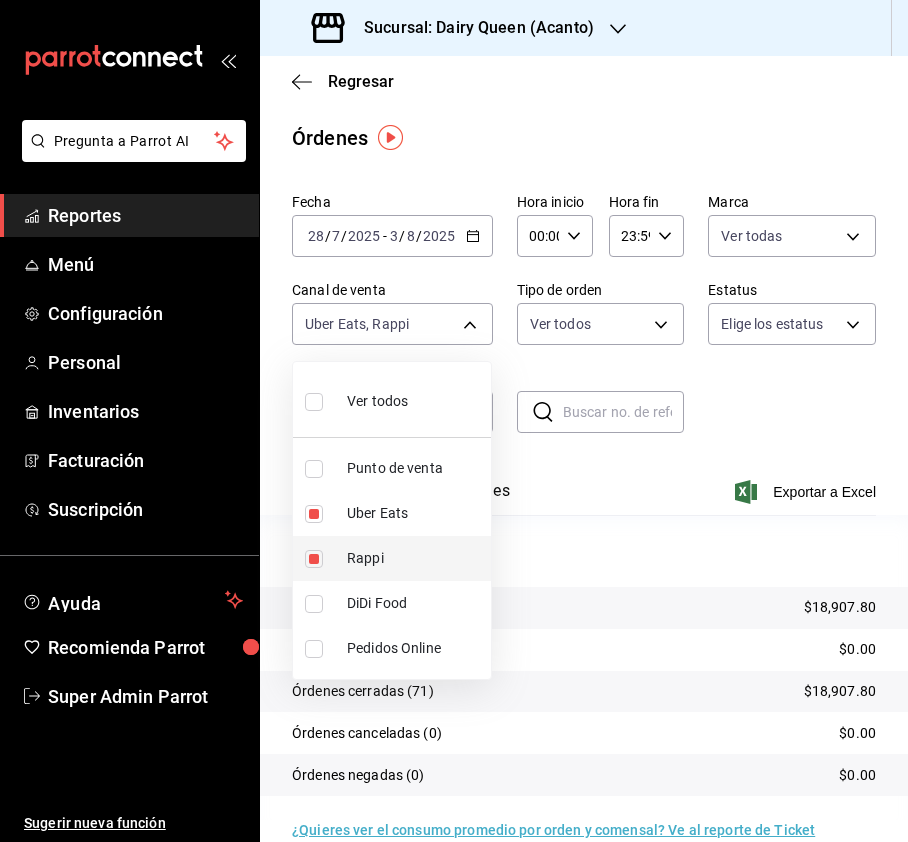 click at bounding box center [314, 559] 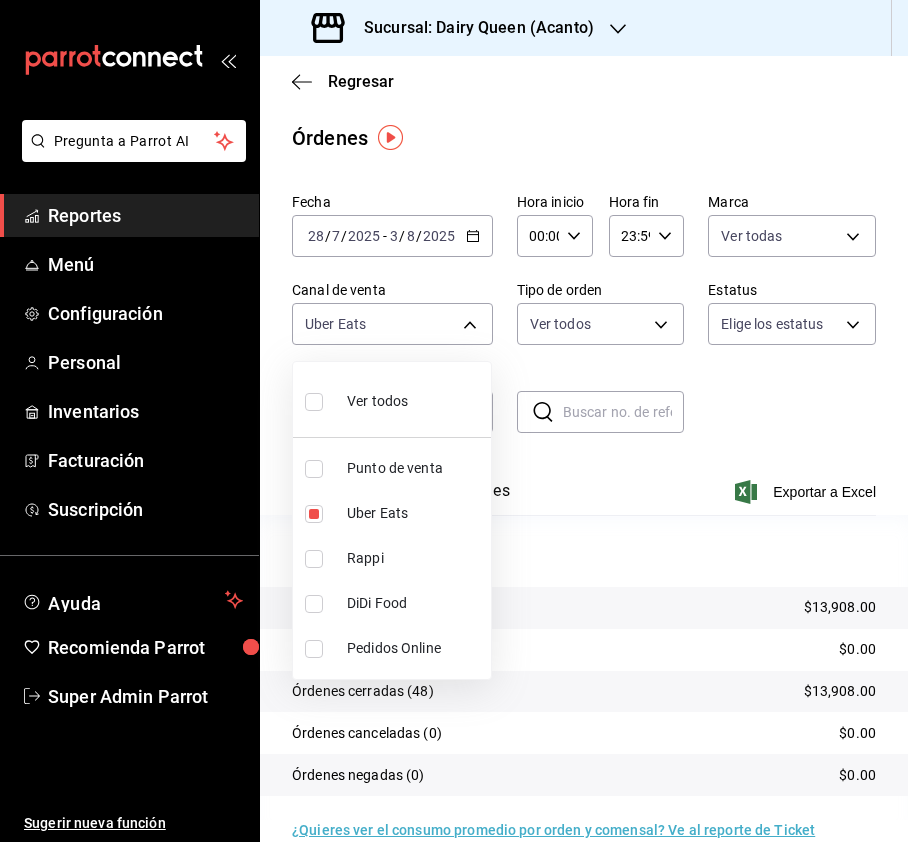 click on "DiDi Food" at bounding box center [392, 603] 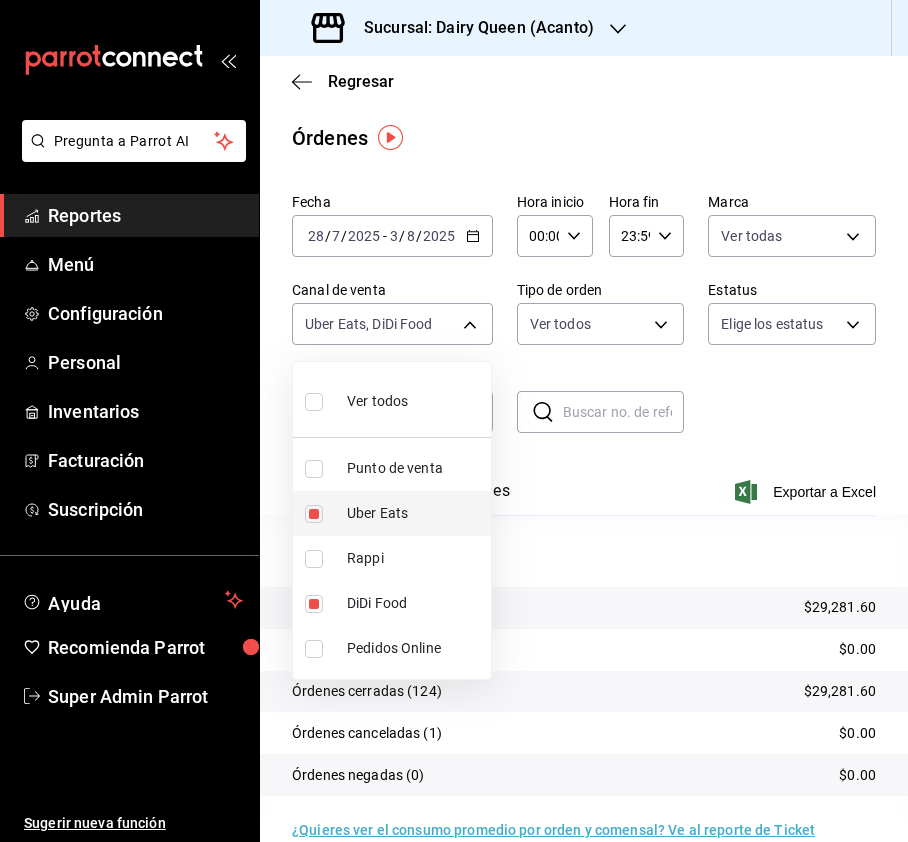 click at bounding box center [314, 514] 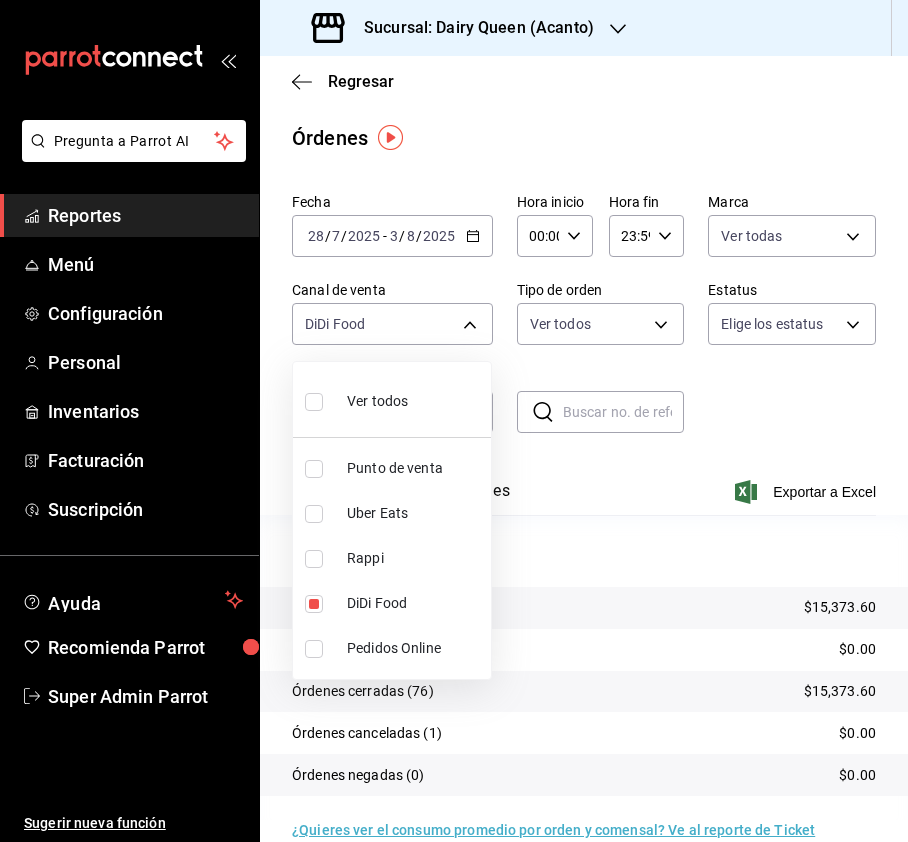 click at bounding box center [314, 402] 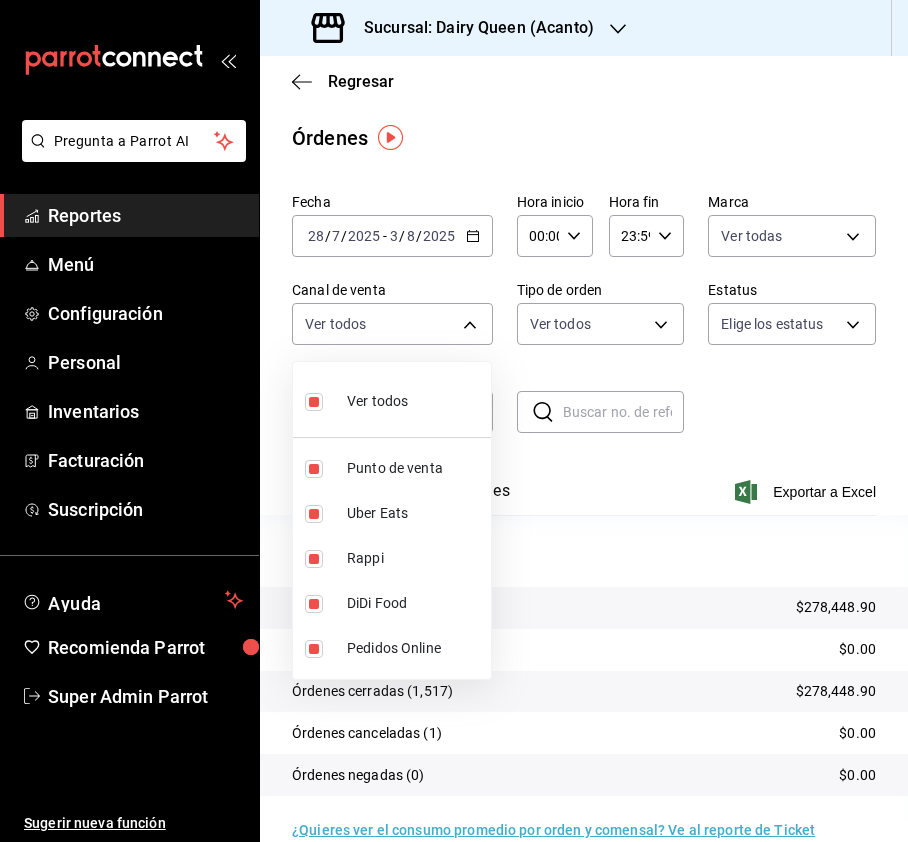 click at bounding box center (454, 421) 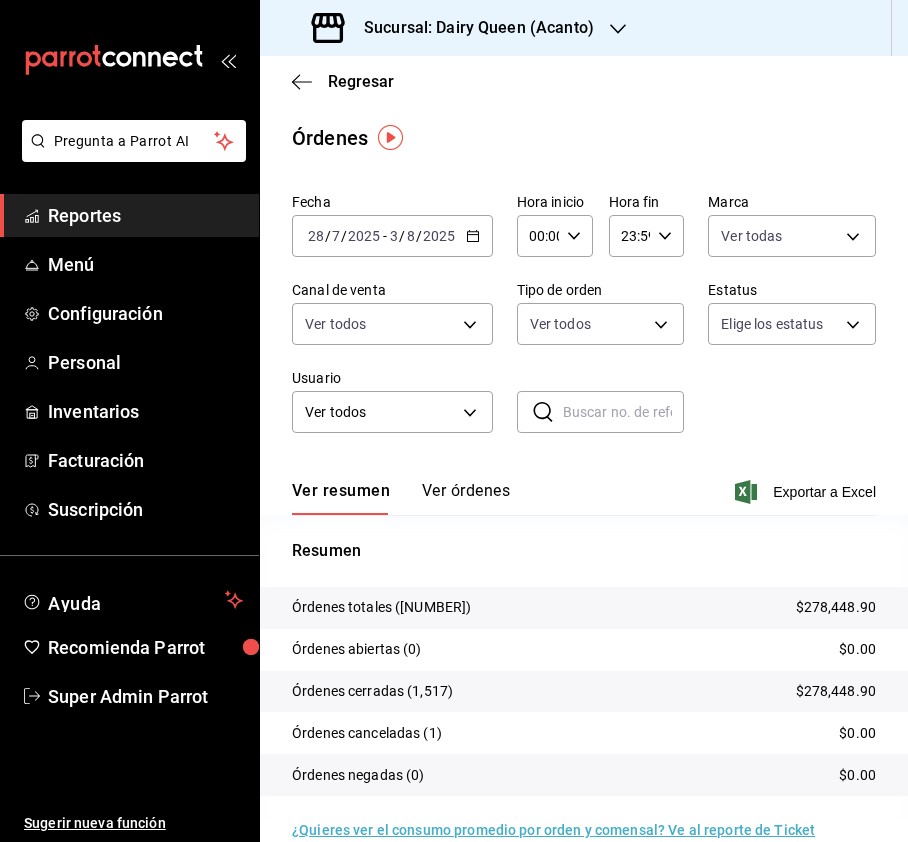 click on "Sucursal: Dairy Queen (Acanto) Regresar Órdenes Fecha [DATE] [DATE] - [DATE] [DATE] Hora inicio 00:00 Hora inicio Hora fin 23:59 Hora fin Marca Ver todas [UUID] Canal de venta Ver todos PARROT,UBER_EATS,RAPPI,DIDI_FOOD,ONLINE Tipo de orden Ver todos [UUID],[UUID],EXTERNAL Estatus Elige los estatus Usuario Ver todos ALL ​ ​ Ver resumen Ver órdenes Exportar a Excel Resumen Órdenes totales (1,518) $278,448.90 Órdenes abiertas (0) $0.00 Órdenes cerradas (1,517) $278,448.90 Órdenes canceladas (1) $0.00 Órdenes negadas (0) $0.00 ¿Quieres ver el consumo promedio por orden y comensal? Ve al reporte de Ticket promedio GANA 1 MES GRATIS EN TU SUSCRIPCIÓN AQUÍ Ver video tutorial Ir a video Pregunta a Parrot AI" at bounding box center [454, 421] 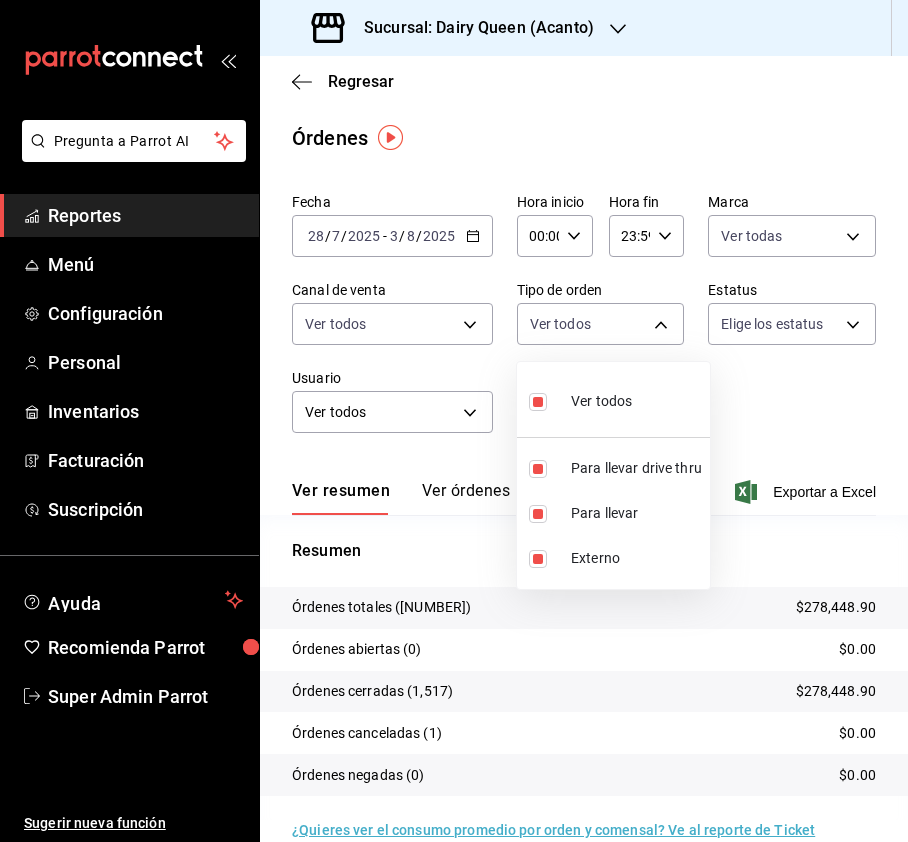 click at bounding box center (538, 402) 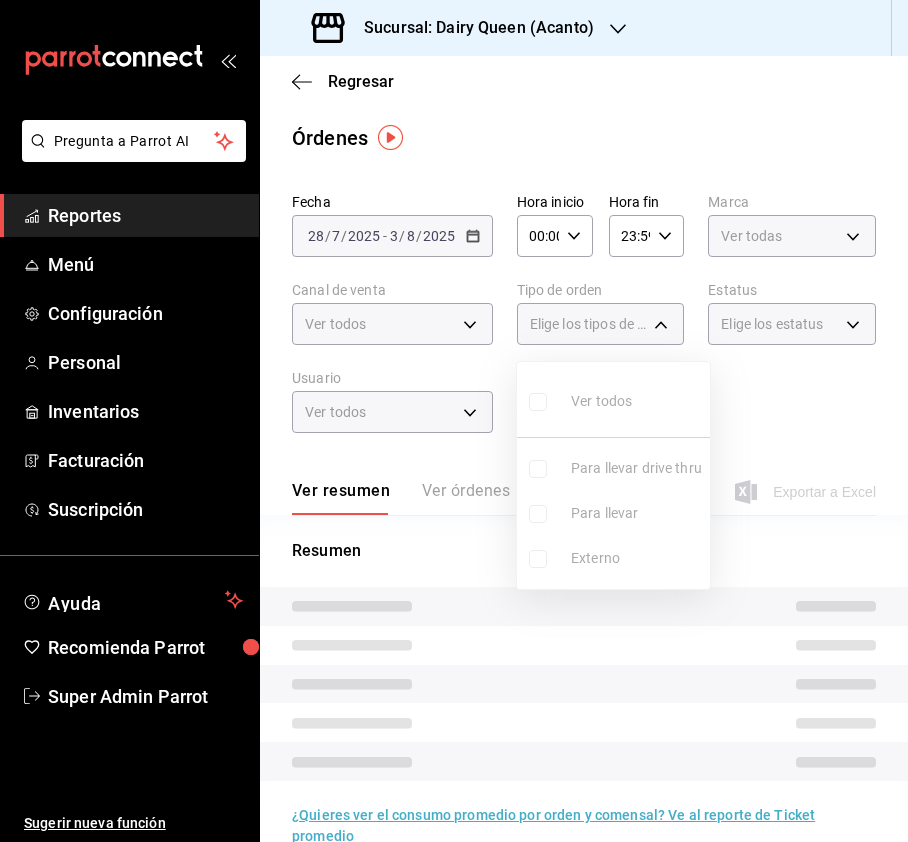 type 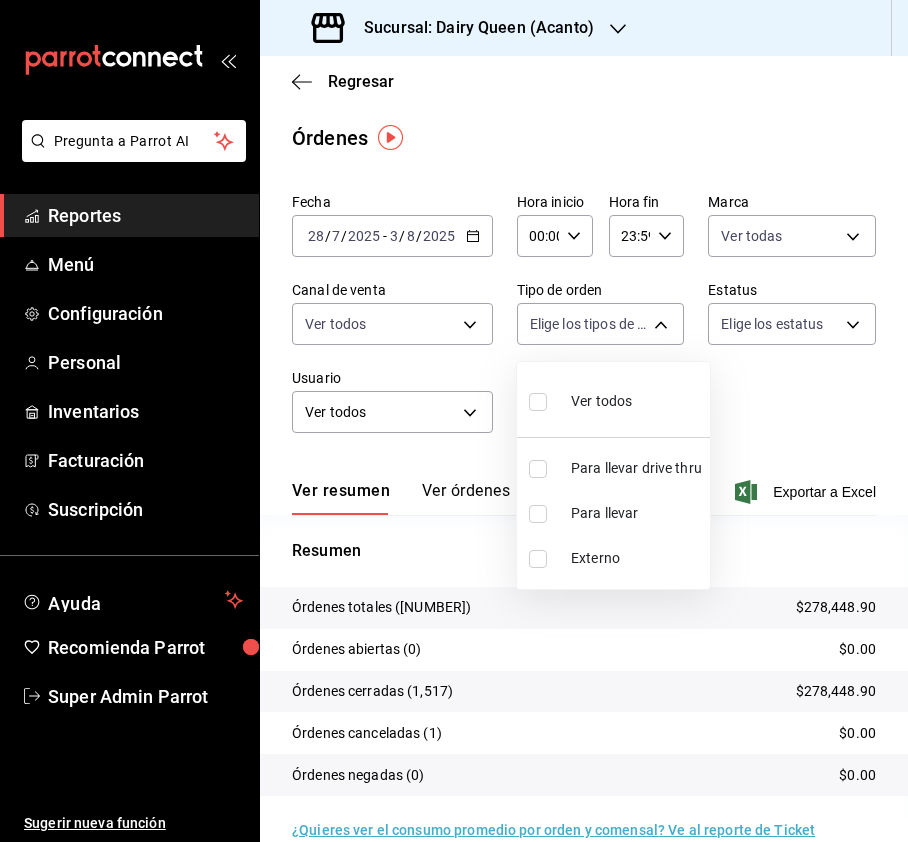 click at bounding box center [538, 469] 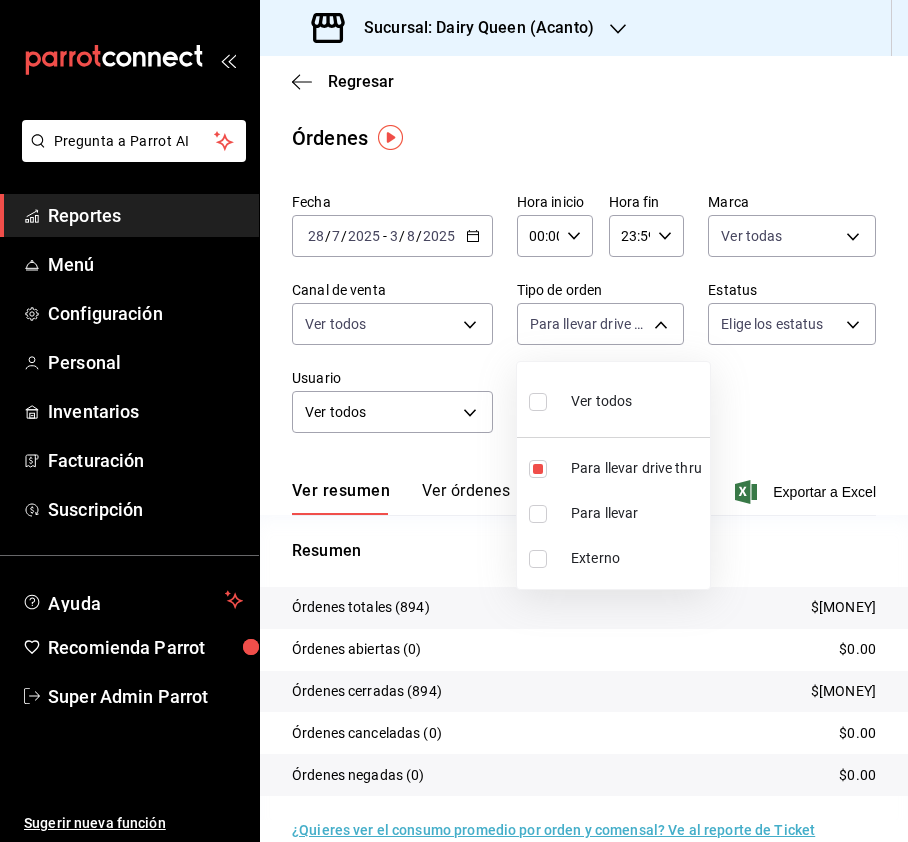 click at bounding box center [538, 402] 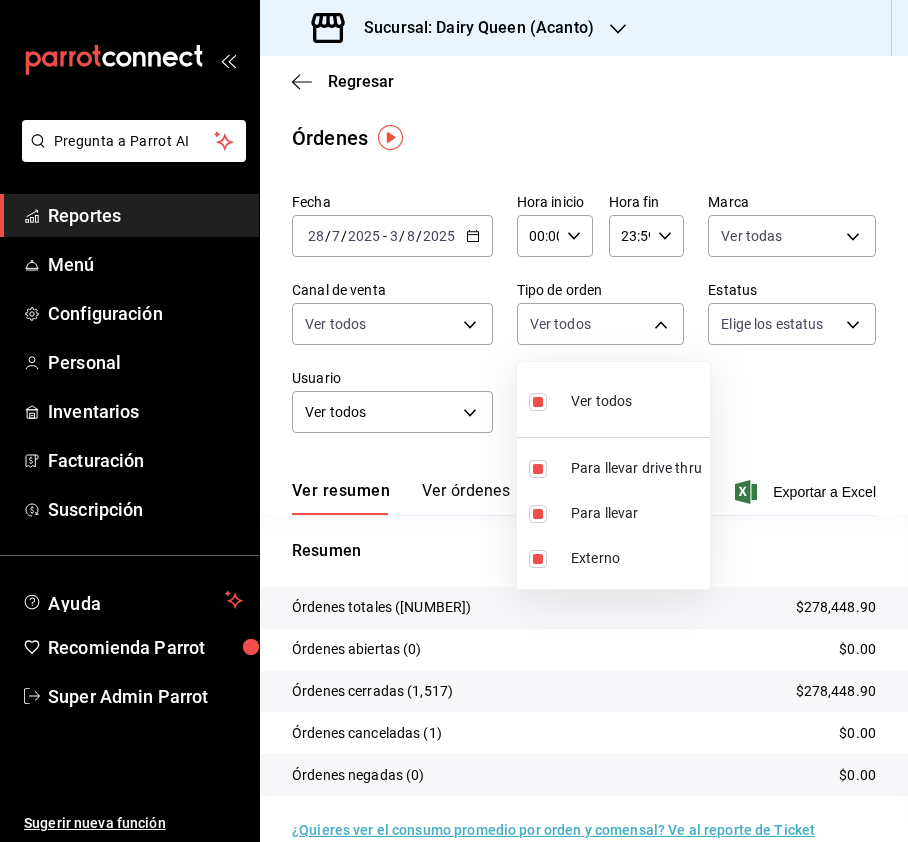 click at bounding box center [454, 421] 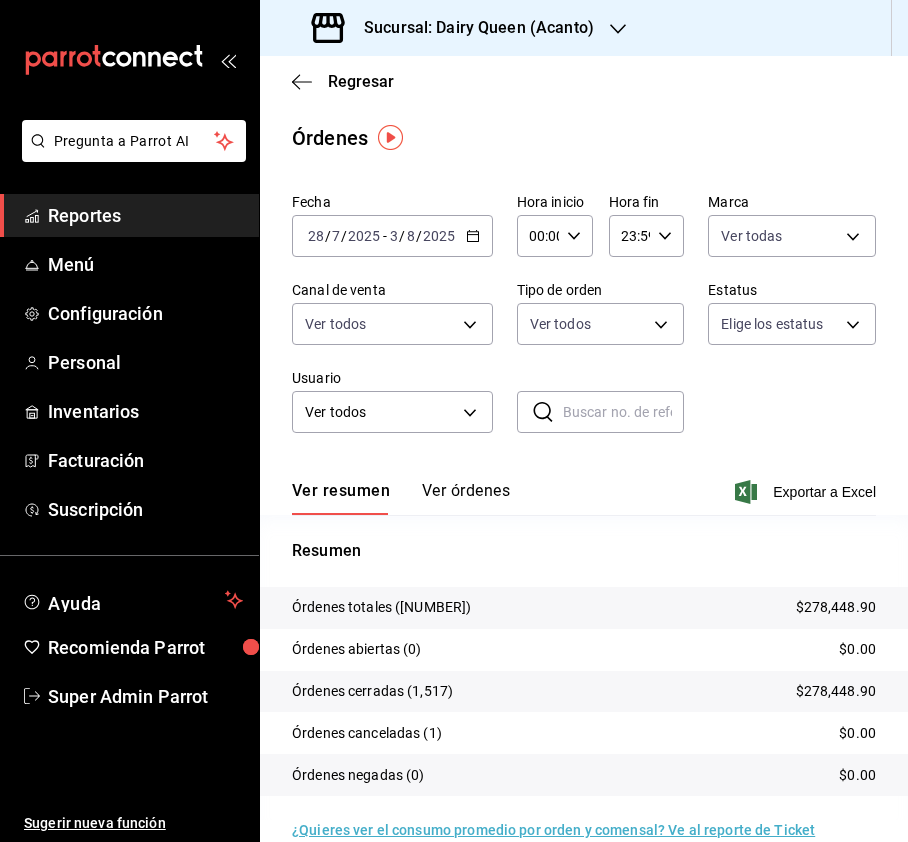 click 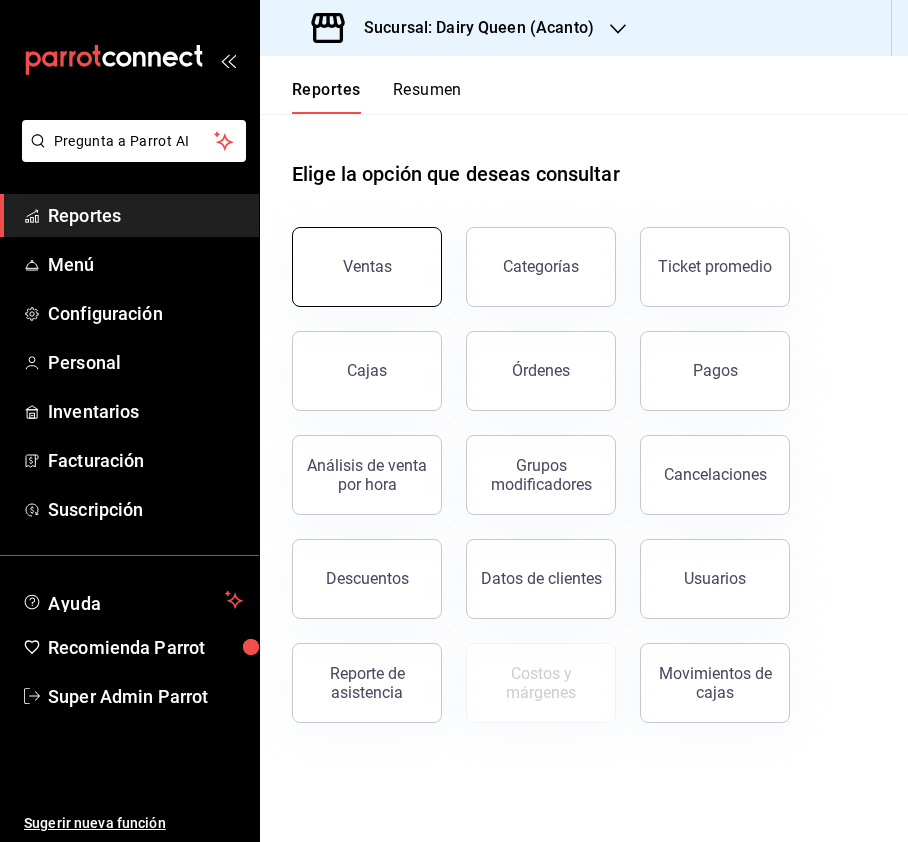 click on "Ventas" at bounding box center (367, 267) 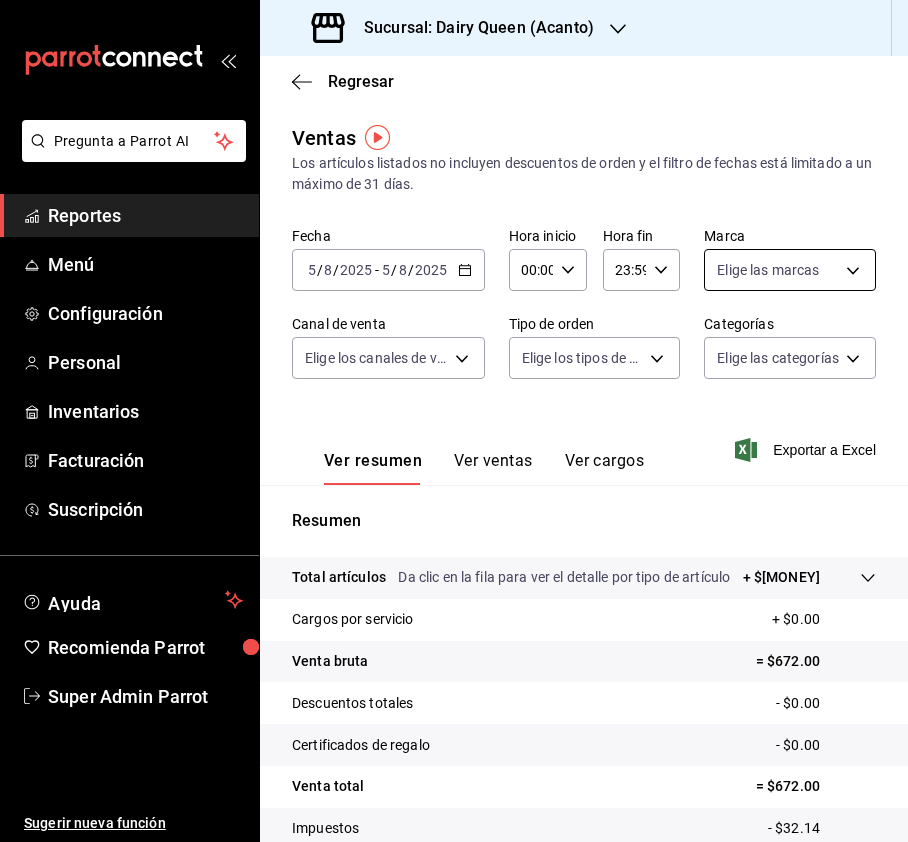 click on "Sucursal: Dairy Queen ([ACANTO])" at bounding box center [454, 421] 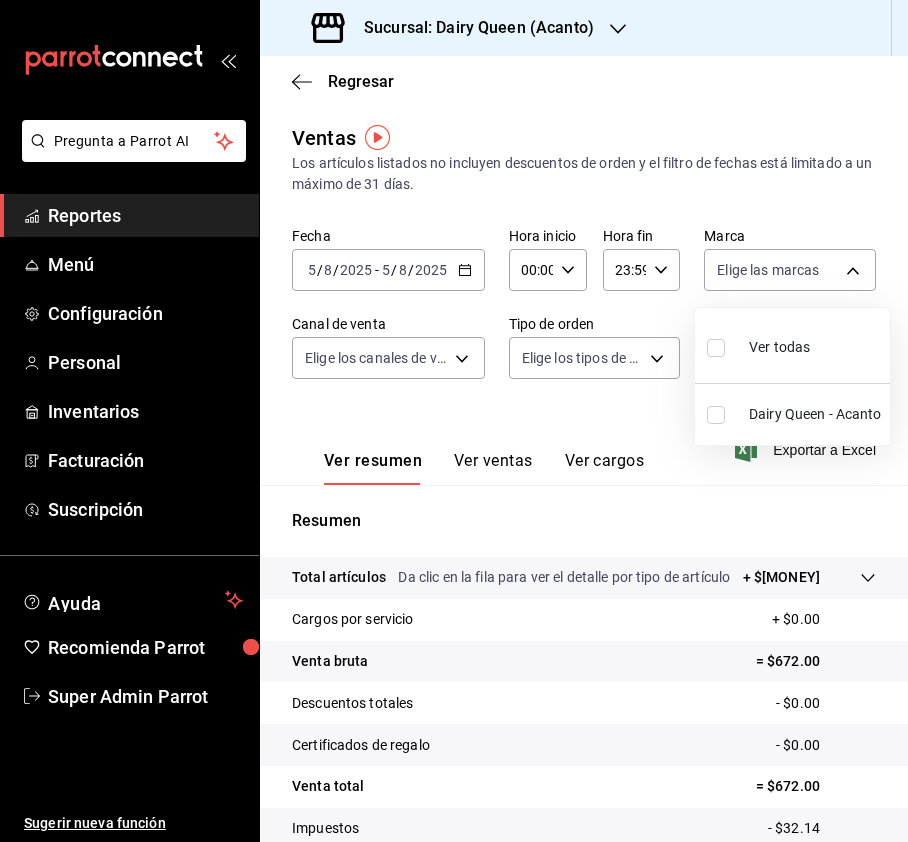 click at bounding box center (454, 421) 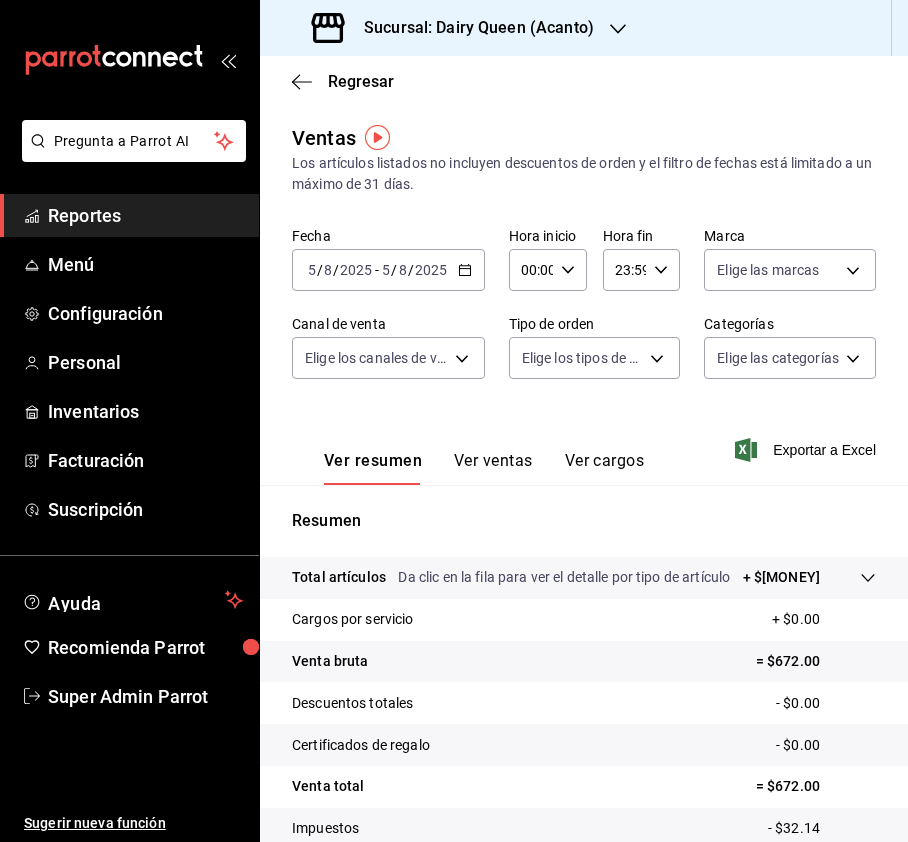 click on "Fecha [DATE] [DATE] - [DATE] [DATE]" at bounding box center [388, 259] 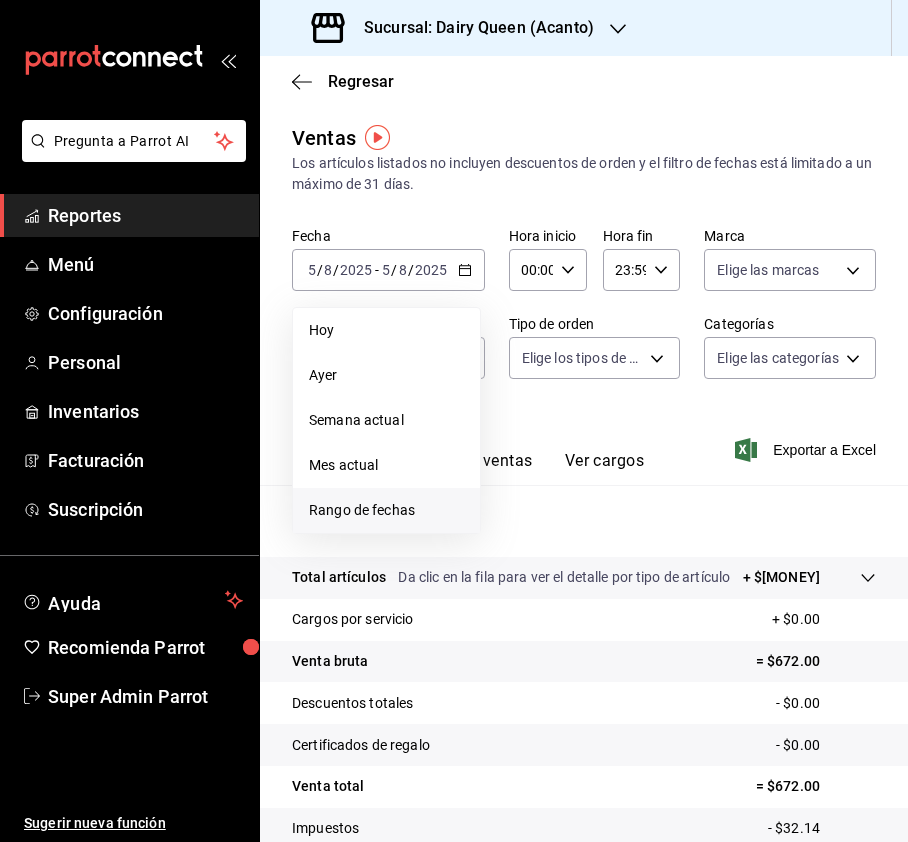 click on "Rango de fechas" at bounding box center [386, 510] 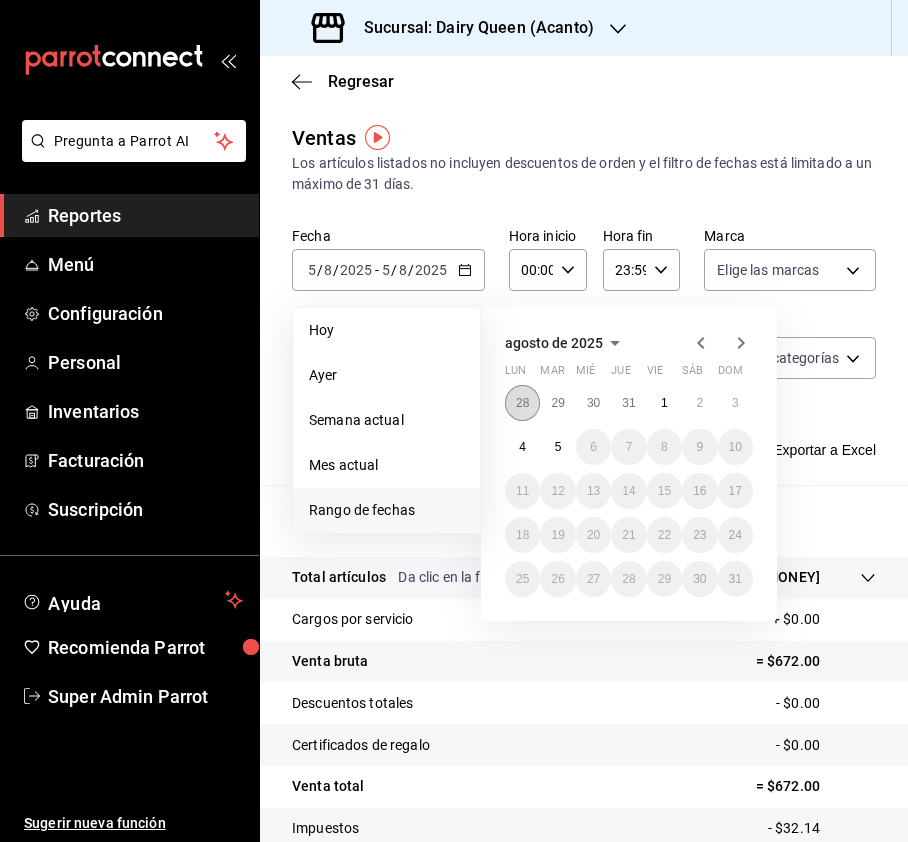 click on "28" at bounding box center [522, 403] 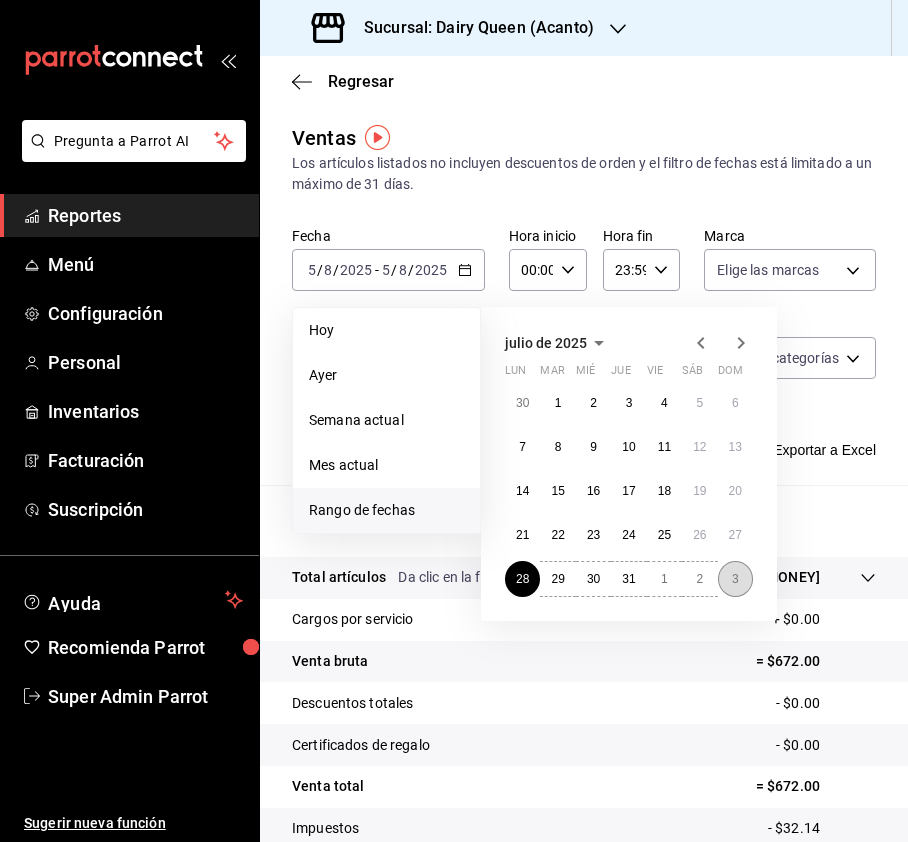 click on "3" at bounding box center (735, 579) 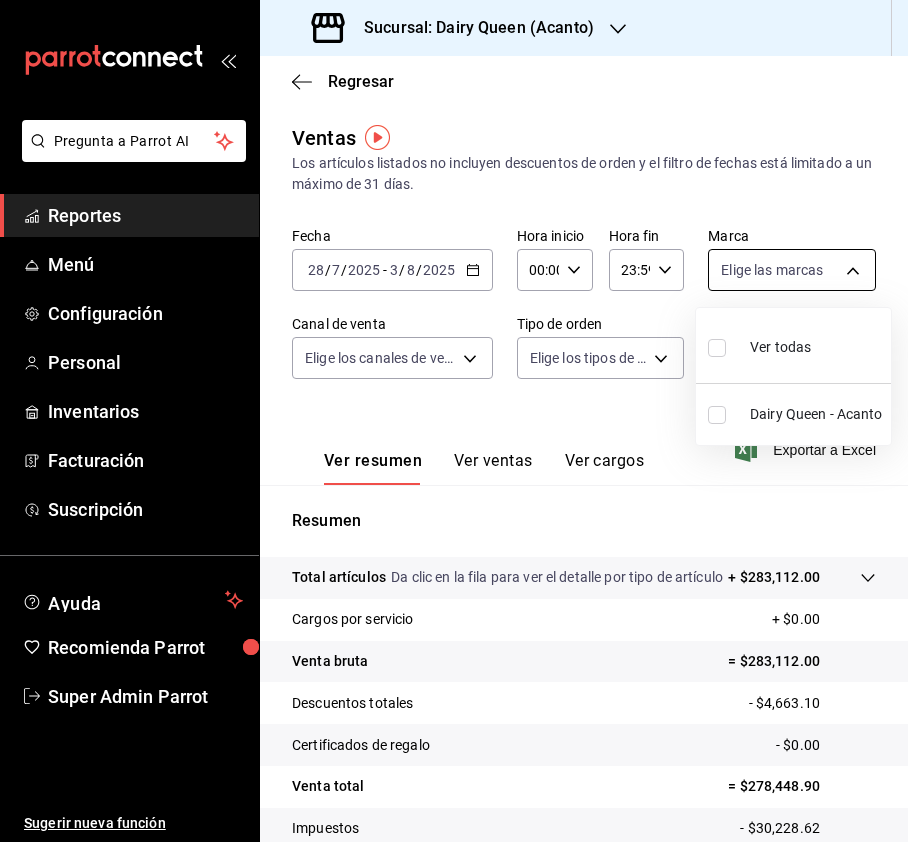 click on "Sucursal: Dairy Queen ([ACANTO])" at bounding box center (454, 421) 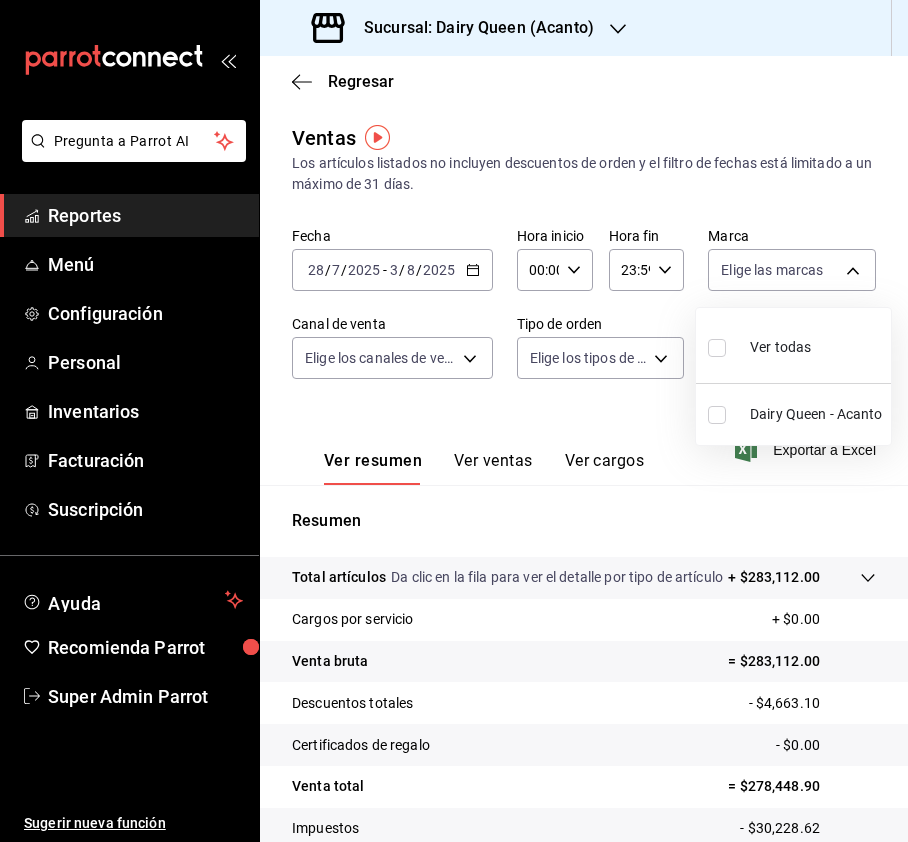 click at bounding box center (717, 348) 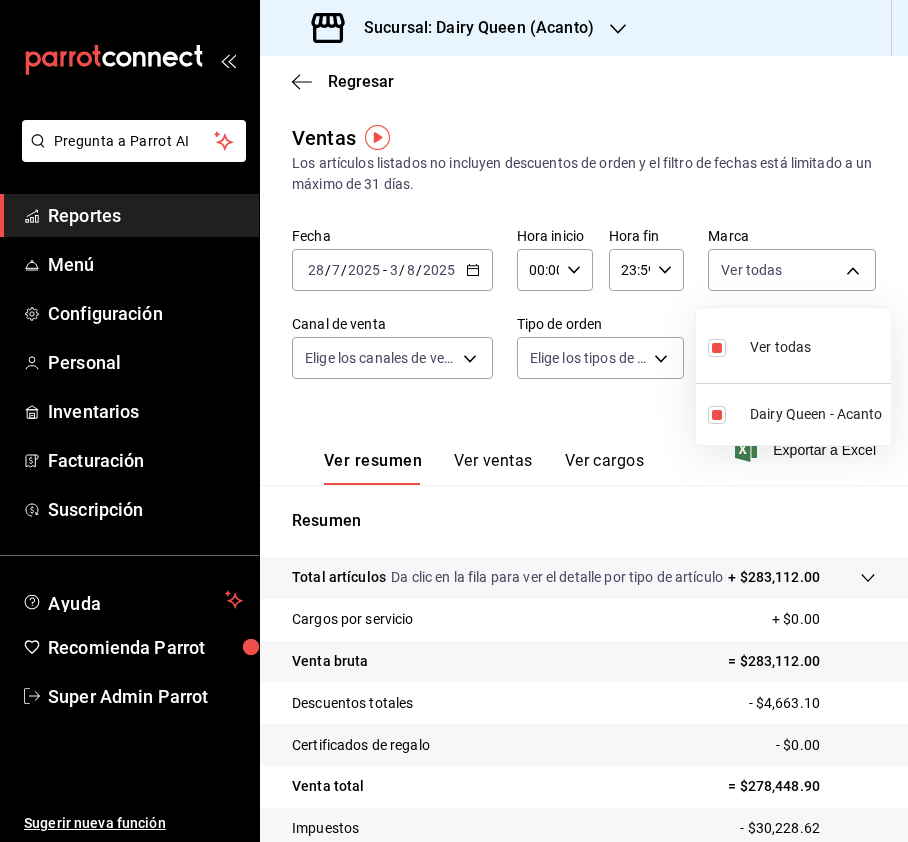 click at bounding box center [454, 421] 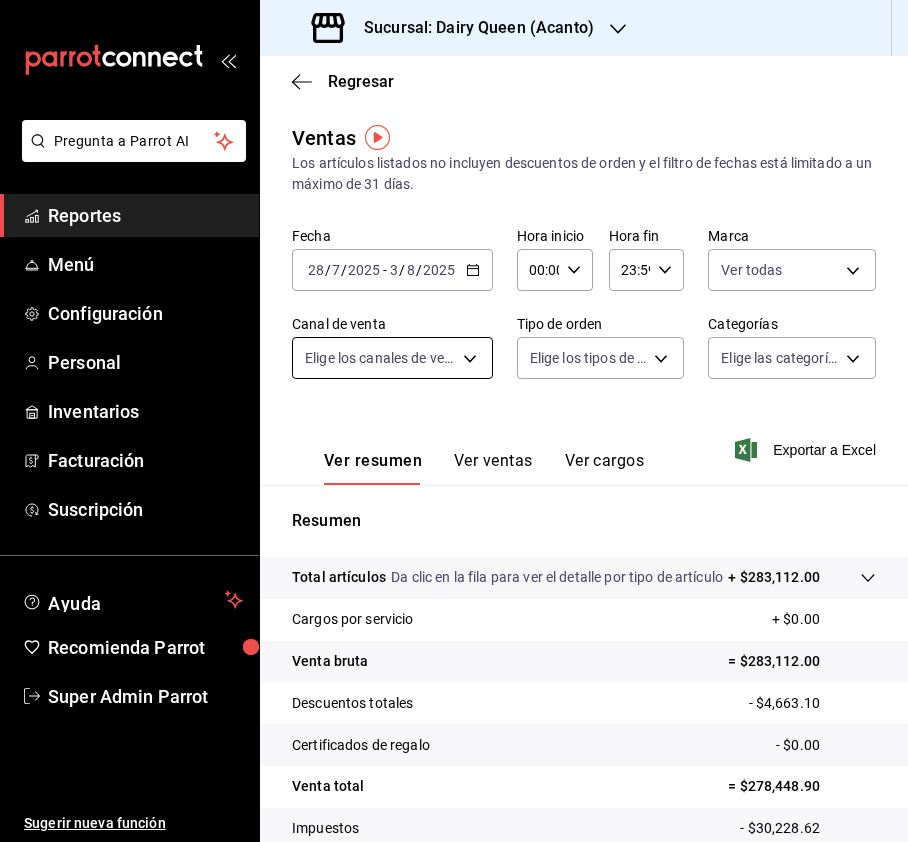 click on "Sucursal: Dairy Queen (Acanto) Regresar Ventas Los artículos listados no incluyen descuentos de orden y el filtro de fechas está limitado a un máximo de 31 días. Fecha [DATE] [DATE] - [DATE] [DATE] Hora inicio 00:00 Hora inicio Hora fin 23:59 Hora fin Marca Ver todas [UUID] Canal de venta Elige los canales de venta Tipo de orden Elige los tipos de orden Categorías Elige las categorías Ver resumen Ver ventas Ver cargos Exportar a Excel Resumen Total artículos Da clic en la fila para ver el detalle por tipo de artículo + $283,112.00 Cargos por servicio + $0.00 Venta bruta = $283,112.00 Descuentos totales - $4,663.10 Certificados de regalo - $0.00 Venta total = $278,448.90 Impuestos - $30,228.62 Venta neta = $248,220.28 GANA 1 MES GRATIS EN TU SUSCRIPCIÓN AQUÍ Ir a video" at bounding box center (454, 421) 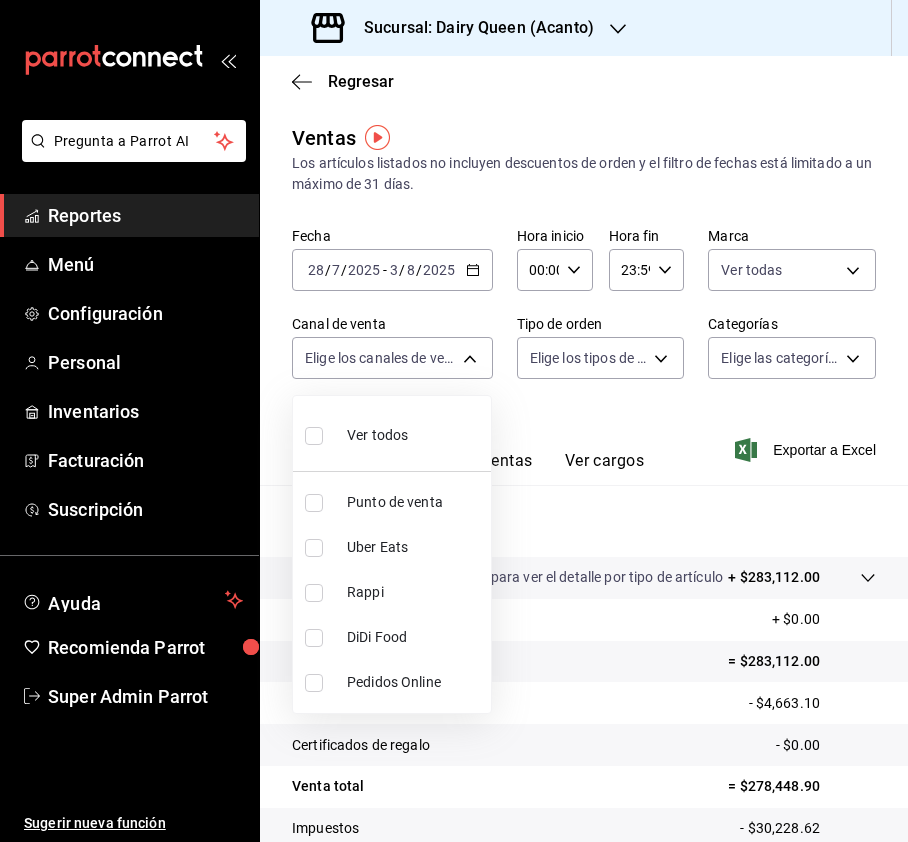 click on "Ver todos" at bounding box center (392, 433) 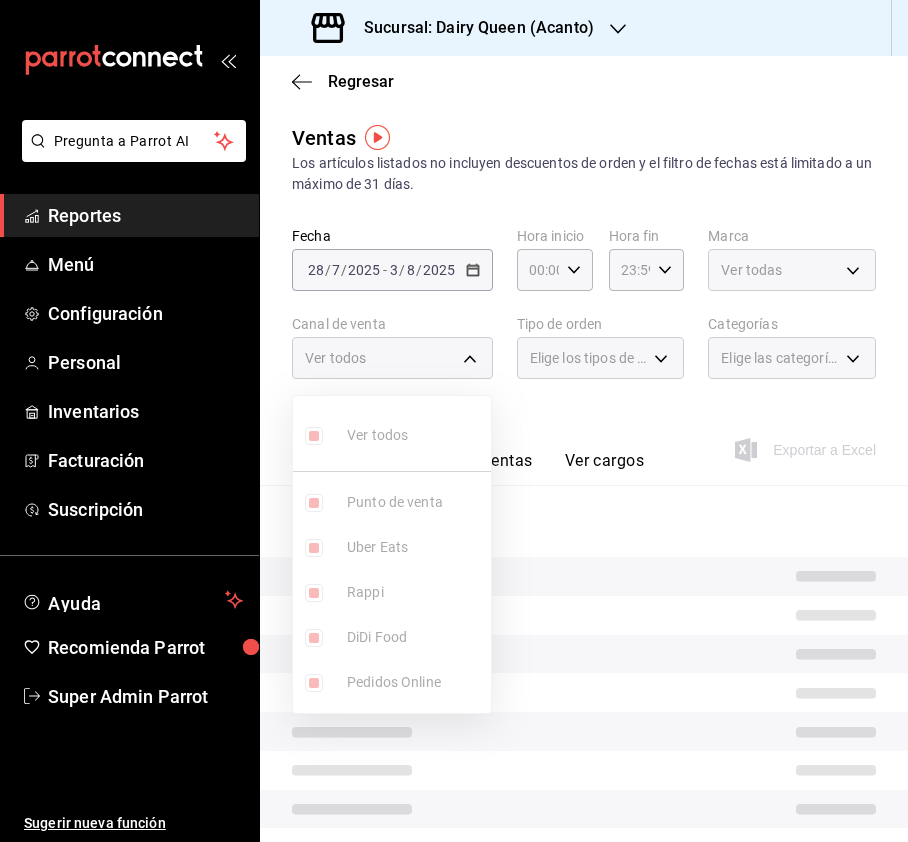 click at bounding box center (454, 421) 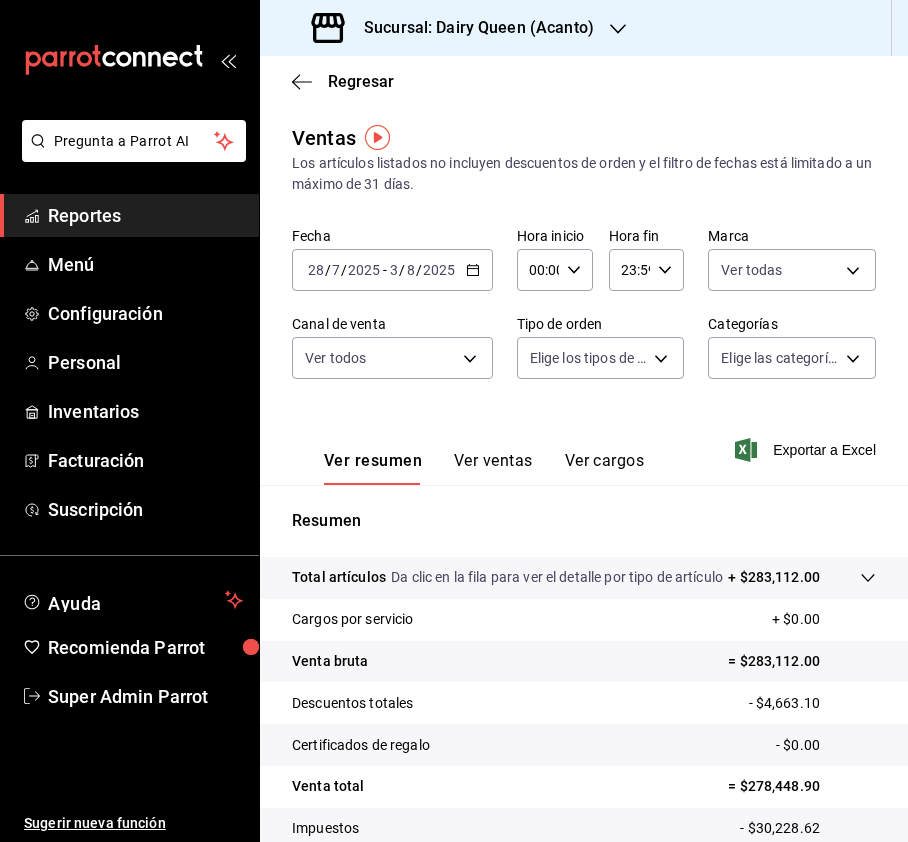 click on "Sucursal: Dairy Queen ([CITY])" at bounding box center [454, 421] 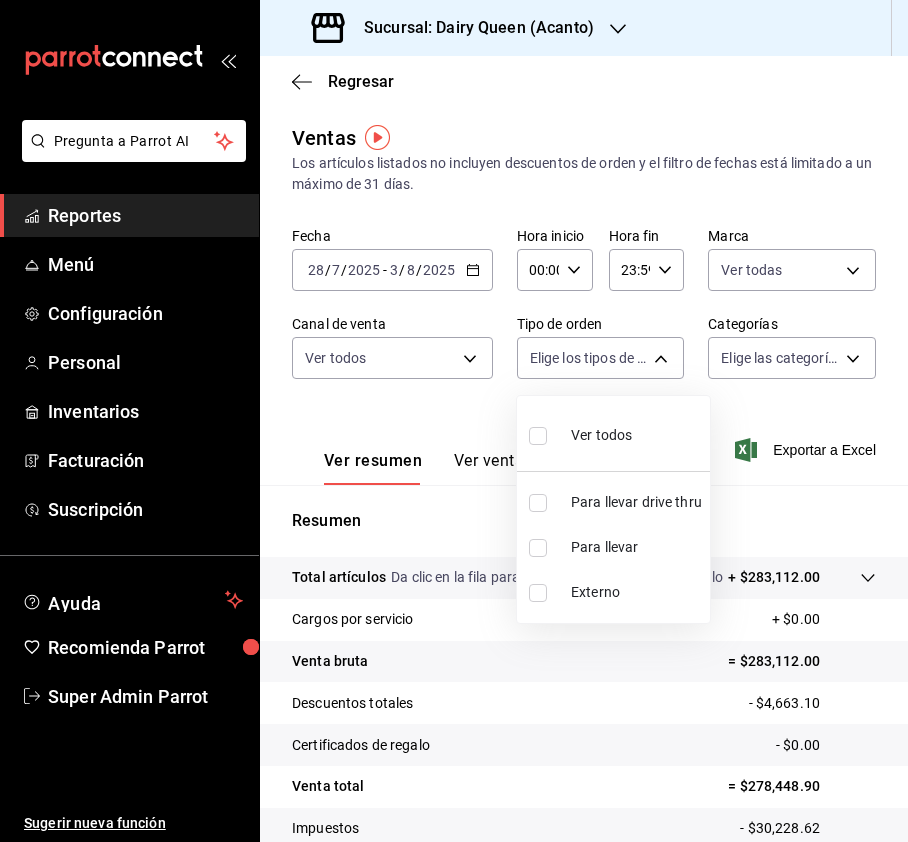 click on "Para llevar drive thru" at bounding box center (613, 502) 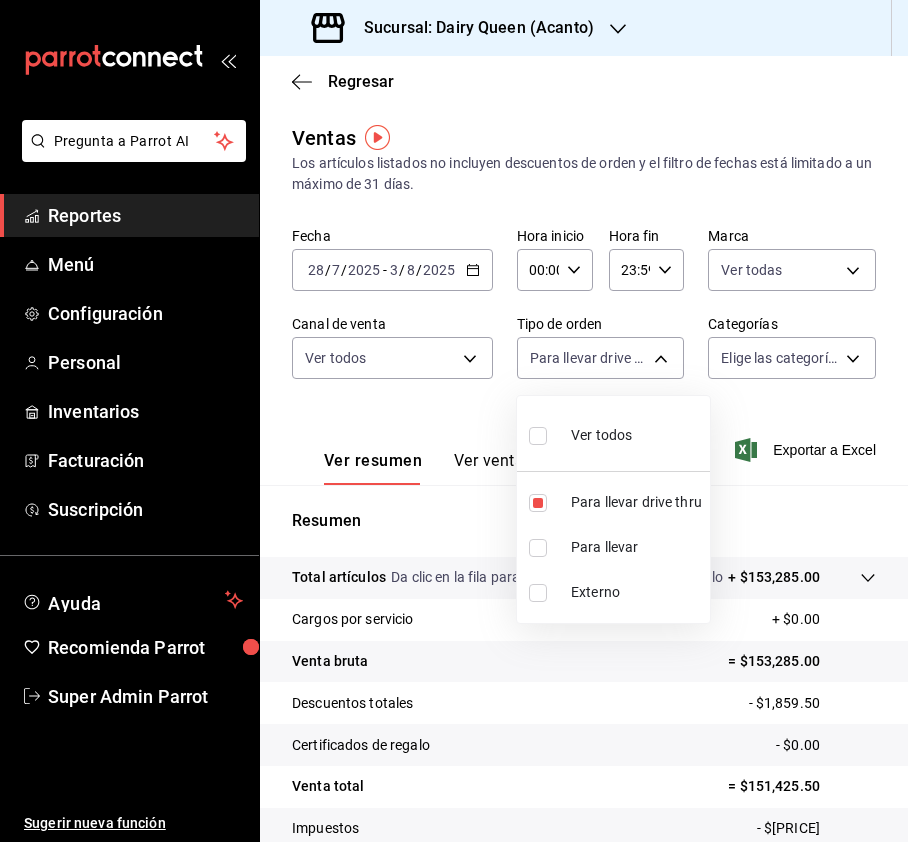 click at bounding box center (454, 421) 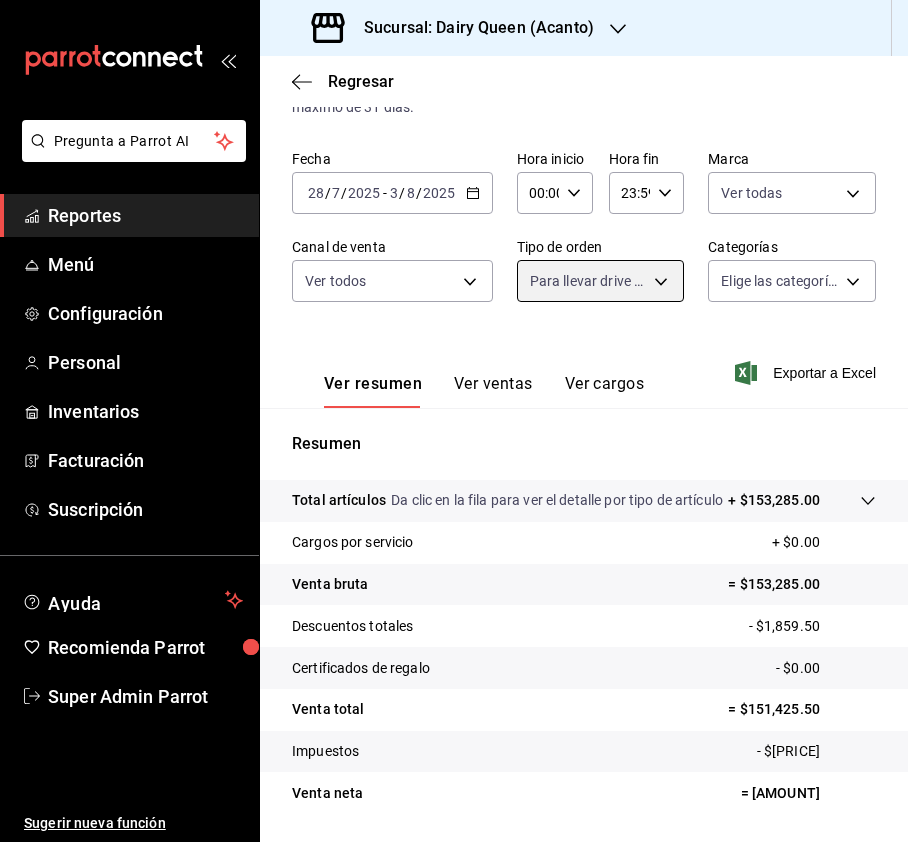 scroll, scrollTop: 157, scrollLeft: 0, axis: vertical 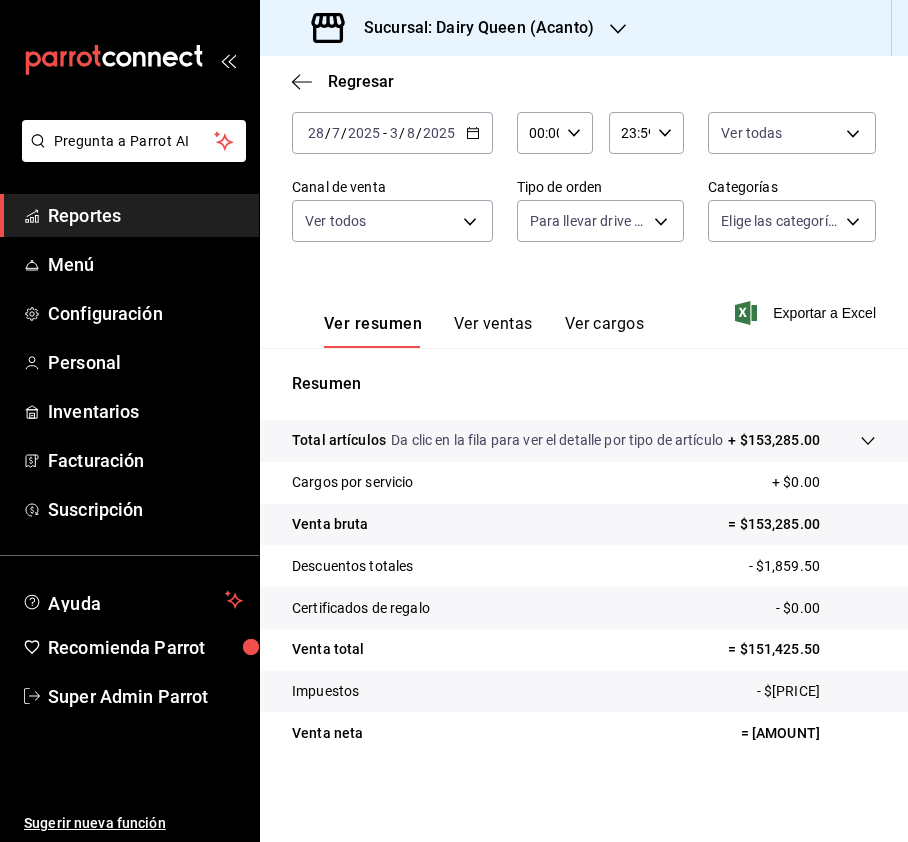 drag, startPoint x: 814, startPoint y: 738, endPoint x: 728, endPoint y: 737, distance: 86.00581 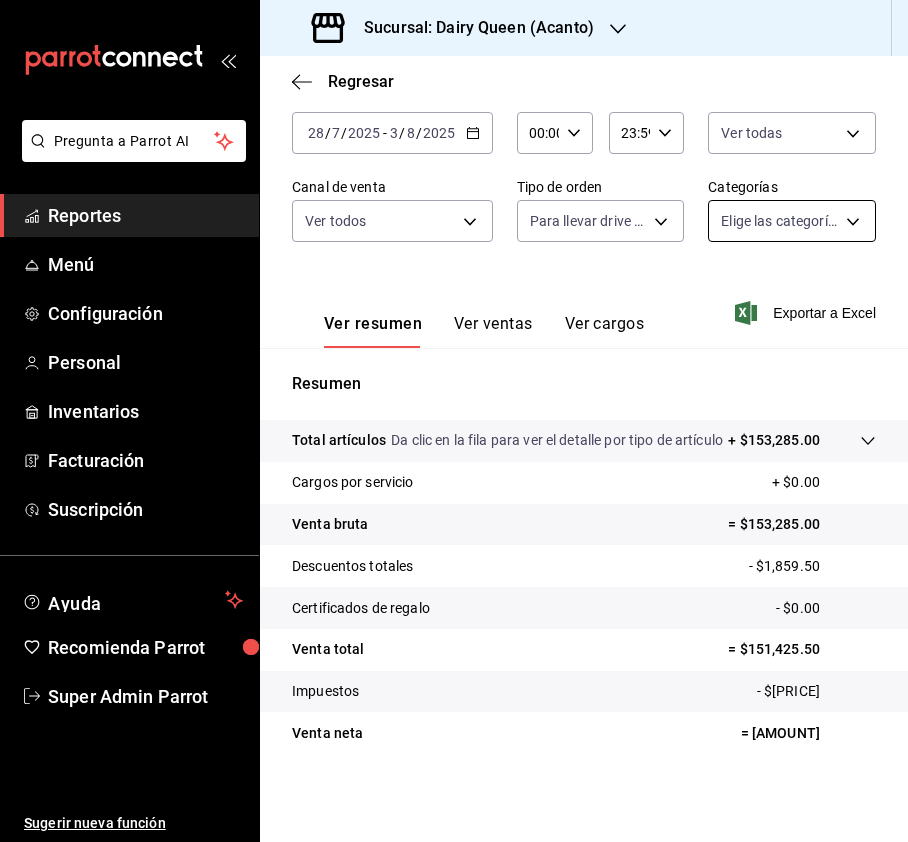 click on "Sucursal: Dairy Queen ([CITY]) Regresar Ventas Los artículos listados no incluyen descuentos de orden y el filtro de fechas está limitado a un máximo de 31 días. Fecha [DATE] [DATE] - [DATE] [DATE] Hora inicio 00:00 Hora inicio Hora fin 23:59 Hora fin Marca Ver todas [UUID] Canal de venta Ver todos PARROT,UBER_EATS,RAPPI,DIDI_FOOD,ONLINE Tipo de orden Para llevar drive thru [UUID] Categorías Elige las categorías Ver resumen Ver ventas Ver cargos Exportar a Excel Resumen Total artículos Da clic en la fila para ver el detalle por tipo de artículo + $[MONEY] Cargos por servicio + $[MONEY] Venta bruta = $[MONEY] Descuentos totales - $[MONEY] Certificados de regalo - $[MONEY] Venta total = $[MONEY] Impuestos - $[MONEY] Venta neta Ir a video" at bounding box center [454, 421] 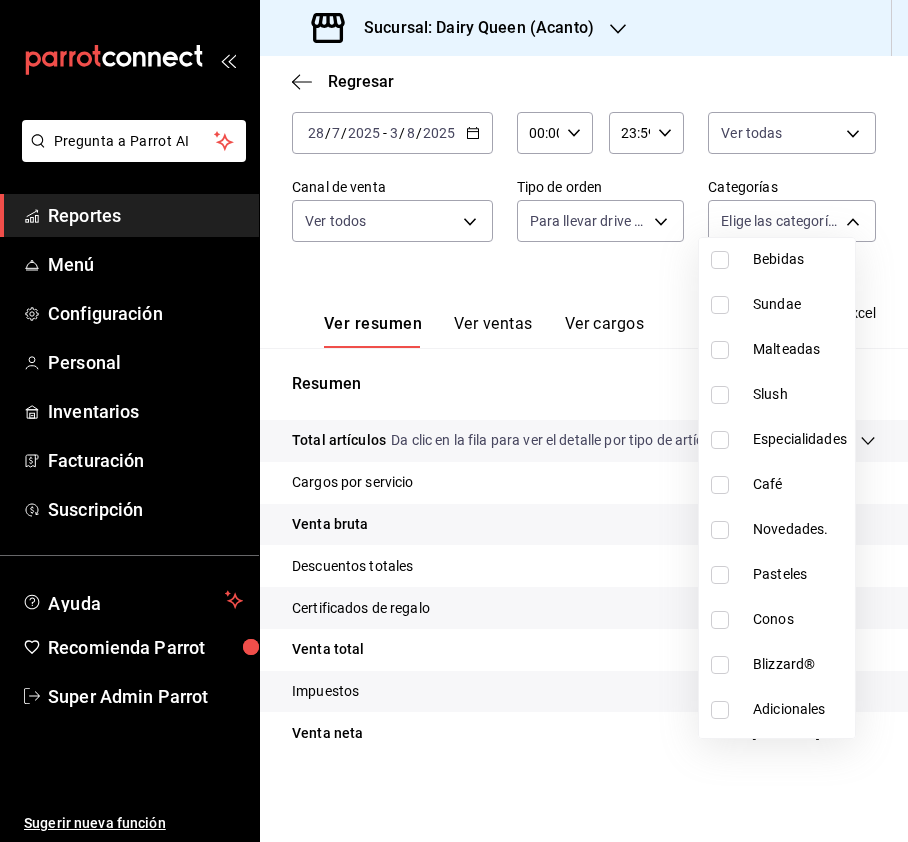 scroll, scrollTop: 245, scrollLeft: 0, axis: vertical 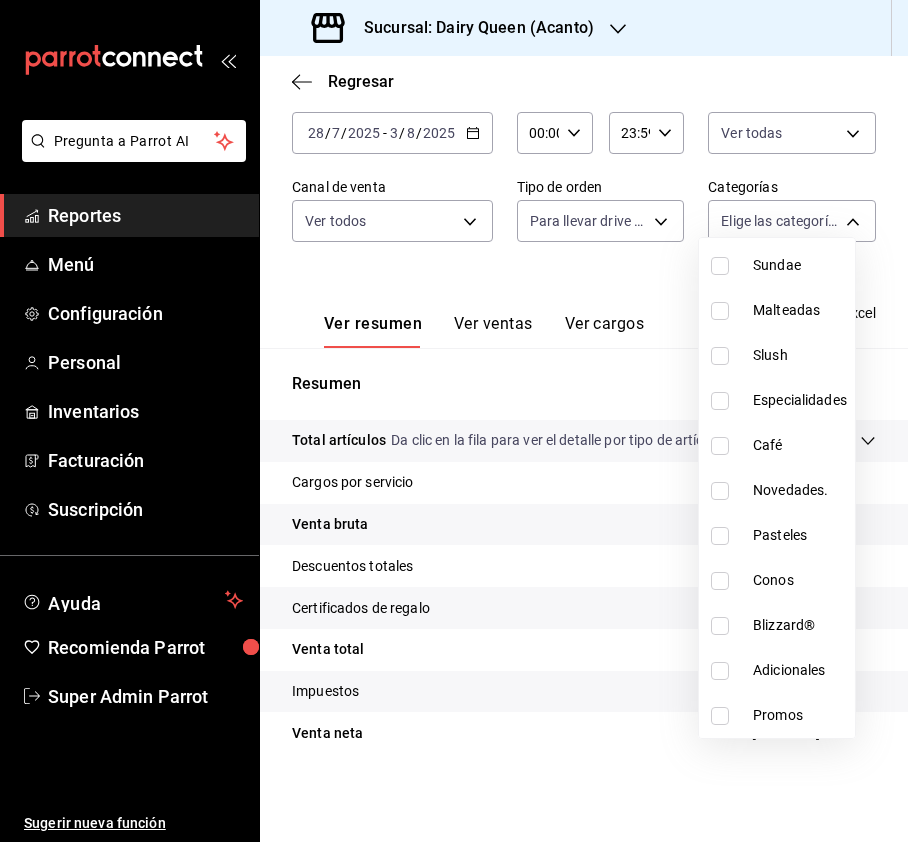 click at bounding box center [720, 536] 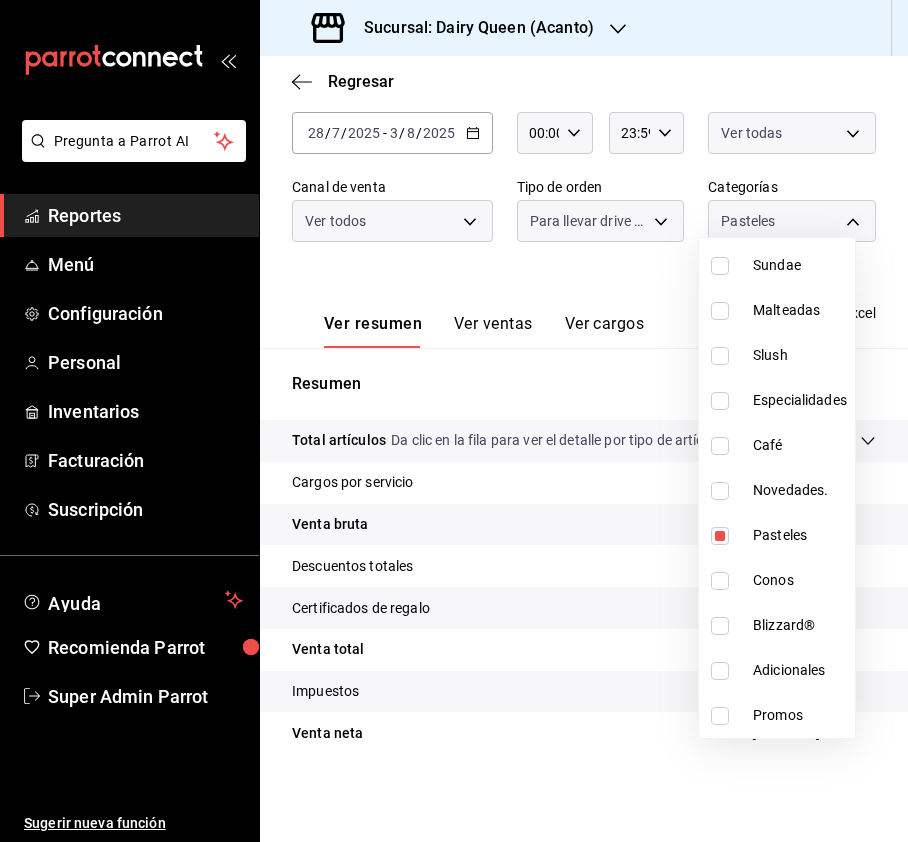 scroll, scrollTop: 150, scrollLeft: 0, axis: vertical 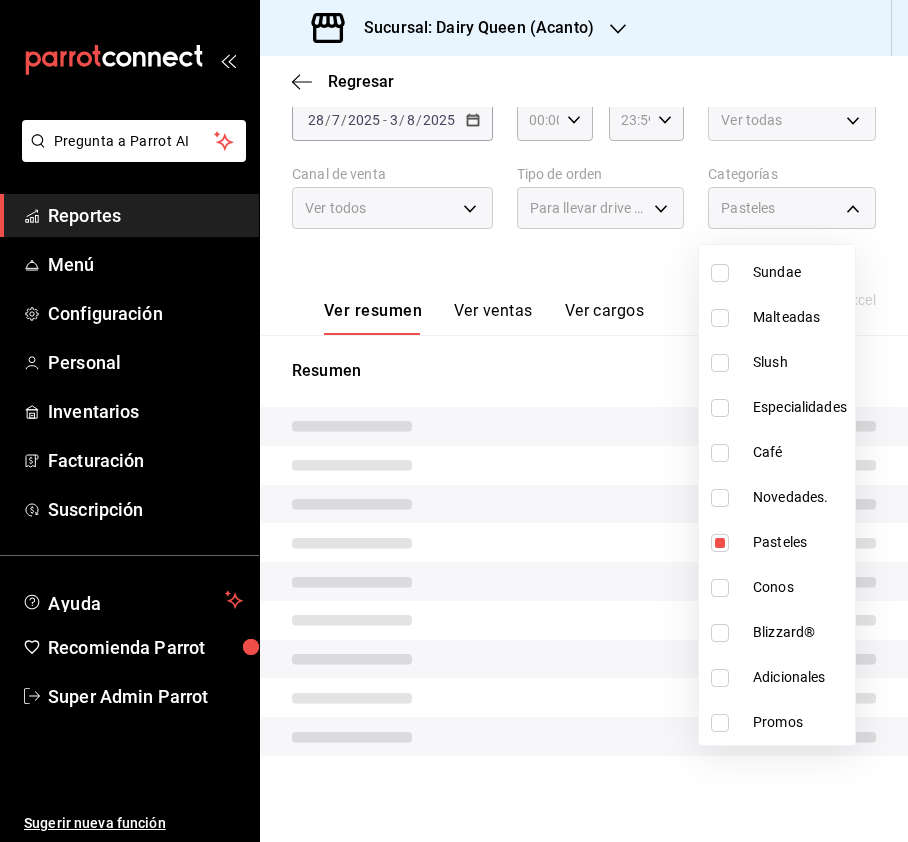 click at bounding box center (454, 421) 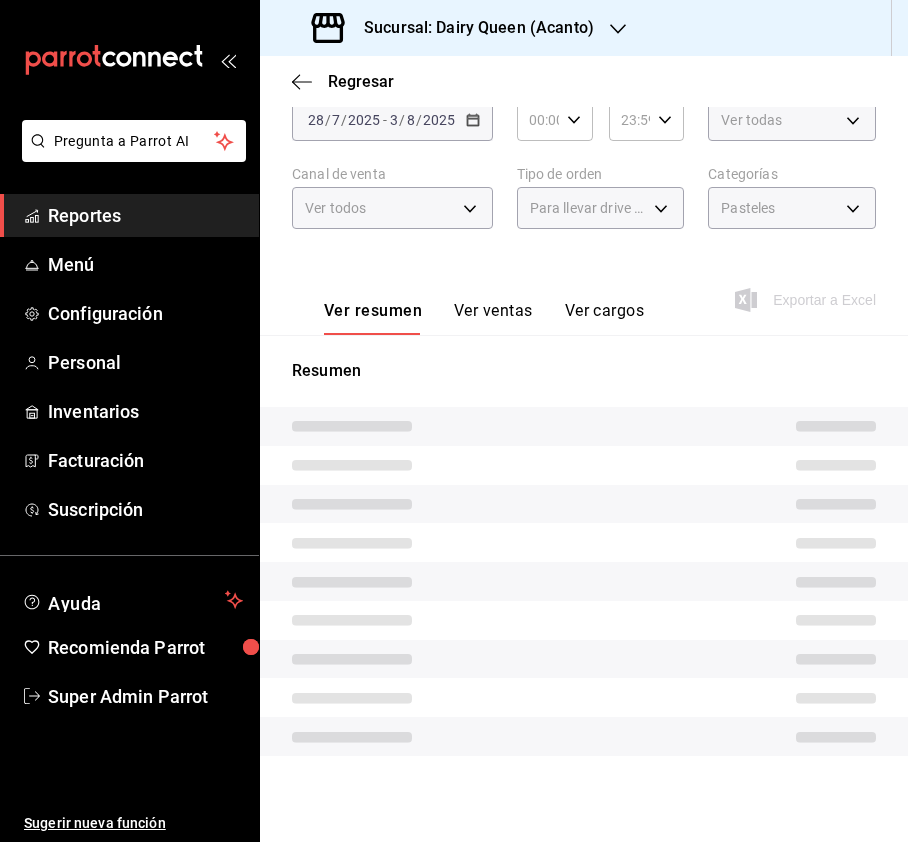 scroll, scrollTop: 157, scrollLeft: 0, axis: vertical 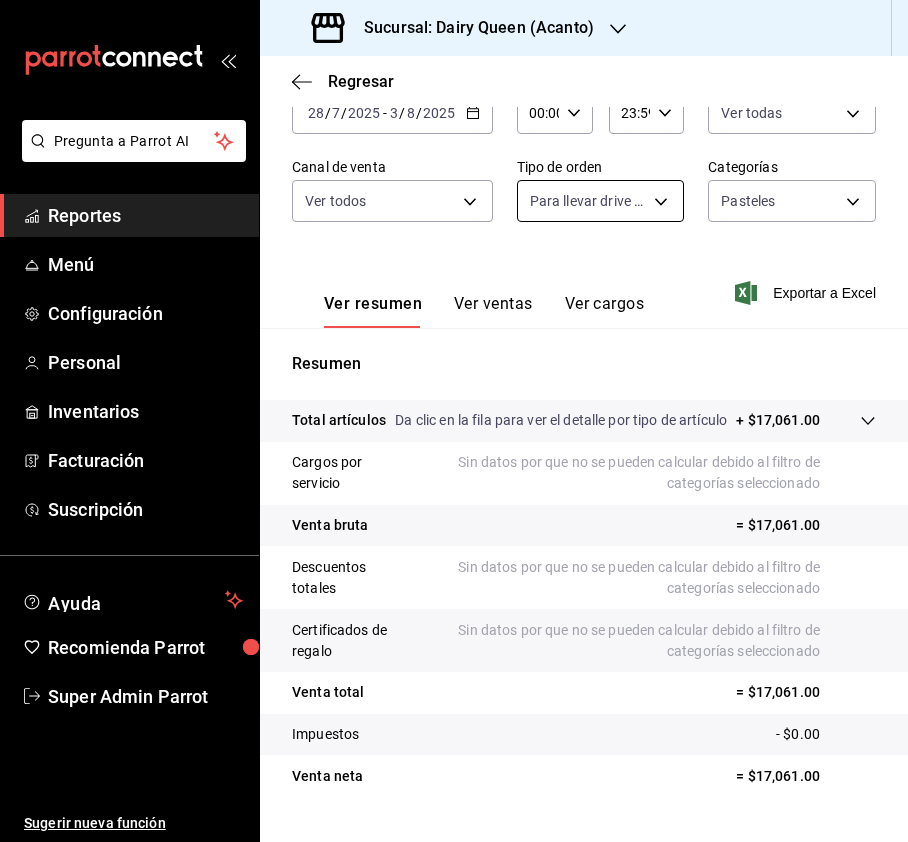 click on "Sucursal: Dairy Queen ([ACANTO])" at bounding box center [454, 421] 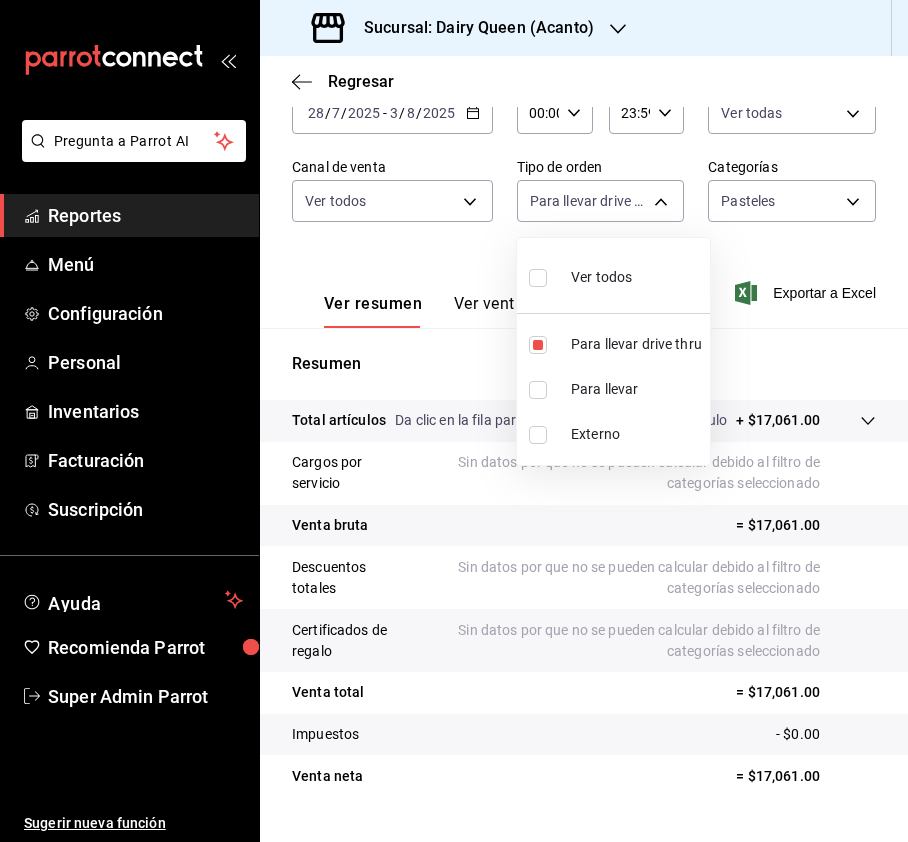 click at bounding box center (538, 278) 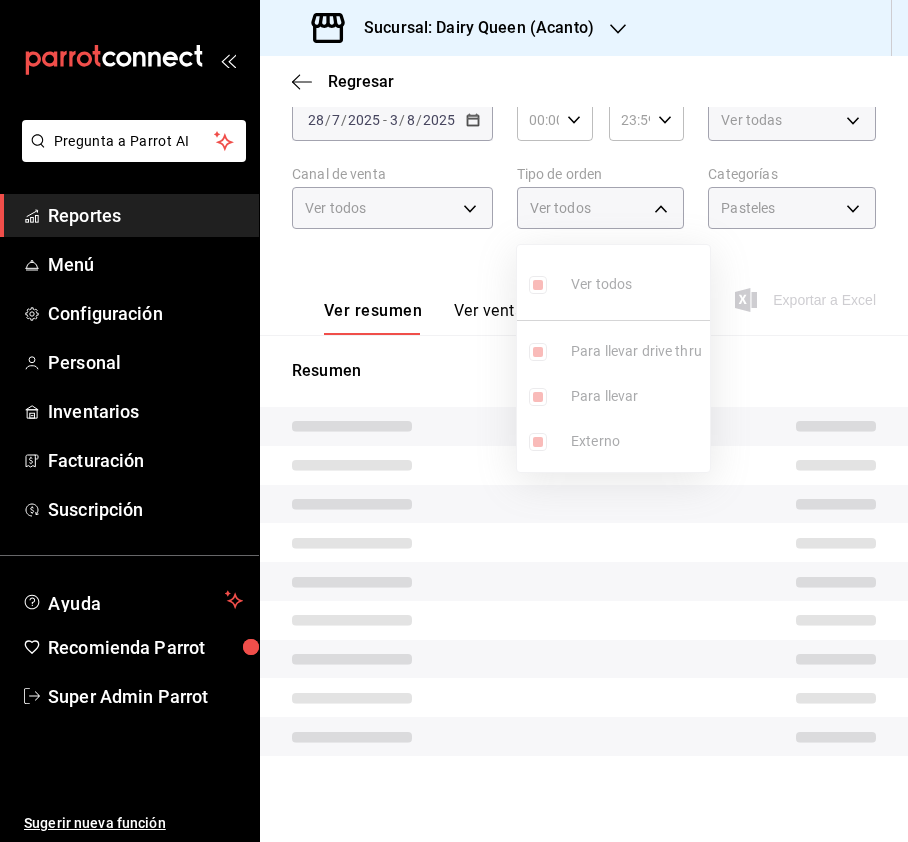 scroll, scrollTop: 157, scrollLeft: 0, axis: vertical 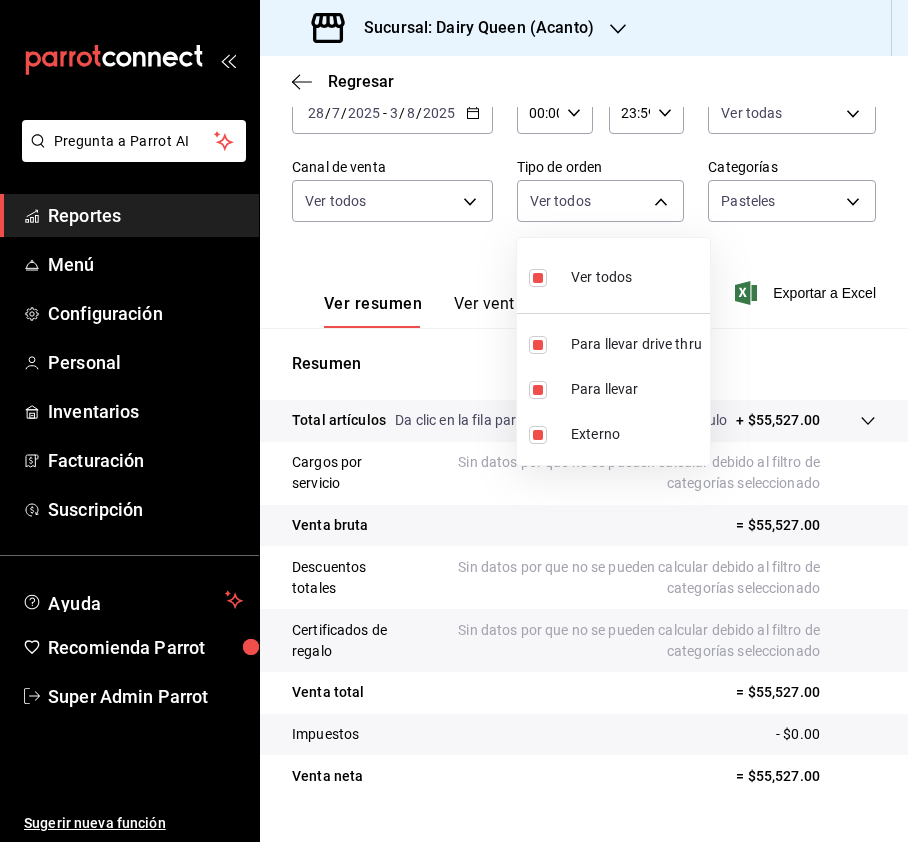 drag, startPoint x: 898, startPoint y: 256, endPoint x: 933, endPoint y: 377, distance: 125.96031 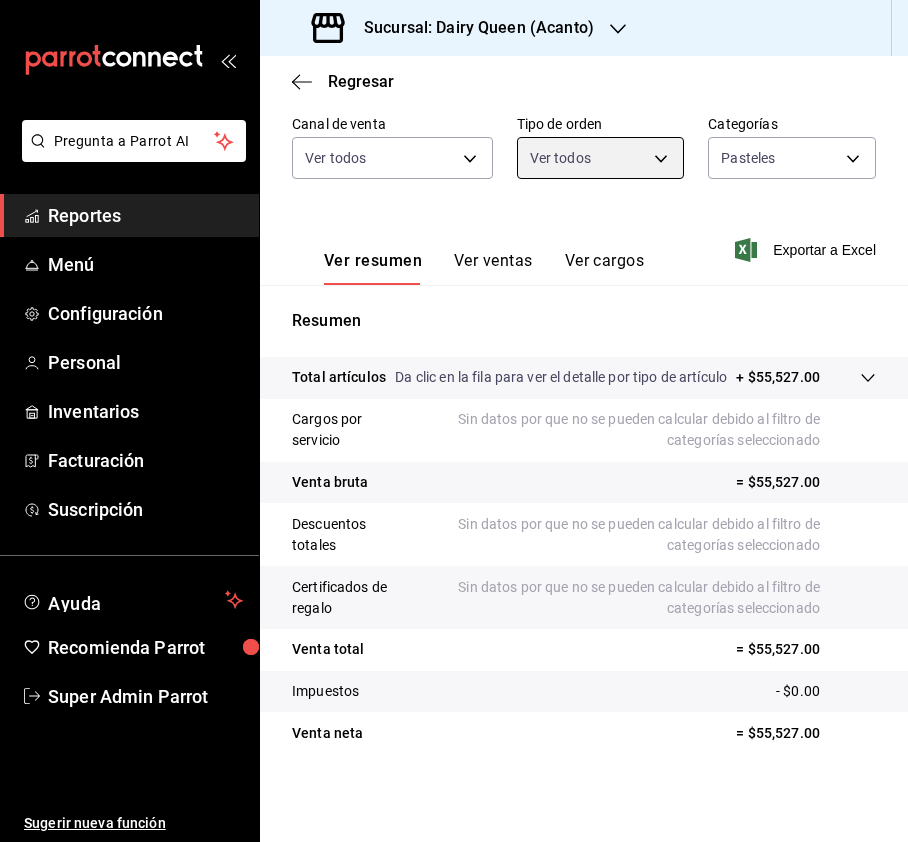 scroll, scrollTop: 220, scrollLeft: 0, axis: vertical 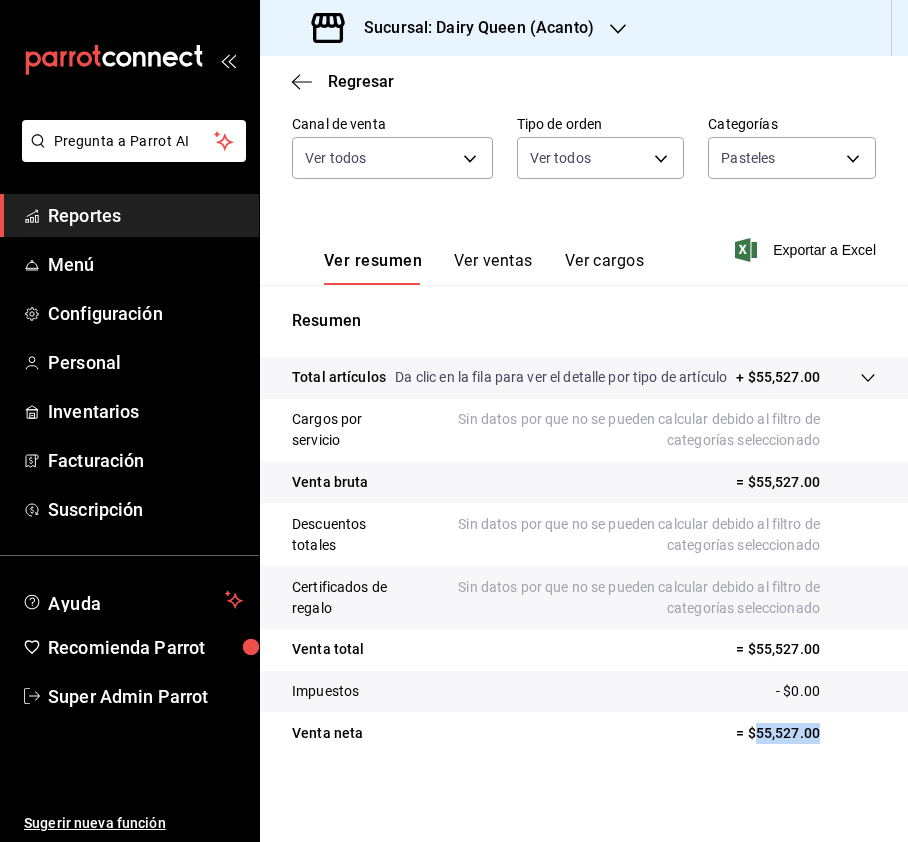 drag, startPoint x: 789, startPoint y: 736, endPoint x: 736, endPoint y: 732, distance: 53.15073 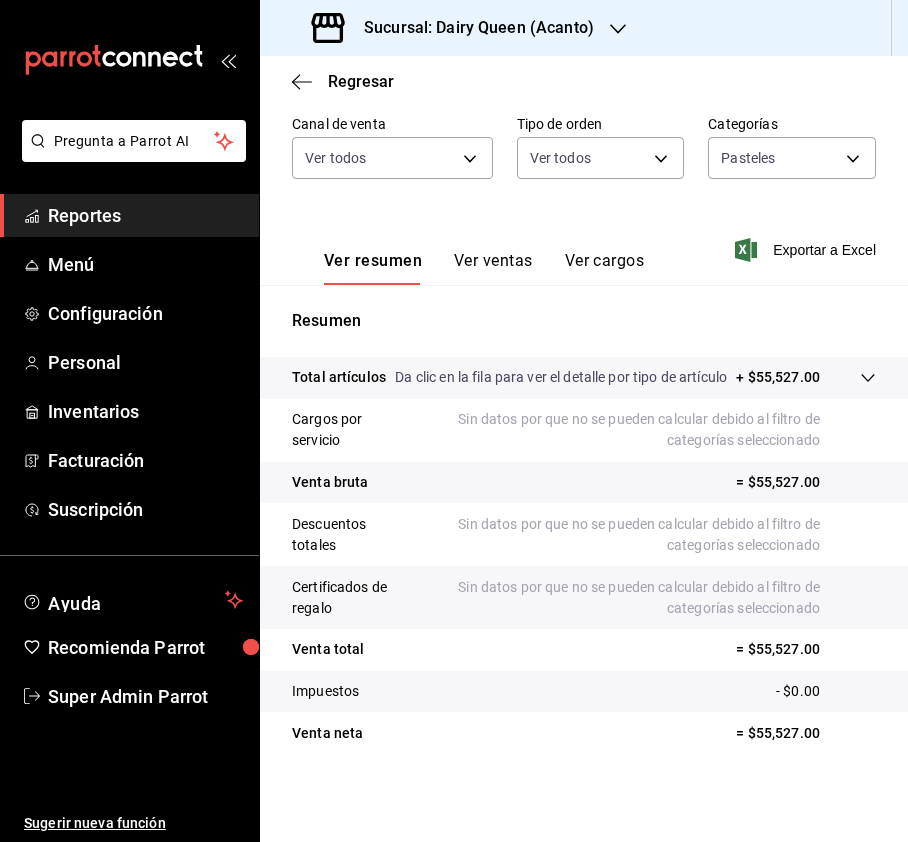 click on "Categorías" at bounding box center [792, 124] 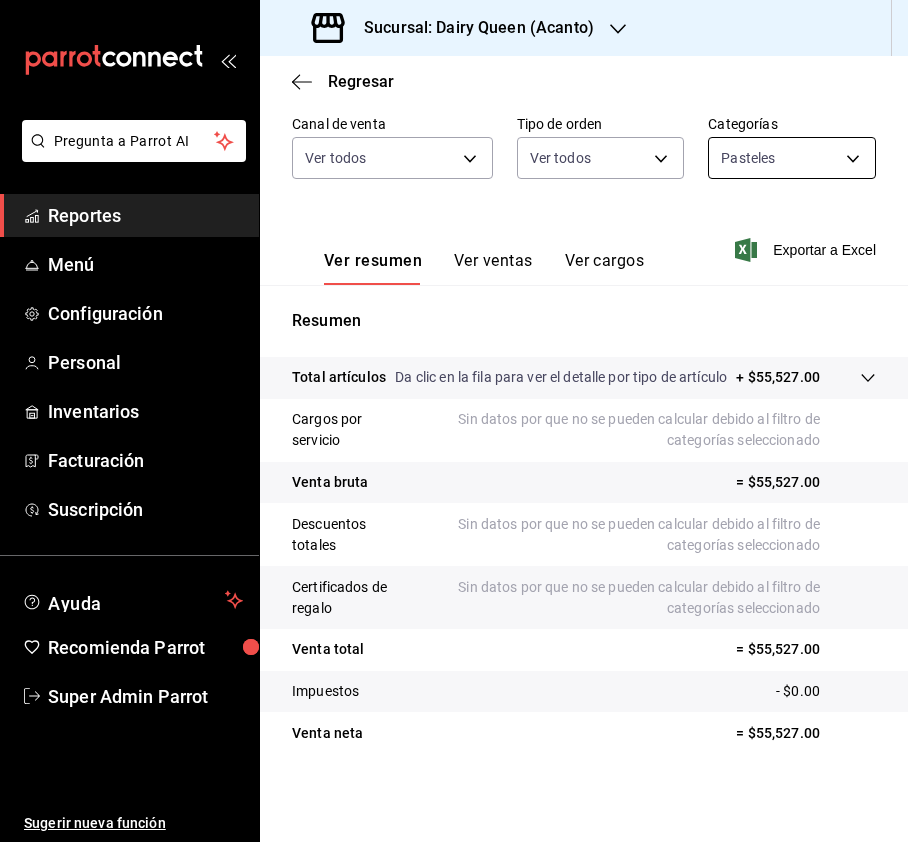 click on "Sucursal: Dairy Queen ([CITY])" at bounding box center [454, 421] 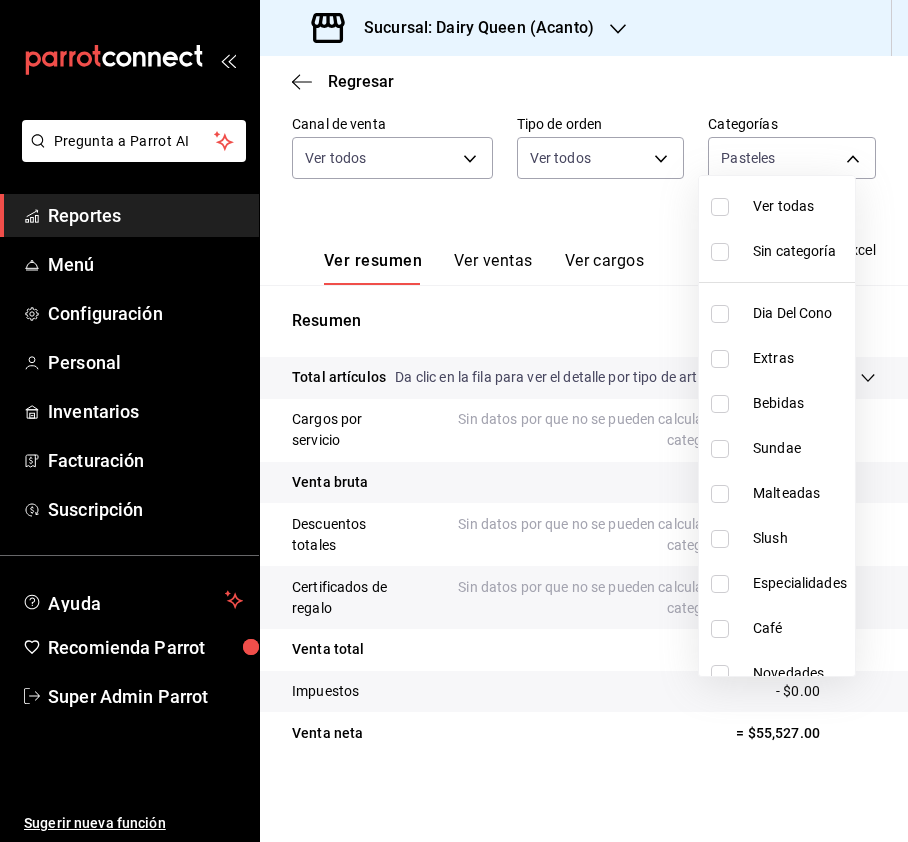 click at bounding box center [454, 421] 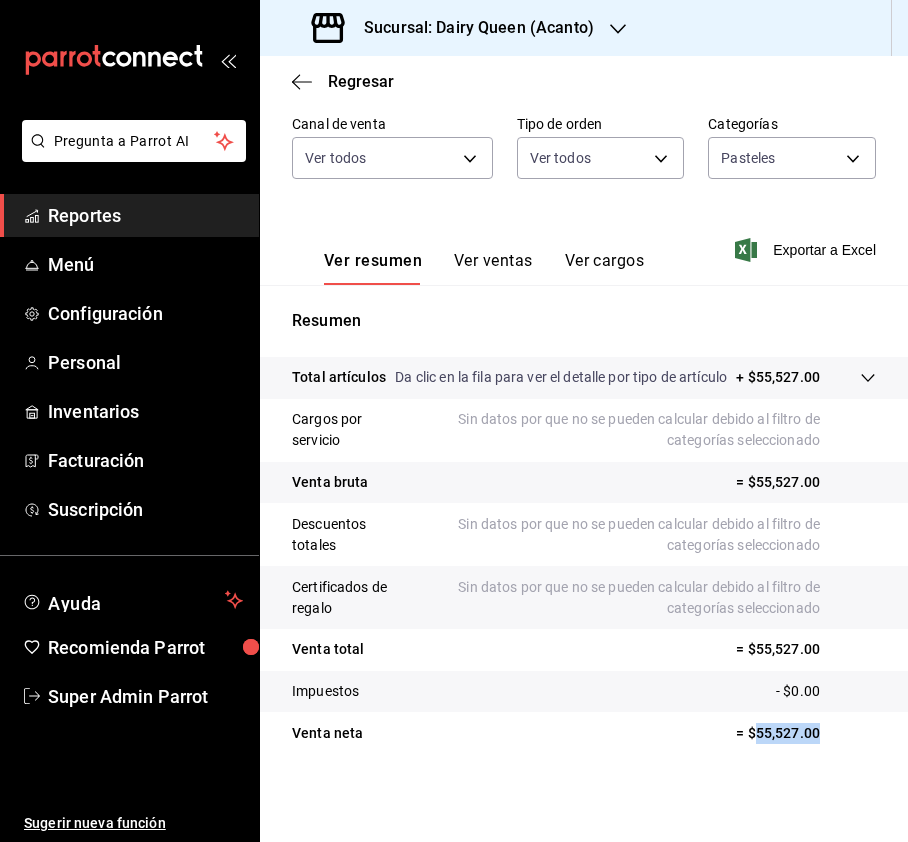 drag, startPoint x: 814, startPoint y: 740, endPoint x: 738, endPoint y: 746, distance: 76.23647 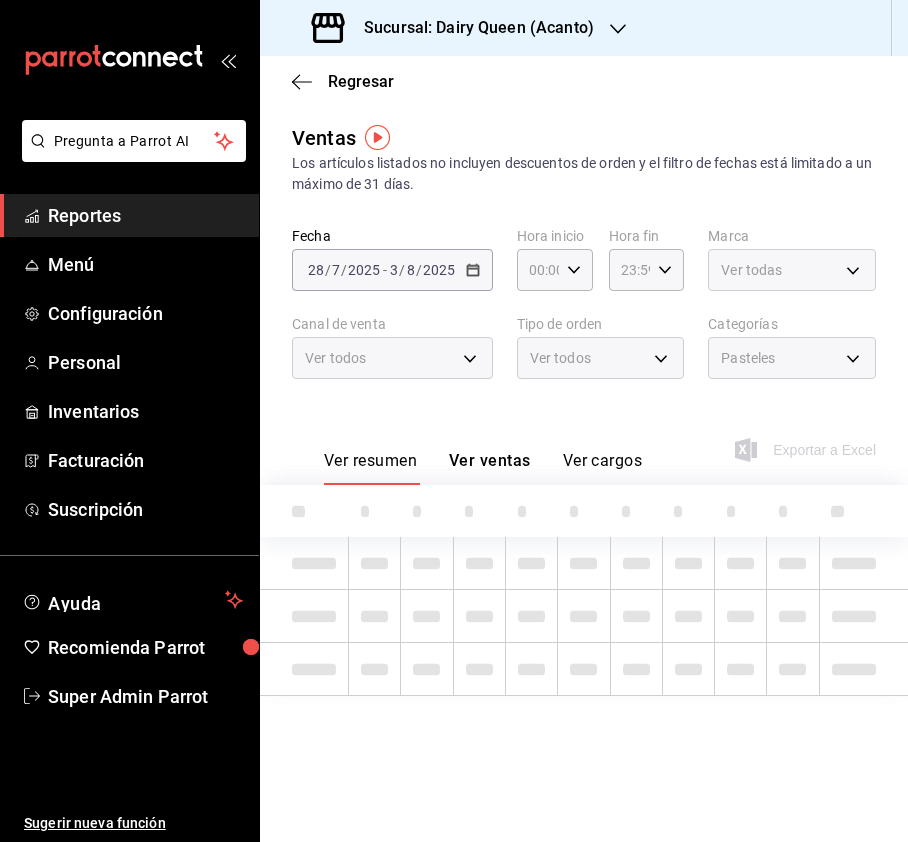 scroll, scrollTop: 0, scrollLeft: 0, axis: both 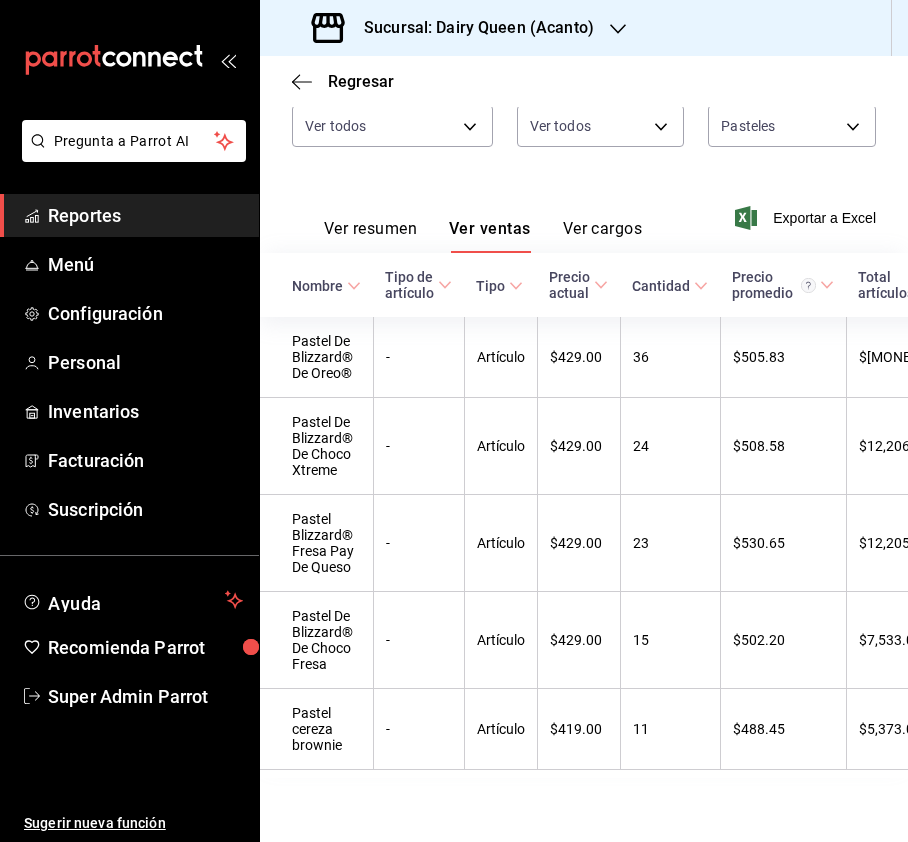 click on "Sucursal: Dairy Queen (Acanto)" at bounding box center (471, 28) 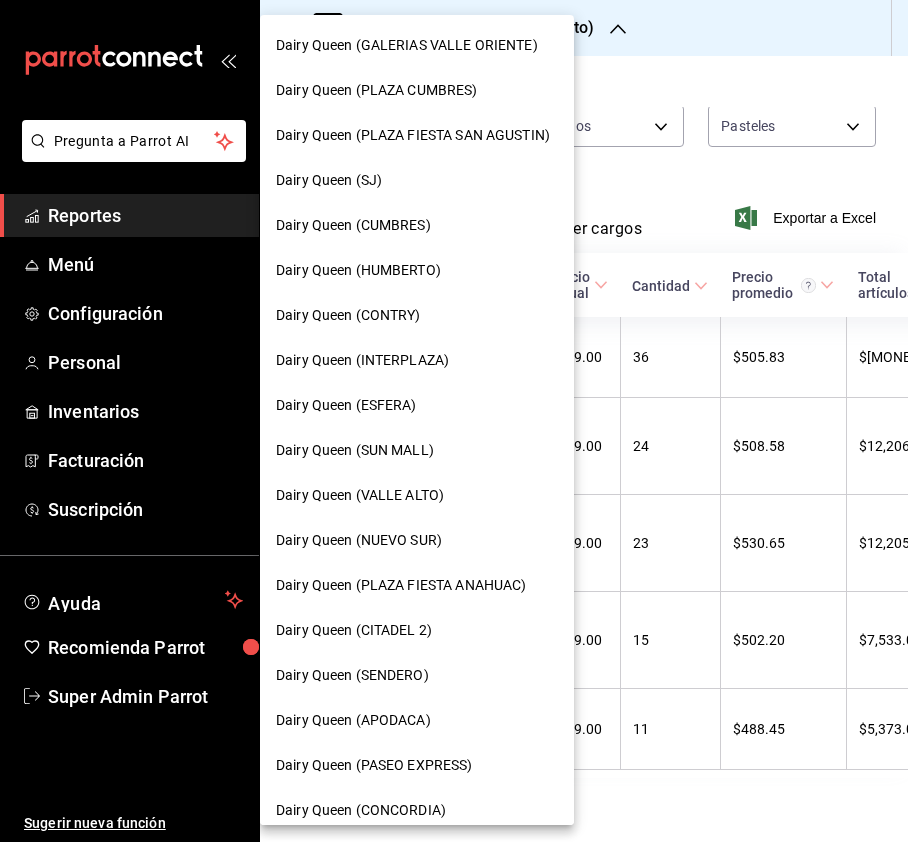 click on "Dairy Queen (PLAZA FIESTA SAN AGUSTIN)" at bounding box center (413, 135) 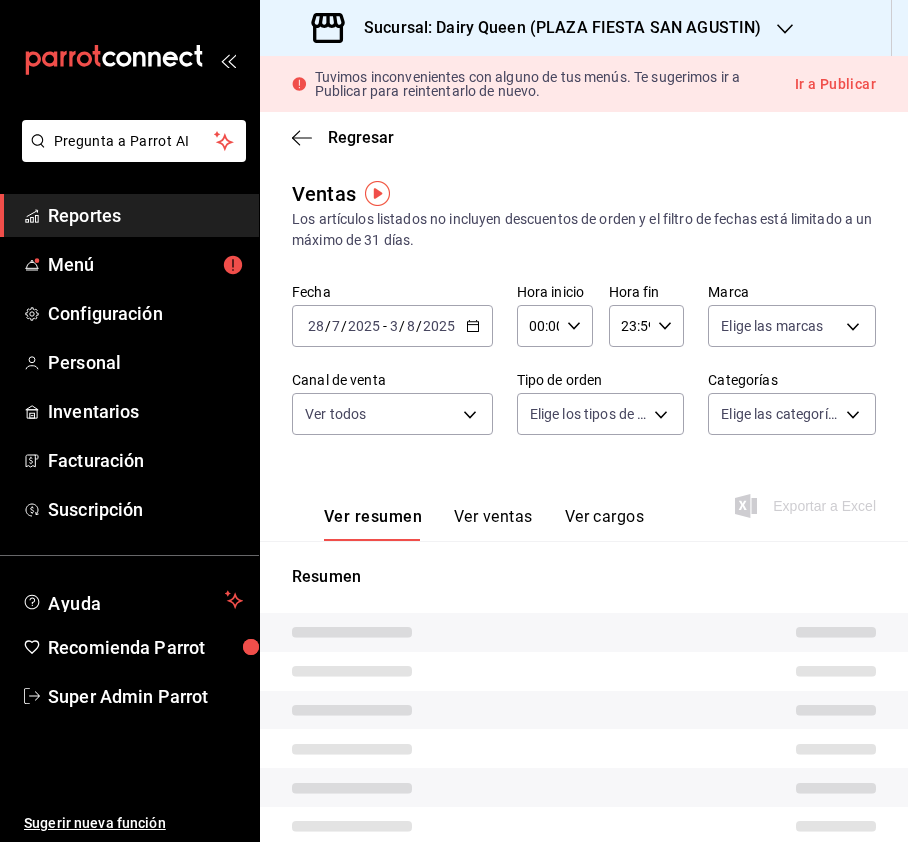 type on "PARROT,UBER_EATS,RAPPI,DIDI_FOOD,ONLINE" 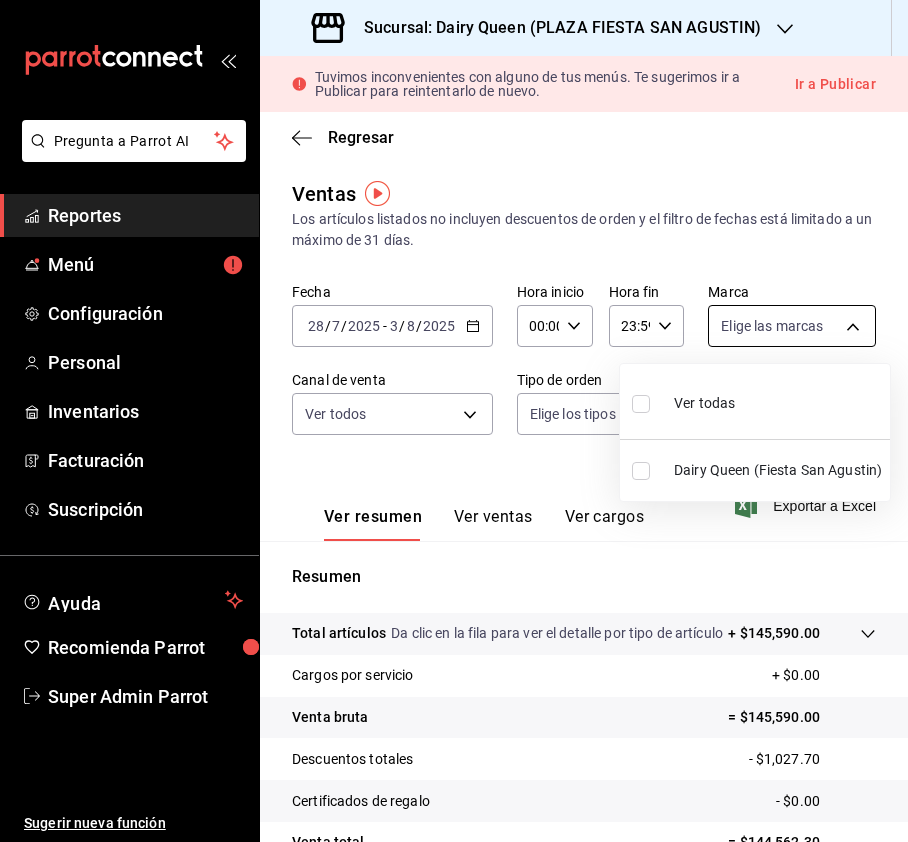 click on "Sucursal: Dairy Queen (PLAZA FIESTA SAN AGUSTIN) Tuvimos inconvenientes con alguno de tus menús. Te sugerimos ir a Publicar para reintentarlo de nuevo. Ir a Publicar Regresar Ventas Los artículos listados no incluyen descuentos de orden y el filtro de fechas está limitado a un máximo de 31 días. Fecha [DATE] [DATE] - [DATE] [DATE] Hora inicio 00:00 Hora inicio Hora fin 23:59 Hora fin Marca Elige las marcas Canal de venta Ver todos PARROT,UBER_EATS,RAPPI,DIDI_FOOD,ONLINE Tipo de orden Elige los tipos de orden Categorías Elige las categorías Ver resumen Ver ventas Ver cargos Exportar a Excel Resumen Total artículos Da clic en la fila para ver el detalle por tipo de artículo + $145,590.00 Cargos por servicio + $0.00 Venta bruta = $145,590.00 Descuentos totales - $1,027.70 Certificados de regalo - $0.00" at bounding box center (454, 421) 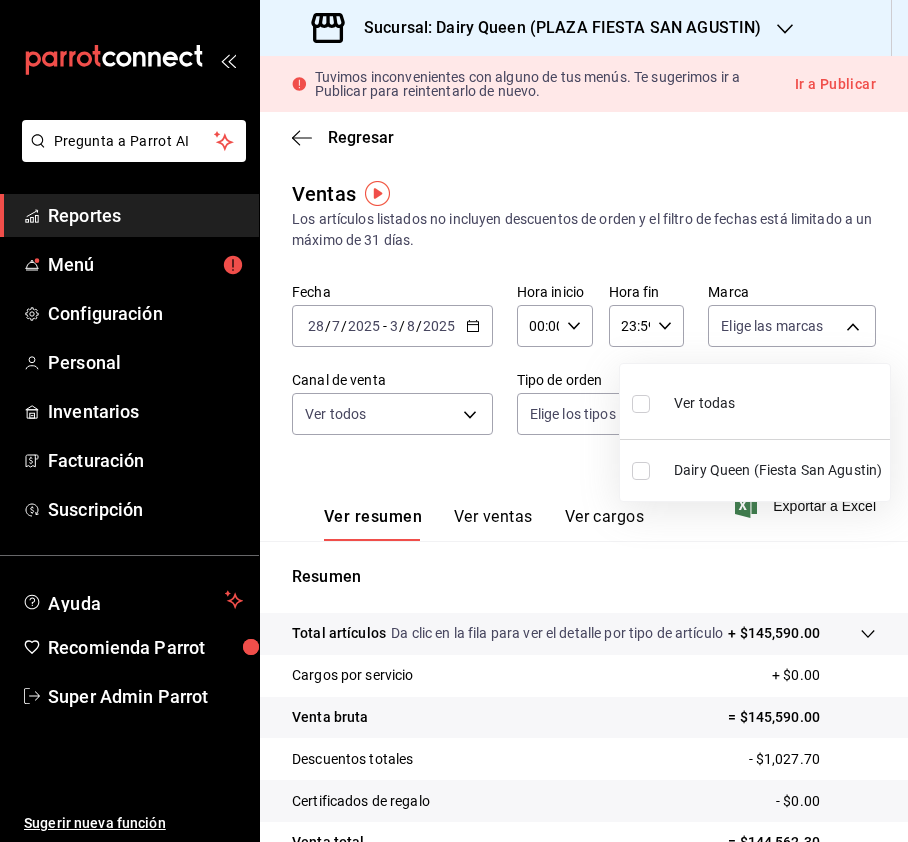 click at bounding box center [641, 404] 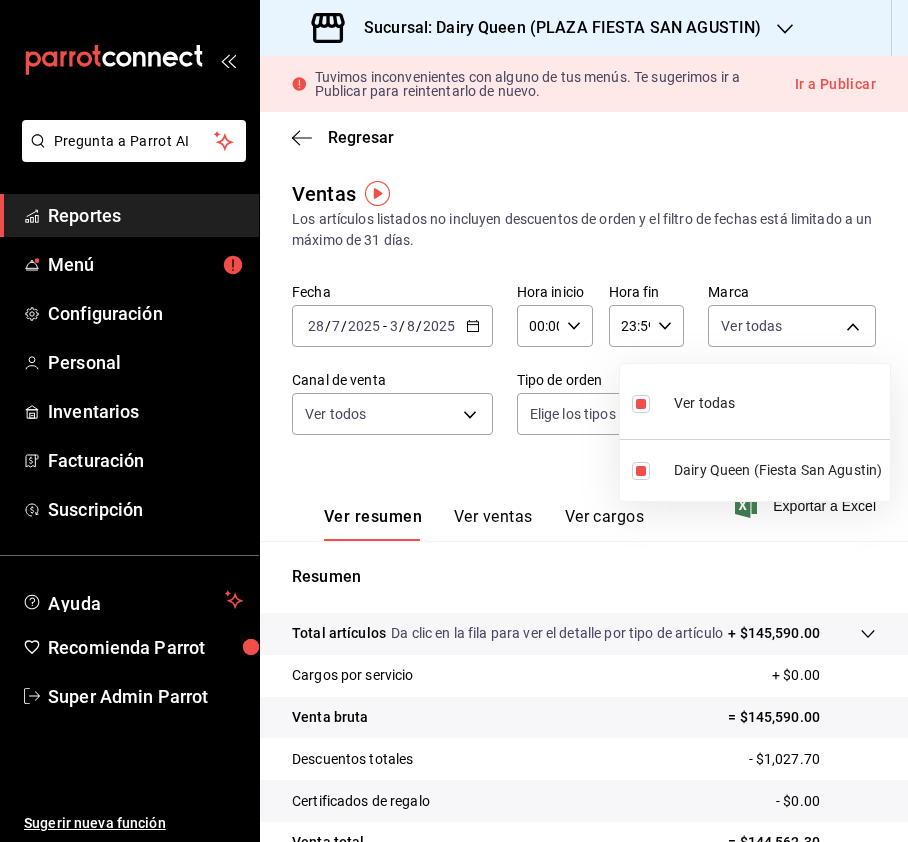 click at bounding box center (454, 421) 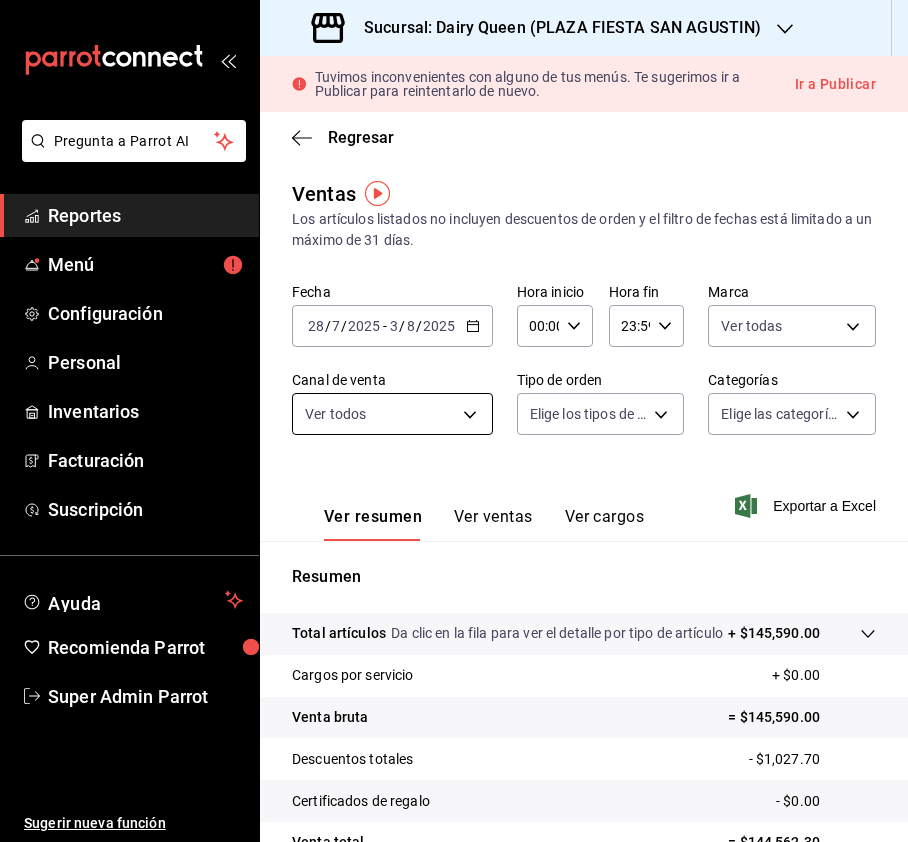 click on "Sucursal: Dairy Queen ([CITY]) Tuvimos inconvenientes con alguno de tus menús. Te sugerimos ir a Publicar para reintentarlo de nuevo. Ir a Publicar Regresar Ventas Los artículos listados no incluyen descuentos de orden y el filtro de fechas está limitado a un máximo de 31 días. Fecha [DATE] [DATE] - [DATE] [DATE] Hora inicio 00:00 Hora inicio Hora fin 23:59 Hora fin Marca Ver todas [UUID] Canal de venta Ver todos PARROT,UBER_EATS,RAPPI,DIDI_FOOD,ONLINE Tipo de orden Elige los tipos de orden Categorías Ver resumen Ver ventas Ver cargos Exportar a Excel Resumen Total artículos Da clic en la fila para ver el detalle por tipo de artículo + $[MONEY] Cargos por servicio + $[MONEY] Venta bruta = $[MONEY] Descuentos totales - $[MONEY]" at bounding box center [454, 421] 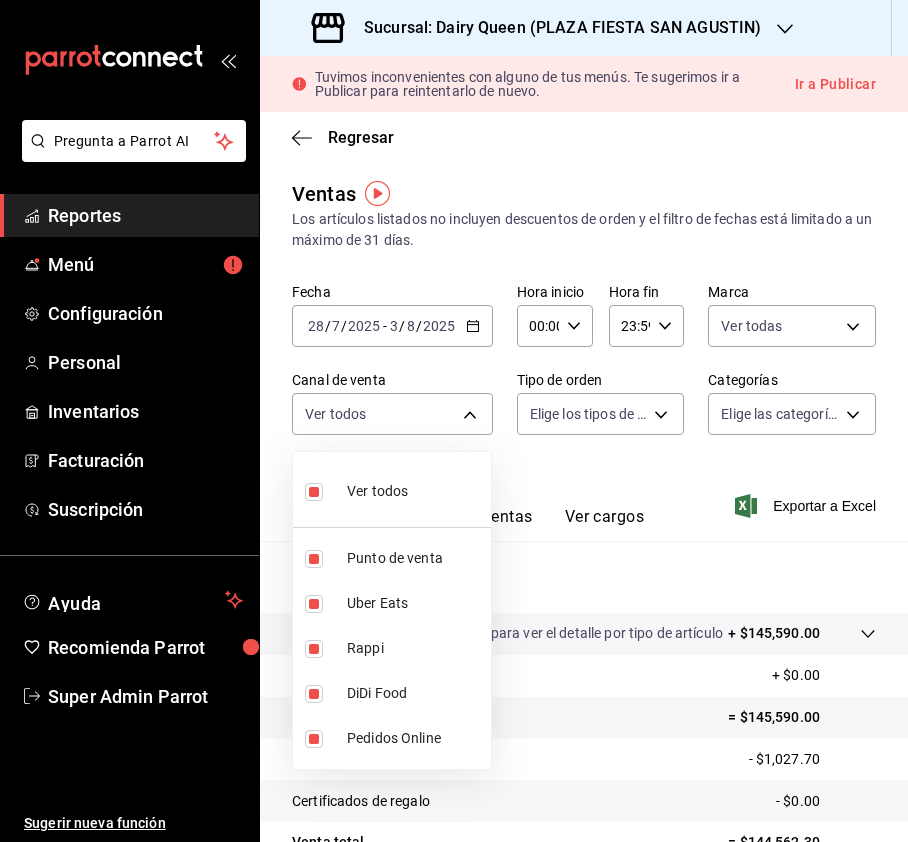 click at bounding box center [454, 421] 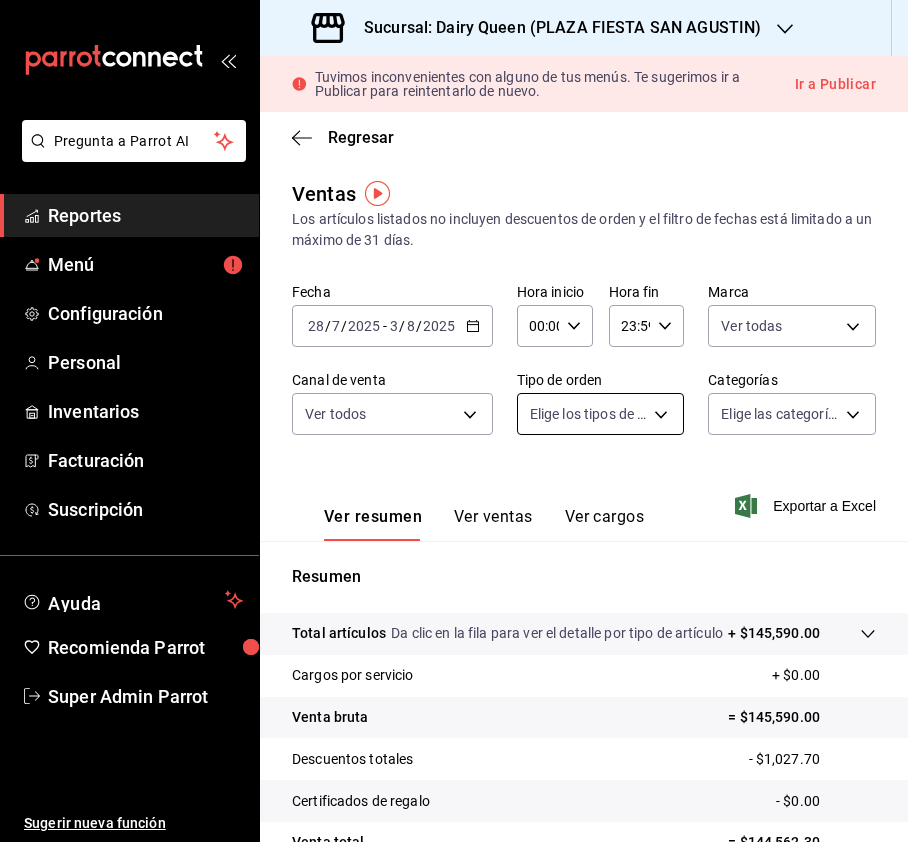 click on "Sucursal: Dairy Queen ([CITY]) Tuvimos inconvenientes con alguno de tus menús. Te sugerimos ir a Publicar para reintentarlo de nuevo. Ir a Publicar Regresar Ventas Los artículos listados no incluyen descuentos de orden y el filtro de fechas está limitado a un máximo de 31 días. Fecha [DATE] [DATE] - [DATE] [DATE] Hora inicio 00:00 Hora inicio Hora fin 23:59 Hora fin Marca Ver todas [UUID] Canal de venta Ver todos PARROT,UBER_EATS,RAPPI,DIDI_FOOD,ONLINE Tipo de orden Elige los tipos de orden Categorías Ver resumen Ver ventas Ver cargos Exportar a Excel Resumen Total artículos Da clic en la fila para ver el detalle por tipo de artículo + $[MONEY] Cargos por servicio + $[MONEY] Venta bruta = $[MONEY] Descuentos totales - $[MONEY]" at bounding box center [454, 421] 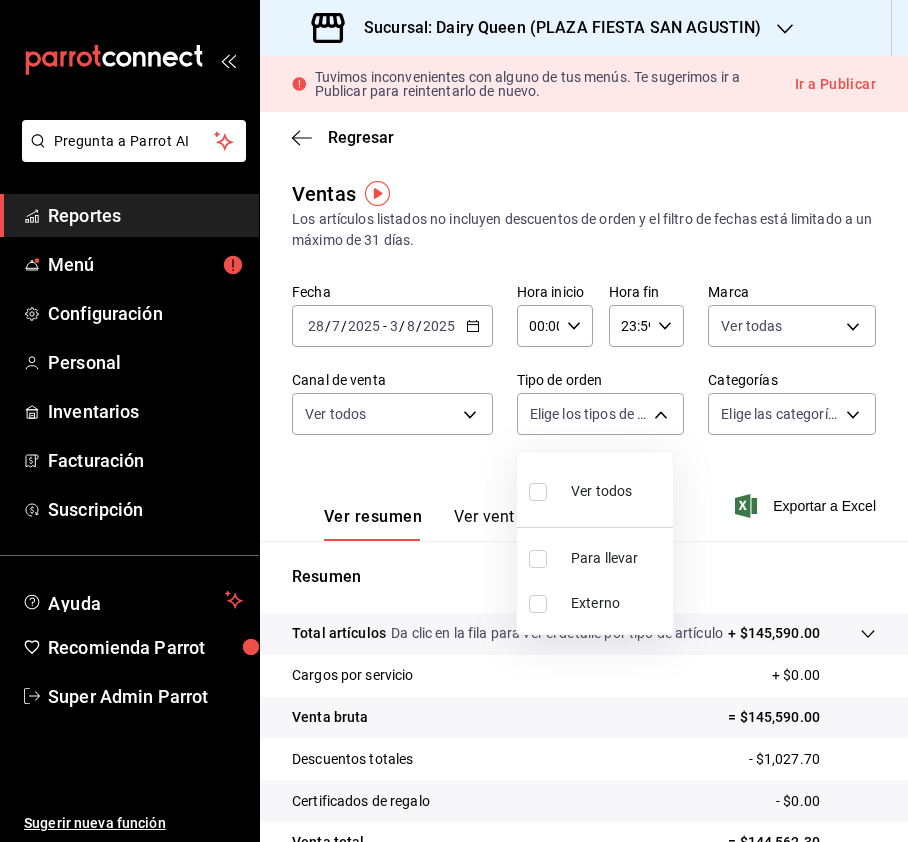 click at bounding box center (538, 492) 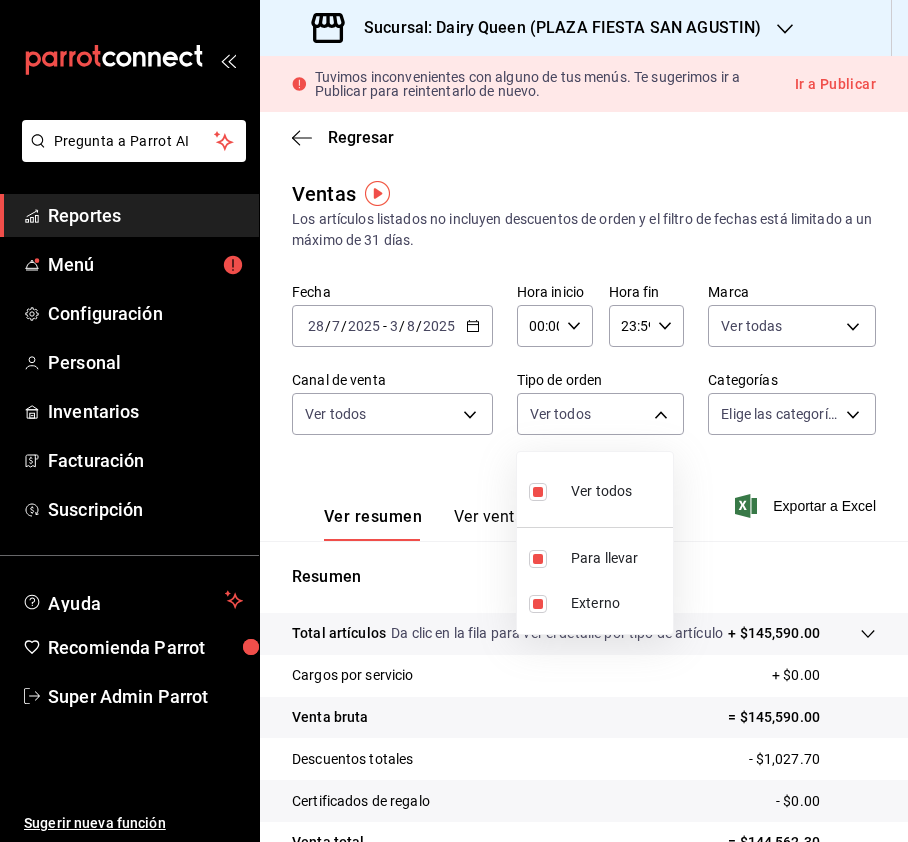 drag, startPoint x: 770, startPoint y: 394, endPoint x: 782, endPoint y: 405, distance: 16.27882 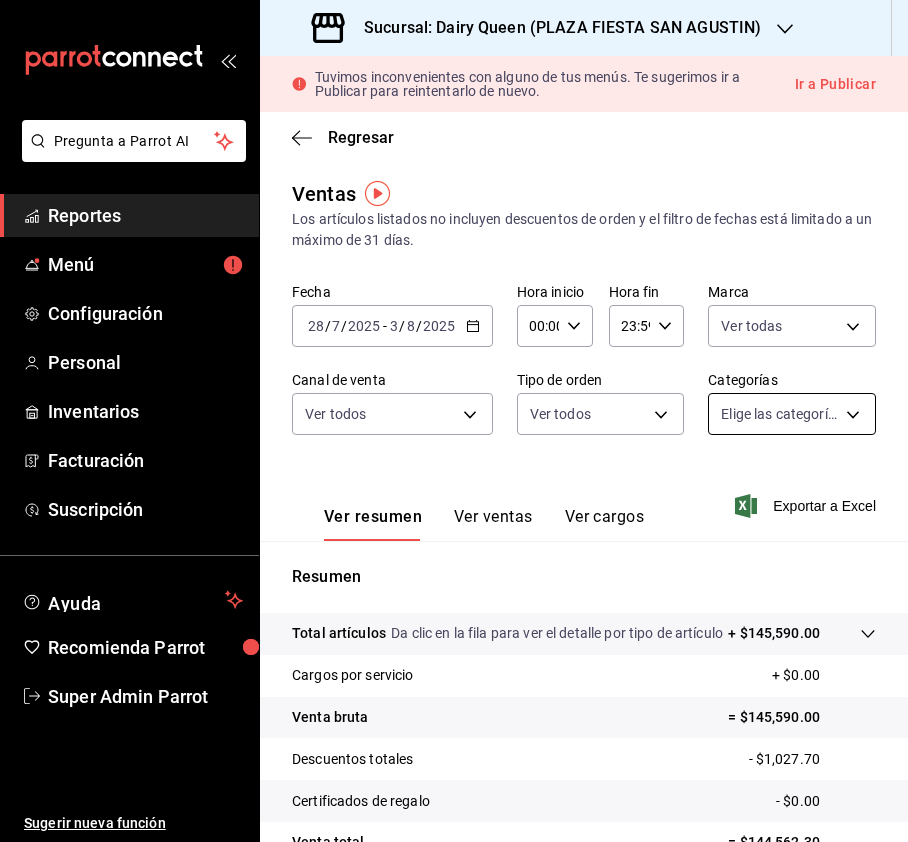 click on "Sucursal: Dairy Queen (PLAZA FIESTA SAN AGUSTIN) Tuvimos inconvenientes con alguno de tus menús. Te sugerimos ir a Publicar para reintentarlo de nuevo. Ir a Publicar Regresar Ventas Los artículos listados no incluyen descuentos de orden y el filtro de fechas está limitado a un máximo de 31 días. Fecha [DATE] [DATE] - [DATE] [DATE] Hora inicio 00:00 Hora inicio Hora fin 23:59 Hora fin Marca Ver todas [UUID] Canal de venta Ver todos PARROT,UBER_EATS,RAPPI,DIDI_FOOD,ONLINE Tipo de orden Ver todos [UUID],EXTERNAL Categorías Elige las categorías Ver resumen Ver ventas Ver cargos Exportar a Excel Resumen Total artículos Da clic en la fila para ver el detalle por tipo de artículo + $145,590.00 Cargos por servicio + $0.00 Venta bruta = $145,590.00" at bounding box center [454, 421] 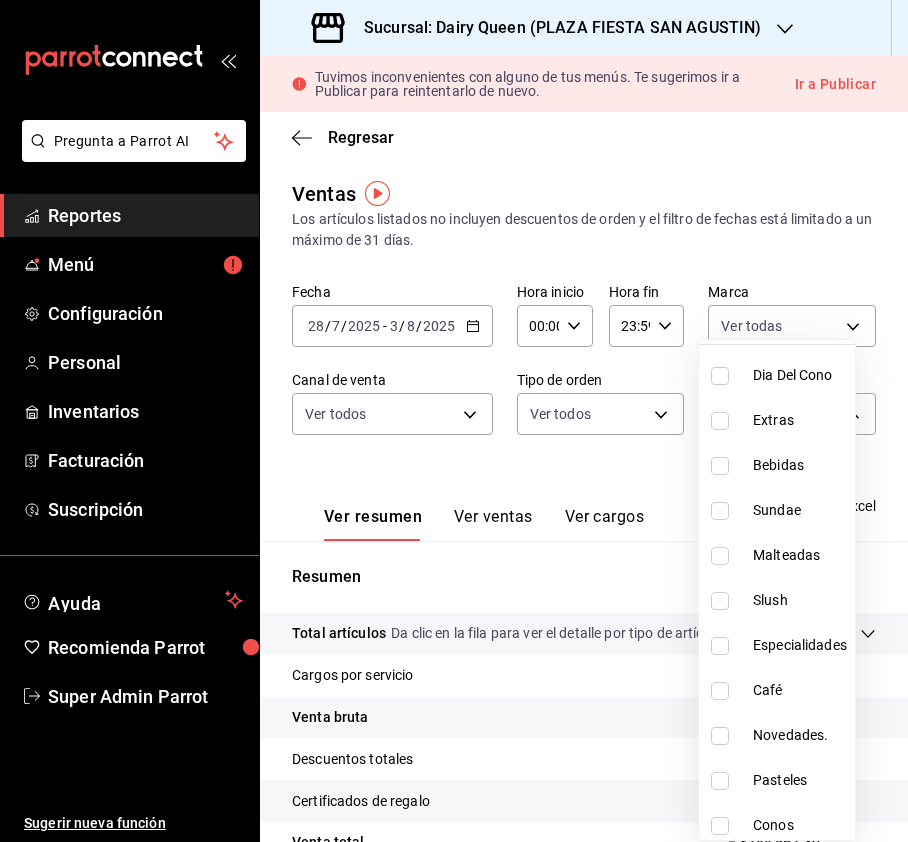 scroll, scrollTop: 245, scrollLeft: 0, axis: vertical 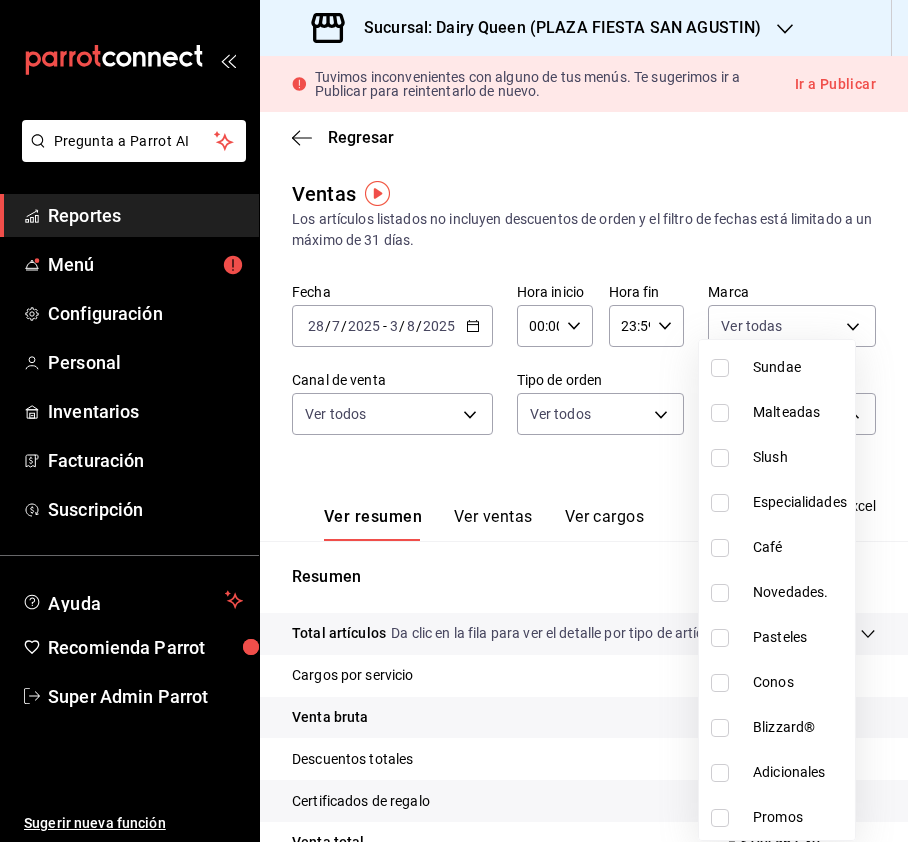 click at bounding box center (720, 638) 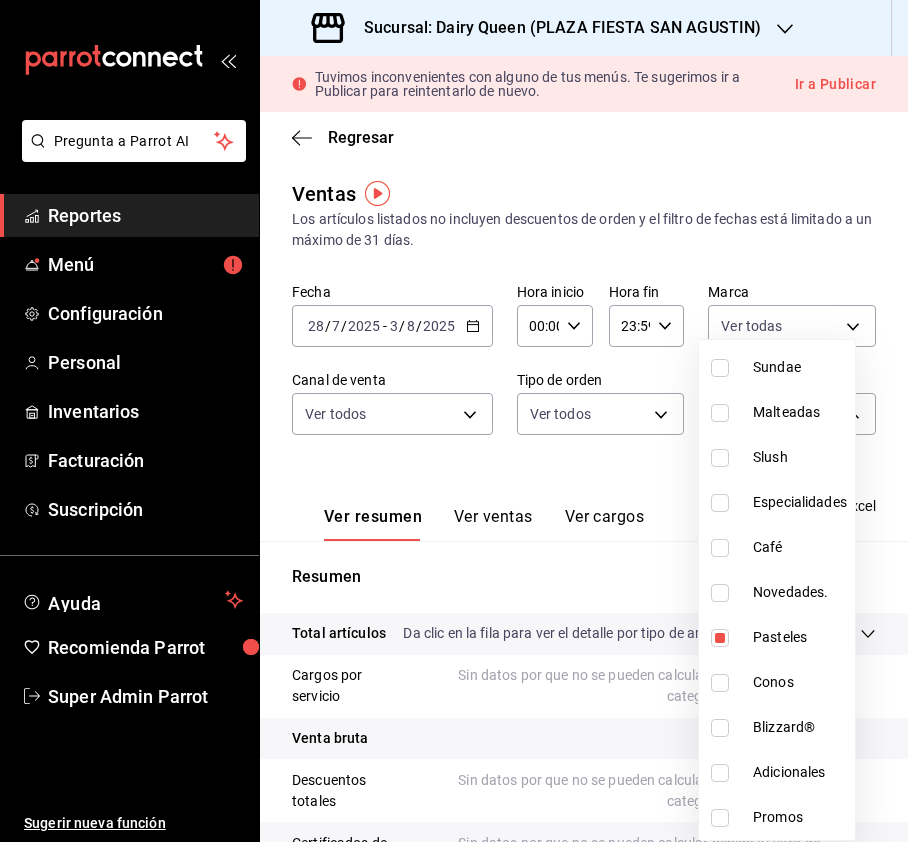 click at bounding box center [454, 421] 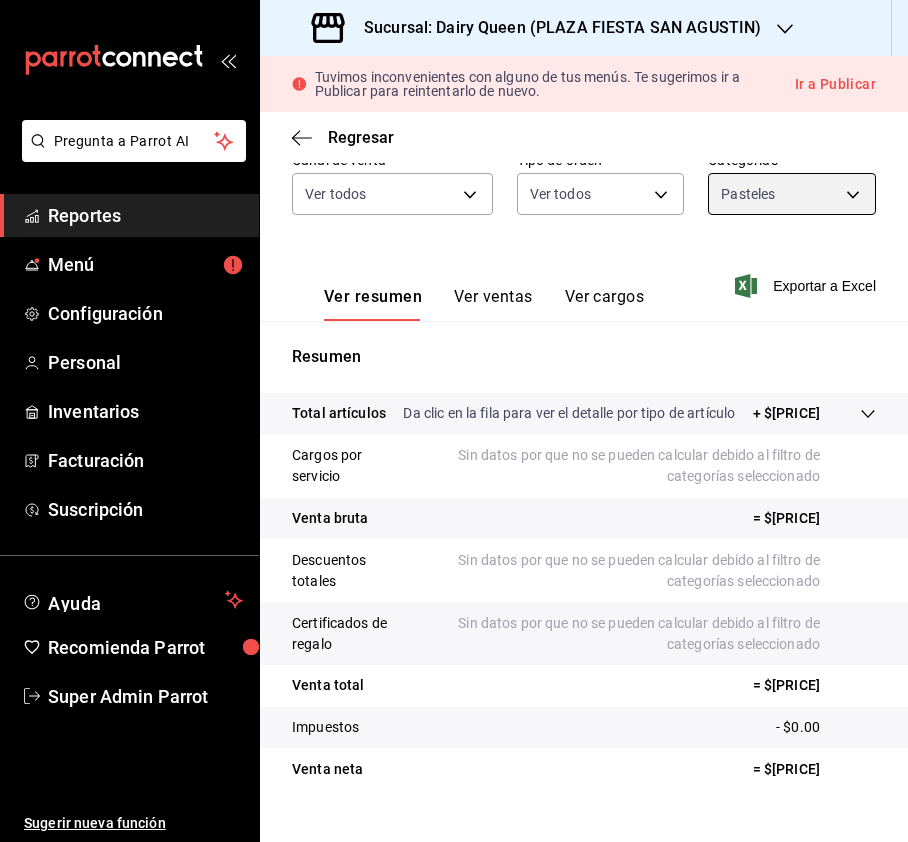 scroll, scrollTop: 256, scrollLeft: 0, axis: vertical 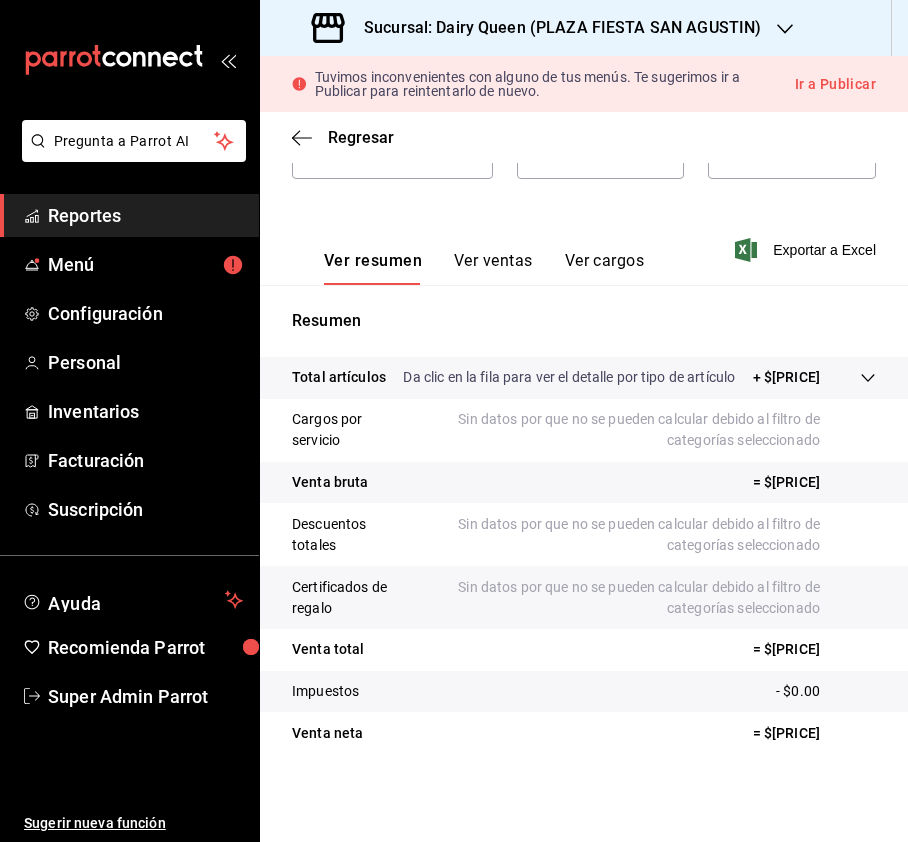 click on "Ver ventas" at bounding box center [493, 268] 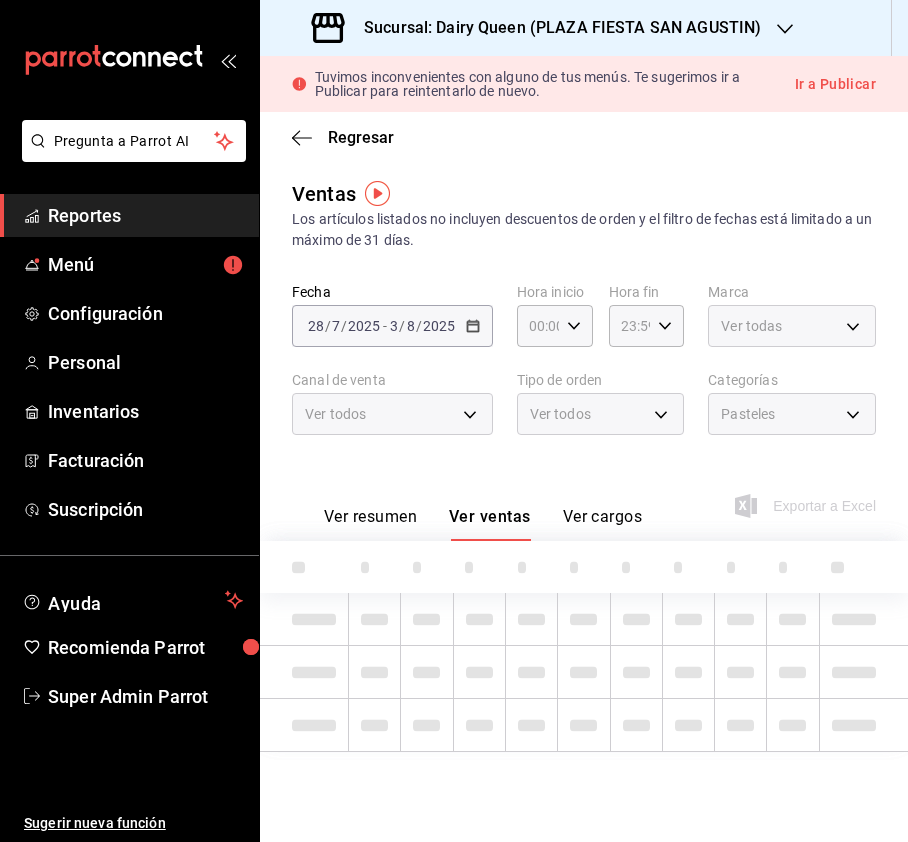 scroll, scrollTop: 0, scrollLeft: 0, axis: both 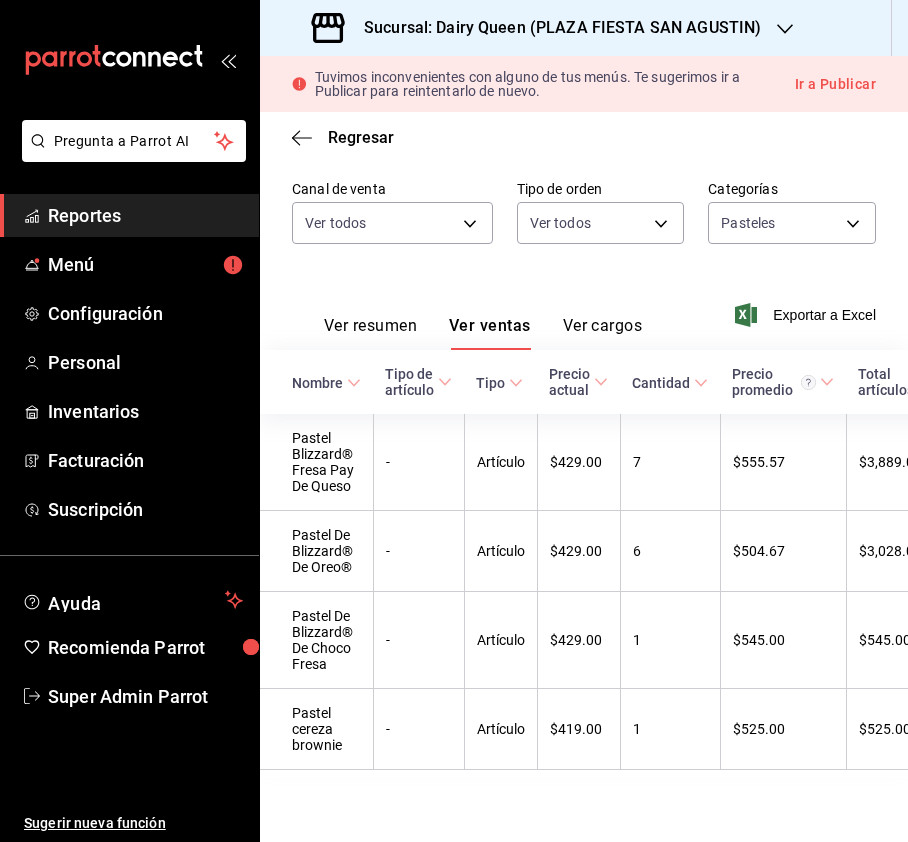 click on "Sucursal: Dairy Queen (PLAZA FIESTA SAN AGUSTIN)" at bounding box center [538, 28] 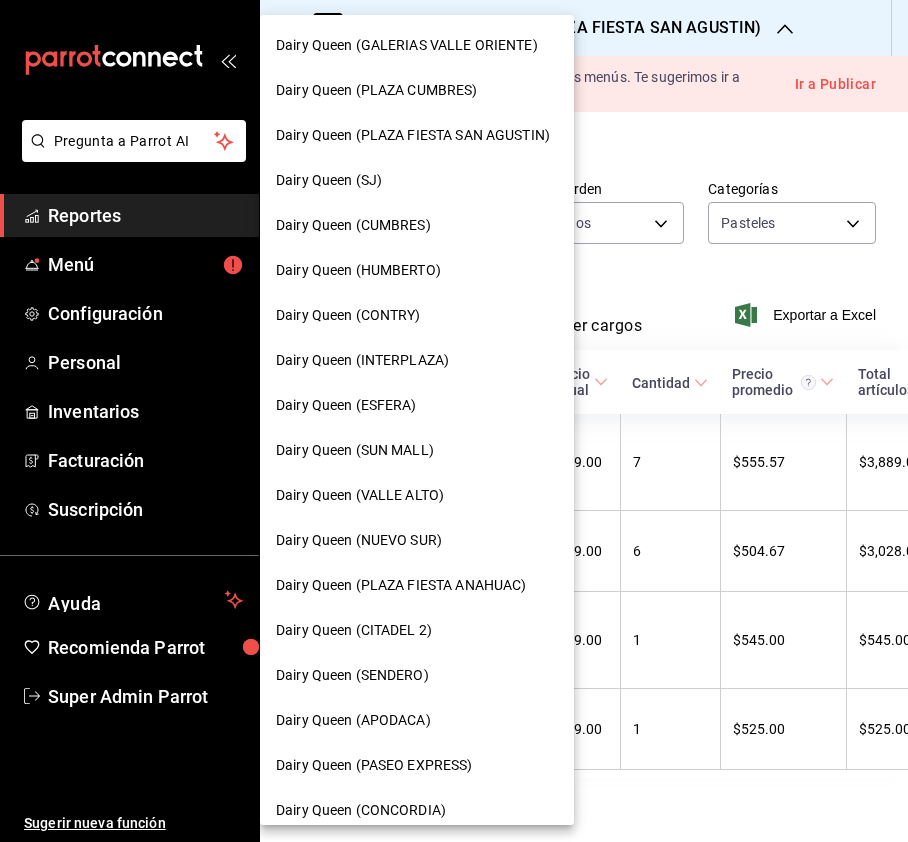 click at bounding box center [454, 421] 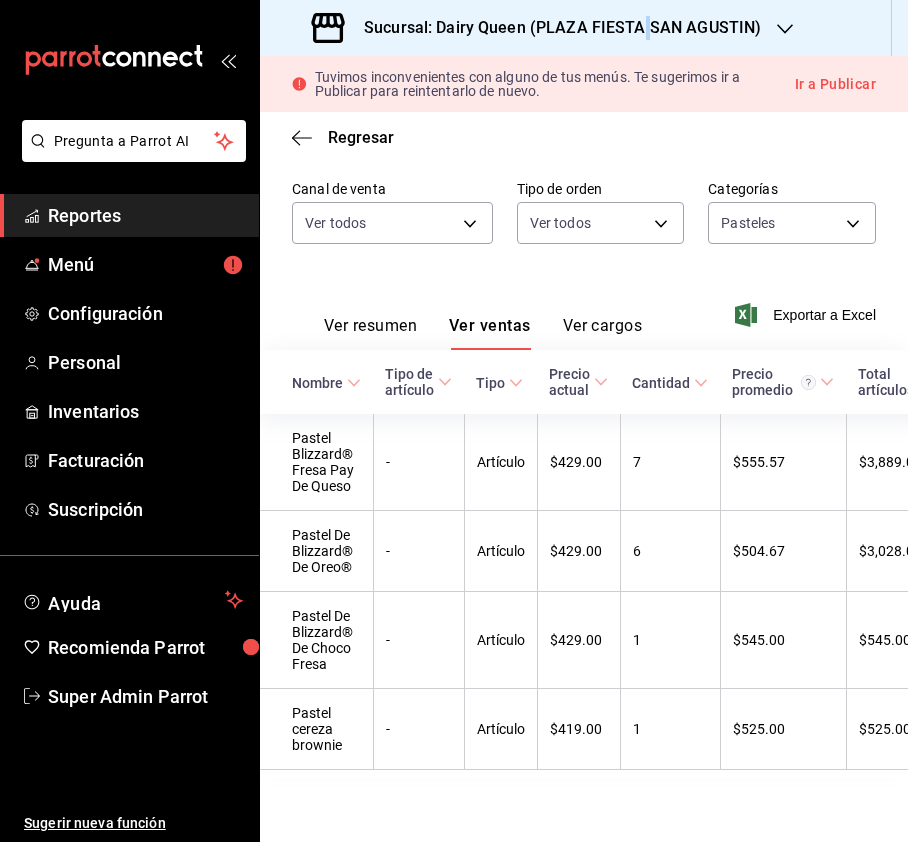 click on "Sucursal: Dairy Queen (PLAZA FIESTA SAN AGUSTIN)" at bounding box center [554, 28] 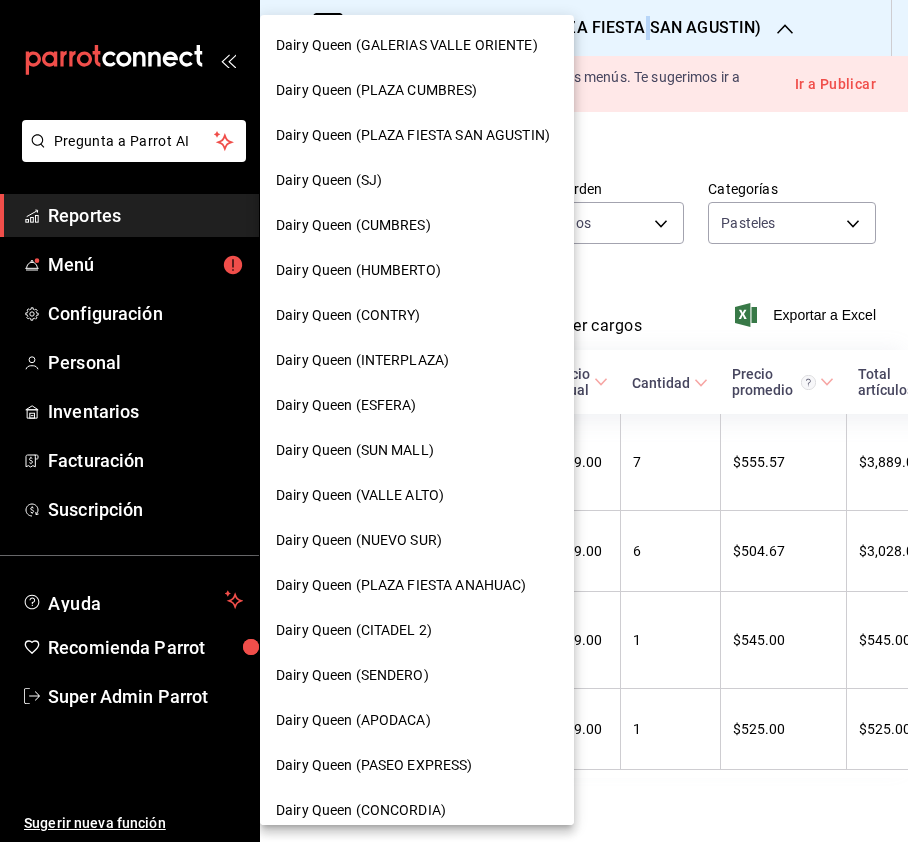 click on "Dairy Queen (SENDERO)" at bounding box center (417, 675) 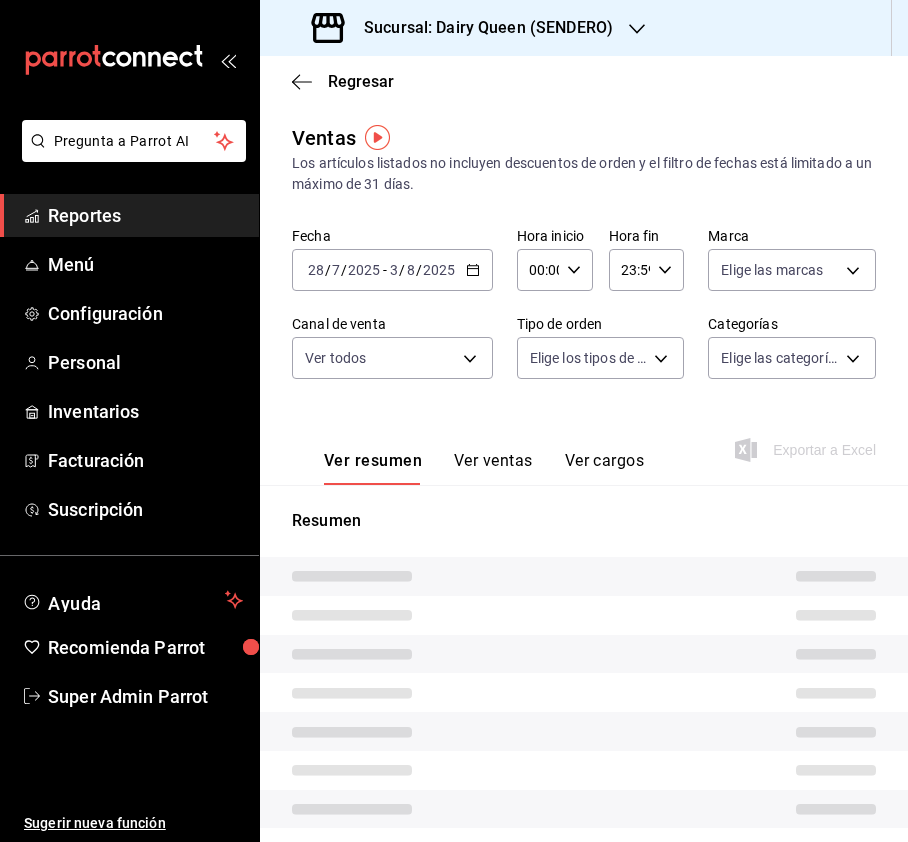 type on "PARROT,UBER_EATS,RAPPI,DIDI_FOOD,ONLINE" 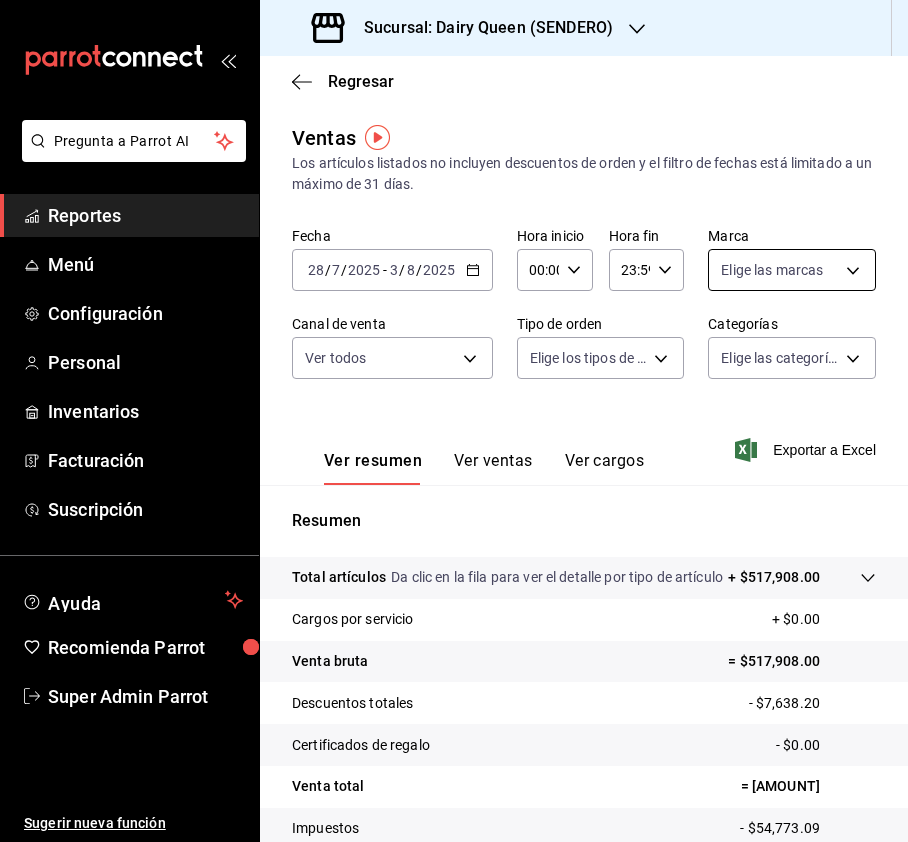 click on "Sucursal: Dairy Queen ([CITY]) Regresar Ventas Los artículos listados no incluyen descuentos de orden y el filtro de fechas está limitado a un máximo de 31 días. Fecha [DATE] [DATE] - [DATE] [DATE] Hora inicio 00:00 Hora inicio Hora fin 23:59 Hora fin Marca Elige las marcas Canal de venta Ver todos PARROT,UBER_EATS,RAPPI,DIDI_FOOD,ONLINE Tipo de orden Elige los tipos de orden Categorías Elige las categorías Ver resumen Ver ventas Ver cargos Exportar a Excel Resumen Total artículos Da clic en la fila para ver el detalle por tipo de artículo + $[MONEY] Cargos por servicio + $[MONEY] Venta bruta = $[MONEY] Descuentos totales - $[MONEY] Certificados de regalo - $[MONEY] Venta total = $[MONEY] Impuestos - $[MONEY] Venta neta = $[MONEY] GANA 1 MES GRATIS EN TU SUSCRIPCIÓN AQUÍ Ir a video" at bounding box center (454, 421) 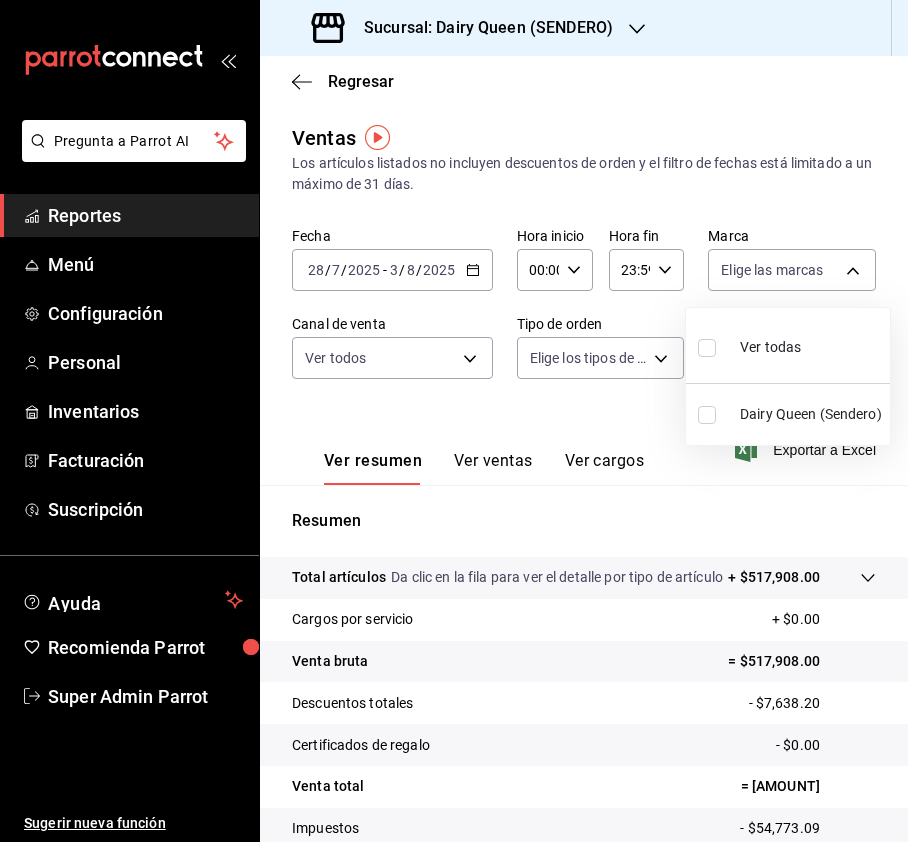 click at bounding box center (707, 348) 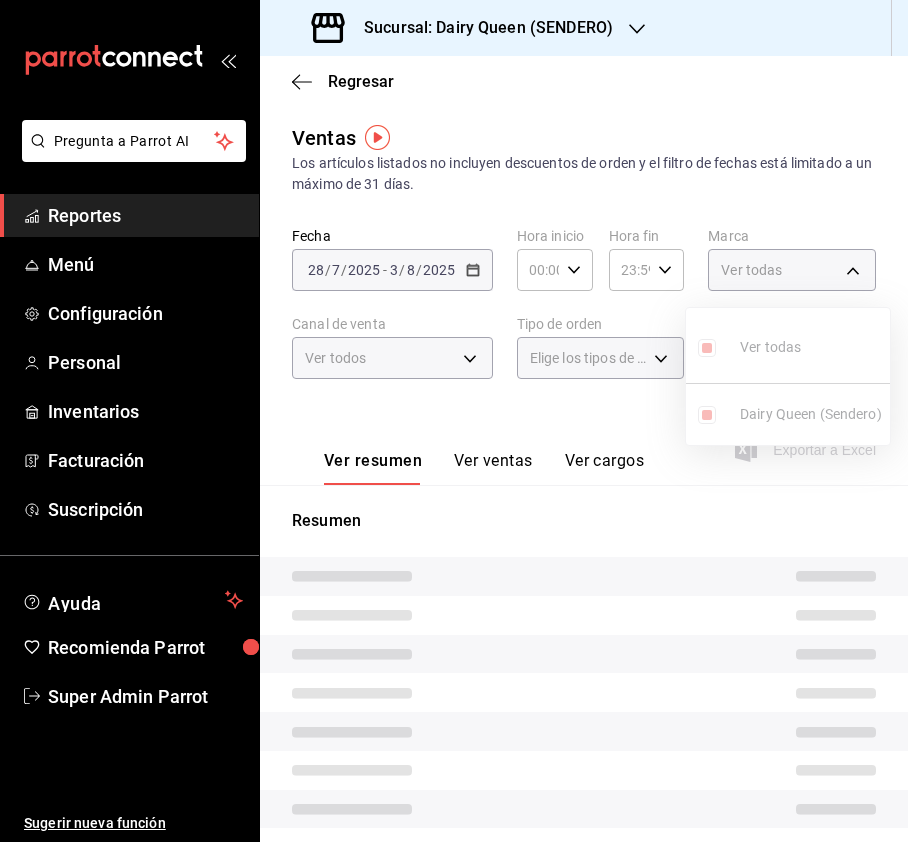 click at bounding box center (454, 421) 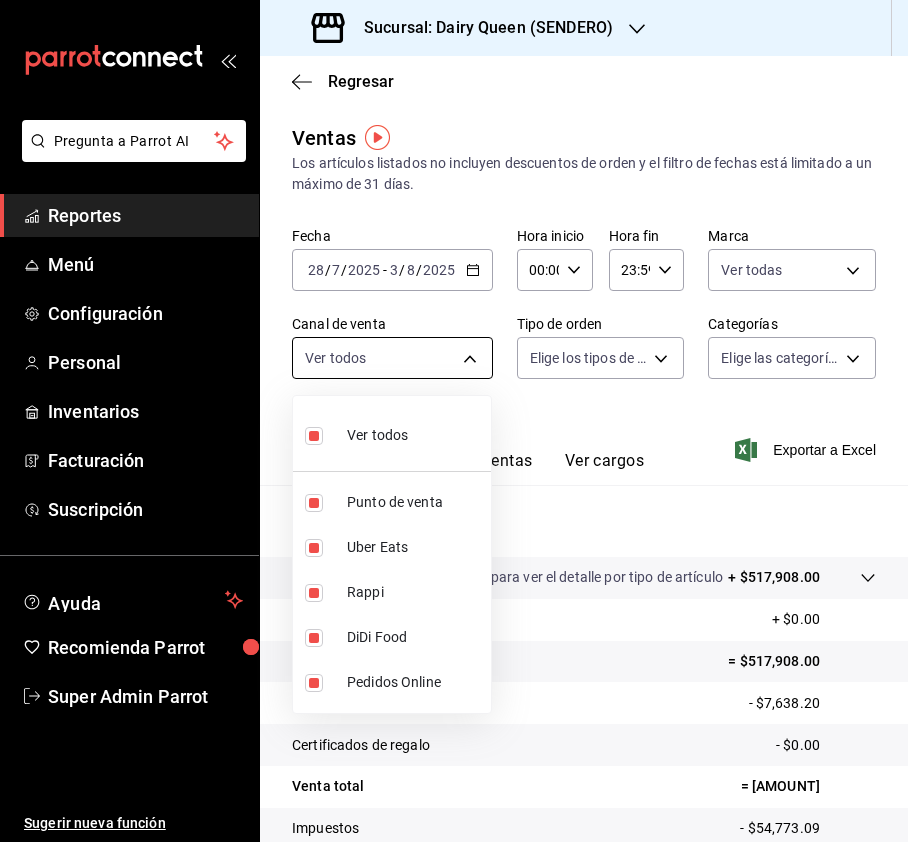 click on "Sucursal: Dairy Queen (SENDERO)" at bounding box center (454, 421) 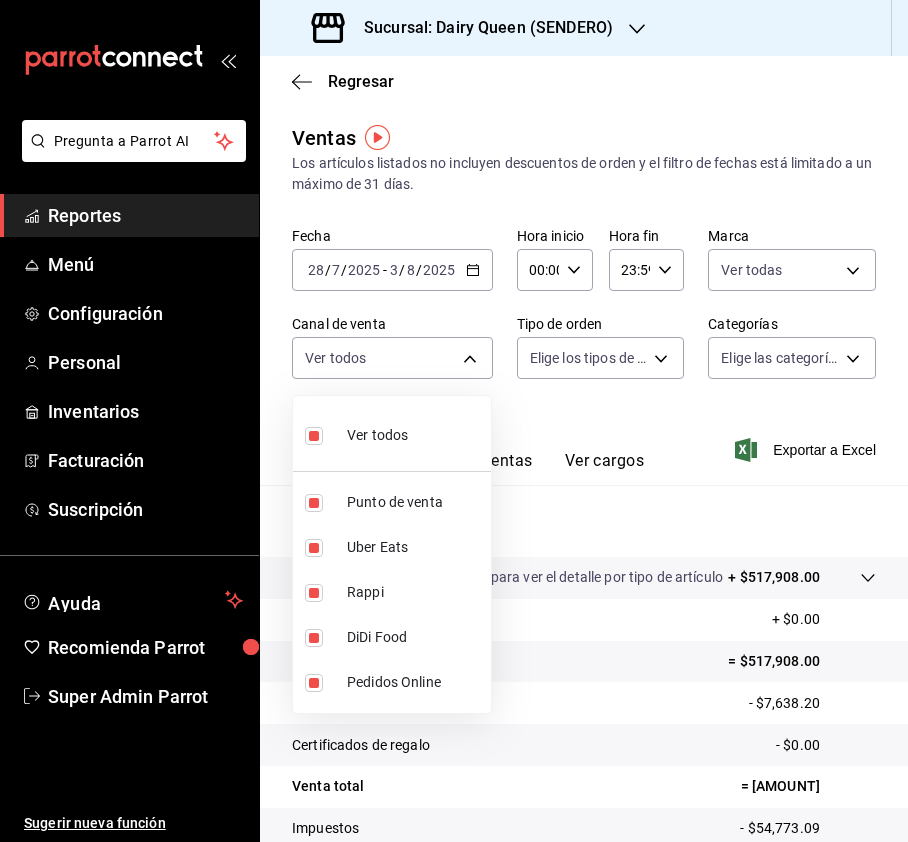 click at bounding box center [454, 421] 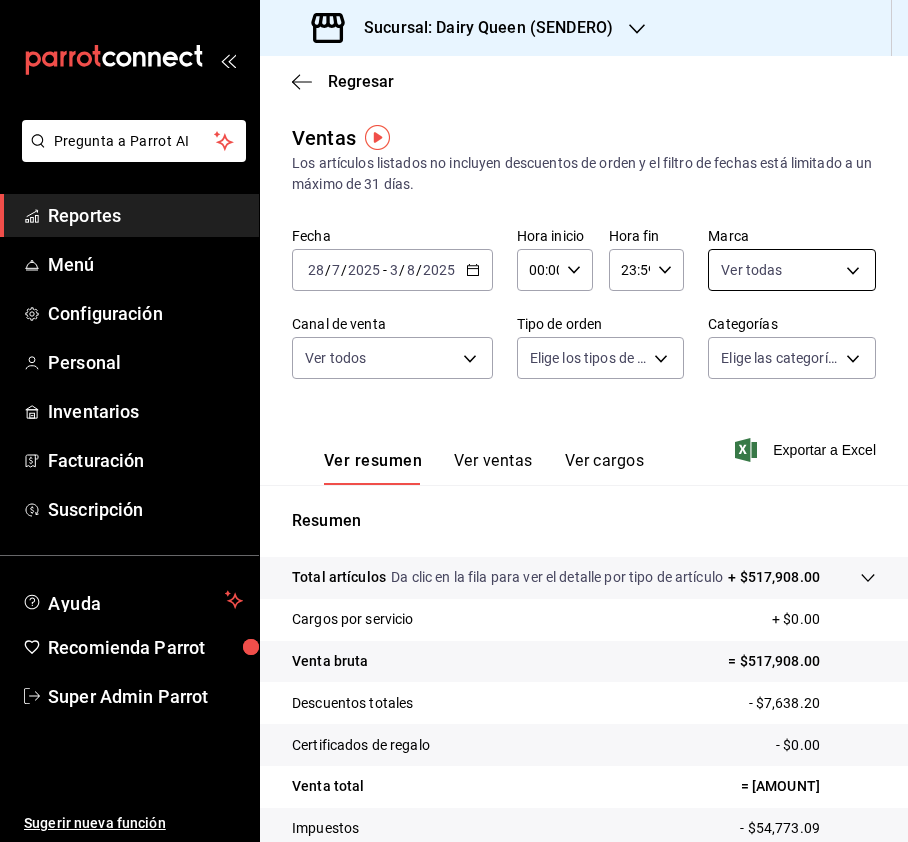 click on "Sucursal: Dairy Queen (SENDERO)" at bounding box center (454, 421) 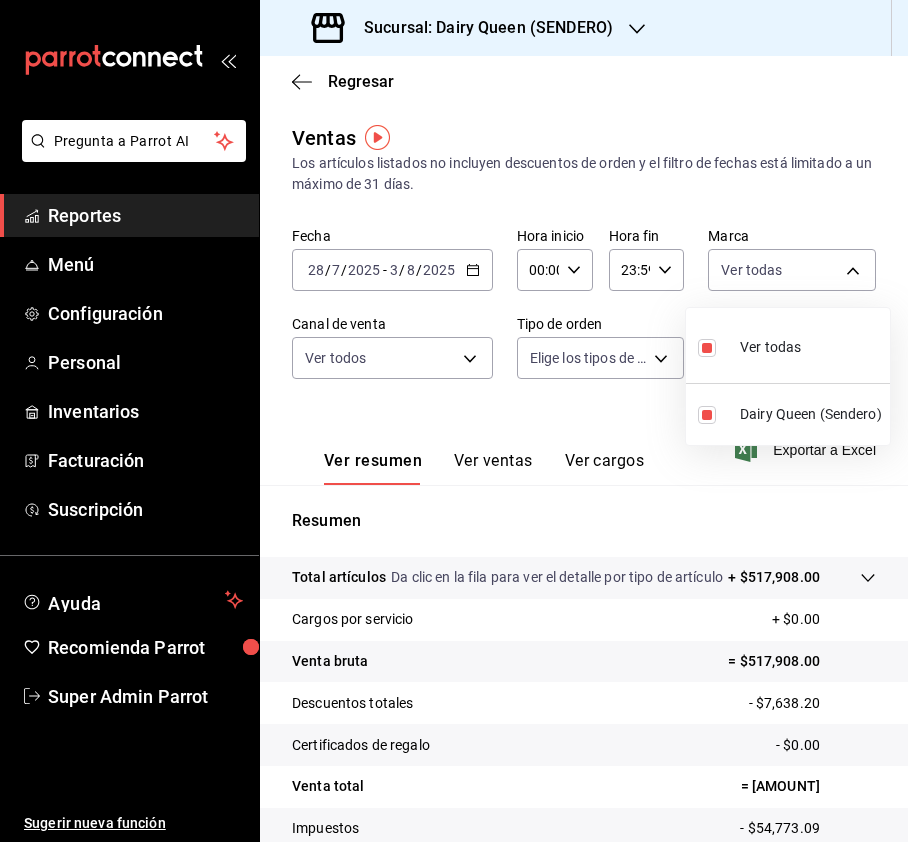 click at bounding box center (454, 421) 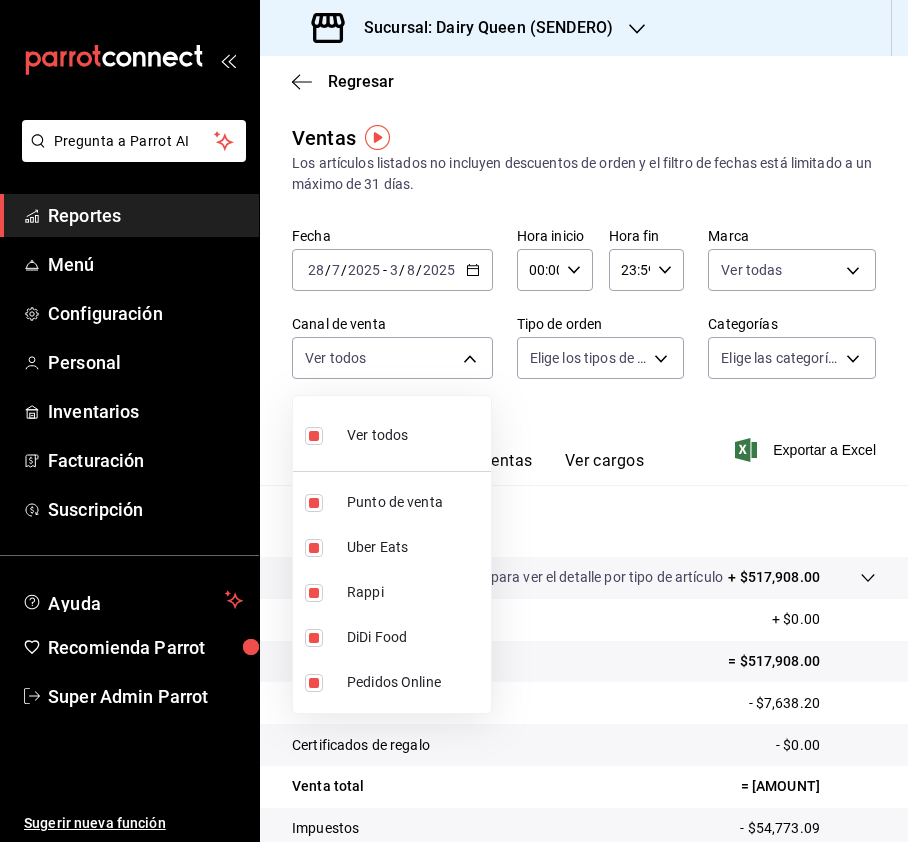 click on "Sucursal: Dairy Queen (SENDERO)" at bounding box center [454, 421] 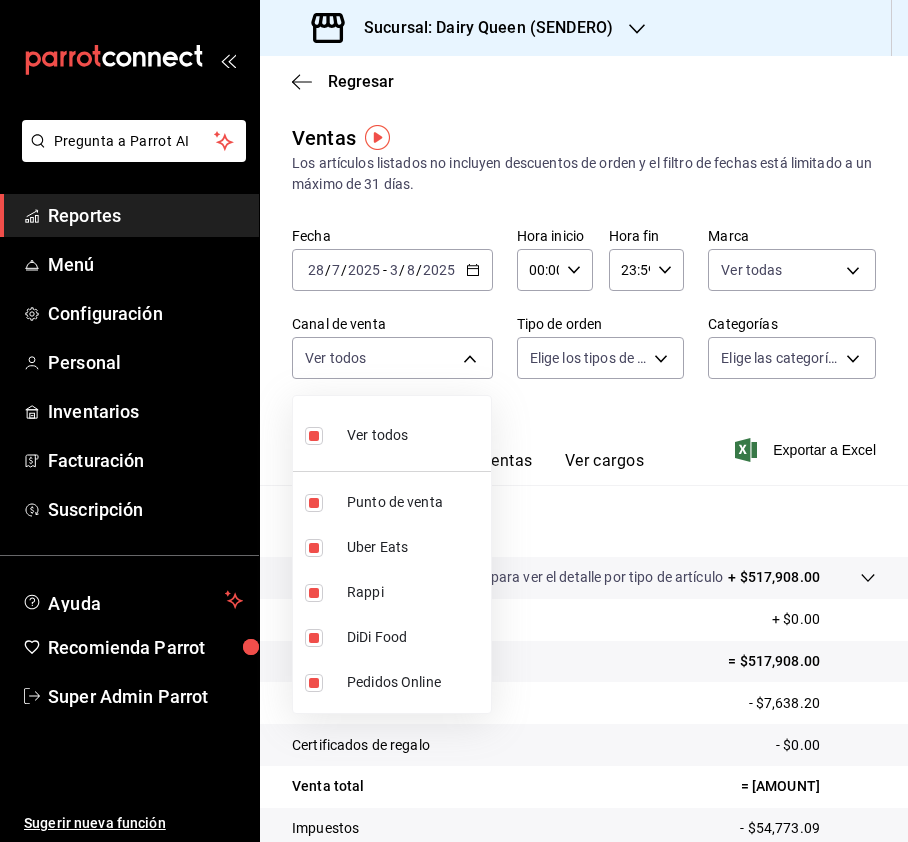 click at bounding box center (454, 421) 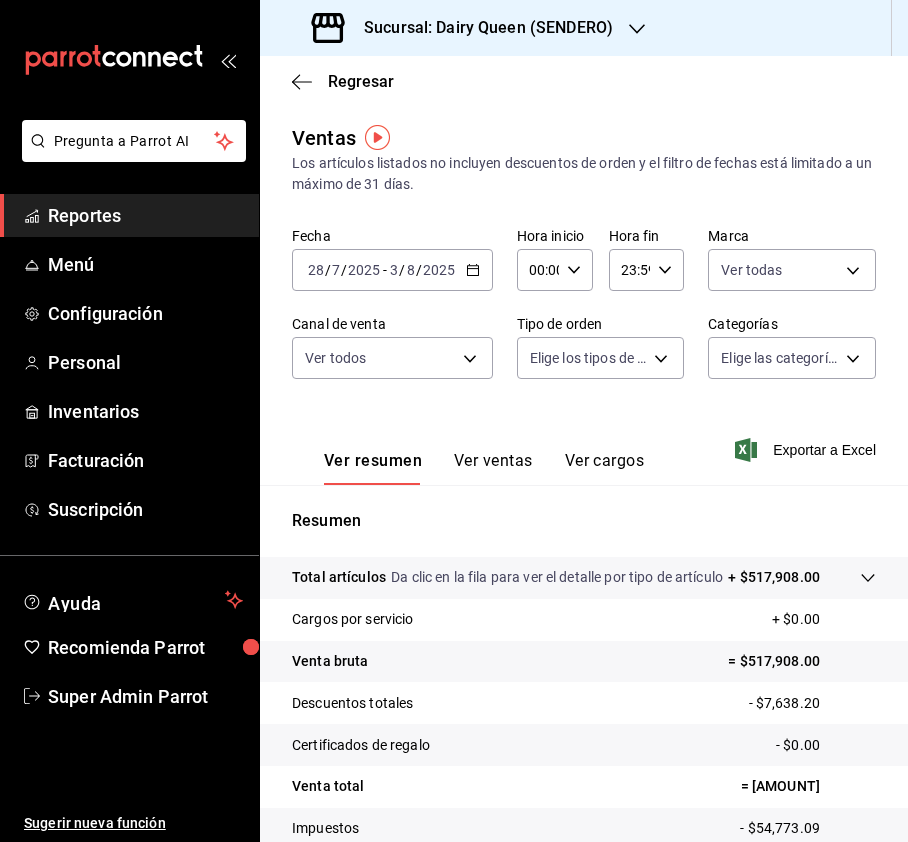 click on "Sucursal: Dairy Queen (SENDERO)" at bounding box center (454, 421) 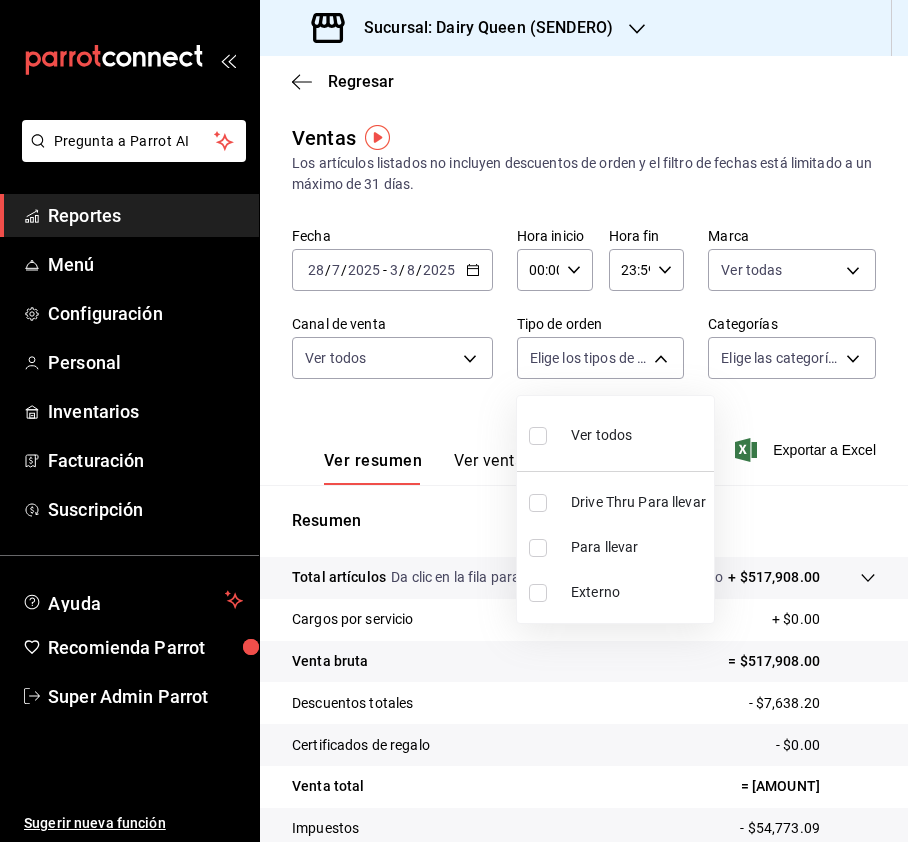 click at bounding box center [542, 435] 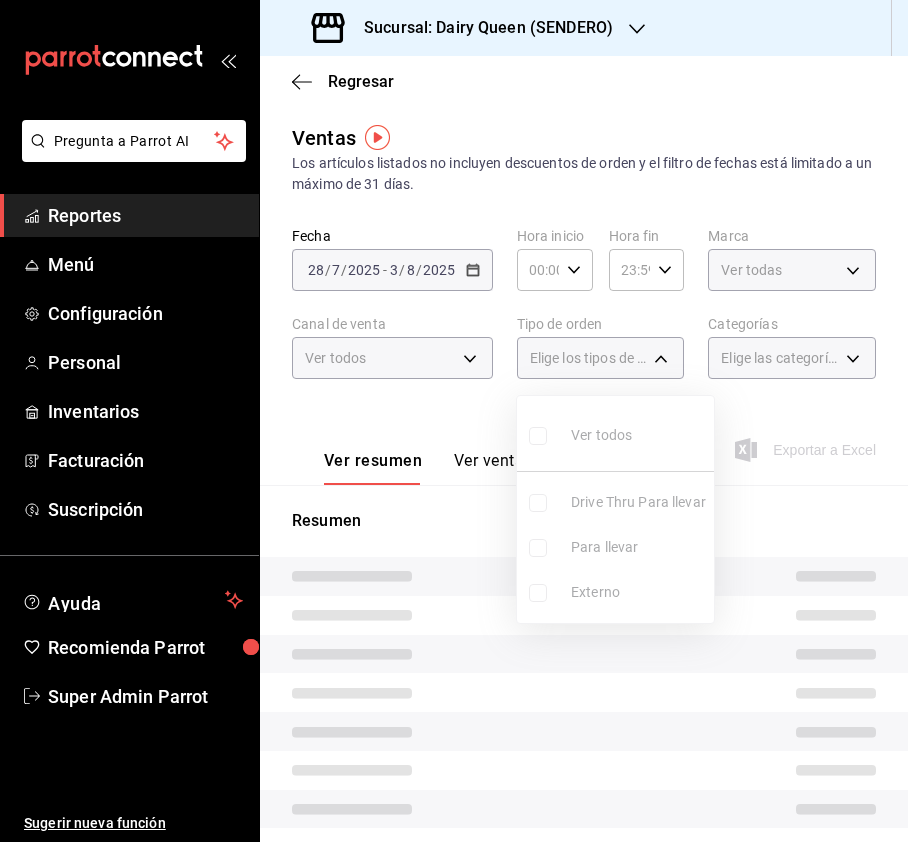 type 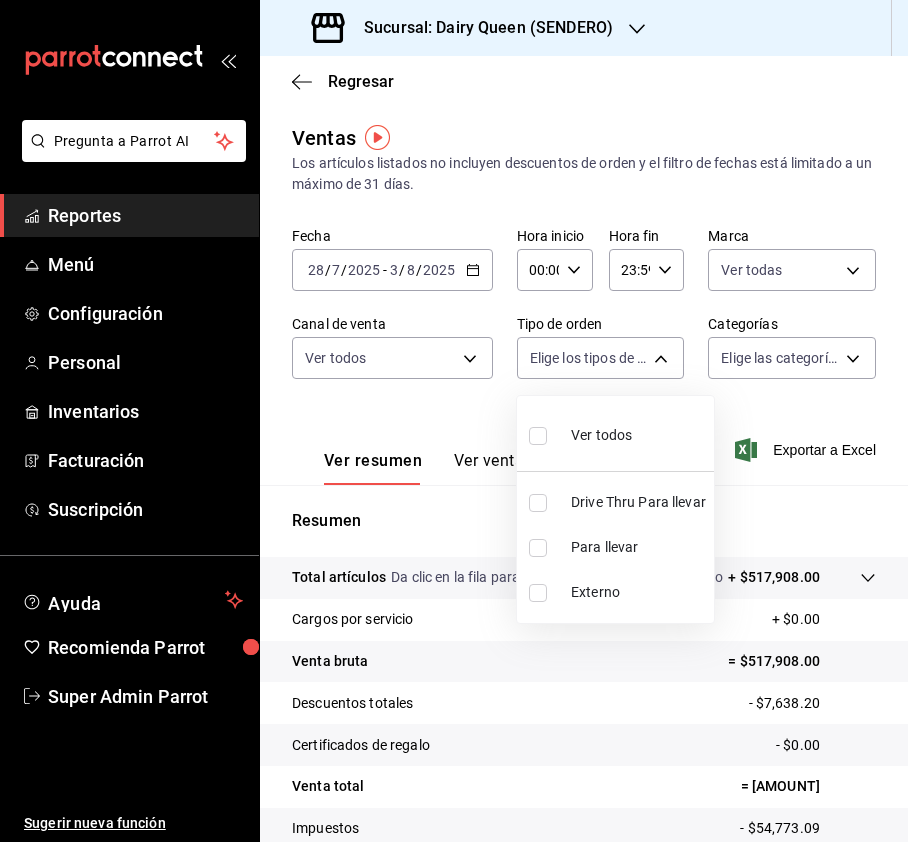 click on "Ver todos" at bounding box center [615, 433] 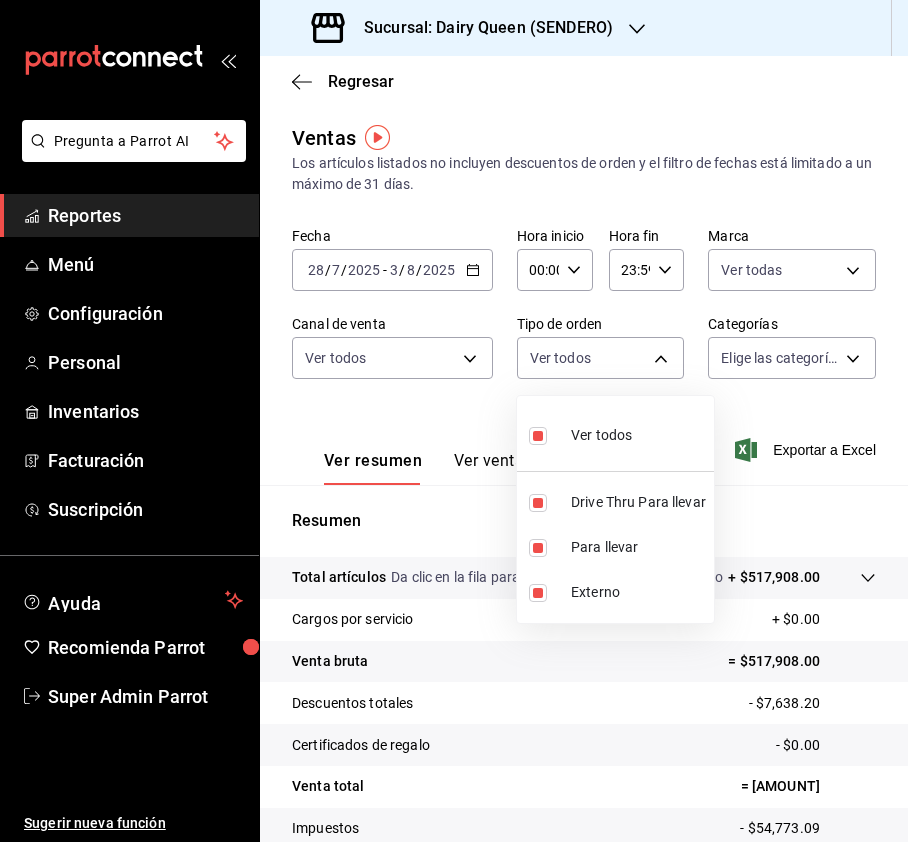 click at bounding box center [454, 421] 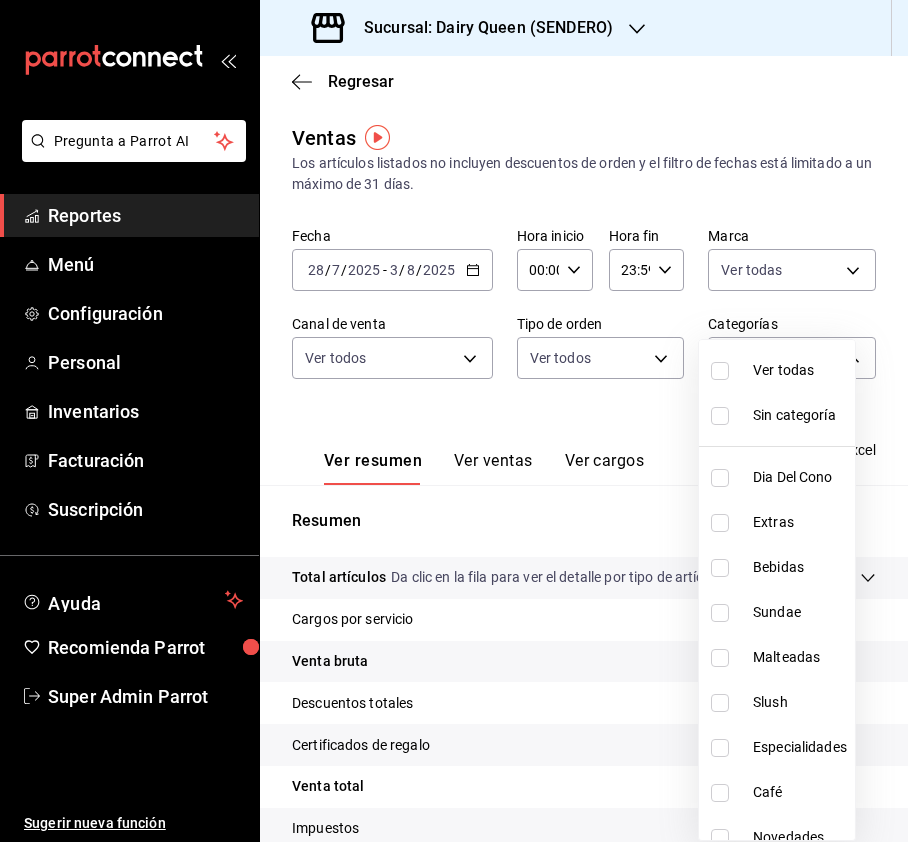 click on "Pregunta a Parrot AI Reportes   Menú   Configuración   Personal   Inventarios   Facturación   Suscripción   Ayuda Recomienda Parrot   Super Admin Parrot   Sugerir nueva función   Sucursal: Dairy Queen ([CITY]) Regresar Ventas Los artículos listados no incluyen descuentos de orden y el filtro de fechas está limitado a un máximo de 31 días. Fecha [DATE] [DATE] - [DATE] [DATE] Hora inicio 00:00 Hora inicio Hora fin 23:59 Hora fin Marca Ver todas [UUID] Canal de venta Ver todos PARROT,UBER_EATS,RAPPI,DIDI_FOOD,ONLINE Tipo de orden Ver todos [UUID],[UUID],EXTERNAL Categorías Elige las categorías Ver resumen Ver ventas Ver cargos Exportar a Excel Resumen Total artículos Da clic en la fila para ver el detalle por tipo de artículo + $[AMOUNT] Cargos por servicio + $0.00 Venta bruta = $[AMOUNT] Descuentos totales - $[AMOUNT] Certificados de regalo - $0.00 Venta total = $[AMOUNT] Impuestos" at bounding box center [454, 421] 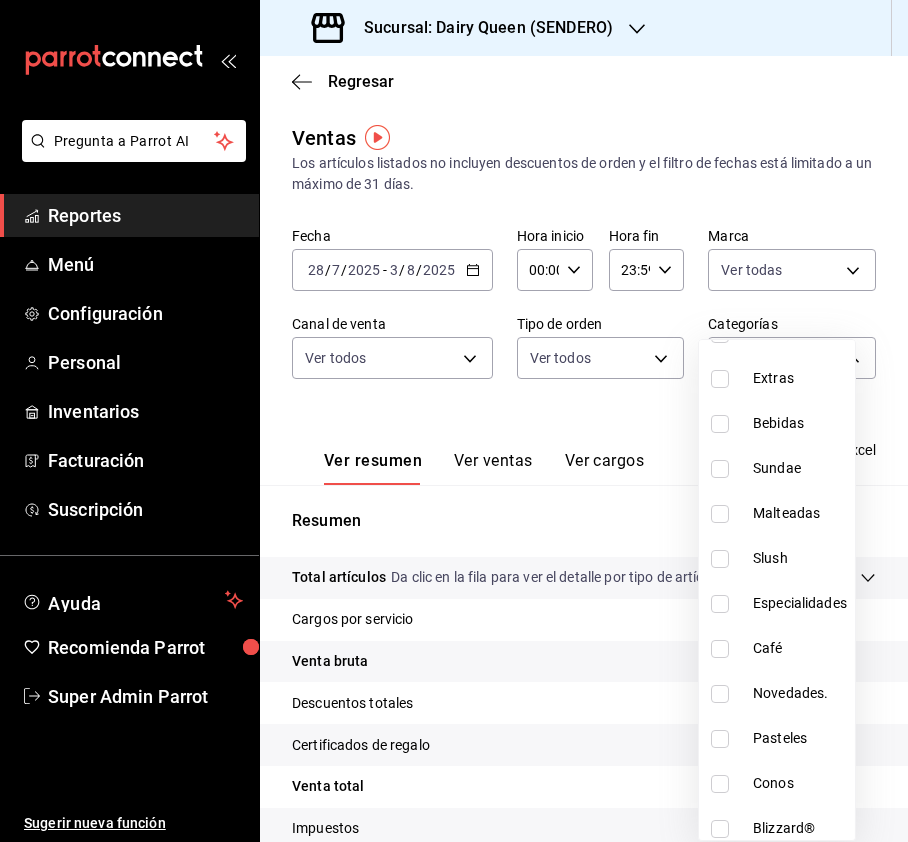 scroll, scrollTop: 245, scrollLeft: 0, axis: vertical 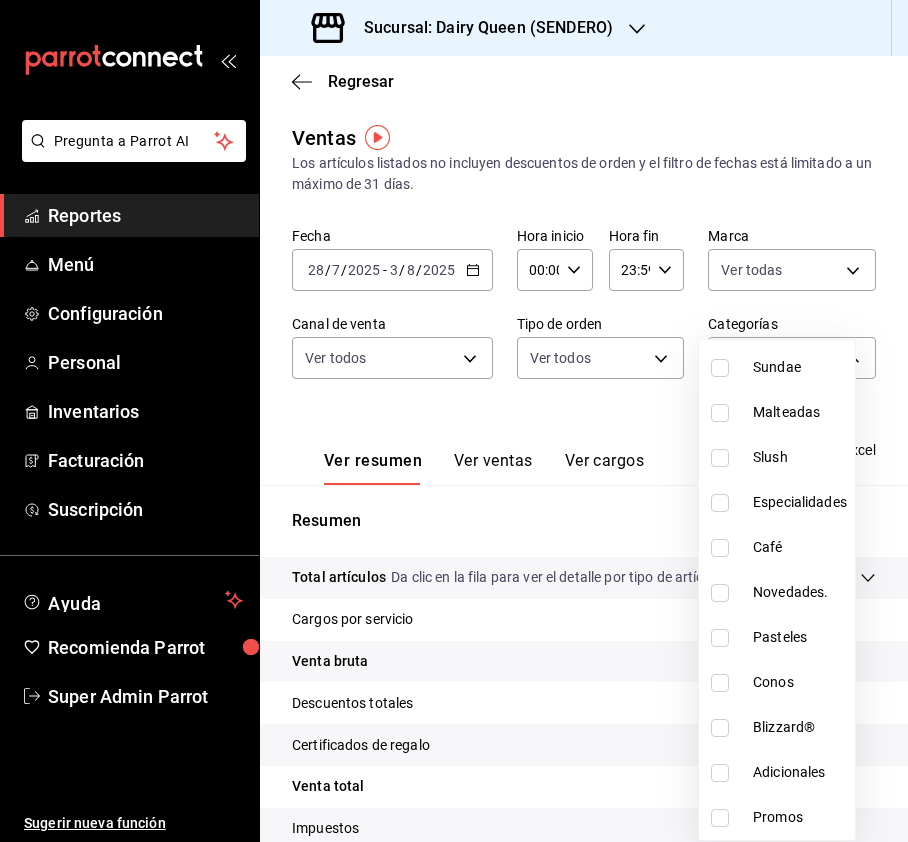 click on "Pasteles" at bounding box center (777, 637) 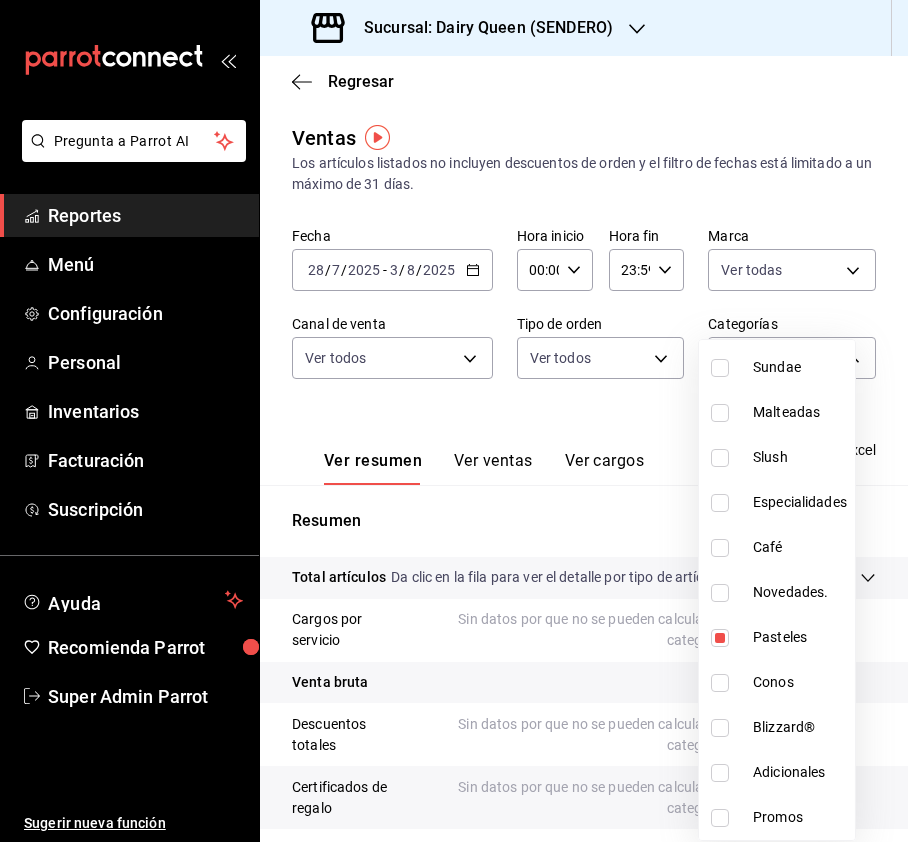click at bounding box center [454, 421] 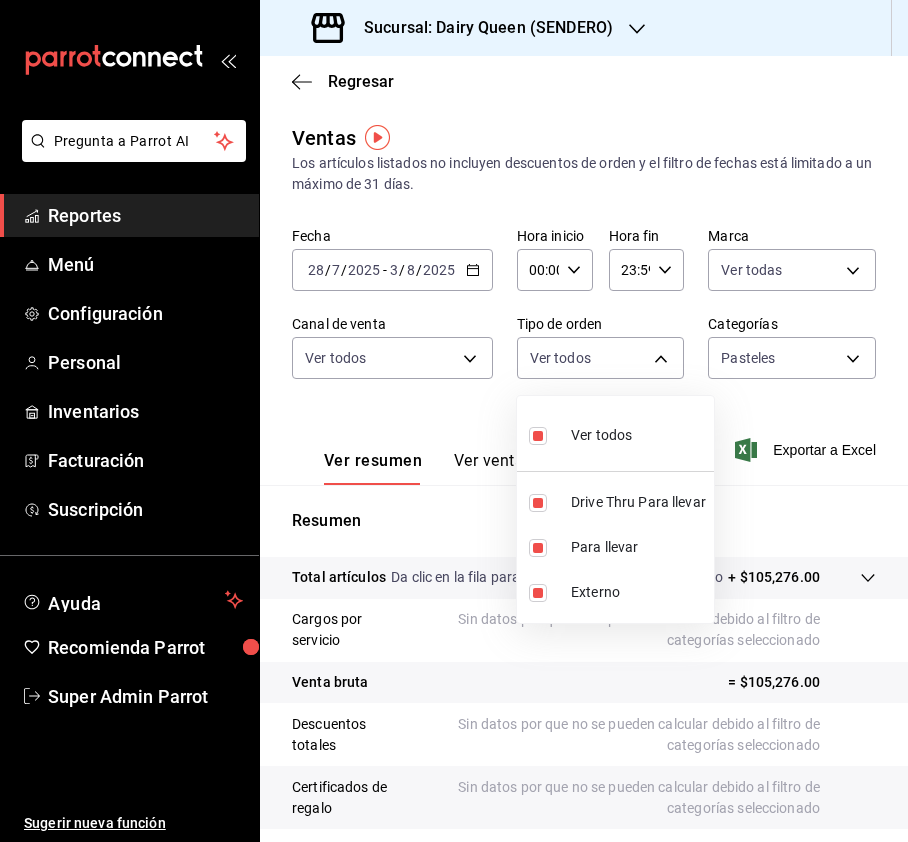 click on "Sucursal: Dairy Queen (SENDERO)" at bounding box center (454, 421) 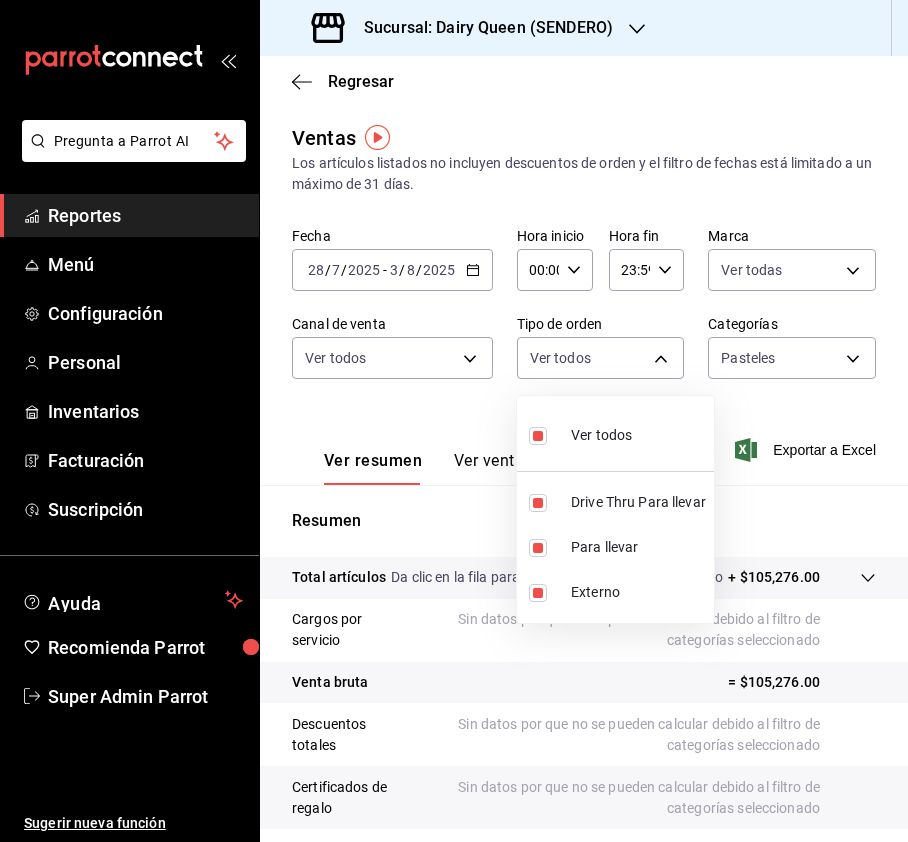 drag, startPoint x: 529, startPoint y: 422, endPoint x: 533, endPoint y: 460, distance: 38.209946 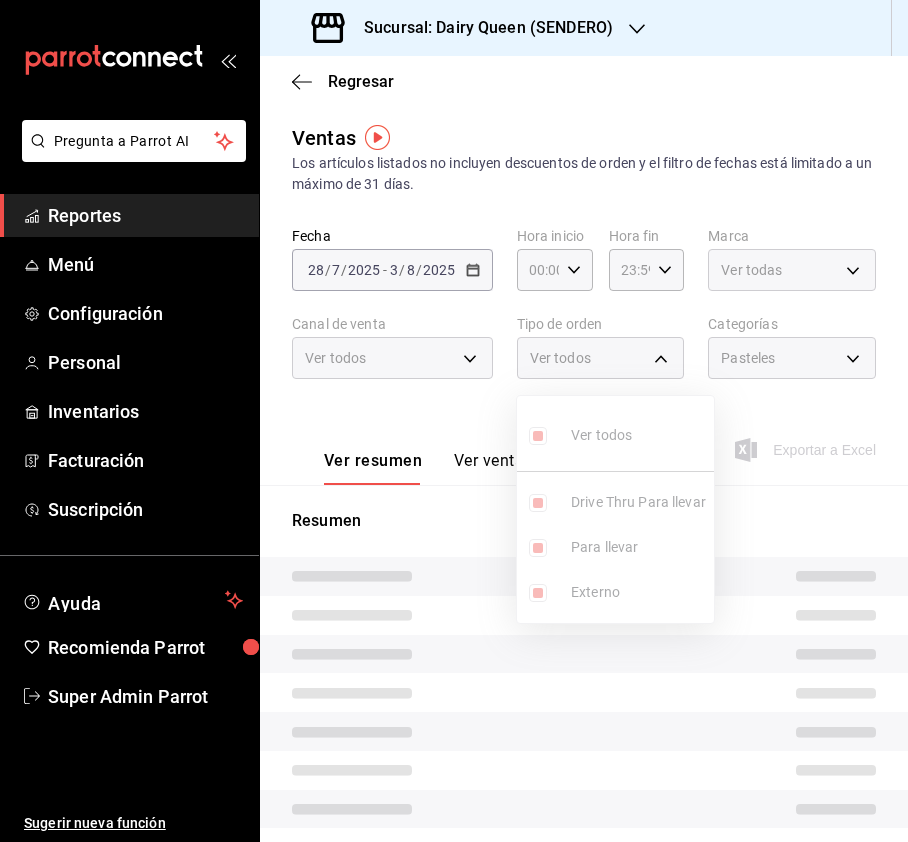 click at bounding box center (454, 421) 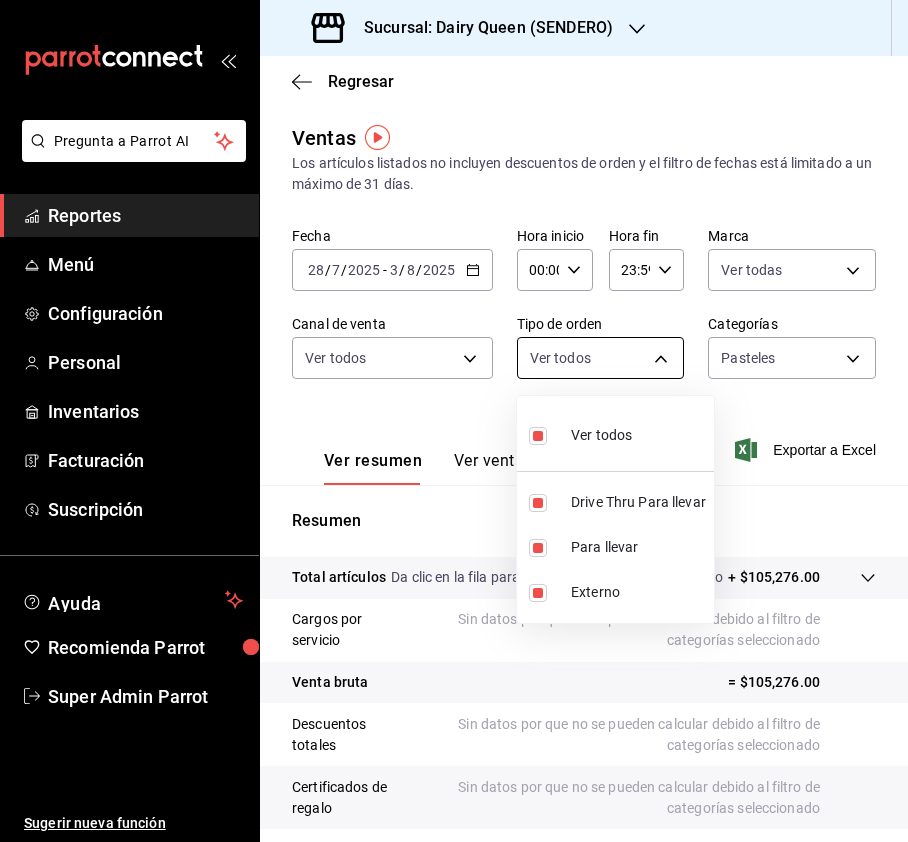 click on "Sucursal: Dairy Queen (SENDERO)" at bounding box center (454, 421) 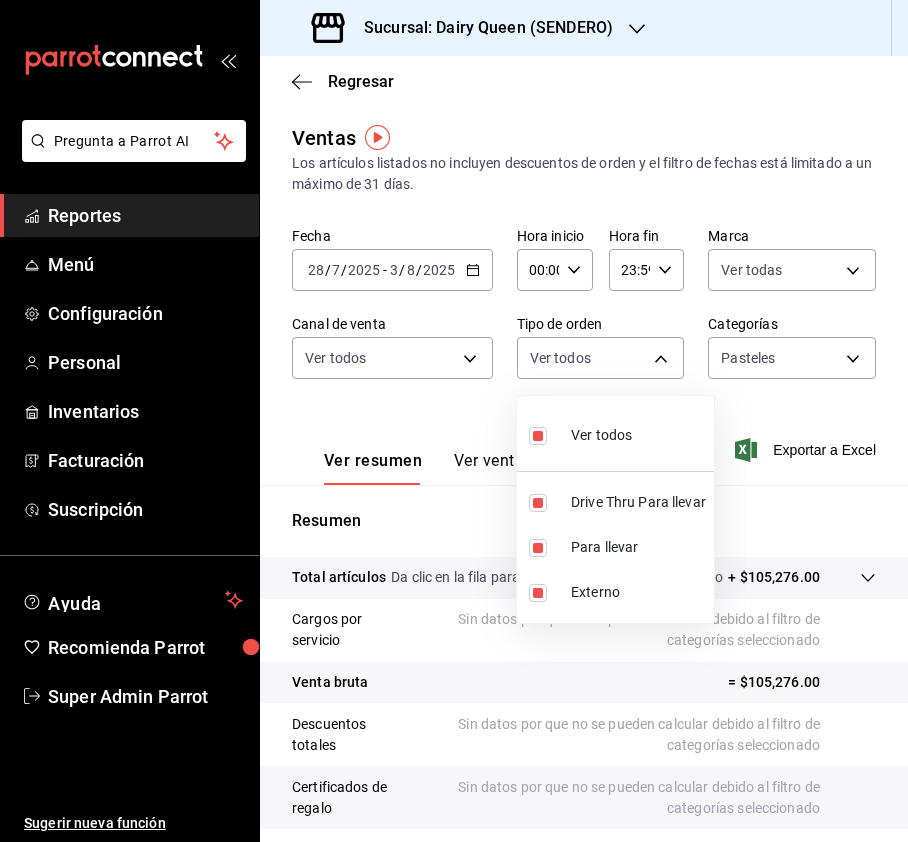 click at bounding box center (454, 421) 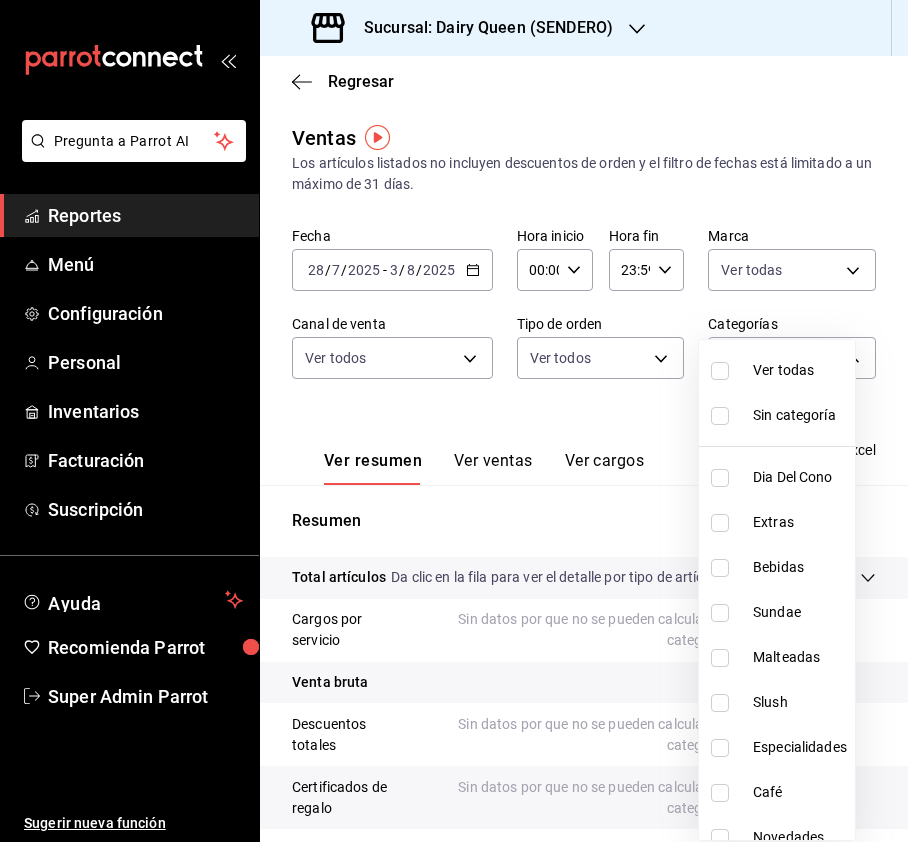 click on "Sucursal: Dairy Queen (SENDERO)" at bounding box center [454, 421] 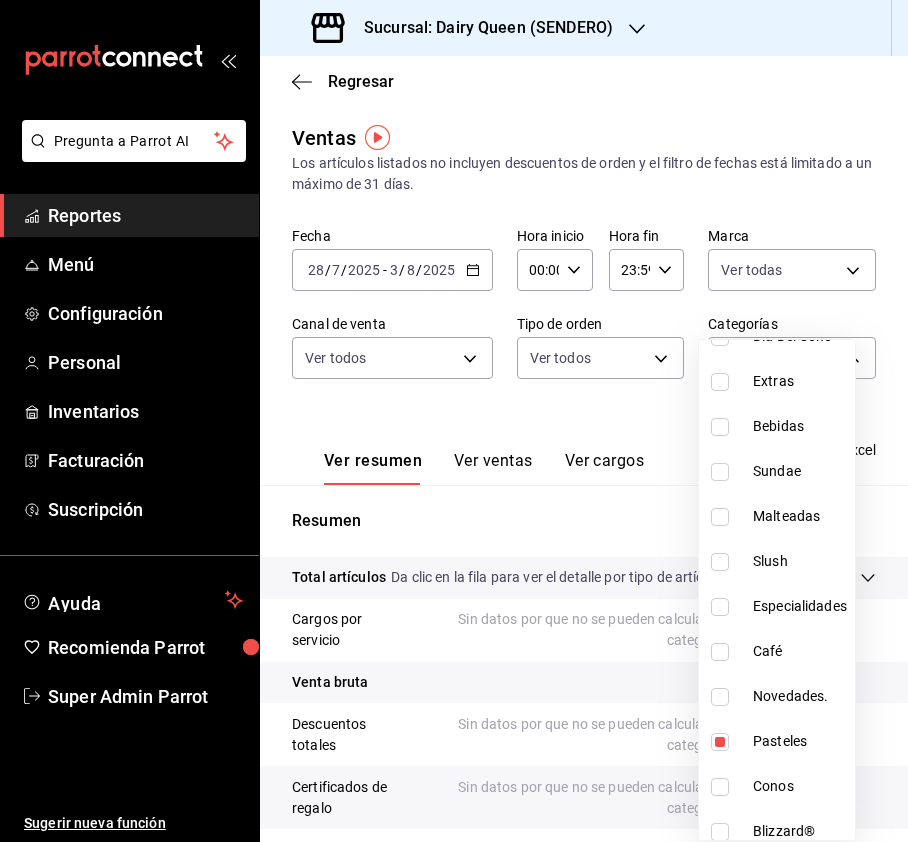 scroll, scrollTop: 245, scrollLeft: 0, axis: vertical 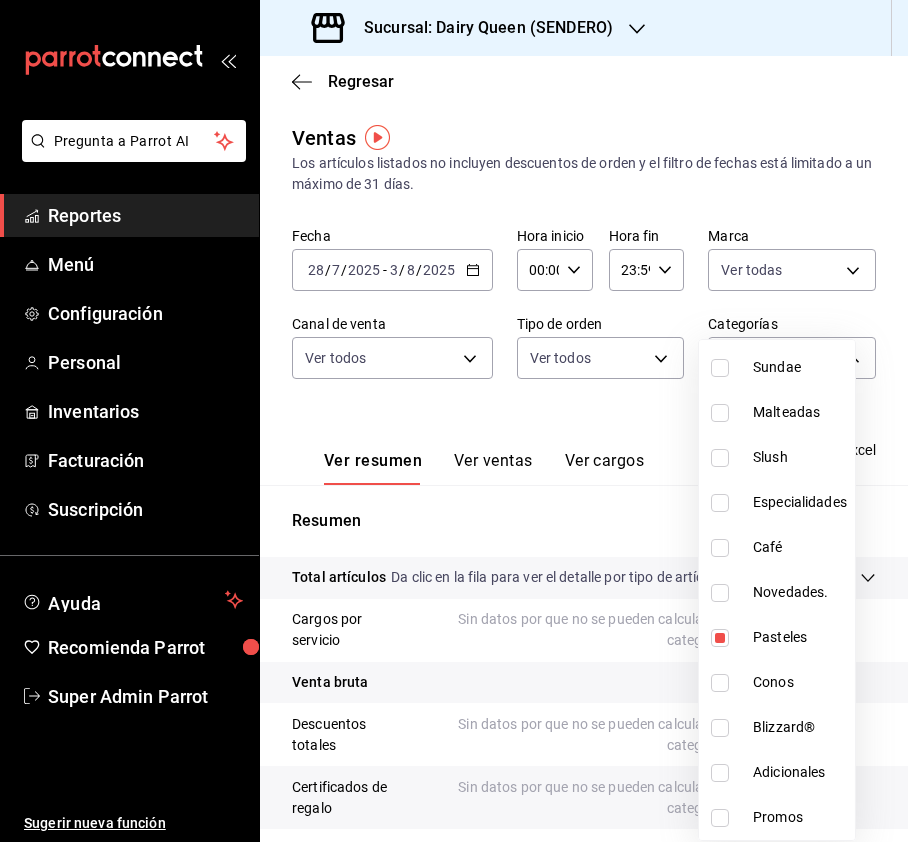 click at bounding box center (454, 421) 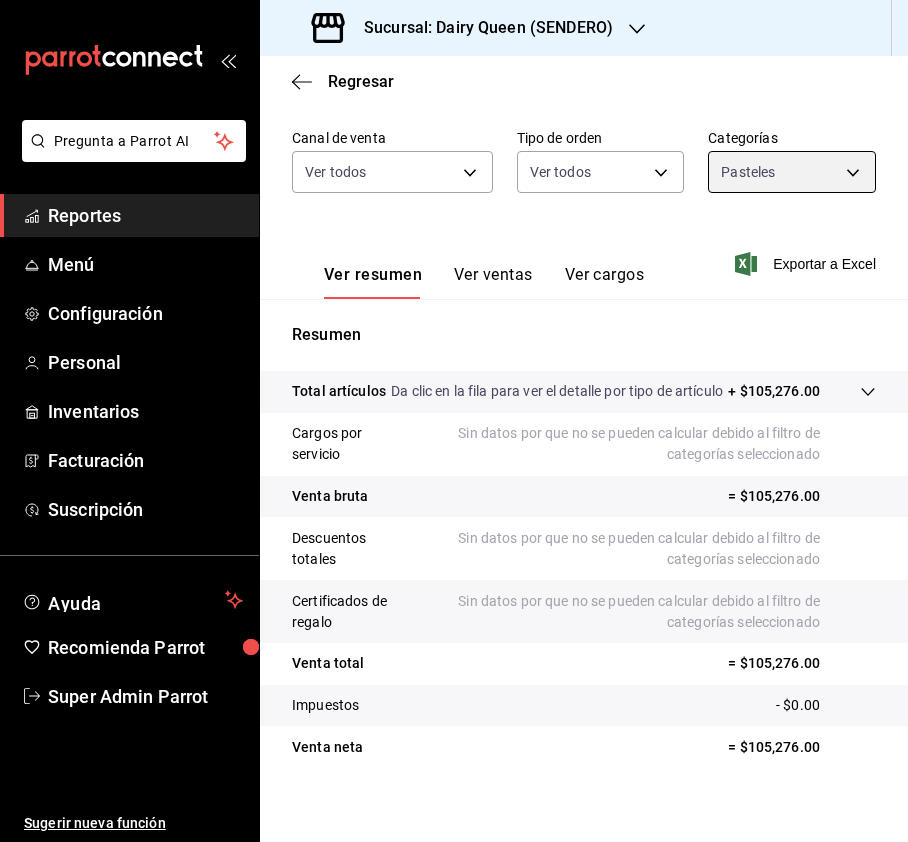 scroll, scrollTop: 220, scrollLeft: 0, axis: vertical 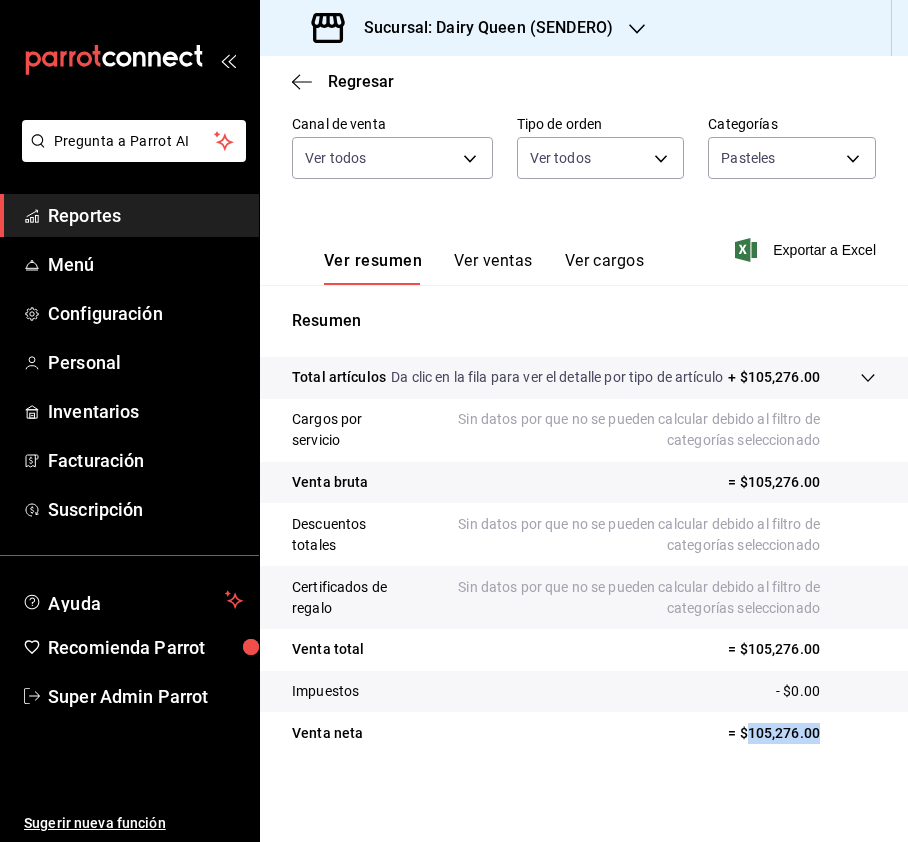 drag, startPoint x: 797, startPoint y: 738, endPoint x: 726, endPoint y: 749, distance: 71.84706 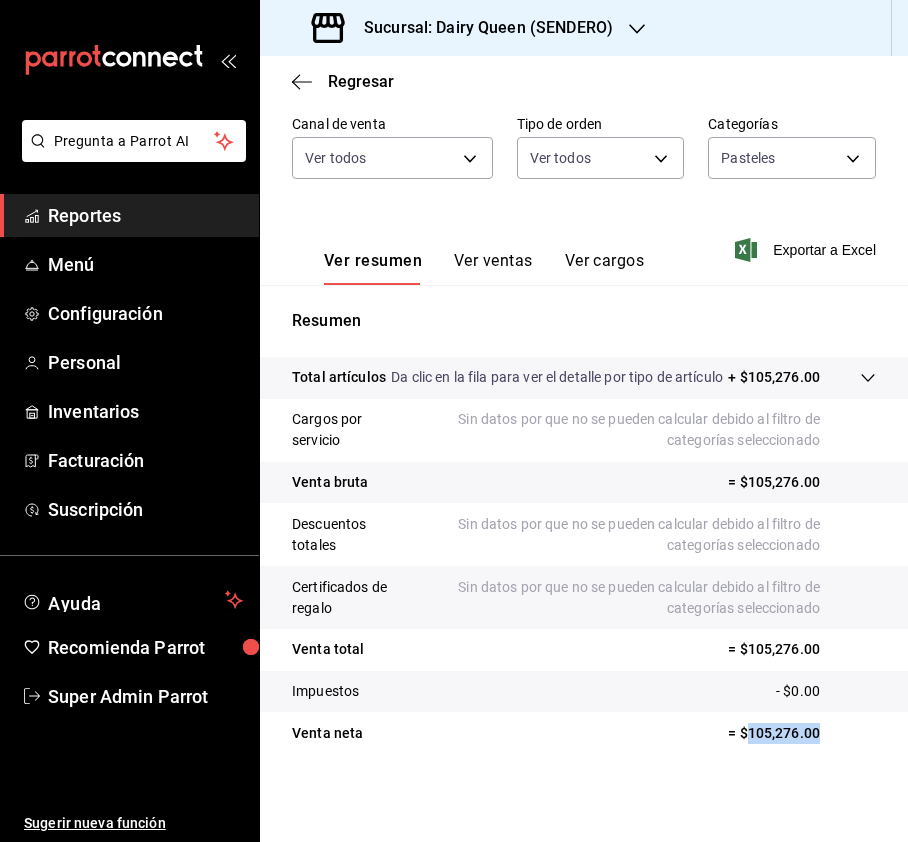 copy on "105,276.00" 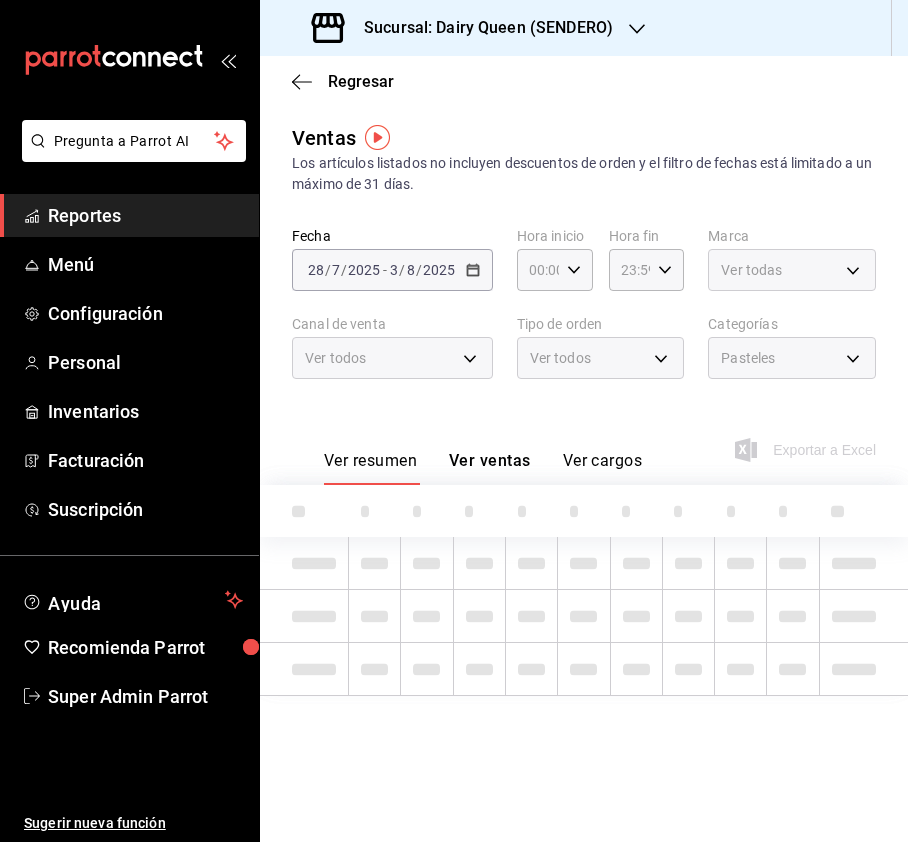 scroll, scrollTop: 0, scrollLeft: 0, axis: both 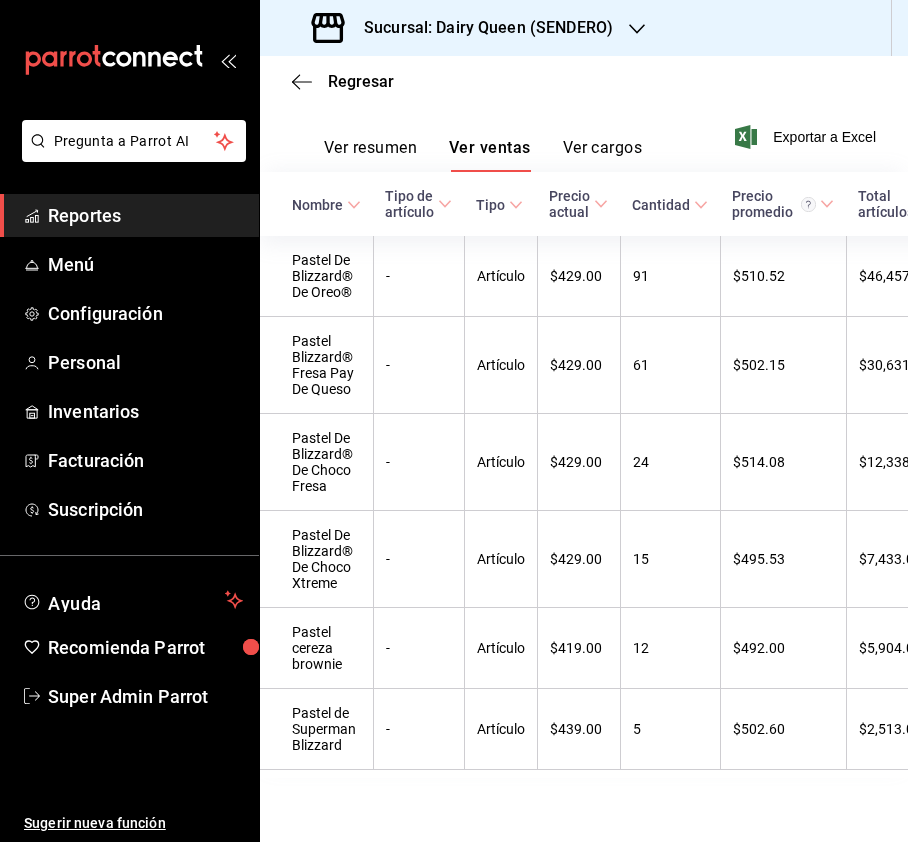 type 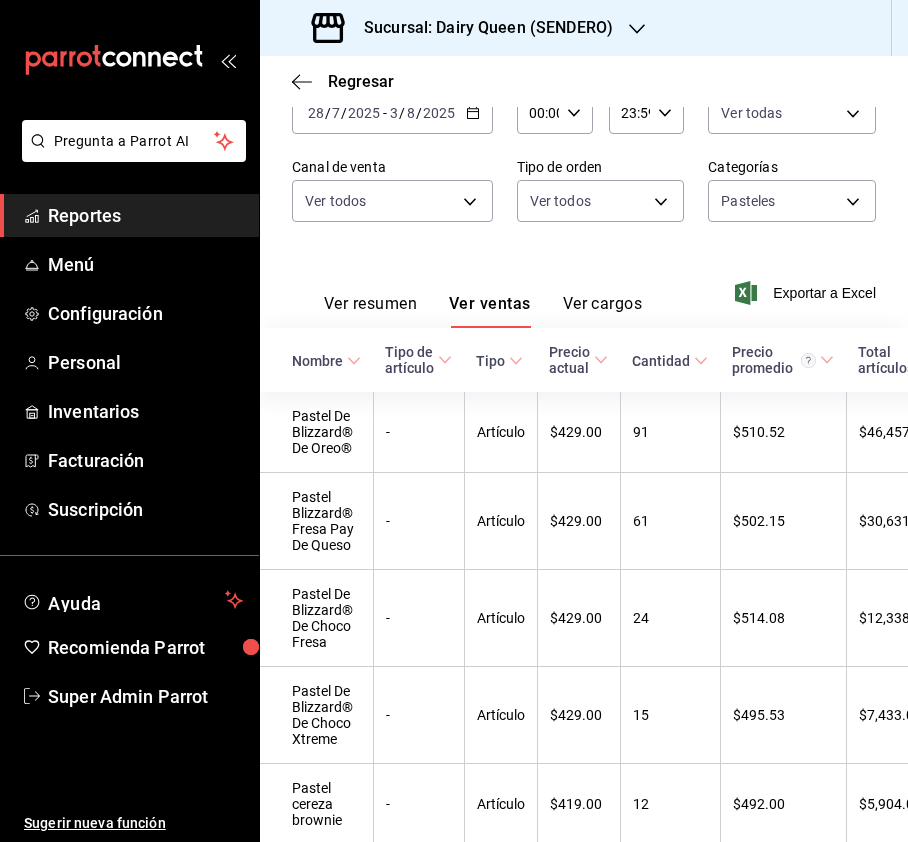 scroll, scrollTop: 137, scrollLeft: 0, axis: vertical 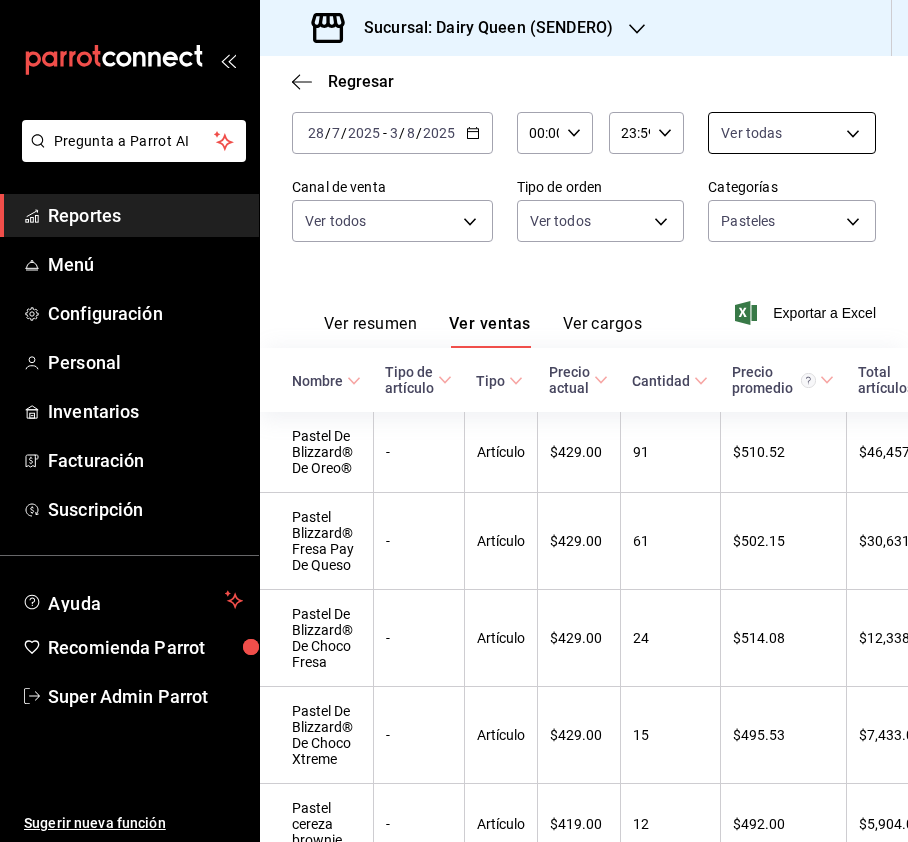 click on "Sucursal: Dairy Queen ([CITY]) Regresar Ventas Los artículos listados no incluyen descuentos de orden y el filtro de fechas está limitado a un máximo de 31 días. Fecha [DATE] [DATE] - [DATE] [DATE] Hora inicio 00:00 Hora inicio Hora fin 23:59 Hora fin Marca Ver todas [UUID] Canal de venta Ver todos PARROT,UBER_EATS,RAPPI,DIDI_FOOD,ONLINE Tipo de orden Ver todos [UUID],[UUID],EXTERNAL Categorías Pasteles [UUID] Ver resumen Ver ventas Ver cargos Exportar a Excel Nombre Tipo de artículo Tipo Precio actual Cantidad Precio promedio   Total artículos   Descuentos de artículo Venta total Impuestos Venta neta Pastel De Blizzard® De Oreo® - Artículo $[MONEY] 91 $[MONEY] $[MONEY] $[MONEY]" at bounding box center (454, 421) 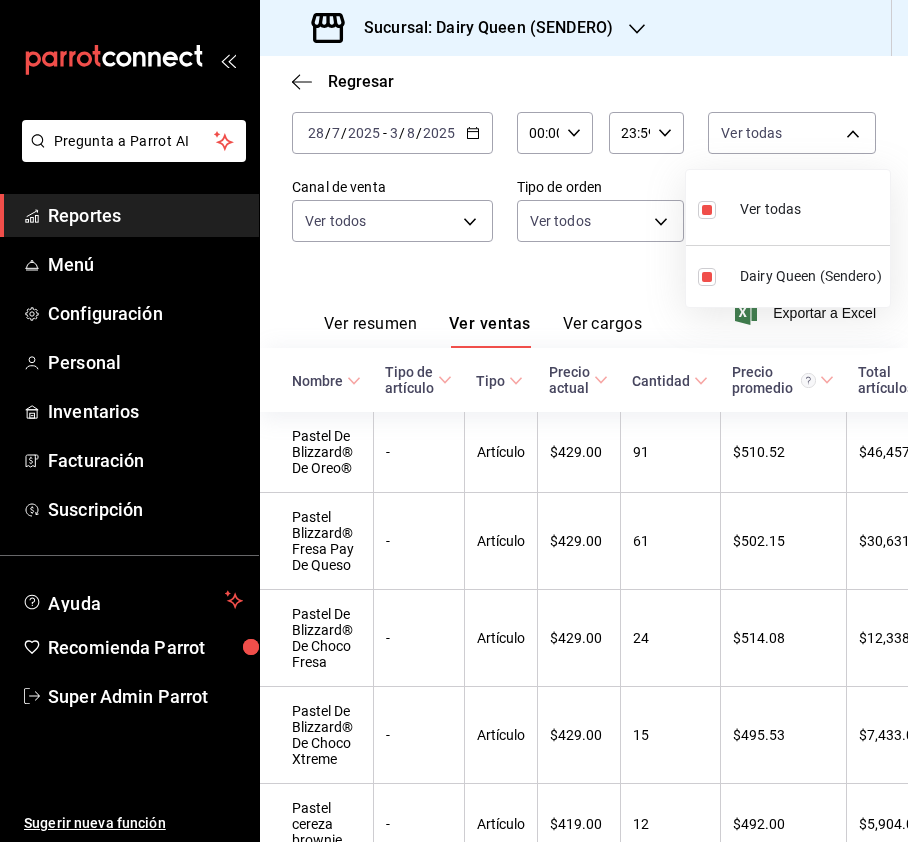 click at bounding box center [454, 421] 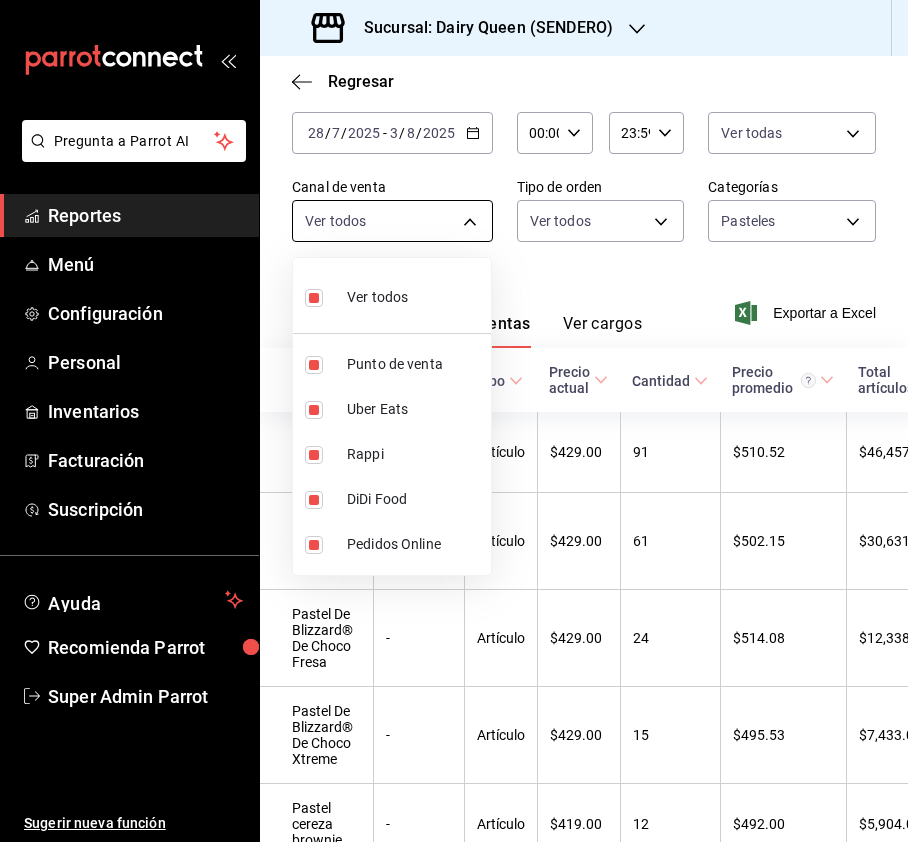 click on "Sucursal: Dairy Queen ([CITY]) Regresar Ventas Los artículos listados no incluyen descuentos de orden y el filtro de fechas está limitado a un máximo de 31 días. Fecha [DATE] [DATE] - [DATE] [DATE] Hora inicio 00:00 Hora inicio Hora fin 23:59 Hora fin Marca Ver todas [UUID] Canal de venta Ver todos PARROT,UBER_EATS,RAPPI,DIDI_FOOD,ONLINE Tipo de orden Ver todos [UUID],[UUID],EXTERNAL Categorías Pasteles [UUID] Ver resumen Ver ventas Ver cargos Exportar a Excel Nombre Tipo de artículo Tipo Precio actual Cantidad Precio promedio   Total artículos   Descuentos de artículo Venta total Impuestos Venta neta Pastel De Blizzard® De Oreo® - Artículo $[MONEY] 91 $[MONEY] $[MONEY] $[MONEY]" at bounding box center (454, 421) 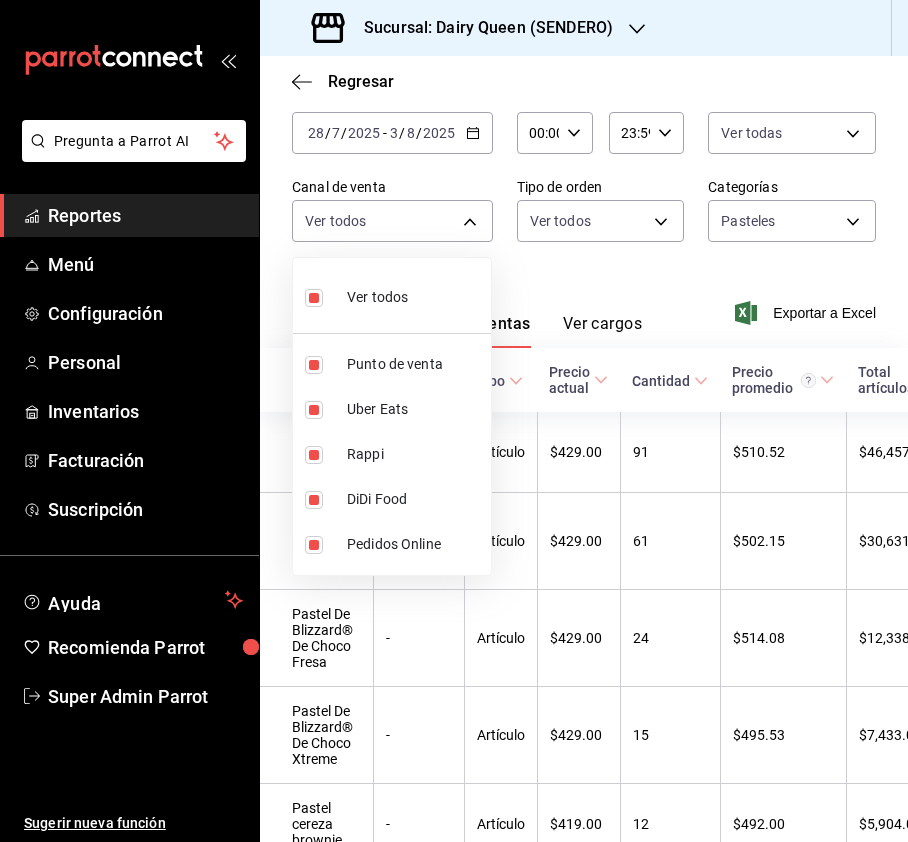 click at bounding box center (454, 421) 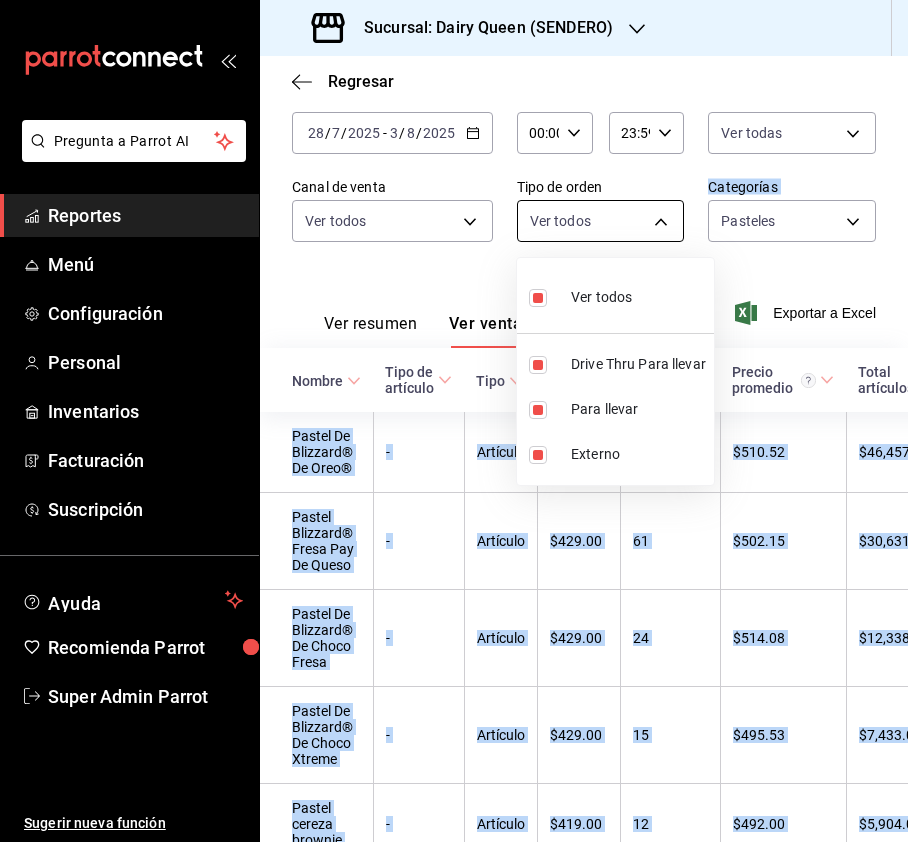 click on "Sucursal: Dairy Queen ([CITY]) Regresar Ventas Los artículos listados no incluyen descuentos de orden y el filtro de fechas está limitado a un máximo de 31 días. Fecha [DATE] [DATE] - [DATE] [DATE] Hora inicio 00:00 Hora inicio Hora fin 23:59 Hora fin Marca Ver todas [UUID] Canal de venta Ver todos PARROT,UBER_EATS,RAPPI,DIDI_FOOD,ONLINE Tipo de orden Ver todos [UUID],[UUID],EXTERNAL Categorías Pasteles [UUID] Ver resumen Ver ventas Ver cargos Exportar a Excel Nombre Tipo de artículo Tipo Precio actual Cantidad Precio promedio   Total artículos   Descuentos de artículo Venta total Impuestos Venta neta Pastel De Blizzard® De Oreo® - Artículo $[MONEY] 91 $[MONEY] $[MONEY] $[MONEY]" at bounding box center (454, 421) 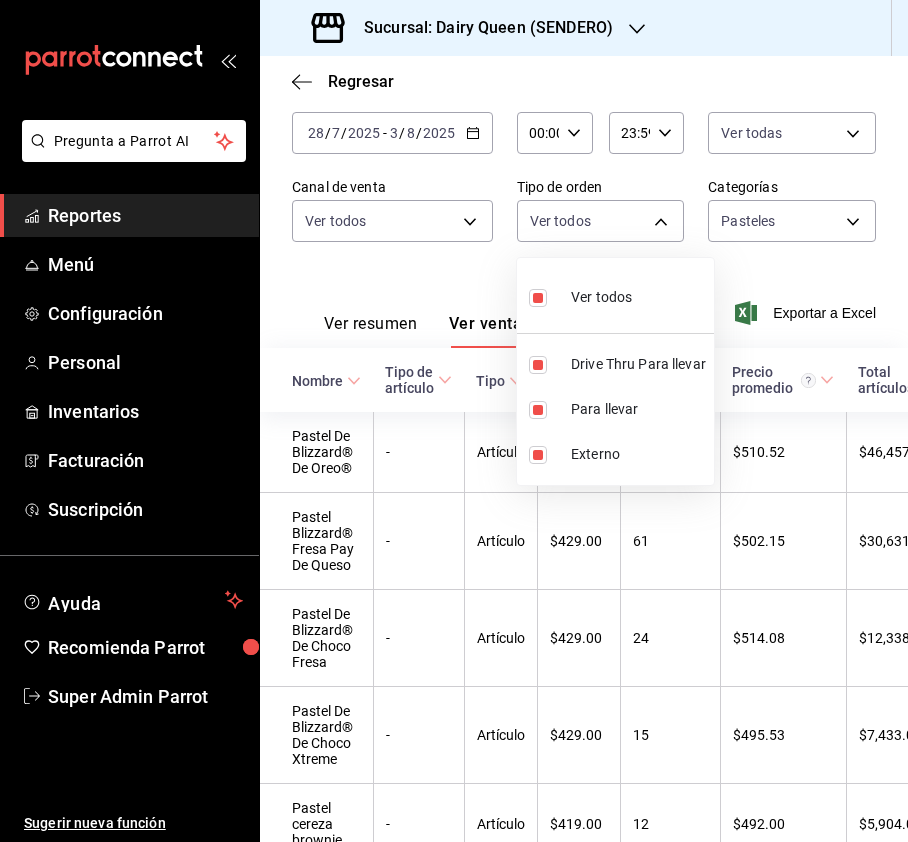 click at bounding box center (454, 421) 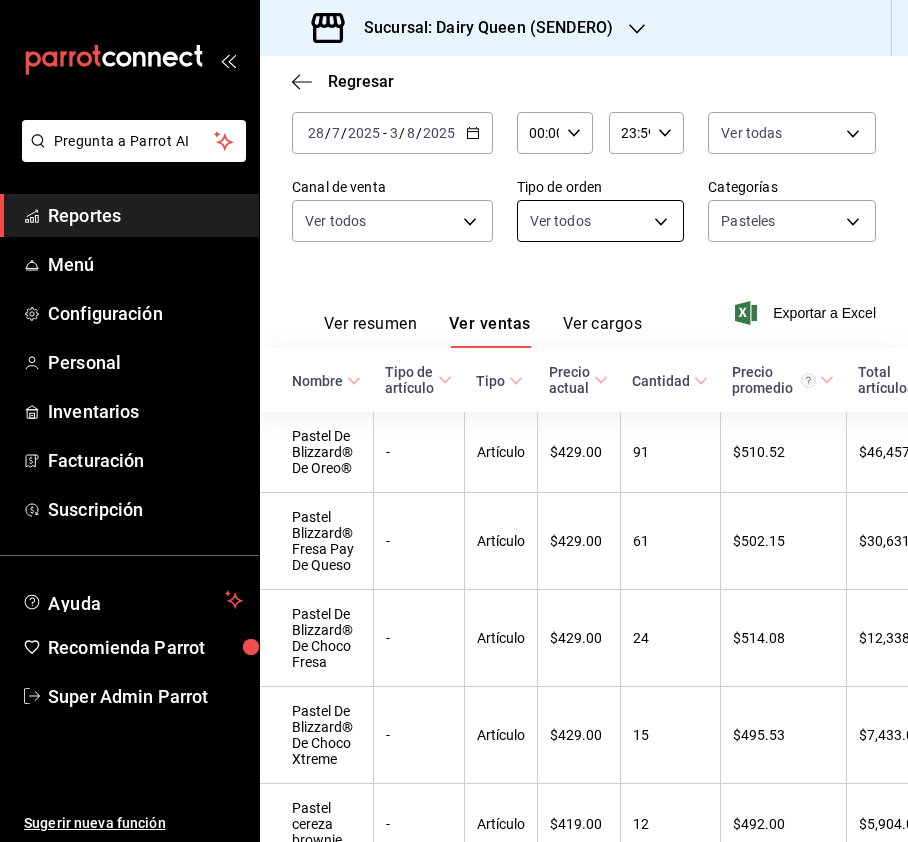 click on "Sucursal: Dairy Queen ([CITY]) Regresar Ventas Los artículos listados no incluyen descuentos de orden y el filtro de fechas está limitado a un máximo de 31 días. Fecha [DATE] [DATE] - [DATE] [DATE] Hora inicio 00:00 Hora inicio Hora fin 23:59 Hora fin Marca Ver todas [UUID] Canal de venta Ver todos PARROT,UBER_EATS,RAPPI,DIDI_FOOD,ONLINE Tipo de orden Ver todos [UUID],[UUID],EXTERNAL Categorías Pasteles [UUID] Ver resumen Ver ventas Ver cargos Exportar a Excel Nombre Tipo de artículo Tipo Precio actual Cantidad Precio promedio   Total artículos   Descuentos de artículo Venta total Impuestos Venta neta Pastel De Blizzard® De Oreo® - Artículo $[MONEY] 91 $[MONEY] $[MONEY] $[MONEY]" at bounding box center (454, 421) 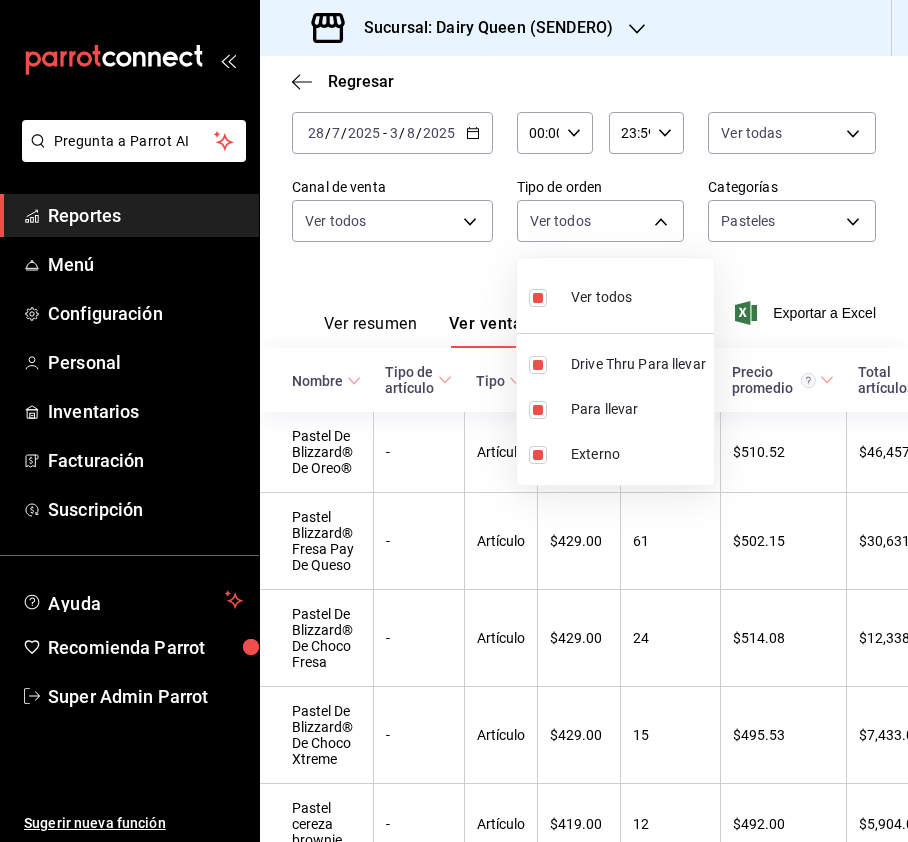 click at bounding box center [538, 298] 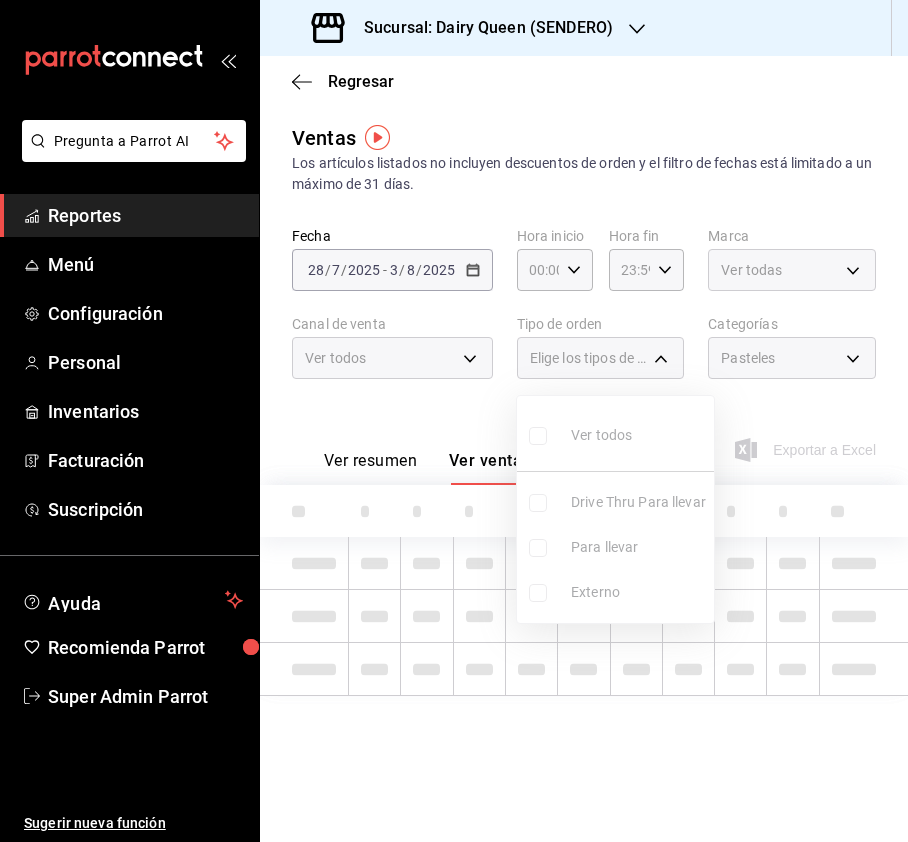 scroll, scrollTop: 0, scrollLeft: 0, axis: both 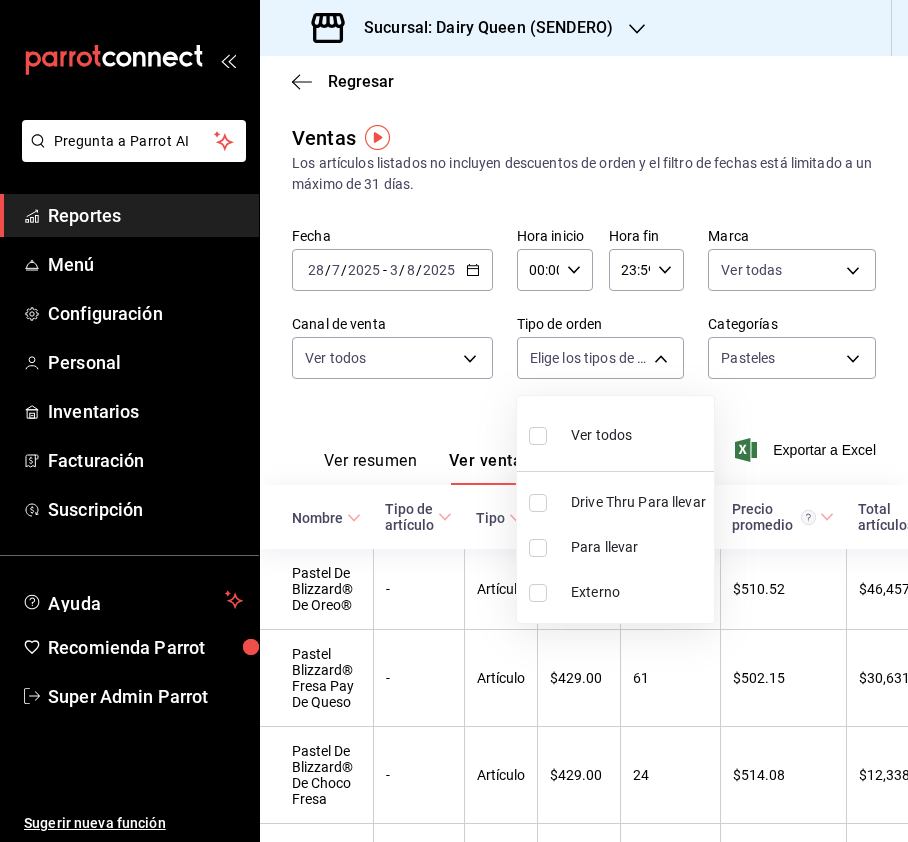 click at bounding box center (538, 503) 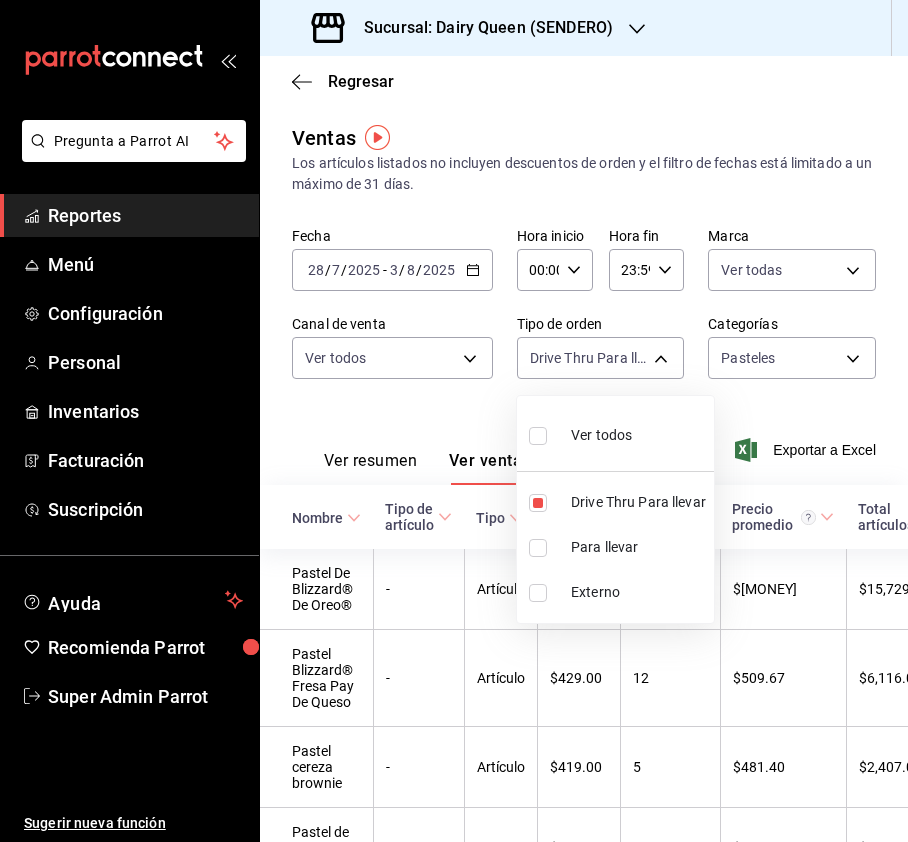 click at bounding box center [454, 421] 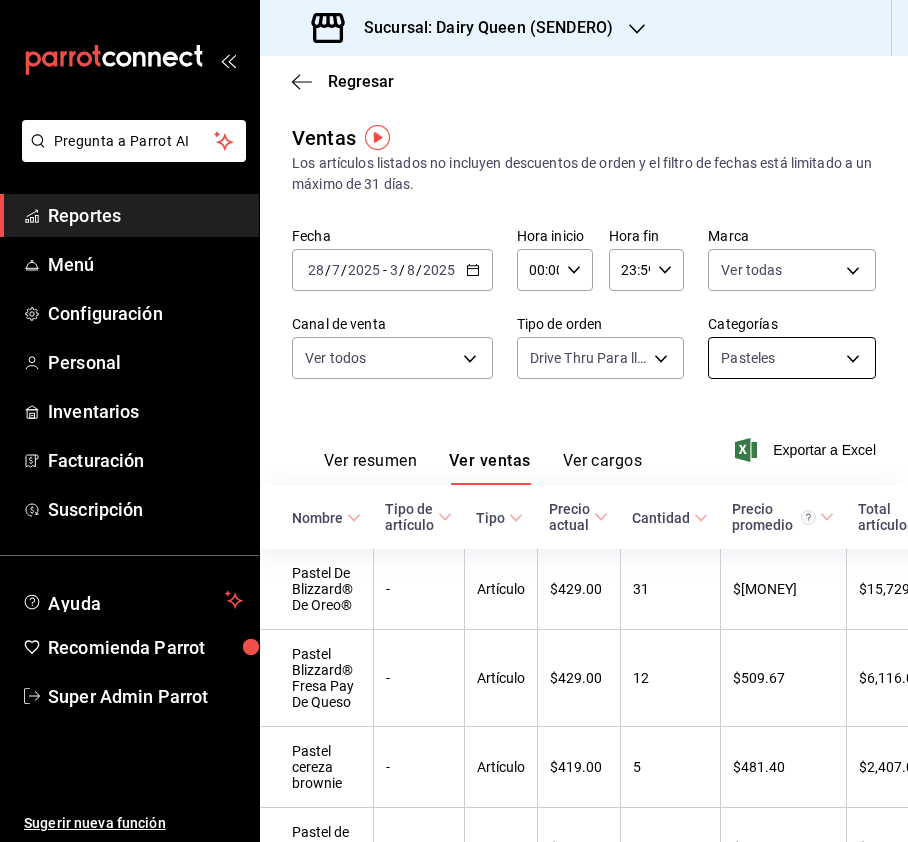click on "Sucursal: Dairy Queen ([SENDERO])" at bounding box center [454, 421] 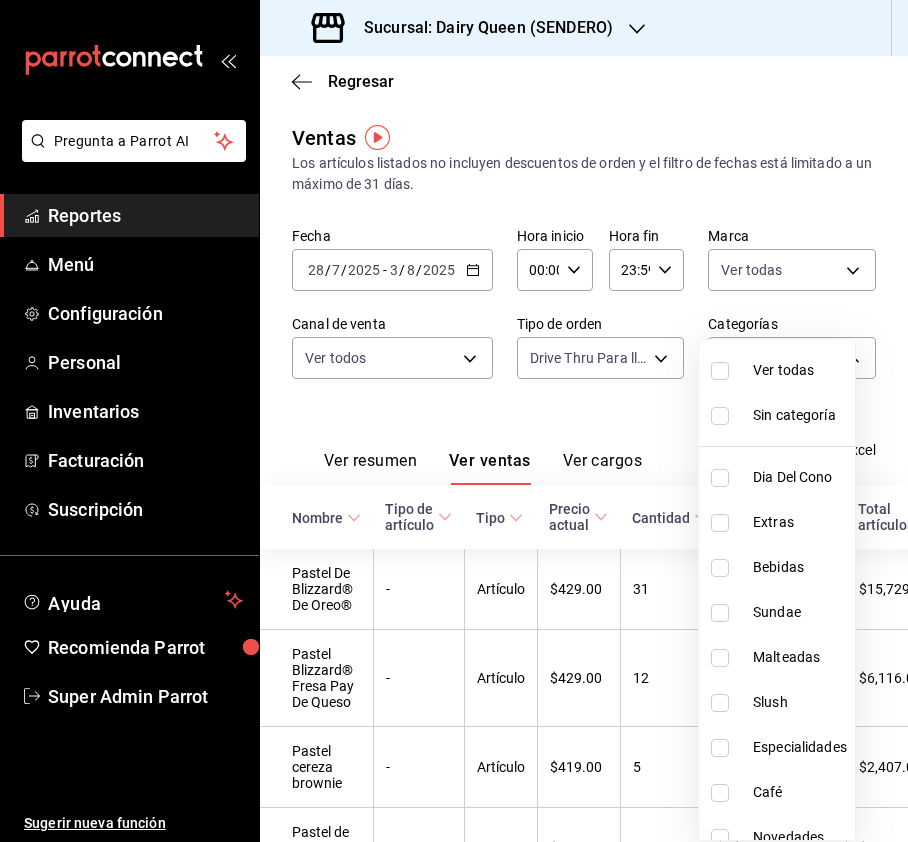drag, startPoint x: 724, startPoint y: 372, endPoint x: 738, endPoint y: 353, distance: 23.600847 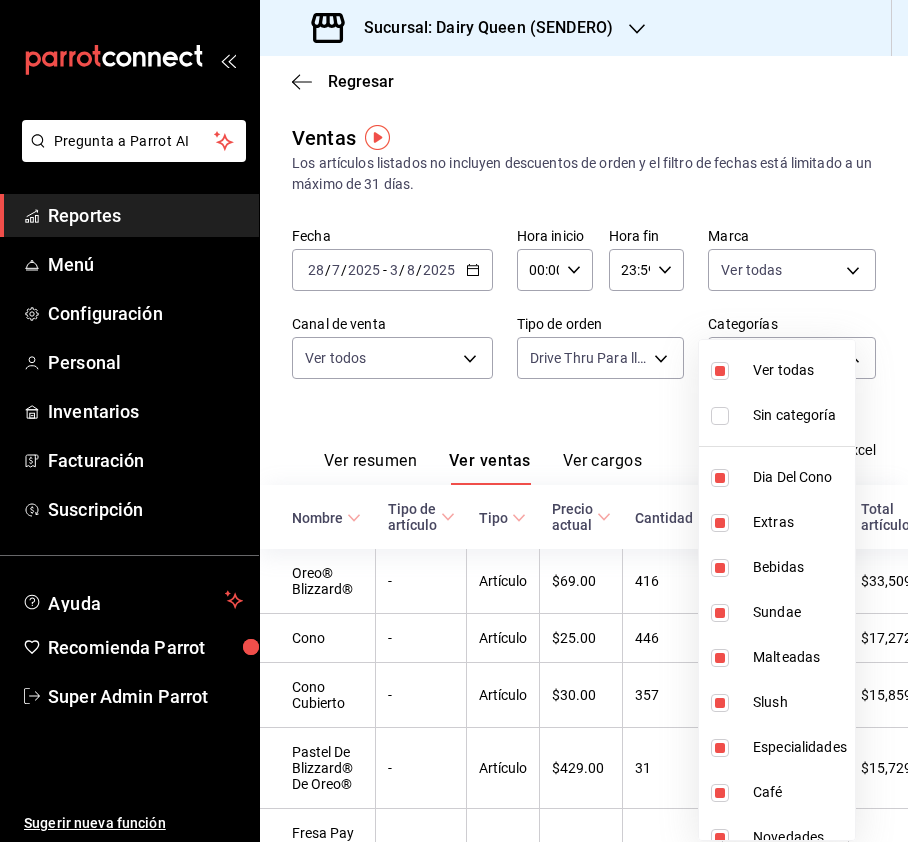 click at bounding box center [454, 421] 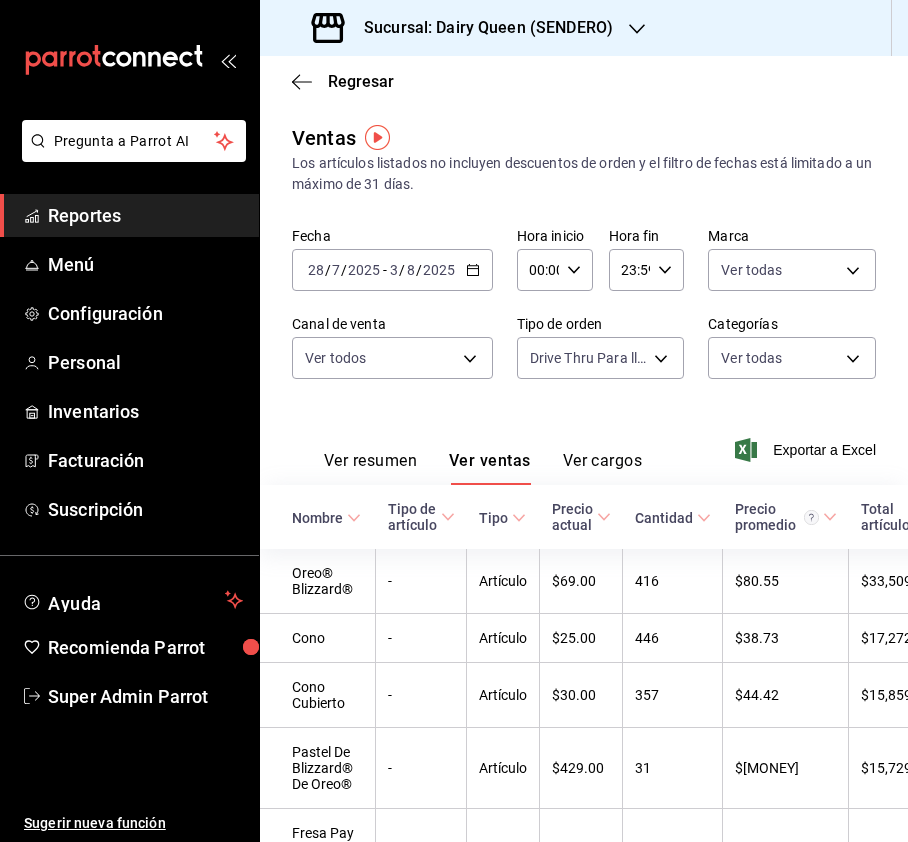click on "Ver resumen" at bounding box center [370, 468] 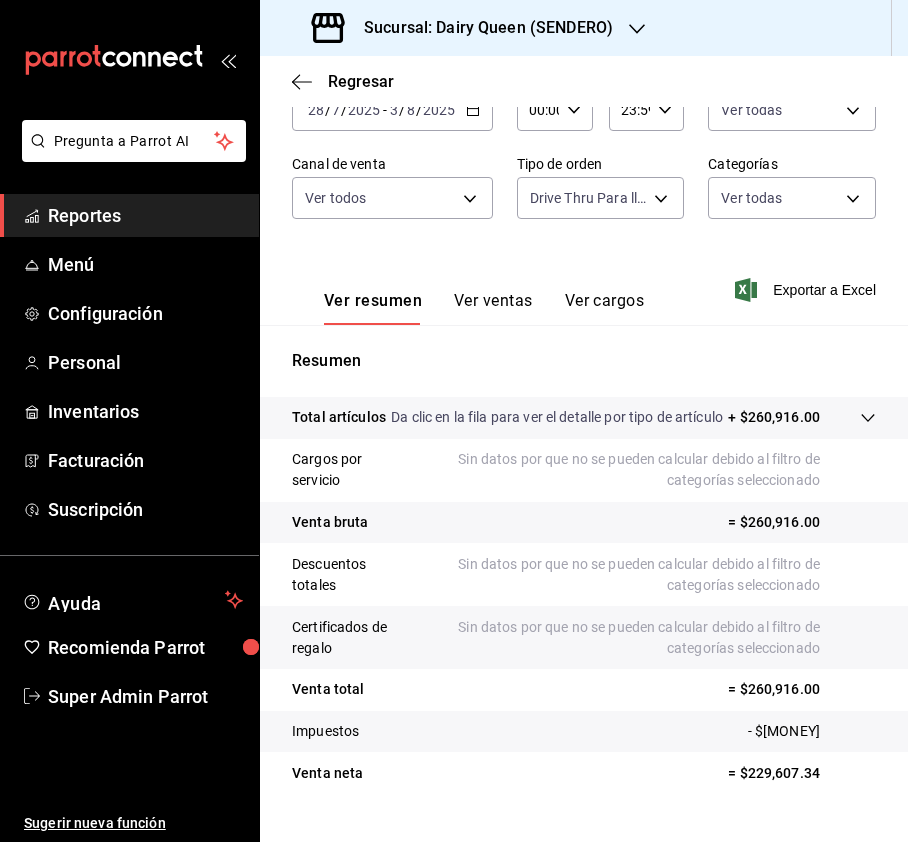 scroll, scrollTop: 220, scrollLeft: 0, axis: vertical 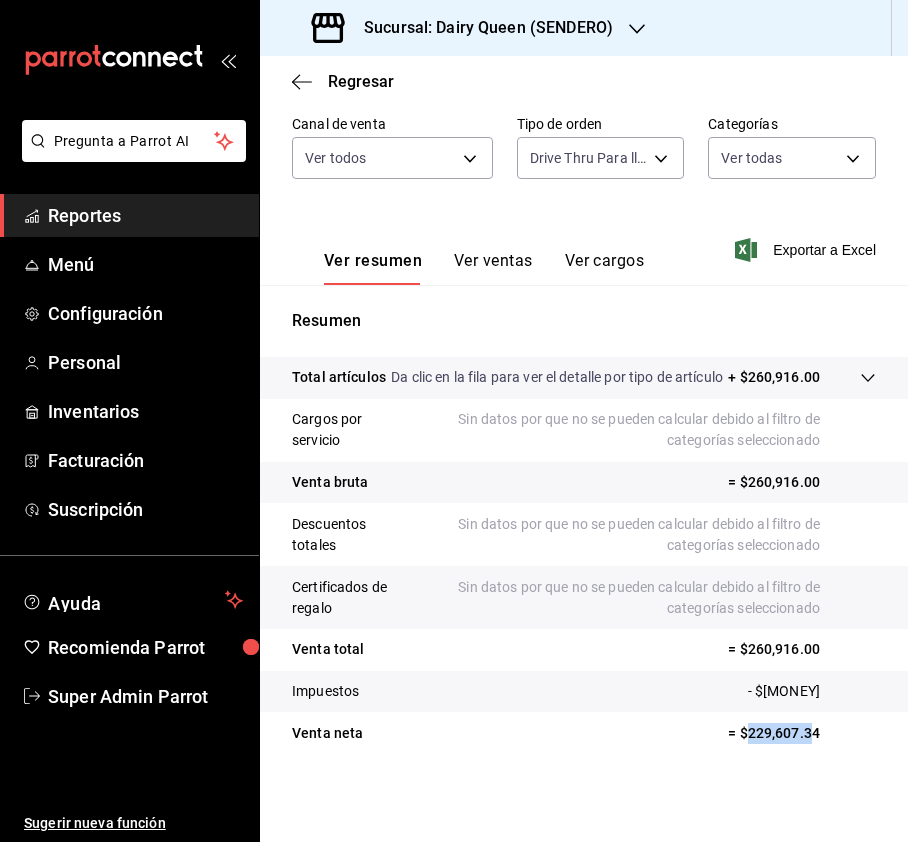 drag, startPoint x: 760, startPoint y: 741, endPoint x: 724, endPoint y: 744, distance: 36.124783 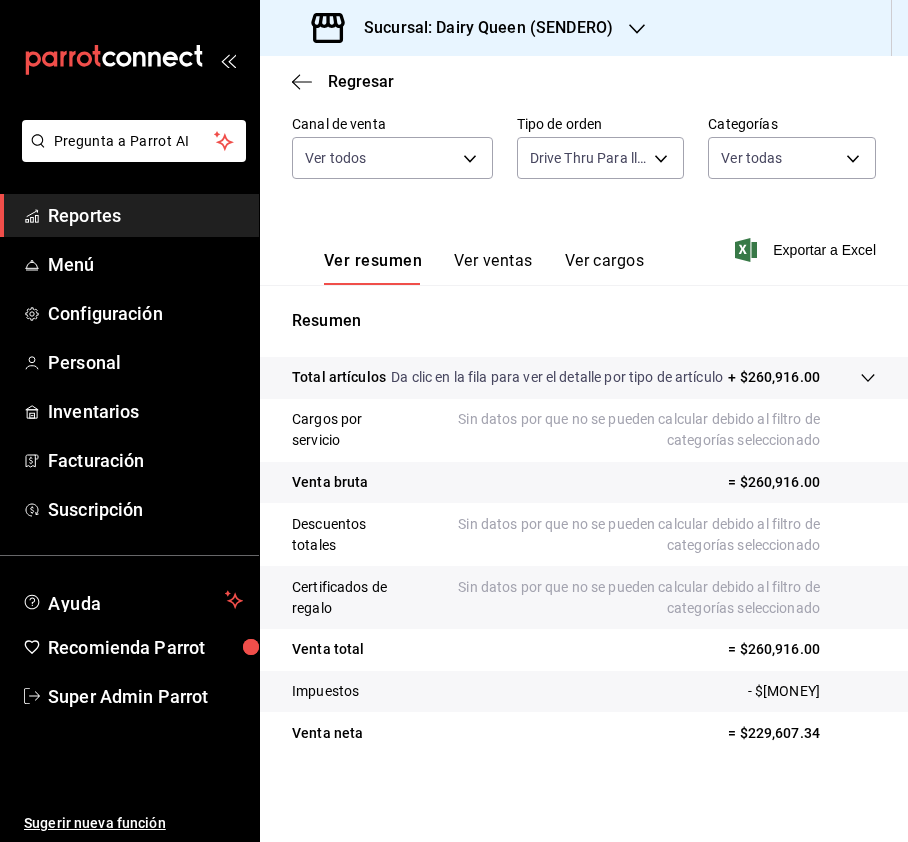 click on "Sucursal: Dairy Queen (SENDERO)" at bounding box center [464, 28] 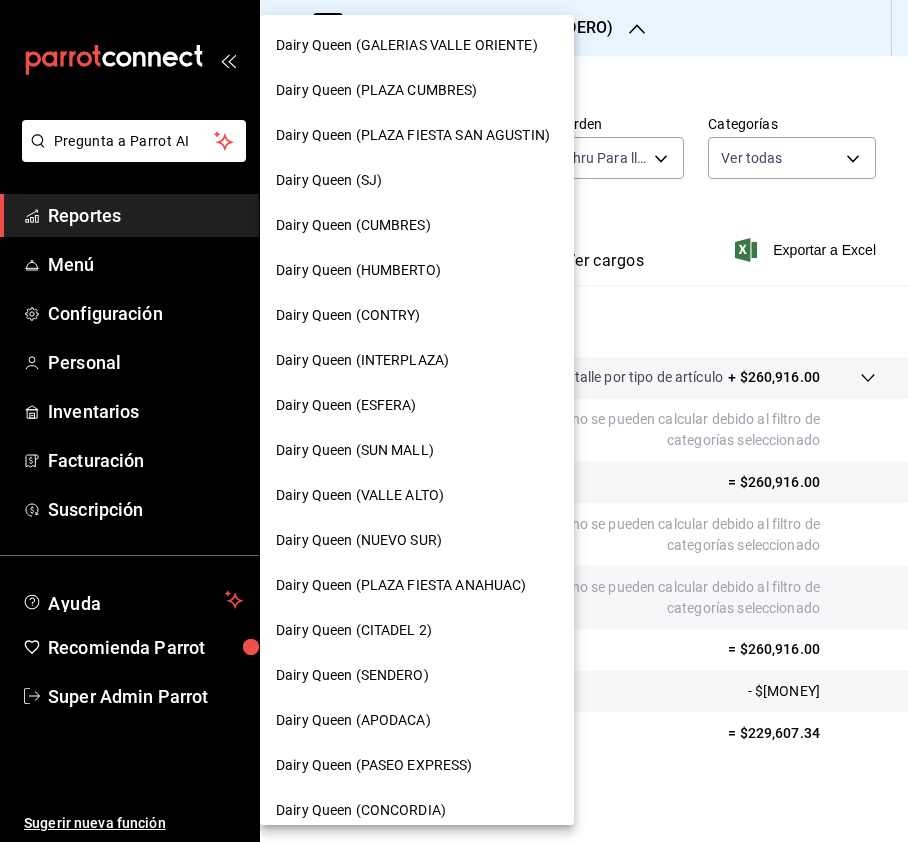 click on "Dairy Queen (HUMBERTO)" at bounding box center (417, 270) 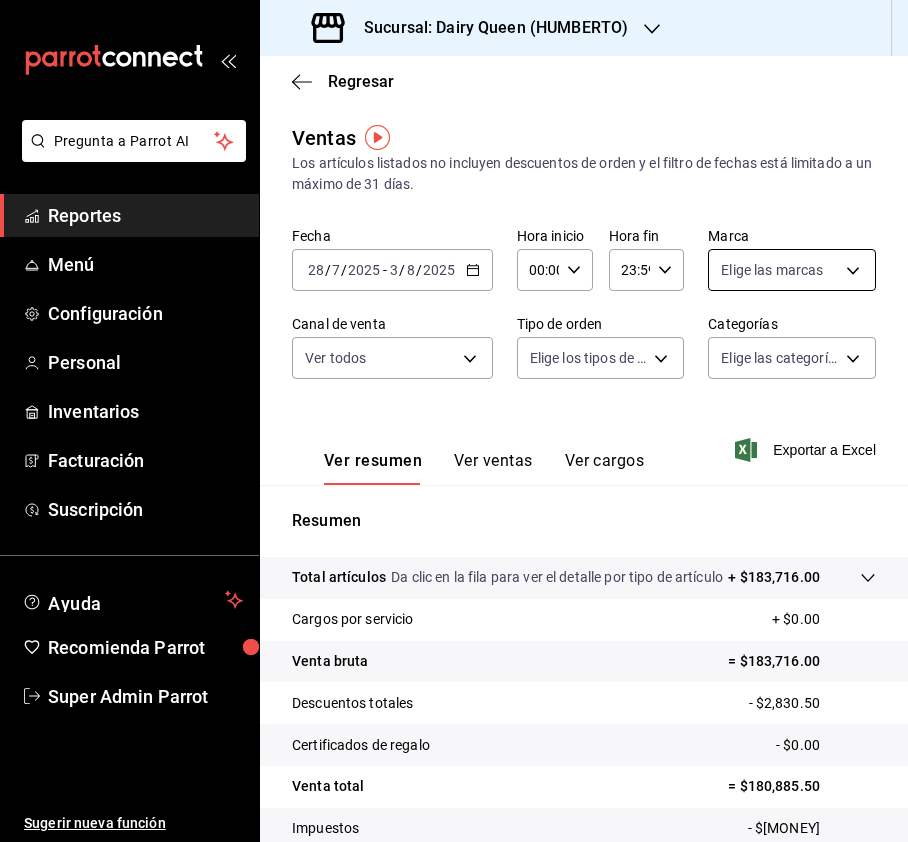 click on "Sucursal: Dairy Queen ([HUMBERTO])" at bounding box center (454, 421) 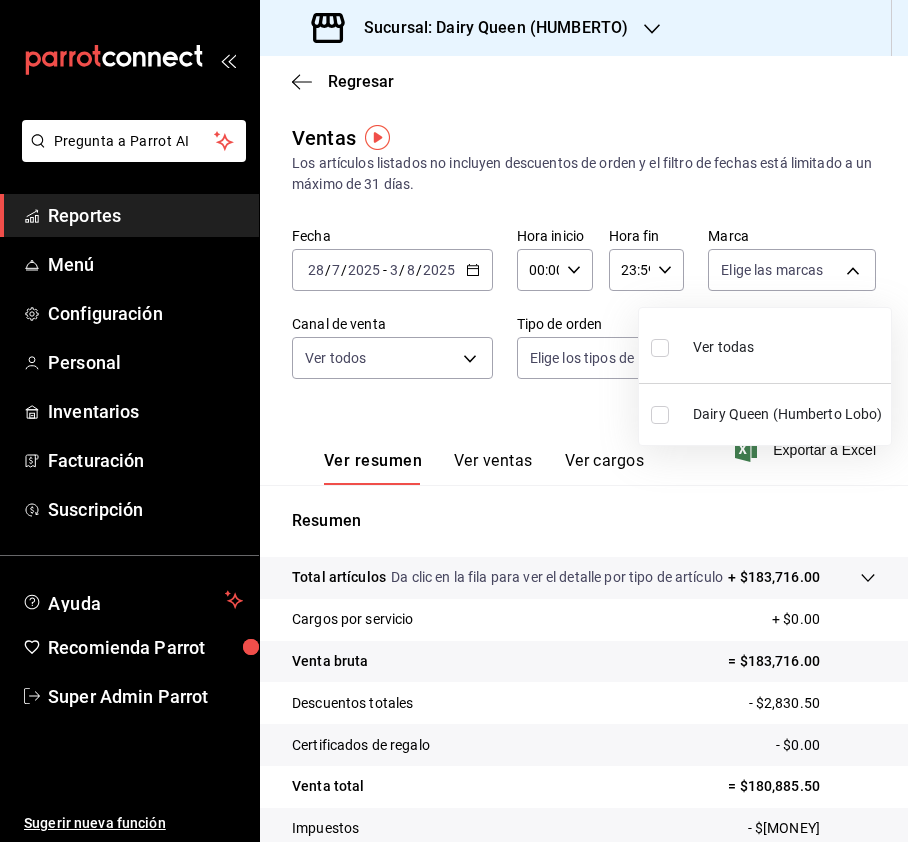 click at bounding box center (660, 348) 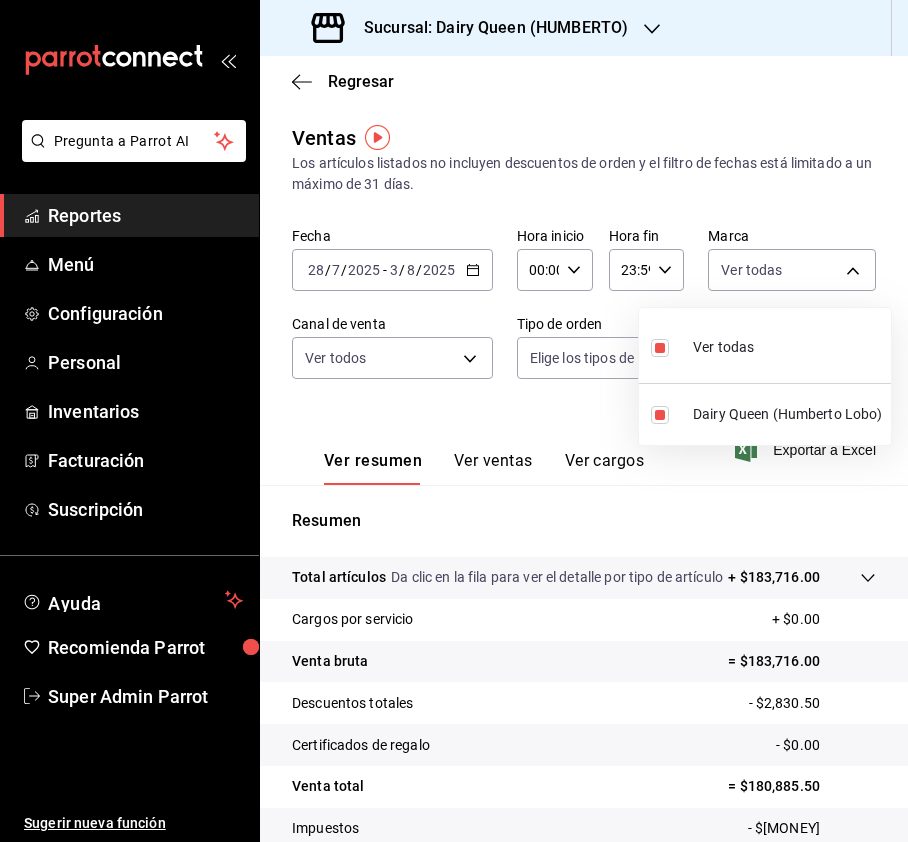 click at bounding box center [454, 421] 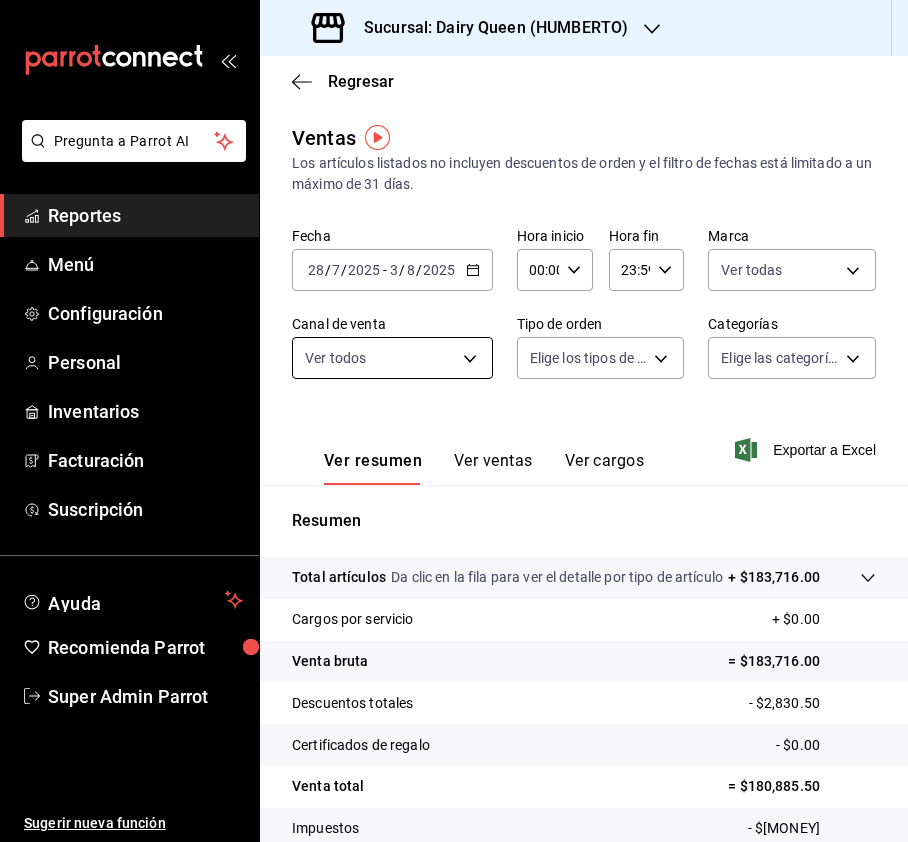 click on "Sucursal: Dairy Queen (HUMBERTO)" at bounding box center (454, 421) 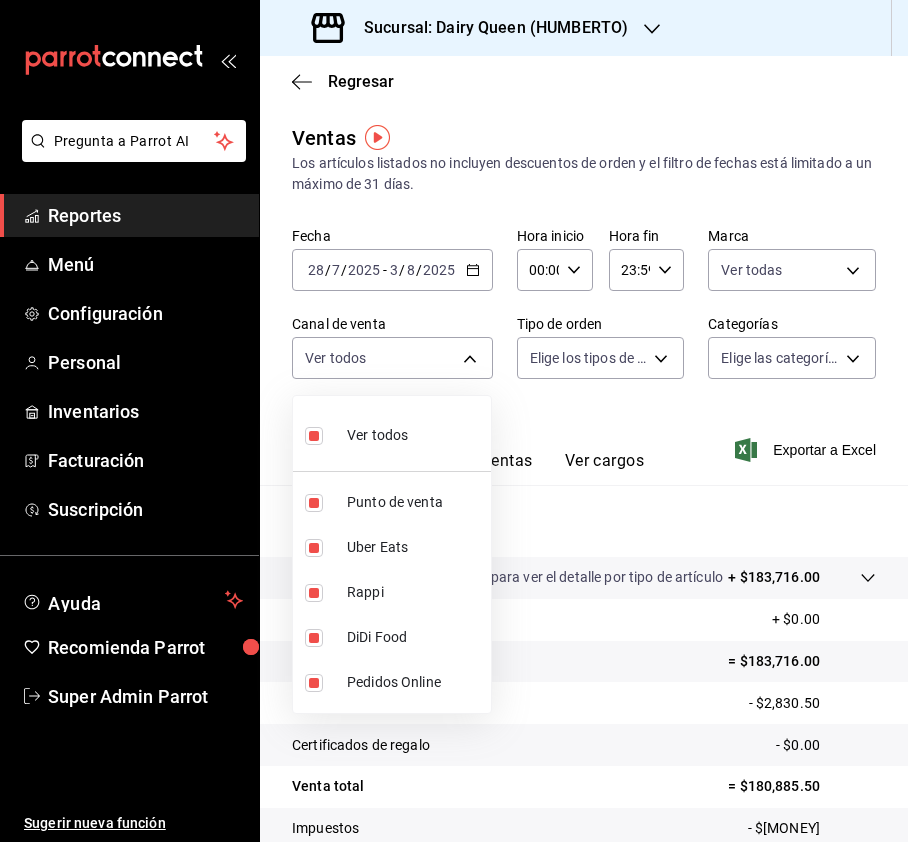 click at bounding box center (454, 421) 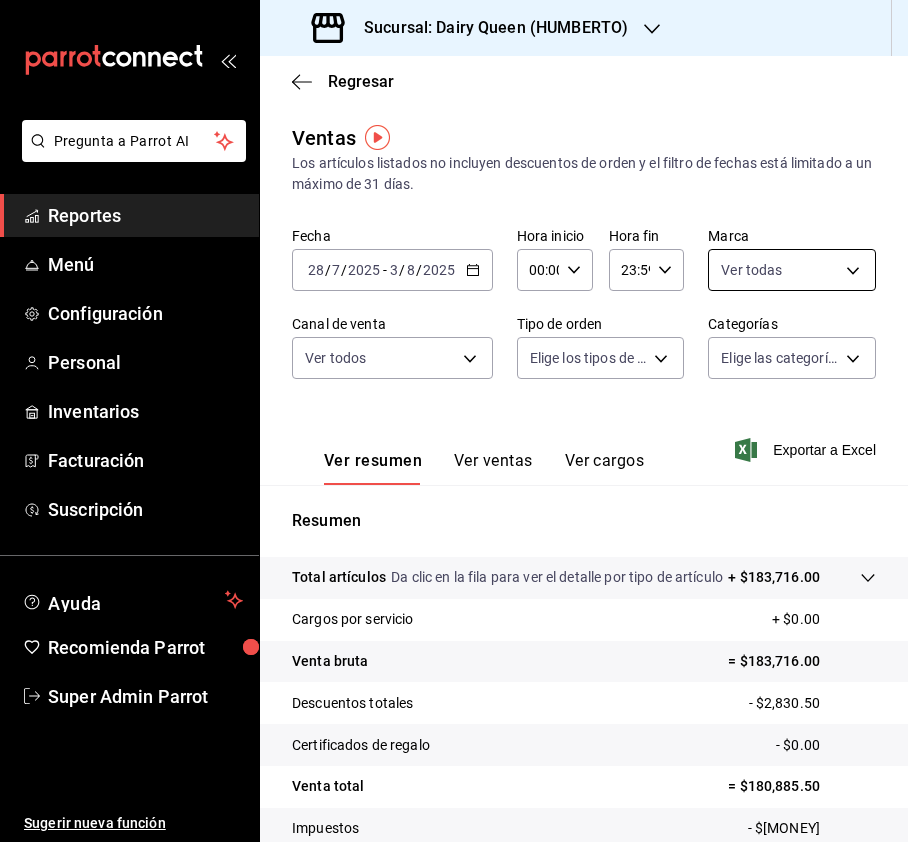 click on "Sucursal: Dairy Queen (HUMBERTO)" at bounding box center [454, 421] 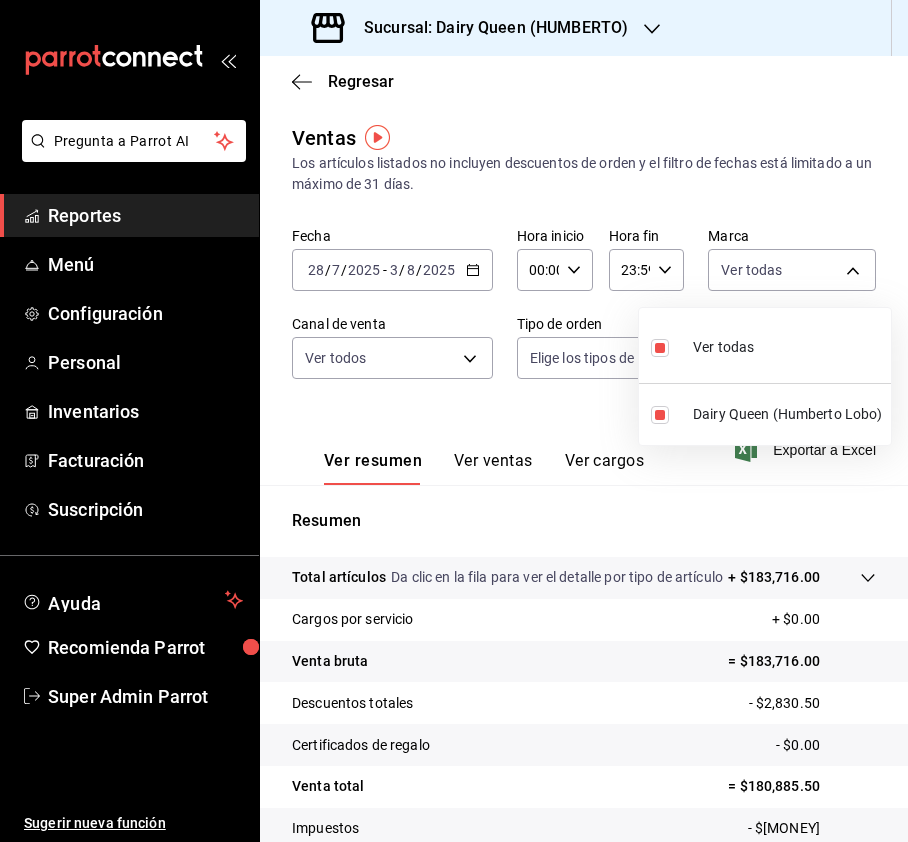 click at bounding box center [454, 421] 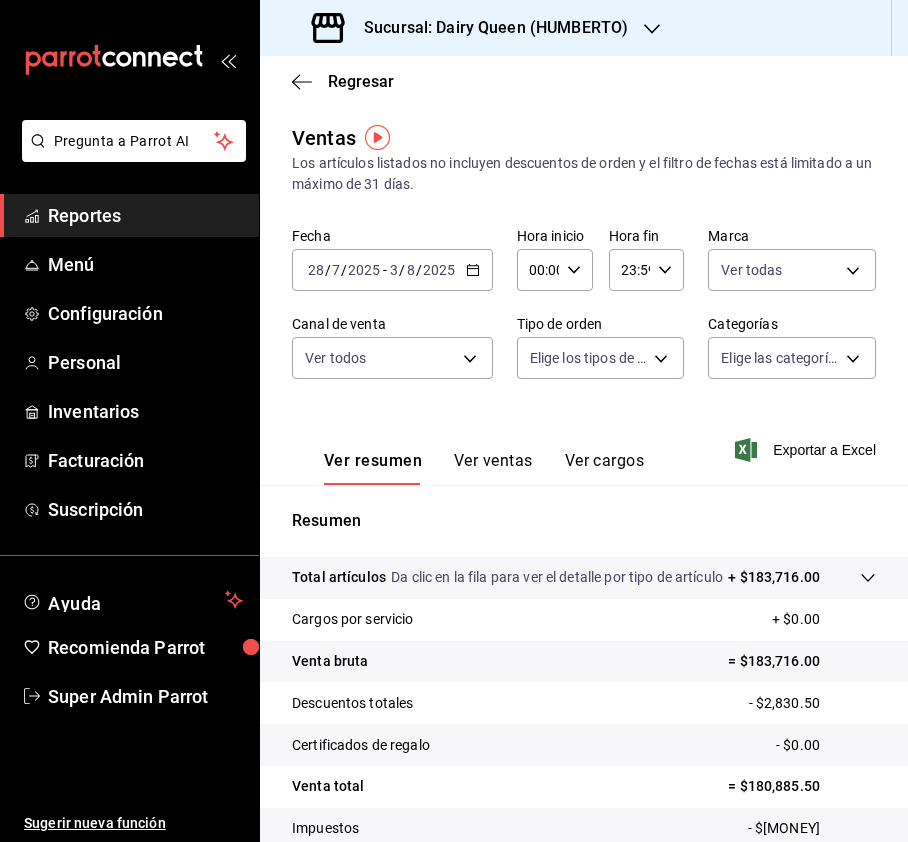 click on "Sucursal: Dairy Queen (HUMBERTO)" at bounding box center [454, 421] 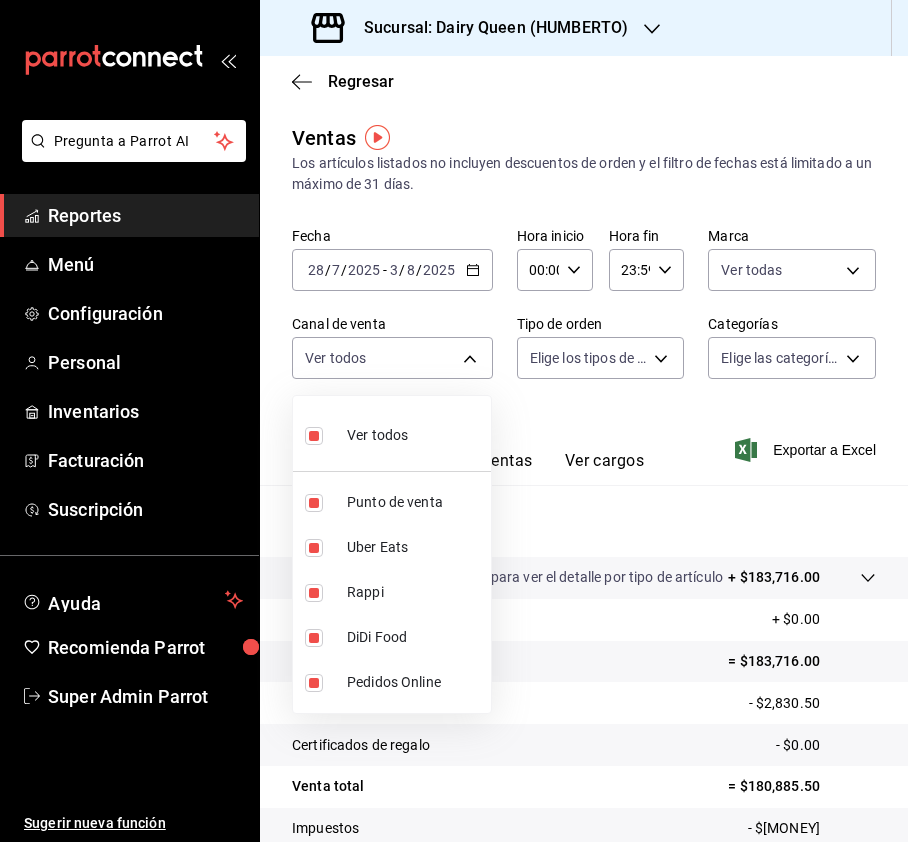 click at bounding box center [454, 421] 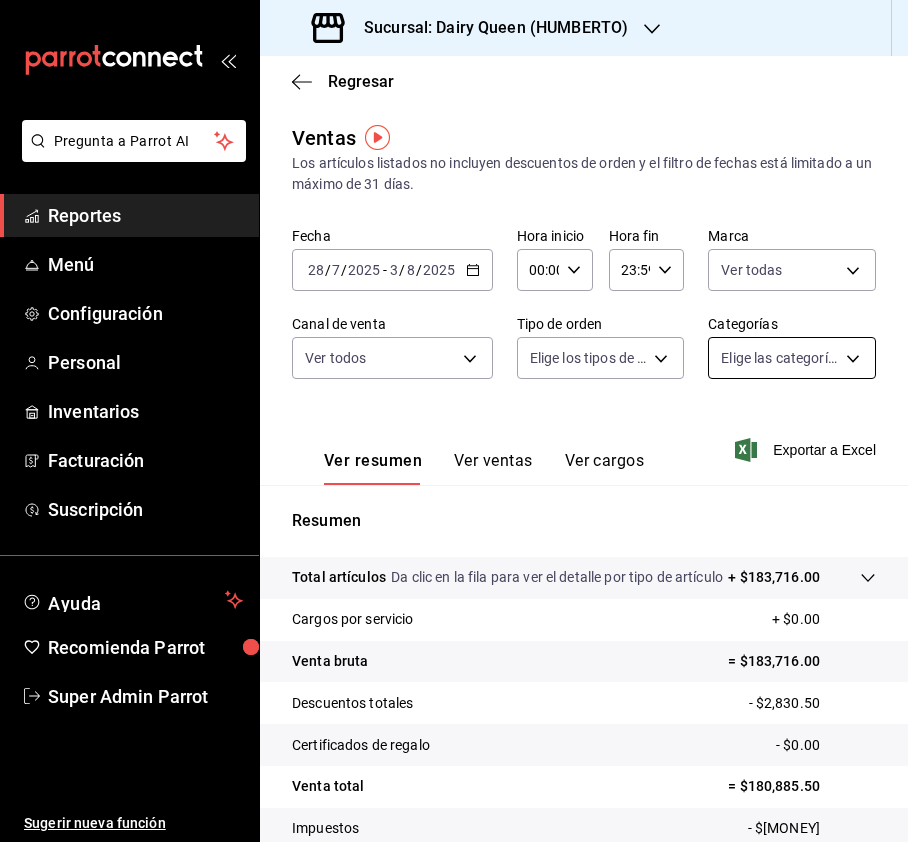 click on "Sucursal: Dairy Queen (HUMBERTO)" at bounding box center (454, 421) 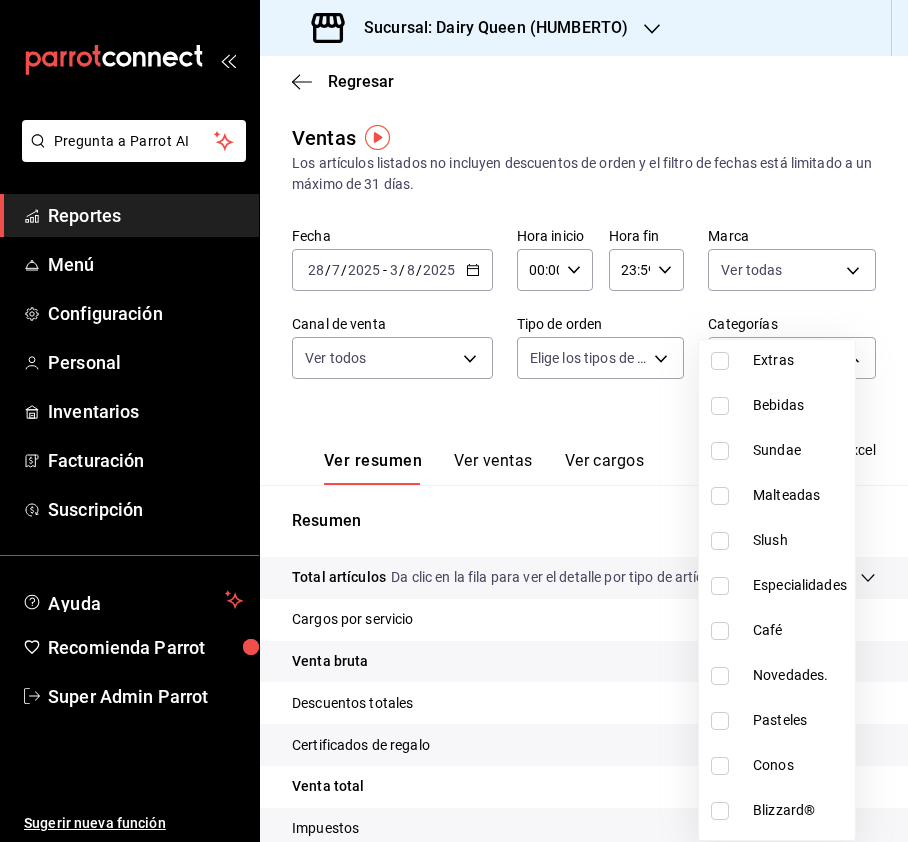 scroll, scrollTop: 245, scrollLeft: 0, axis: vertical 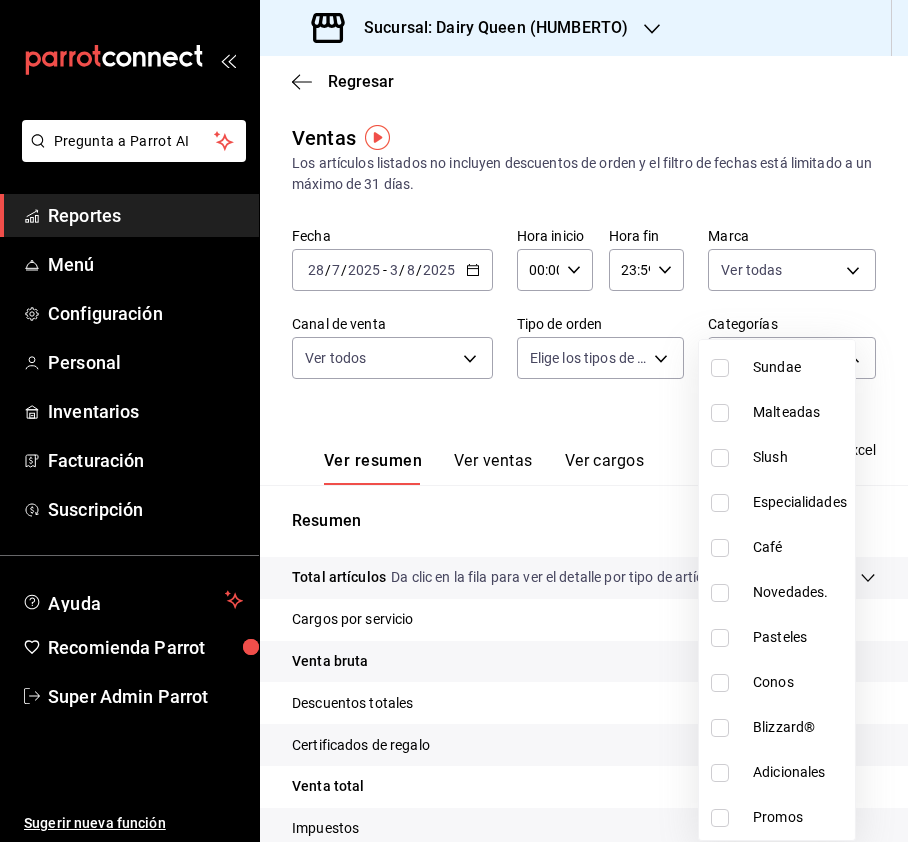 click at bounding box center (720, 638) 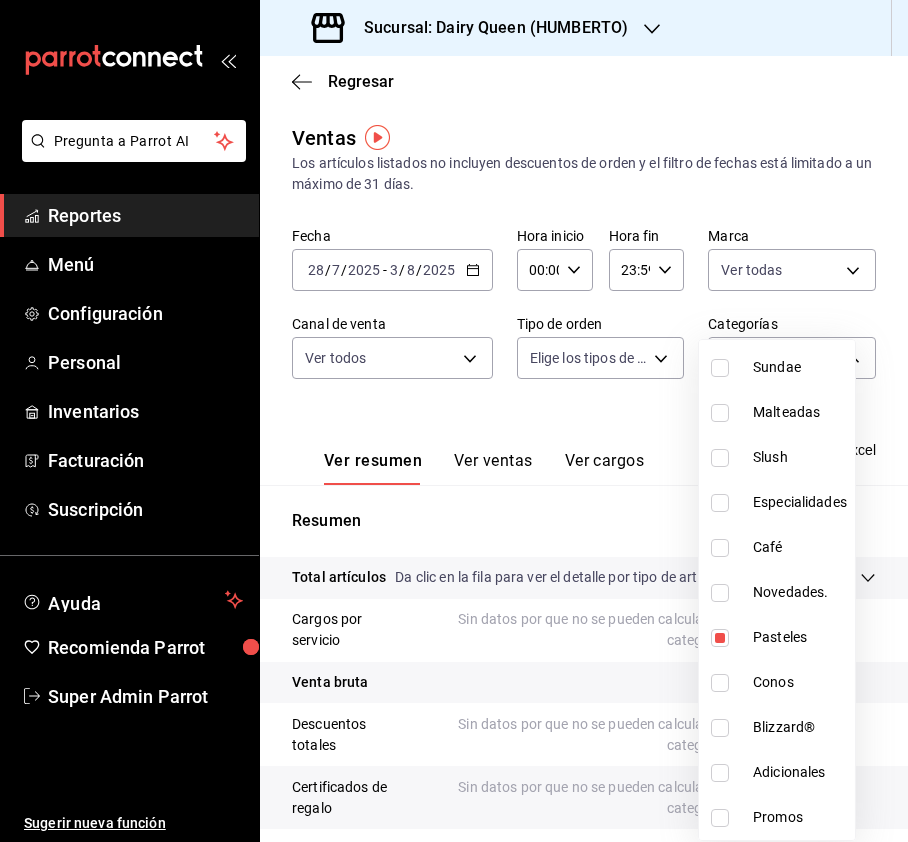 click at bounding box center [454, 421] 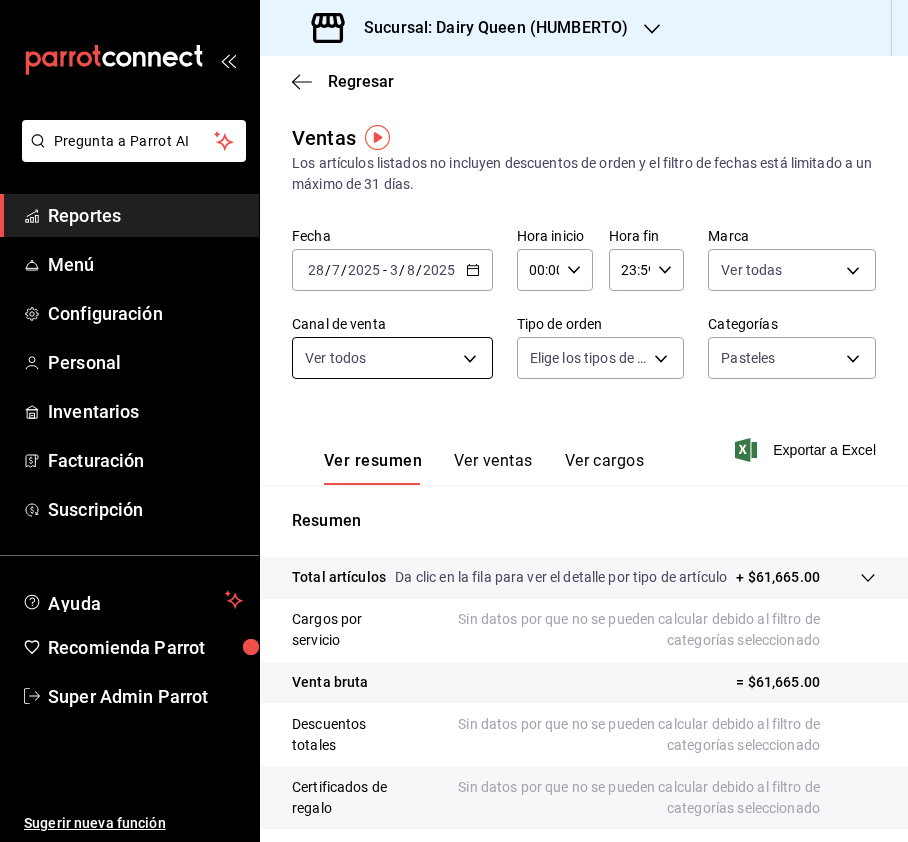 click on "Sucursal: Dairy Queen (HUMBERTO)" at bounding box center [454, 421] 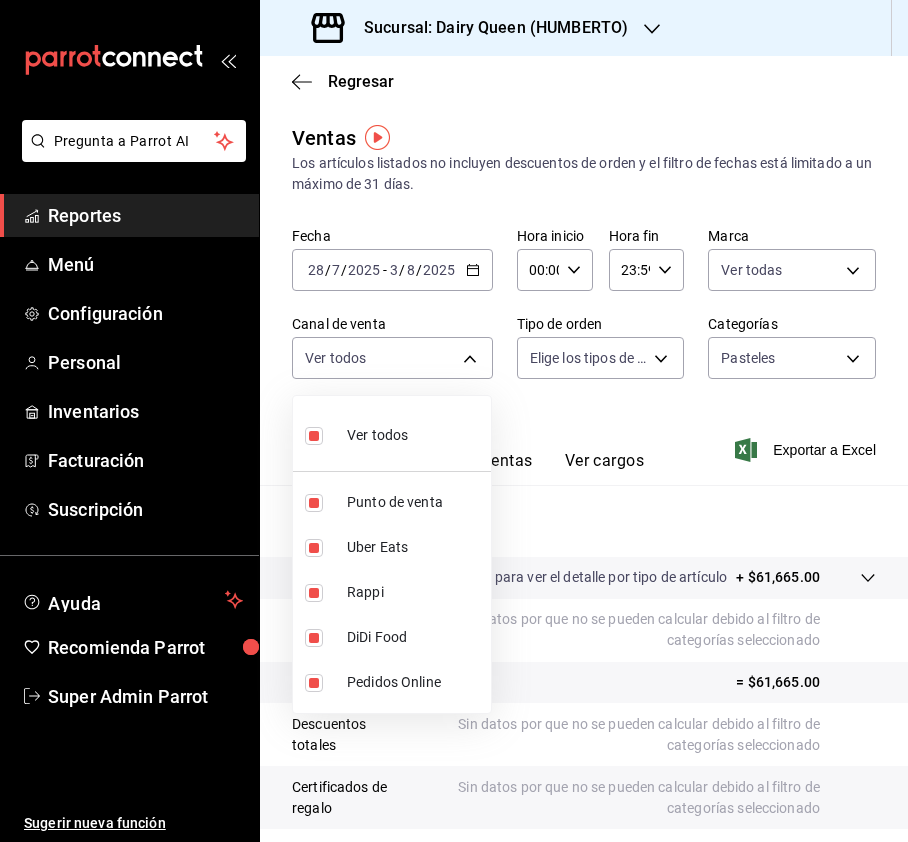 click at bounding box center [454, 421] 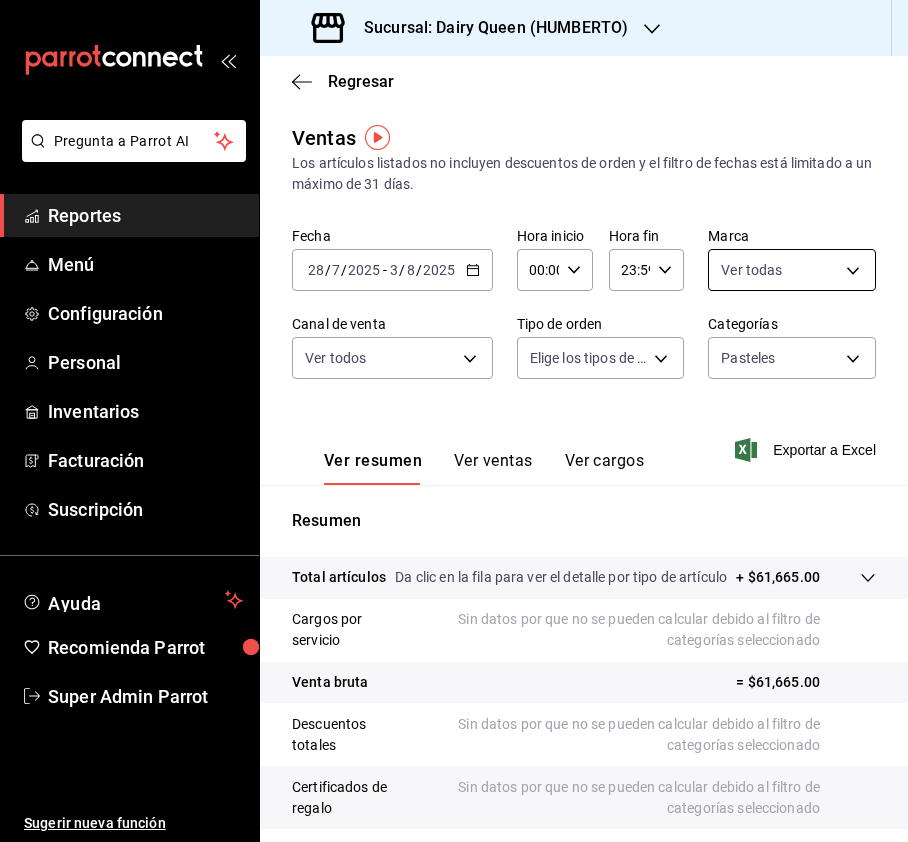 click on "Sucursal: Dairy Queen (HUMBERTO)" at bounding box center (454, 421) 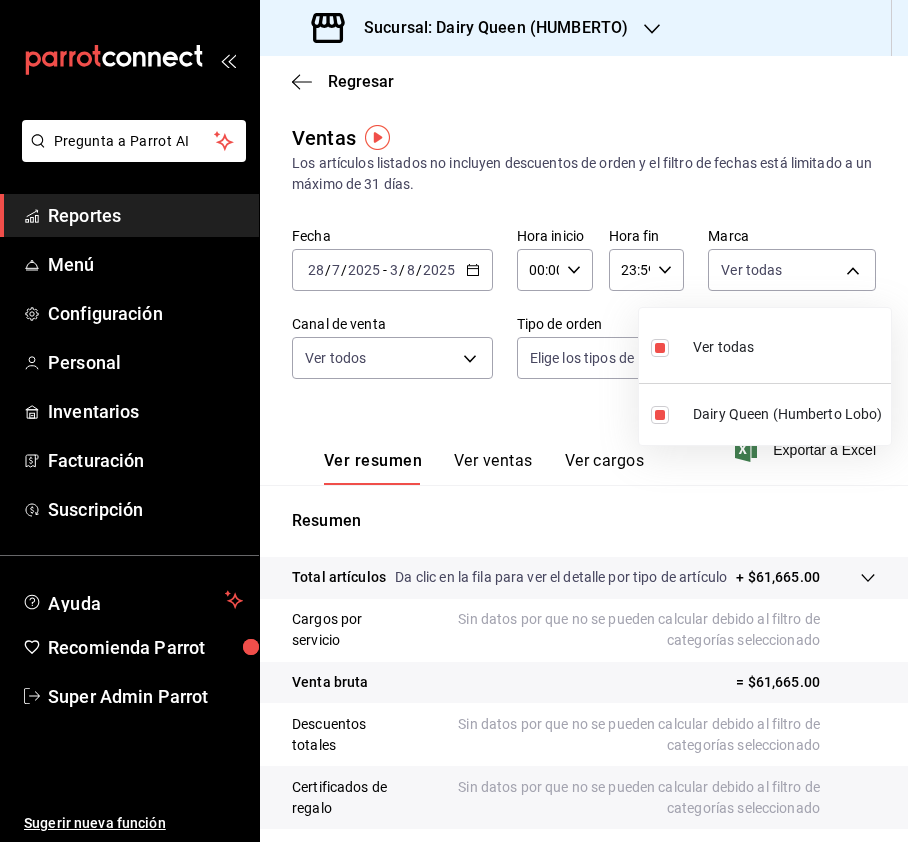 click at bounding box center (454, 421) 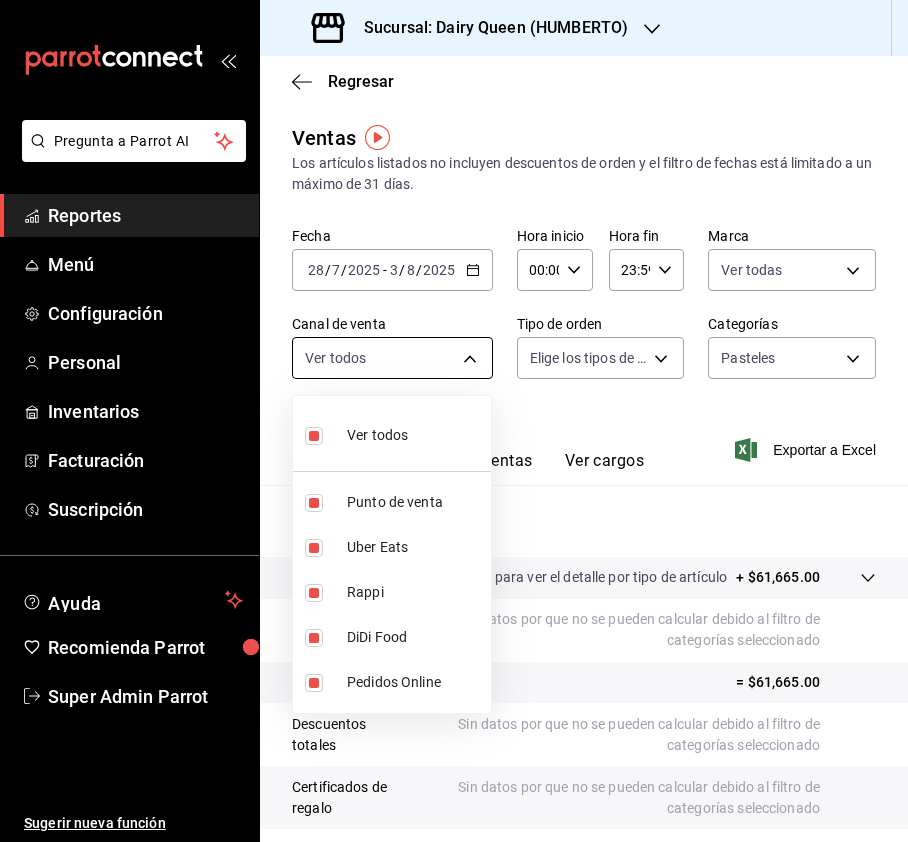 click on "Sucursal: Dairy Queen (HUMBERTO)" at bounding box center [454, 421] 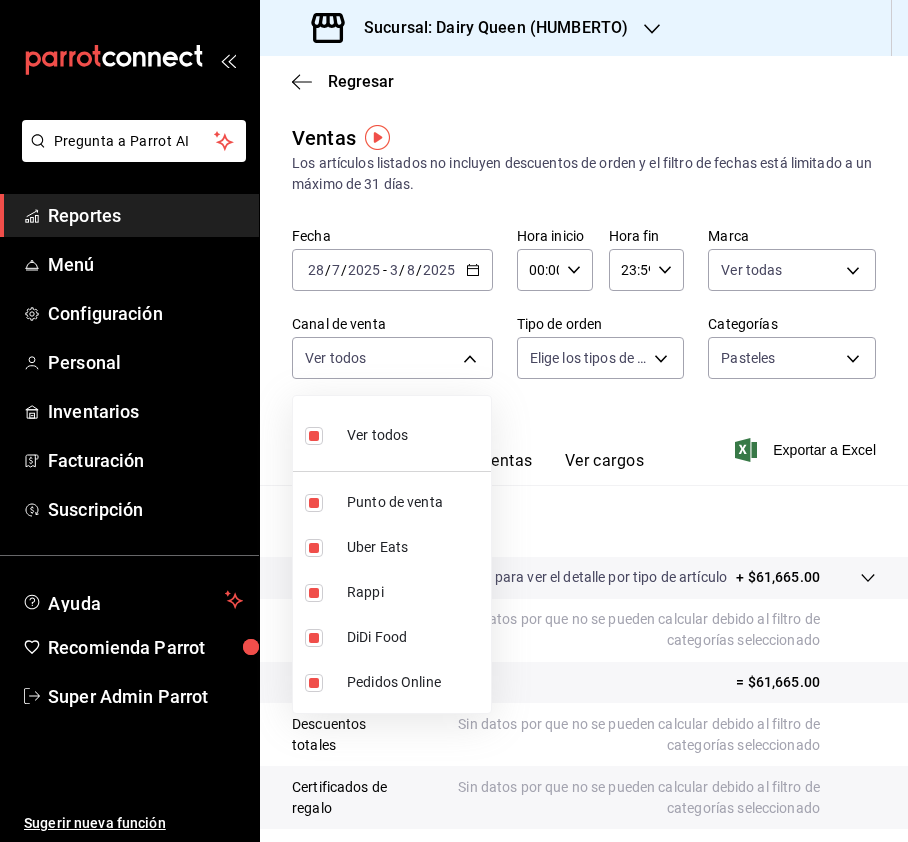 click at bounding box center (454, 421) 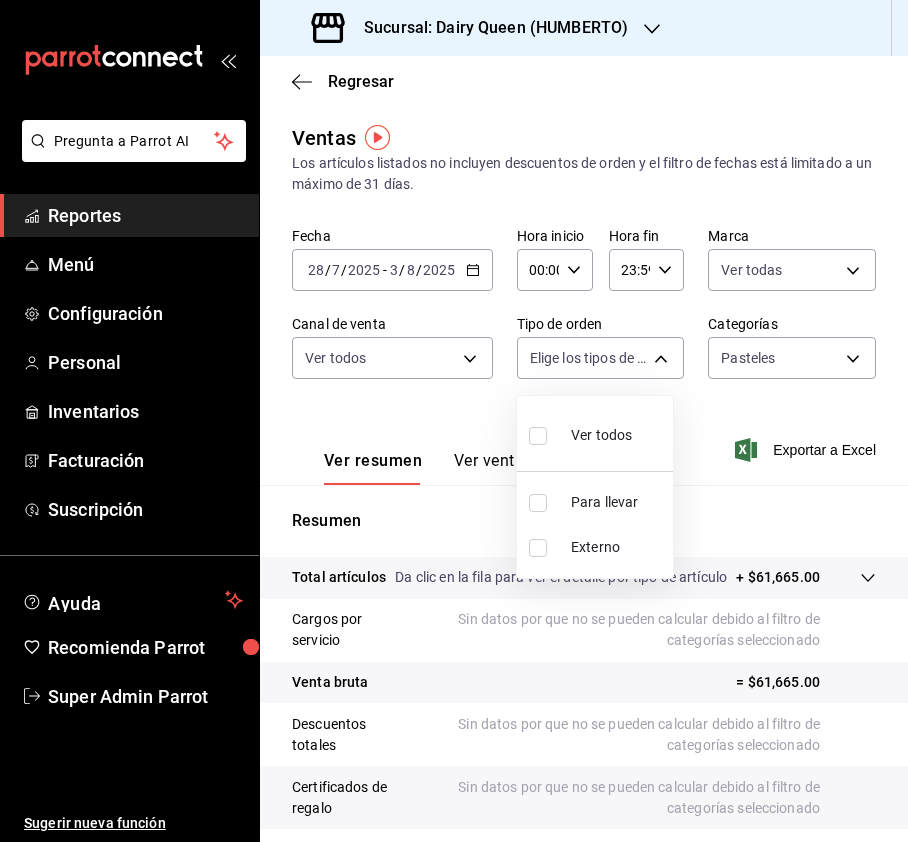 click on "Sucursal: Dairy Queen (HUMBERTO)" at bounding box center (454, 421) 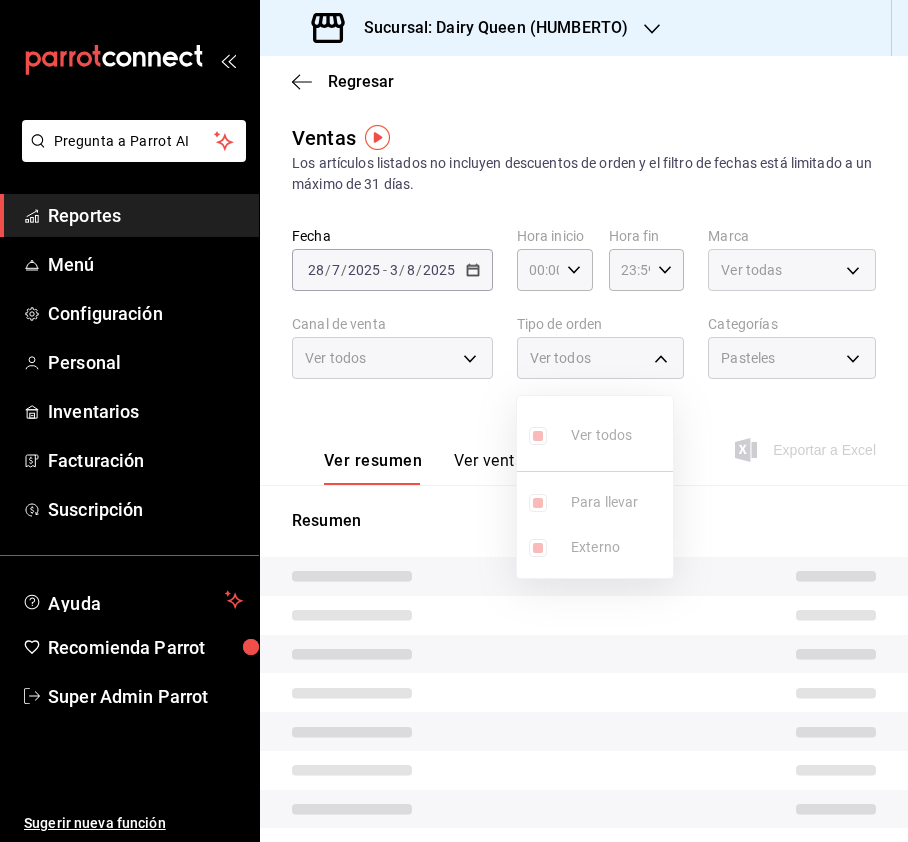 click at bounding box center (454, 421) 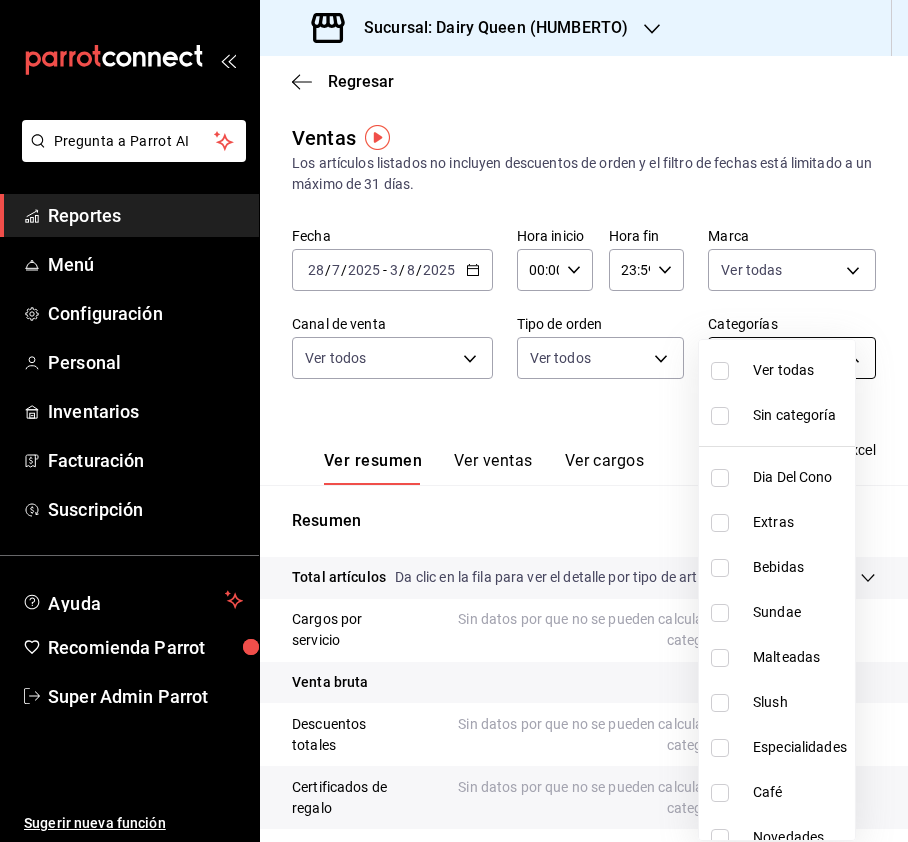 click on "Sucursal: Dairy Queen (HUMBERTO)" at bounding box center (454, 421) 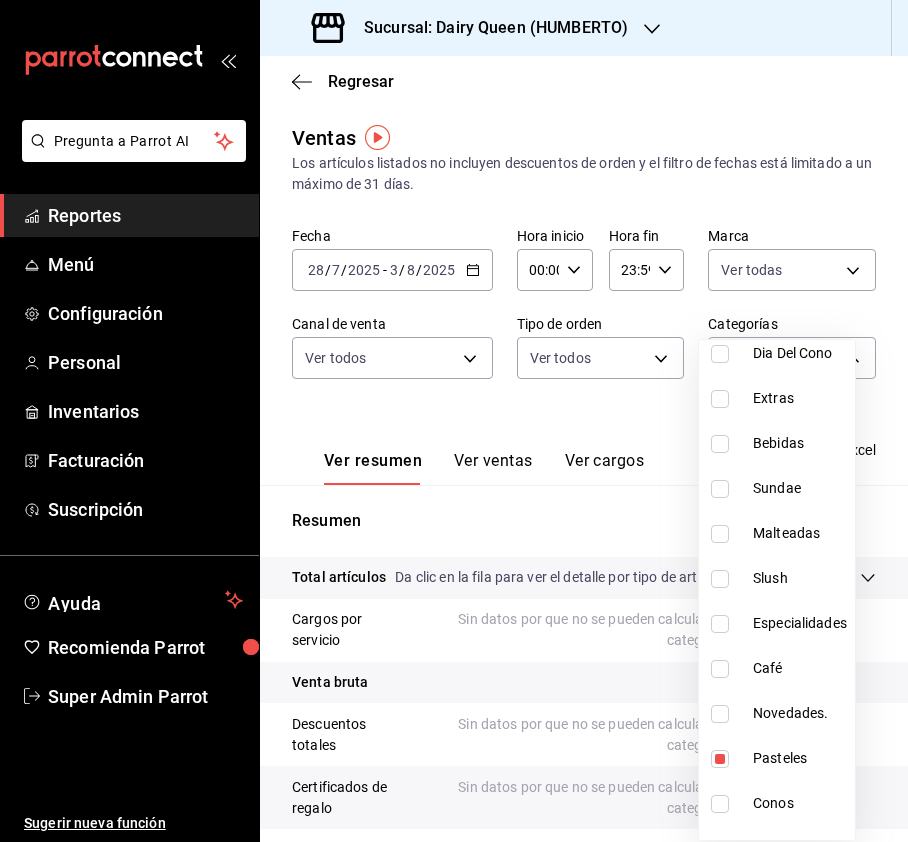 scroll, scrollTop: 245, scrollLeft: 0, axis: vertical 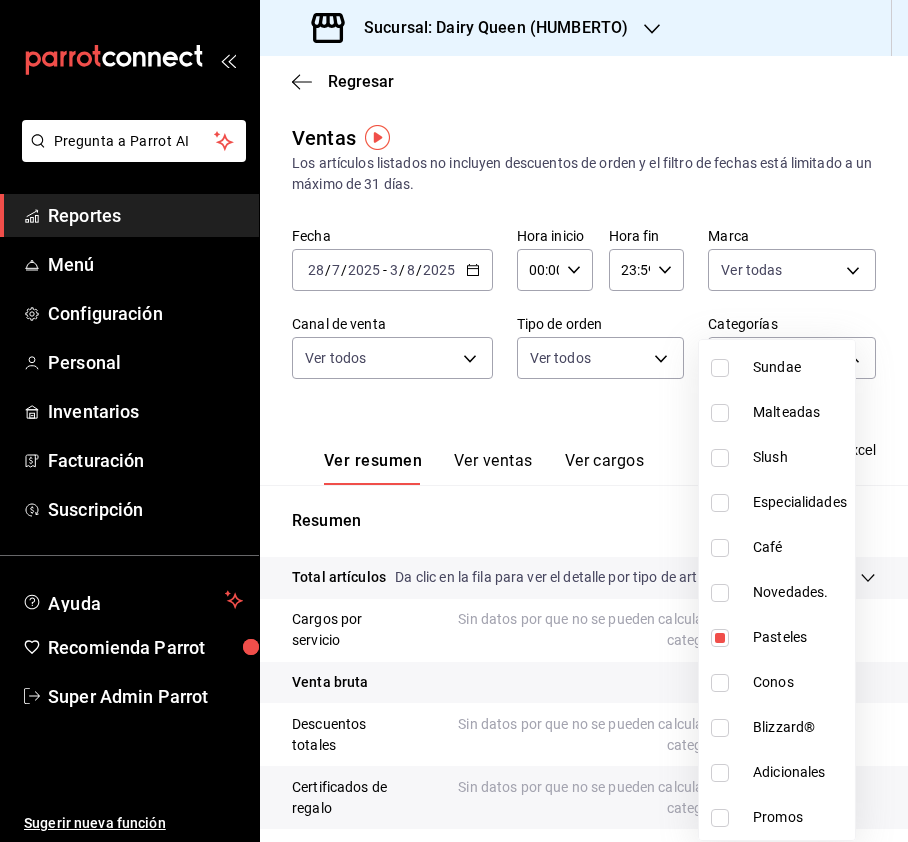 click at bounding box center (454, 421) 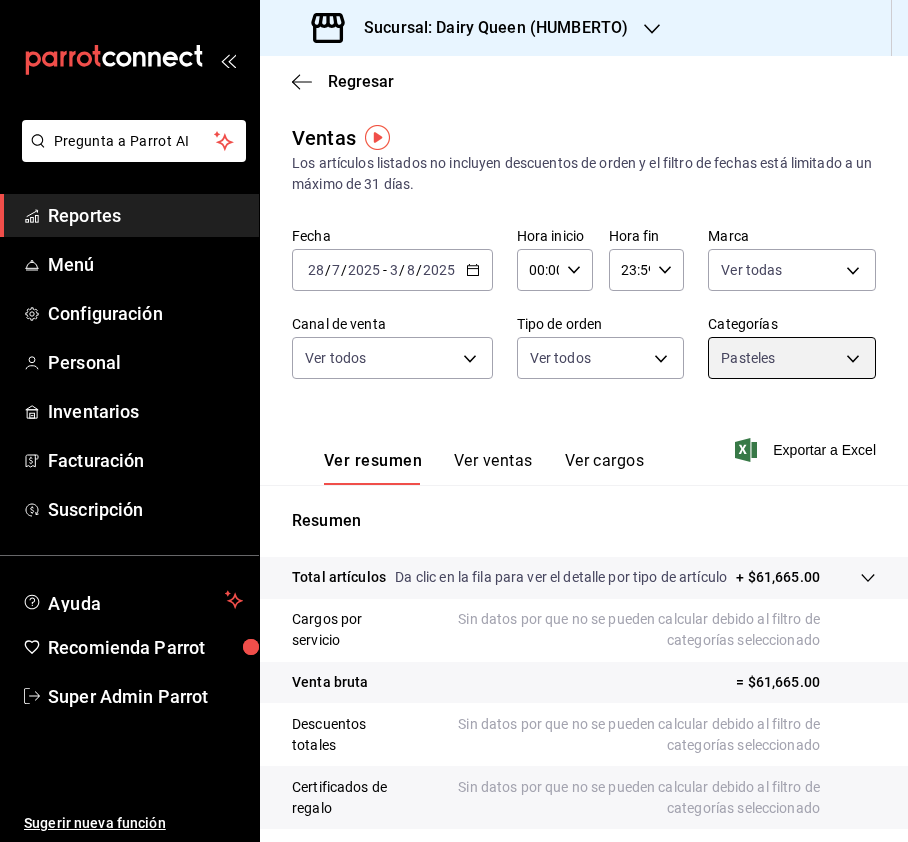 scroll, scrollTop: 220, scrollLeft: 0, axis: vertical 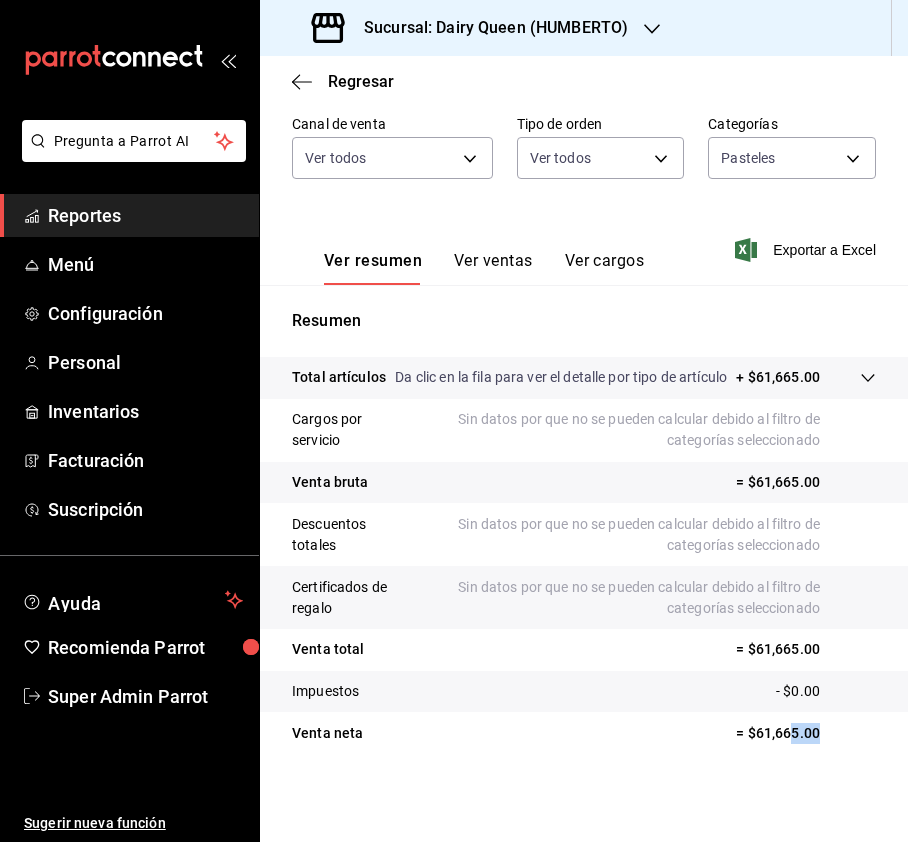 drag, startPoint x: 806, startPoint y: 729, endPoint x: 770, endPoint y: 741, distance: 37.94733 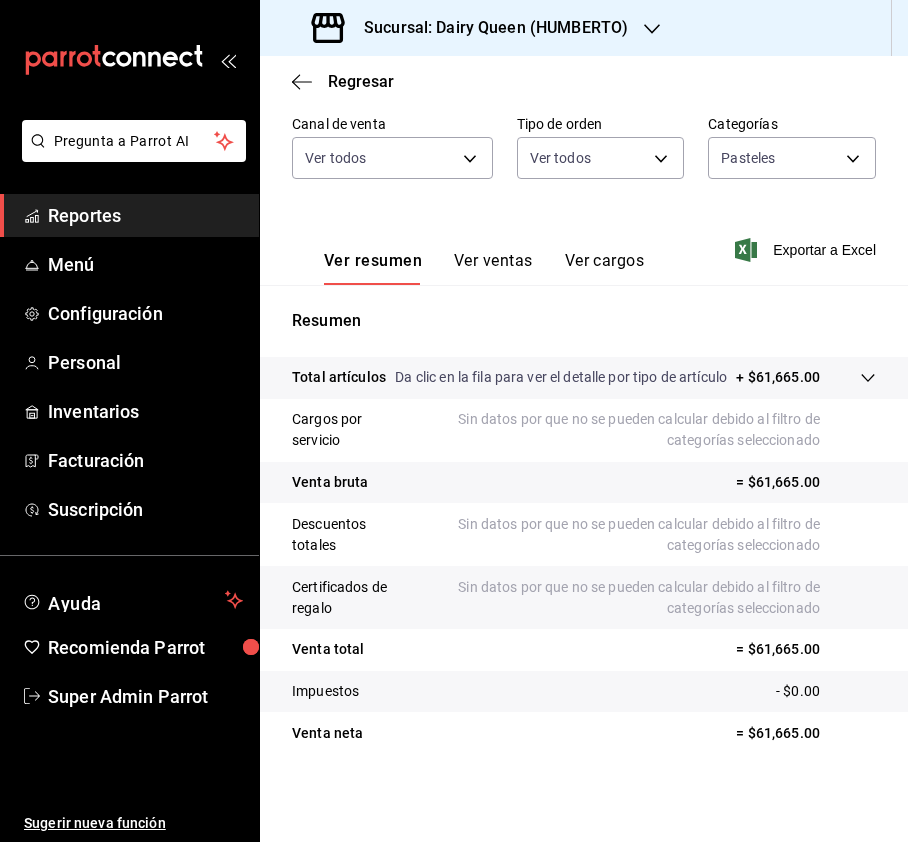 click on "Ver resumen Ver ventas Ver cargos Exportar a Excel" at bounding box center (584, 244) 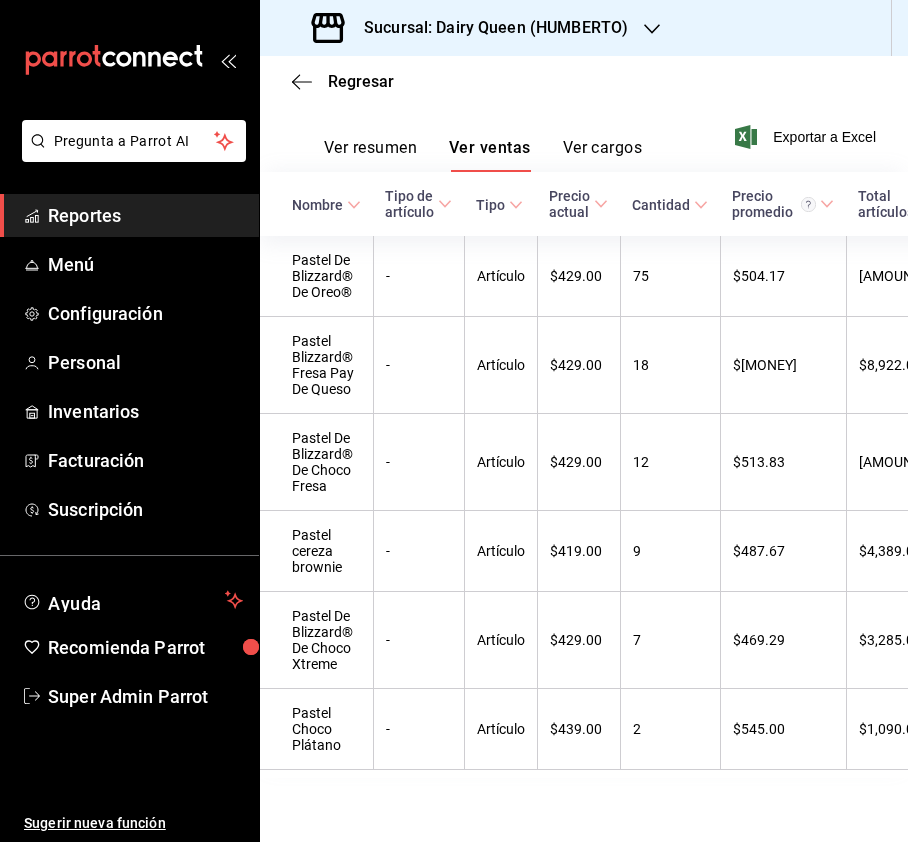 scroll, scrollTop: 361, scrollLeft: 0, axis: vertical 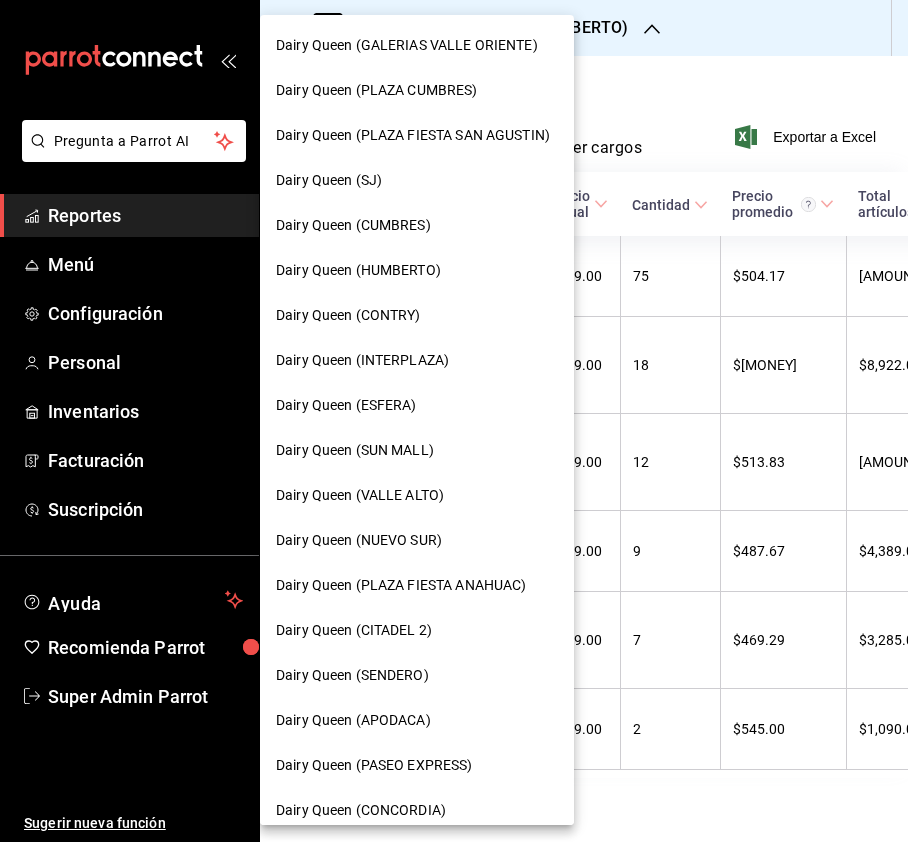 click on "Dairy Queen (CUMBRES)" at bounding box center (353, 225) 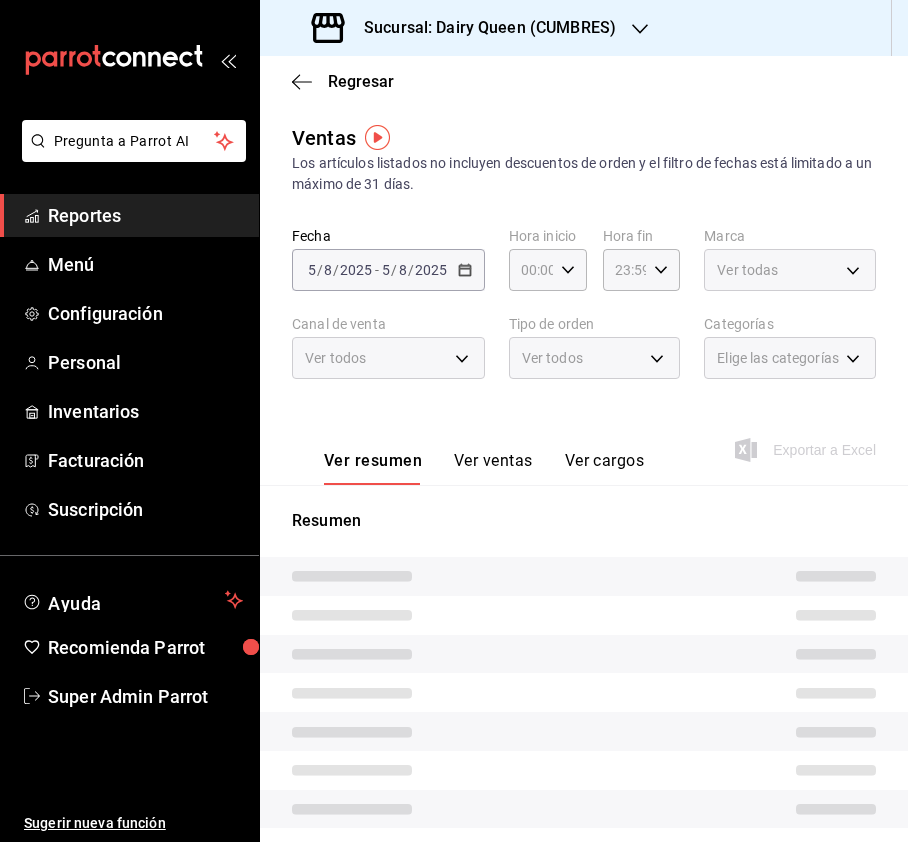 click on "Sucursal: Dairy Queen (CUMBRES) Regresar Ventas Los artículos listados no incluyen descuentos de orden y el filtro de fechas está limitado a un máximo de 31 días. Fecha [DATE] [DATE] - [DATE] [DATE] Hora inicio 00:00 Hora inicio Hora fin 23:59 Hora fin Marca Ver todas Canal de venta Ver todos Tipo de orden Ver todos Categorías Elige las categorías Ver resumen Ver ventas Ver cargos Exportar a Excel Resumen GANA 1 MES GRATIS EN TU SUSCRIPCIÓN AQUÍ ¿Recuerdas cómo empezó tu restaurante?
Hoy puedes ayudar a un colega a tener el mismo cambio que tú viviste.
Recomienda Parrot directamente desde tu Portal Administrador.
Es fácil y rápido.
🎁 Por cada restaurante que se una, ganas 1 mes gratis. Ver video tutorial Ir a video Pregunta a Parrot AI Reportes   Menú   Configuración   Personal" at bounding box center [454, 421] 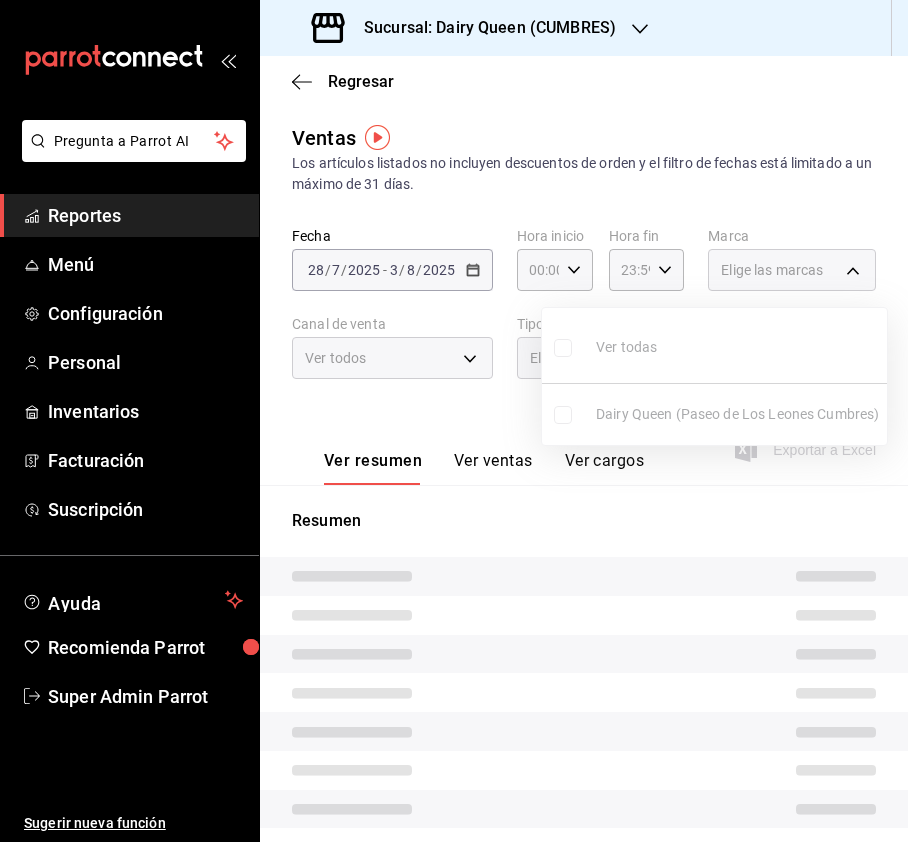 click at bounding box center [454, 421] 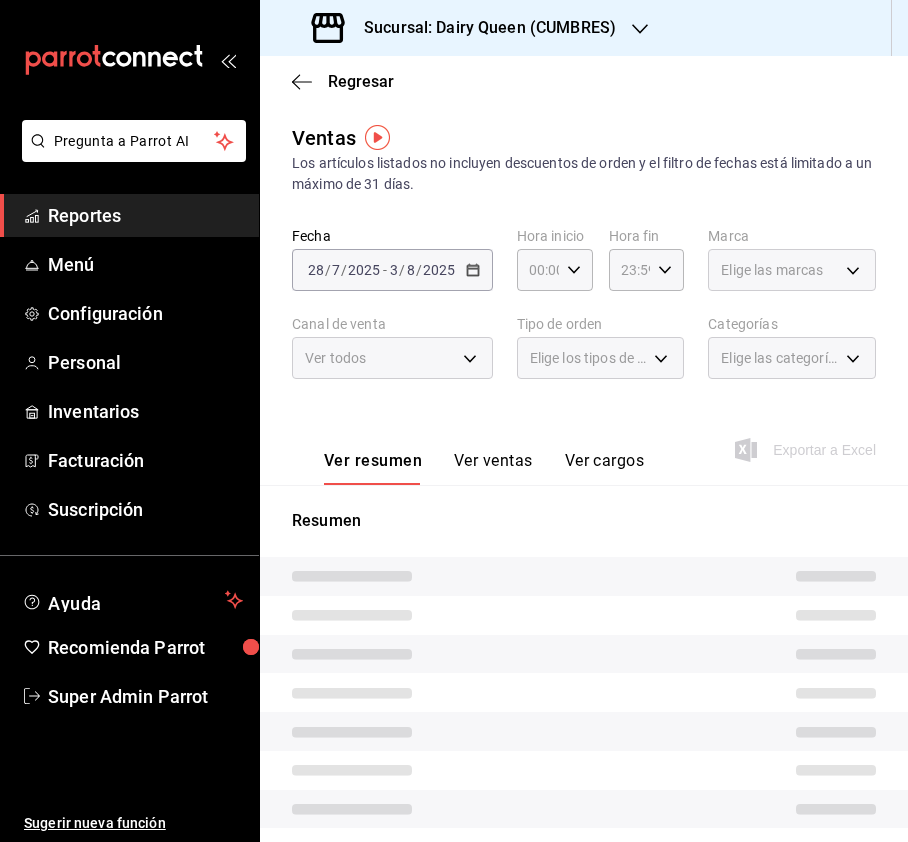 click at bounding box center [454, 421] 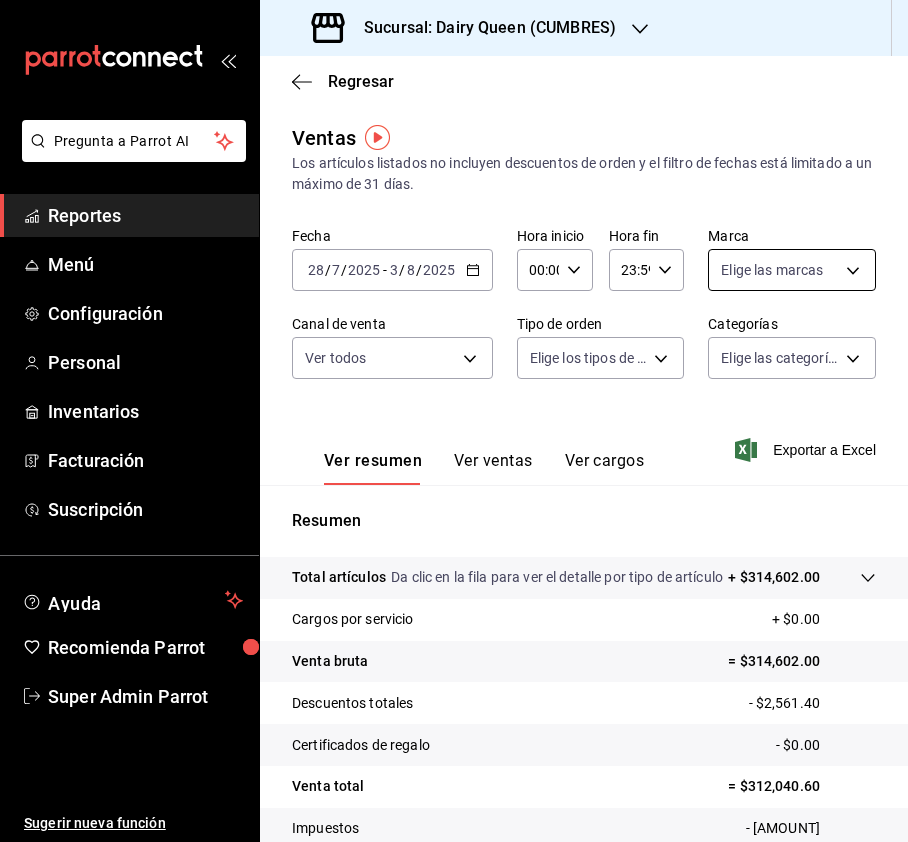 click on "Sucursal: Dairy Queen (CUMBRES)" at bounding box center [454, 421] 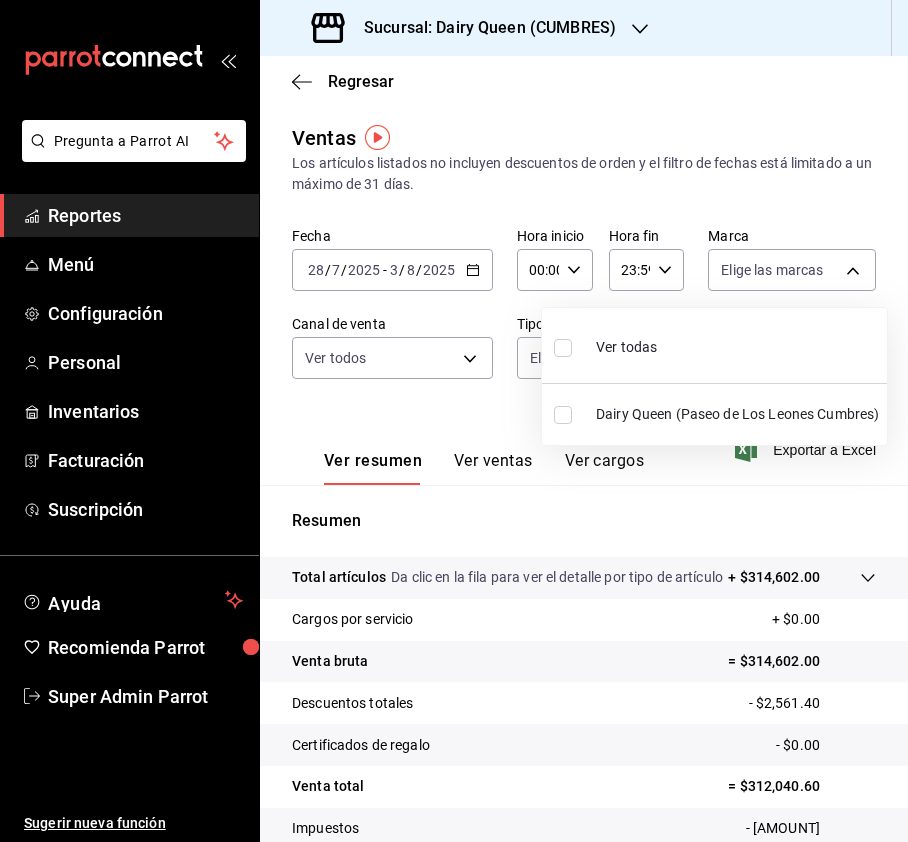 click at bounding box center (563, 348) 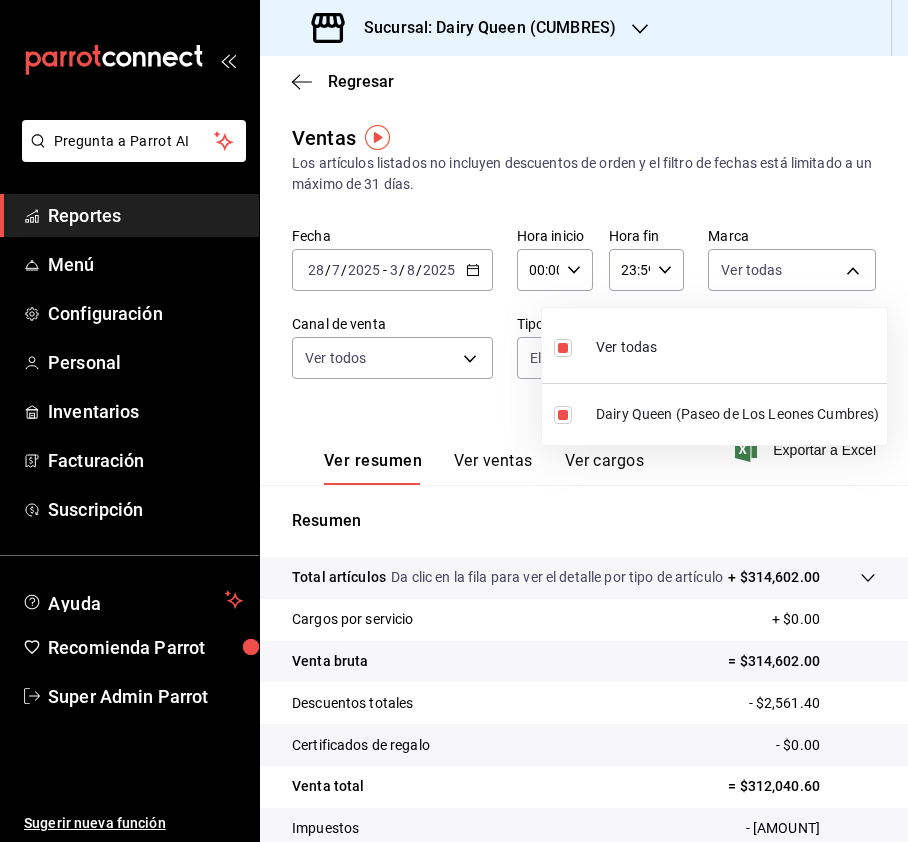 click at bounding box center [454, 421] 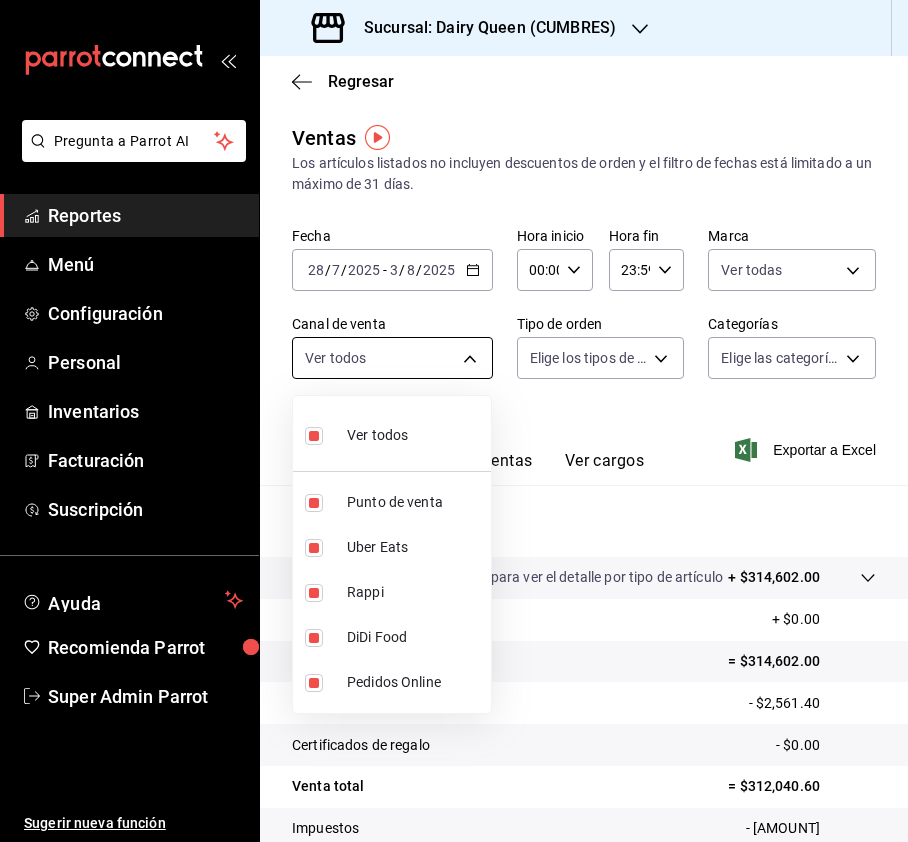 click on "Sucursal: Dairy Queen (CUMBRES)" at bounding box center [454, 421] 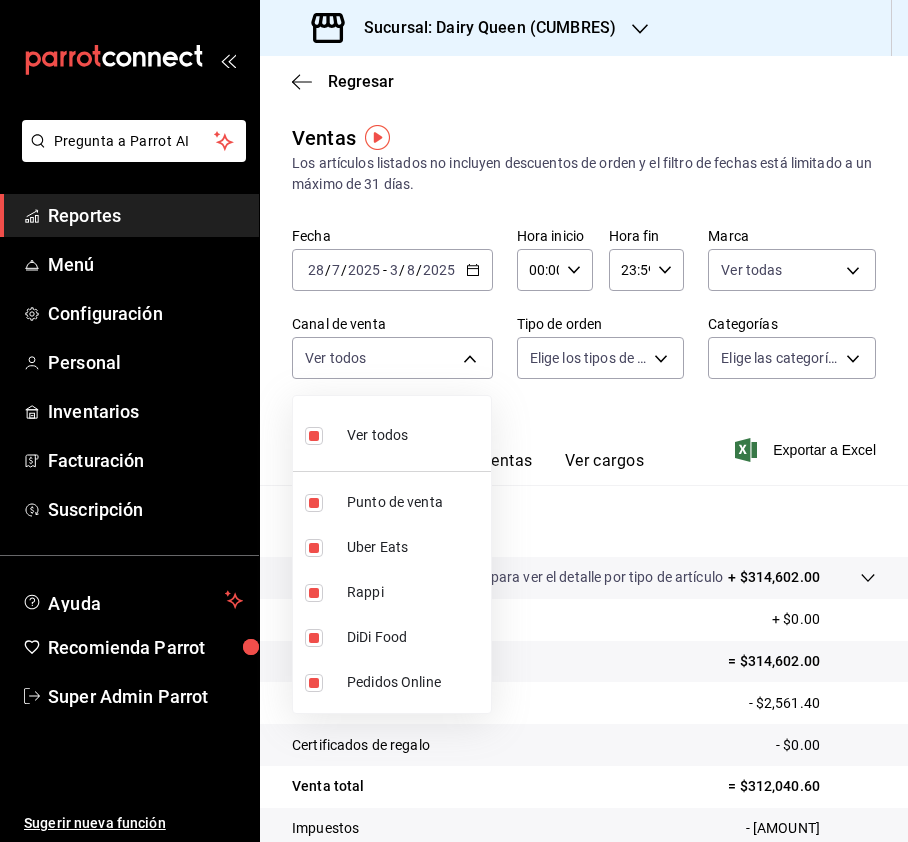 click at bounding box center [454, 421] 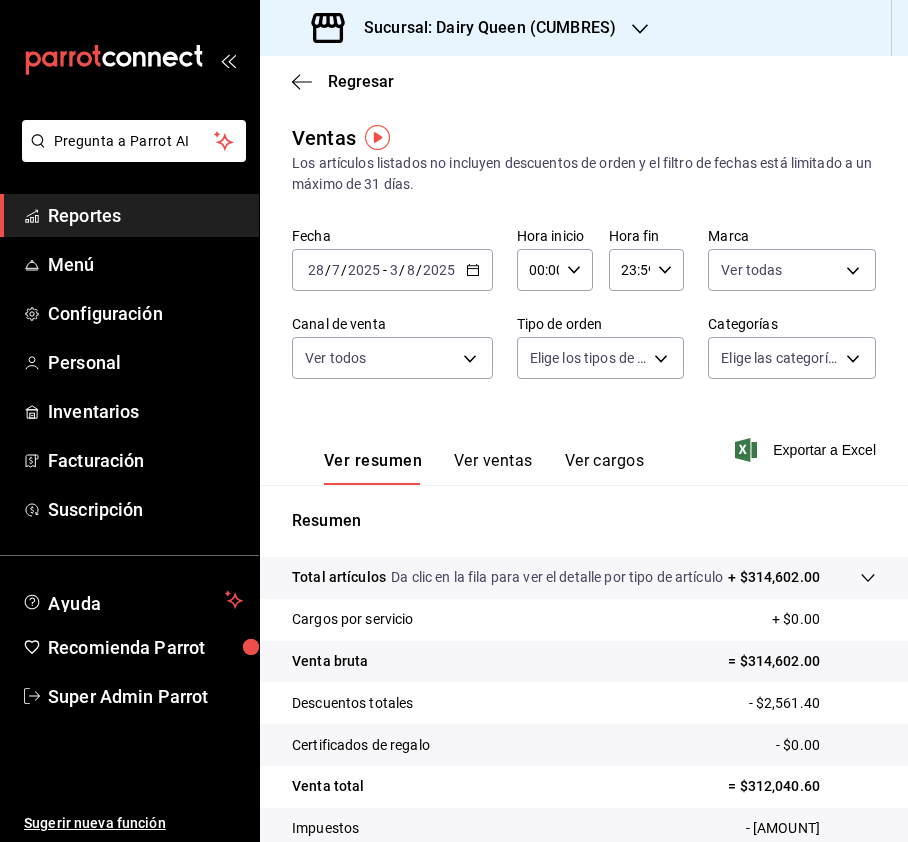 click on "Sucursal: Dairy Queen (CUMBRES)" at bounding box center (454, 421) 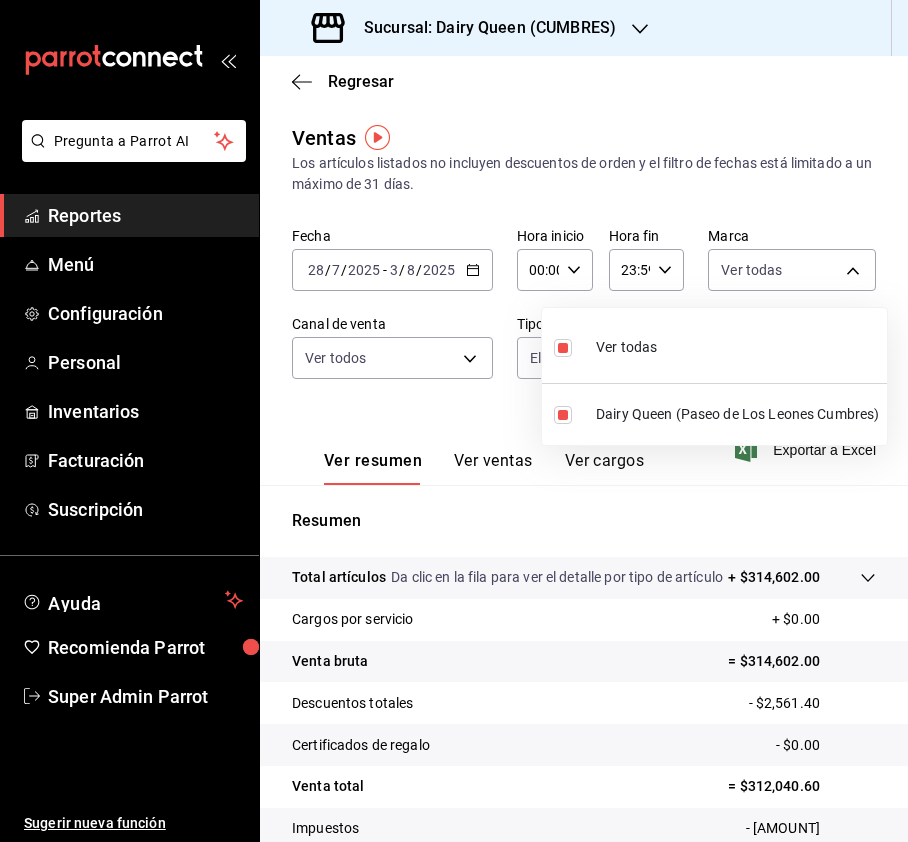 click at bounding box center (454, 421) 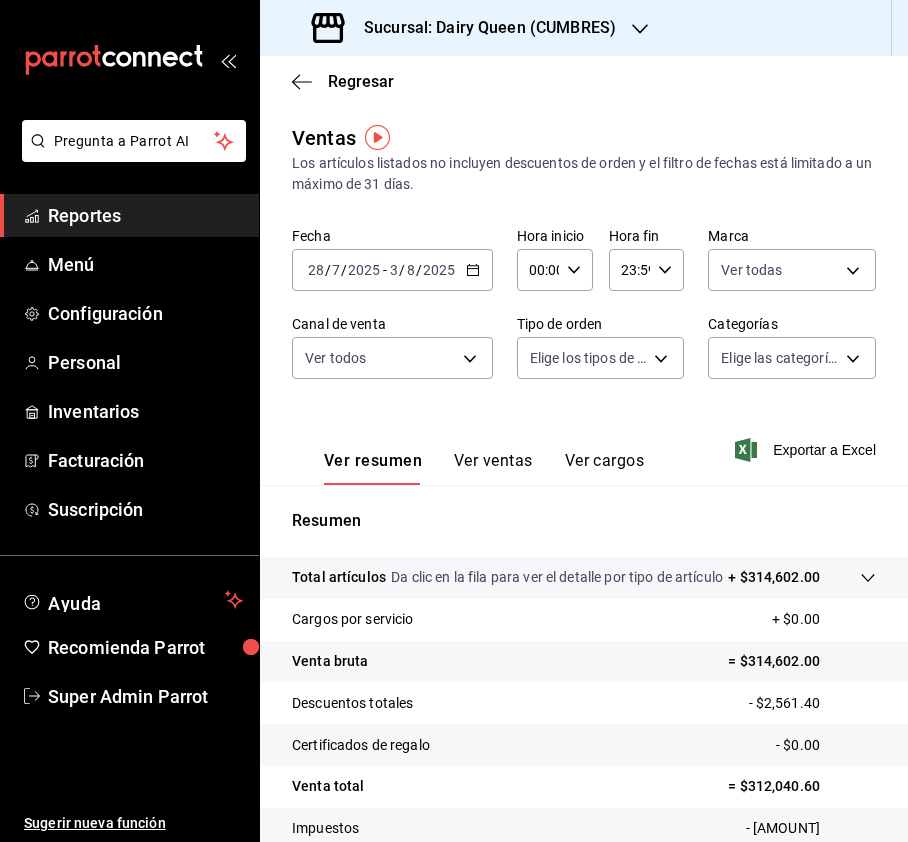 click on "Sucursal: Dairy Queen (CUMBRES)" at bounding box center [454, 421] 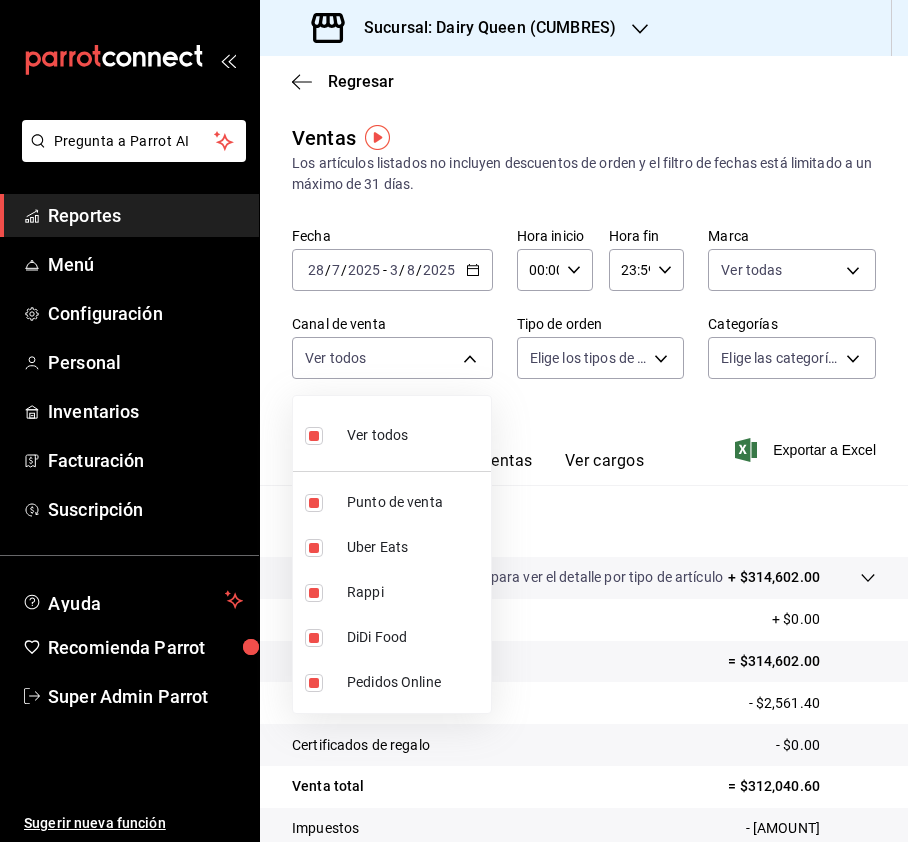 click at bounding box center [454, 421] 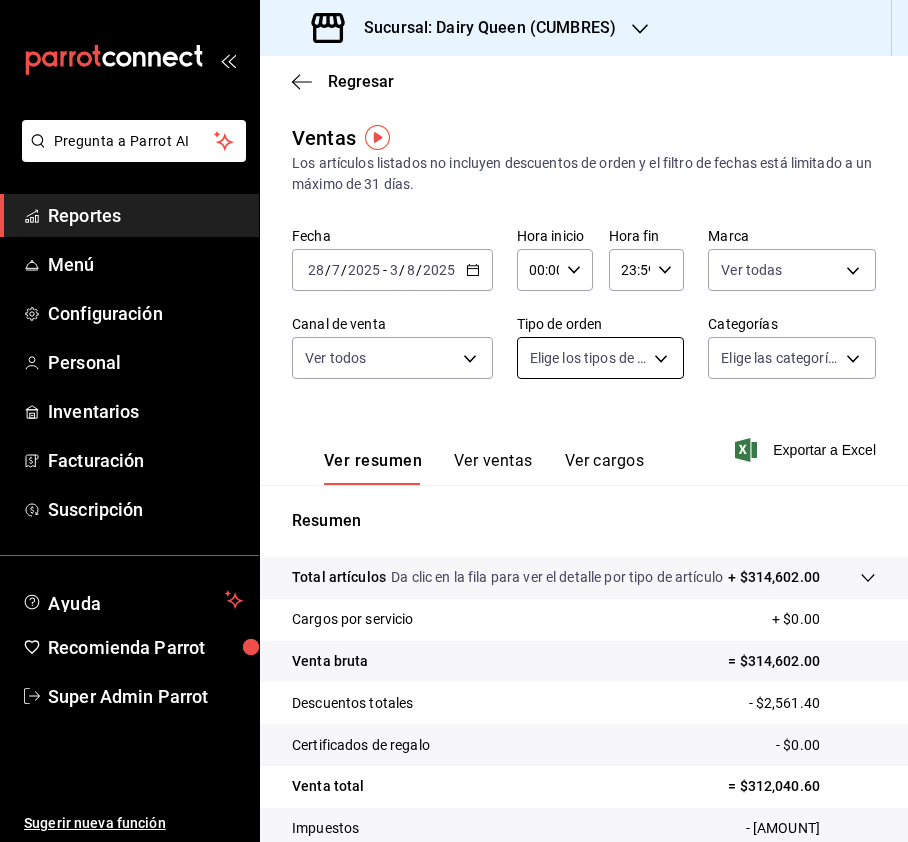 click on "Sucursal: Dairy Queen (CUMBRES)" at bounding box center (454, 421) 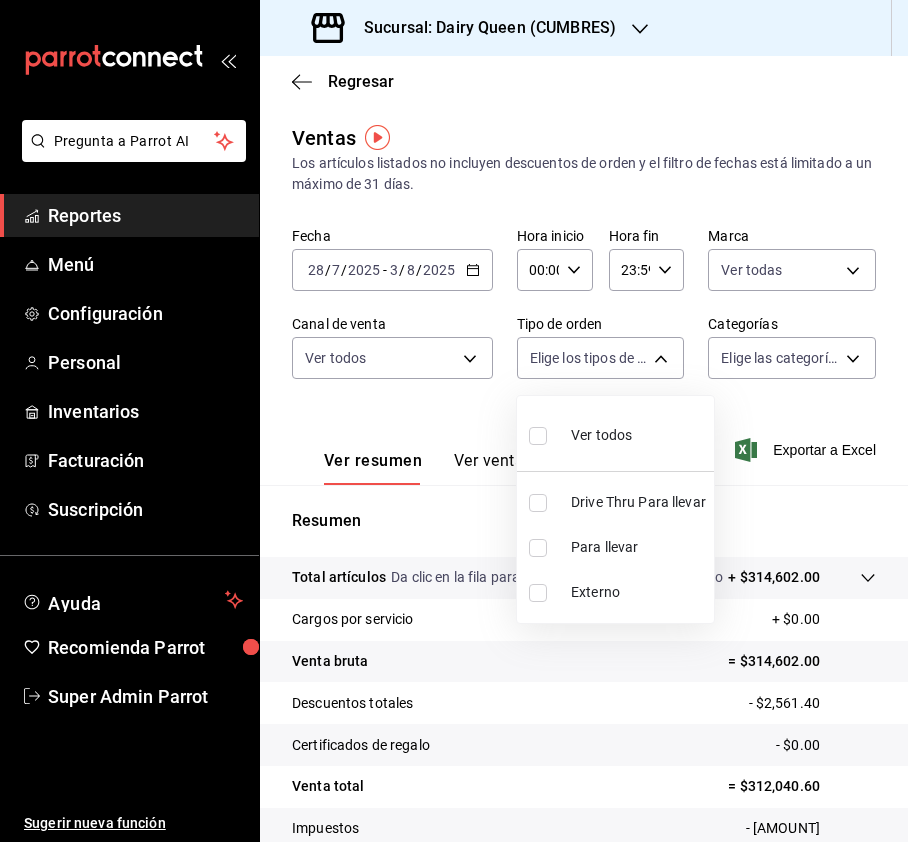 drag, startPoint x: 530, startPoint y: 502, endPoint x: 568, endPoint y: 432, distance: 79.64923 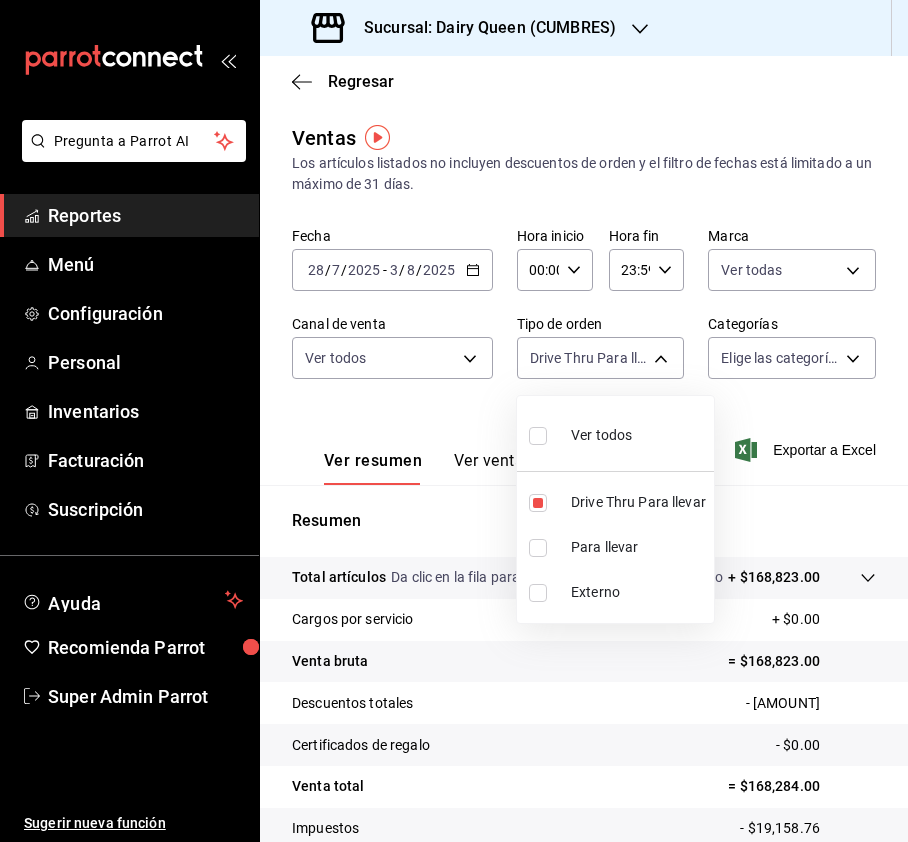 click at bounding box center (454, 421) 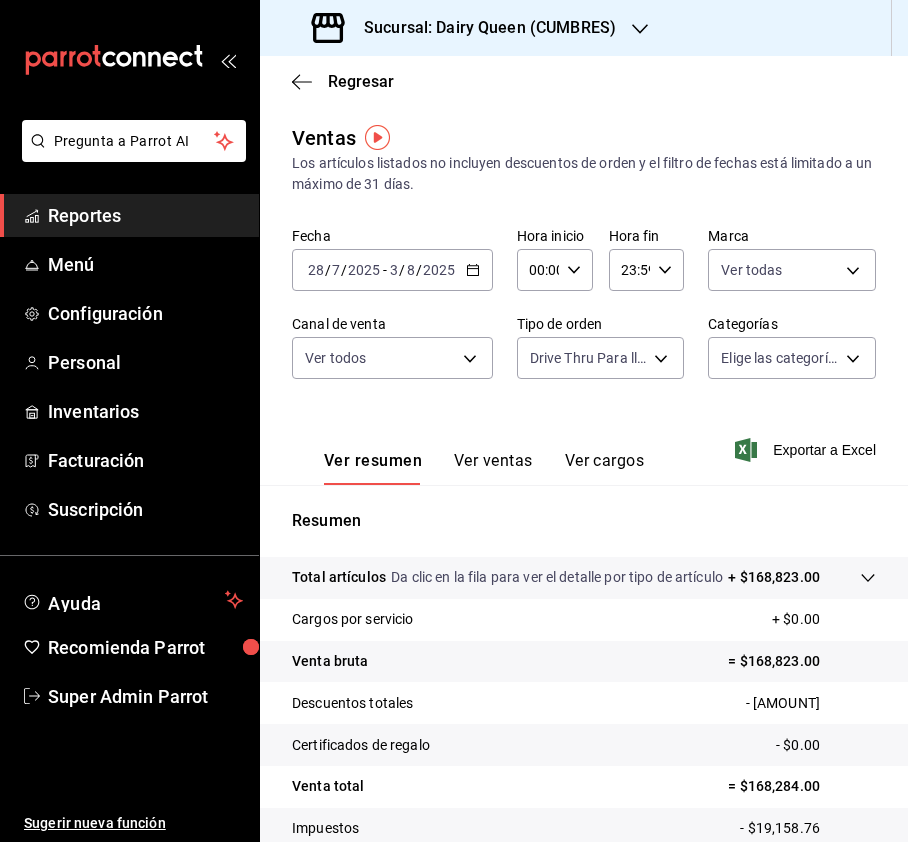 click on "Sucursal: Dairy Queen ([CITY])" at bounding box center (454, 421) 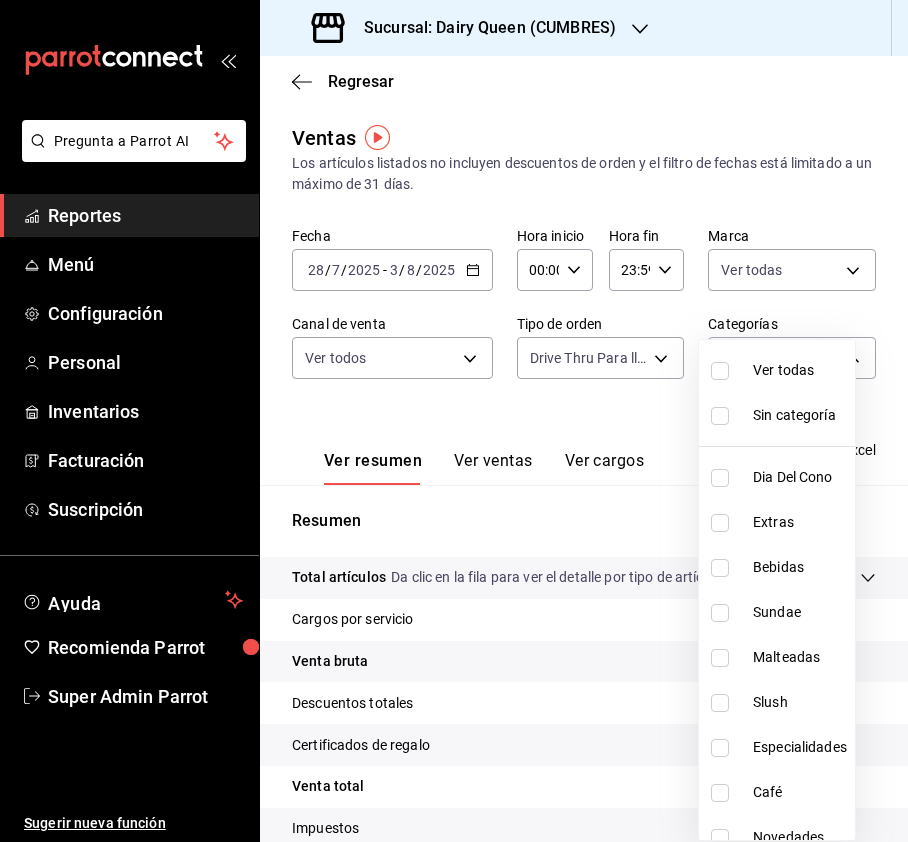 click at bounding box center (720, 371) 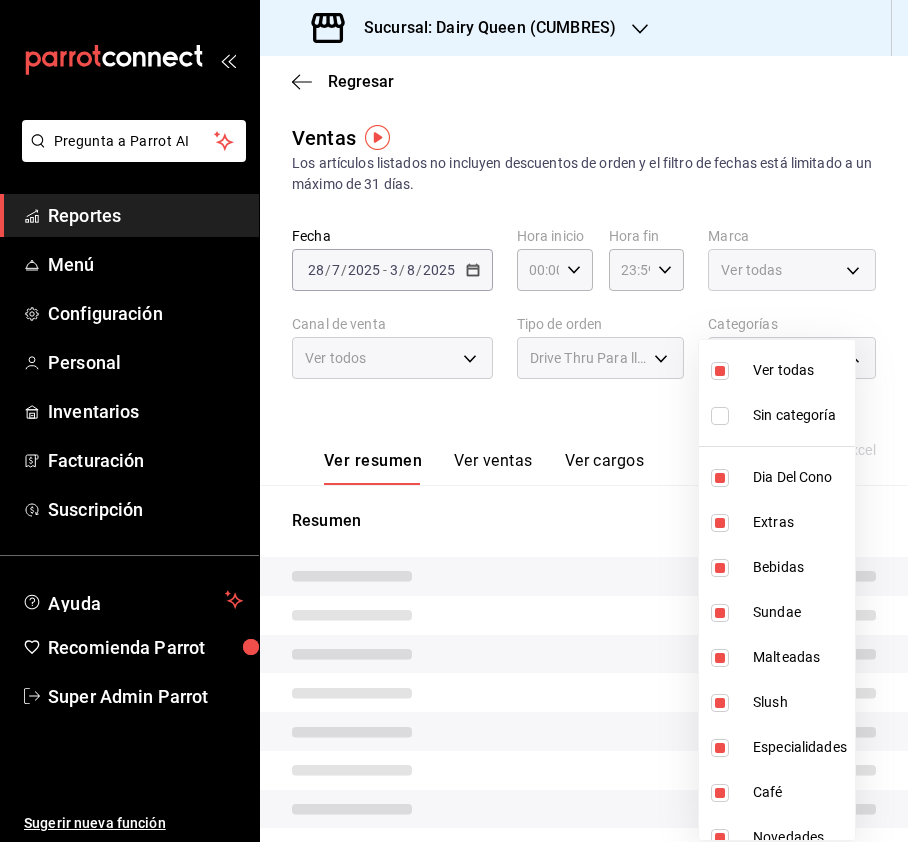 click at bounding box center (454, 421) 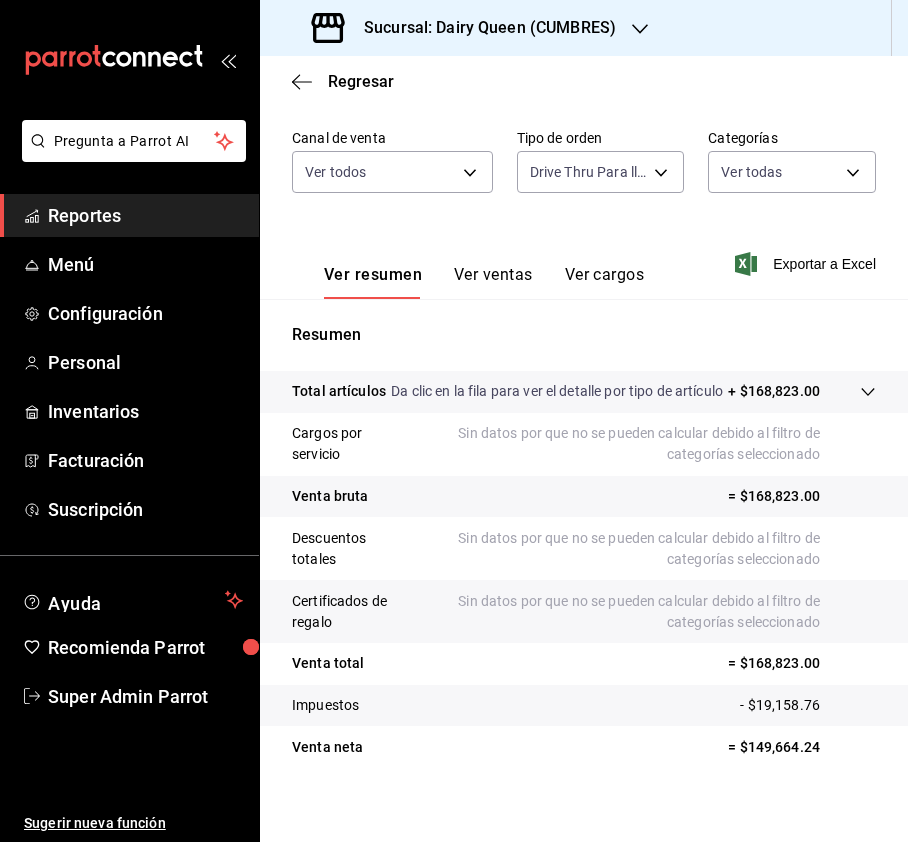 scroll, scrollTop: 220, scrollLeft: 0, axis: vertical 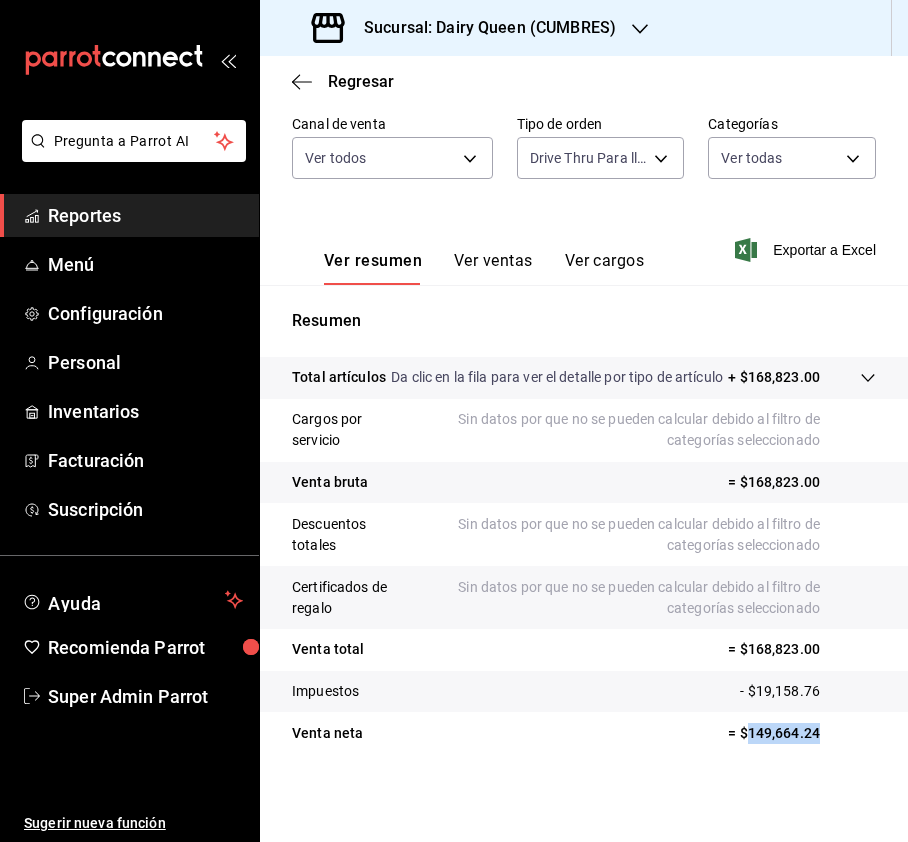drag, startPoint x: 797, startPoint y: 752, endPoint x: 724, endPoint y: 753, distance: 73.00685 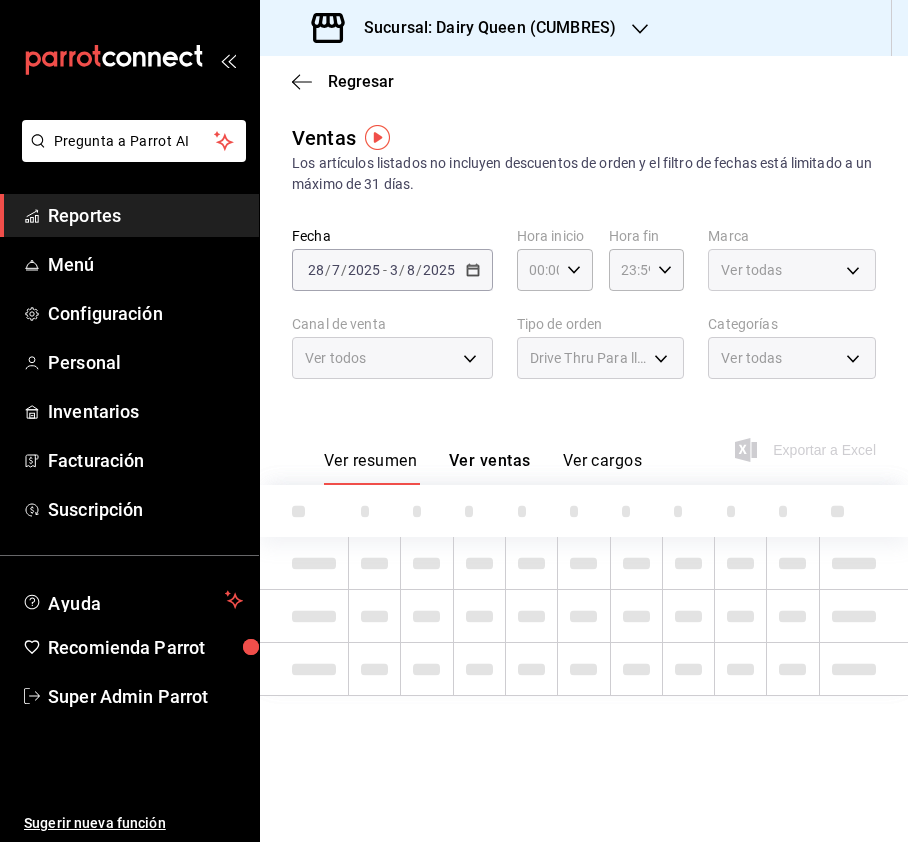 scroll, scrollTop: 0, scrollLeft: 0, axis: both 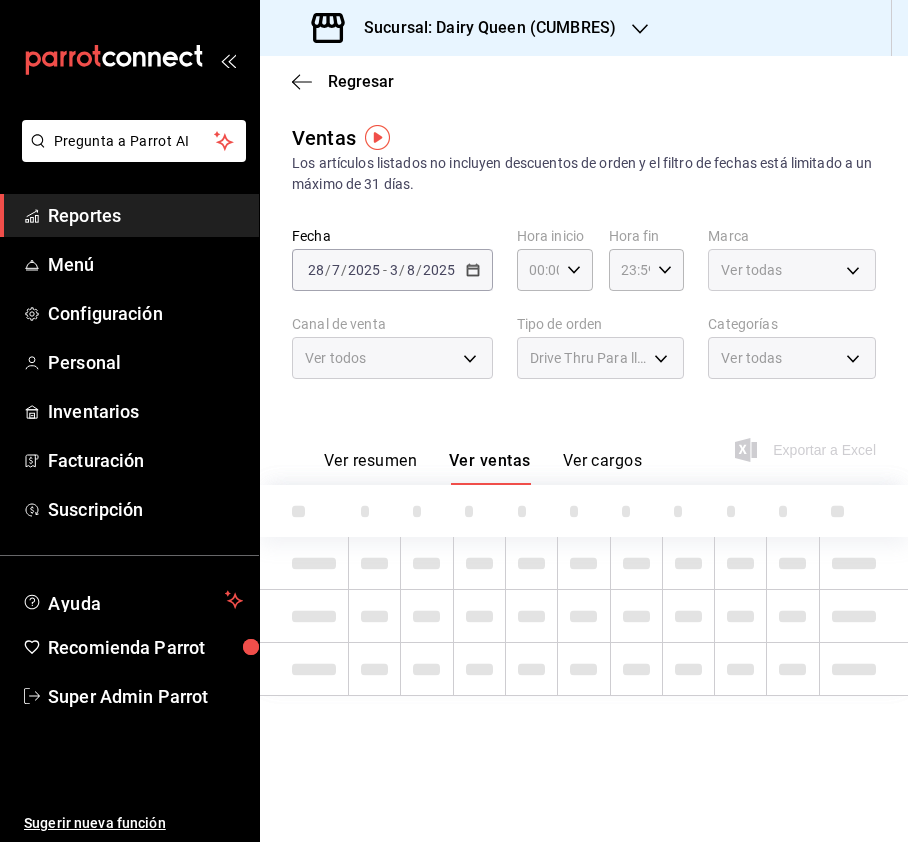 click on "Ver todas" at bounding box center [792, 358] 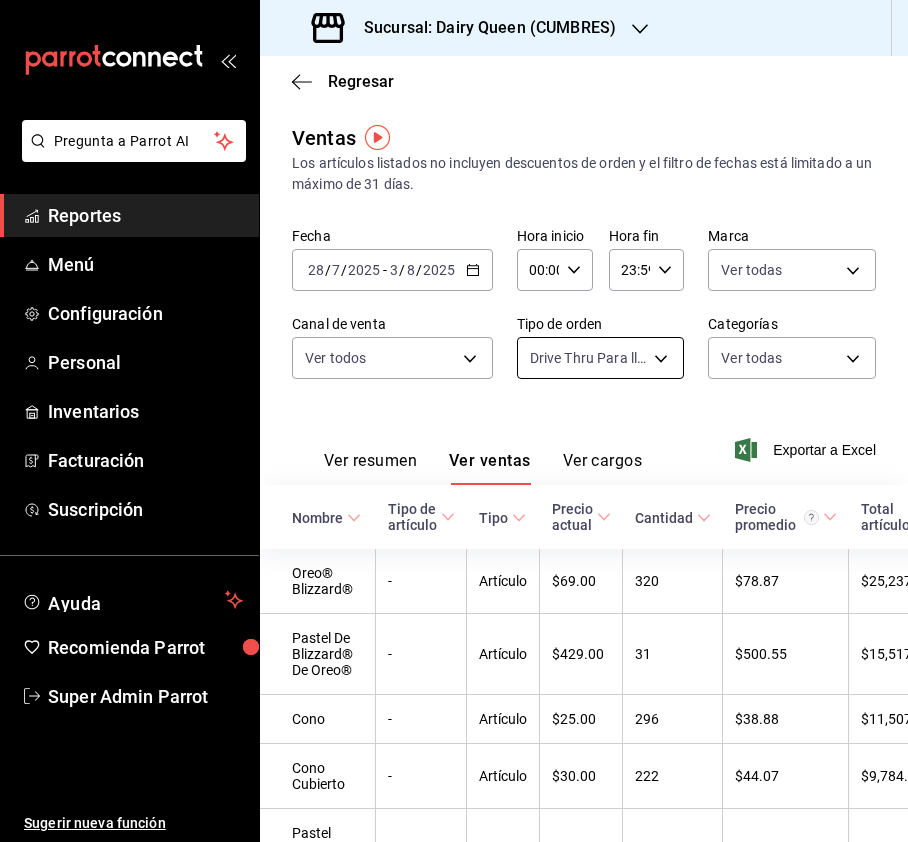 click on "Sucursal: Dairy Queen ([CITY]) Regresar Ventas Los artículos listados no incluyen descuentos de orden y el filtro de fechas está limitado a un máximo de 31 días. Fecha [DATE] [DATE] - [DATE] [DATE] Hora inicio 00:00 Hora inicio Hora fin 23:59 Hora fin Marca Ver todas Canal de venta Ver todos Tipo de orden Drive Thru Para llevar [UUID] Categorías Ver todas Ver resumen Ver ventas Ver cargos Exportar a Excel Nombre Tipo de artículo Tipo Precio actual Cantidad Precio promedio   Total artículos   Descuentos de artículo Venta total Impuestos Venta neta Oreo® Blizzard® - Artículo $[MONEY] 320 $[MONEY] $[MONEY] $[MONEY] $[MONEY] $[MONEY] Pastel De Blizzard® De Oreo® - Artículo $[MONEY] 31" at bounding box center (454, 421) 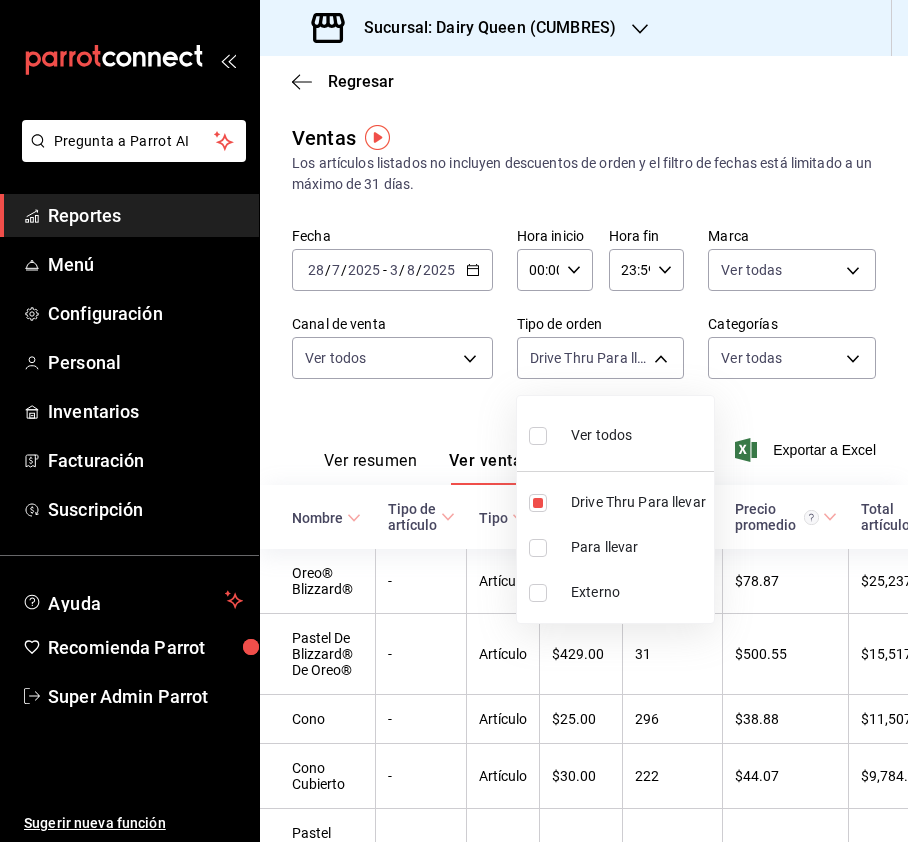 click at bounding box center [542, 435] 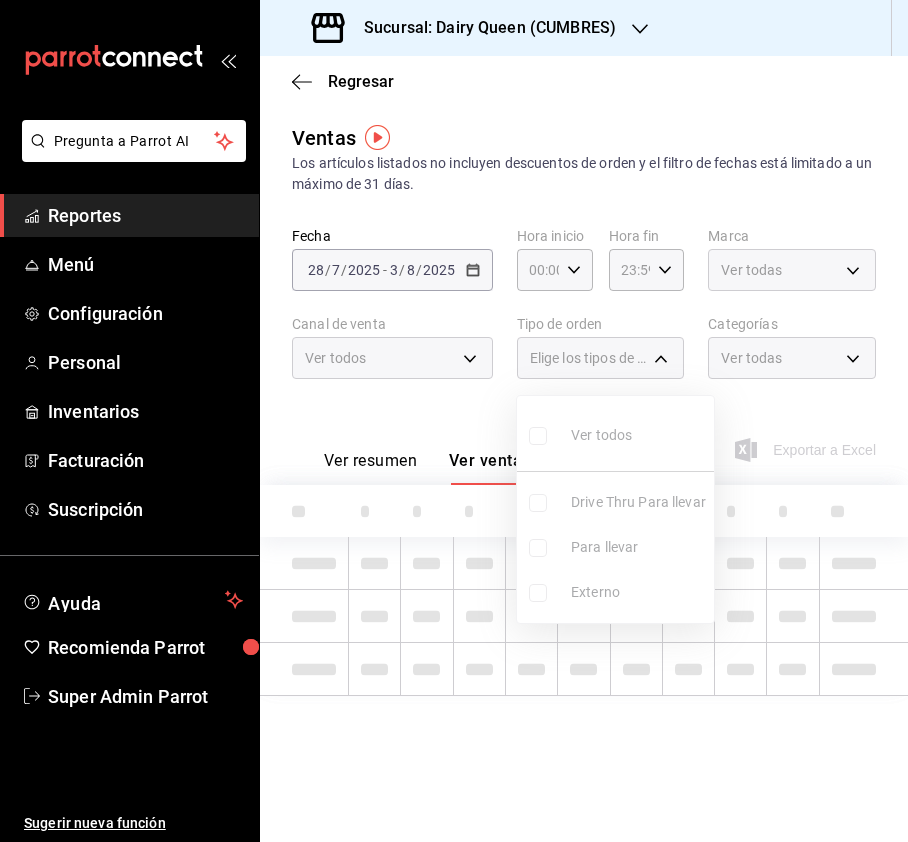 click at bounding box center (454, 421) 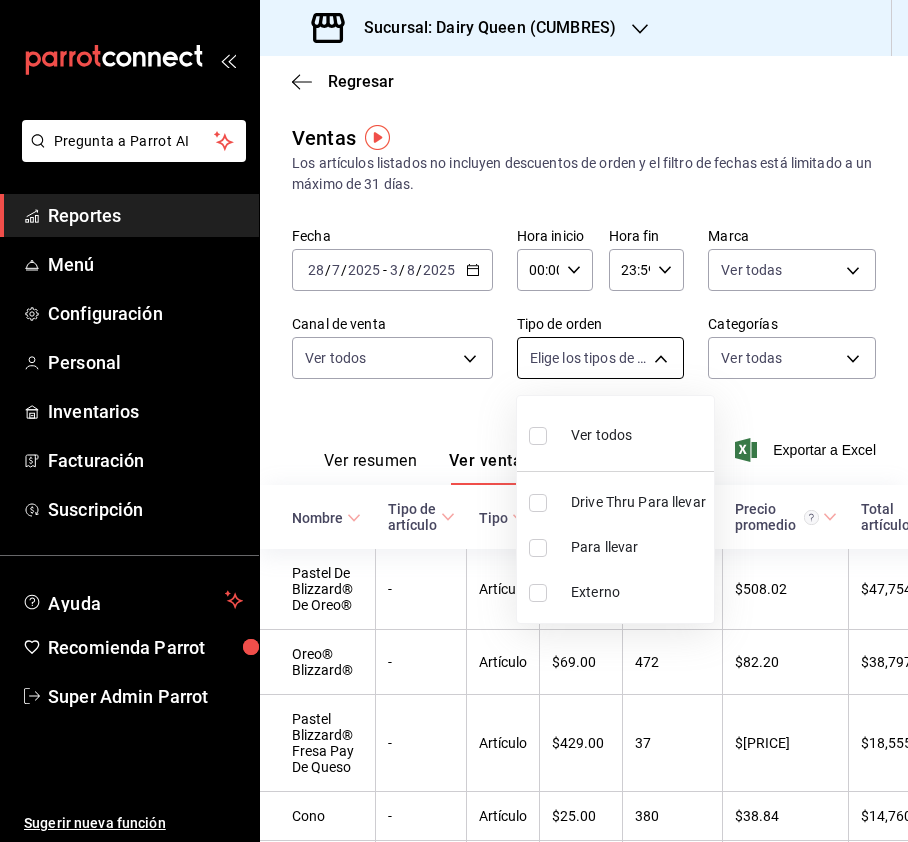 click on "Pregunta a Parrot AI Reportes   Menú   Configuración   Personal   Inventarios   Facturación   Suscripción   Ayuda Recomienda Parrot   Super Admin Parrot   Sugerir nueva función   Sucursal: Dairy Queen ([CITY]) Regresar Ventas Los artículos listados no incluyen descuentos de orden y el filtro de fechas está limitado a un máximo de 31 días. Fecha [DATE] [DATE] - [DATE] [DATE] Hora inicio 00:00 Hora inicio Hora fin 23:59 Hora fin Marca Ver todas [UUID] Canal de venta Ver todos PARROT,UBER_EATS,RAPPI,DIDI_FOOD,ONLINE Tipo de orden Elige los tipos de orden Categorías Ver todas Ver resumen Ver ventas Ver cargos Exportar a Excel Nombre Tipo de artículo Tipo Precio actual Cantidad Precio promedio   Total artículos   Descuentos de artículo Venta total Impuestos Venta neta Pastel De Blizzard® De Oreo® - Artículo $[PRICE] [QUANTITY] $[PRICE] $[AMOUNT] $[AMOUNT] $[AMOUNT] $0.00 $[AMOUNT] $[AMOUNT] Oreo® Blizzard® - Artículo $[PRICE] [QUANTITY] $[PRICE] $[AMOUNT] $[AMOUNT]" at bounding box center [454, 421] 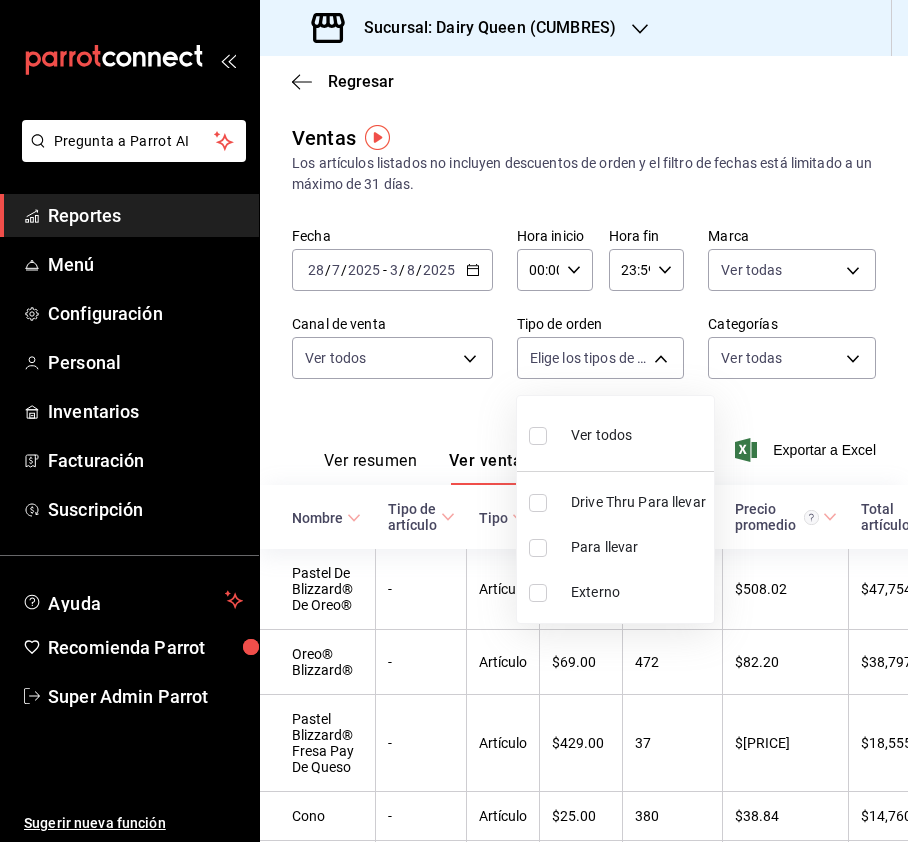 click at bounding box center (454, 421) 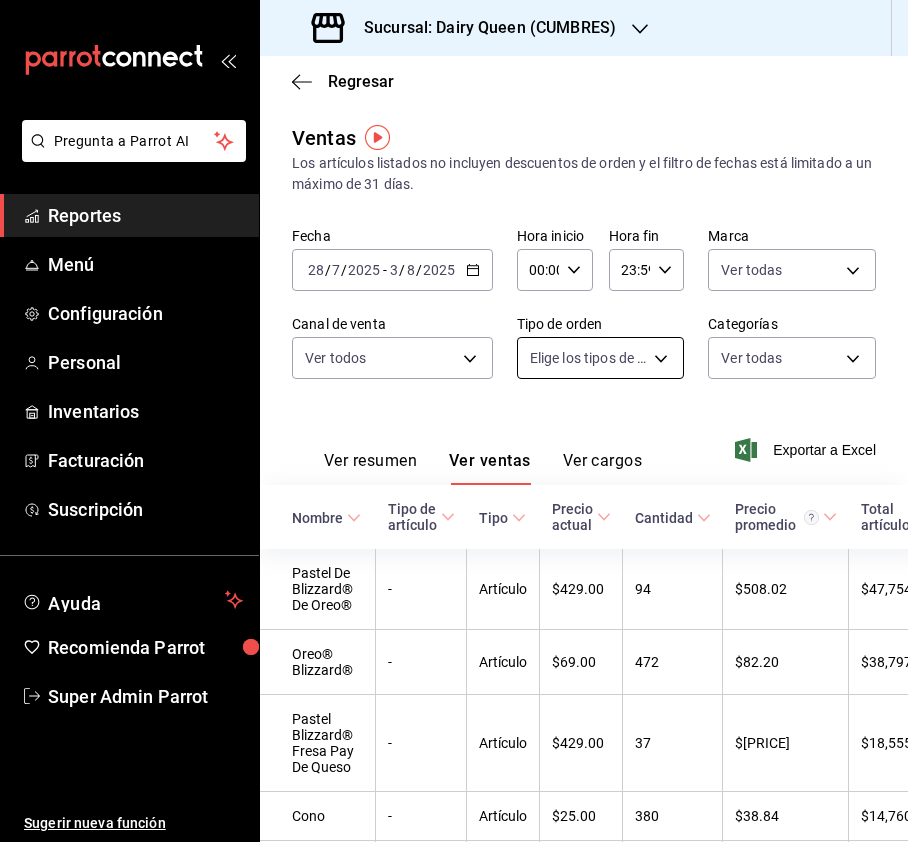 click on "Pregunta a Parrot AI Reportes   Menú   Configuración   Personal   Inventarios   Facturación   Suscripción   Ayuda Recomienda Parrot   Super Admin Parrot   Sugerir nueva función   Sucursal: Dairy Queen ([CITY]) Regresar Ventas Los artículos listados no incluyen descuentos de orden y el filtro de fechas está limitado a un máximo de 31 días. Fecha [DATE] [DATE] - [DATE] [DATE] Hora inicio 00:00 Hora inicio Hora fin 23:59 Hora fin Marca Ver todas [UUID] Canal de venta Ver todos PARROT,UBER_EATS,RAPPI,DIDI_FOOD,ONLINE Tipo de orden Elige los tipos de orden Categorías Ver todas Ver resumen Ver ventas Ver cargos Exportar a Excel Nombre Tipo de artículo Tipo Precio actual Cantidad Precio promedio   Total artículos   Descuentos de artículo Venta total Impuestos Venta neta Pastel De Blizzard® De Oreo® - Artículo $[PRICE] [QUANTITY] $[PRICE] $[AMOUNT] $[AMOUNT] $[AMOUNT] $0.00 $[AMOUNT] $[AMOUNT] Oreo® Blizzard® - Artículo $[PRICE] [QUANTITY] $[PRICE] $[AMOUNT] $[AMOUNT]" at bounding box center (454, 421) 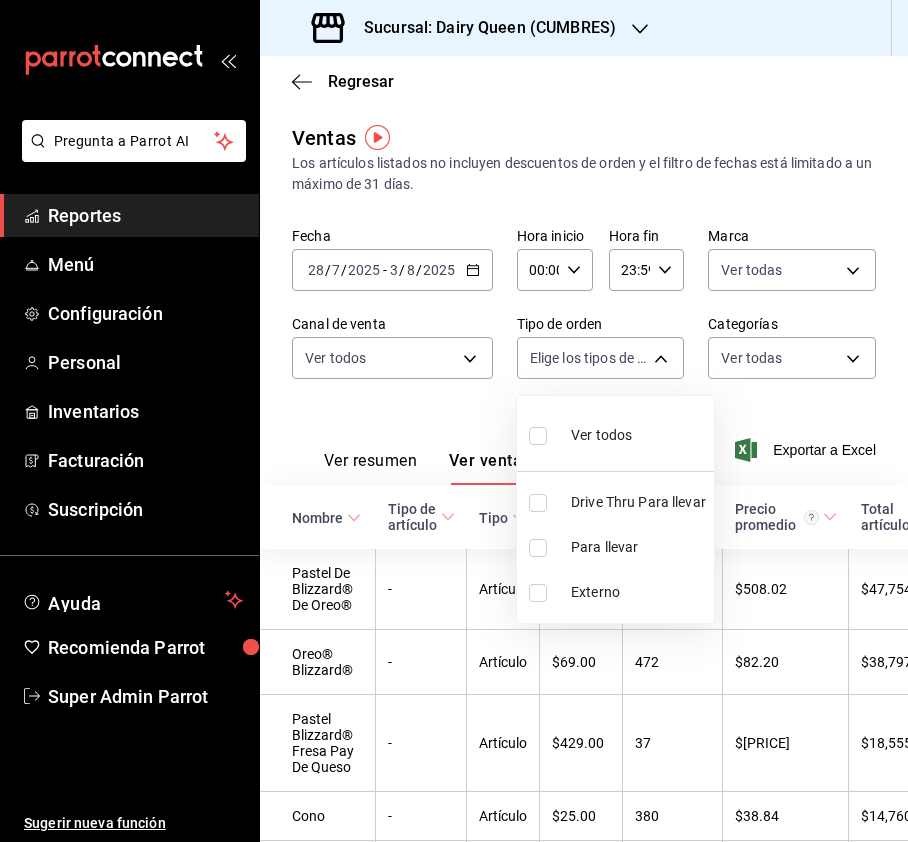 click at bounding box center (538, 436) 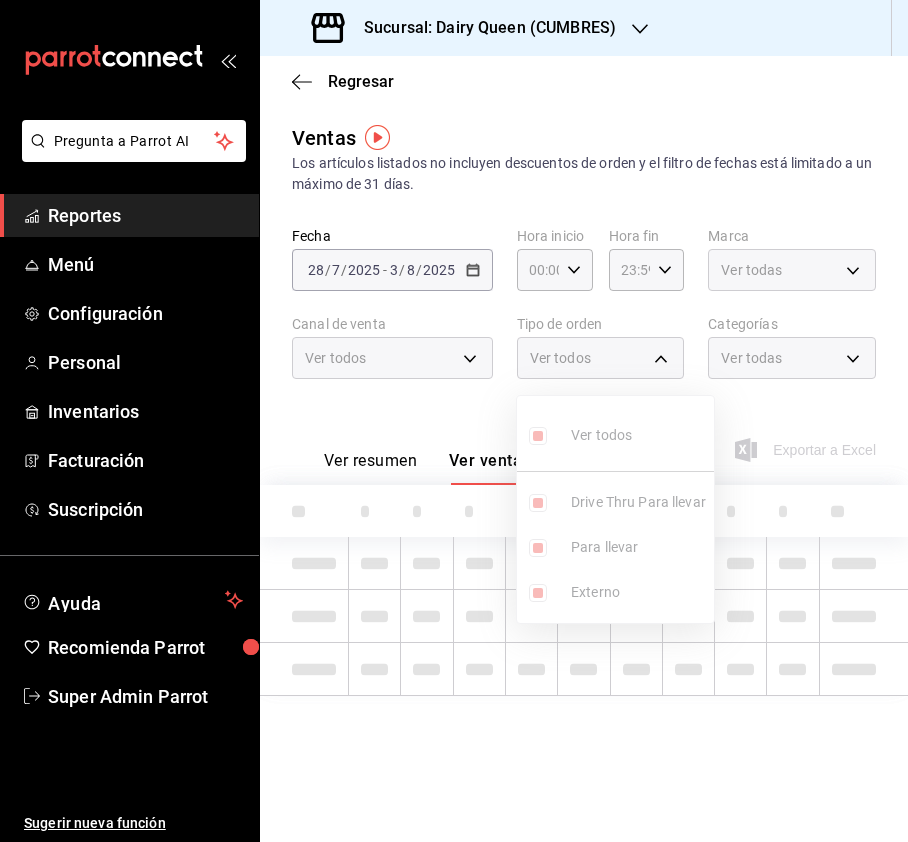 click at bounding box center (454, 421) 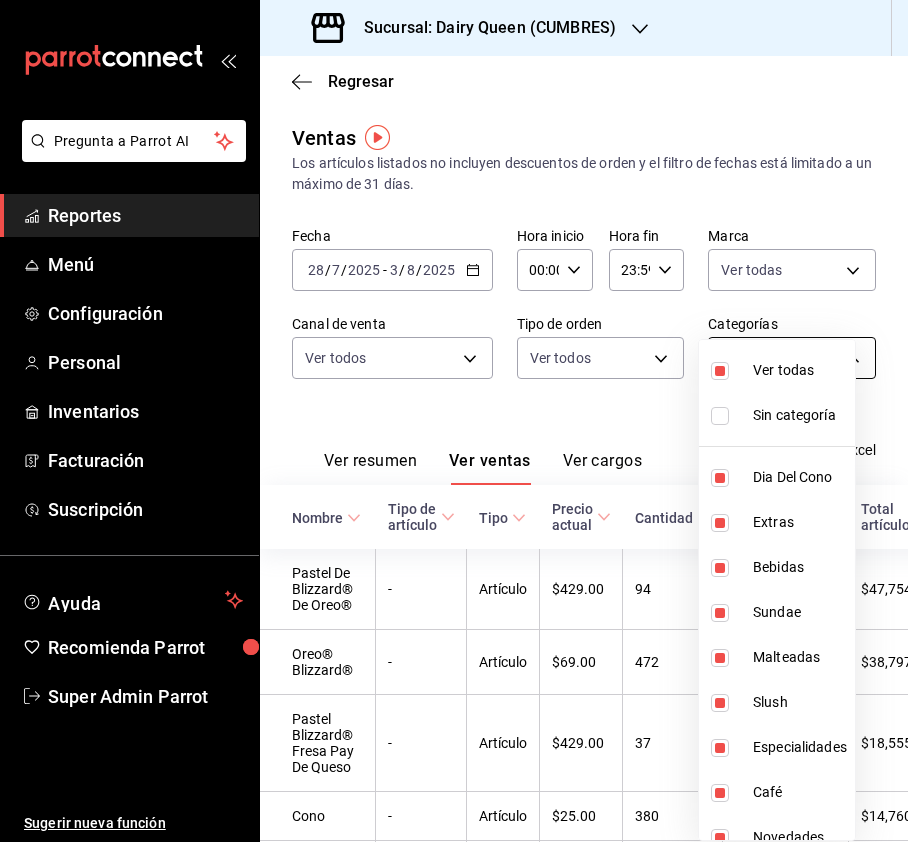 click on "Pregunta a Parrot AI Reportes   Menú   Configuración   Personal   Inventarios   Facturación   Suscripción   Ayuda Recomienda Parrot   Super Admin Parrot   Sugerir nueva función   Sucursal: Dairy Queen ([CITY]) Regresar Ventas Los artículos listados no incluyen descuentos de orden y el filtro de fechas está limitado a un máximo de 31 días. Fecha [DATE] [DATE] - [DATE] [DATE] Hora inicio 00:00 Hora inicio Hora fin 23:59 Hora fin Marca Ver todas [UUID] Canal de venta Ver todos PARROT,UBER_EATS,RAPPI,DIDI_FOOD,ONLINE Tipo de orden Ver todos [UUID],[UUID],EXTERNAL Categorías Ver todas Ver resumen Ver ventas Ver cargos Exportar a Excel Nombre Tipo de artículo Tipo Precio actual Cantidad Precio promedio   Total artículos   Descuentos de artículo Venta total Impuestos Venta neta Pastel De Blizzard® De Oreo® - Artículo $[PRICE] [QUANTITY] $[PRICE] $[AMOUNT] $[AMOUNT] $[AMOUNT] $0.00 $[AMOUNT] - $[PRICE]" at bounding box center (454, 421) 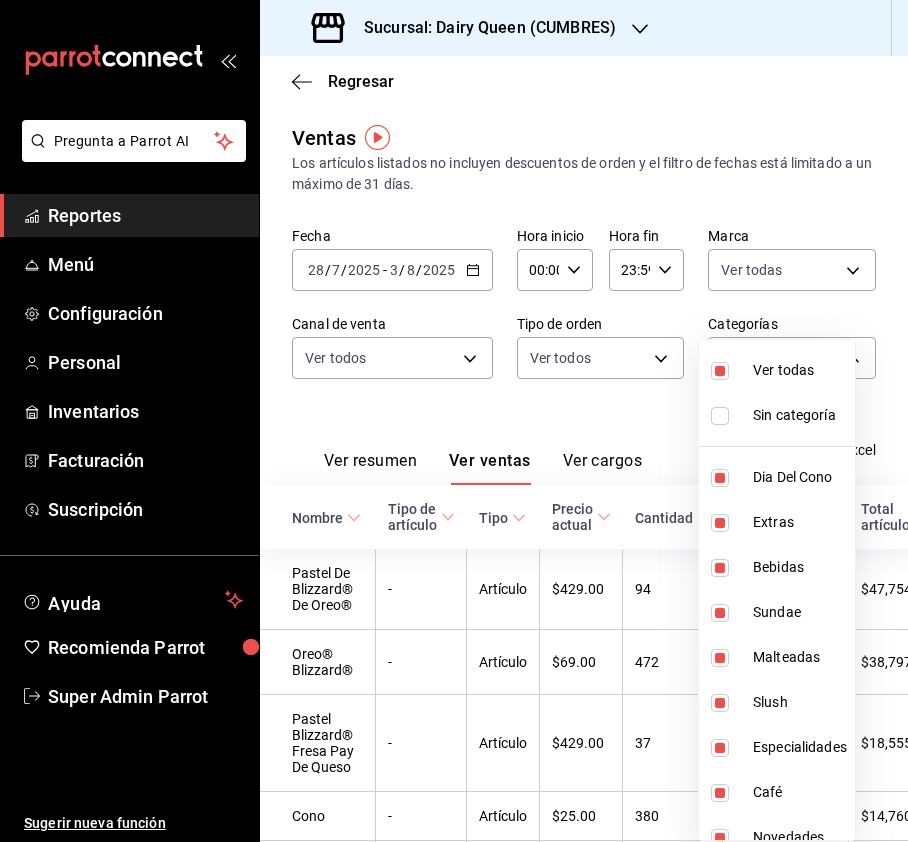 click at bounding box center (720, 371) 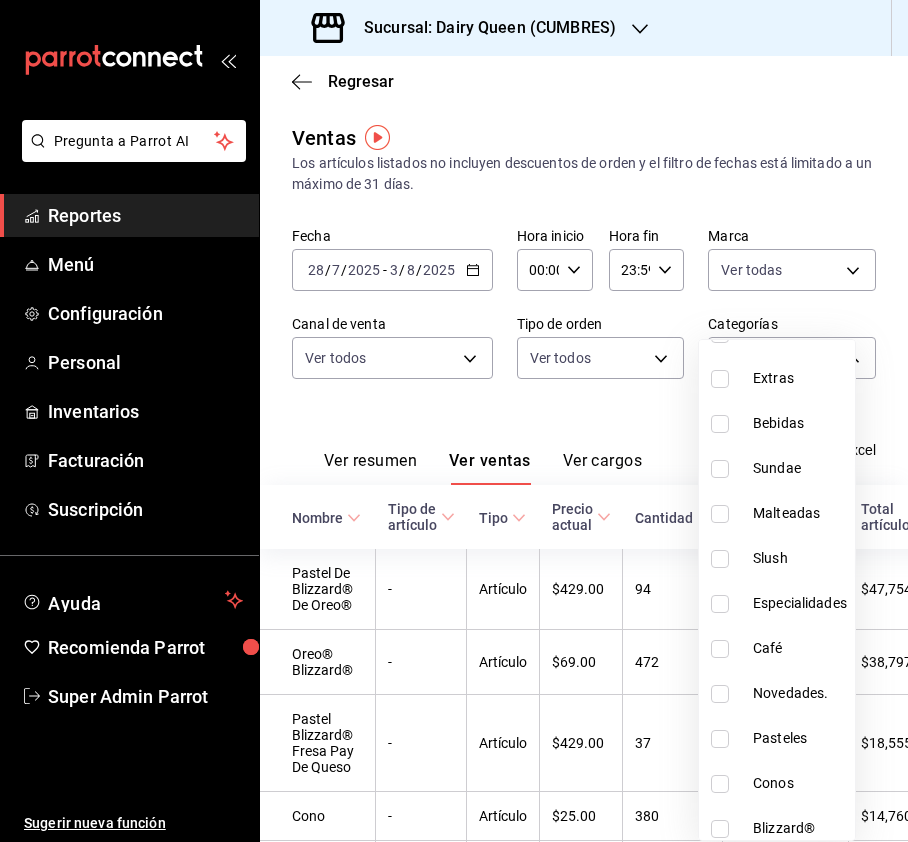 scroll, scrollTop: 245, scrollLeft: 0, axis: vertical 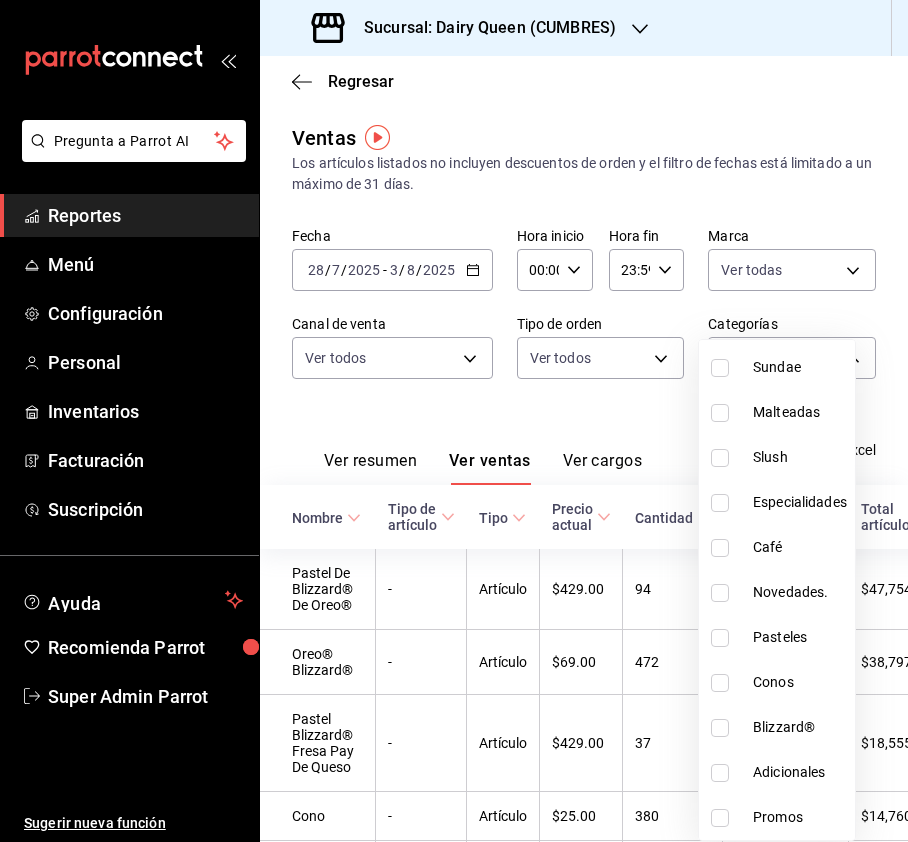 click at bounding box center (720, 638) 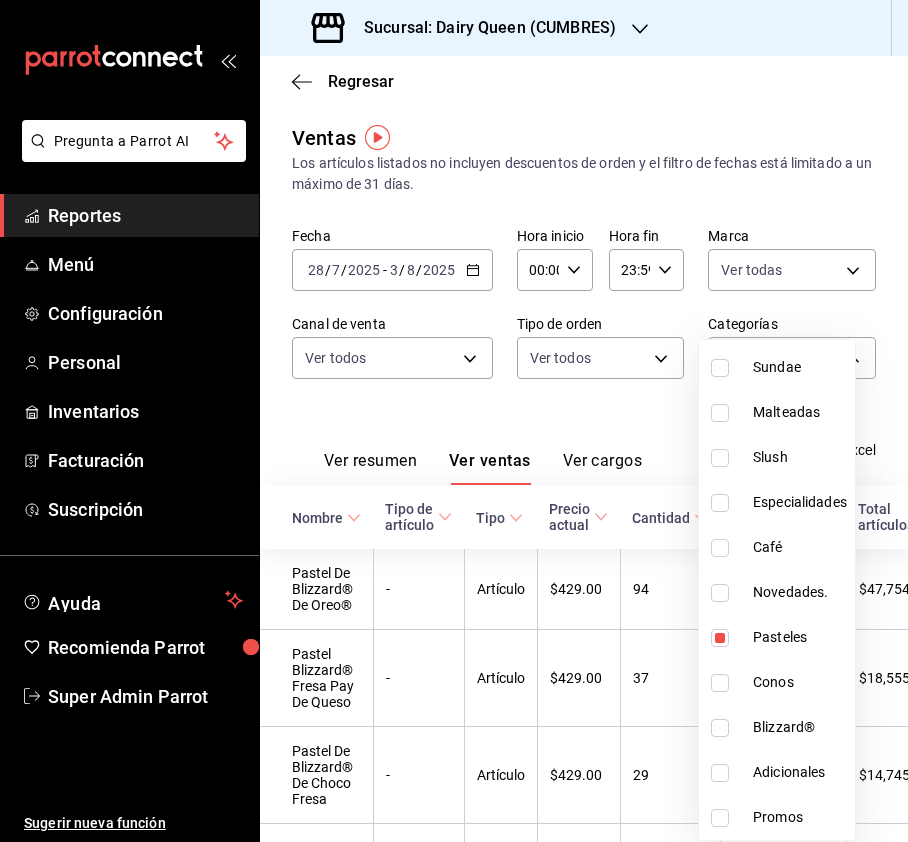 drag, startPoint x: 768, startPoint y: 236, endPoint x: 782, endPoint y: 232, distance: 14.56022 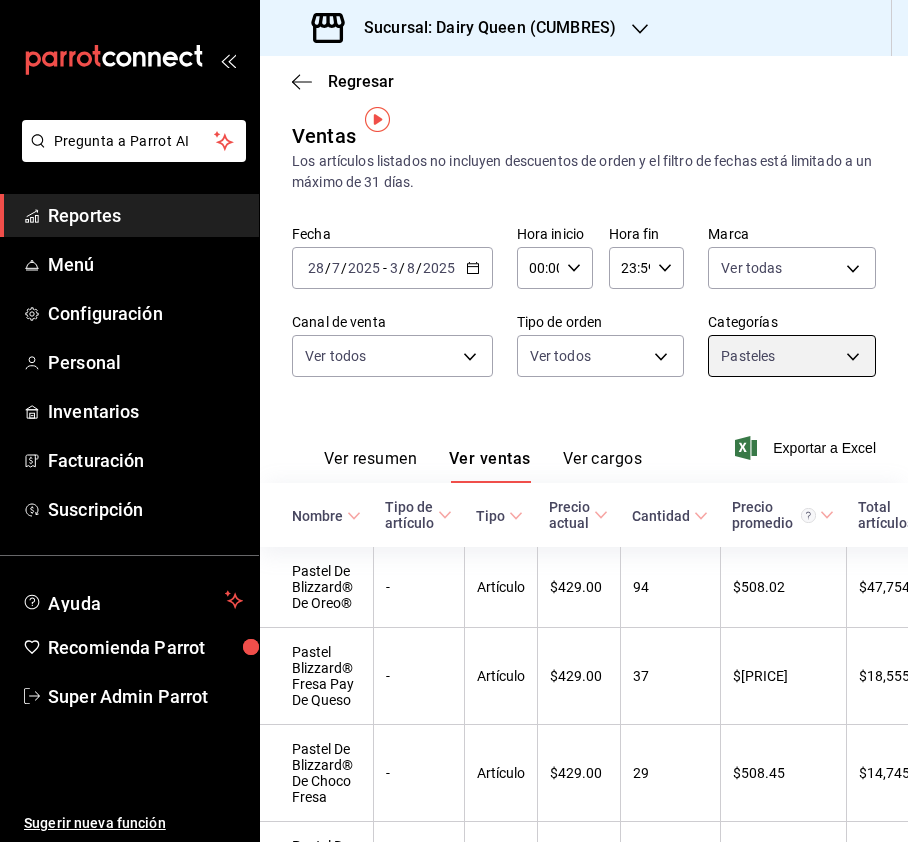 scroll, scrollTop: 0, scrollLeft: 0, axis: both 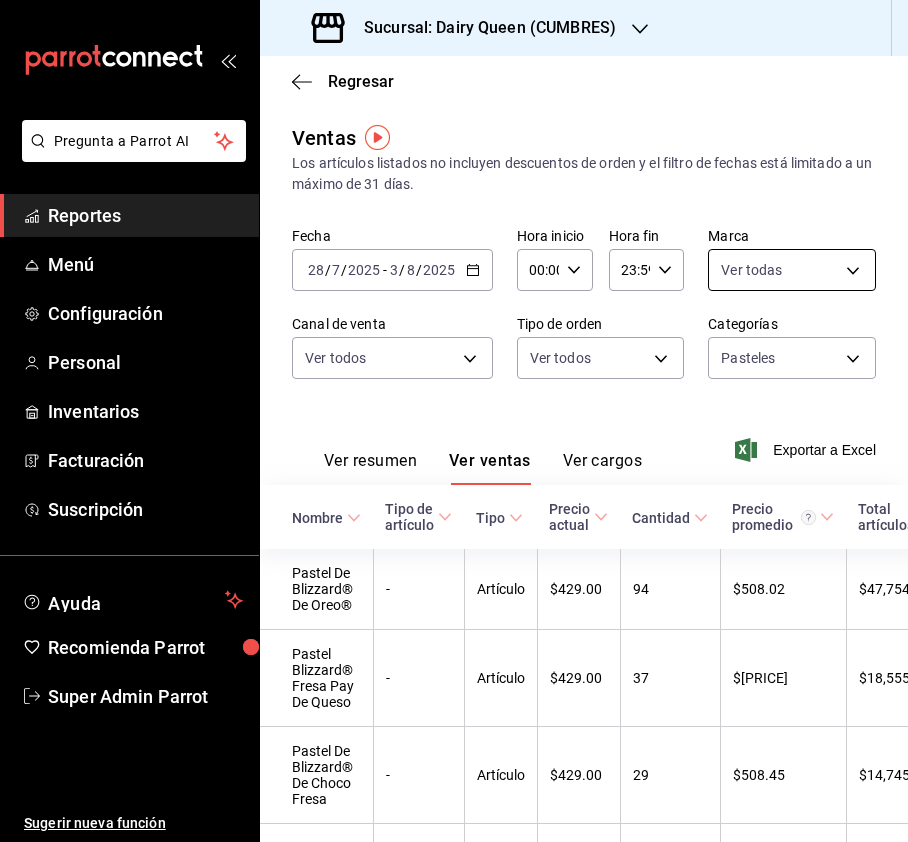 click on "Sucursal: Dairy Queen ([CITY])" at bounding box center (454, 421) 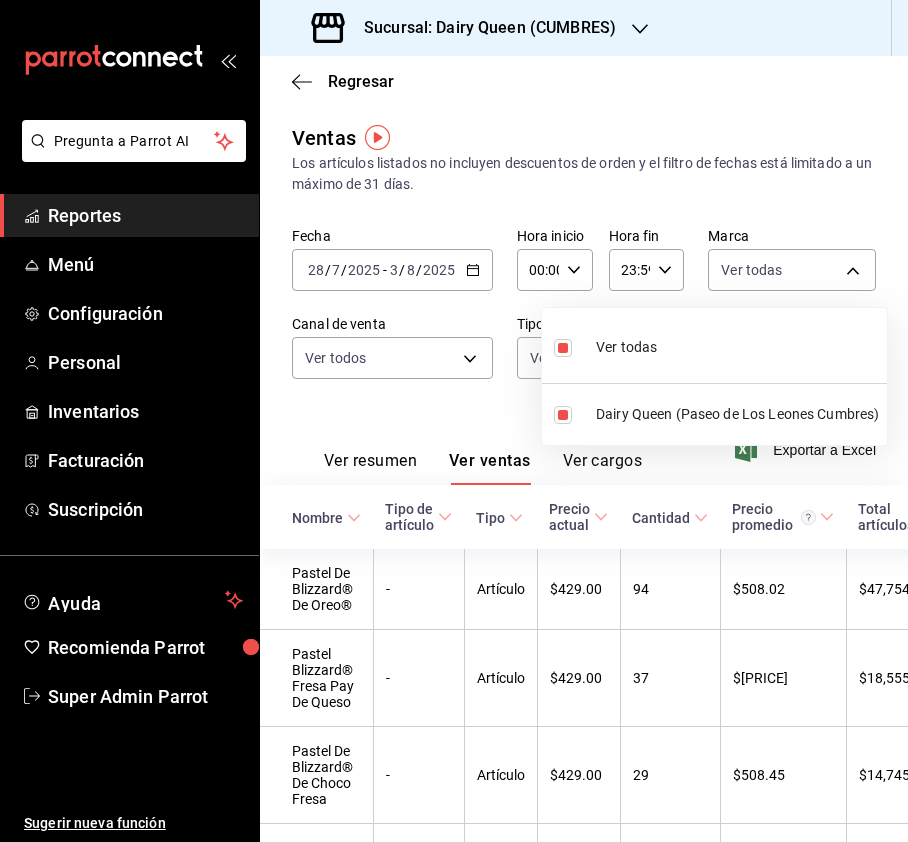 click at bounding box center (454, 421) 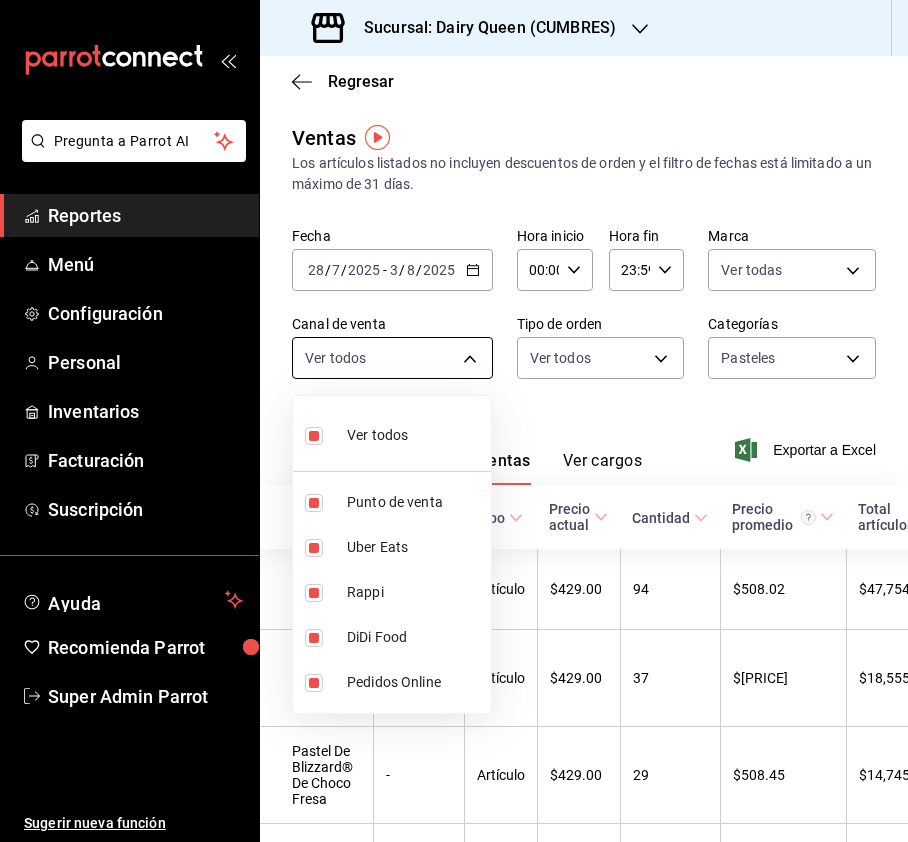 click on "Sucursal: Dairy Queen ([CITY])" at bounding box center [454, 421] 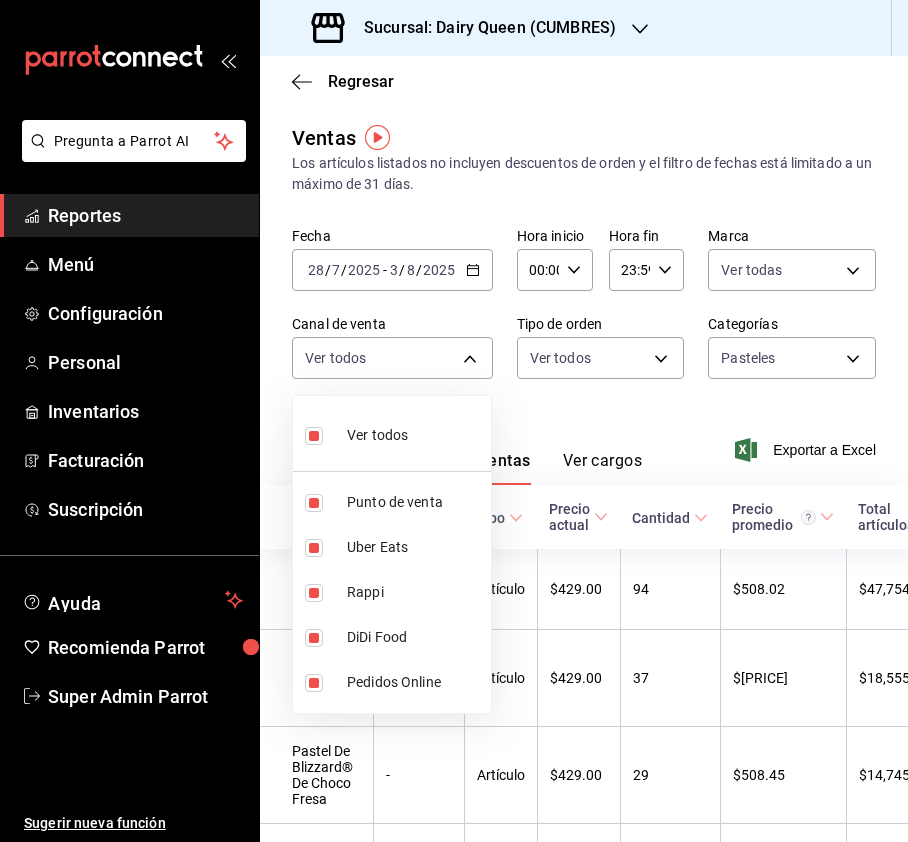 click at bounding box center [454, 421] 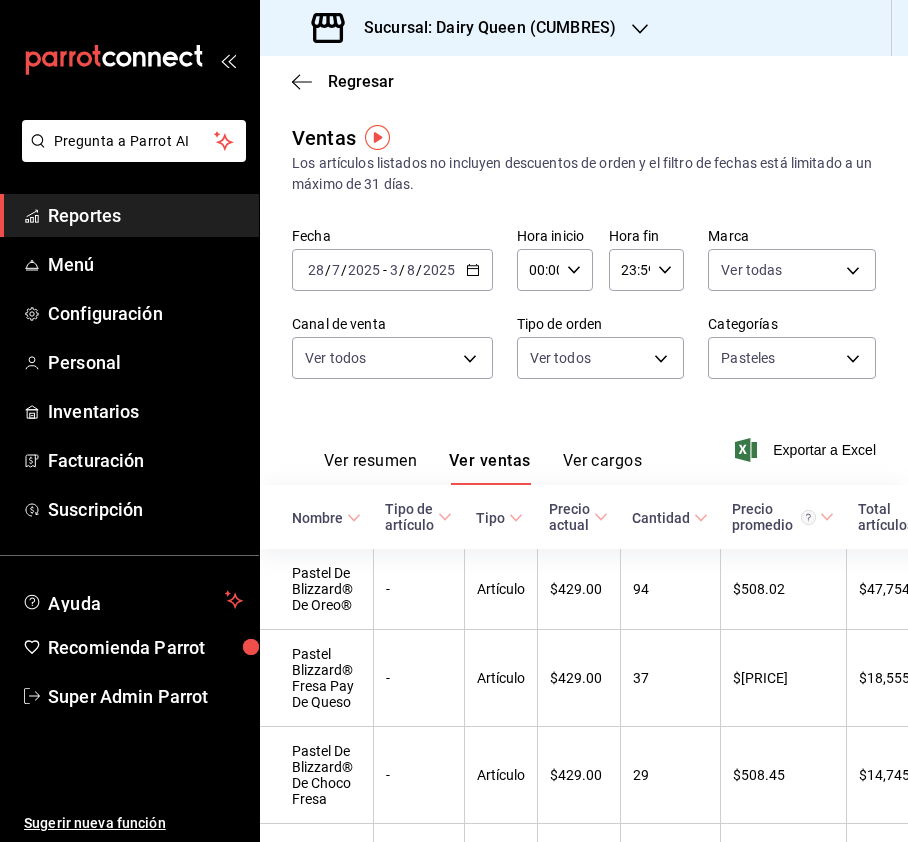 click on "Sucursal: Dairy Queen ([CITY])" at bounding box center (454, 421) 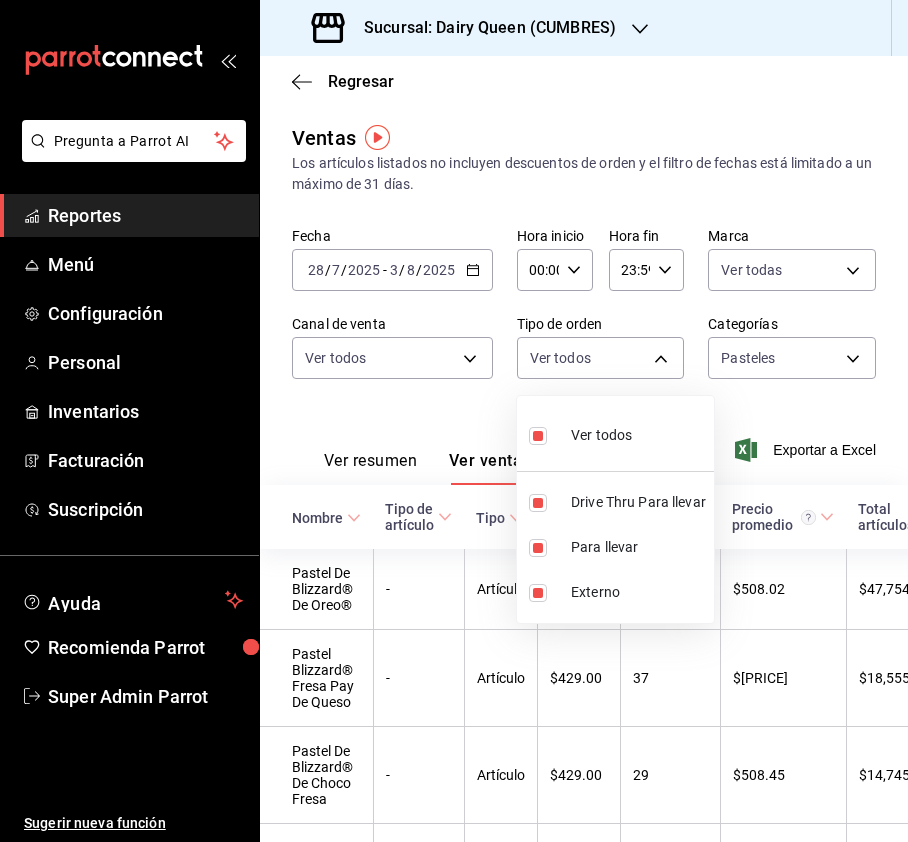 click at bounding box center [454, 421] 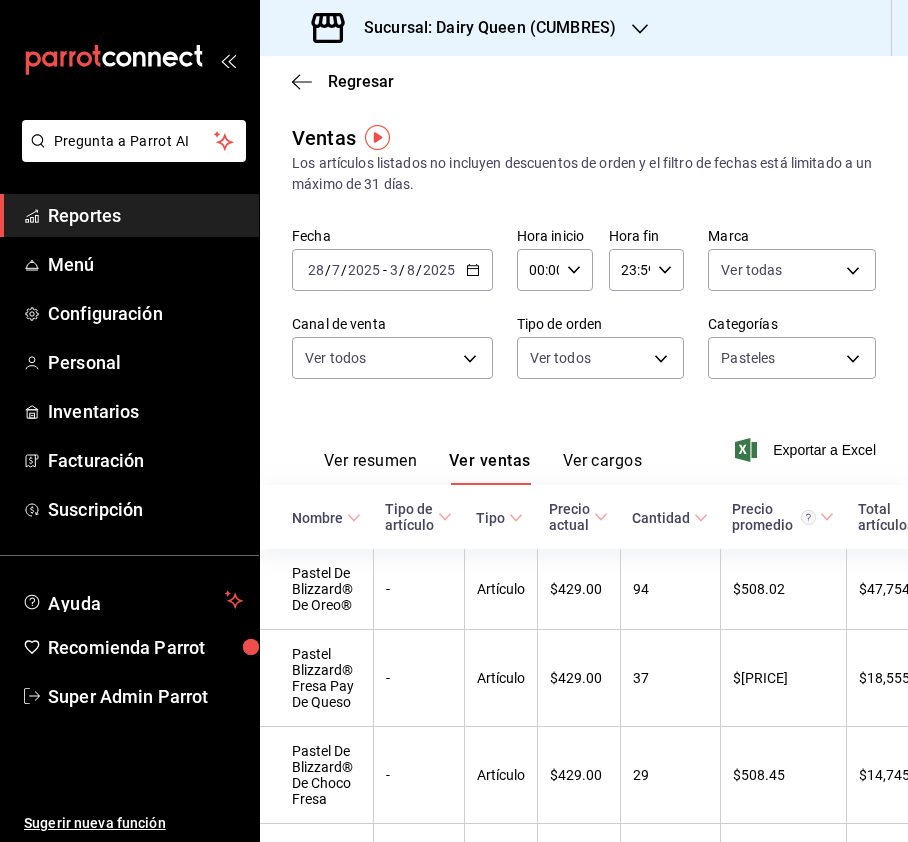 click on "Sucursal: Dairy Queen ([CITY])" at bounding box center [454, 421] 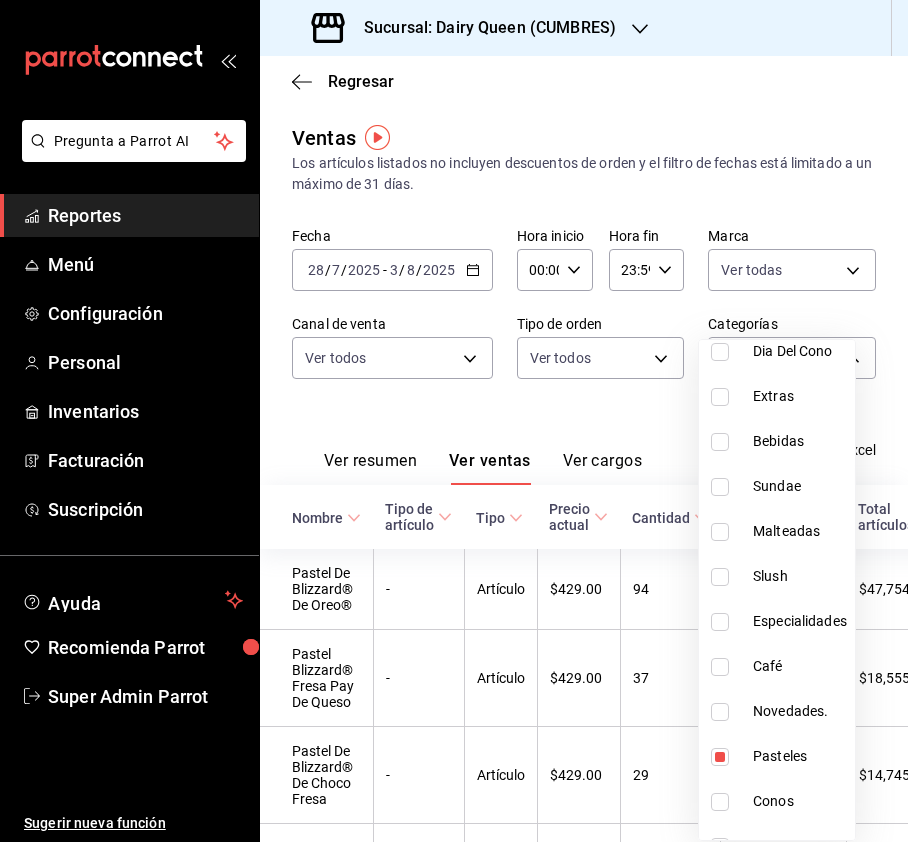 scroll, scrollTop: 245, scrollLeft: 0, axis: vertical 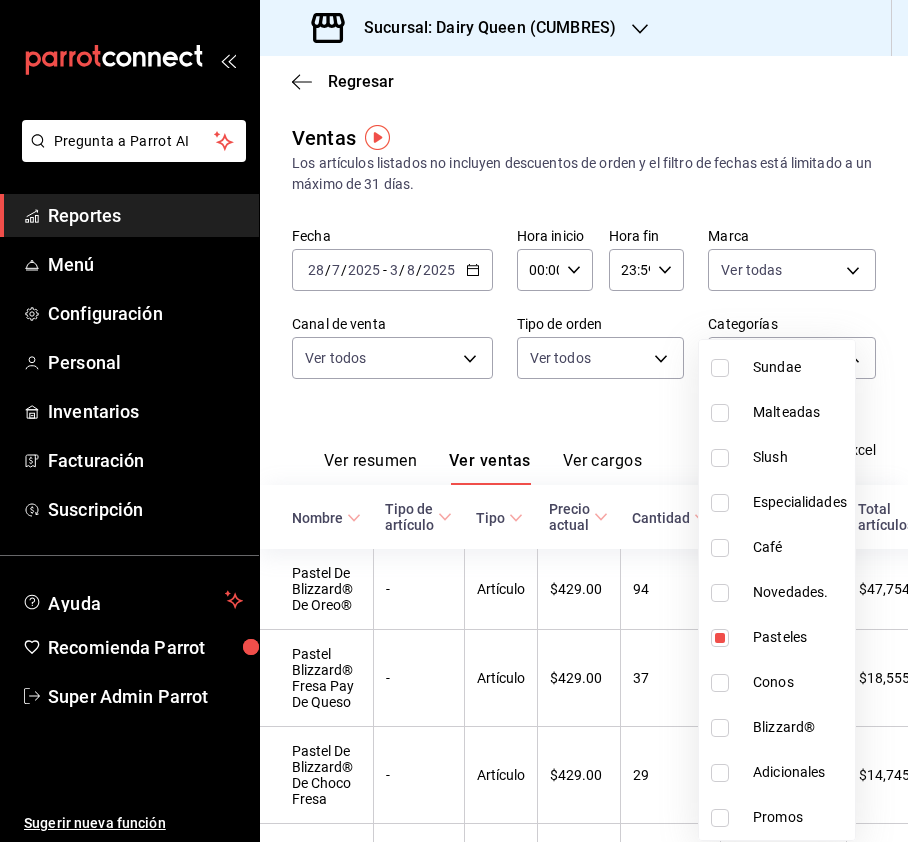 click at bounding box center (454, 421) 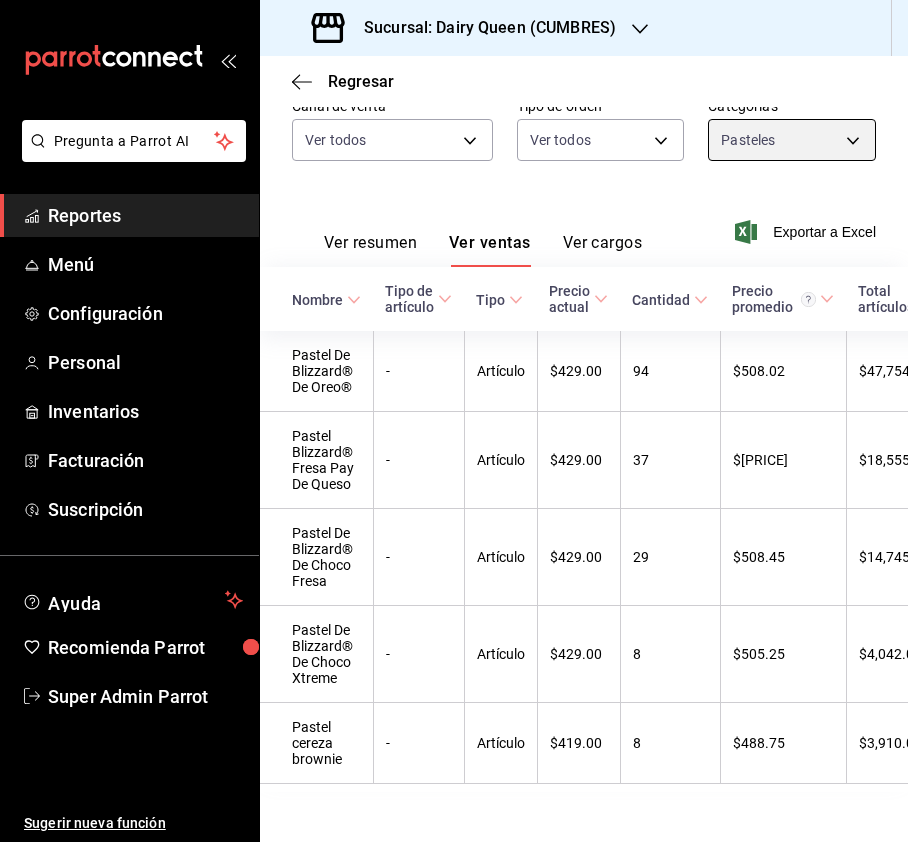 scroll, scrollTop: 280, scrollLeft: 0, axis: vertical 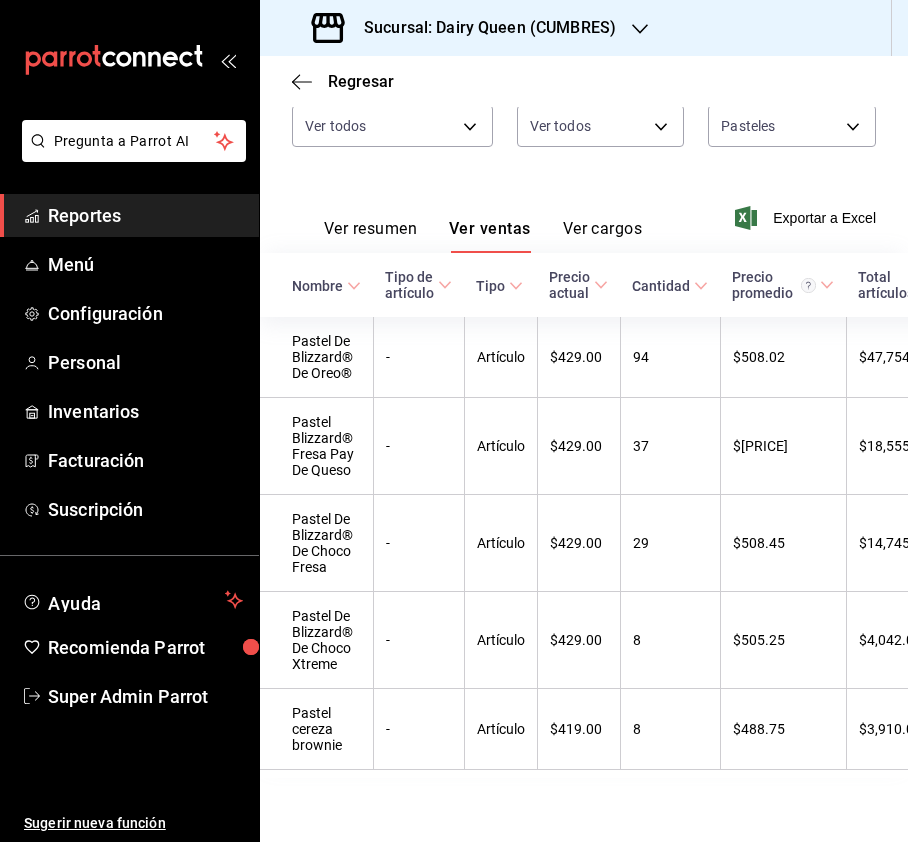 drag, startPoint x: 578, startPoint y: 28, endPoint x: 566, endPoint y: 20, distance: 14.422205 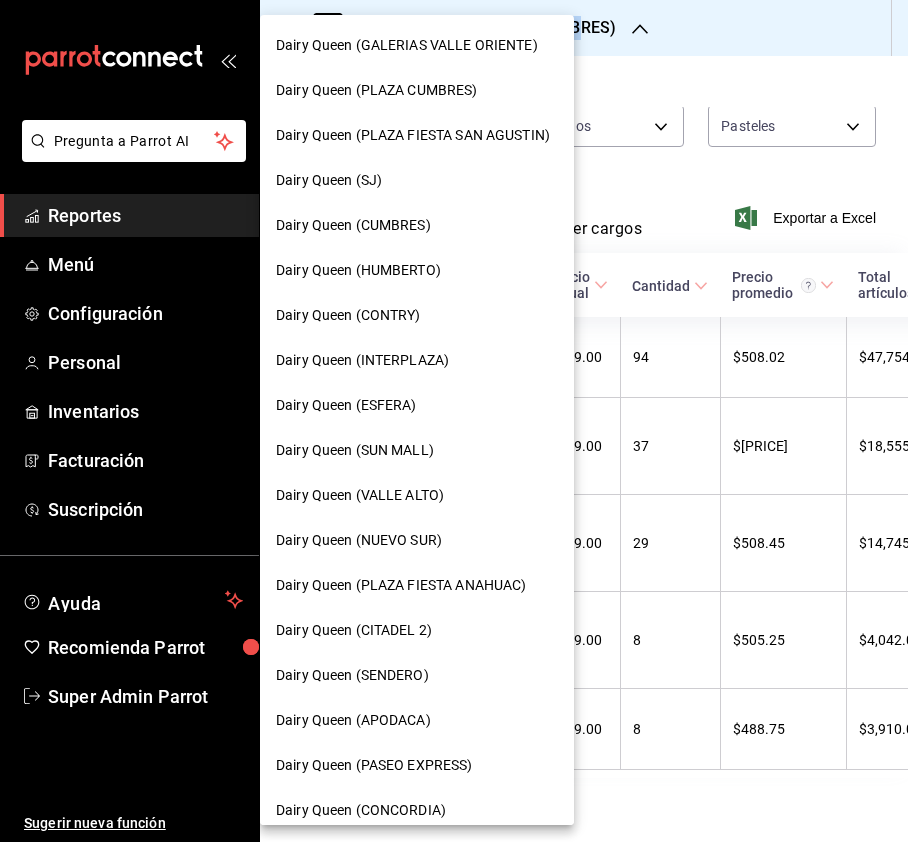 click on "Dairy Queen (SUN MALL)" at bounding box center [417, 450] 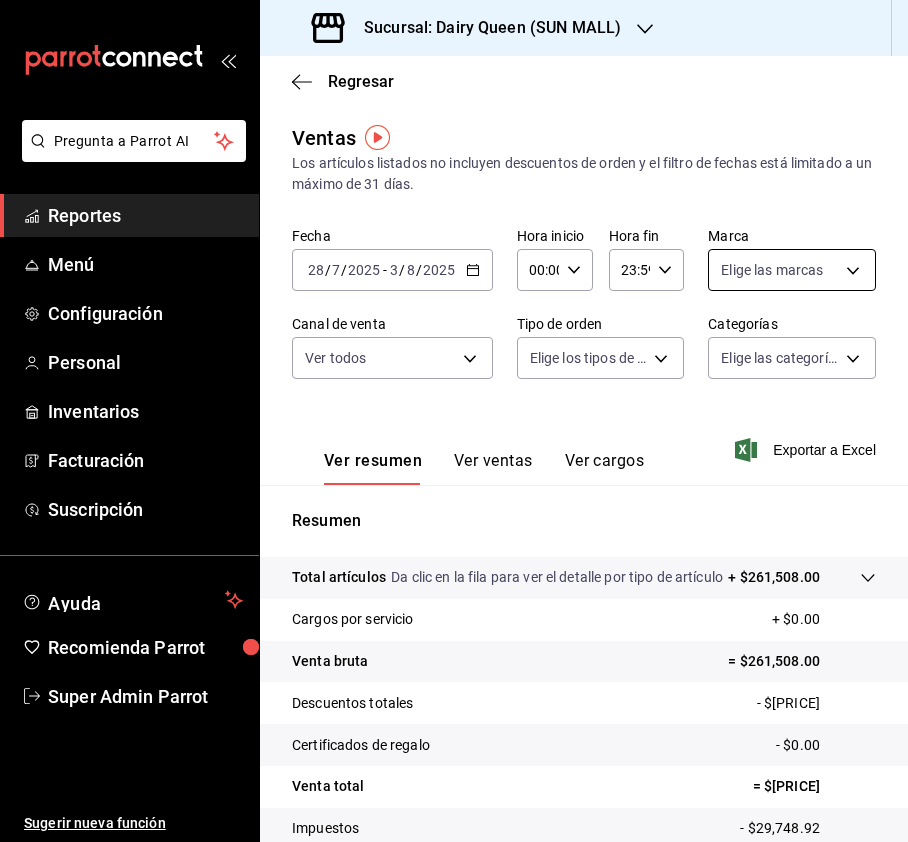click on "Sucursal: Dairy Queen (SUN MALL)" at bounding box center [454, 421] 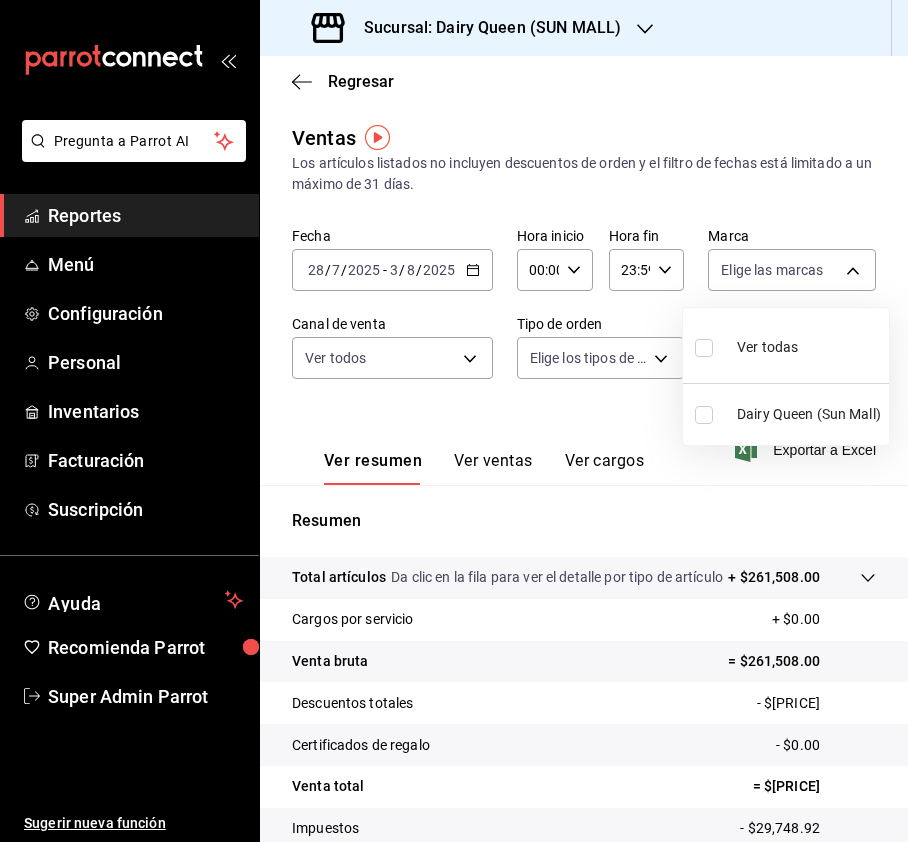 click at bounding box center (704, 348) 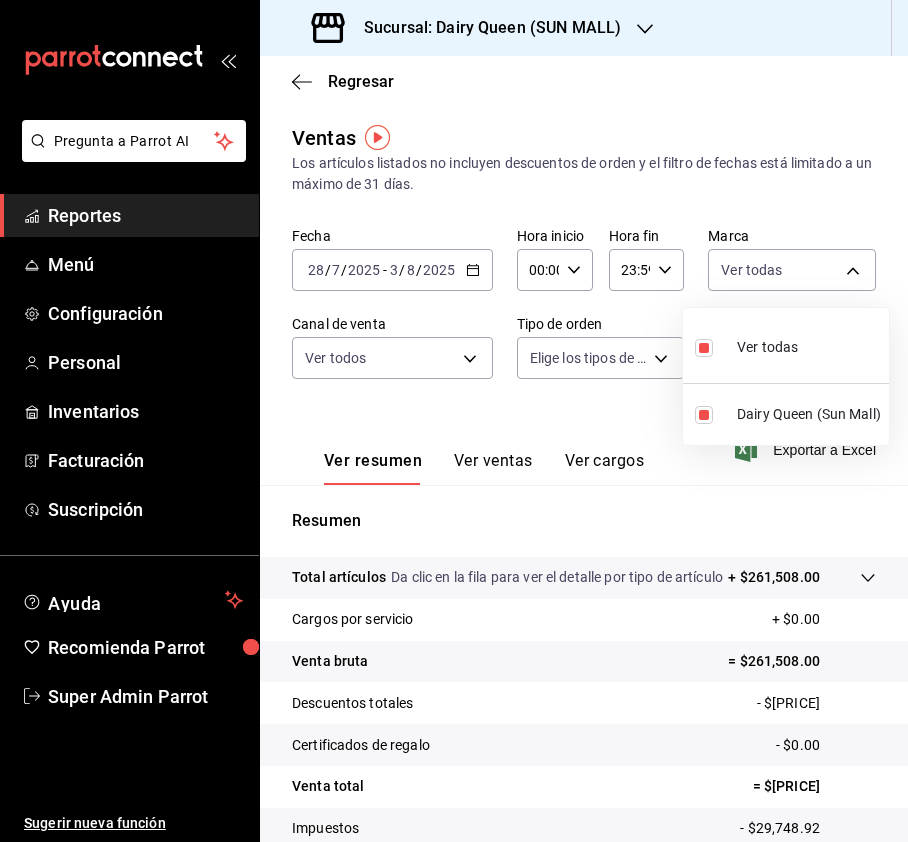 click at bounding box center [454, 421] 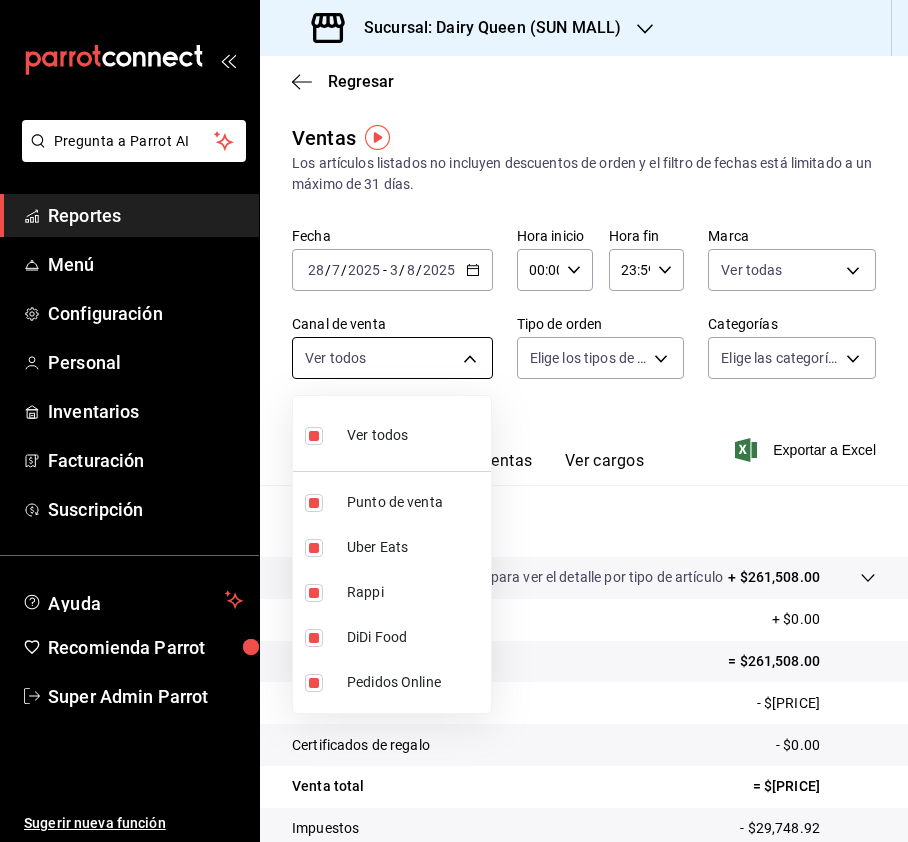 click on "Pregunta a Parrot AI Reportes   Menú   Configuración   Personal   Inventarios   Facturación   Suscripción   Ayuda Recomienda Parrot   Super Admin Parrot   Sugerir nueva función   Sucursal: Dairy Queen ([CITY]) Regresar Ventas Los artículos listados no incluyen descuentos de orden y el filtro de fechas está limitado a un máximo de 31 días. Fecha [DATE] [DATE] - [DATE] [DATE] Hora inicio 00:00 Hora inicio Hora fin 23:59 Hora fin Marca Ver todas [UUID] Canal de venta Ver todos PARROT,UBER_EATS,RAPPI,DIDI_FOOD,ONLINE Tipo de orden Elige los tipos de orden Categorías Elige las categorías Ver resumen Ver ventas Ver cargos Exportar a Excel Resumen Total artículos Da clic en la fila para ver el detalle por tipo de artículo + $[AMOUNT] Cargos por servicio + $0.00 Venta bruta = $[AMOUNT] Descuentos totales - $[AMOUNT] Certificados de regalo - $0.00 Venta total = $[AMOUNT] Impuestos - $[AMOUNT] Venta neta = $[AMOUNT] Ver video tutorial Ir a video" at bounding box center (454, 421) 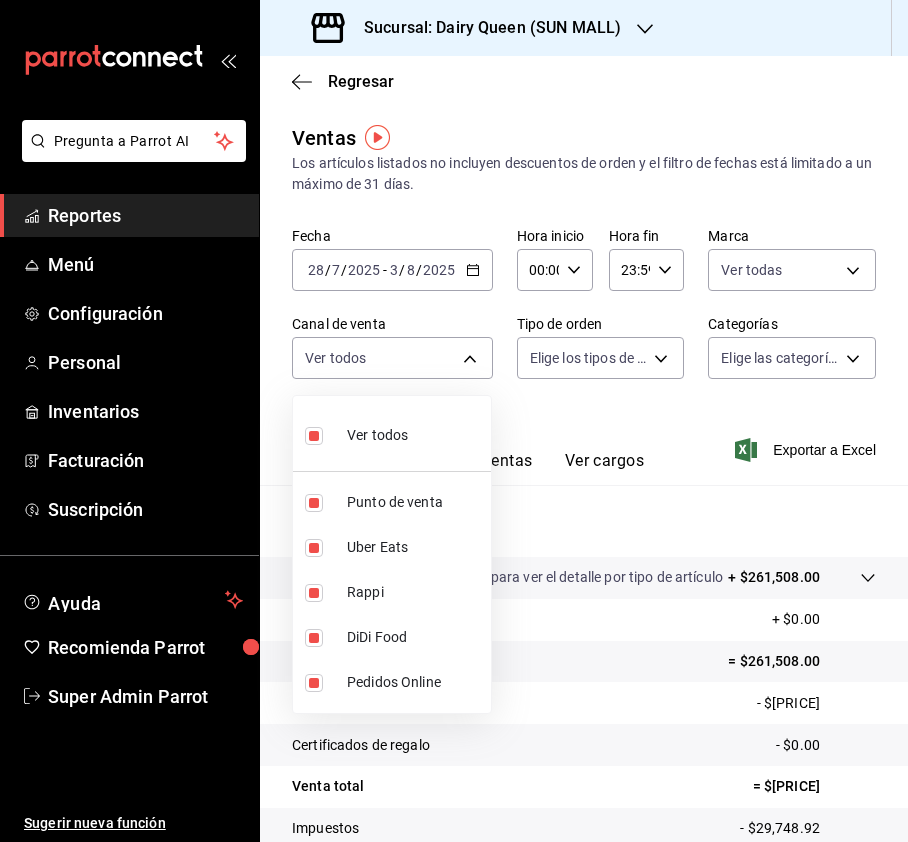 click at bounding box center (454, 421) 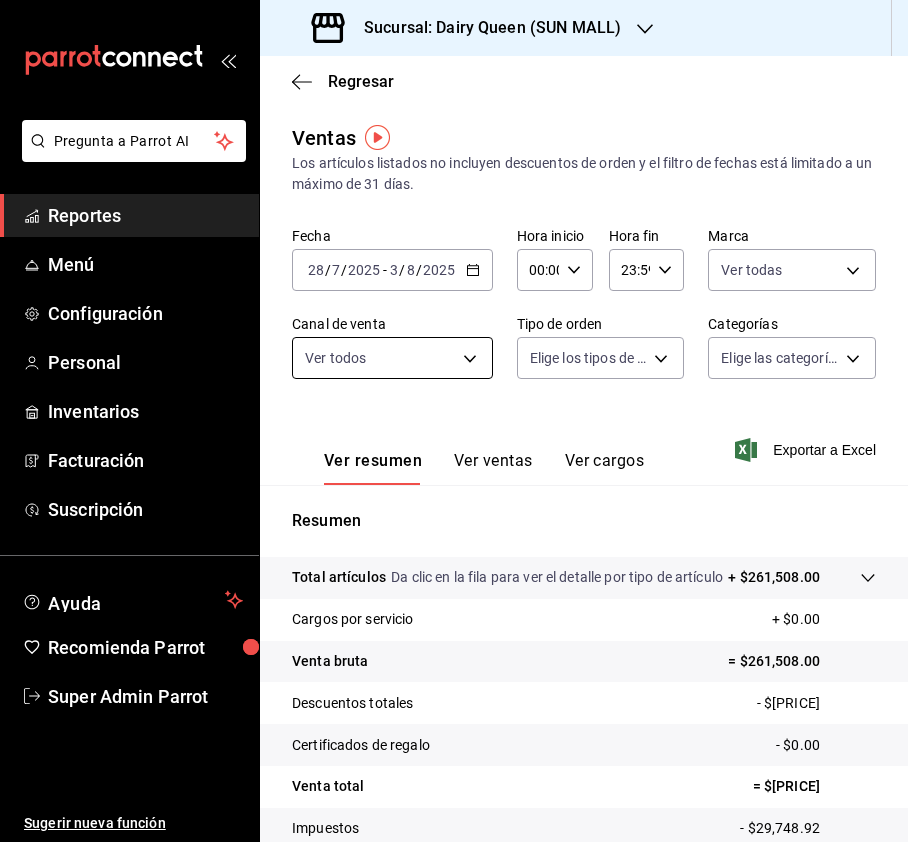 click on "Pregunta a Parrot AI Reportes   Menú   Configuración   Personal   Inventarios   Facturación   Suscripción   Ayuda Recomienda Parrot   Super Admin Parrot   Sugerir nueva función   Sucursal: Dairy Queen ([CITY]) Regresar Ventas Los artículos listados no incluyen descuentos de orden y el filtro de fechas está limitado a un máximo de 31 días. Fecha [DATE] [DATE] - [DATE] [DATE] Hora inicio 00:00 Hora inicio Hora fin 23:59 Hora fin Marca Ver todas [UUID] Canal de venta Ver todos PARROT,UBER_EATS,RAPPI,DIDI_FOOD,ONLINE Tipo de orden Elige los tipos de orden Categorías Elige las categorías Ver resumen Ver ventas Ver cargos Exportar a Excel Resumen Total artículos Da clic en la fila para ver el detalle por tipo de artículo + $[AMOUNT] Cargos por servicio + $0.00 Venta bruta = $[AMOUNT] Descuentos totales - $[AMOUNT] Certificados de regalo - $0.00 Venta total = $[AMOUNT] Impuestos - $[AMOUNT] Venta neta = $[AMOUNT] Ver video tutorial Ir a video" at bounding box center [454, 421] 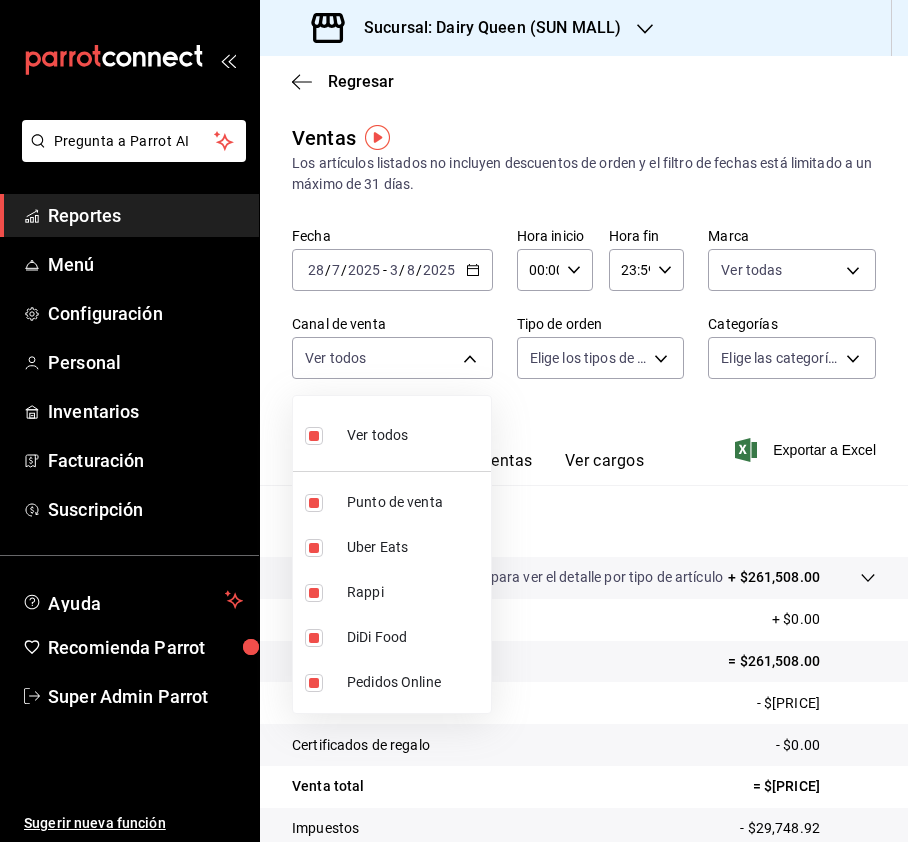 click at bounding box center (454, 421) 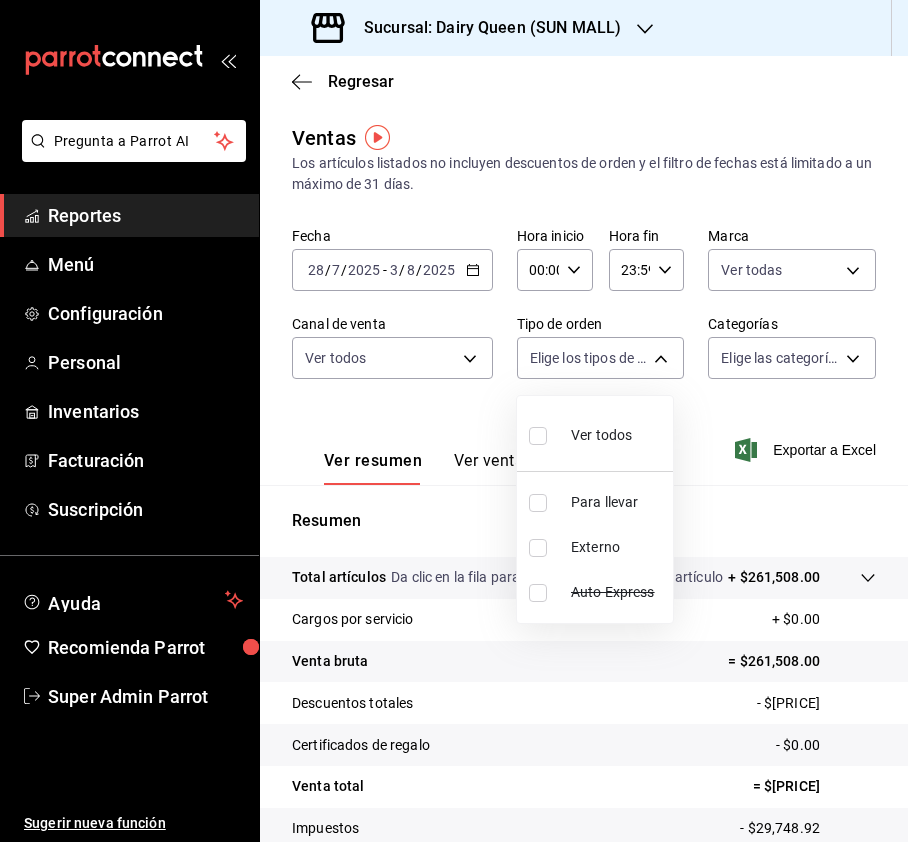 click on "Pregunta a Parrot AI Reportes   Menú   Configuración   Personal   Inventarios   Facturación   Suscripción   Ayuda Recomienda Parrot   Super Admin Parrot   Sugerir nueva función   Sucursal: Dairy Queen ([CITY]) Regresar Ventas Los artículos listados no incluyen descuentos de orden y el filtro de fechas está limitado a un máximo de 31 días. Fecha [DATE] [DATE] - [DATE] [DATE] Hora inicio 00:00 Hora inicio Hora fin 23:59 Hora fin Marca Ver todas [UUID] Canal de venta Ver todos PARROT,UBER_EATS,RAPPI,DIDI_FOOD,ONLINE Tipo de orden Elige los tipos de orden Categorías Elige las categorías Ver resumen Ver ventas Ver cargos Exportar a Excel Resumen Total artículos Da clic en la fila para ver el detalle por tipo de artículo + $[AMOUNT] Cargos por servicio + $0.00 Venta bruta = $[AMOUNT] Descuentos totales - $[AMOUNT] Certificados de regalo - $0.00 Venta total = $[AMOUNT] Impuestos - $[AMOUNT] Venta neta = $[AMOUNT] Ver video tutorial Ir a video" at bounding box center [454, 421] 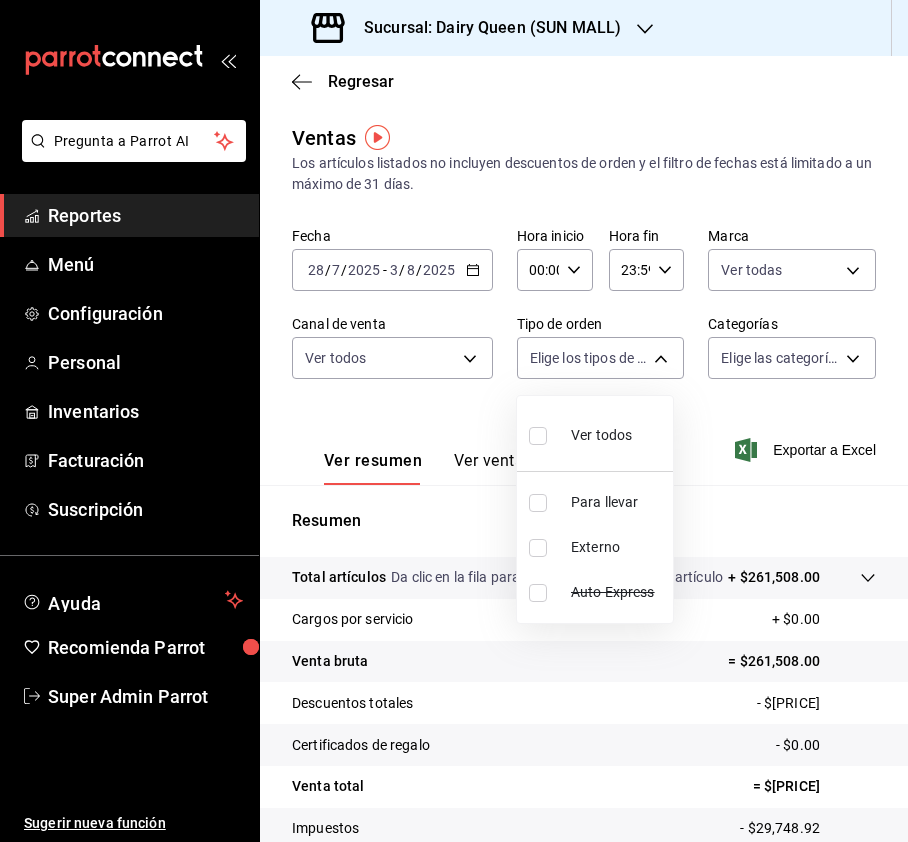 click at bounding box center [538, 436] 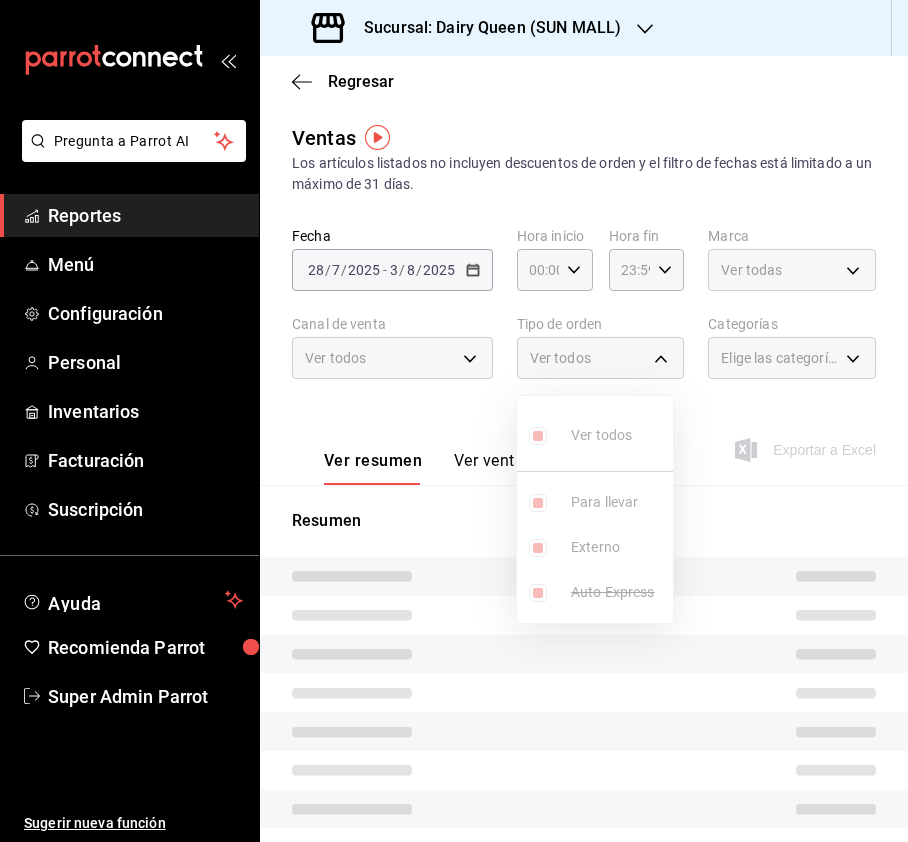click at bounding box center (454, 421) 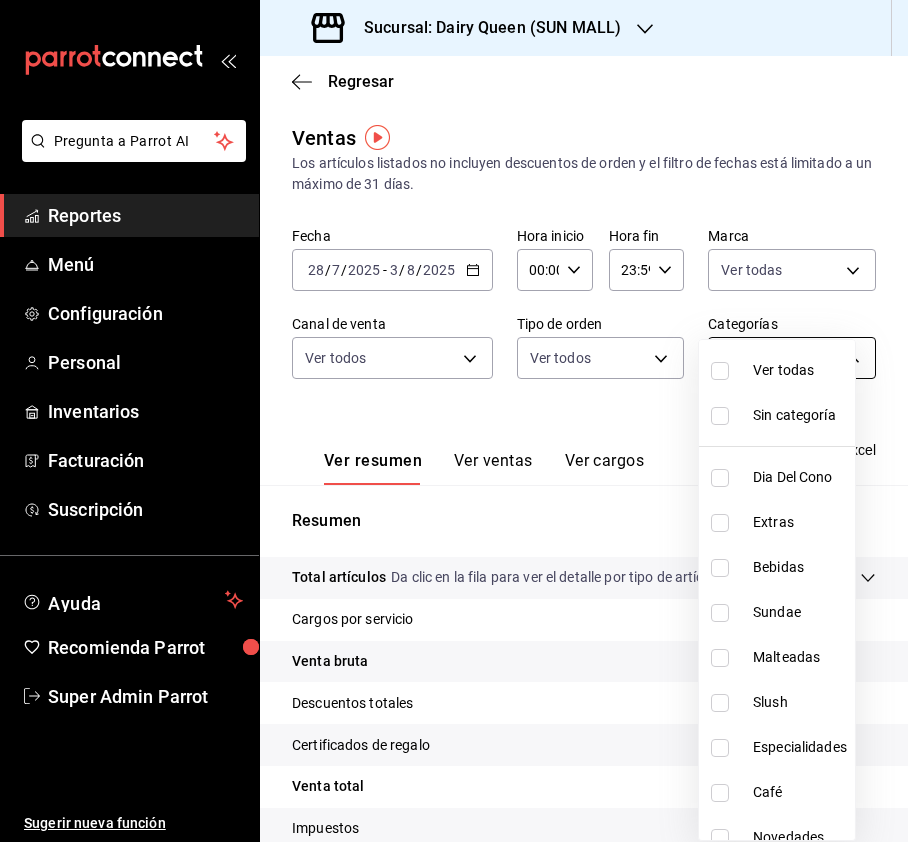 click on "Sucursal: Dairy Queen ([CITY]) Regresar Ventas Los artículos listados no incluyen descuentos de orden y el filtro de fechas está limitado a un máximo de 31 días. Fecha [DATE] [DATE] - [DATE] [DATE] Hora inicio 00:00 Hora inicio Hora fin 23:59 Hora fin Marca Ver todas [UUID] Canal de venta Ver todos PARROT,UBER_EATS,RAPPI,DIDI_FOOD,ONLINE Tipo de orden Ver todos [UUID],EXTERNAL,[UUID] Categorías Elige las categorías Ver resumen Ver ventas Ver cargos Exportar a Excel Resumen Total artículos Da clic en la fila para ver el detalle por tipo de artículo + $[MONEY] Cargos por servicio + $[MONEY] Venta bruta = $[MONEY] Descuentos totales - $[MONEY] Certificados de regalo - $[MONEY] Venta total = $[MONEY] Impuestos" at bounding box center (454, 421) 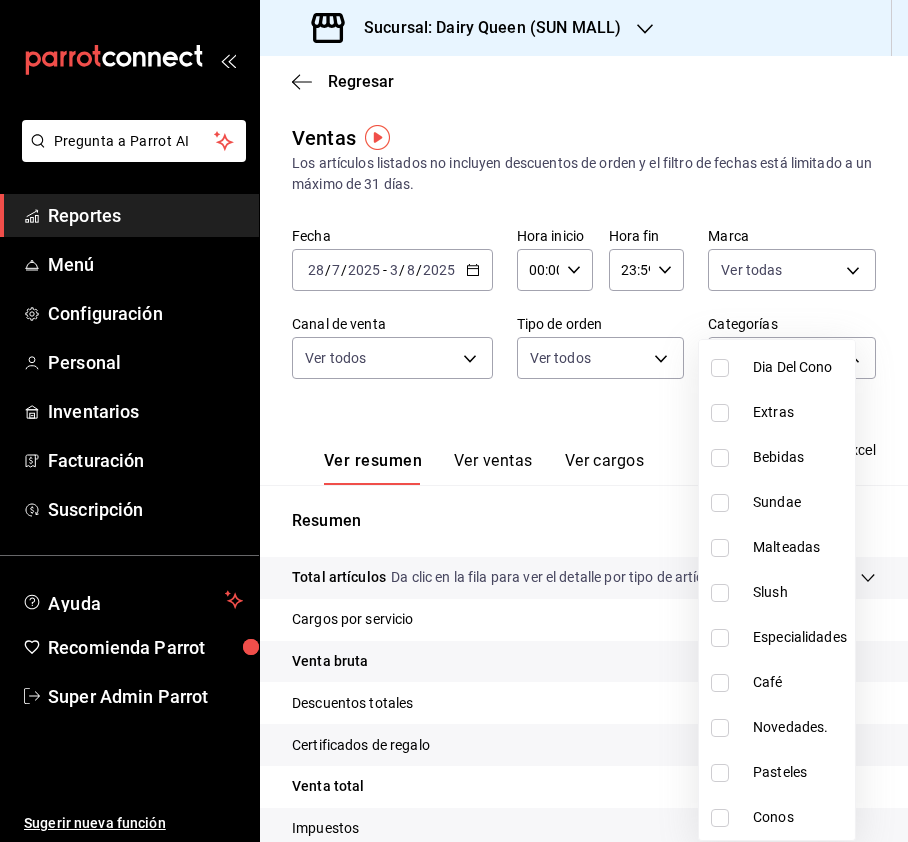 scroll, scrollTop: 245, scrollLeft: 0, axis: vertical 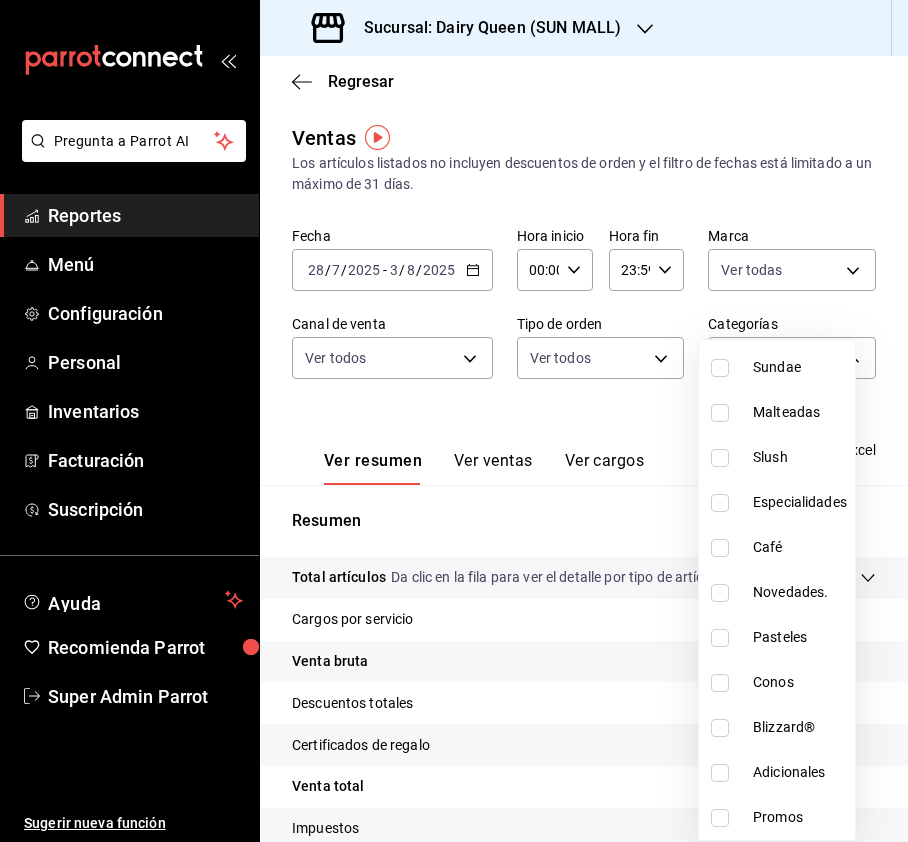 click on "Pasteles" at bounding box center [777, 637] 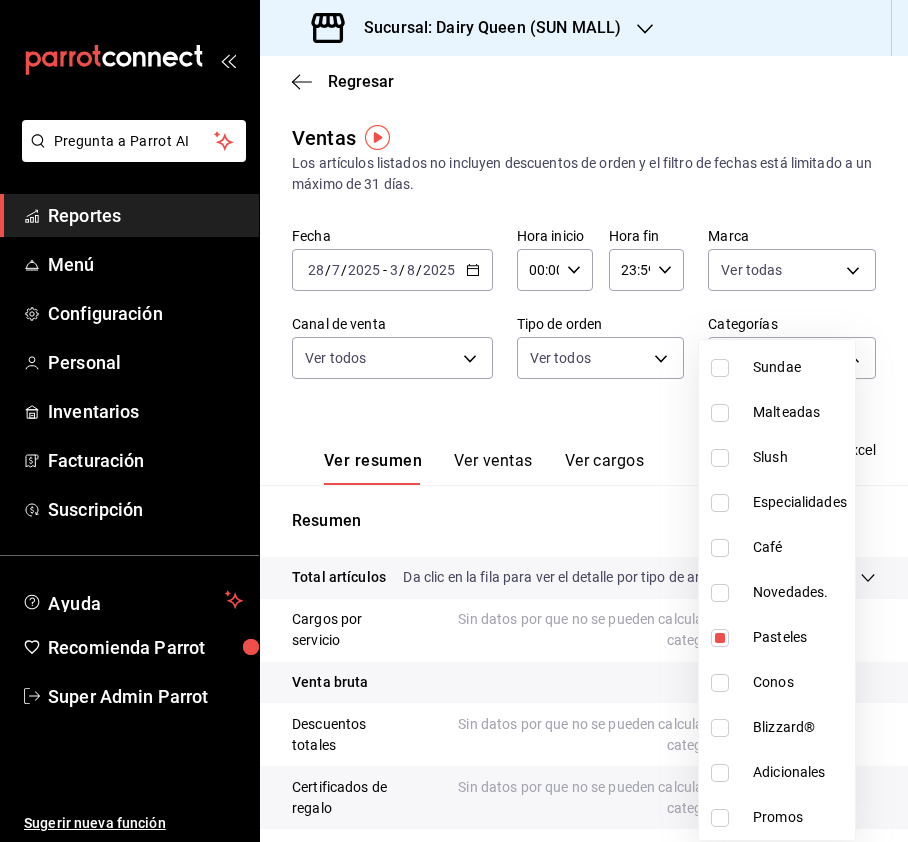 click at bounding box center [454, 421] 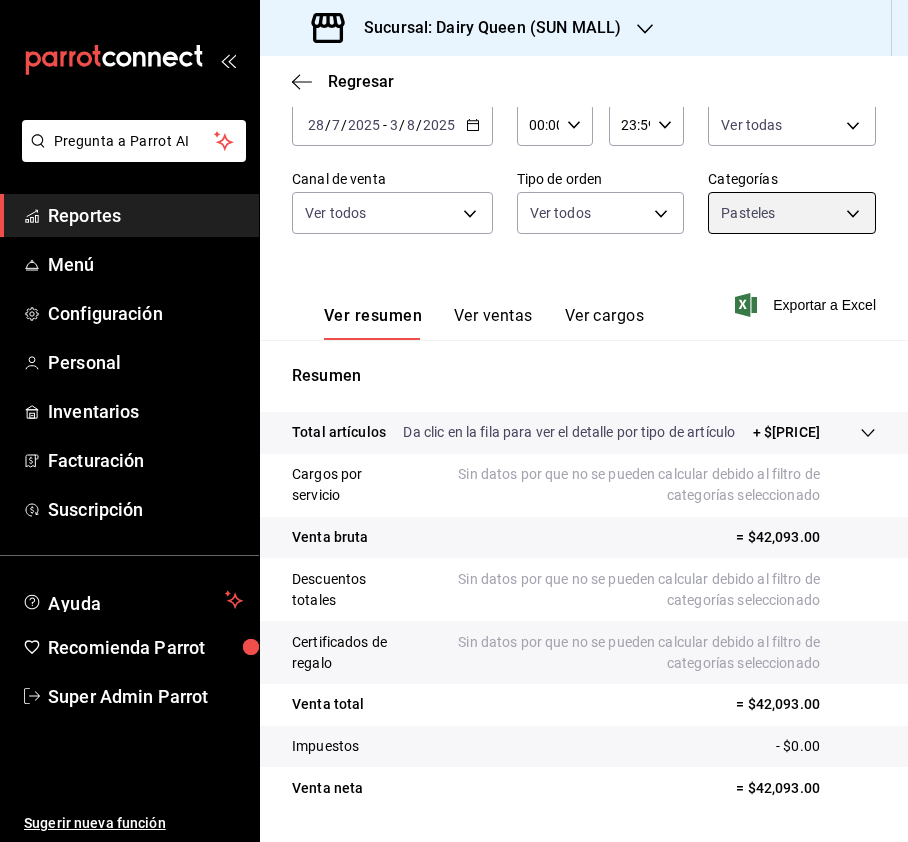 scroll, scrollTop: 220, scrollLeft: 0, axis: vertical 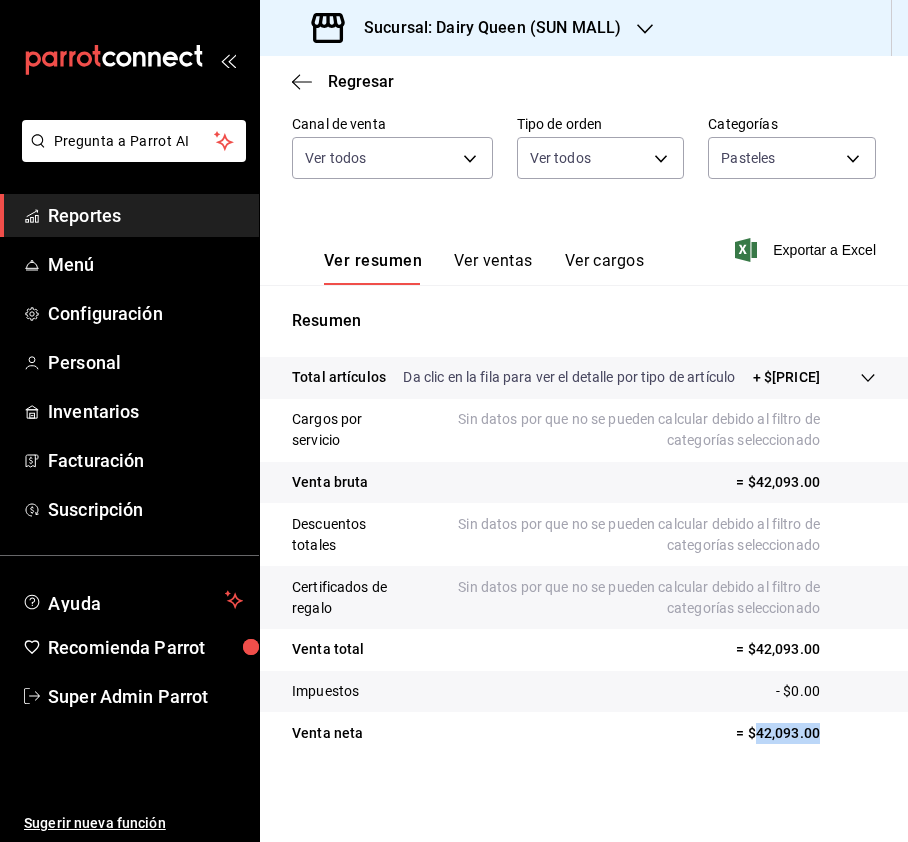 drag, startPoint x: 802, startPoint y: 742, endPoint x: 740, endPoint y: 752, distance: 62.801273 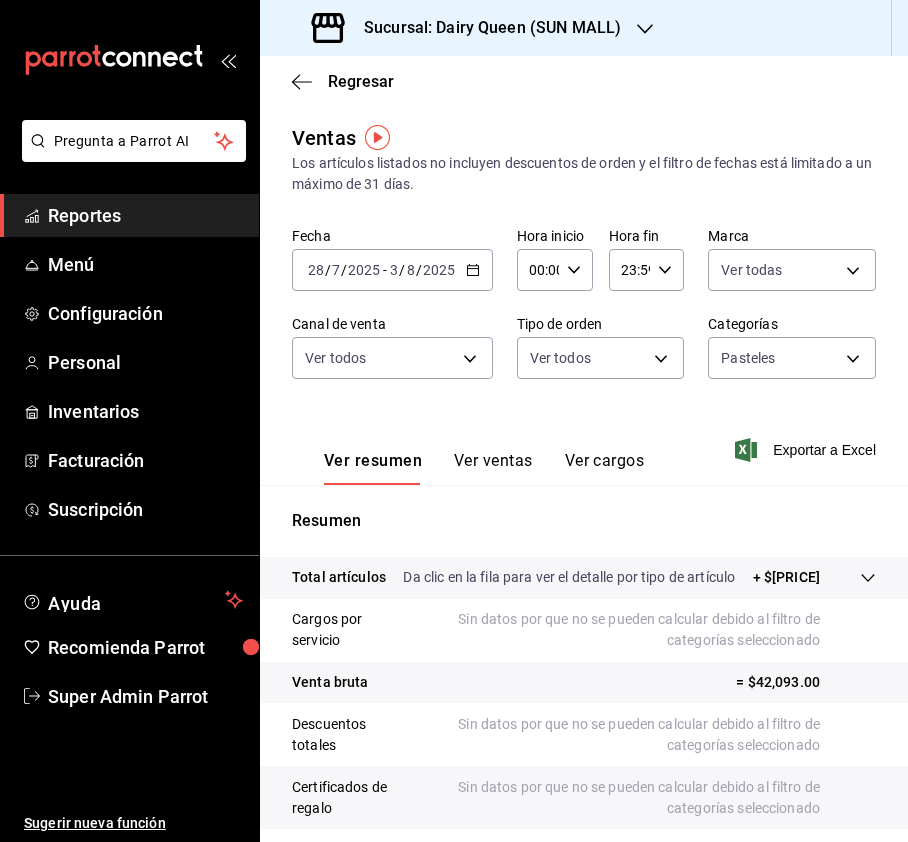 click on "Ver ventas" at bounding box center (493, 468) 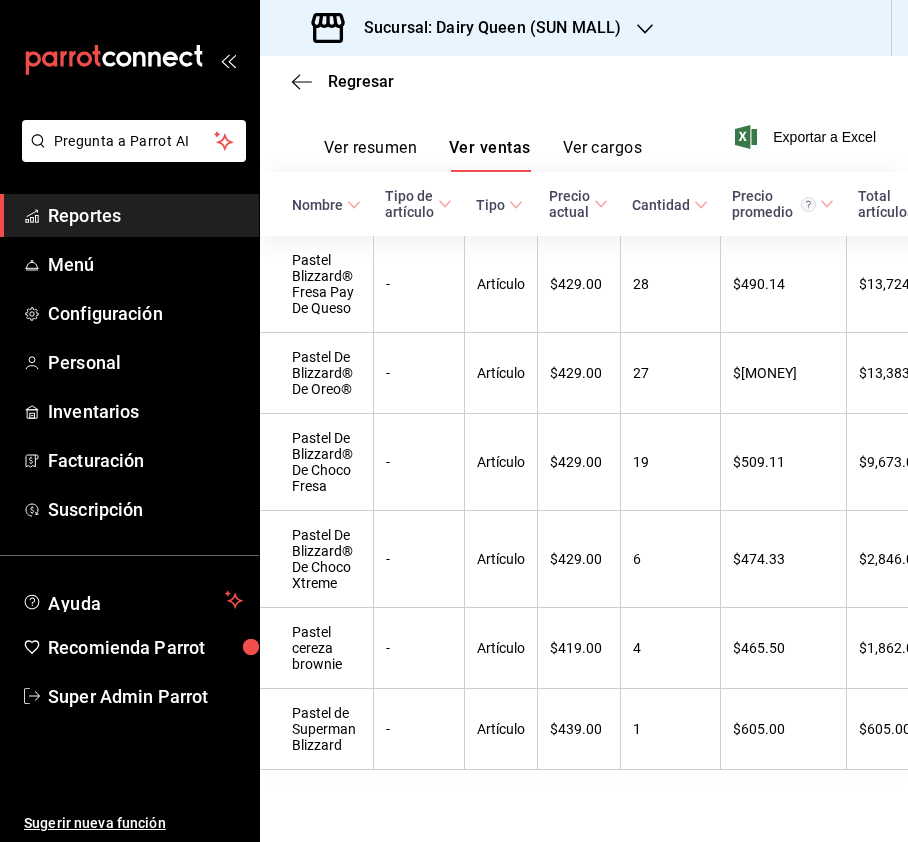 scroll, scrollTop: 361, scrollLeft: 0, axis: vertical 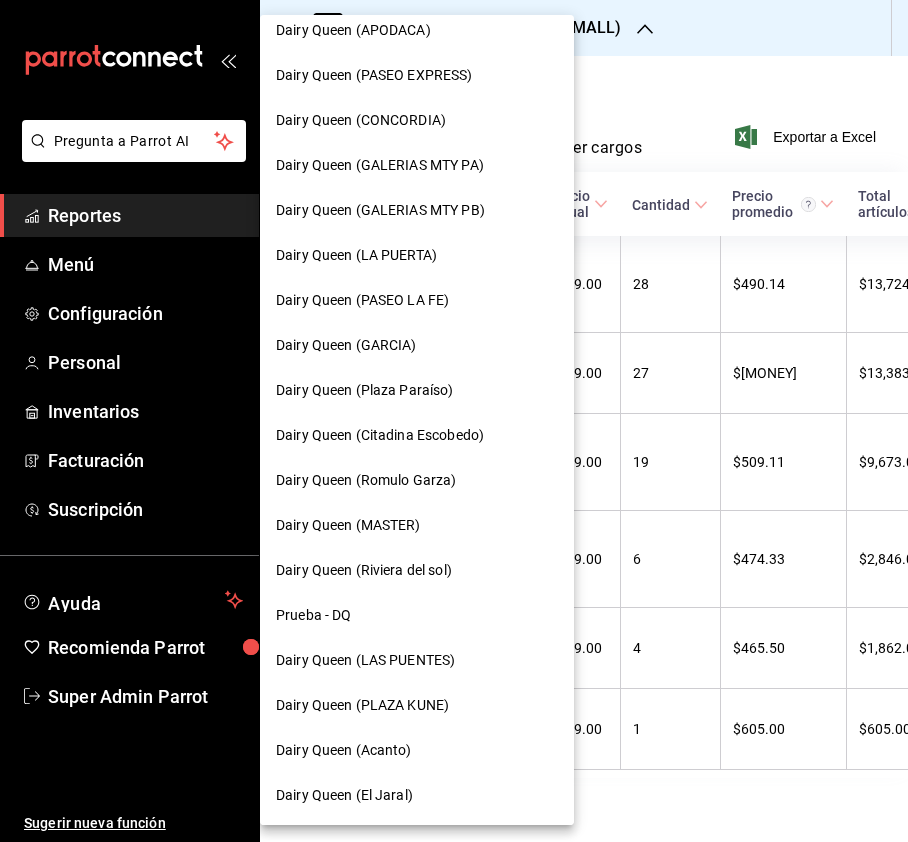 click on "Dairy Queen (LAS PUENTES)" at bounding box center (365, 660) 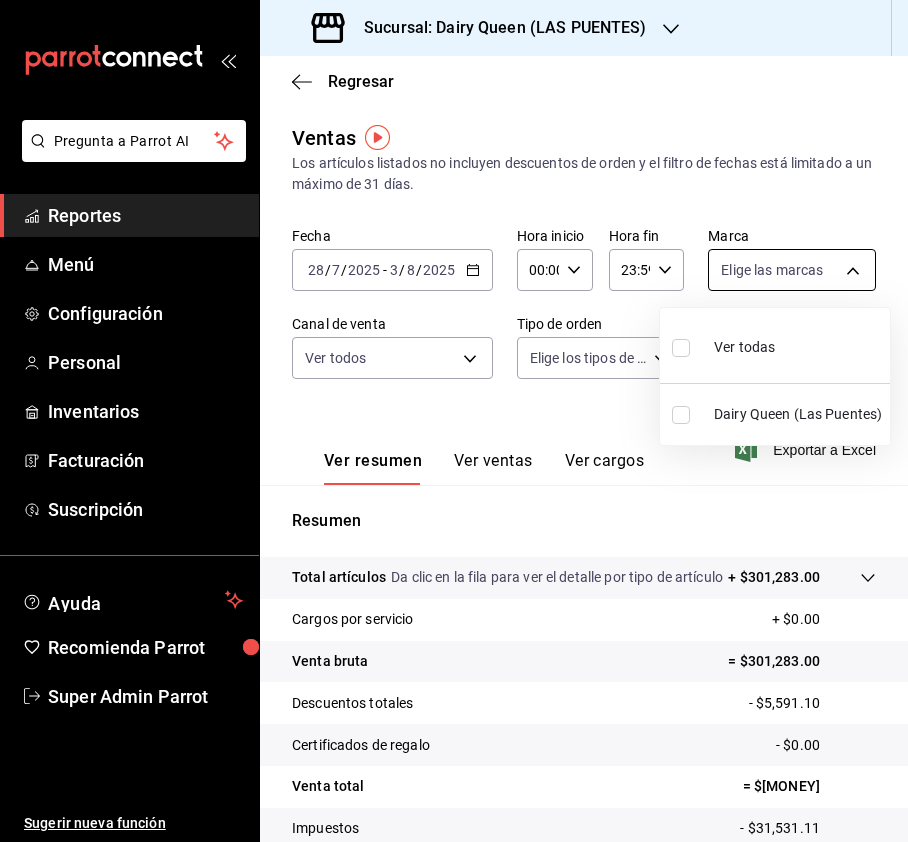click on "Sucursal: Dairy Queen (LAS PUENTES) Regresar Ventas Los artículos listados no incluyen descuentos de orden y el filtro de fechas está limitado a un máximo de 31 días. Fecha [DATE] [DATE] - [DATE] [DATE] Hora inicio 00:00 Hora inicio Hora fin 23:59 Hora fin Marca Elige las marcas Canal de venta Ver todos PARROT,UBER_EATS,RAPPI,DIDI_FOOD,ONLINE Tipo de orden Elige los tipos de orden Categorías Elige las categorías Ver resumen Ver ventas Ver cargos Exportar a Excel Resumen Total artículos Da clic en la fila para ver el detalle por tipo de artículo + $301,283.00 Cargos por servicio + $0.00 Venta bruta = $301,283.00 Descuentos totales - $5,591.10 Certificados de regalo - $0.00 Venta total = $295,691.90 Impuestos - $31,531.11 Venta neta = $264,160.79 GANA 1 MES GRATIS EN TU SUSCRIPCIÓN AQUÍ Ir a video" at bounding box center [454, 421] 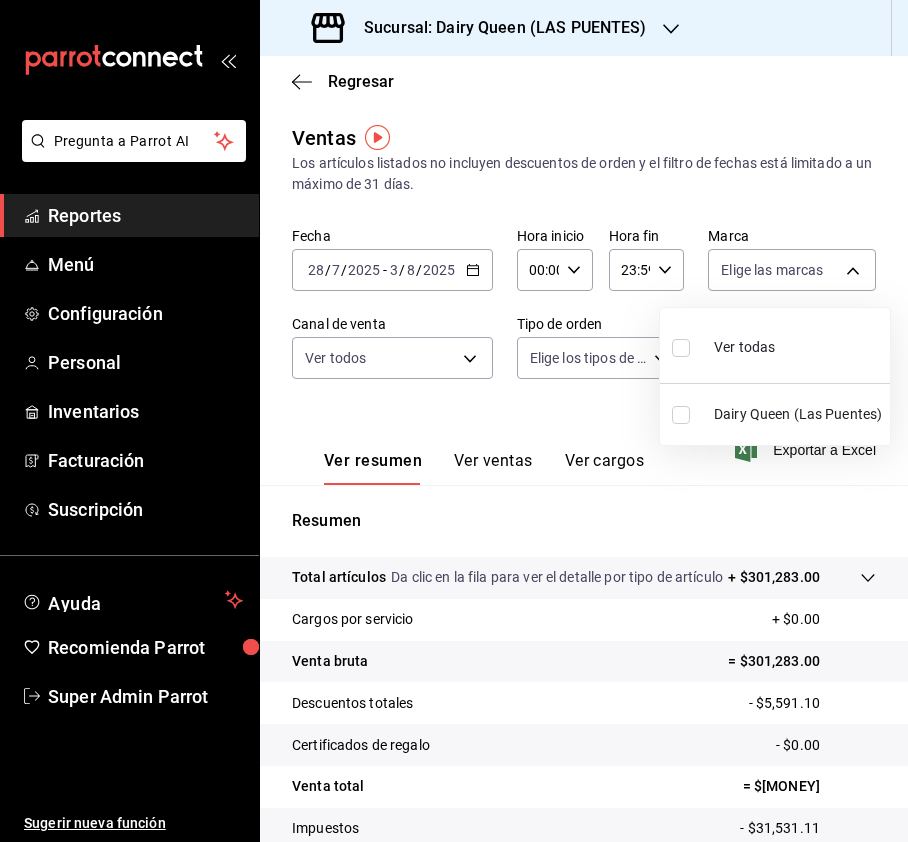 click at bounding box center (681, 348) 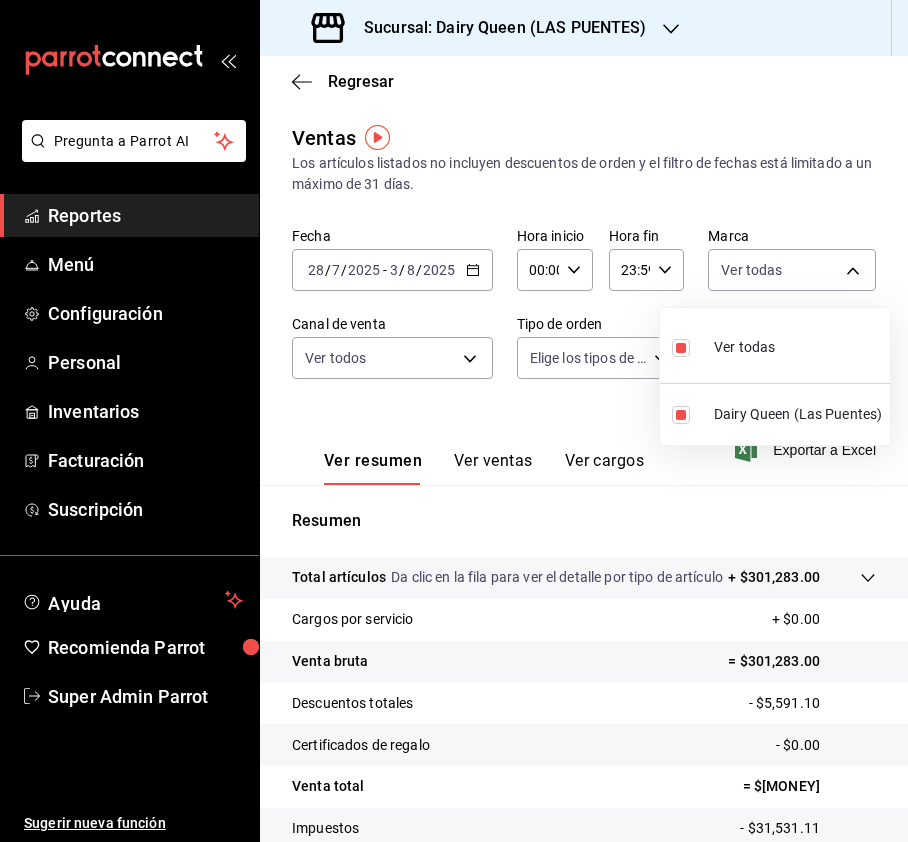 click at bounding box center [454, 421] 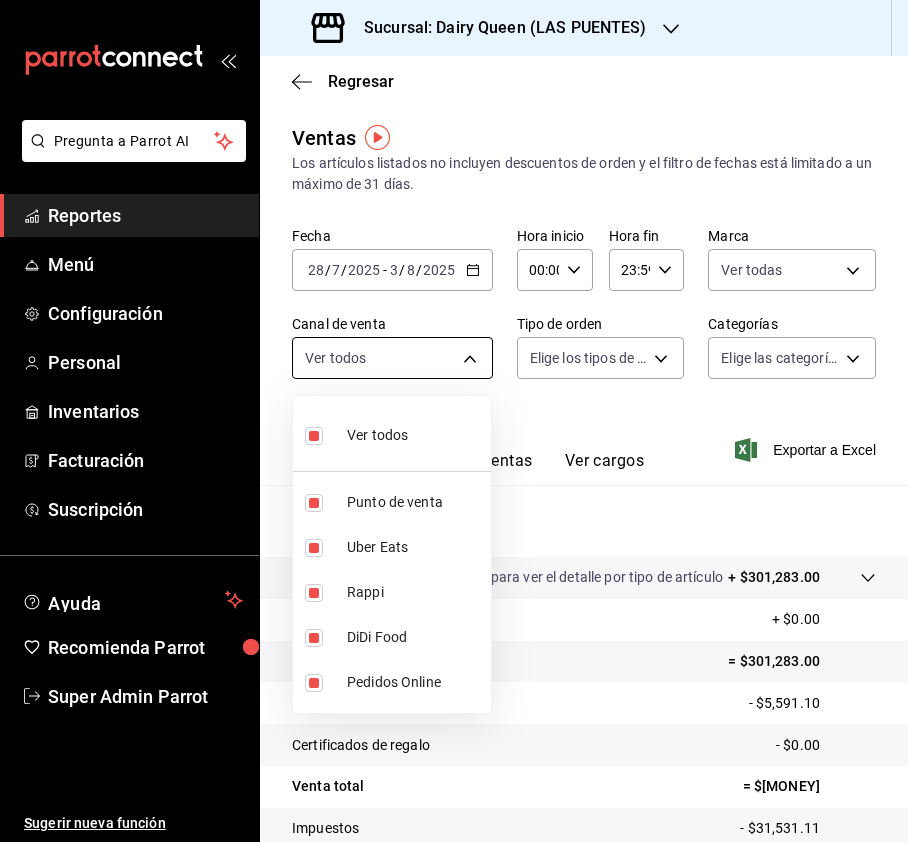click on "Sucursal: Dairy Queen (LAS PUENTES)" at bounding box center [454, 421] 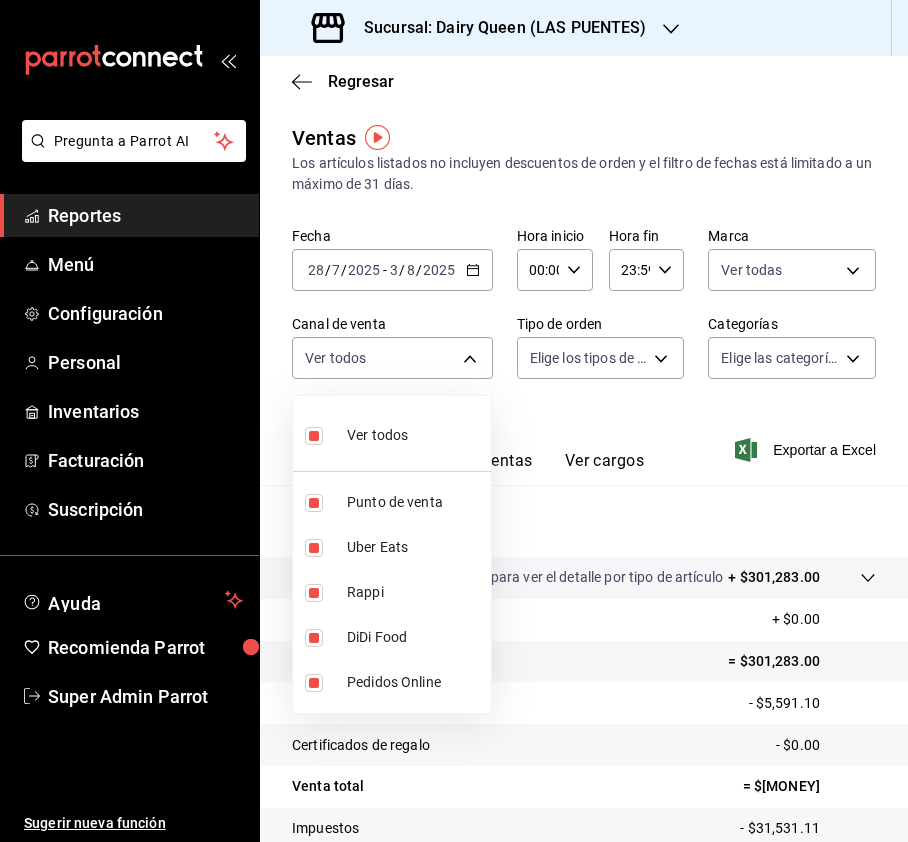 click at bounding box center [454, 421] 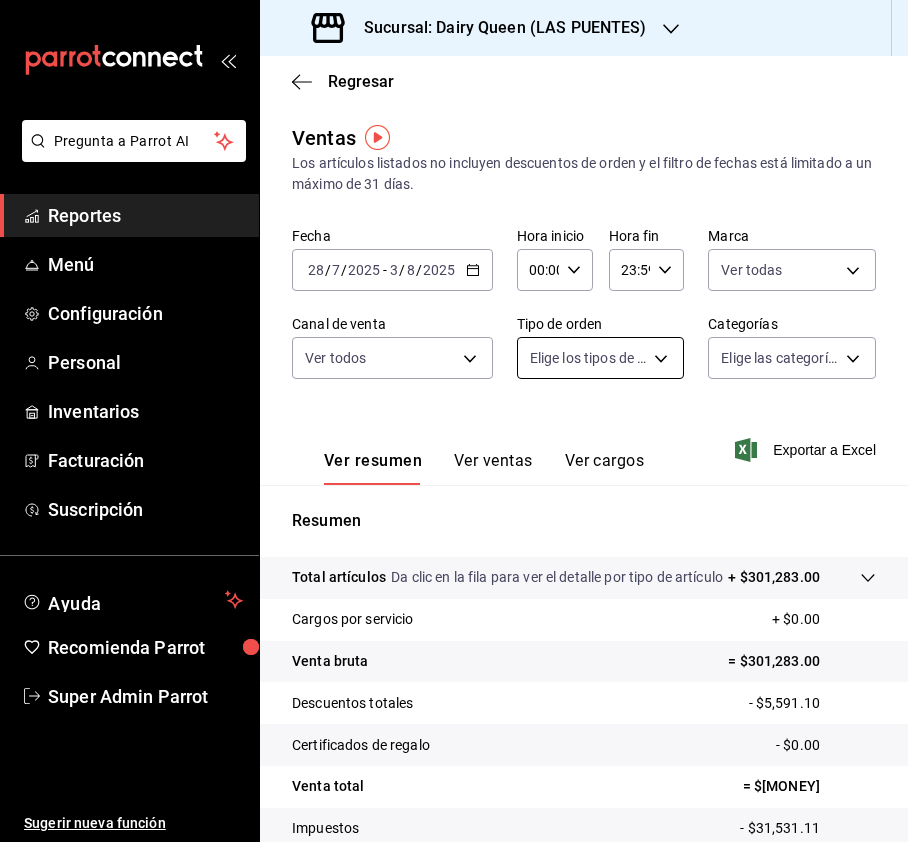 click on "Sucursal: Dairy Queen (LAS PUENTES)" at bounding box center (454, 421) 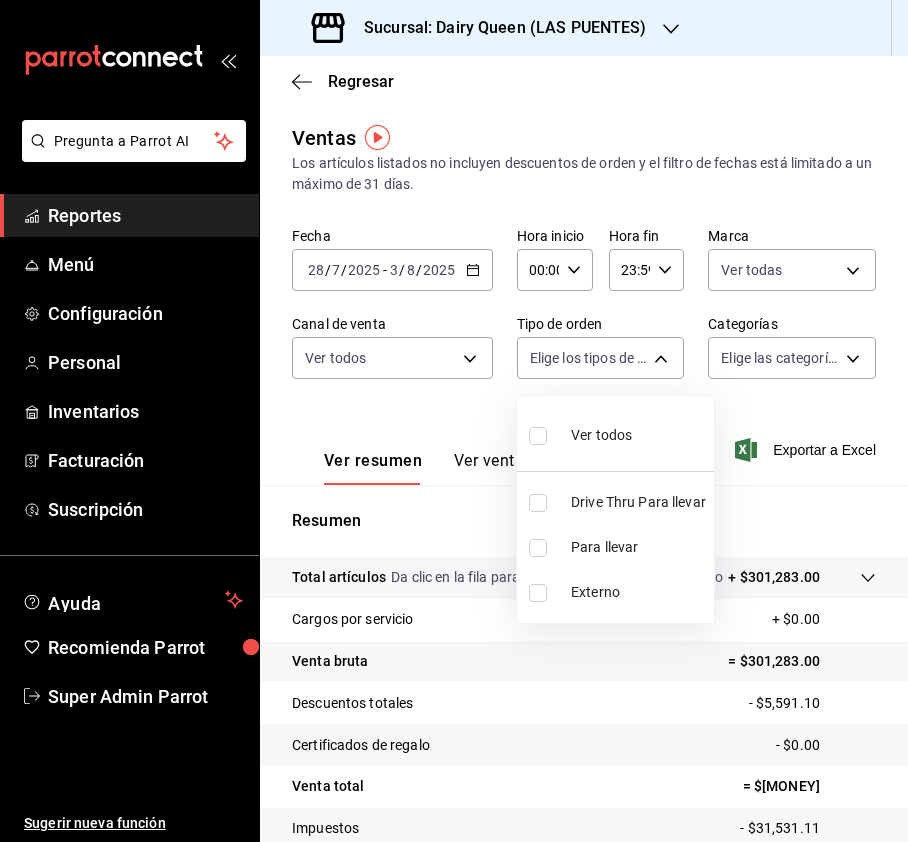 click at bounding box center [538, 503] 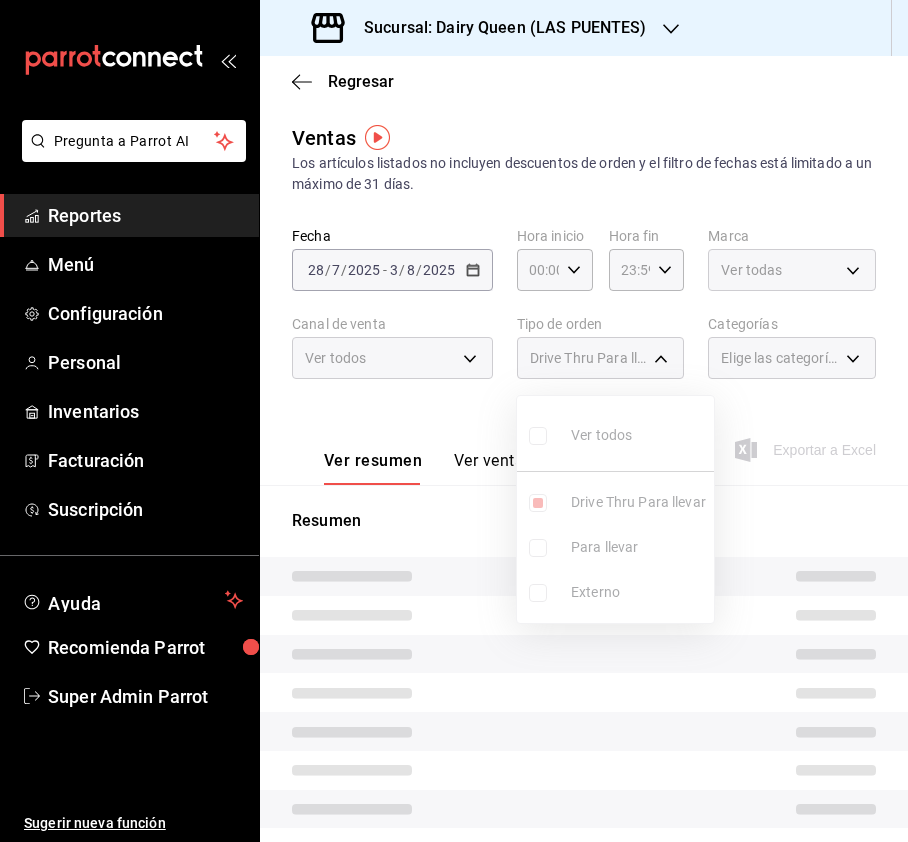 click at bounding box center [454, 421] 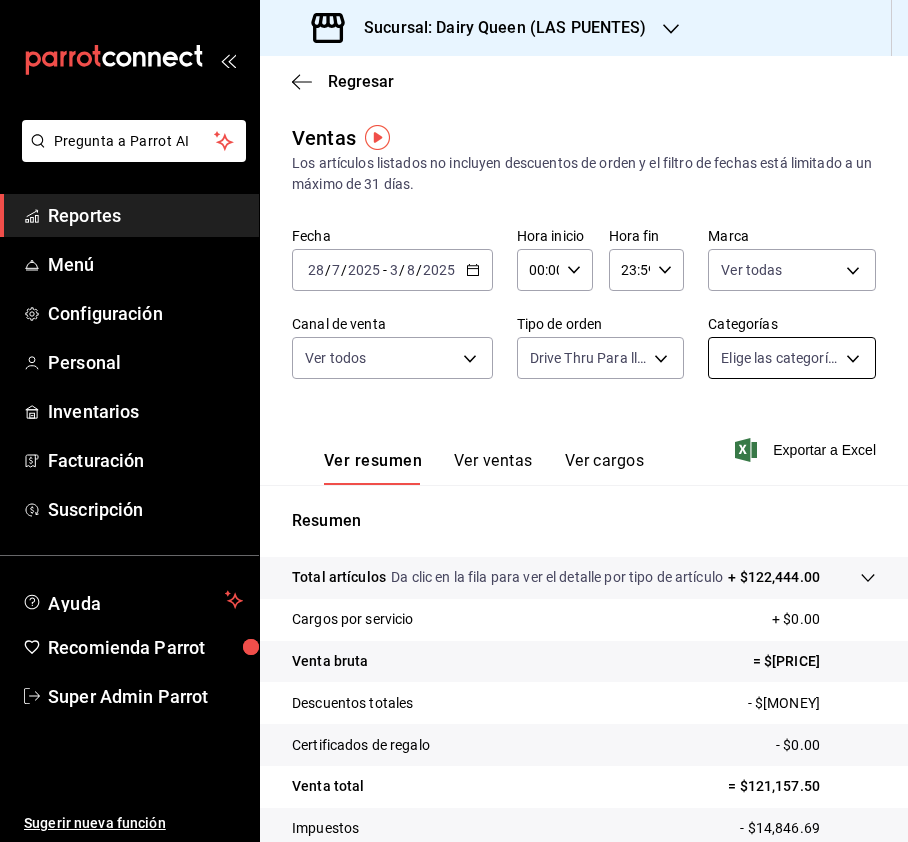 click on "Sucursal: Dairy Queen ([CITY])" at bounding box center [454, 421] 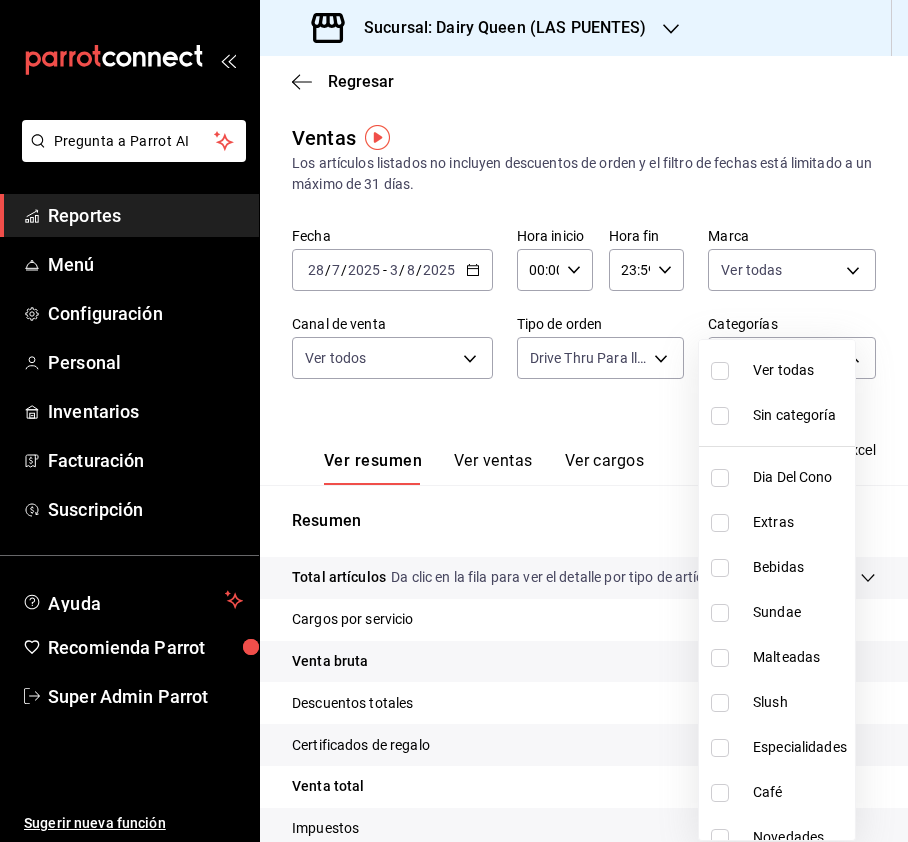click at bounding box center [720, 371] 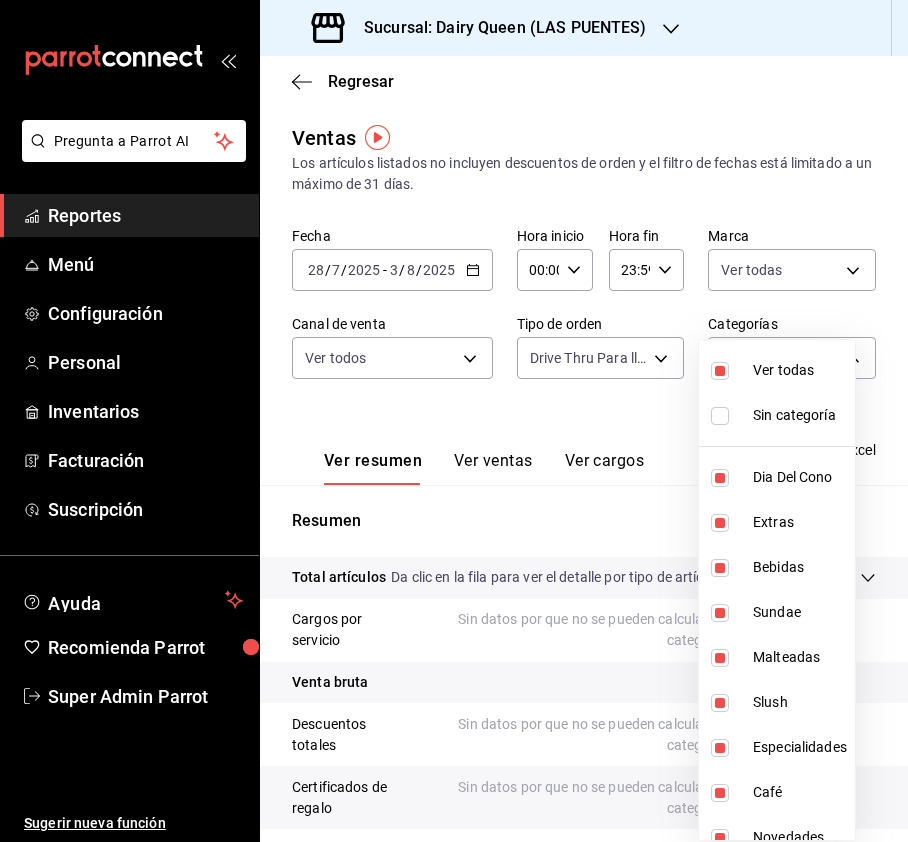 click at bounding box center (454, 421) 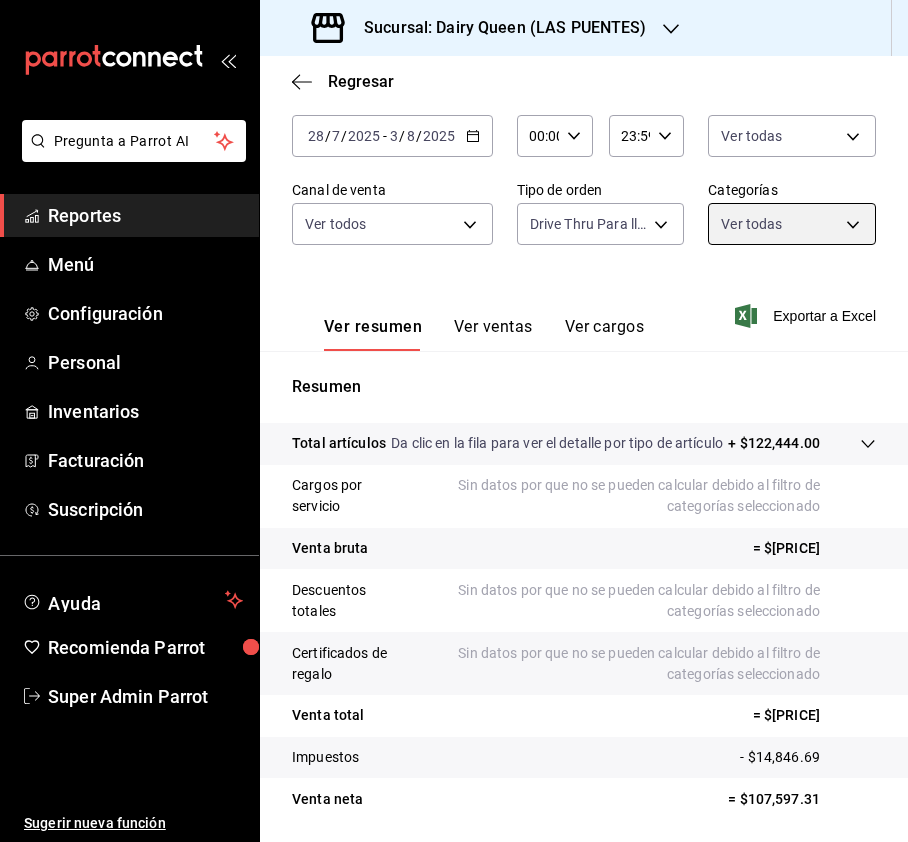 scroll, scrollTop: 220, scrollLeft: 0, axis: vertical 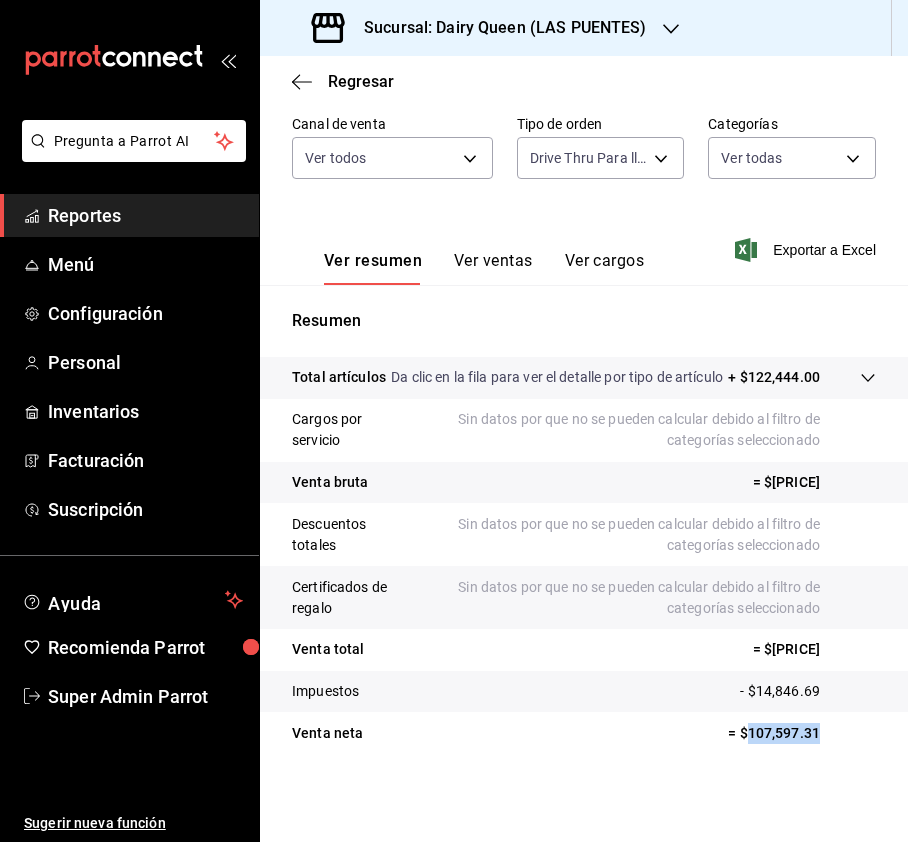 drag, startPoint x: 786, startPoint y: 728, endPoint x: 724, endPoint y: 718, distance: 62.801273 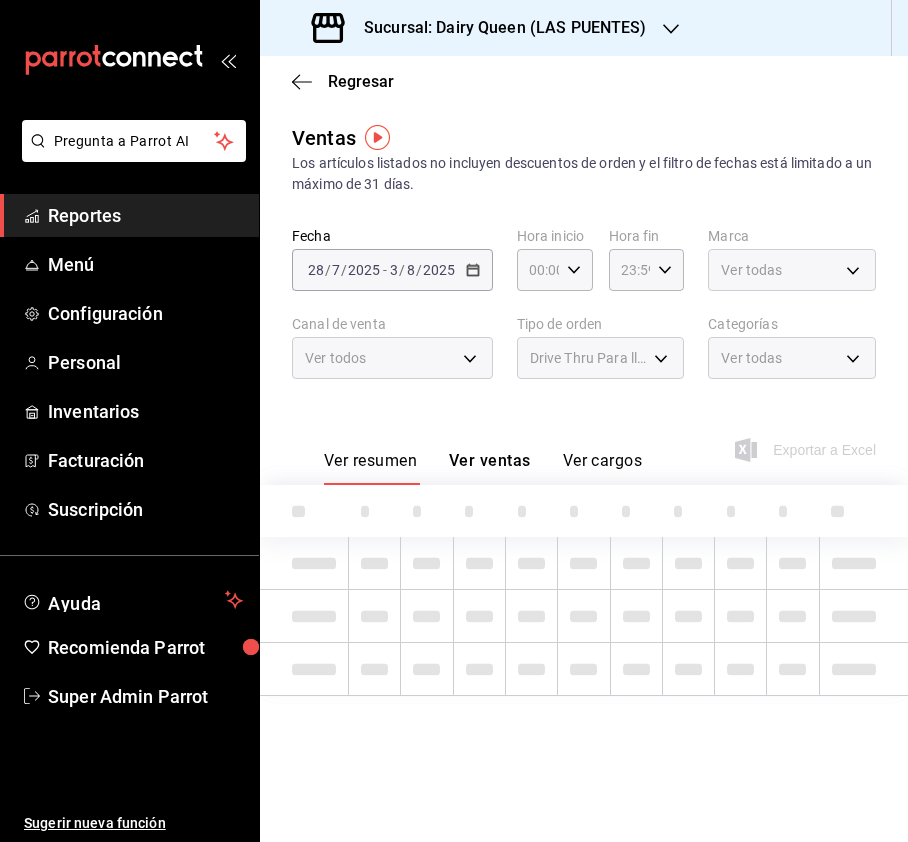scroll, scrollTop: 0, scrollLeft: 0, axis: both 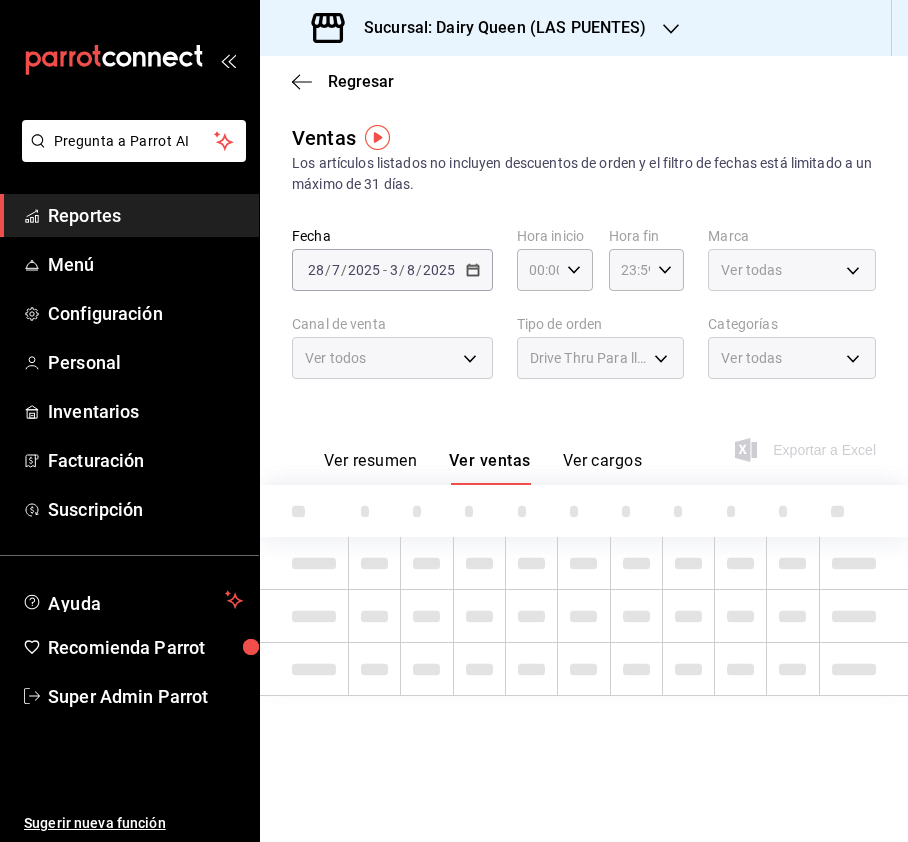 click on "Ver todas" at bounding box center (751, 358) 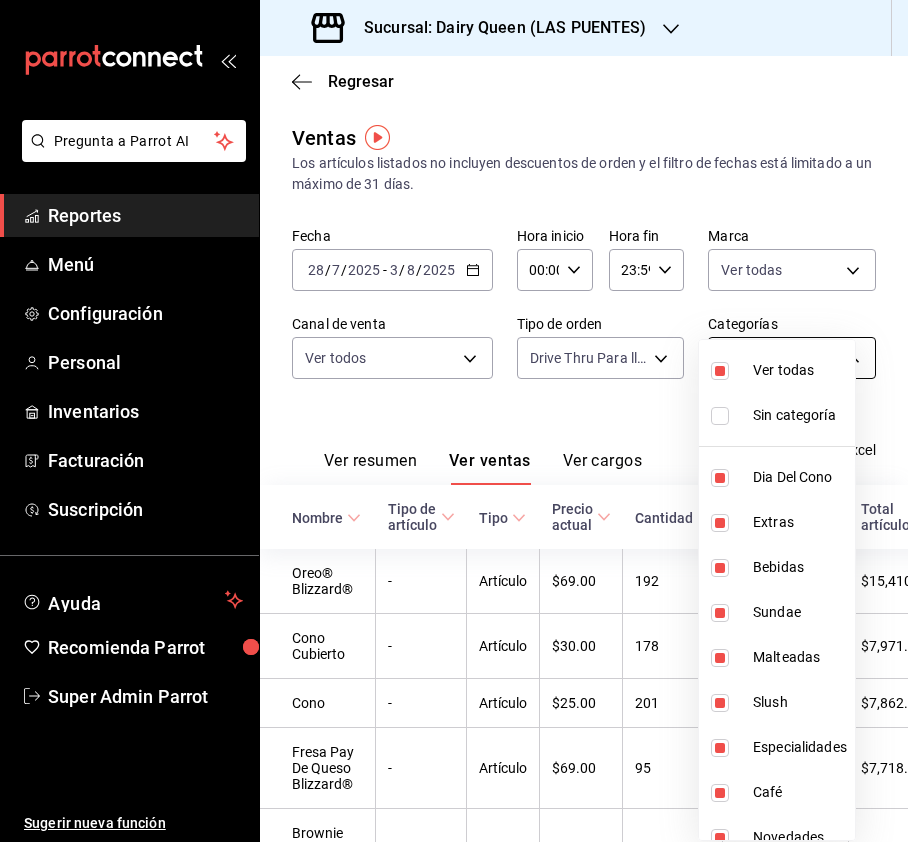 click on "Sucursal: Dairy Queen ([CITY])" at bounding box center (454, 421) 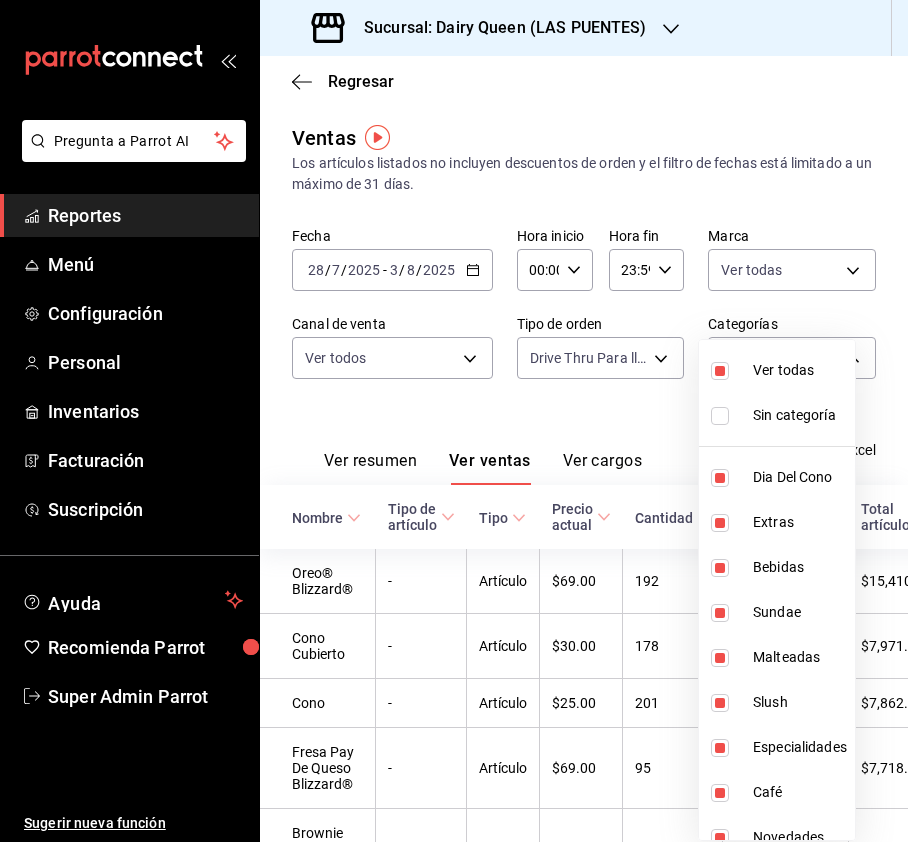 click at bounding box center [720, 371] 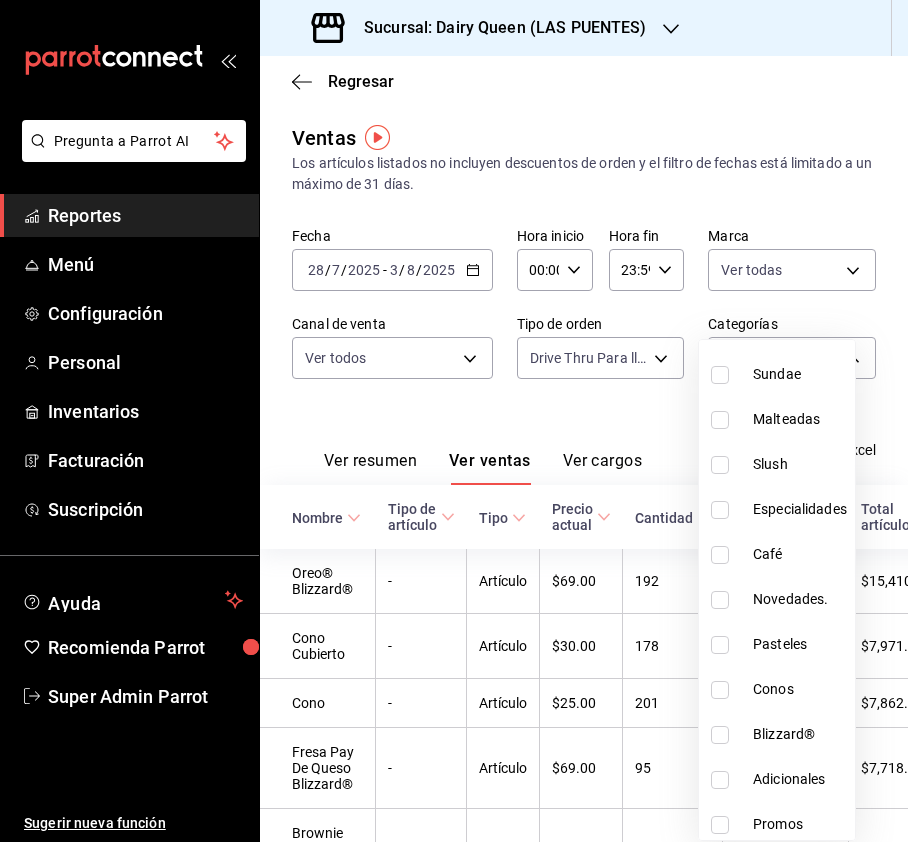 scroll, scrollTop: 245, scrollLeft: 0, axis: vertical 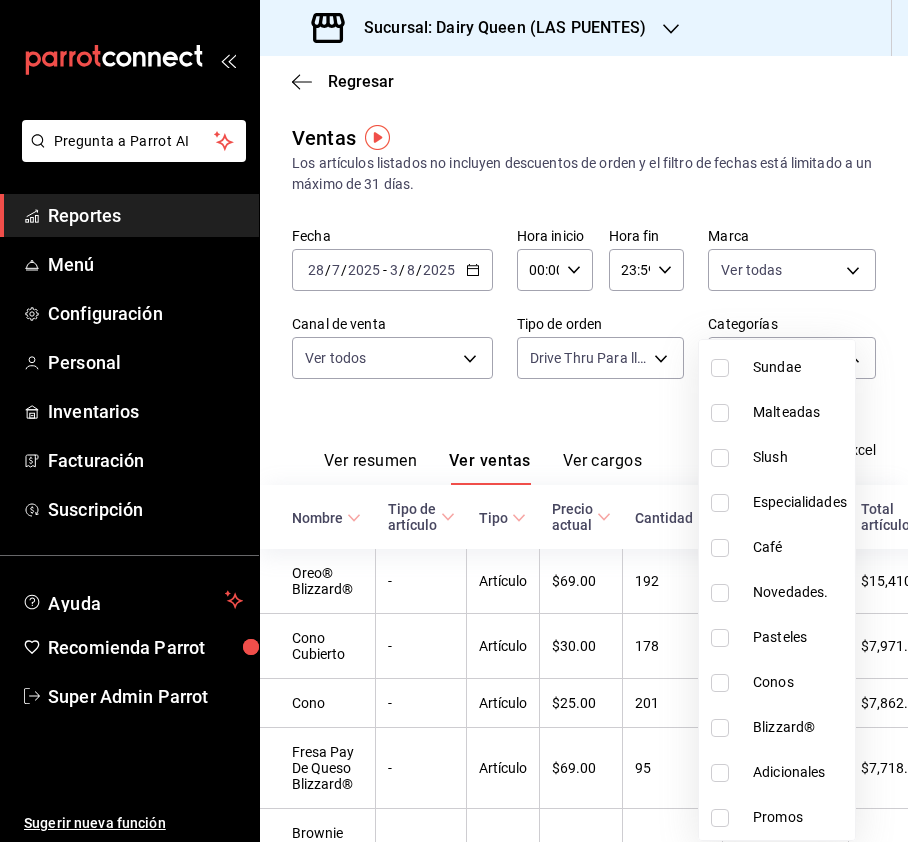 click at bounding box center [720, 638] 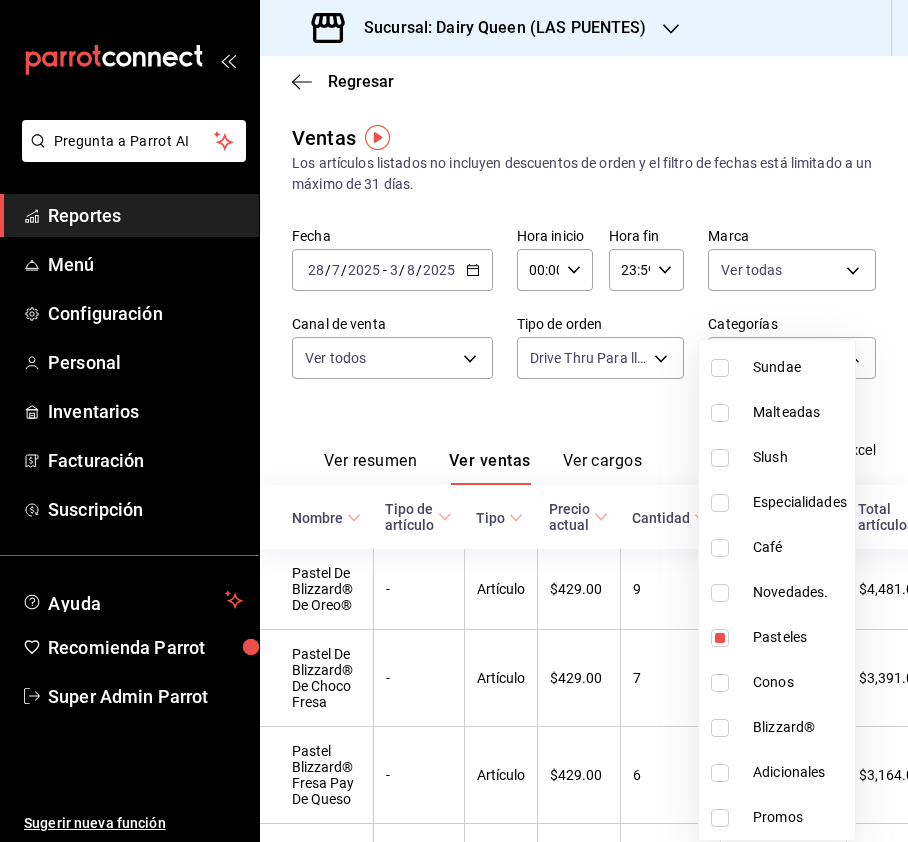 drag, startPoint x: 758, startPoint y: 106, endPoint x: 794, endPoint y: 114, distance: 36.878178 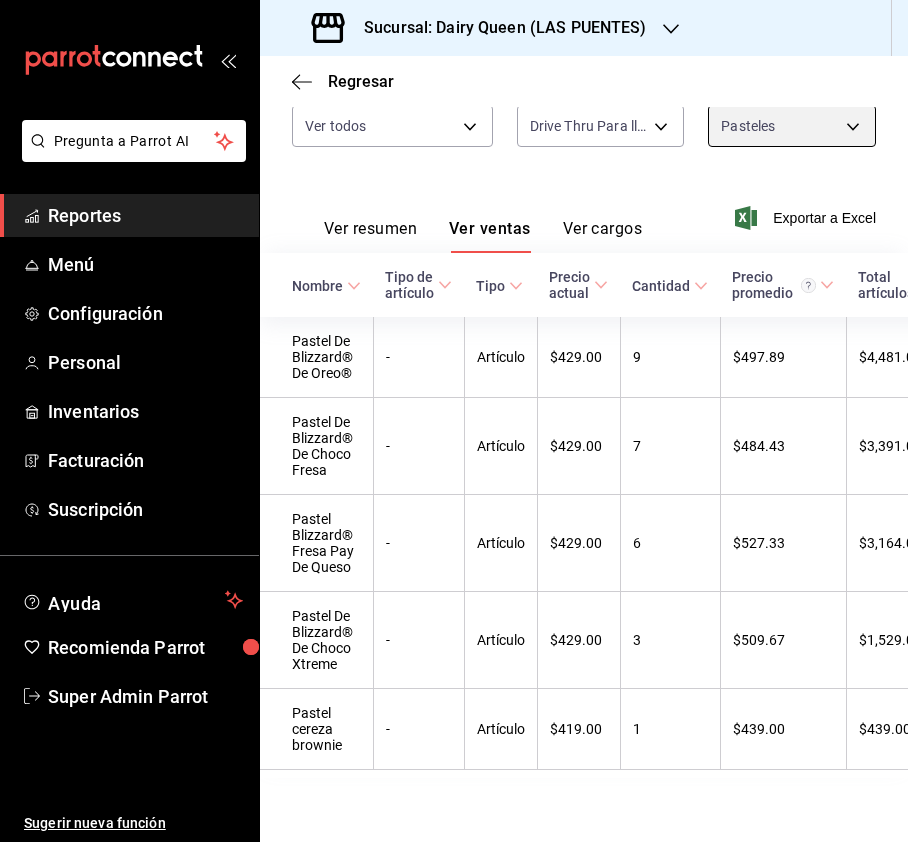 scroll, scrollTop: 280, scrollLeft: 0, axis: vertical 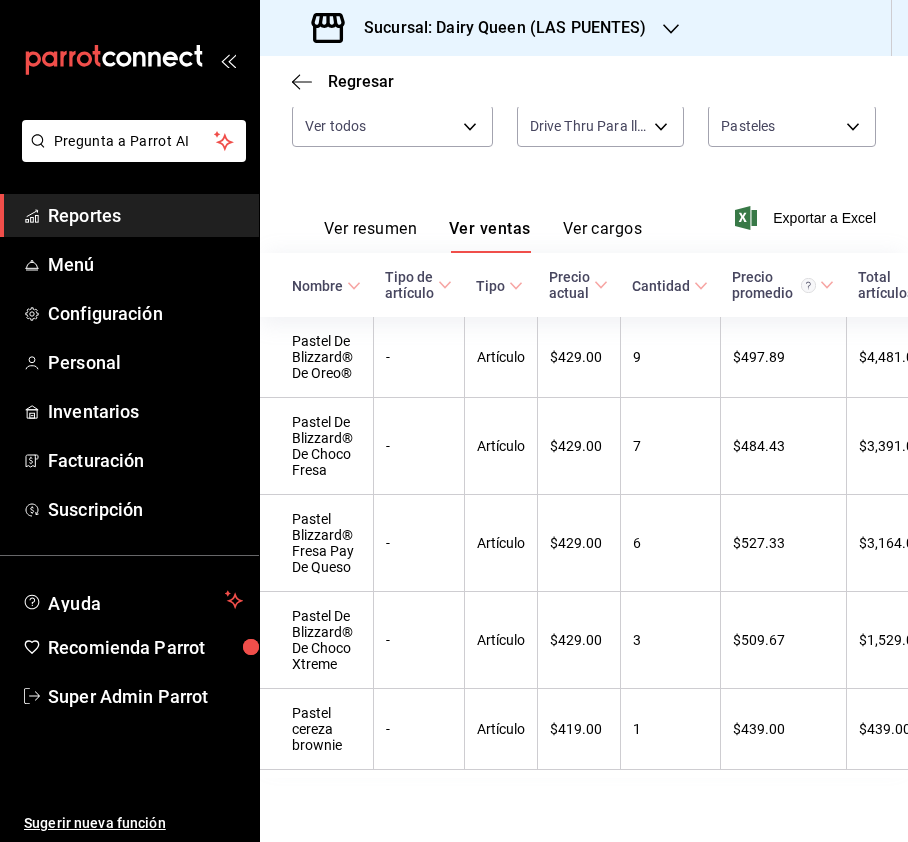 click on "Sucursal: Dairy Queen (LAS PUENTES)" at bounding box center [497, 28] 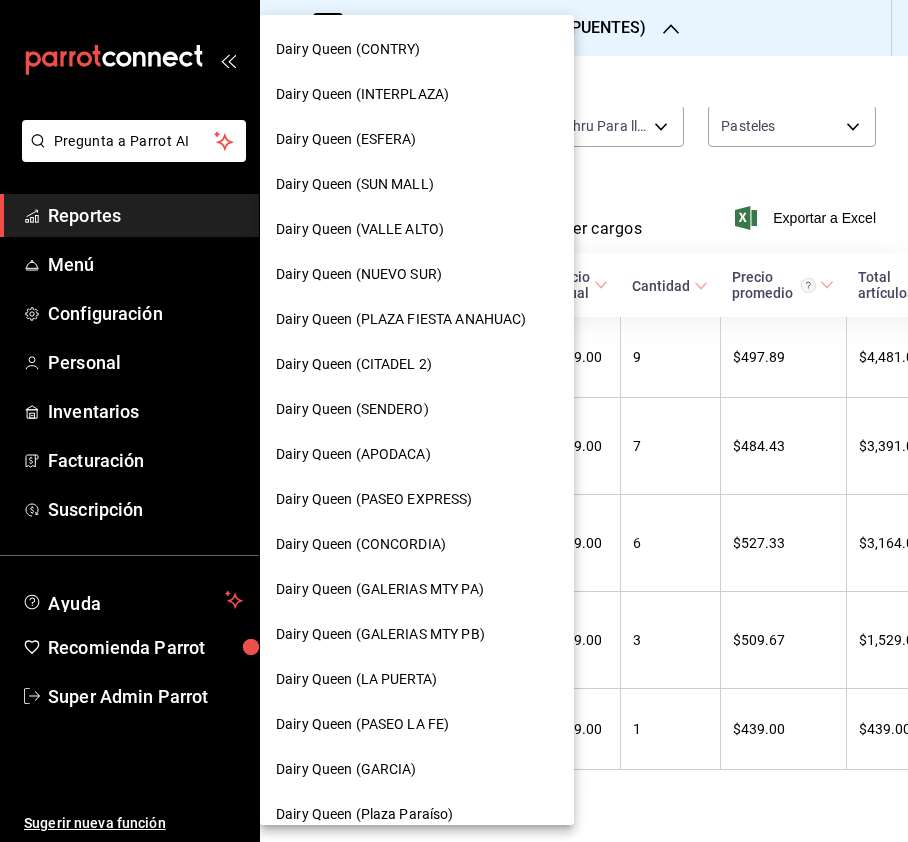 scroll, scrollTop: 400, scrollLeft: 0, axis: vertical 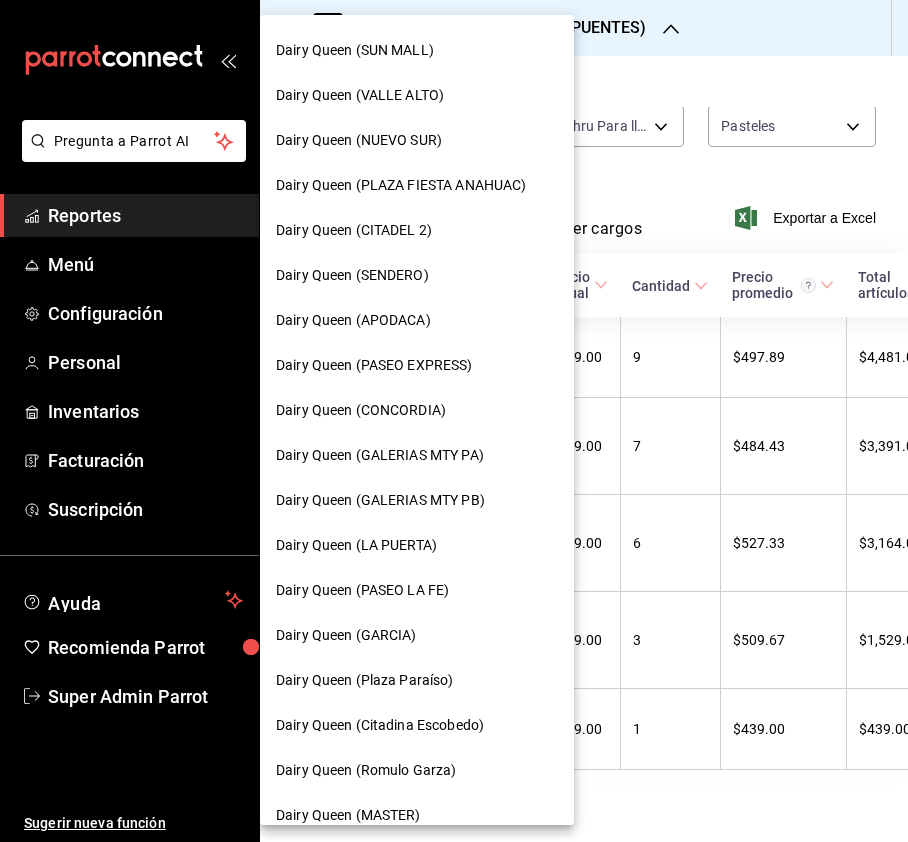 click on "Dairy Queen (NUEVO SUR)" at bounding box center [417, 140] 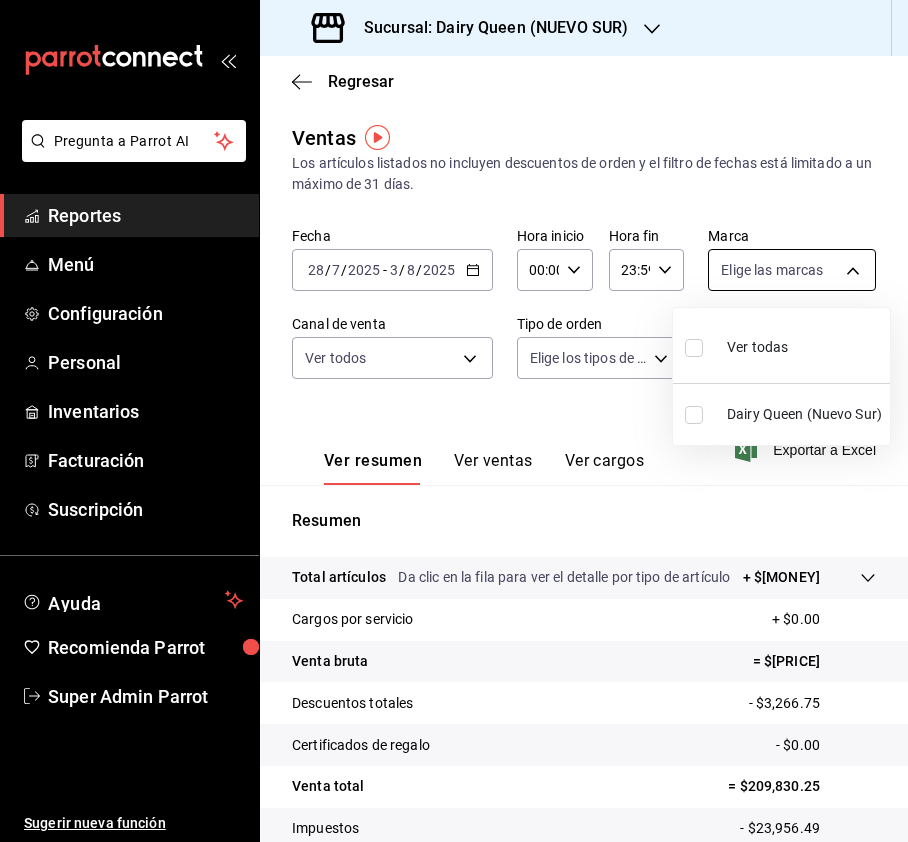 click on "Sucursal: Dairy Queen ([CITY])" at bounding box center [454, 421] 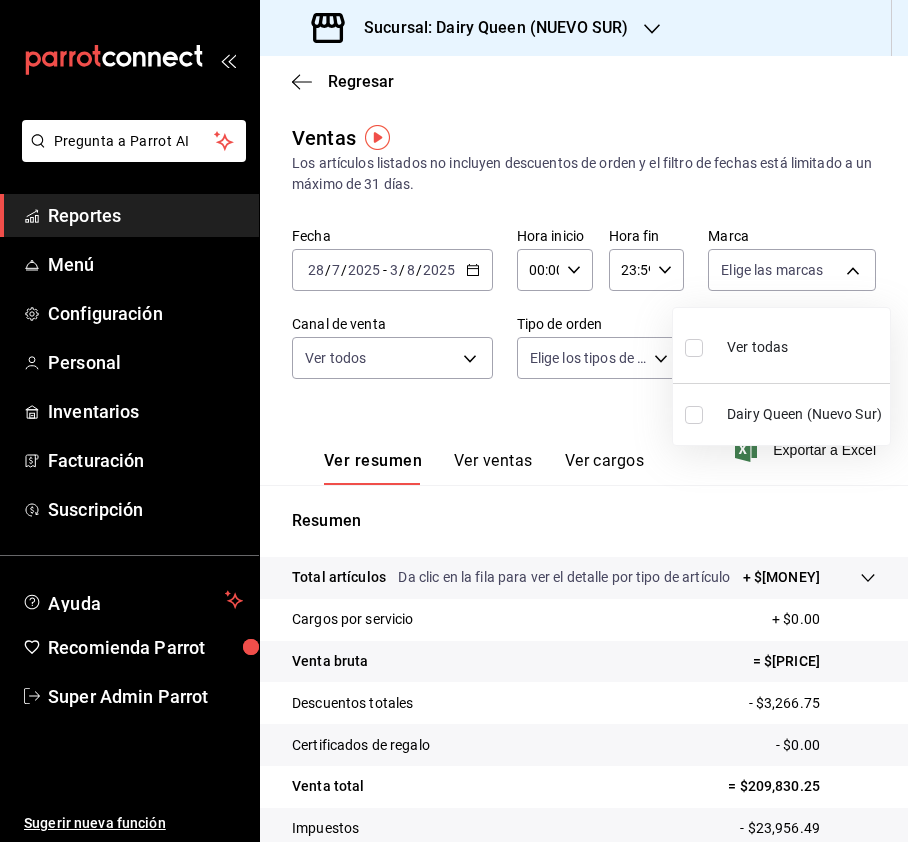 click at bounding box center [694, 348] 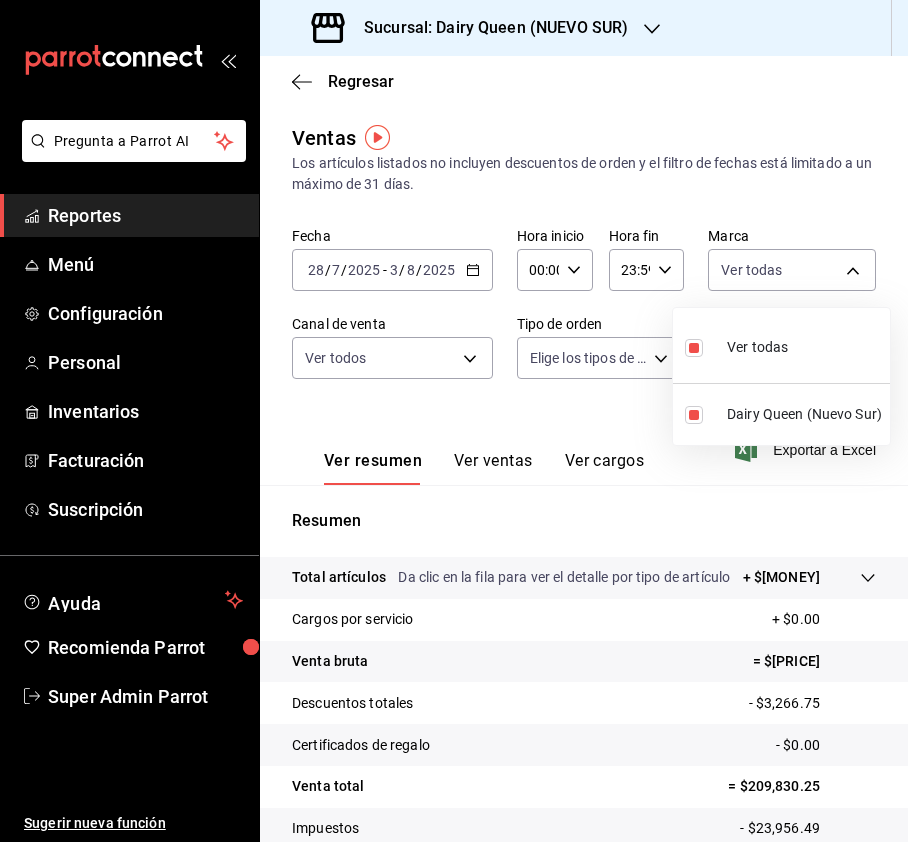 click at bounding box center (454, 421) 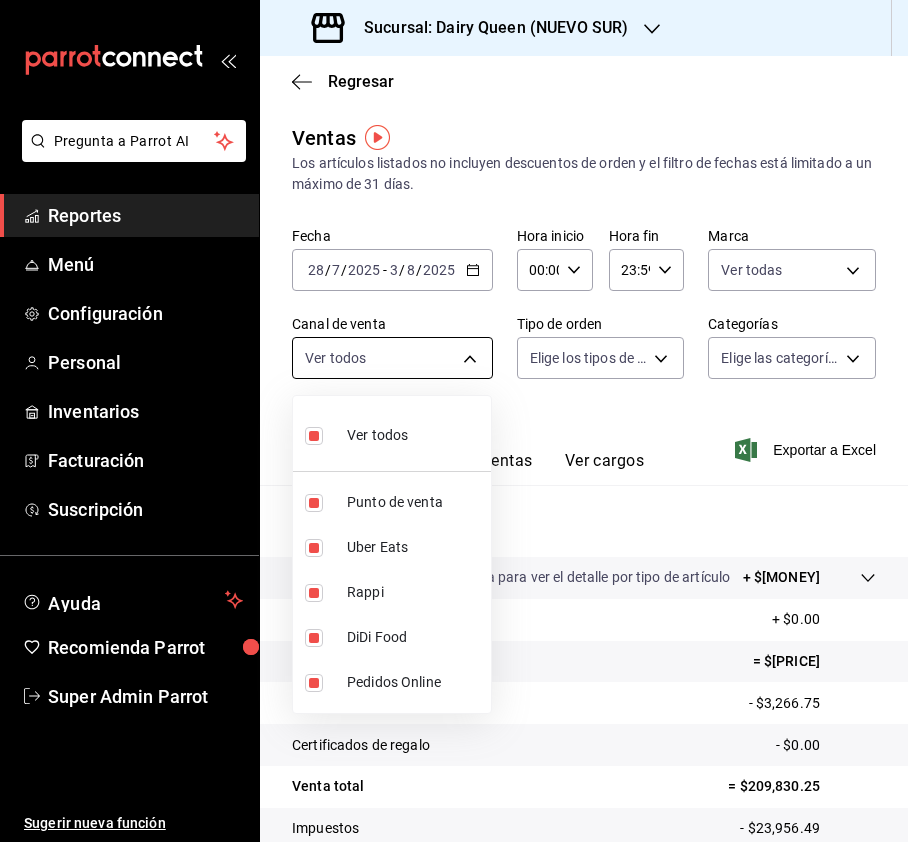 click on "Sucursal: Dairy Queen ([NUEVO SUR])" at bounding box center (454, 421) 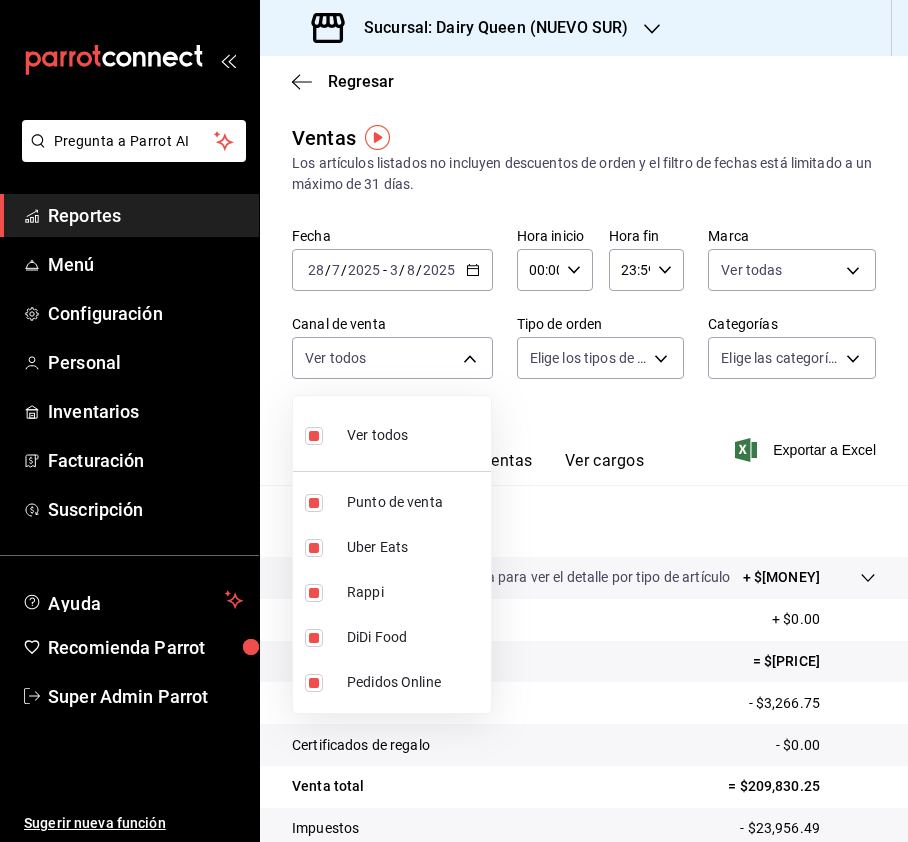 click at bounding box center [454, 421] 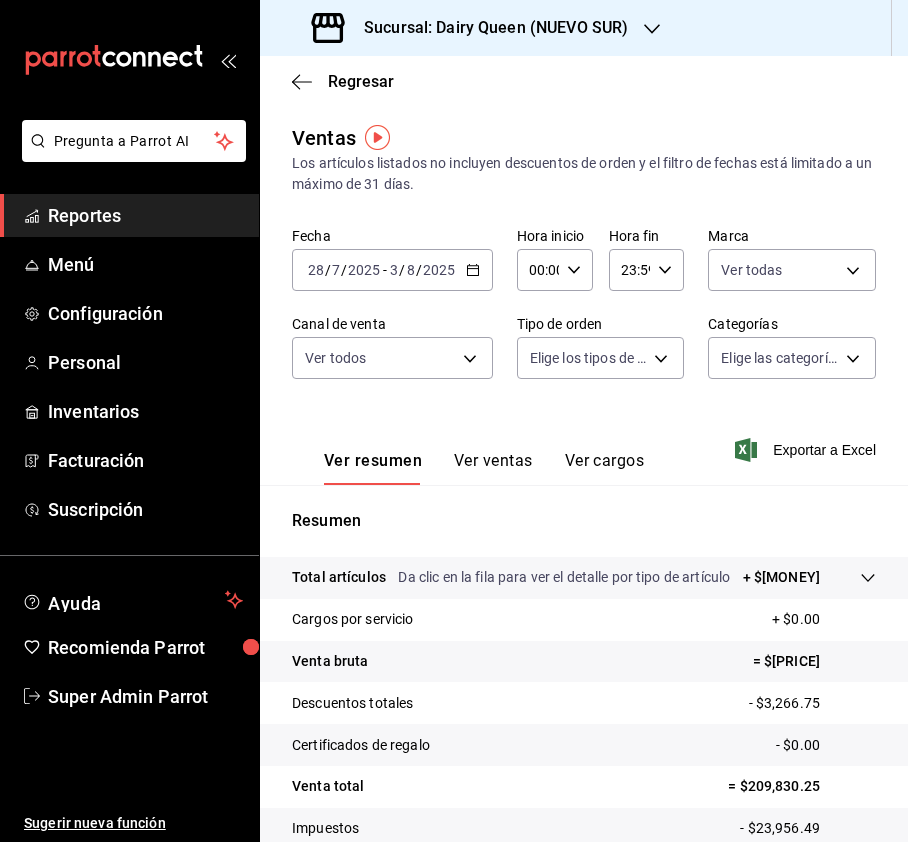 click on "Sucursal: Dairy Queen ([NUEVO SUR])" at bounding box center [454, 421] 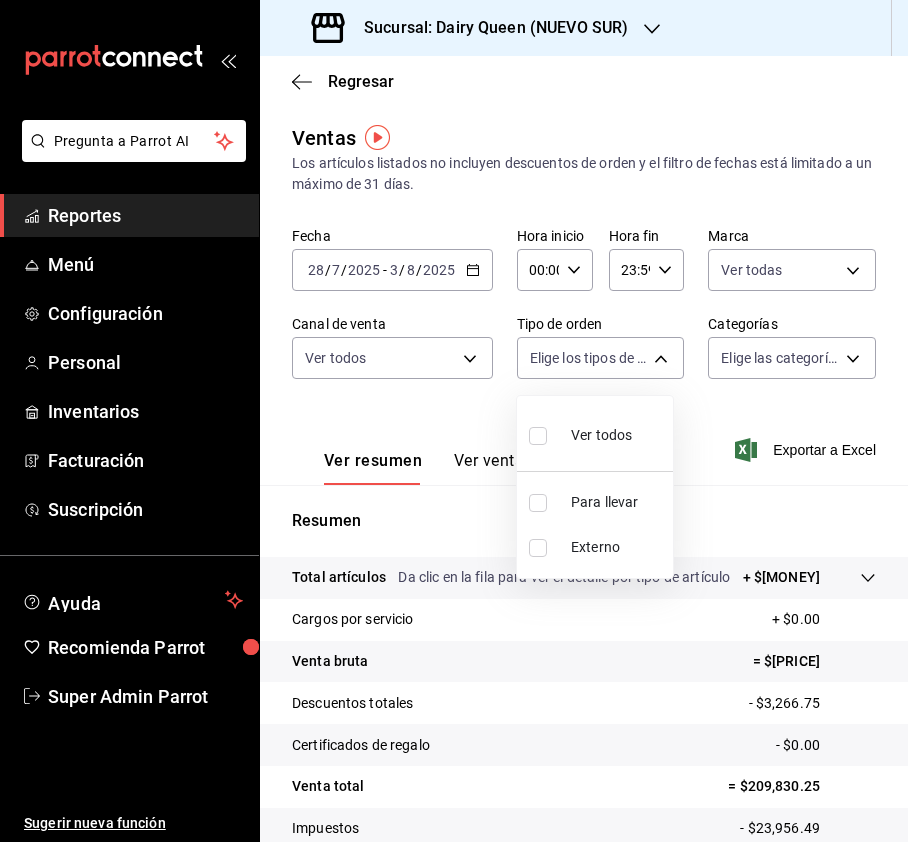 click at bounding box center [454, 421] 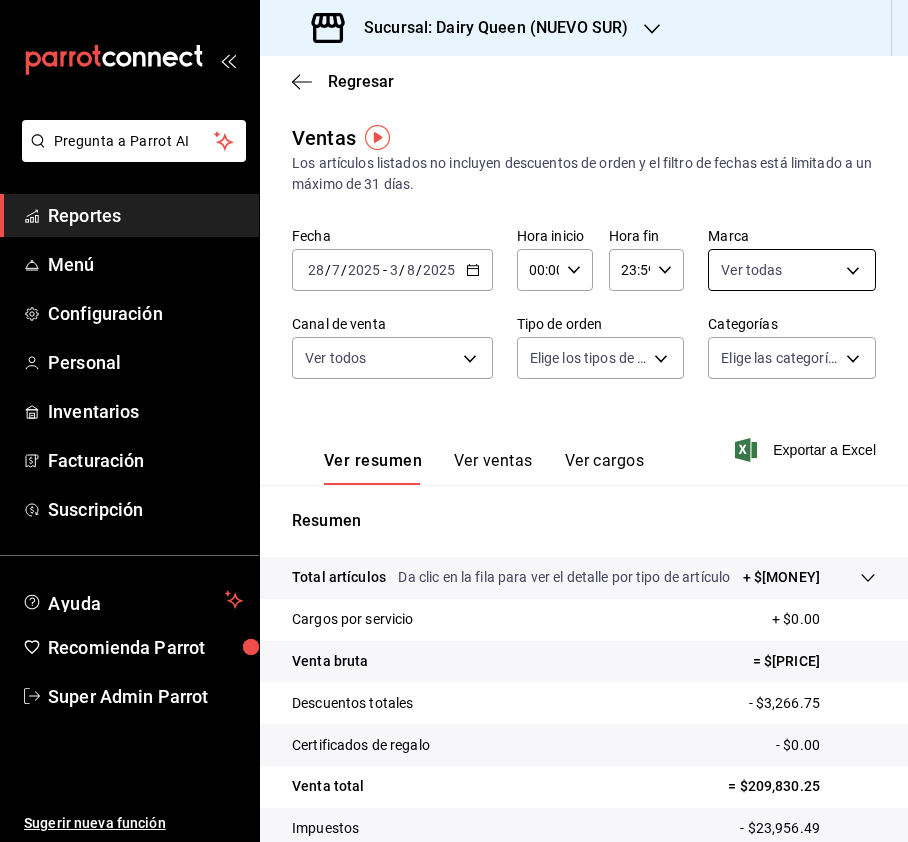 click on "Sucursal: Dairy Queen ([NUEVO SUR])" at bounding box center [454, 421] 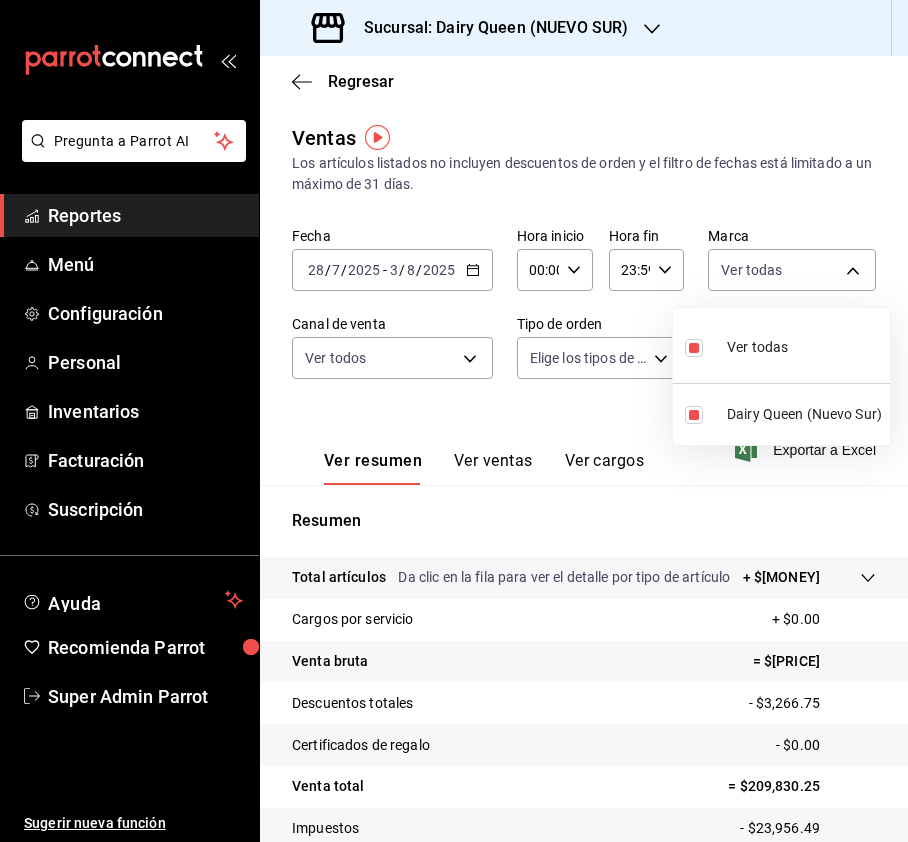 click at bounding box center [454, 421] 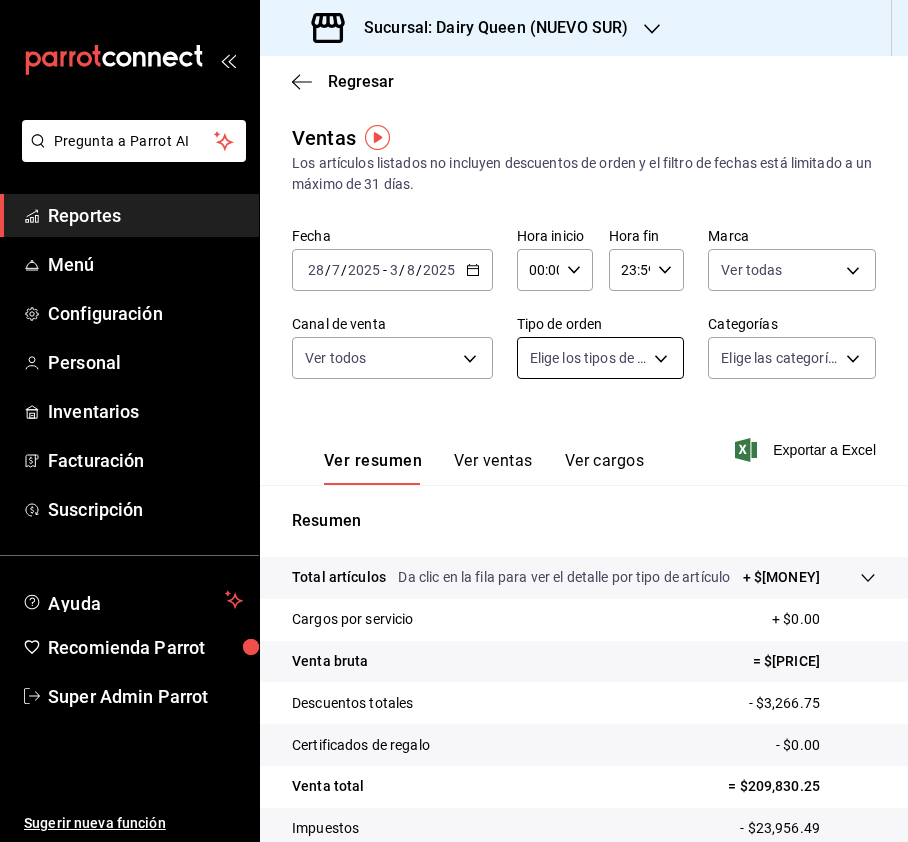 click on "Sucursal: Dairy Queen ([NUEVO SUR])" at bounding box center [454, 421] 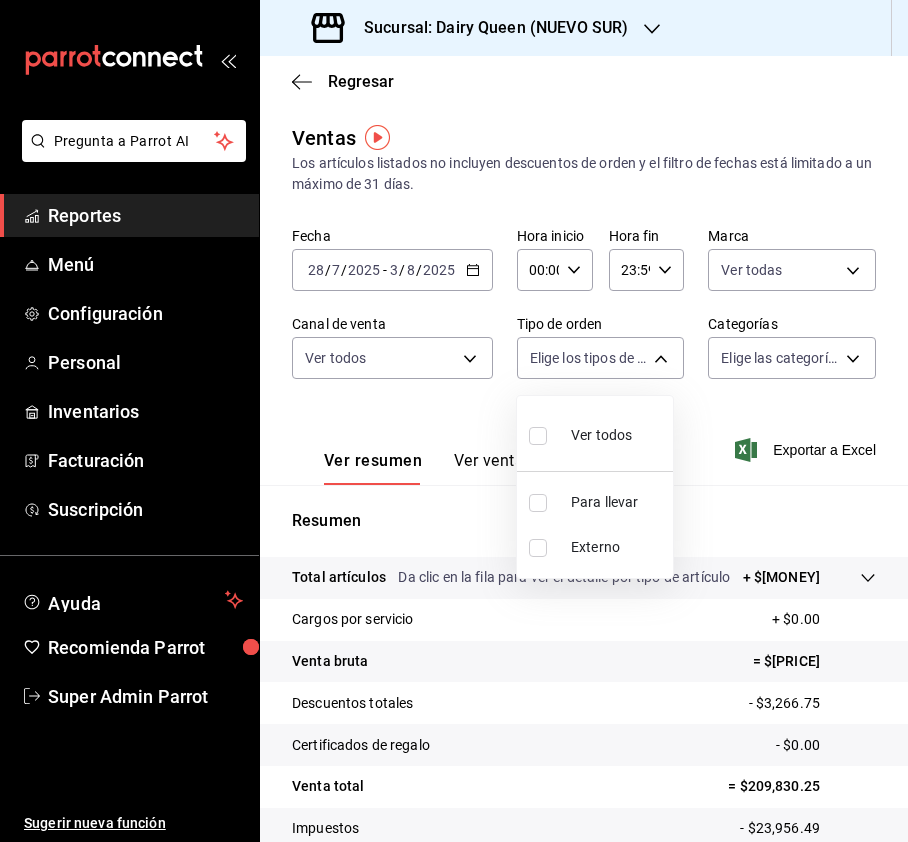 click at bounding box center (454, 421) 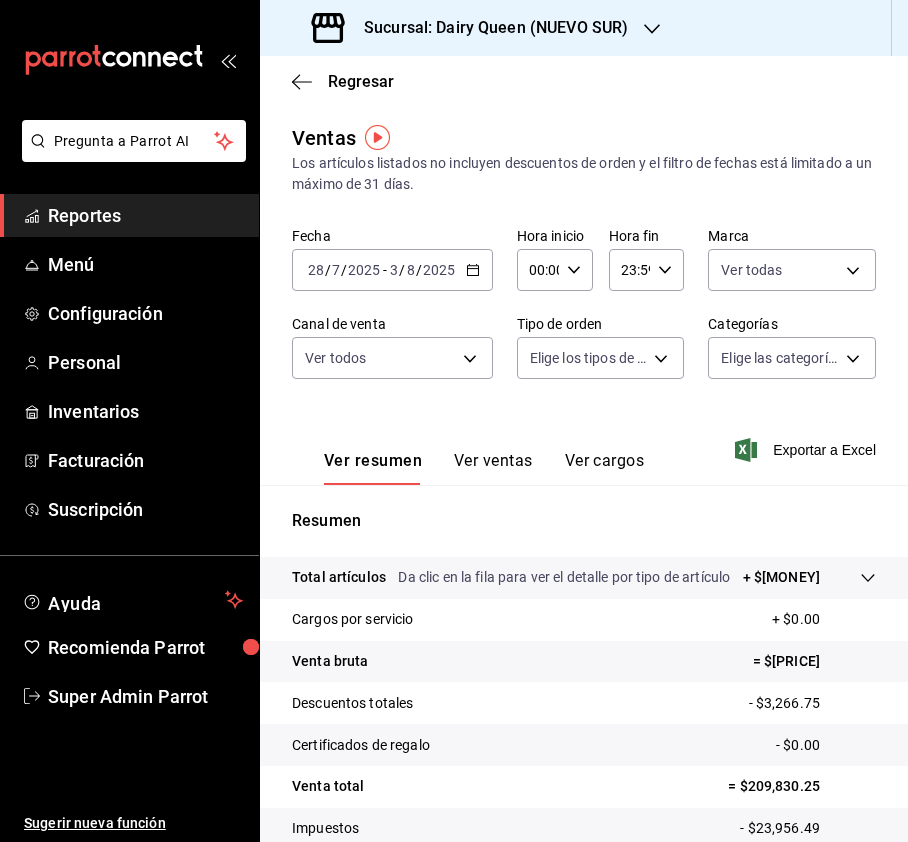 click on "Sucursal: Dairy Queen ([NUEVO SUR])" at bounding box center [454, 421] 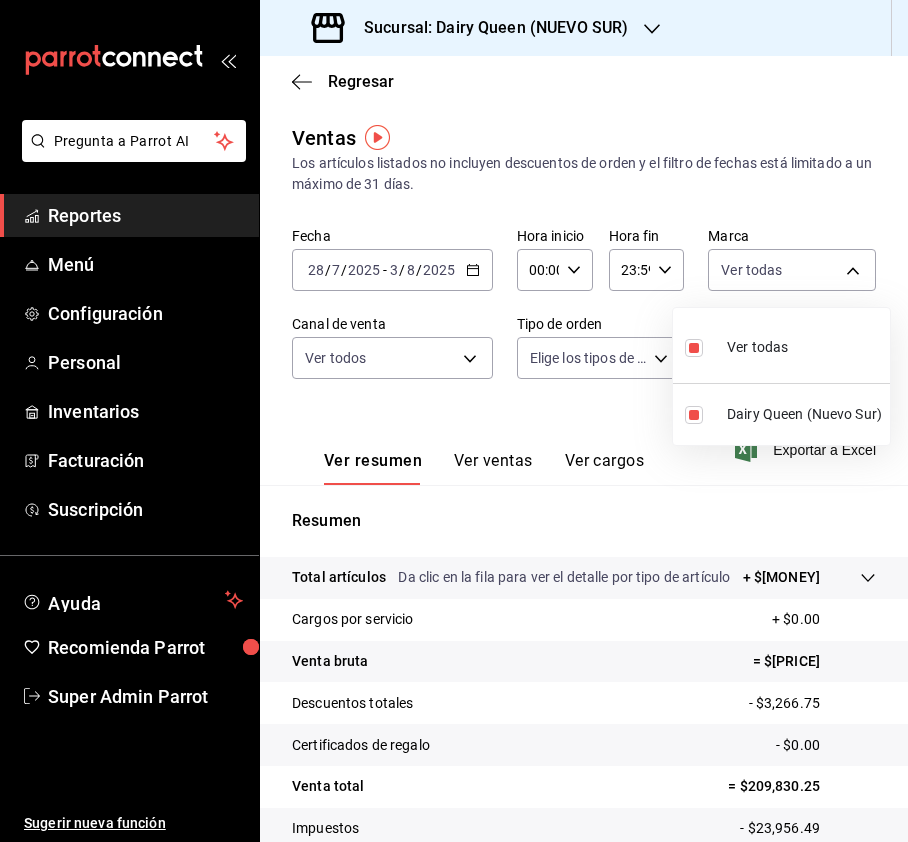 click at bounding box center (454, 421) 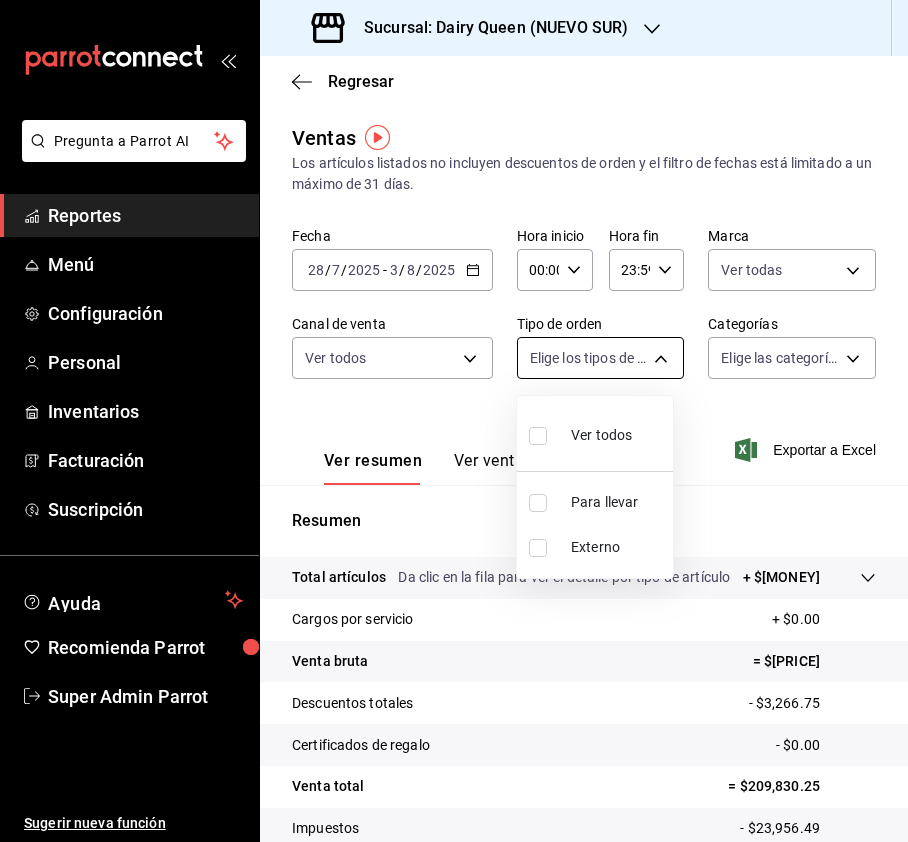click on "Sucursal: Dairy Queen ([NUEVO SUR])" at bounding box center [454, 421] 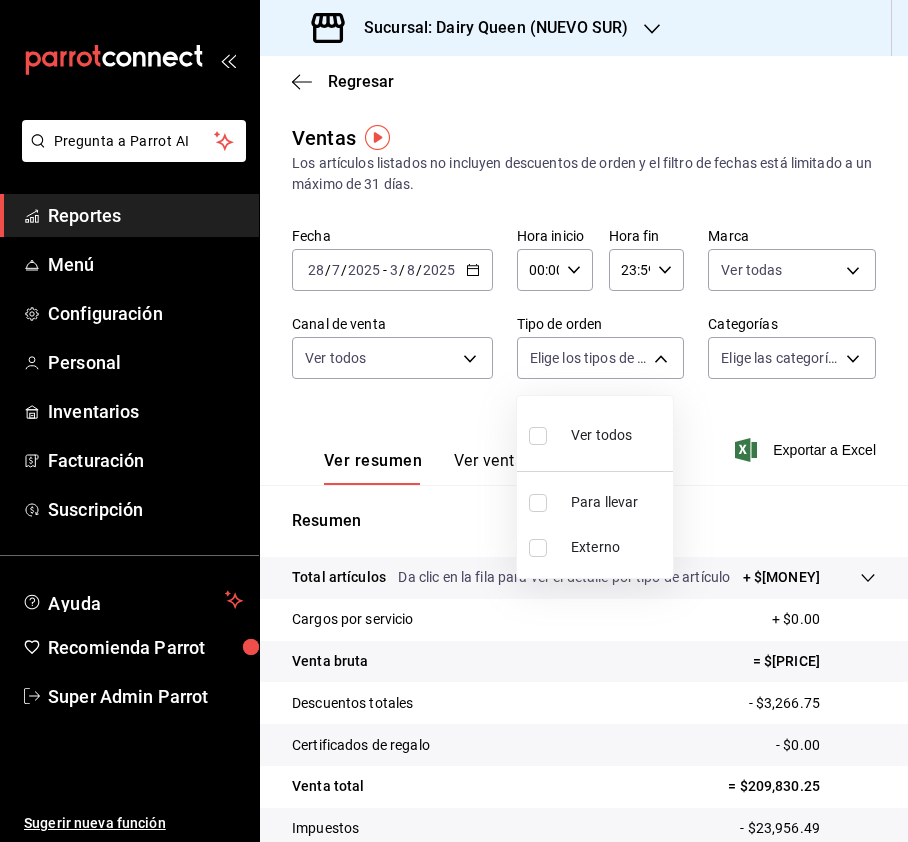 click on "Ver todos" at bounding box center (595, 433) 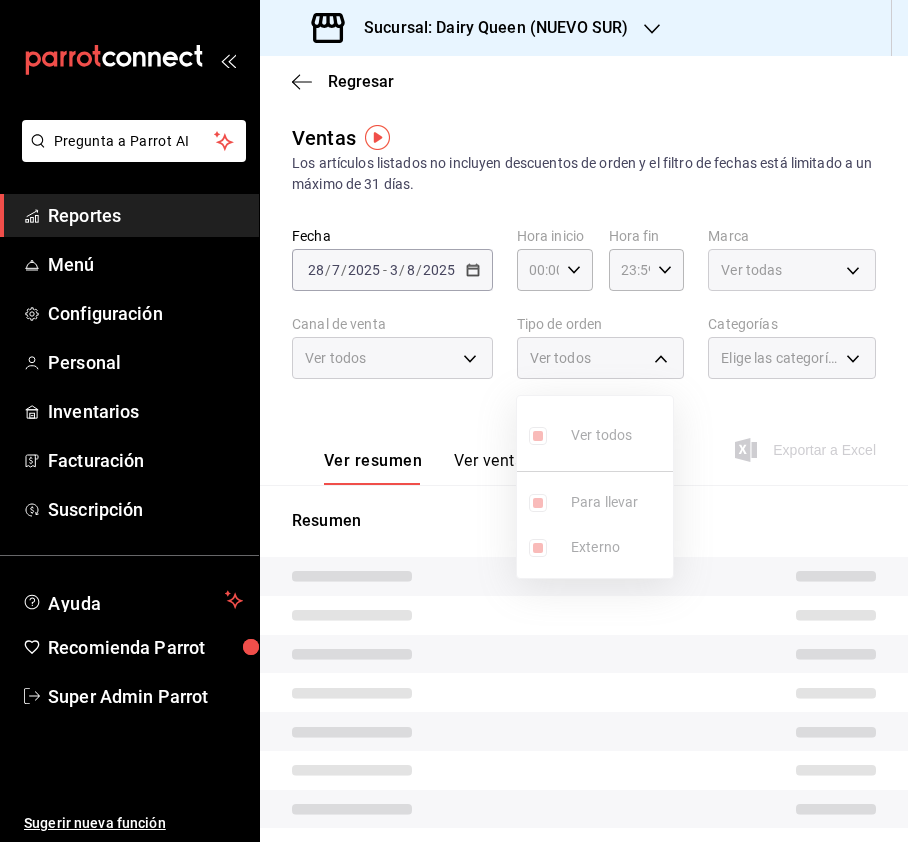 click at bounding box center (454, 421) 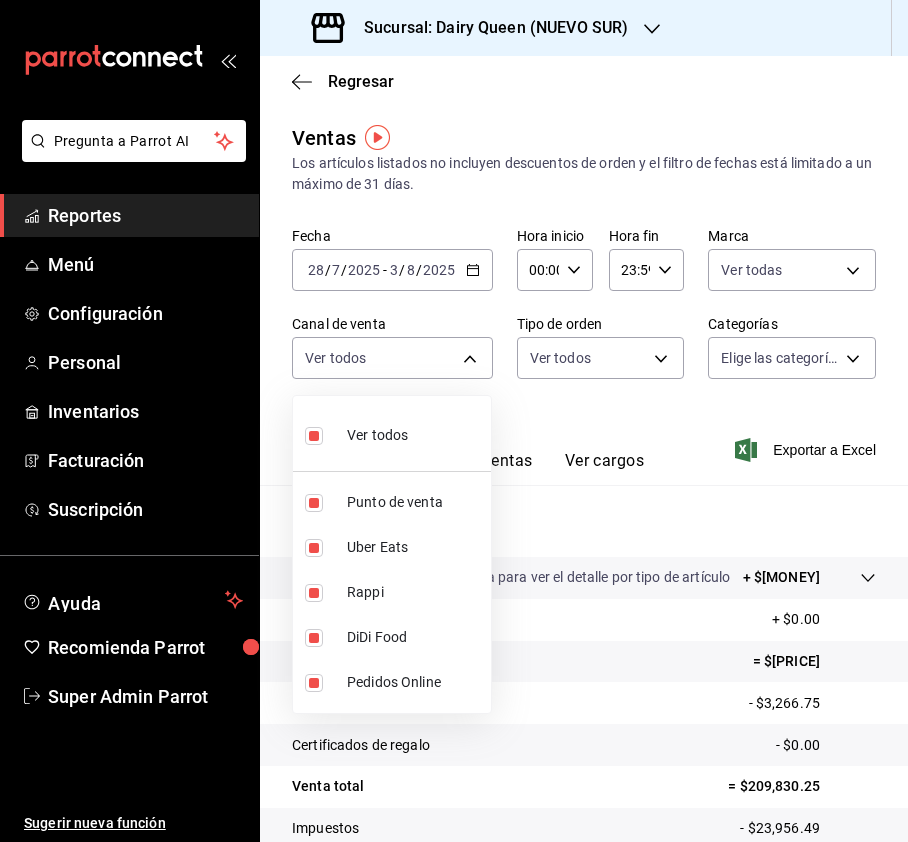 click on "Sucursal: Dairy Queen ([NUEVO SUR])" at bounding box center (454, 421) 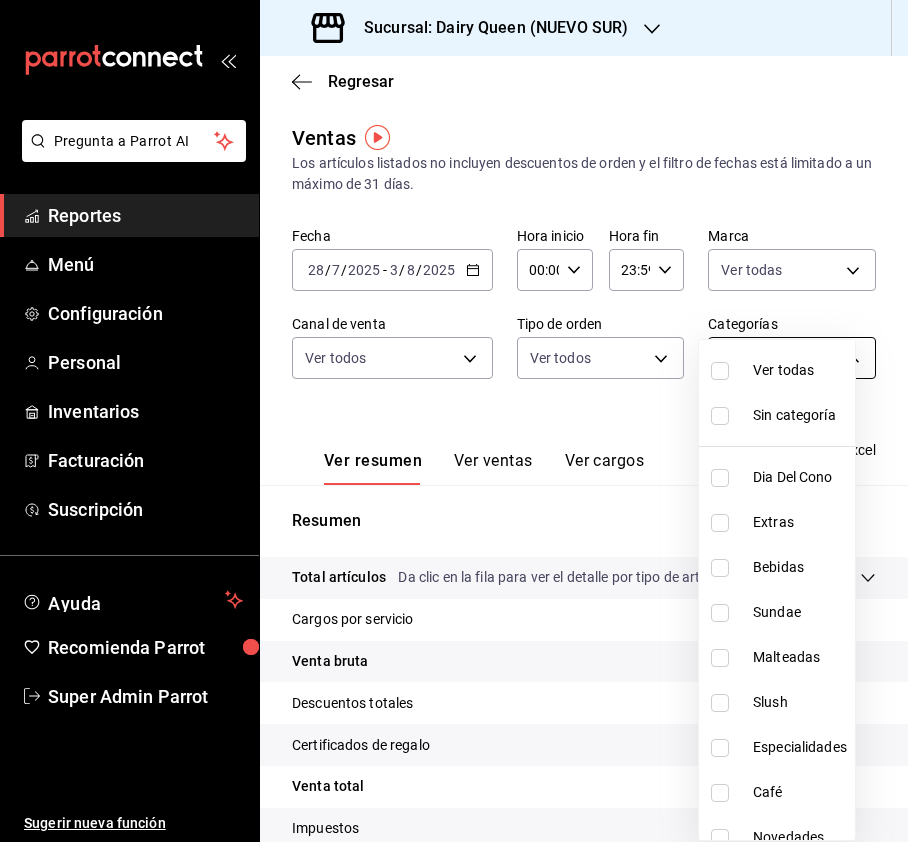 click on "Sucursal: Dairy Queen ([NUEVO SUR])" at bounding box center [454, 421] 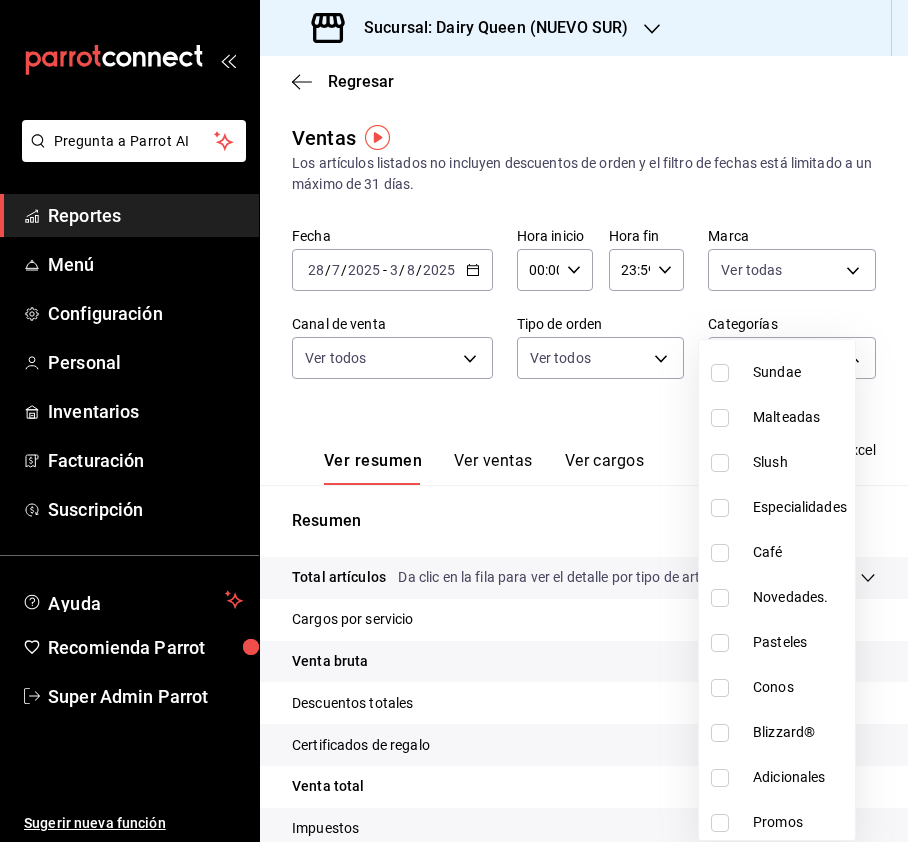 scroll, scrollTop: 245, scrollLeft: 0, axis: vertical 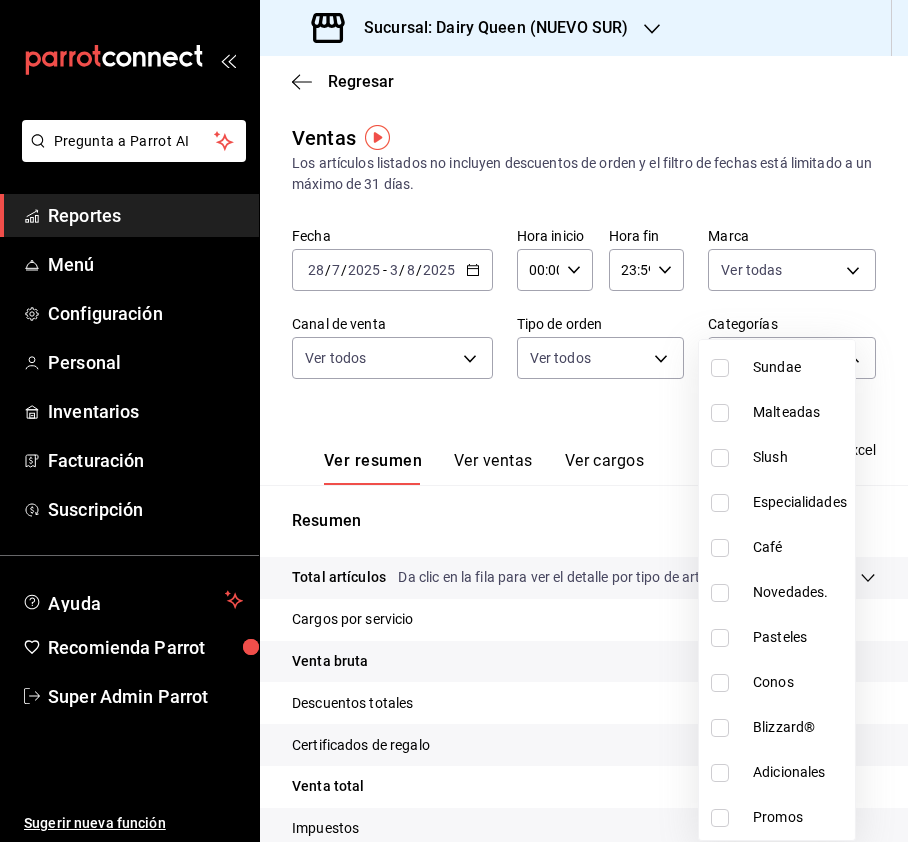 click at bounding box center [720, 638] 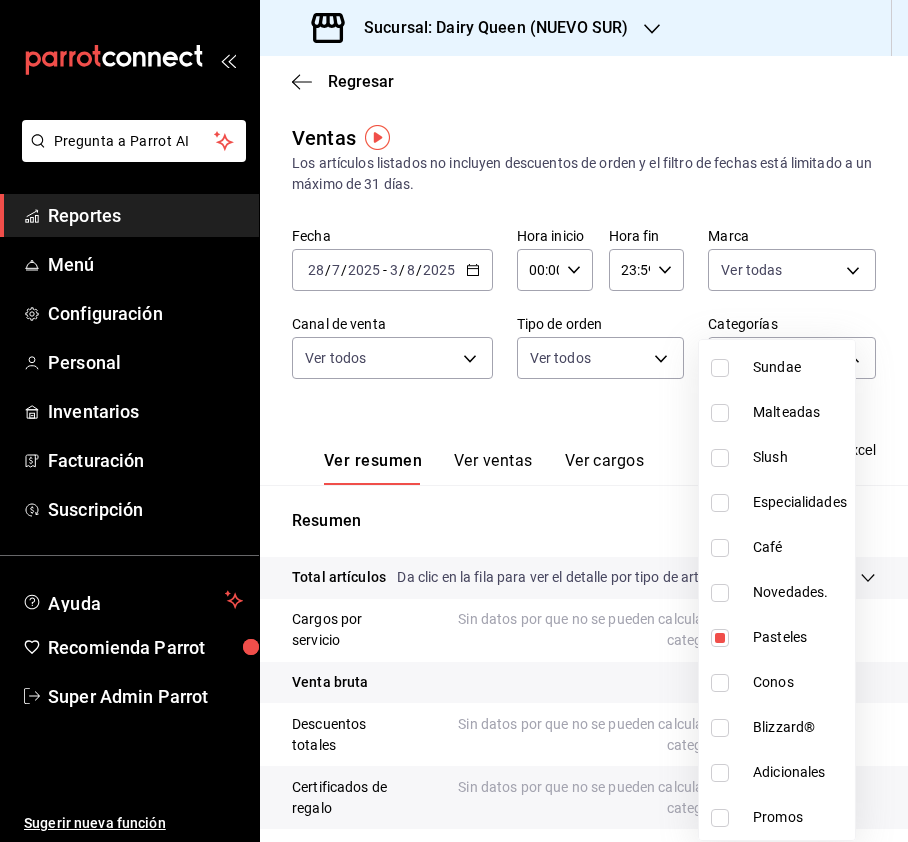click at bounding box center [454, 421] 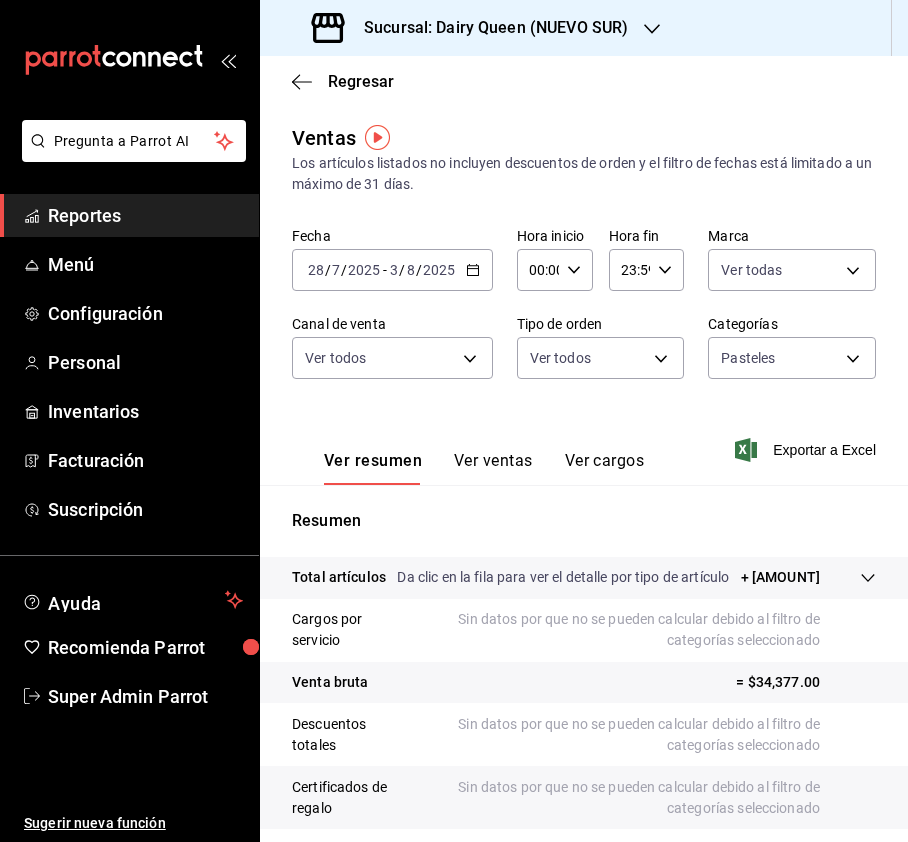 click on "Ver ventas" at bounding box center (493, 468) 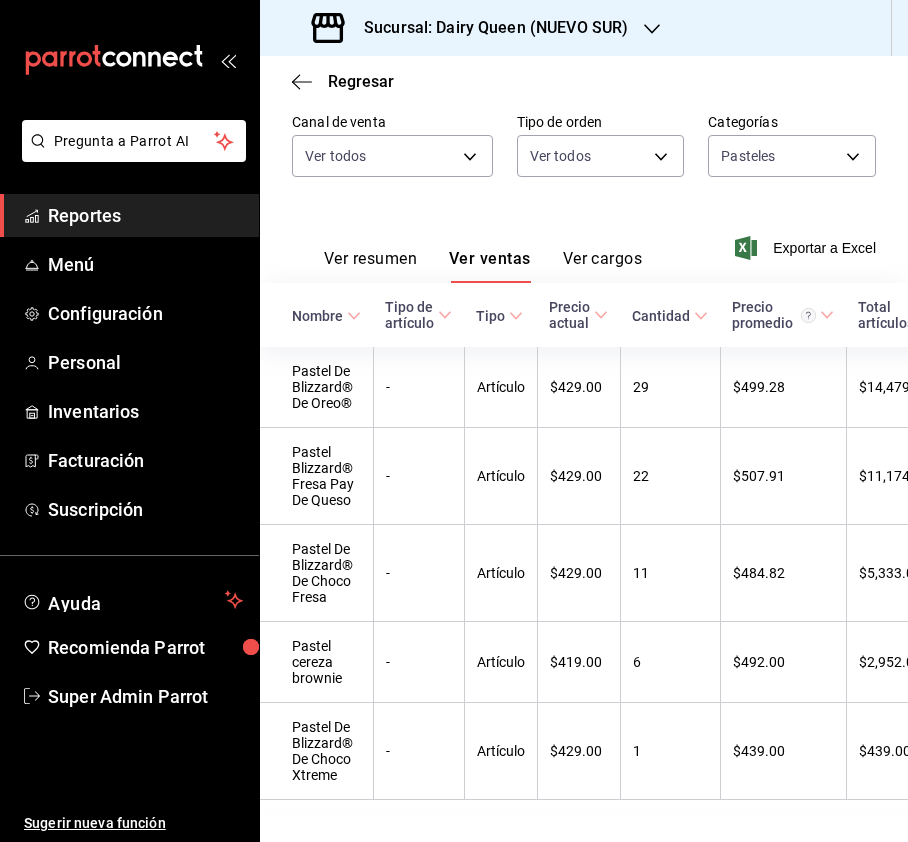scroll, scrollTop: 280, scrollLeft: 0, axis: vertical 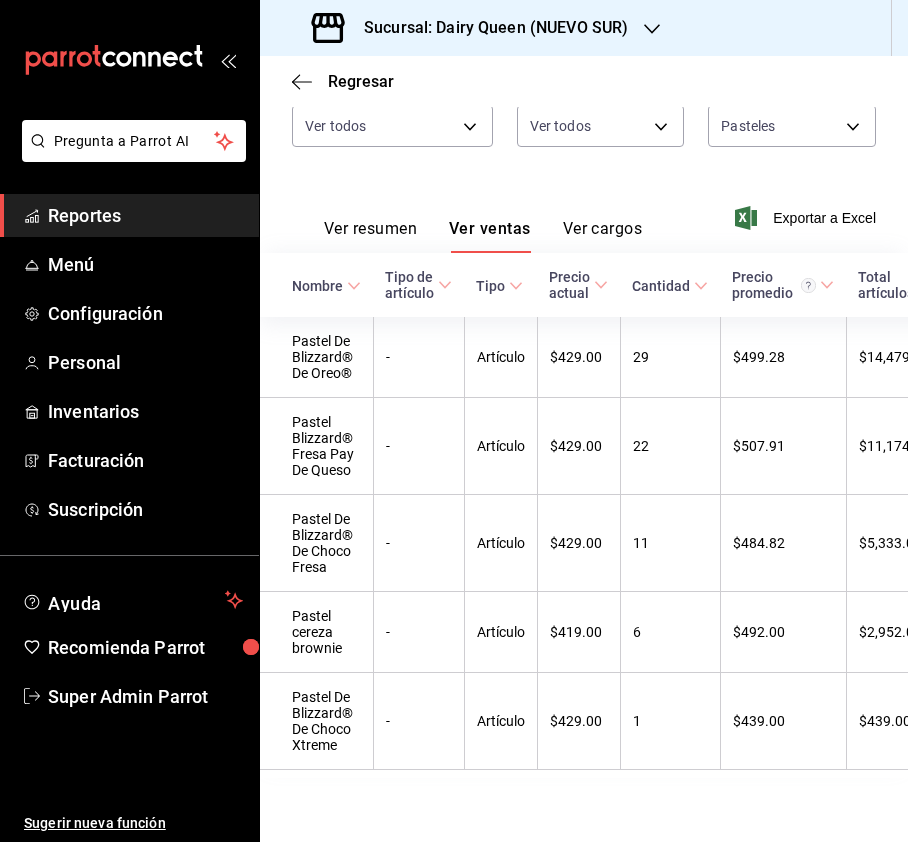 click on "Sucursal: Dairy Queen (NUEVO SUR)" at bounding box center (472, 28) 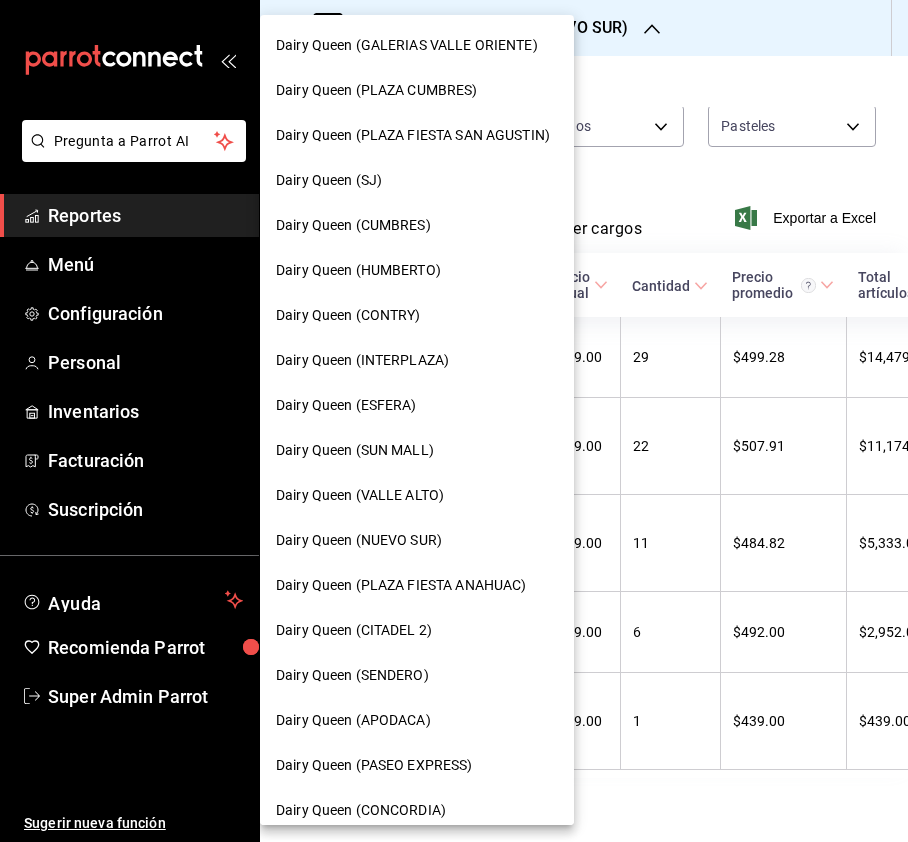 click on "Dairy Queen (ESFERA)" at bounding box center (417, 405) 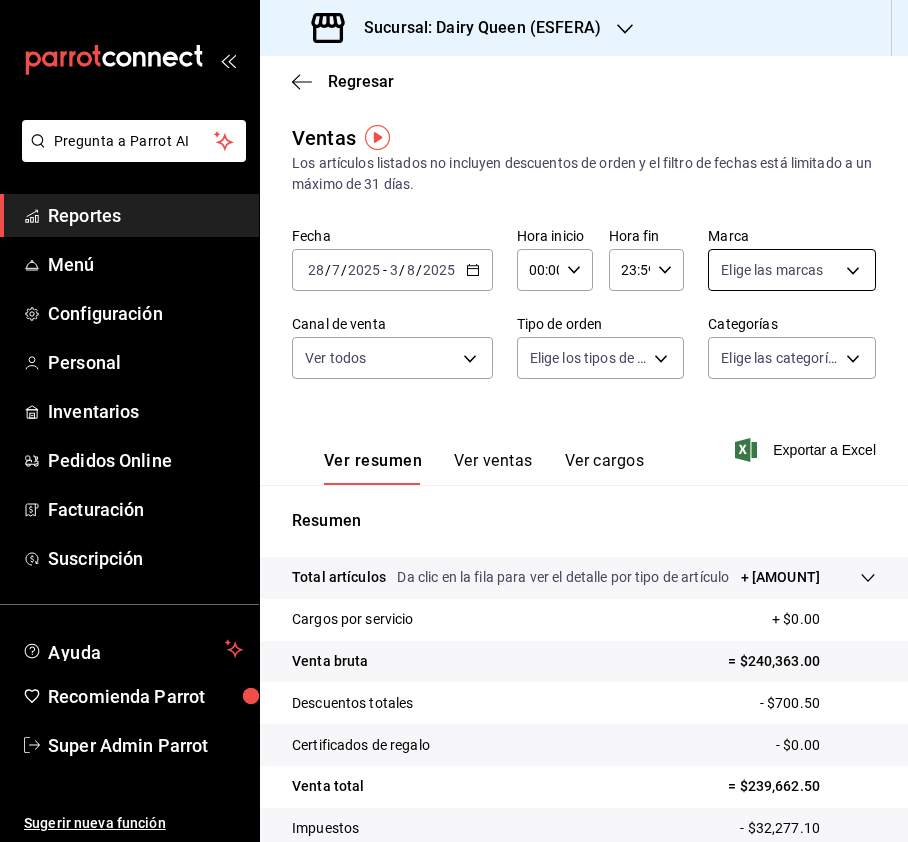 click on "Sucursal: Dairy Queen ([CITY]) Regresar Ventas Los artículos listados no incluyen descuentos de orden y el filtro de fechas está limitado a un máximo de 31 días. Fecha [DATE] [DATE] - [DATE] [DATE] Hora inicio 00:00 Hora inicio Hora fin 23:59 Hora fin Marca Elige las marcas Canal de venta Ver todos PARROT,UBER_EATS,RAPPI,DIDI_FOOD,ONLINE Tipo de orden Elige los tipos de orden Categorías Elige las categorías Ver resumen Ver ventas Ver cargos Exportar a Excel Resumen Total artículos Da clic en la fila para ver el detalle por tipo de artículo + $[MONEY] Cargos por servicio + $[MONEY] Venta bruta = $[MONEY] Descuentos totales - $[MONEY] Certificados de regalo - $[MONEY] Venta total = $[MONEY] Impuestos - $[MONEY] Venta neta = $[MONEY] GANA 1 MES GRATIS EN TU SUSCRIPCIÓN AQUÍ" at bounding box center (454, 421) 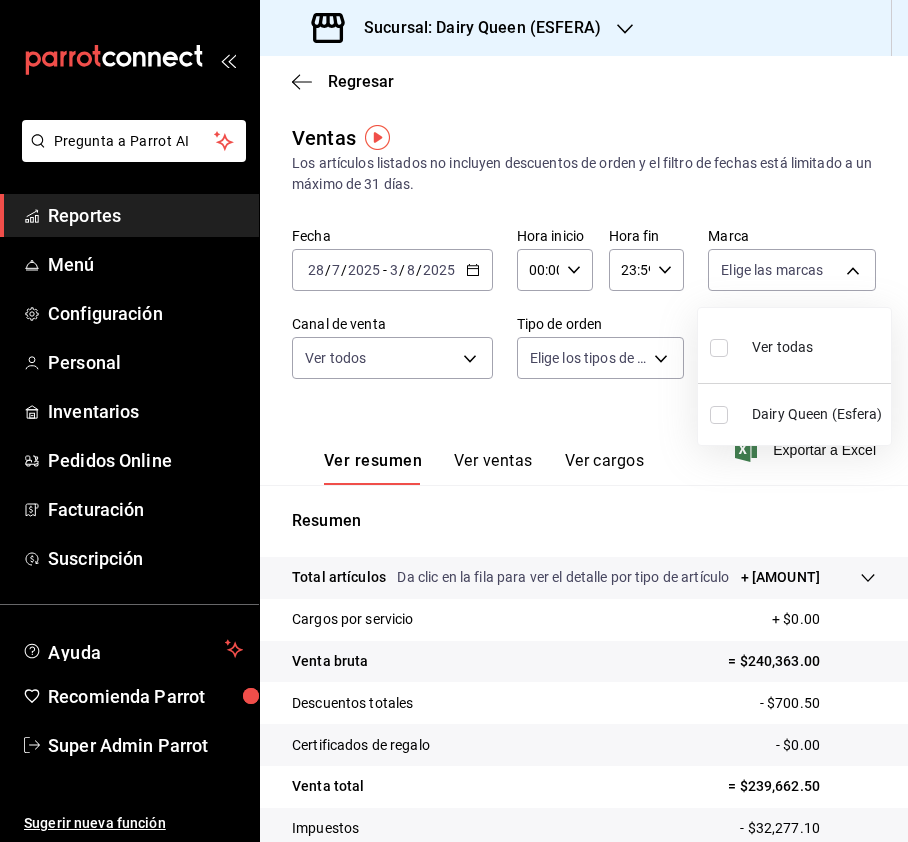 click at bounding box center [719, 348] 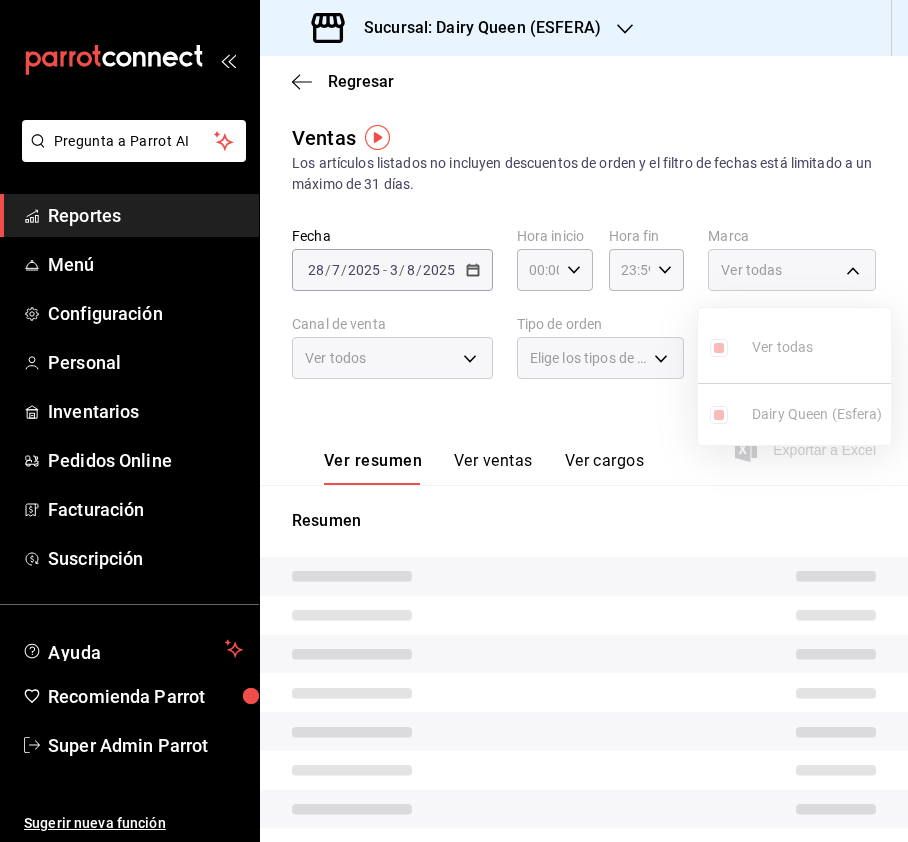 click at bounding box center (454, 421) 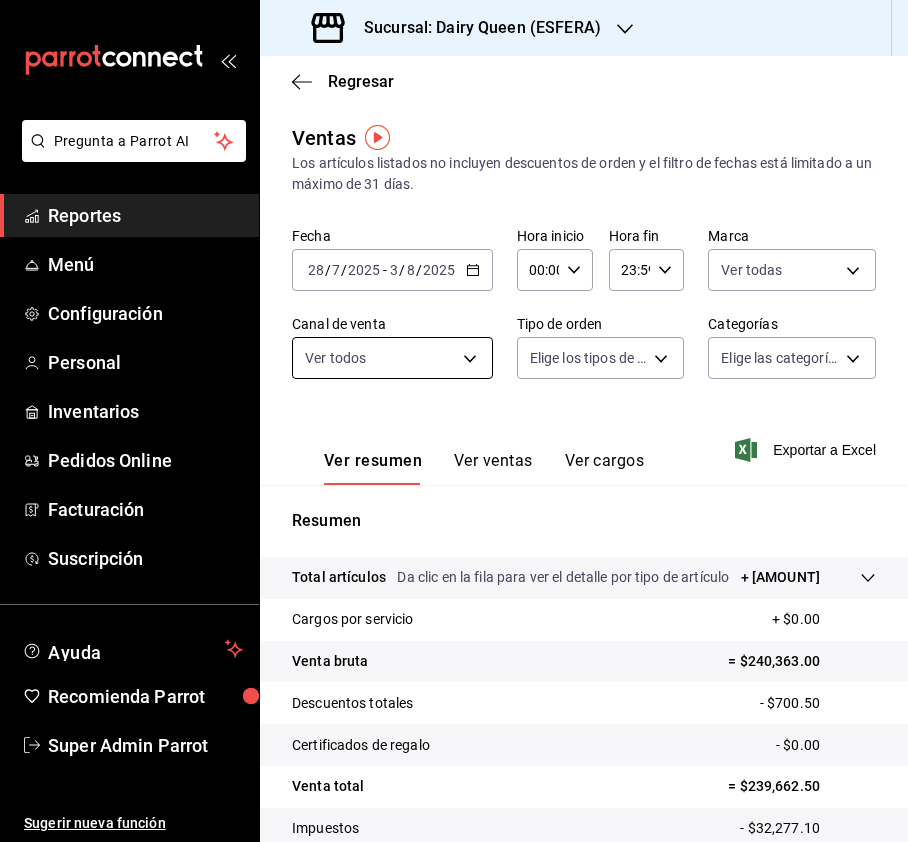 click on "Pregunta a Parrot AI Reportes   Menú   Configuración   Personal   Inventarios   Pedidos Online   Facturación   Suscripción   Ayuda Recomienda Parrot   Super Admin Parrot   Sugerir nueva función   Sucursal: Dairy Queen ([ALPHANUMERIC_ID]) Regresar Ventas Los artículos listados no incluyen descuentos de orden y el filtro de fechas está limitado a un máximo de 31 días. Fecha [DATE] [DATE] - [DATE] [DATE] Hora inicio [TIME] Hora inicio Hora fin [TIME] Hora fin Marca Ver todas [ALPHANUMERIC_ID] Canal de venta Ver todos PARROT,UBER_EATS,RAPPI,DIDI_FOOD,ONLINE Tipo de orden Elige los tipos de orden Categorías Elige las categorías Ver resumen Ver ventas Ver cargos Exportar a Excel Resumen Total artículos Da clic en la fila para ver el detalle por tipo de artículo + $[PRICE] Cargos por servicio + $[PRICE] Venta bruta = $[PRICE] Descuentos totales - $[PRICE] Certificados de regalo - $[PRICE] Venta total = $[PRICE] Impuestos - $[PRICE] Venta neta = $[PRICE] Ir a video" at bounding box center (454, 421) 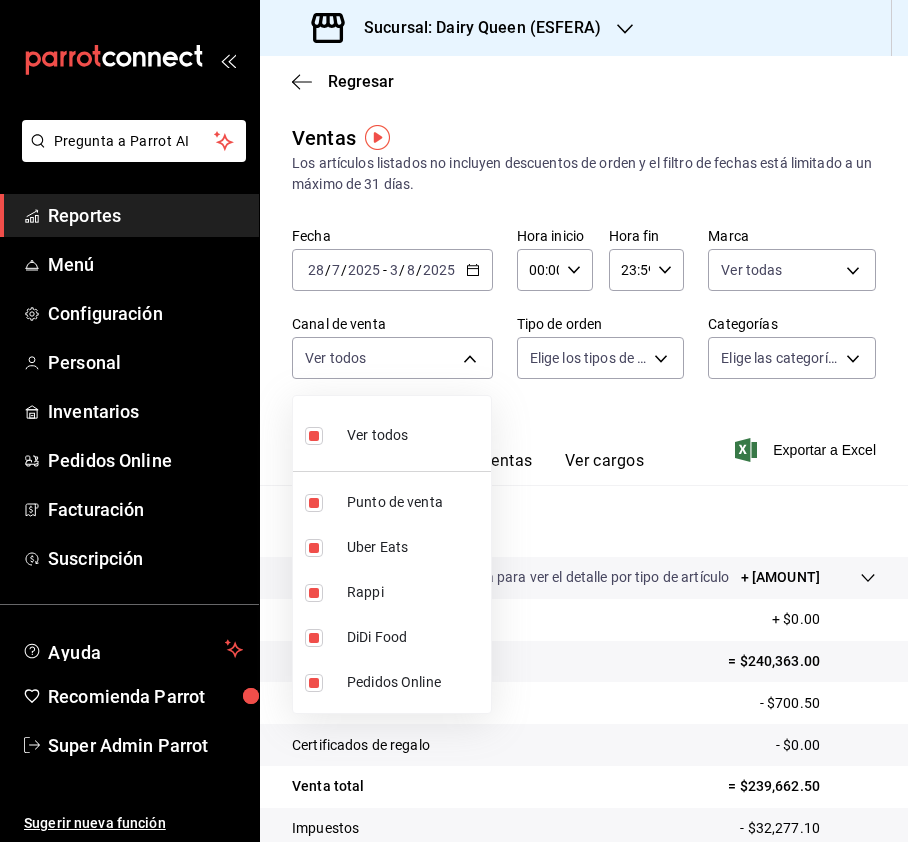 click at bounding box center (454, 421) 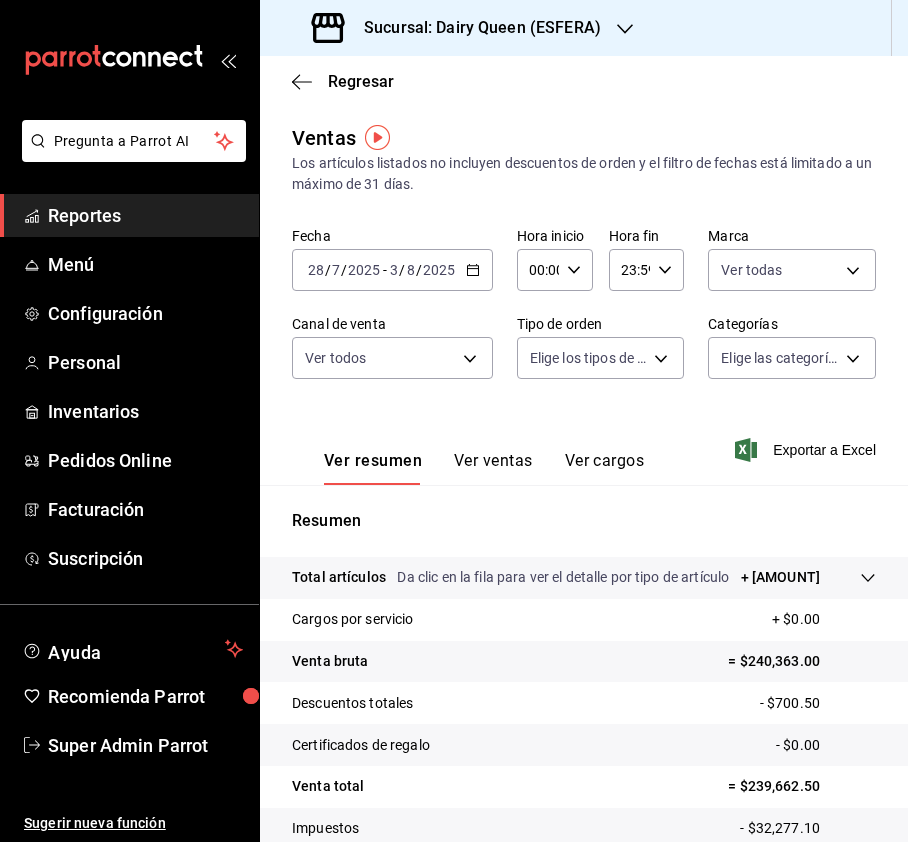 click on "Pregunta a Parrot AI Reportes   Menú   Configuración   Personal   Inventarios   Pedidos Online   Facturación   Suscripción   Ayuda Recomienda Parrot   Super Admin Parrot   Sugerir nueva función   Sucursal: Dairy Queen ([ALPHANUMERIC_ID]) Regresar Ventas Los artículos listados no incluyen descuentos de orden y el filtro de fechas está limitado a un máximo de 31 días. Fecha [DATE] [DATE] - [DATE] [DATE] Hora inicio [TIME] Hora inicio Hora fin [TIME] Hora fin Marca Ver todas [ALPHANUMERIC_ID] Canal de venta Ver todos PARROT,UBER_EATS,RAPPI,DIDI_FOOD,ONLINE Tipo de orden Elige los tipos de orden Categorías Elige las categorías Ver resumen Ver ventas Ver cargos Exportar a Excel Resumen Total artículos Da clic en la fila para ver el detalle por tipo de artículo + $[PRICE] Cargos por servicio + $[PRICE] Venta bruta = $[PRICE] Descuentos totales - $[PRICE] Certificados de regalo - $[PRICE] Venta total = $[PRICE] Impuestos - $[PRICE] Venta neta = $[PRICE] Ir a video" at bounding box center [454, 421] 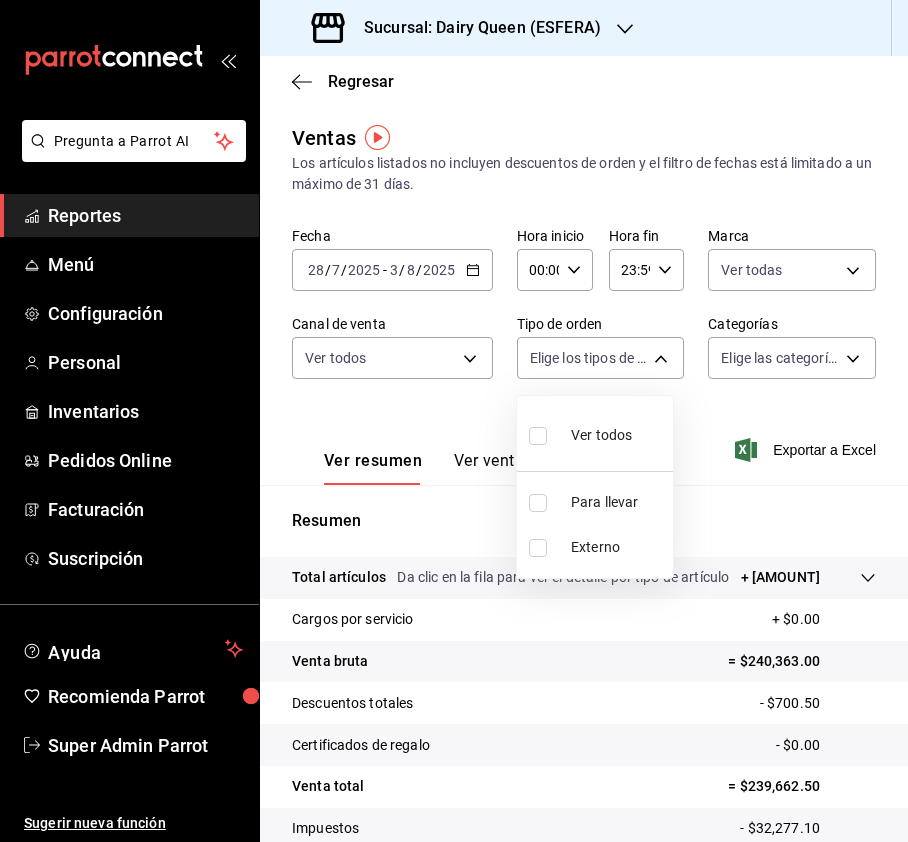 click at bounding box center (538, 436) 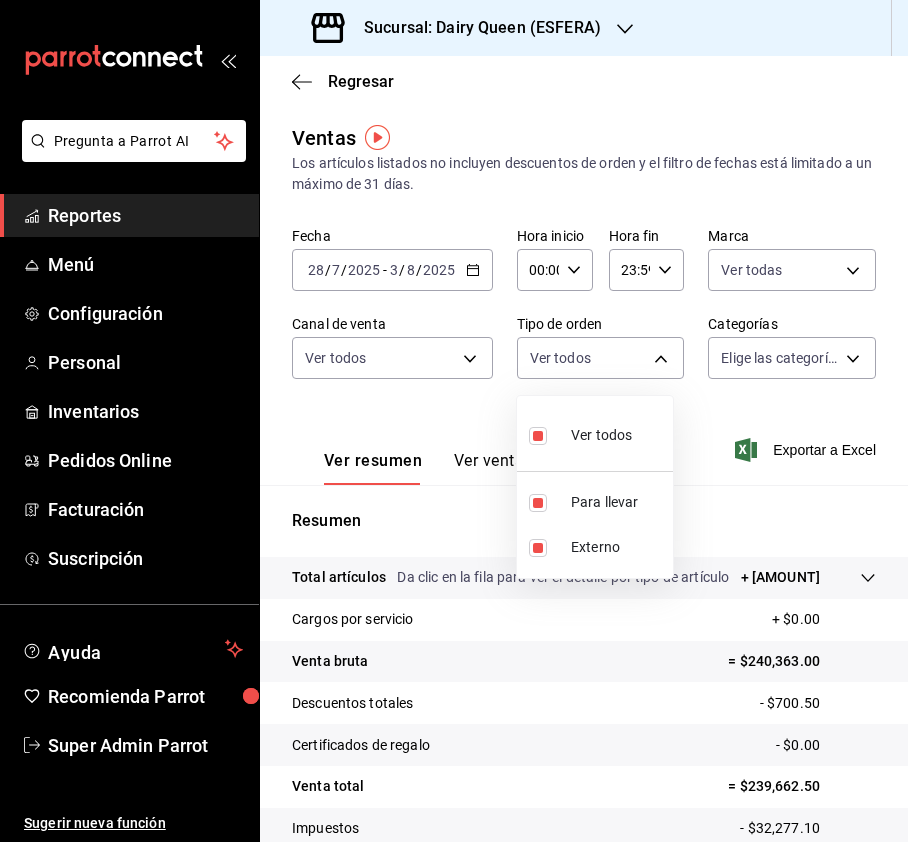 click at bounding box center (454, 421) 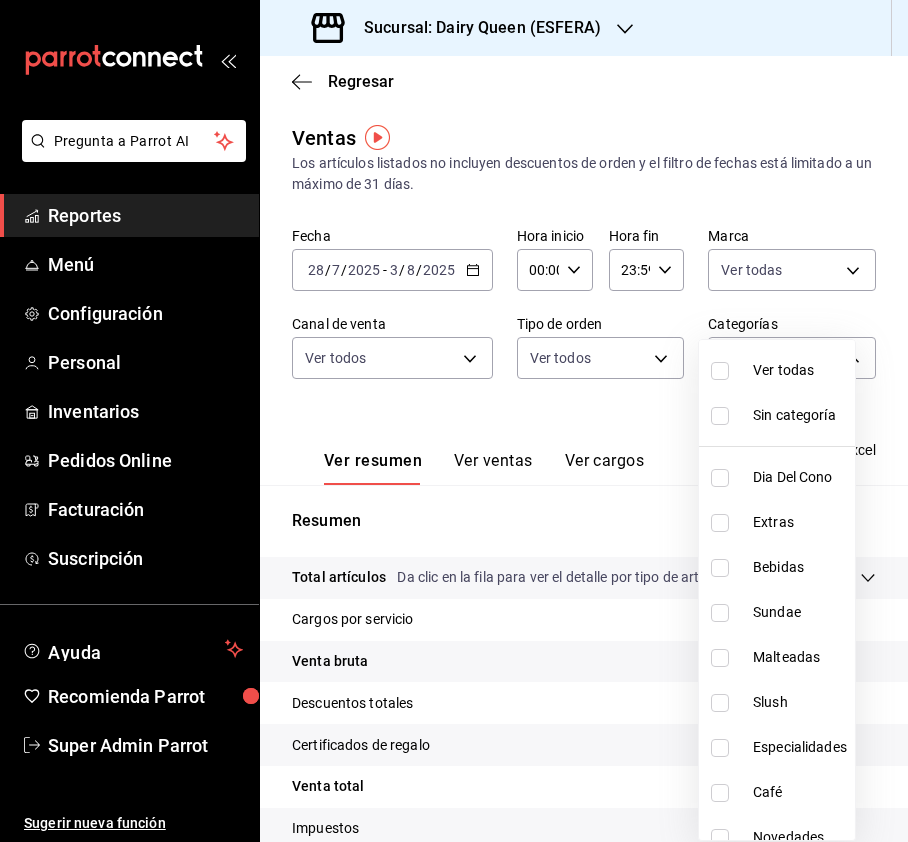 click on "Sucursal: Dairy Queen (ESFERA)" at bounding box center (454, 421) 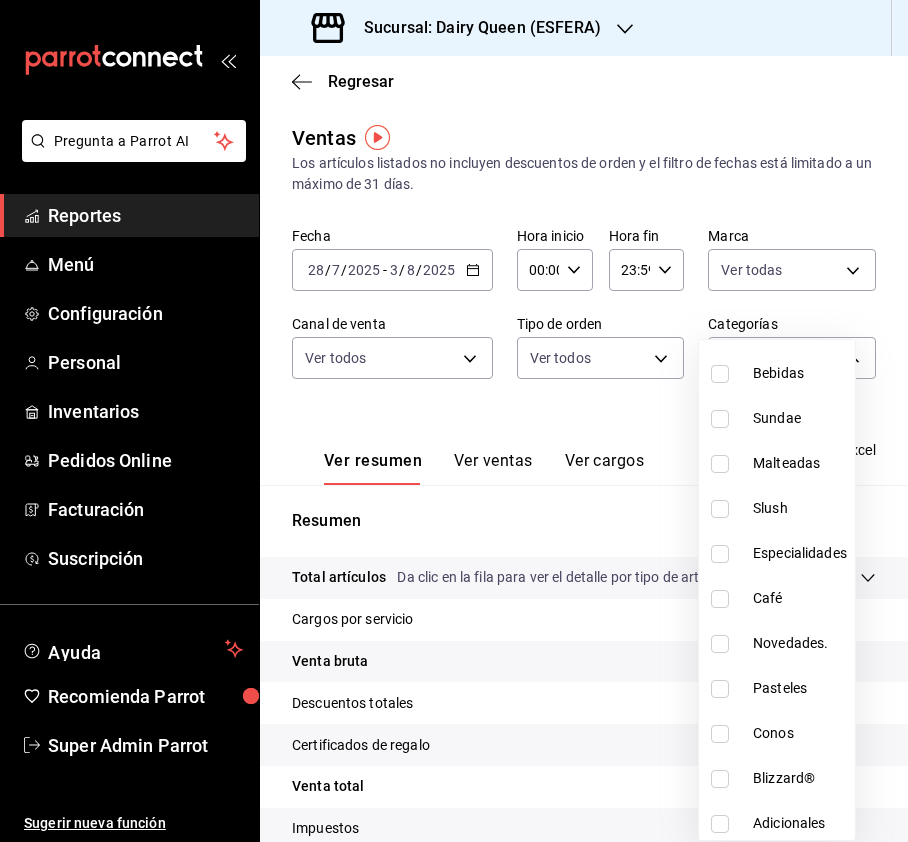 scroll, scrollTop: 245, scrollLeft: 0, axis: vertical 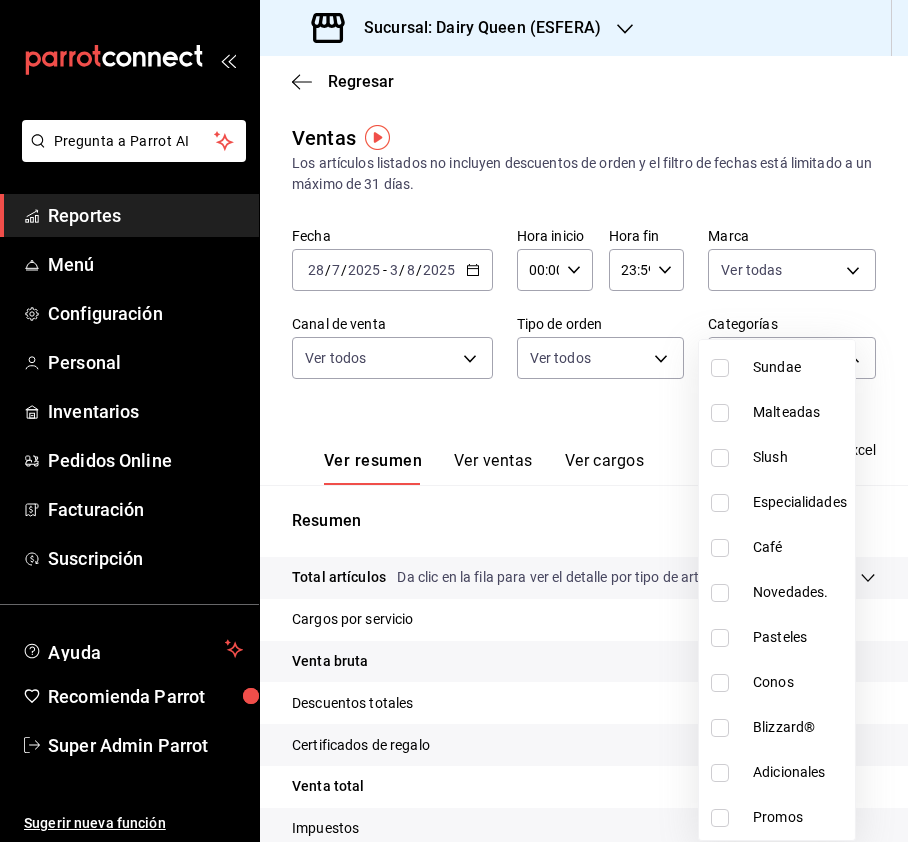 click at bounding box center (720, 638) 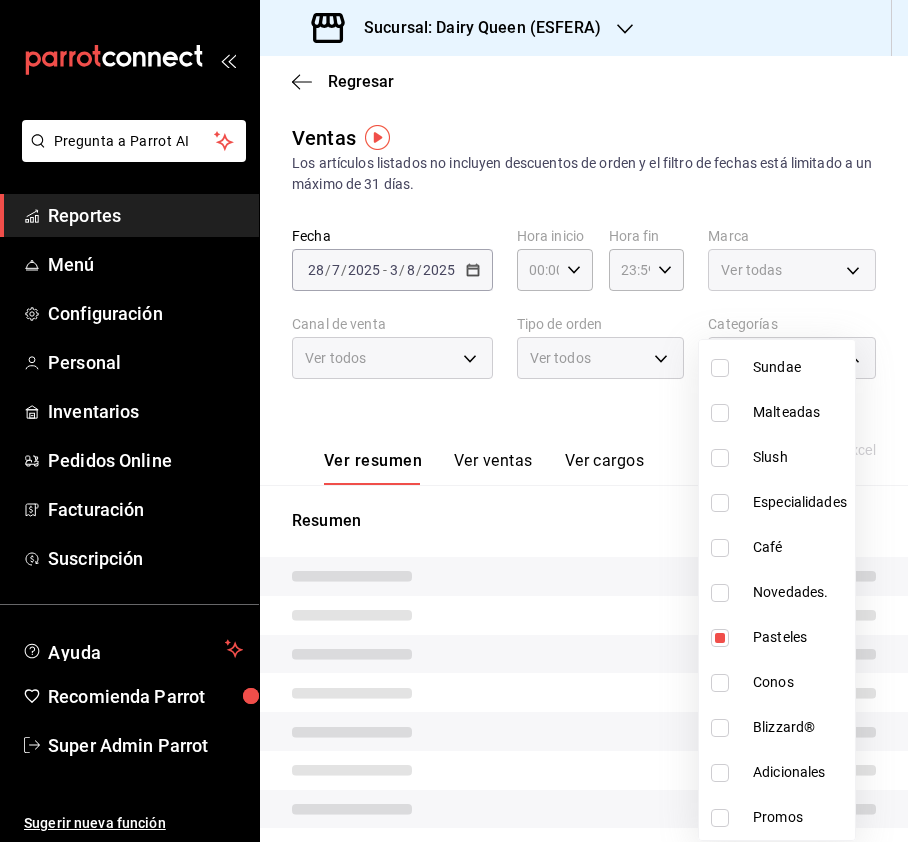 click at bounding box center (454, 421) 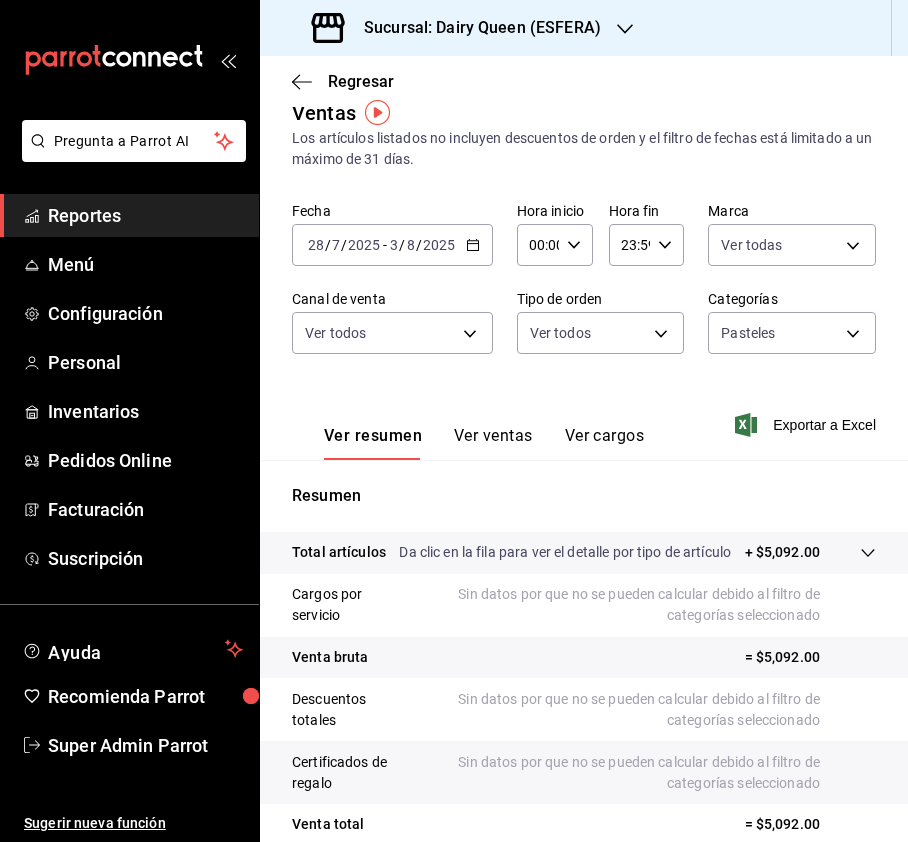 scroll, scrollTop: 38, scrollLeft: 0, axis: vertical 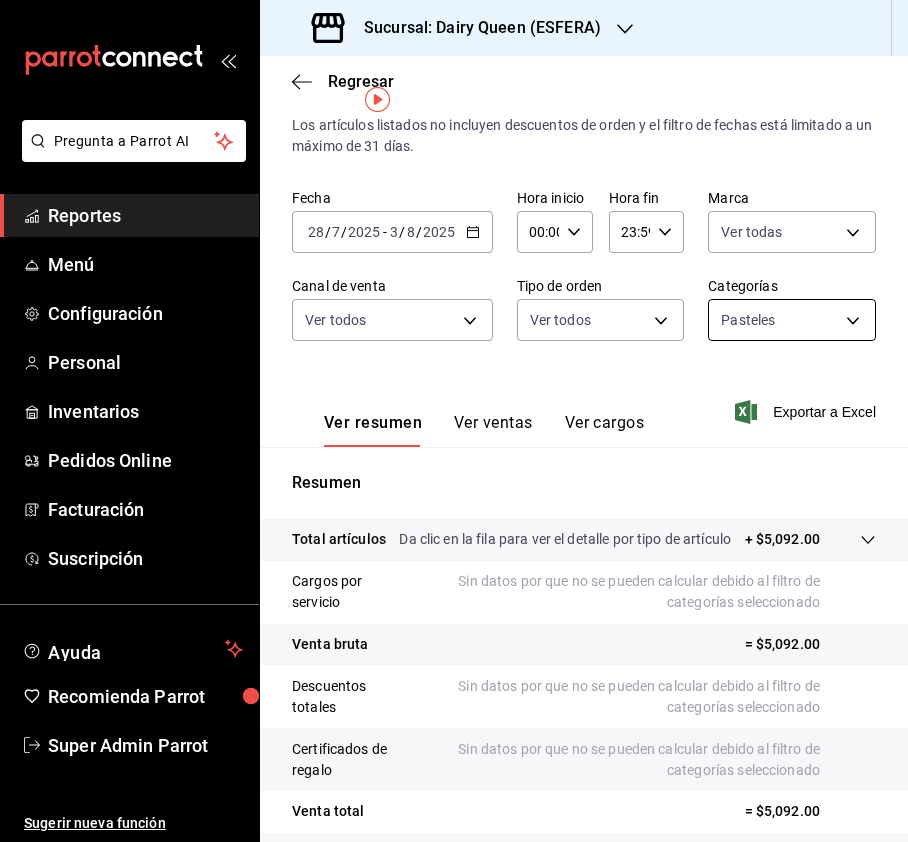click on "Sucursal: Dairy Queen ([ESFERA])" at bounding box center [454, 421] 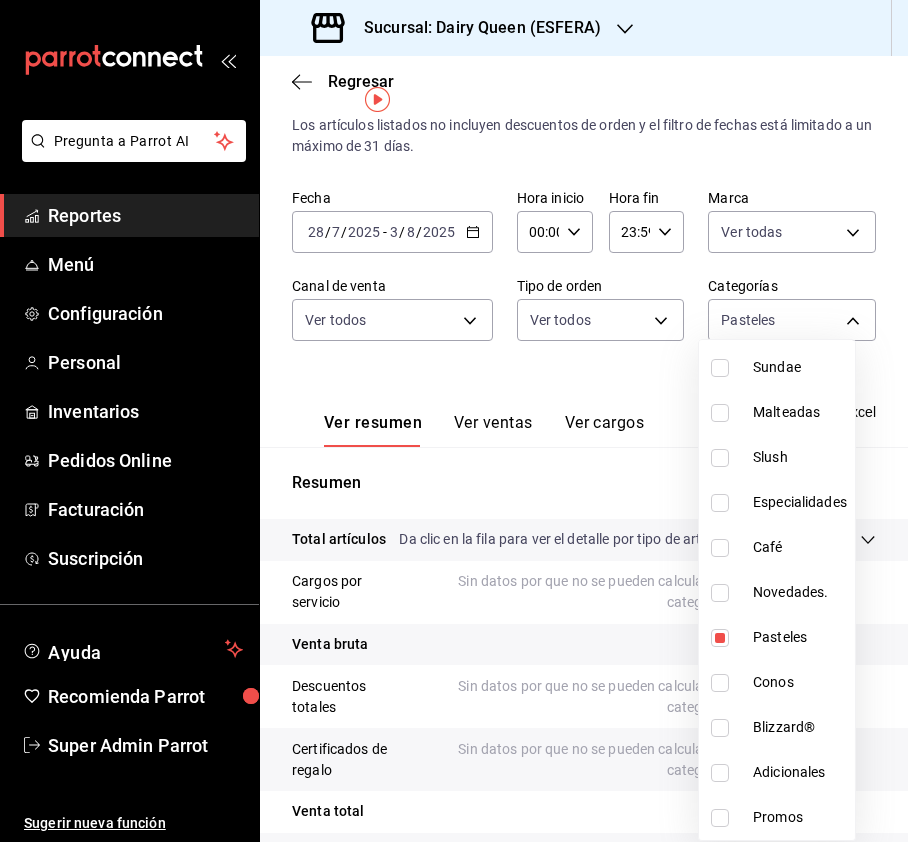 scroll, scrollTop: 0, scrollLeft: 0, axis: both 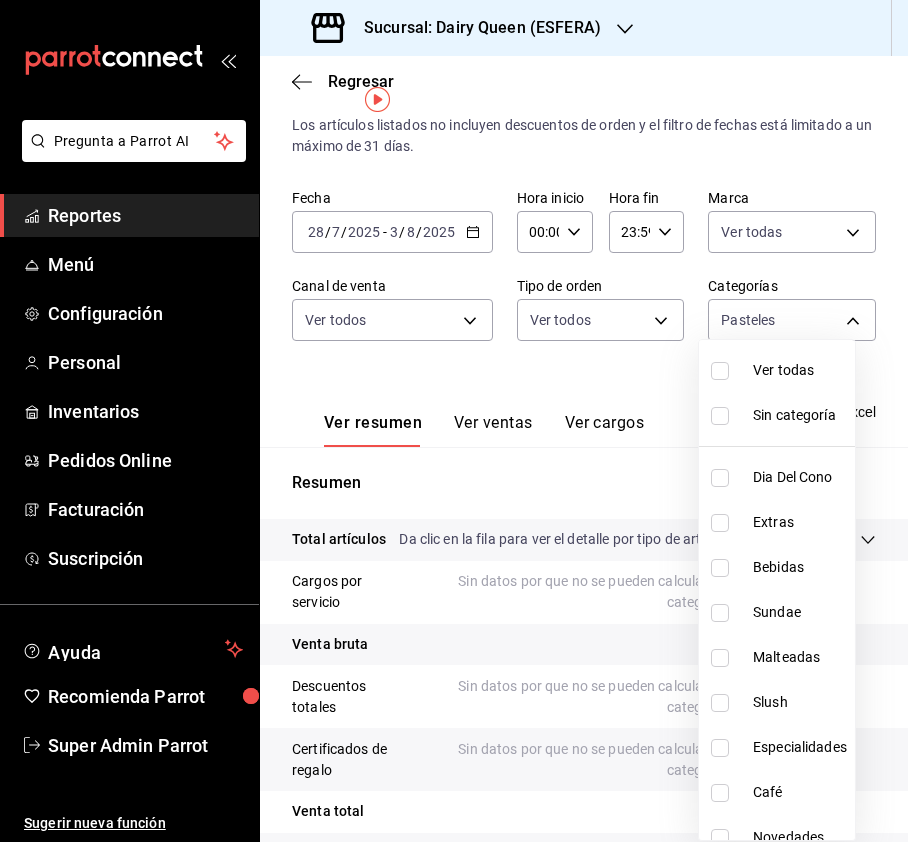 click at bounding box center (454, 421) 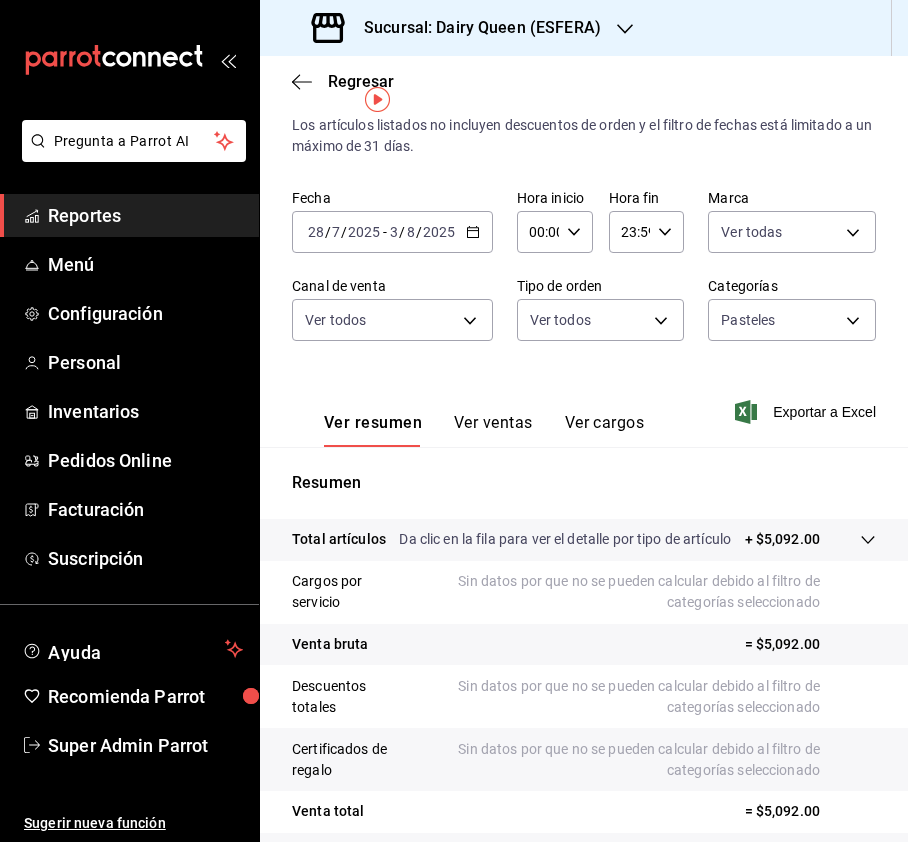 click on "Sucursal: Dairy Queen ([ESFERA])" at bounding box center (454, 421) 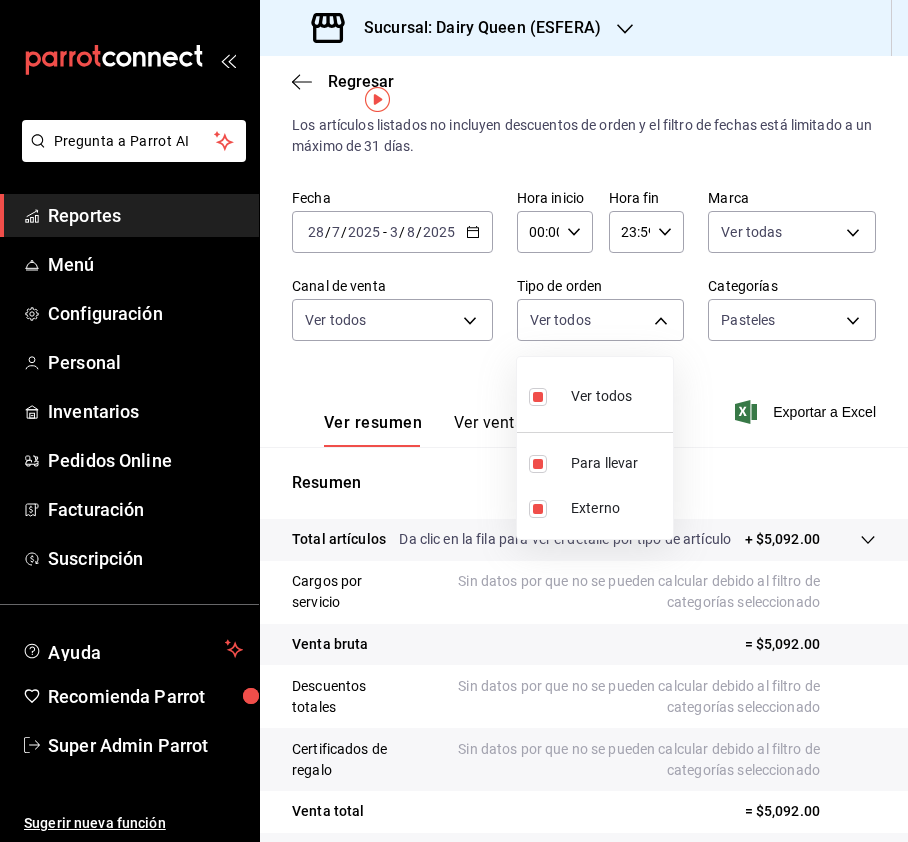 click at bounding box center [454, 421] 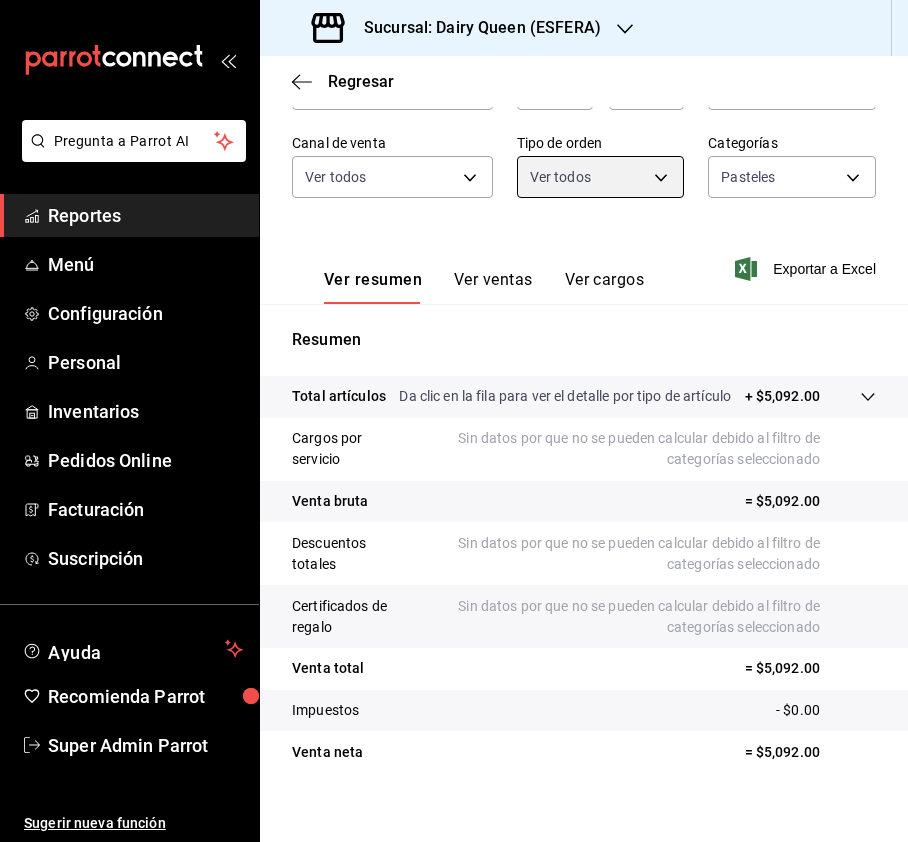scroll, scrollTop: 200, scrollLeft: 0, axis: vertical 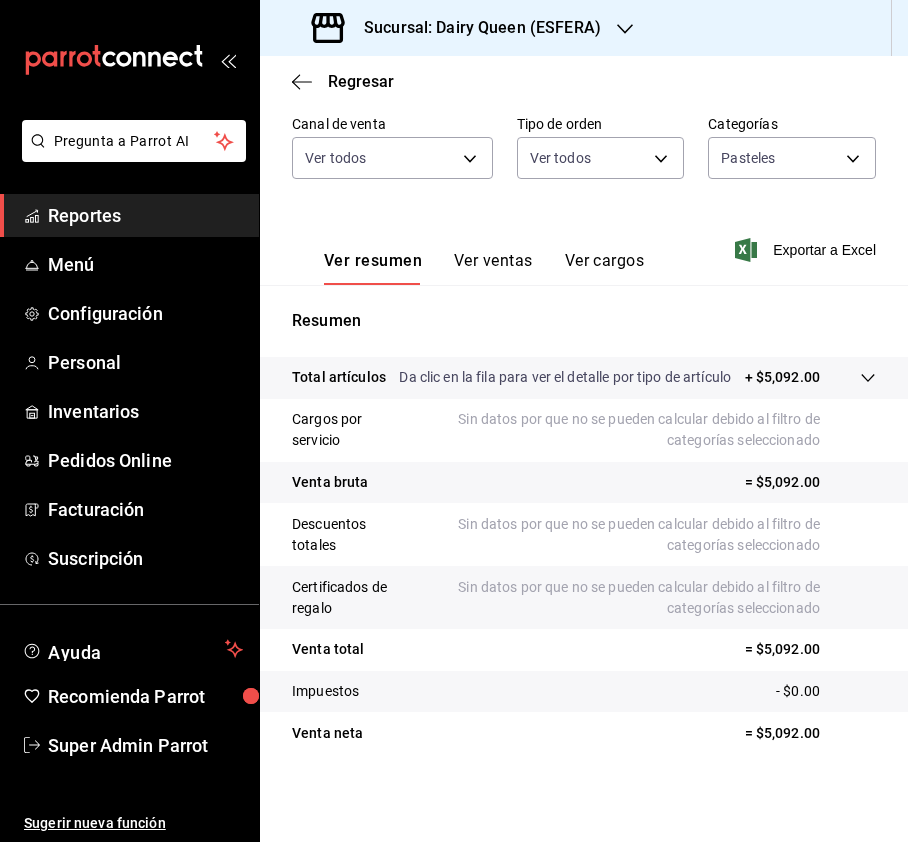 click on "Ver ventas" at bounding box center [493, 268] 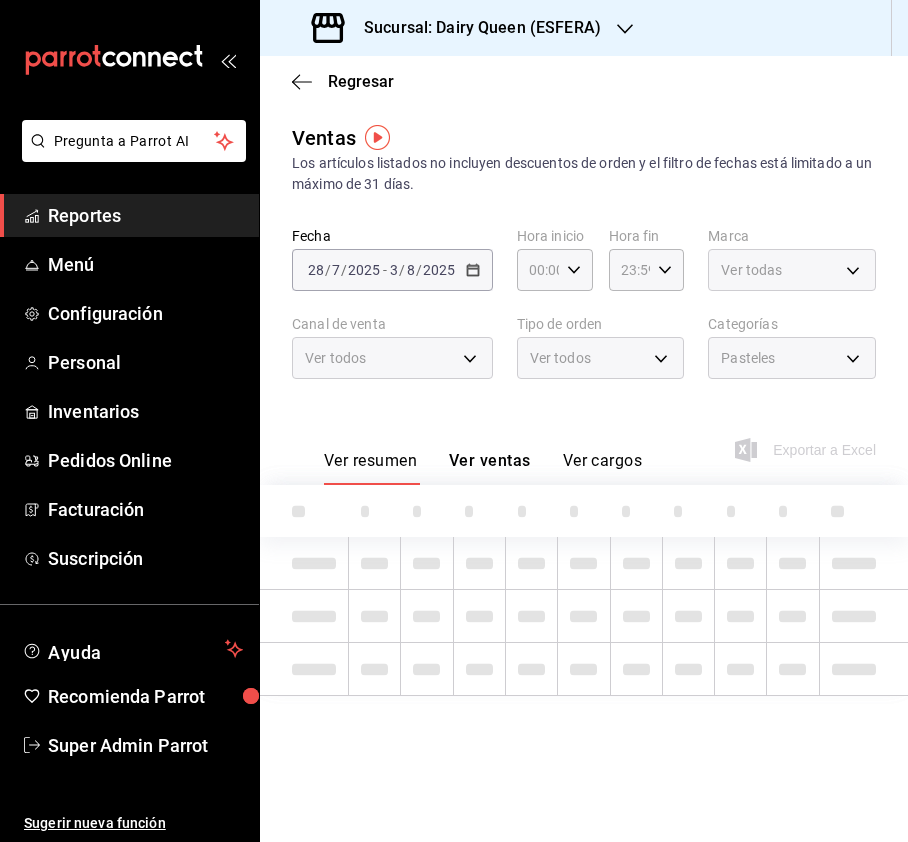 scroll, scrollTop: 0, scrollLeft: 0, axis: both 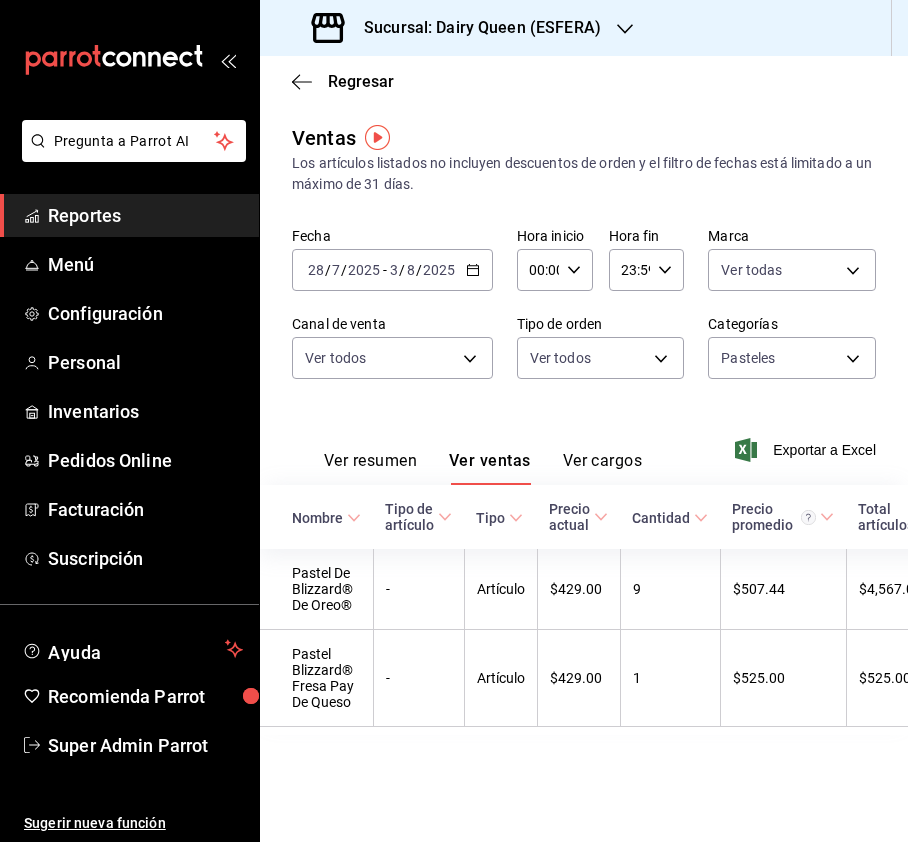 click on "Sucursal: Dairy Queen (ESFERA)" at bounding box center (474, 28) 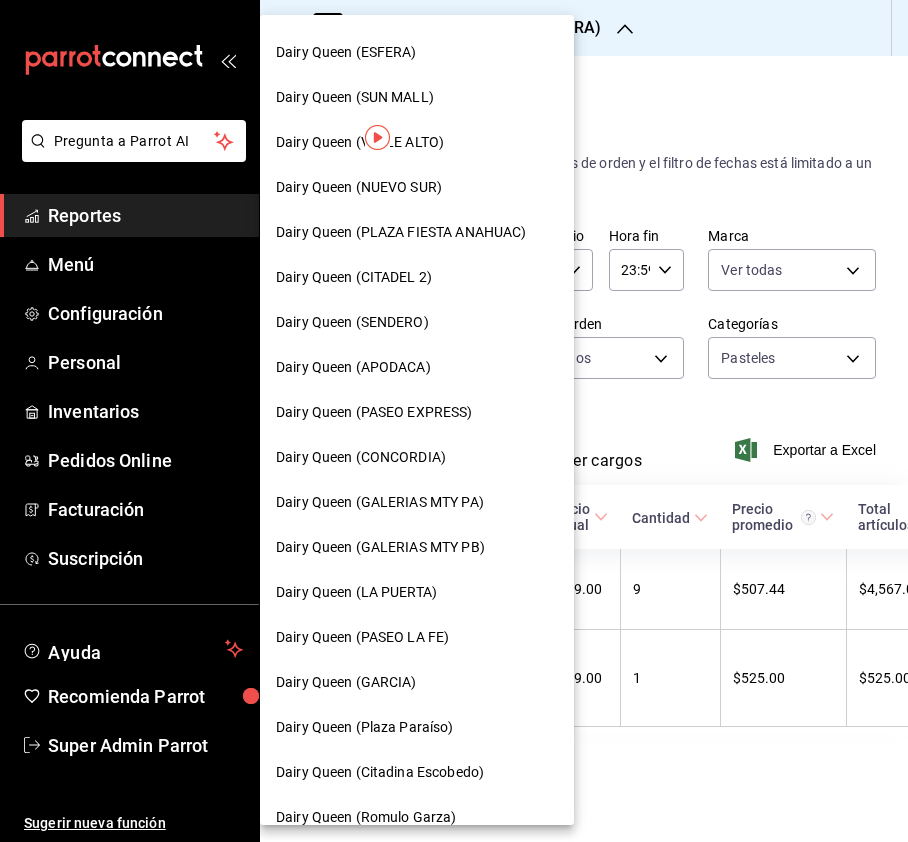 scroll, scrollTop: 400, scrollLeft: 0, axis: vertical 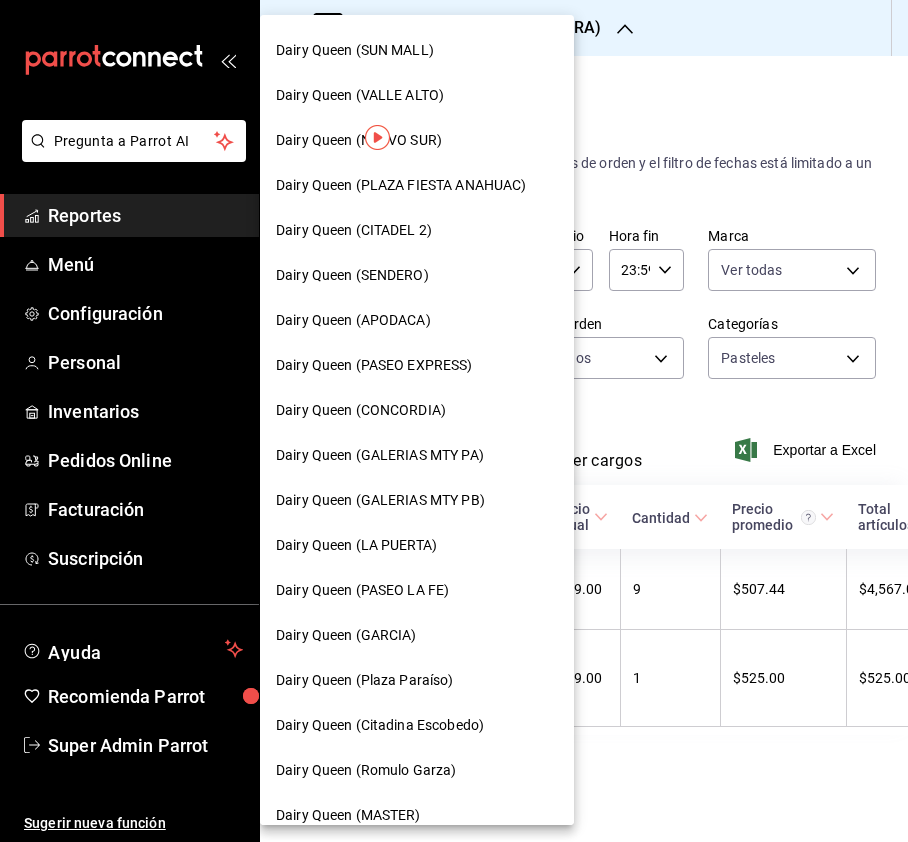 click on "Dairy Queen (GARCIA)" at bounding box center [417, 635] 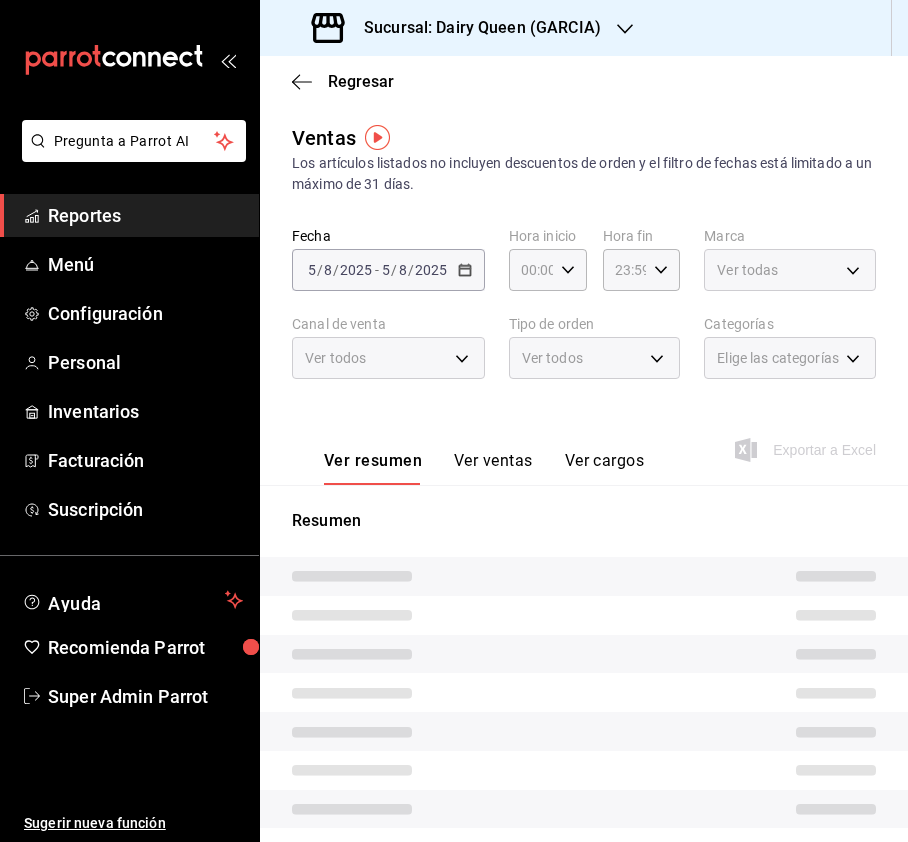 click on "Sucursal: Dairy Queen ([CITY]) Regresar Ventas Los artículos listados no incluyen descuentos de orden y el filtro de fechas está limitado a un máximo de 31 días. Fecha [DATE] [DATE] - [DATE] [DATE] Hora inicio 00:00 Hora inicio Hora fin 23:59 Hora fin Marca Ver todas Canal de venta Ver todos Tipo de orden Ver todos Categorías Elige las categorías Ver resumen Ver ventas Ver cargos Exportar a Excel Resumen GANA 1 MES GRATIS EN TU SUSCRIPCIÓN AQUÍ ¿Recuerdas cómo empezó tu restaurante?
Hoy puedes ayudar a un colega a tener el mismo cambio que tú viviste.
Recomienda Parrot directamente desde tu Portal Administrador.
Es fácil y rápido.
🎁 Por cada restaurante que se una, ganas 1 mes gratis. Ver video tutorial Ir a video Pregunta a Parrot AI Reportes   Menú   Configuración   Personal" at bounding box center (454, 421) 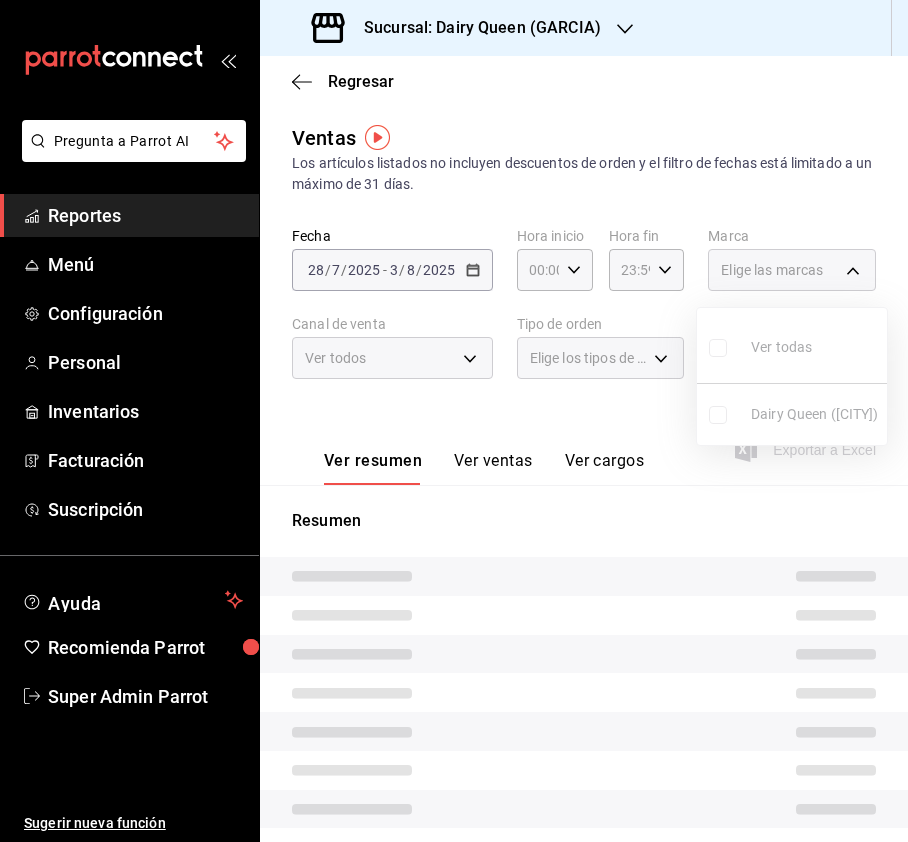 click at bounding box center (454, 421) 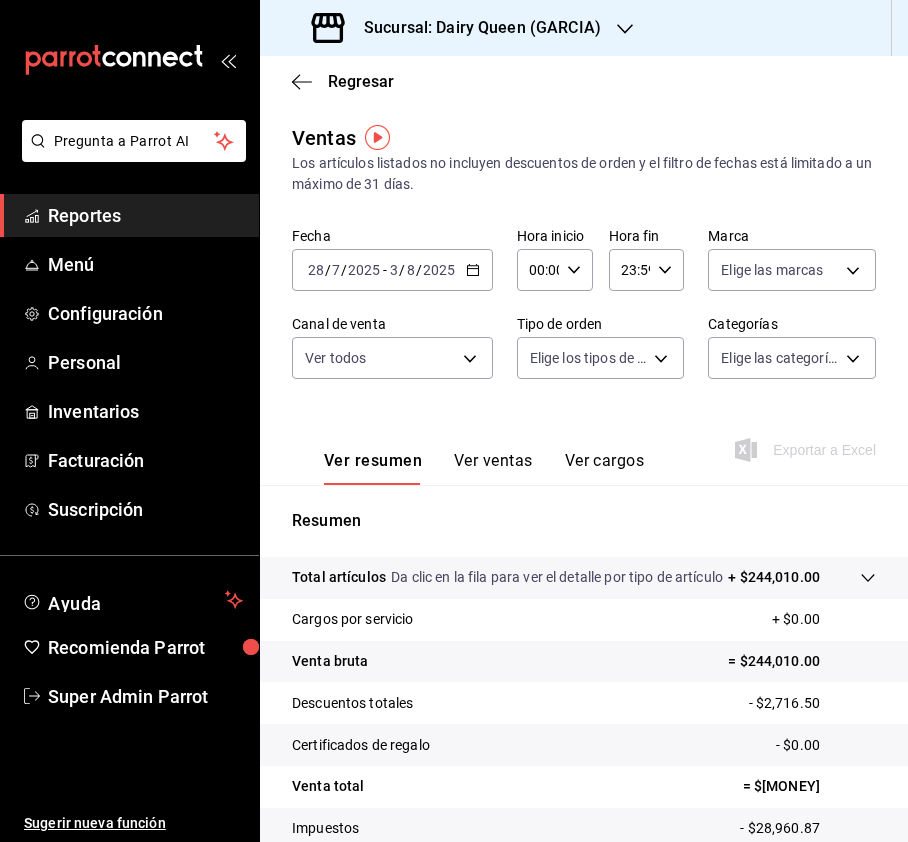 click at bounding box center (454, 421) 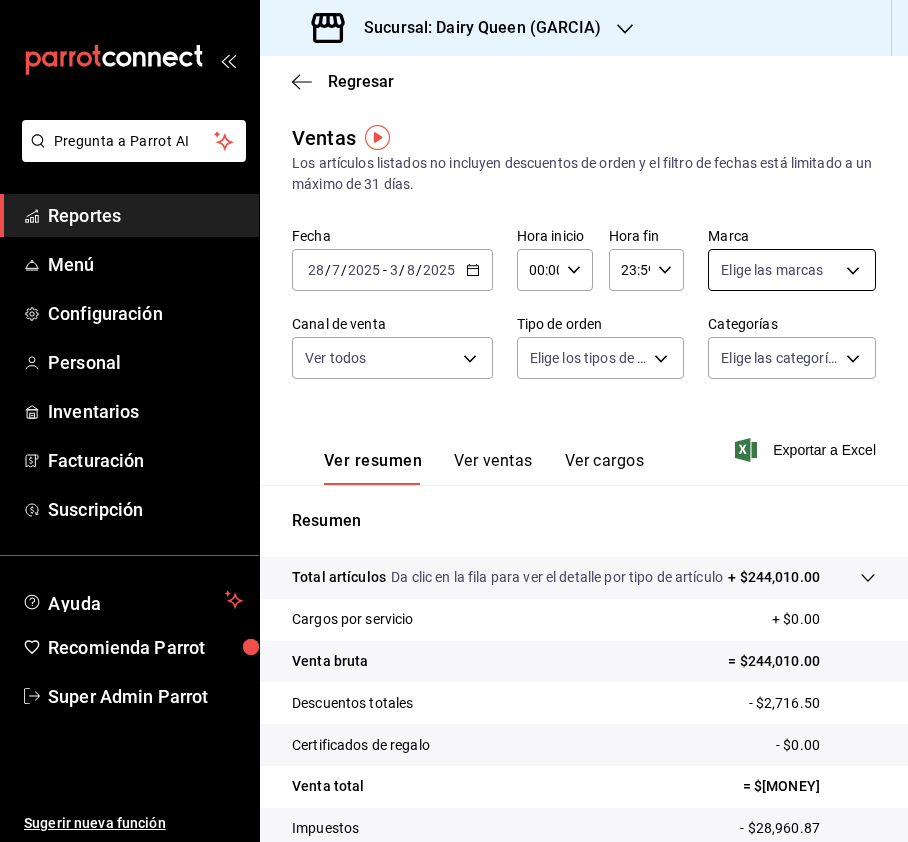 click on "Pregunta a Parrot AI Reportes   Menú   Configuración   Personal   Inventarios   Facturación   Suscripción   Ayuda Recomienda Parrot   Super Admin Parrot   Sugerir nueva función   Sucursal: Dairy Queen ([ALPHANUMERIC_ID]) Regresar Ventas Los artículos listados no incluyen descuentos de orden y el filtro de fechas está limitado a un máximo de 31 días. Fecha [DATE] [DATE] - [DATE] [DATE] Hora inicio [TIME] Hora inicio Hora fin [TIME] Hora fin Marca Elige las marcas Canal de venta Ver todos PARROT,UBER_EATS,RAPPI,DIDI_FOOD,ONLINE Tipo de orden Elige los tipos de orden Categorías Elige las categorías Ver resumen Ver ventas Ver cargos Exportar a Excel Resumen Total artículos Da clic en la fila para ver el detalle por tipo de artículo + $[PRICE] Cargos por servicio + $[PRICE] Venta bruta = $[PRICE] Descuentos totales - $[PRICE] Certificados de regalo - $[PRICE] Venta total = $[PRICE] Impuestos - $[PRICE] Venta neta = $[PRICE] GANA 1 MES GRATIS EN TU SUSCRIPCIÓN AQUÍ Ver video tutorial" at bounding box center (454, 421) 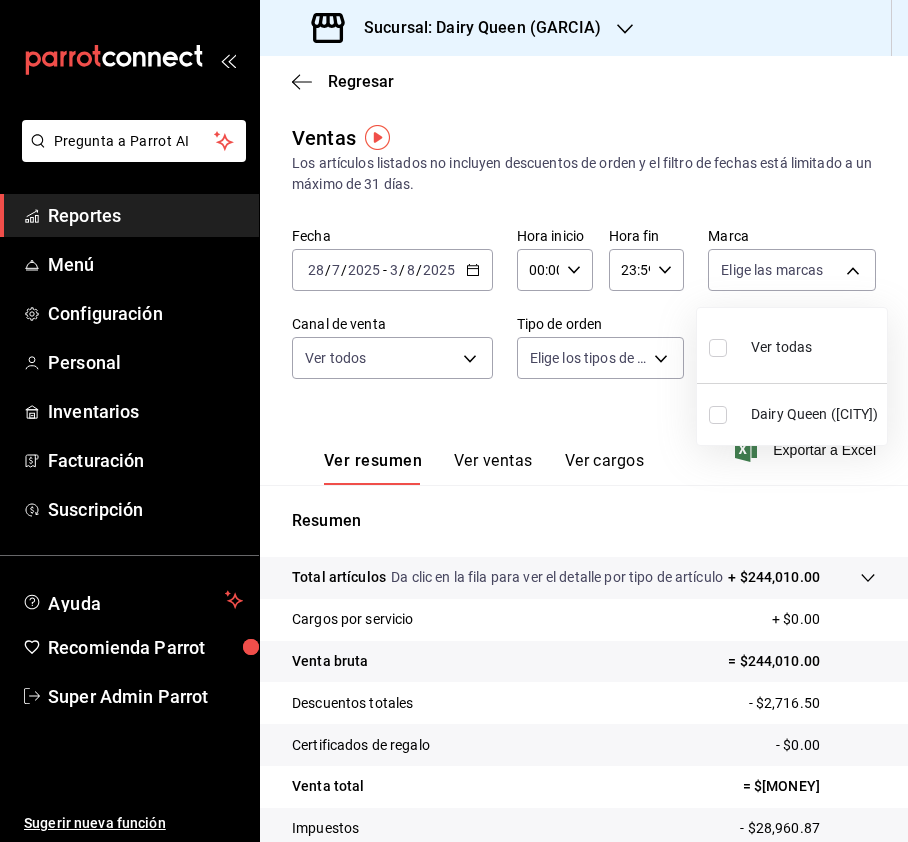 click at bounding box center (718, 348) 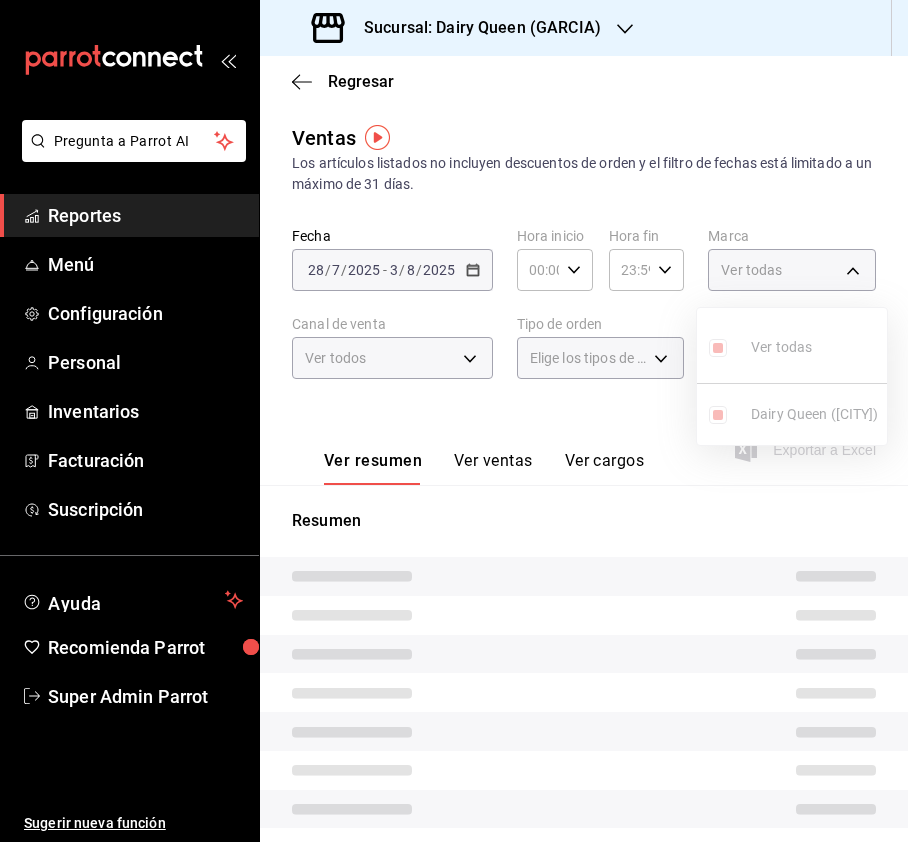 click at bounding box center [454, 421] 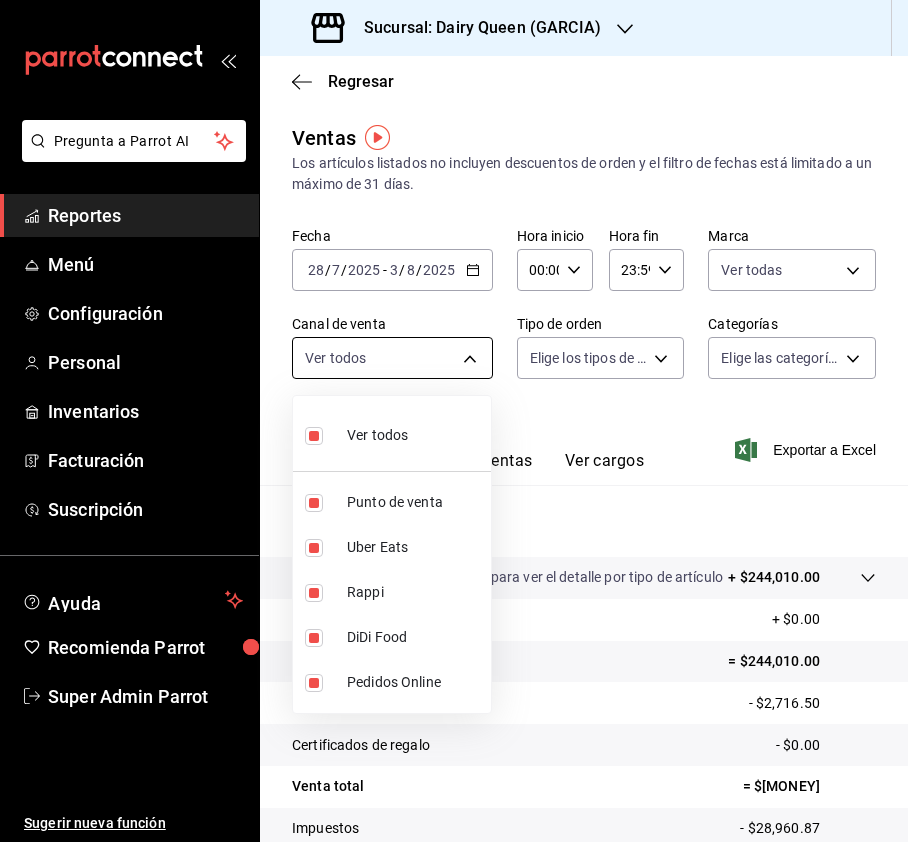 click on "Sucursal: Dairy Queen ([CITY])" at bounding box center (454, 421) 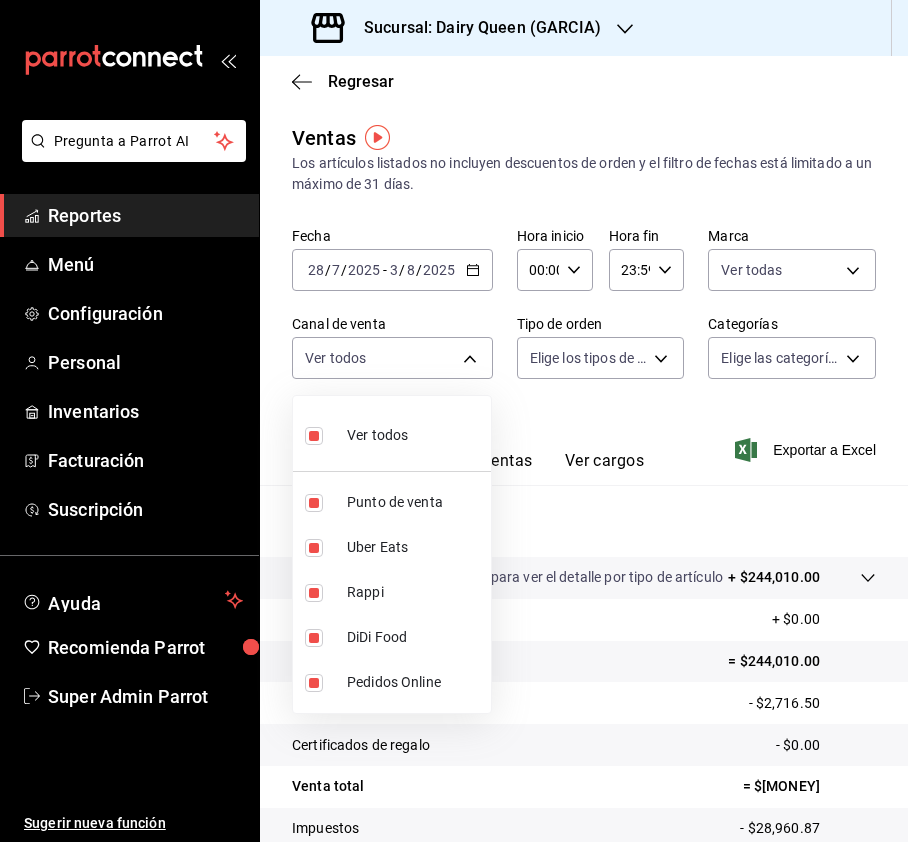 click at bounding box center [454, 421] 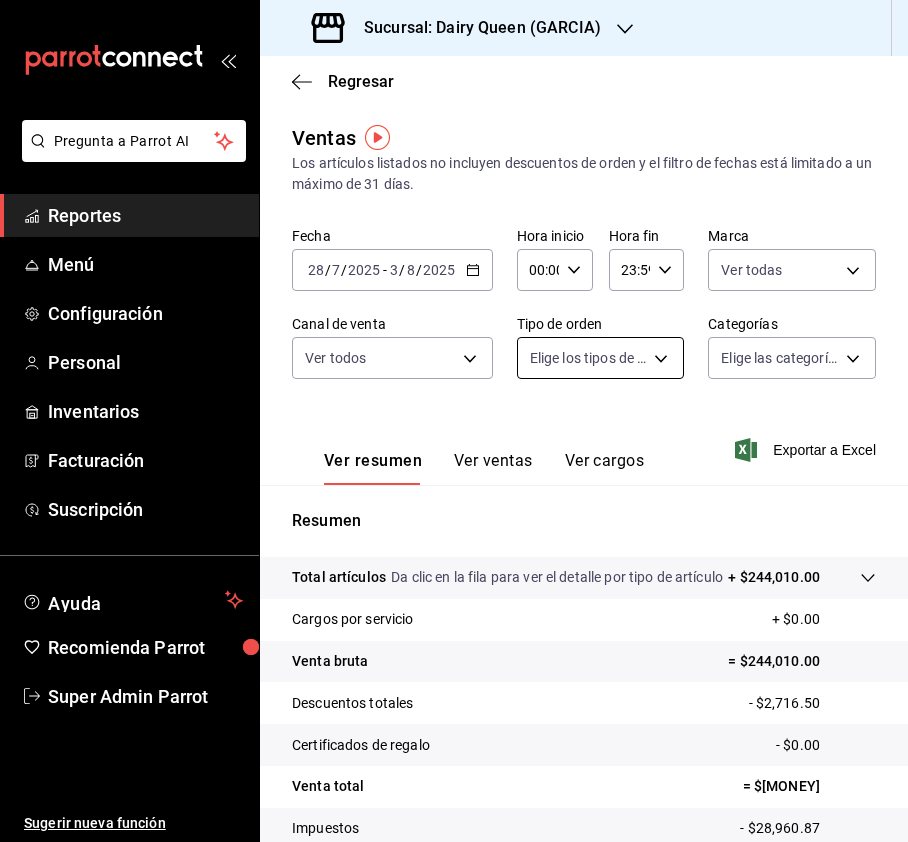 click on "Sucursal: Dairy Queen ([CITY])" at bounding box center (454, 421) 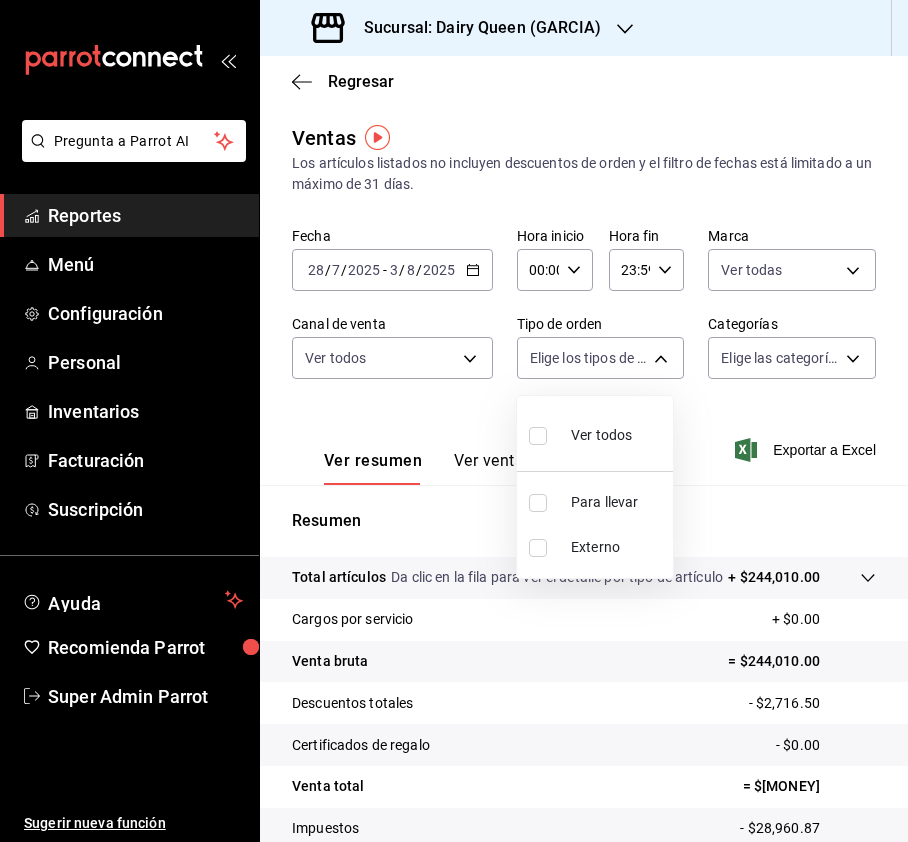 click at bounding box center [542, 435] 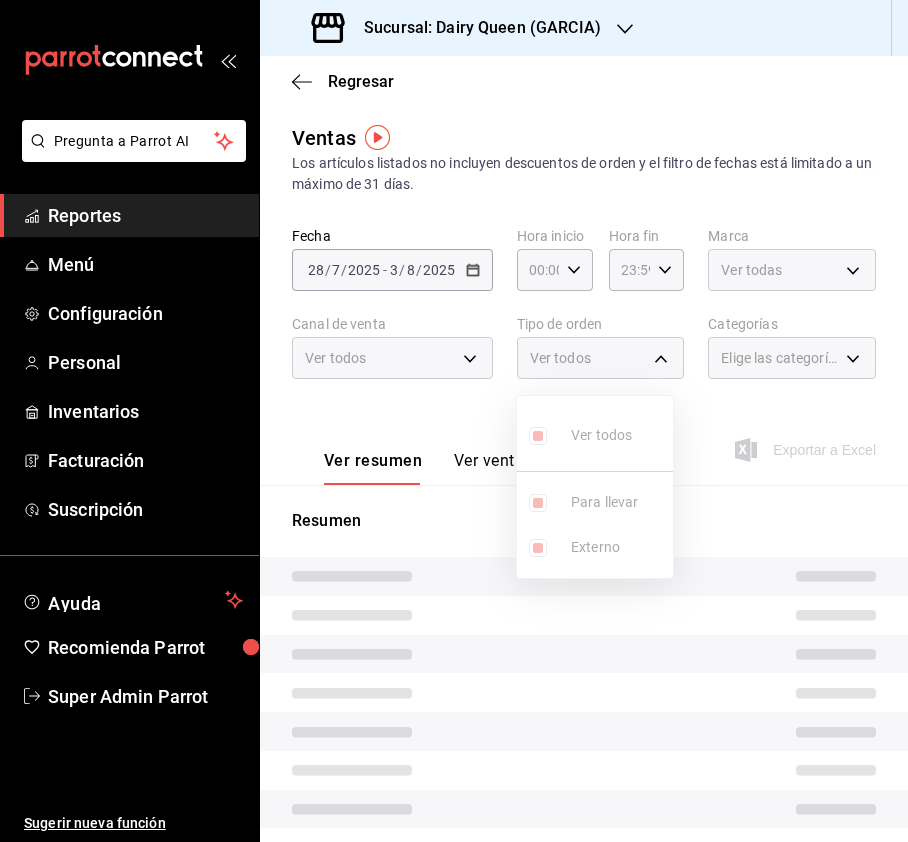 click at bounding box center (454, 421) 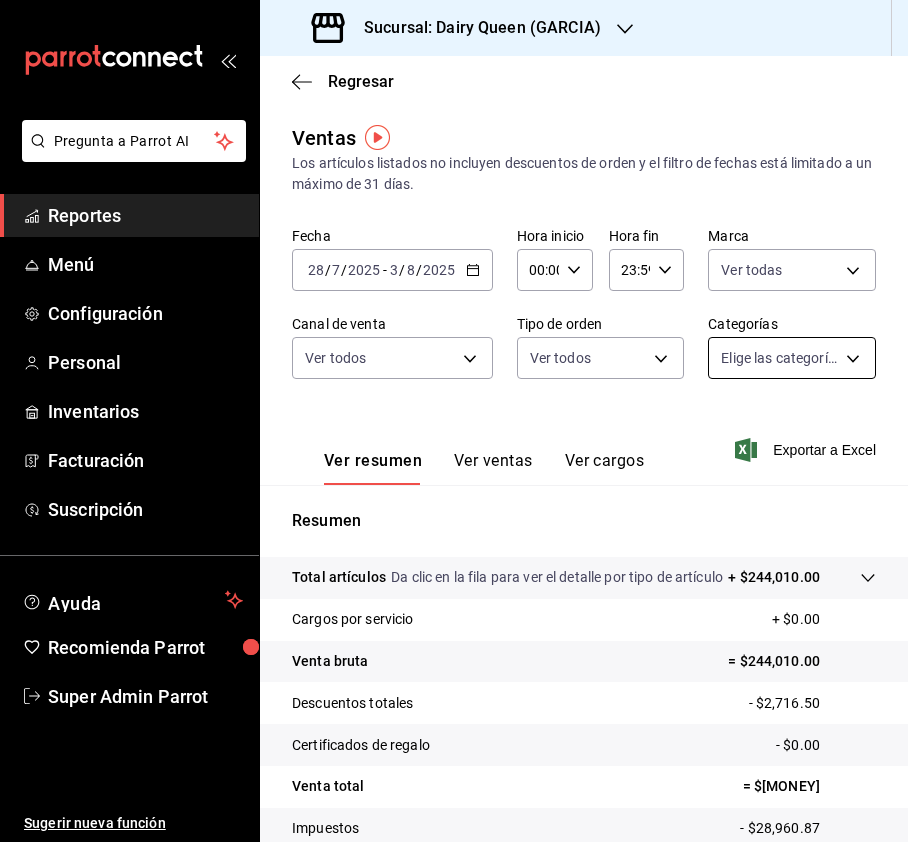 click on "Sucursal: Dairy Queen ([CITY])" at bounding box center (454, 421) 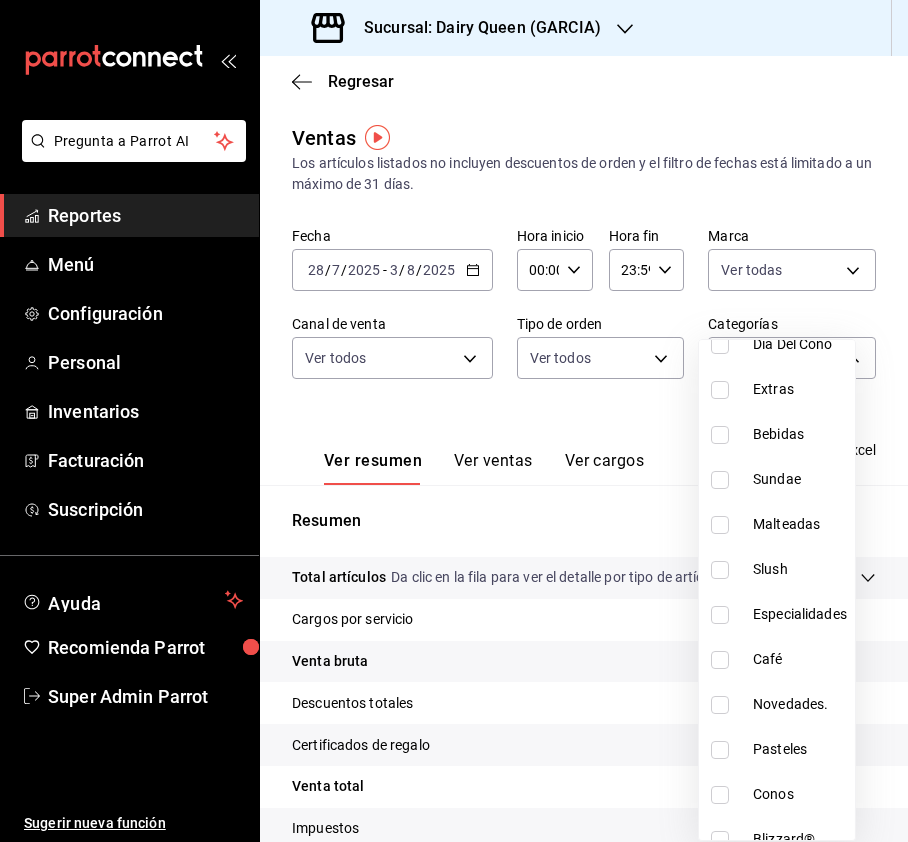 scroll, scrollTop: 245, scrollLeft: 0, axis: vertical 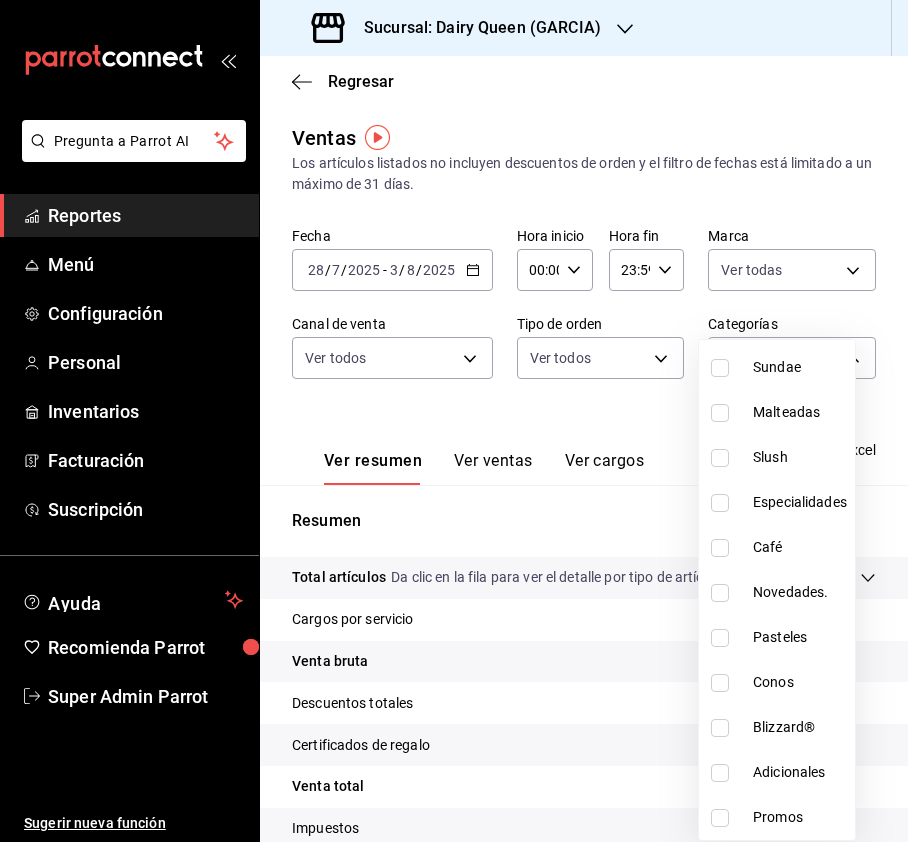 click at bounding box center (720, 638) 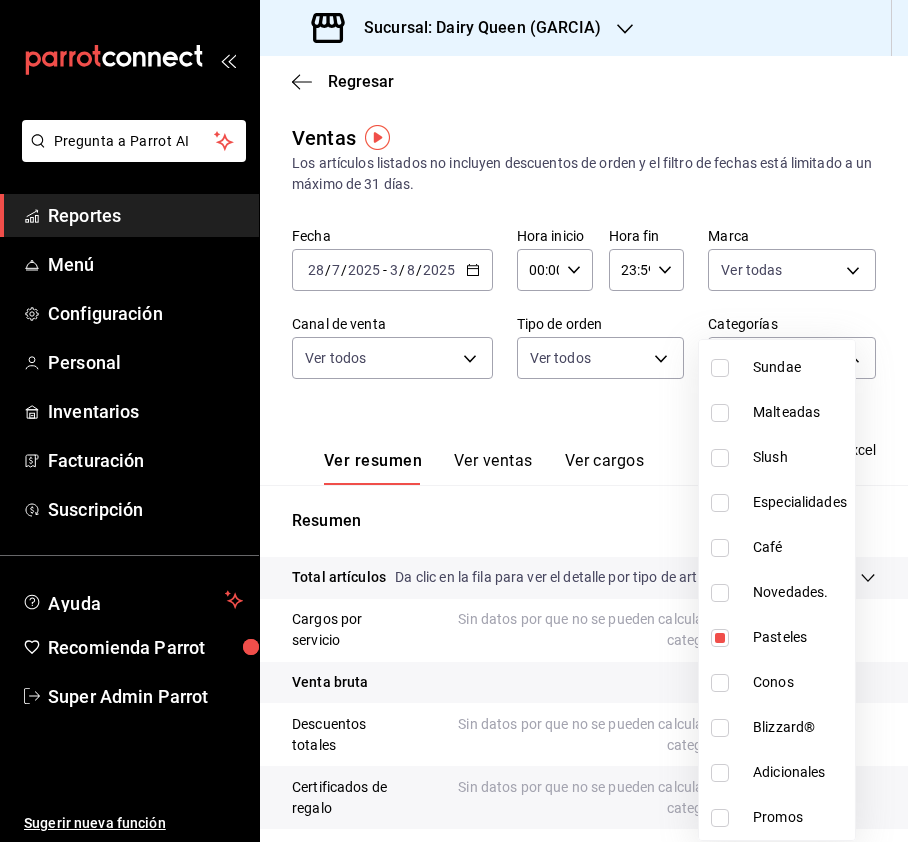 drag, startPoint x: 897, startPoint y: 500, endPoint x: 886, endPoint y: 608, distance: 108.55874 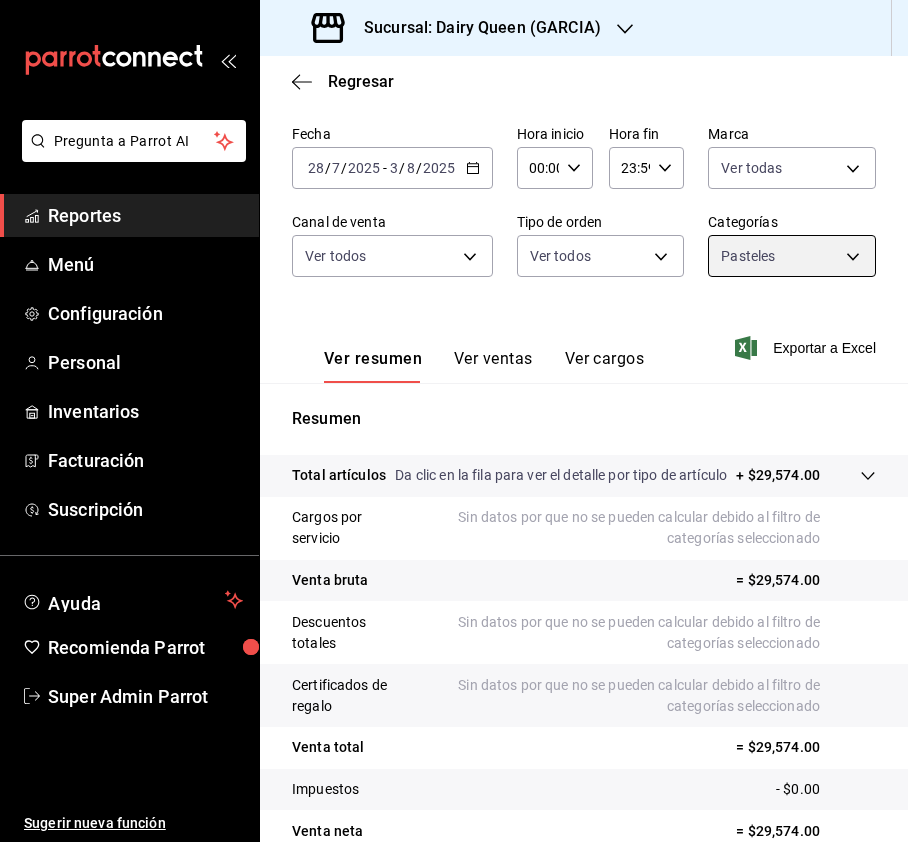 scroll, scrollTop: 90, scrollLeft: 0, axis: vertical 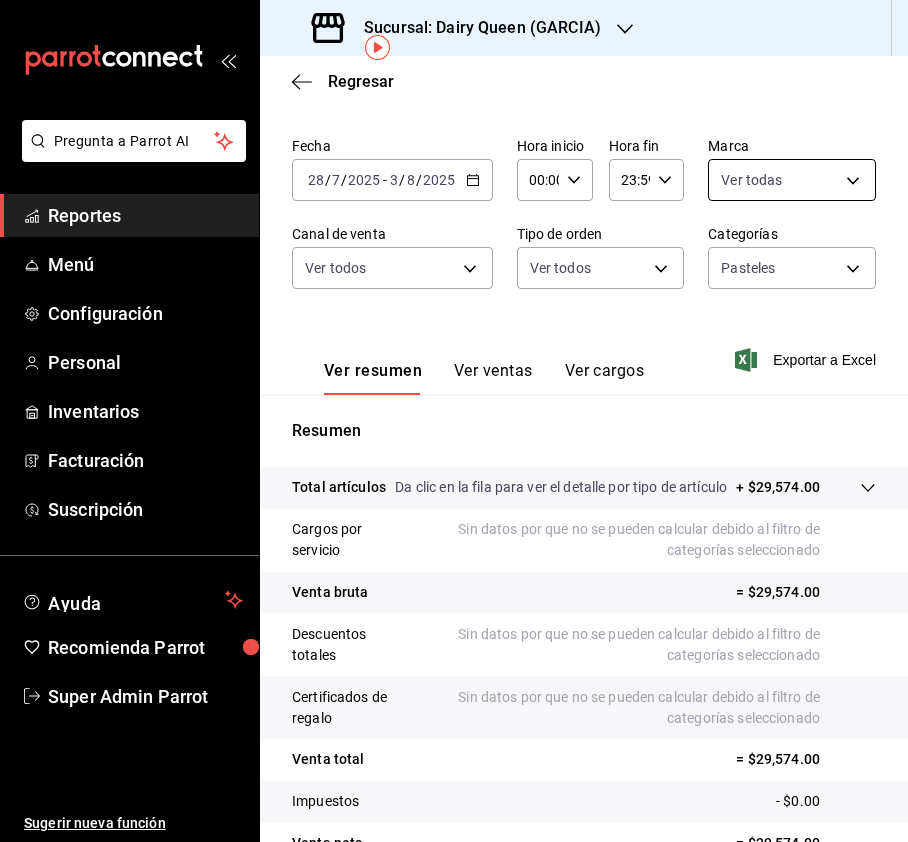 click on "Sucursal: Dairy Queen ([CITY]) Regresar Ventas Los artículos listados no incluyen descuentos de orden y el filtro de fechas está limitado a un máximo de 31 días. Fecha [DATE] [DATE] - [DATE] [DATE] Hora inicio 00:00 Hora inicio Hora fin 23:59 Hora fin Marca Ver todas Canal de venta Ver todos PARROT,UBER_EATS,RAPPI,DIDI_FOOD,ONLINE Tipo de orden [UUID],EXTERNAL Categorías Pasteles [UUID] Ver resumen Ver ventas Ver cargos Exportar a Excel Resumen Total artículos Da clic en la fila para ver el detalle por tipo de artículo + $[MONEY] Cargos por servicio  Sin datos por que no se pueden calcular debido al filtro de categorías seleccionado Venta bruta = $[MONEY] Descuentos totales Venta total" at bounding box center [454, 421] 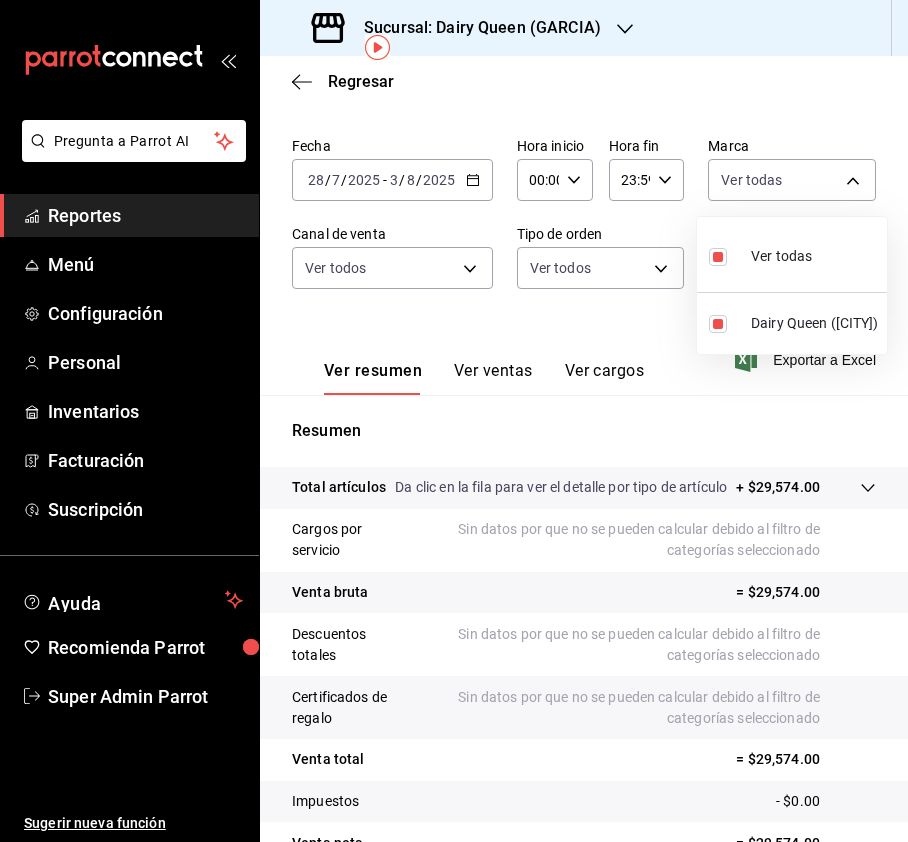 click at bounding box center (454, 421) 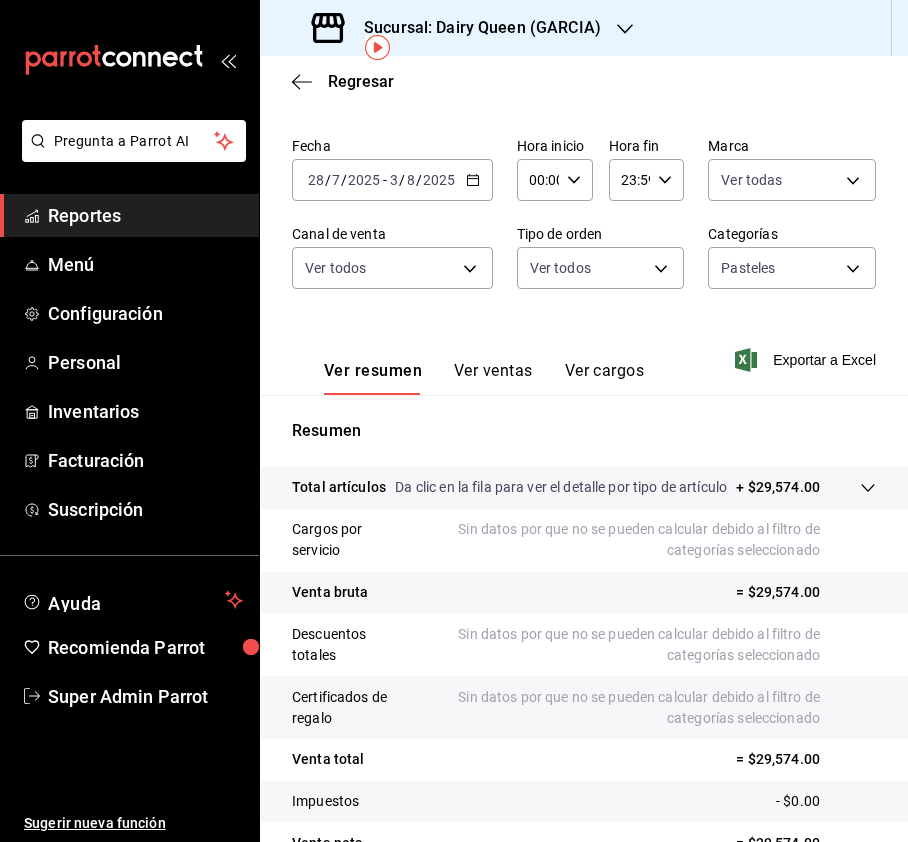 click on "Sucursal: Dairy Queen ([CITY]) Regresar Ventas Los artículos listados no incluyen descuentos de orden y el filtro de fechas está limitado a un máximo de 31 días. Fecha [DATE] [DATE] - [DATE] [DATE] Hora inicio 00:00 Hora inicio Hora fin 23:59 Hora fin Marca Ver todas Canal de venta Ver todos PARROT,UBER_EATS,RAPPI,DIDI_FOOD,ONLINE Tipo de orden [UUID],EXTERNAL Categorías Pasteles [UUID] Ver resumen Ver ventas Ver cargos Exportar a Excel Resumen Total artículos Da clic en la fila para ver el detalle por tipo de artículo + $[MONEY] Cargos por servicio  Sin datos por que no se pueden calcular debido al filtro de categorías seleccionado Venta bruta = $[MONEY] Descuentos totales Venta total" at bounding box center [454, 421] 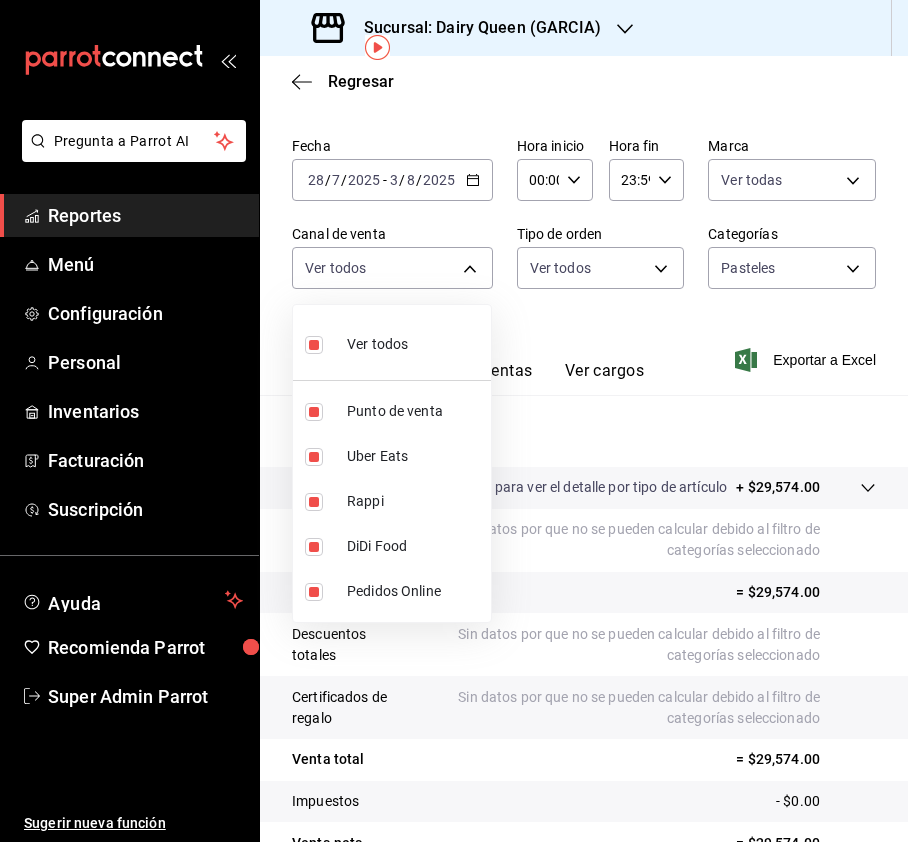 click at bounding box center [454, 421] 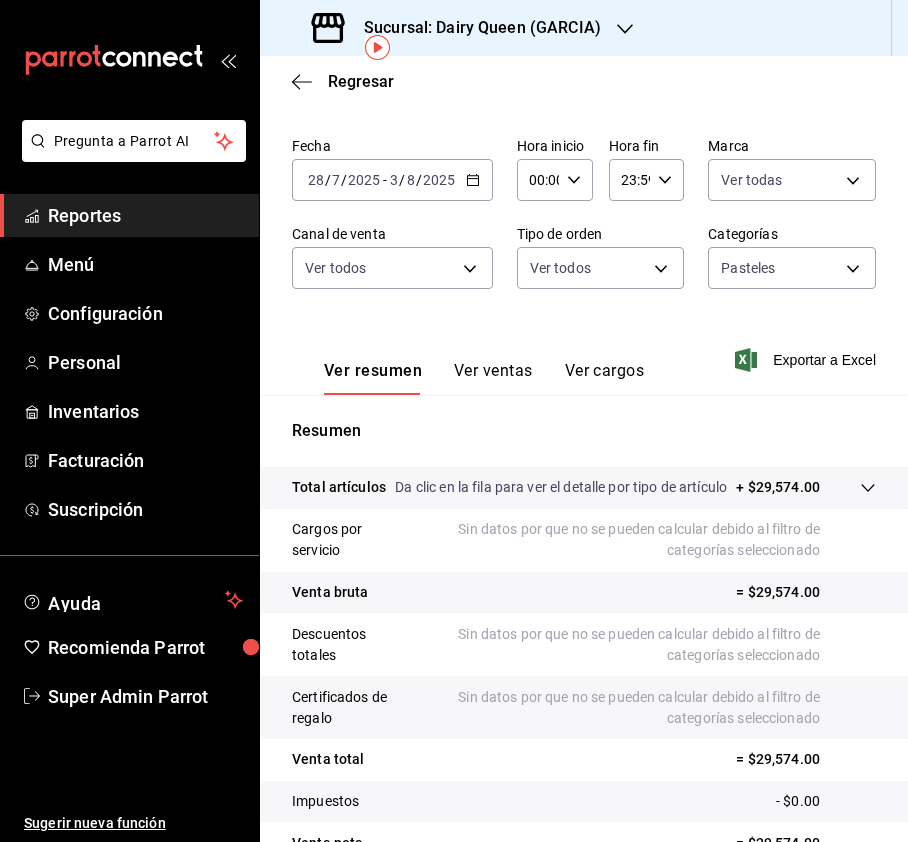 click on "Sucursal: Dairy Queen ([CITY]) Regresar Ventas Los artículos listados no incluyen descuentos de orden y el filtro de fechas está limitado a un máximo de 31 días. Fecha [DATE] [DATE] - [DATE] [DATE] Hora inicio 00:00 Hora inicio Hora fin 23:59 Hora fin Marca Ver todas Canal de venta Ver todos PARROT,UBER_EATS,RAPPI,DIDI_FOOD,ONLINE Tipo de orden [UUID],EXTERNAL Categorías Pasteles [UUID] Ver resumen Ver ventas Ver cargos Exportar a Excel Resumen Total artículos Da clic en la fila para ver el detalle por tipo de artículo + $[MONEY] Cargos por servicio  Sin datos por que no se pueden calcular debido al filtro de categorías seleccionado Venta bruta = $[MONEY] Descuentos totales Venta total" at bounding box center (454, 421) 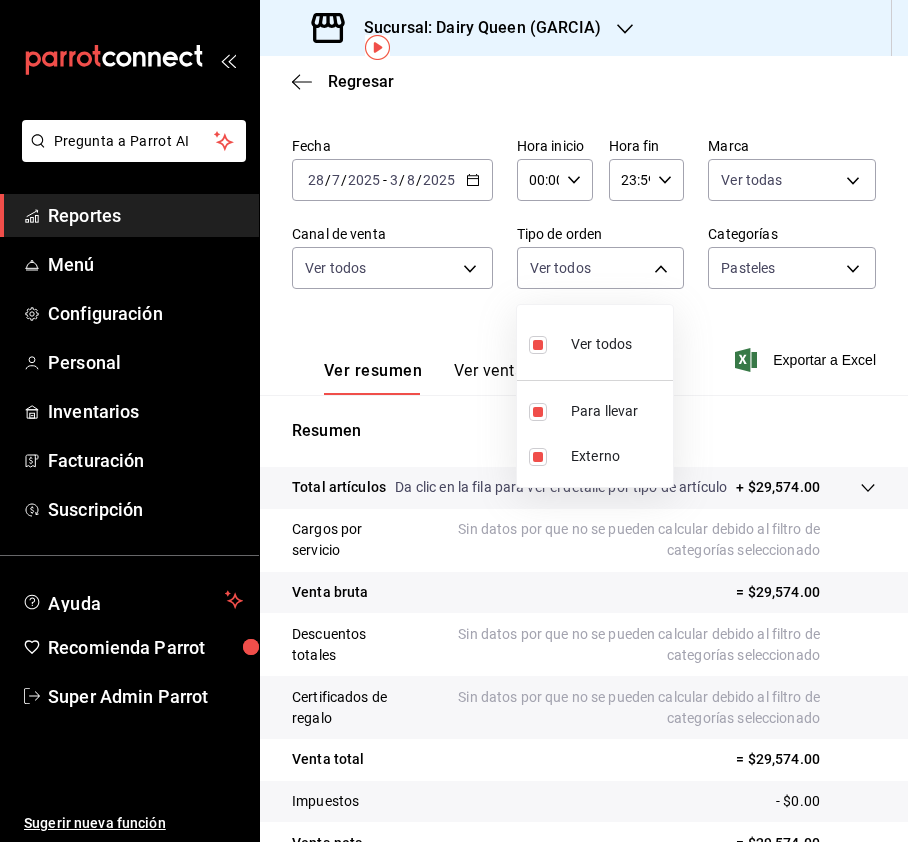 click at bounding box center [454, 421] 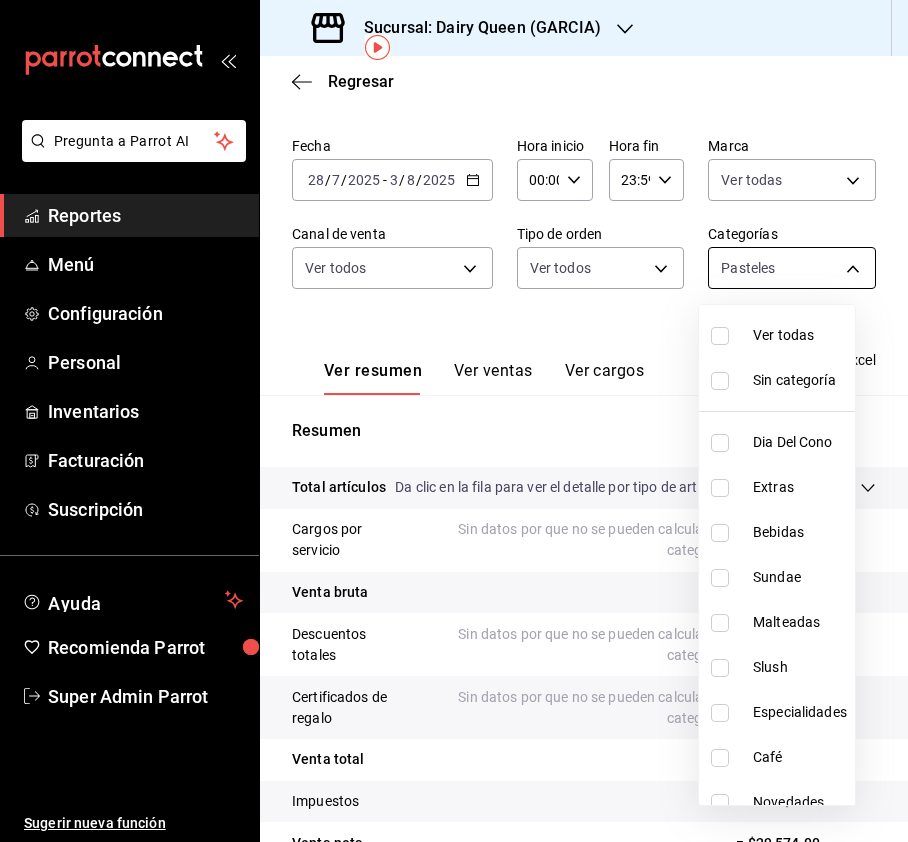 click on "Sucursal: Dairy Queen ([CITY]) Regresar Ventas Los artículos listados no incluyen descuentos de orden y el filtro de fechas está limitado a un máximo de 31 días. Fecha [DATE] [DATE] - [DATE] [DATE] Hora inicio 00:00 Hora inicio Hora fin 23:59 Hora fin Marca Ver todas Canal de venta Ver todos PARROT,UBER_EATS,RAPPI,DIDI_FOOD,ONLINE Tipo de orden [UUID],EXTERNAL Categorías Pasteles [UUID] Ver resumen Ver ventas Ver cargos Exportar a Excel Resumen Total artículos Da clic en la fila para ver el detalle por tipo de artículo + $[MONEY] Cargos por servicio  Sin datos por que no se pueden calcular debido al filtro de categorías seleccionado Venta bruta = $[MONEY] Descuentos totales Venta total" at bounding box center (454, 421) 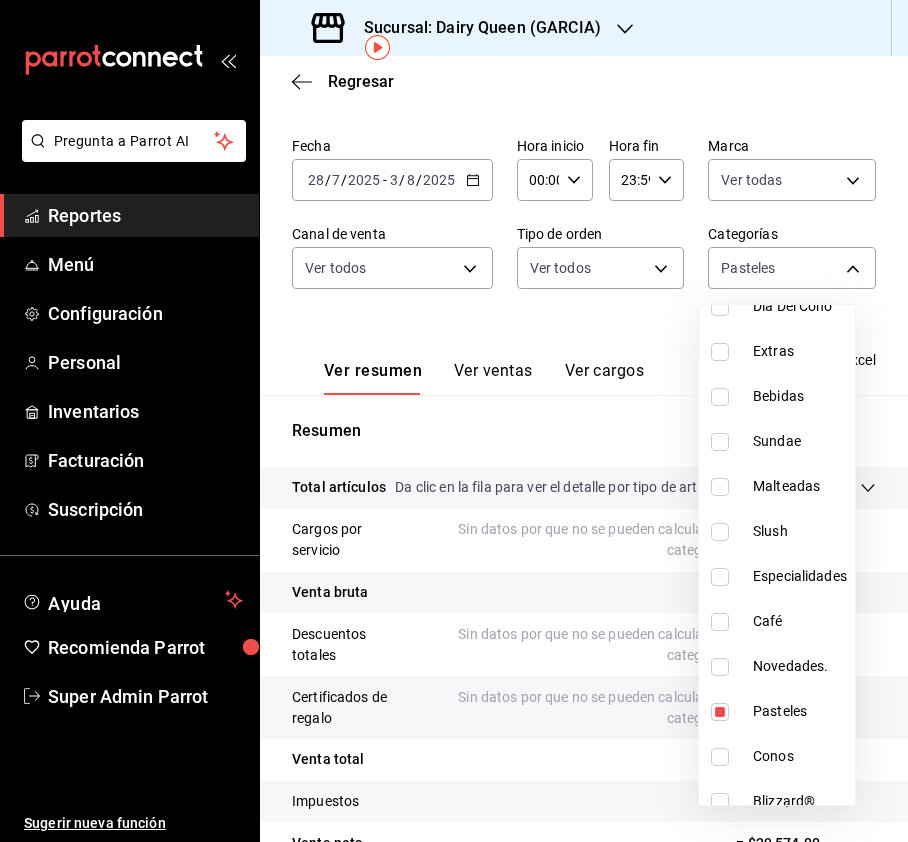 scroll, scrollTop: 245, scrollLeft: 0, axis: vertical 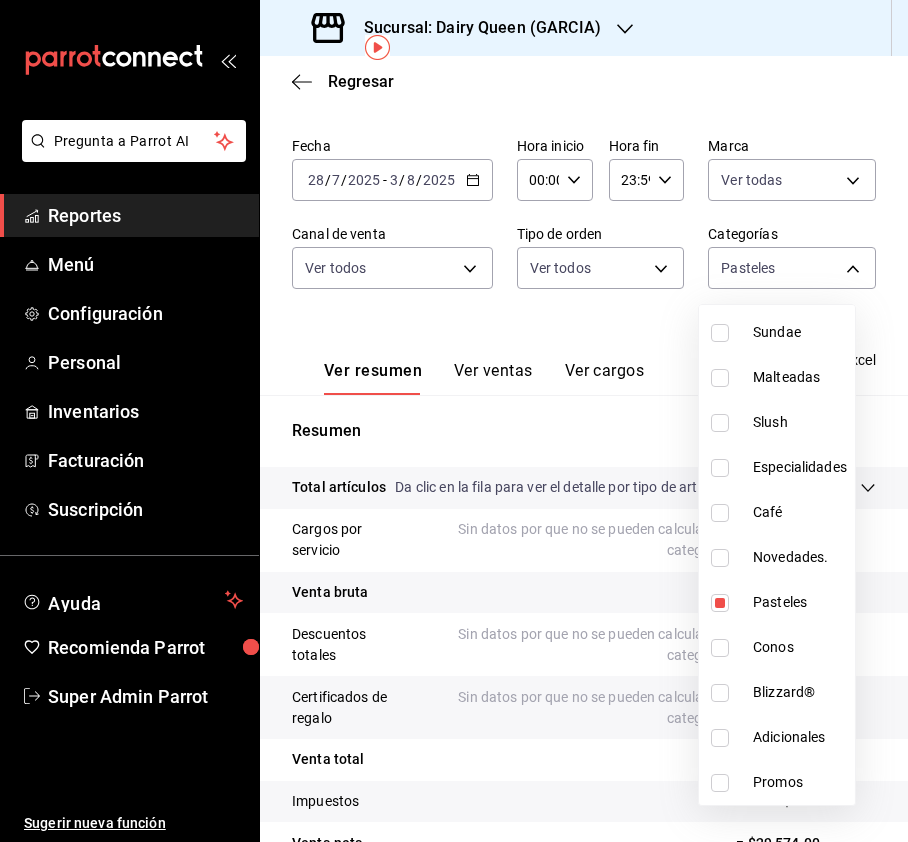 click at bounding box center [454, 421] 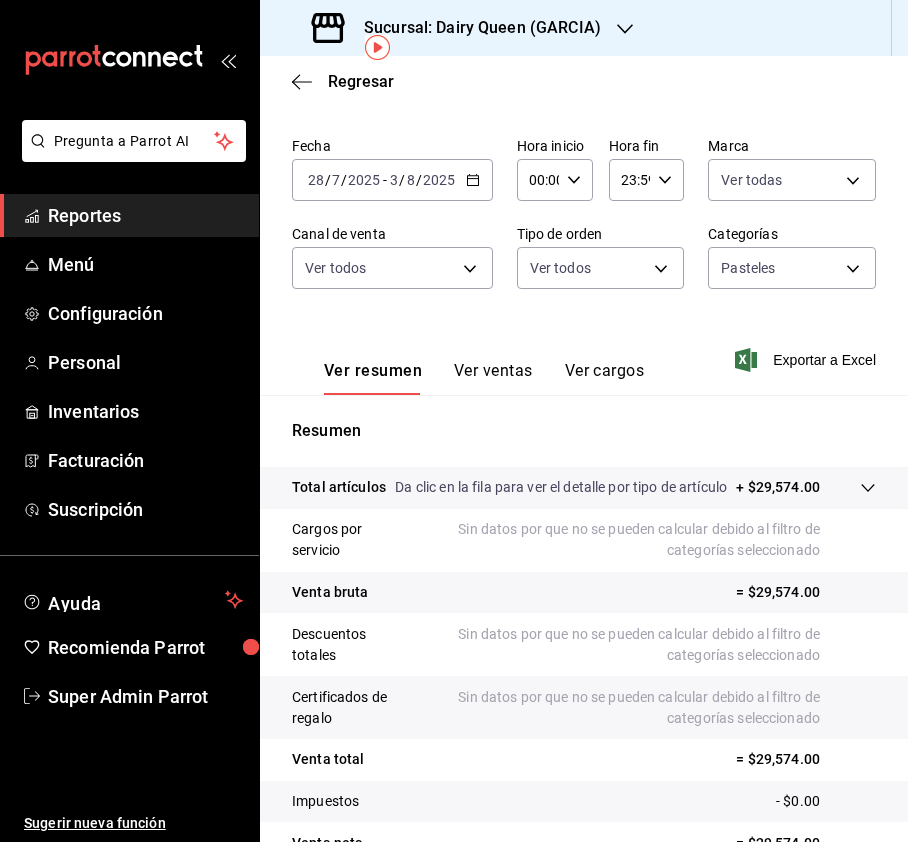 click on "Ver ventas" at bounding box center (493, 378) 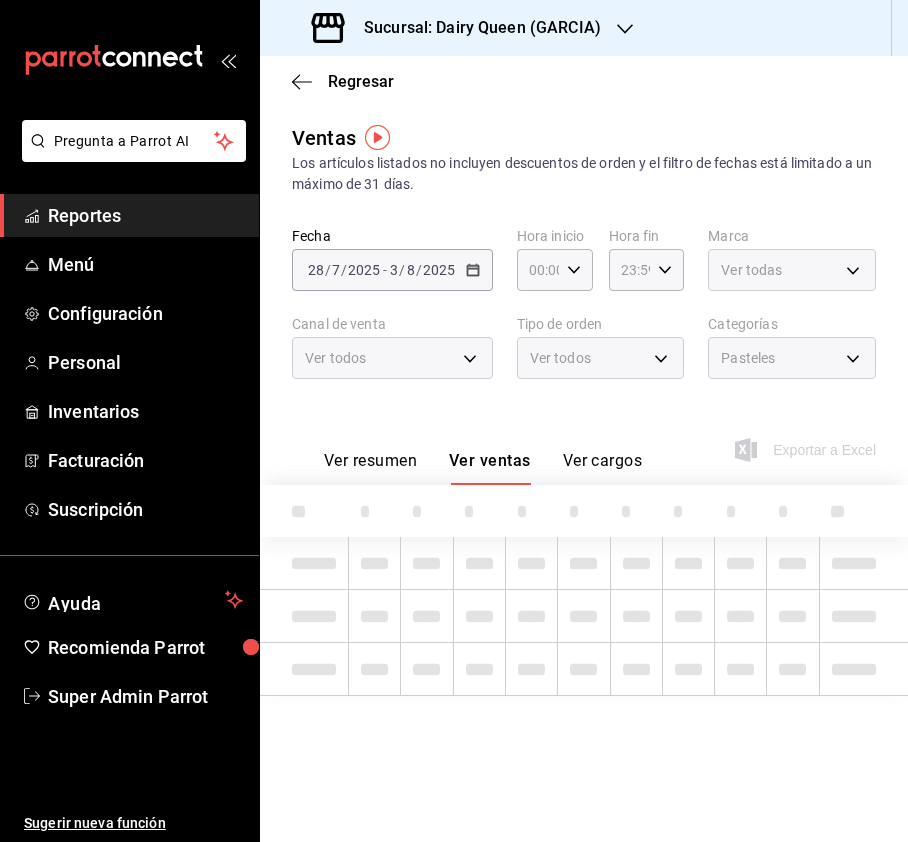 scroll, scrollTop: 0, scrollLeft: 0, axis: both 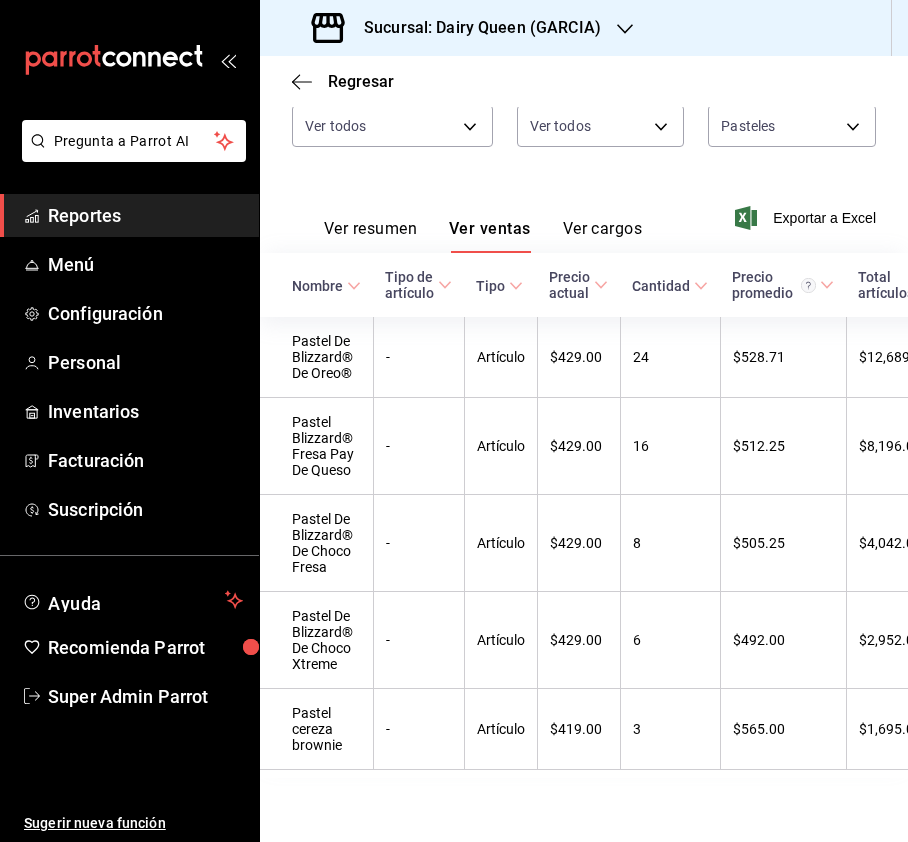 click on "Sucursal: Dairy Queen (GARCIA)" at bounding box center [458, 28] 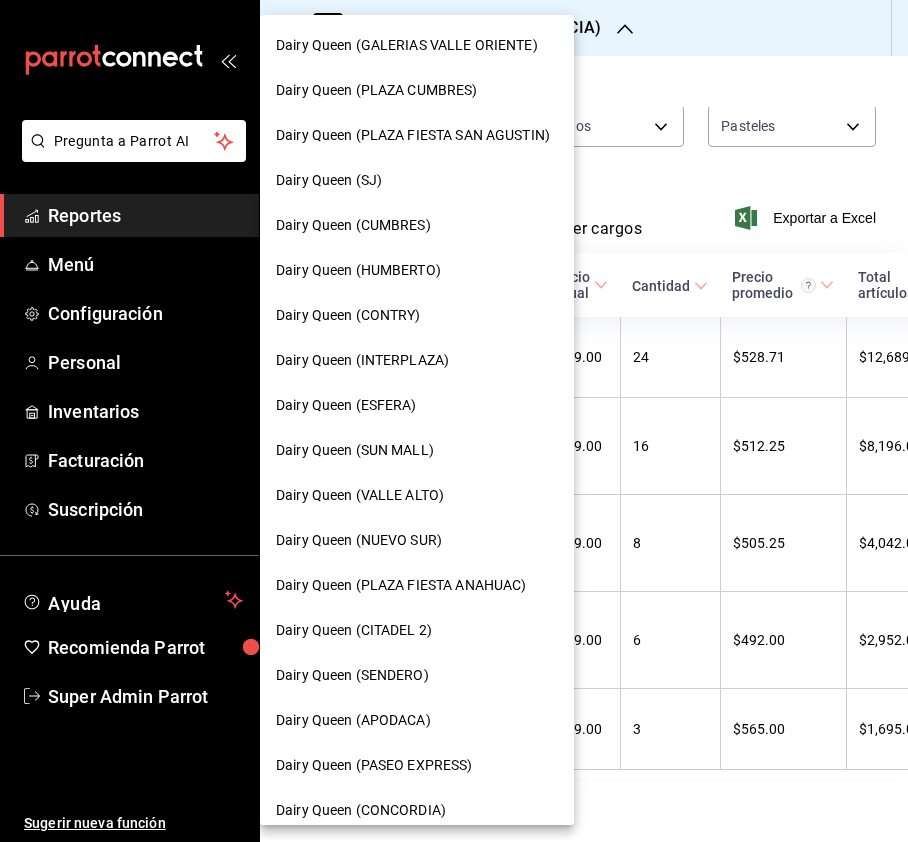 click on "Dairy Queen (SJ)" at bounding box center [417, 180] 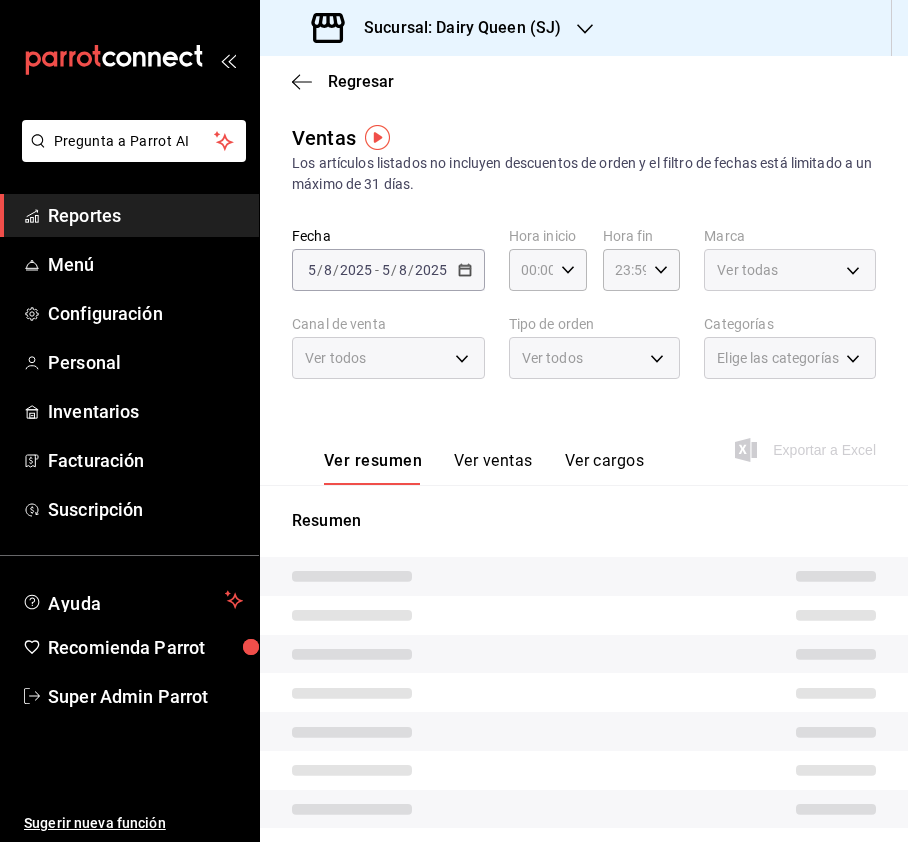 click on "Sucursal: Dairy Queen ([CITY]) Regresar Ventas Los artículos listados no incluyen descuentos de orden y el filtro de fechas está limitado a un máximo de 31 días. Fecha [DATE] [DATE] - [DATE] [DATE] Hora inicio 00:00 Hora inicio Hora fin 23:59 Hora fin Marca Ver todas Canal de venta Ver todos PARROT,UBER_EATS,RAPPI,DIDI_FOOD,ONLINE Tipo de orden Ver todos Categorías Elige las categorías Ver resumen Ver ventas Ver cargos Exportar a Excel Resumen GANA 1 MES GRATIS EN TU SUSCRIPCIÓN AQUÍ ¿Recuerdas cómo empezó tu restaurante?
Hoy puedes ayudar a un colega a tener el mismo cambio que tú viviste.
Recomienda Parrot directamente desde tu Portal Administrador.
Es fácil y rápido.
🎁 Por cada restaurante que se una, ganas 1 mes gratis. Ver video tutorial Ir a video Pregunta a Parrot AI Reportes   Menú   Configuración   Personal   Inventarios" at bounding box center (454, 421) 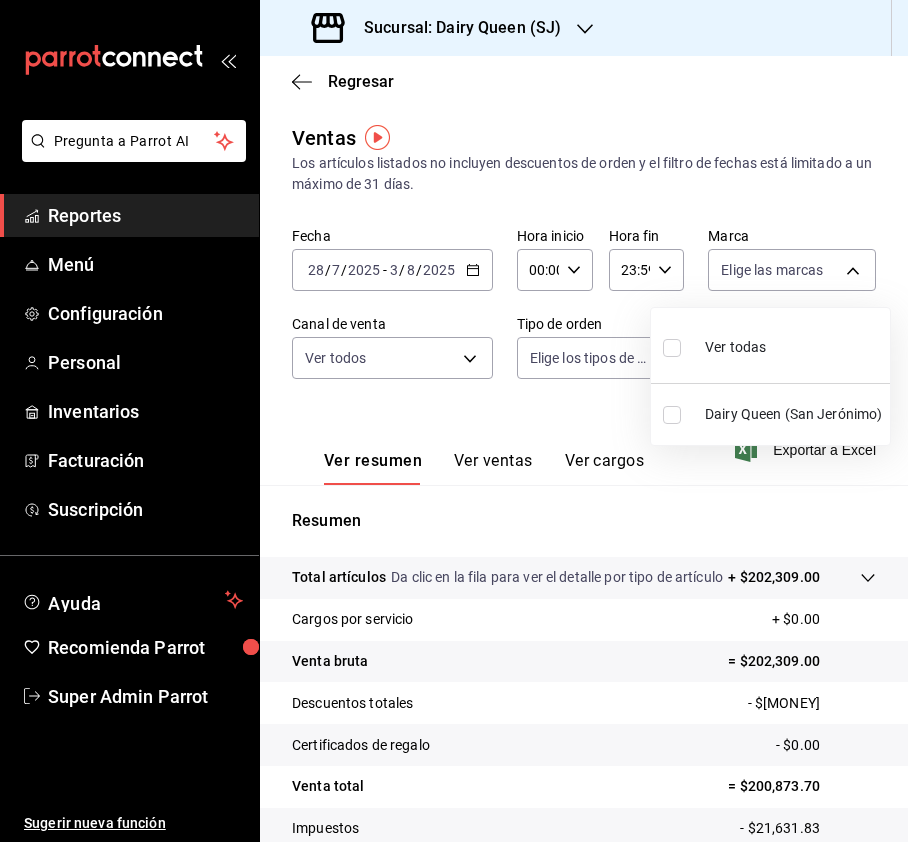 click at bounding box center [676, 347] 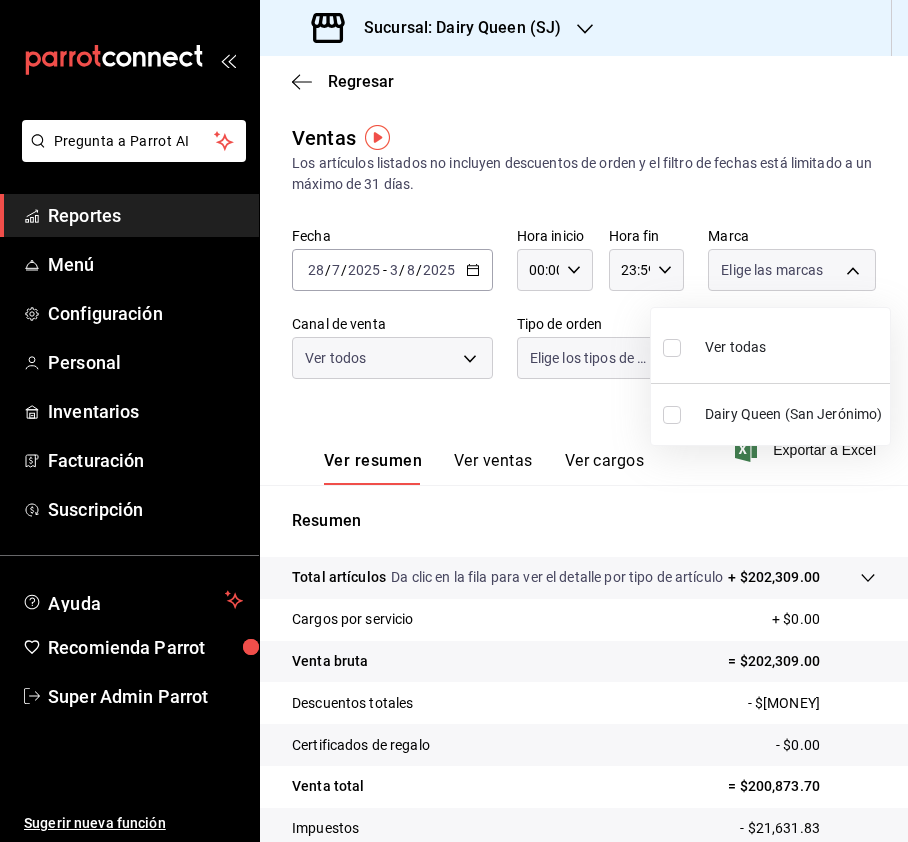click at bounding box center (672, 348) 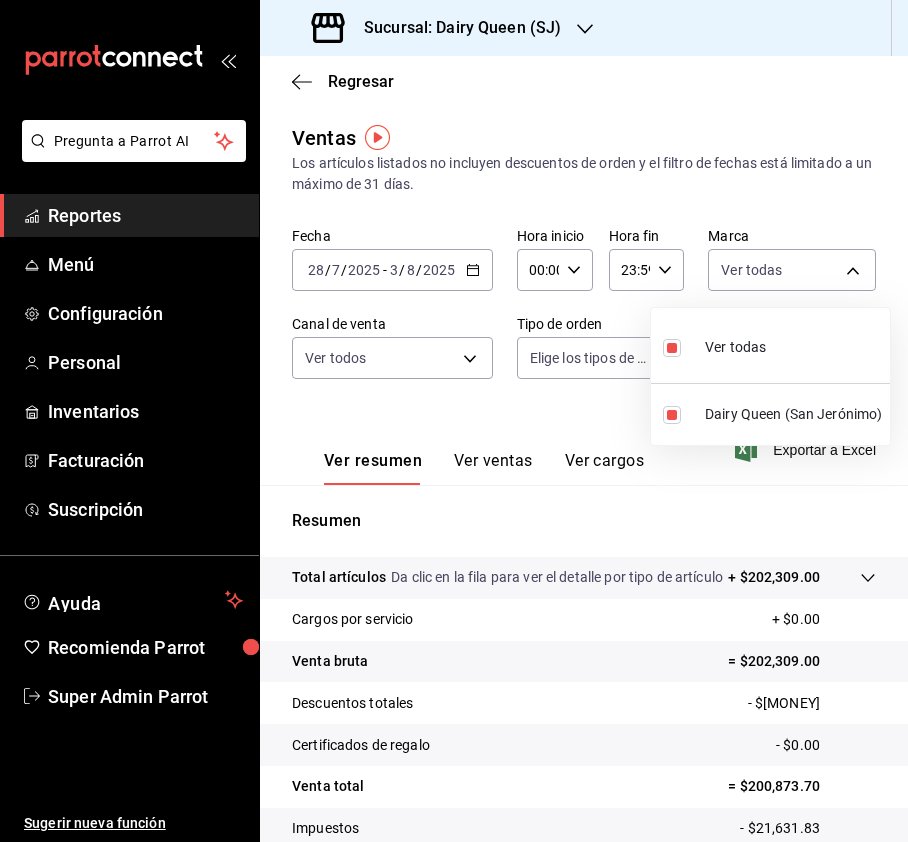 click at bounding box center [454, 421] 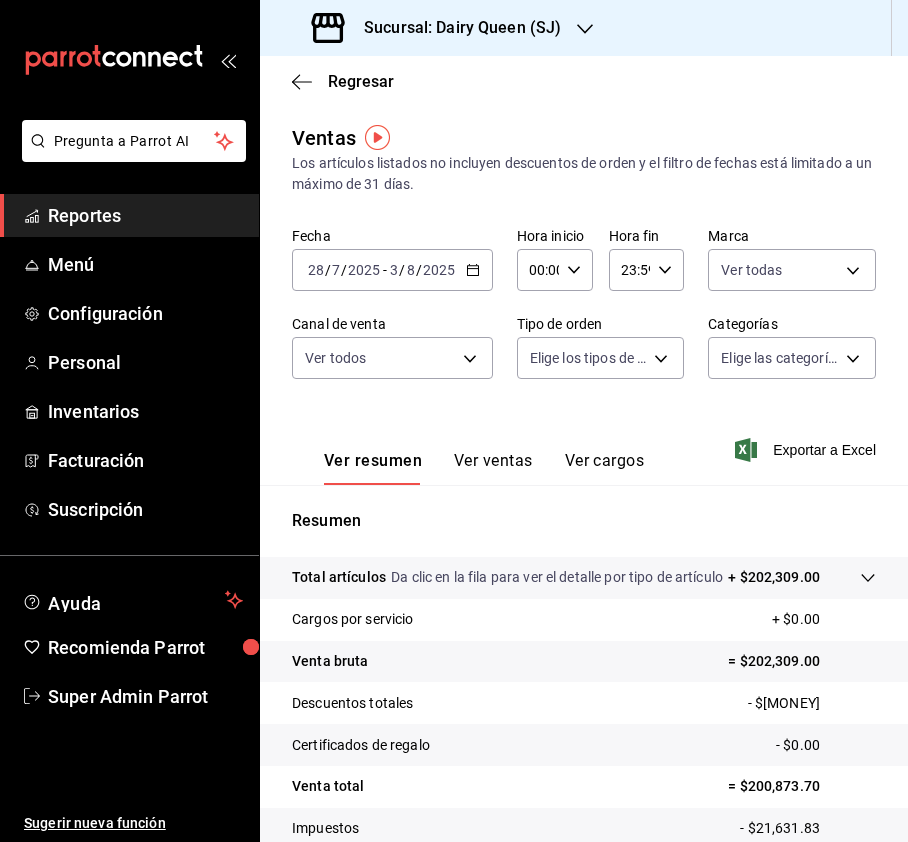 click on "Pregunta a Parrot AI Reportes   Menú   Configuración   Personal   Inventarios   Facturación   Suscripción   Ayuda Recomienda Parrot   Super Admin Parrot   Sugerir nueva función   Sucursal: Dairy Queen ([ALPHANUMERIC_ID]) Regresar Ventas Los artículos listados no incluyen descuentos de orden y el filtro de fechas está limitado a un máximo de 31 días. Fecha [DATE] [DATE] - [DATE] [DATE] Hora inicio [TIME] Hora inicio Hora fin [TIME] Hora fin Marca Ver todas [ALPHANUMERIC_ID] Canal de venta Ver todos PARROT,UBER_EATS,RAPPI,DIDI_FOOD,ONLINE Tipo de orden Elige los tipos de orden Categorías Elige las categorías Ver resumen Ver ventas Ver cargos Exportar a Excel Resumen Total artículos Da clic en la fila para ver el detalle por tipo de artículo + $[PRICE] Cargos por servicio + $[PRICE] Venta bruta = $[PRICE] Descuentos totales - $[PRICE] Certificados de regalo - $[PRICE] Venta total = $[PRICE] Impuestos - $[PRICE] Venta neta = $[PRICE] Ver video tutorial Ir a video" at bounding box center (454, 421) 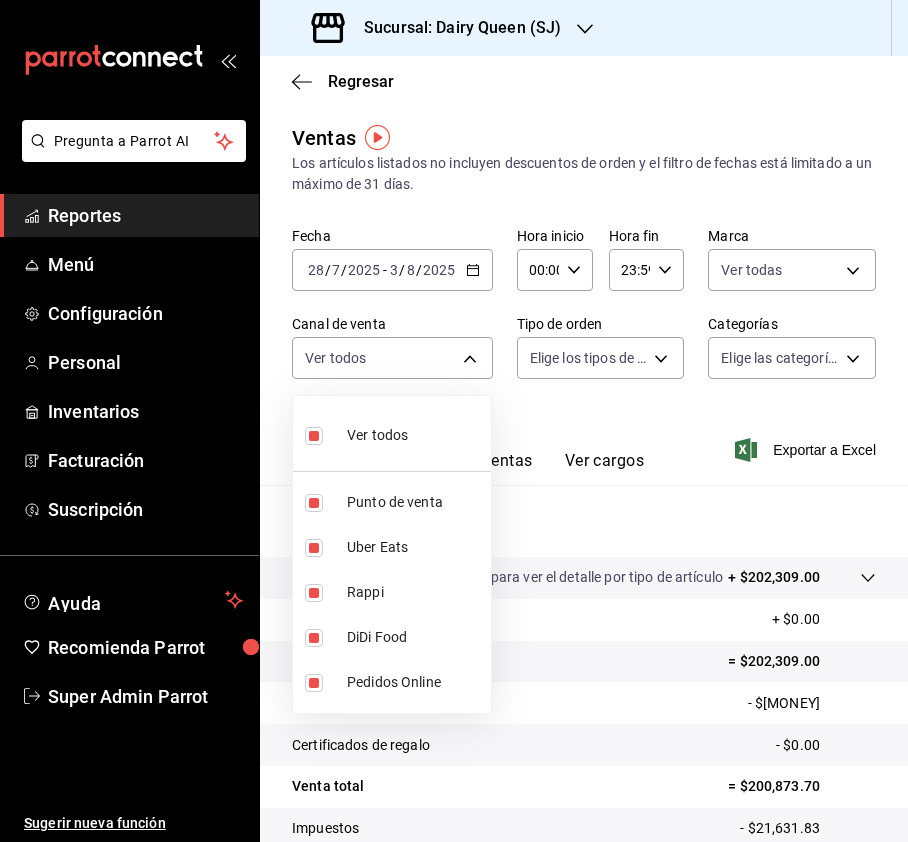 click at bounding box center (454, 421) 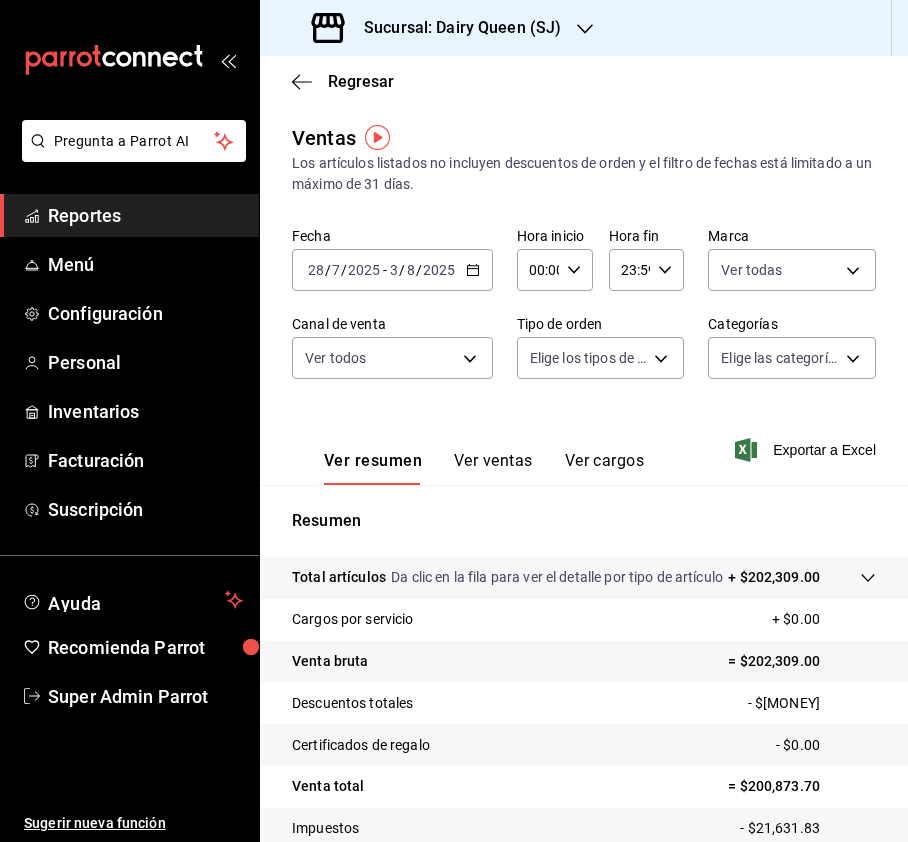 click on "Ver todos Punto de venta Uber Eats Rappi DiDi Food Pedidos Online" at bounding box center (454, 421) 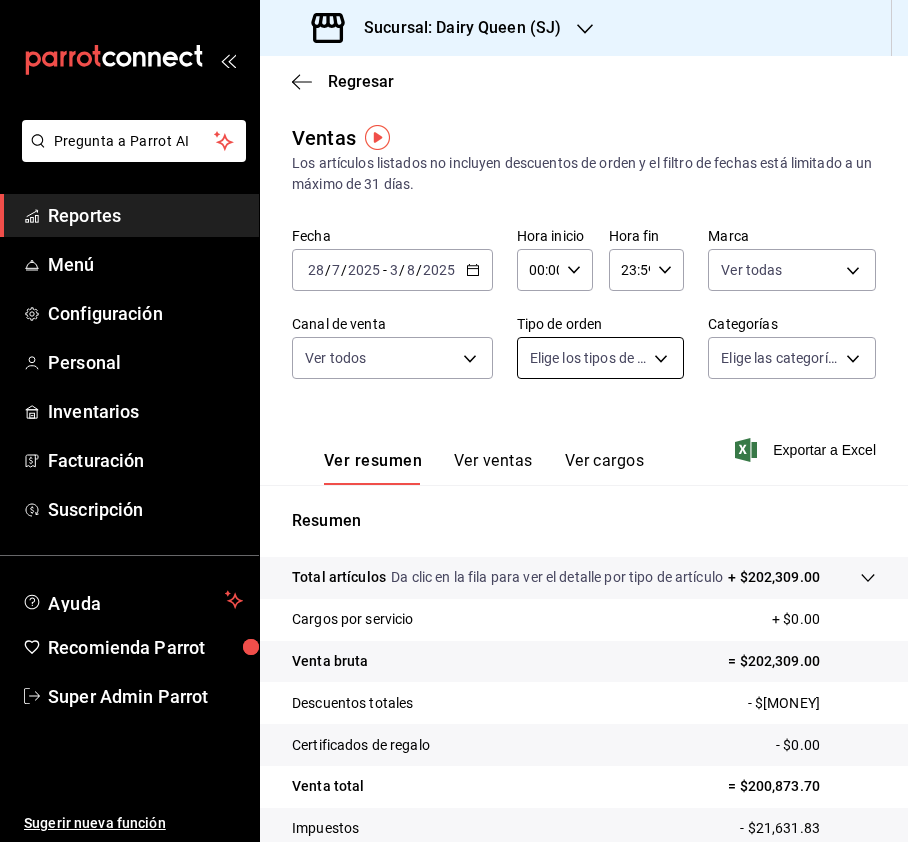 click on "Pregunta a Parrot AI Reportes   Menú   Configuración   Personal   Inventarios   Facturación   Suscripción   Ayuda Recomienda Parrot   Super Admin Parrot   Sugerir nueva función   Sucursal: Dairy Queen ([ALPHANUMERIC_ID]) Regresar Ventas Los artículos listados no incluyen descuentos de orden y el filtro de fechas está limitado a un máximo de 31 días. Fecha [DATE] [DATE] - [DATE] [DATE] Hora inicio [TIME] Hora inicio Hora fin [TIME] Hora fin Marca Ver todas [ALPHANUMERIC_ID] Canal de venta Ver todos PARROT,UBER_EATS,RAPPI,DIDI_FOOD,ONLINE Tipo de orden Elige los tipos de orden Categorías Elige las categorías Ver resumen Ver ventas Ver cargos Exportar a Excel Resumen Total artículos Da clic en la fila para ver el detalle por tipo de artículo + $[PRICE] Cargos por servicio + $[PRICE] Venta bruta = $[PRICE] Descuentos totales - $[PRICE] Certificados de regalo - $[PRICE] Venta total = $[PRICE] Impuestos - $[PRICE] Venta neta = $[PRICE] Ver video tutorial Ir a video" at bounding box center [454, 421] 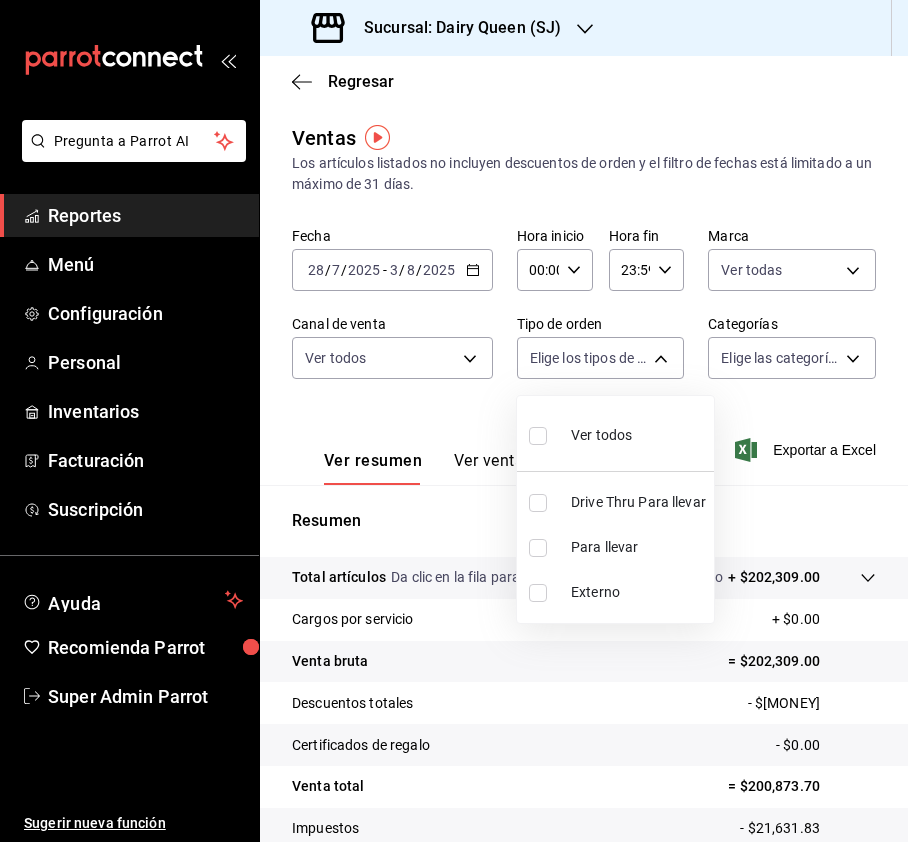 click at bounding box center [538, 503] 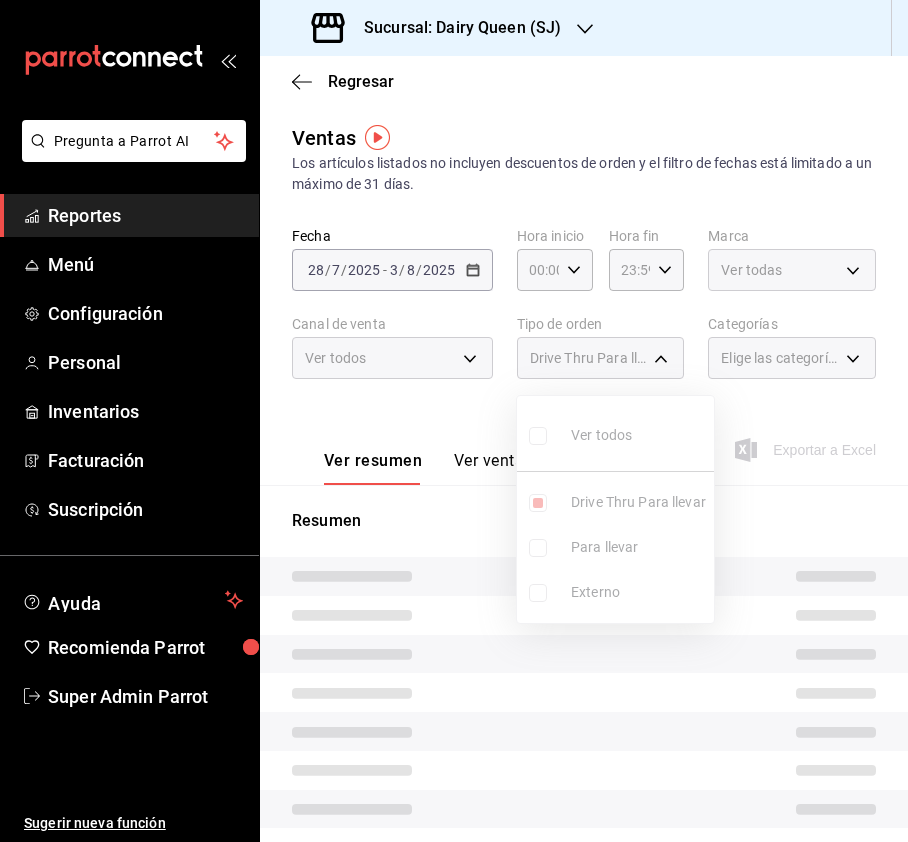 click at bounding box center [454, 421] 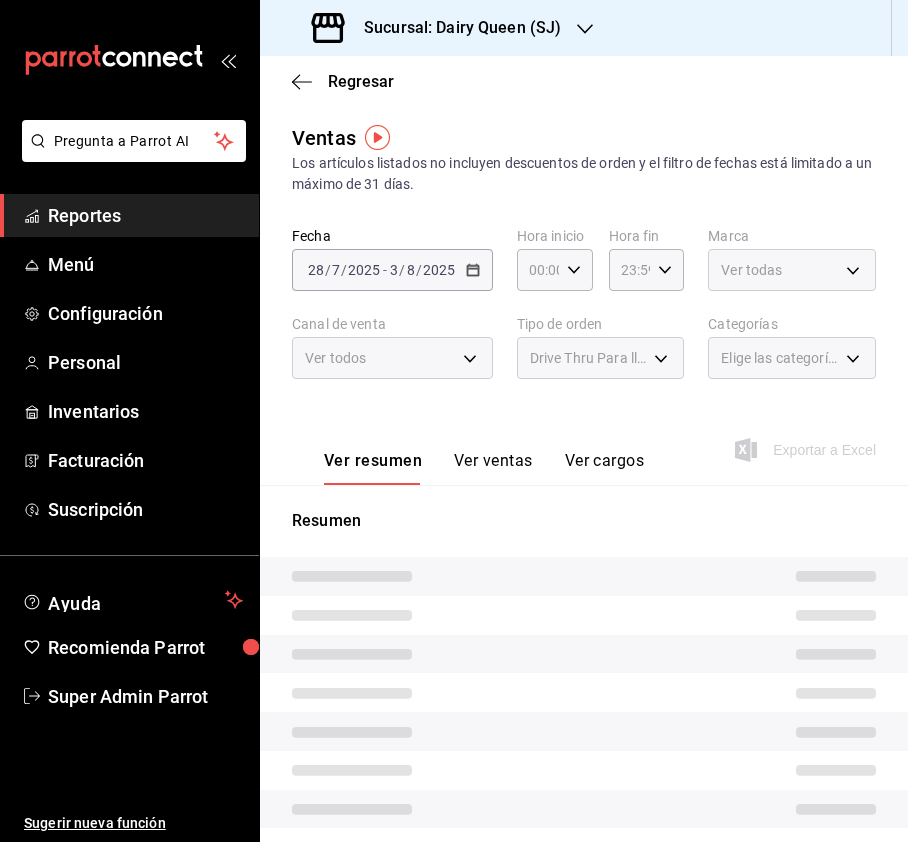 click on "Elige las categorías" at bounding box center (780, 358) 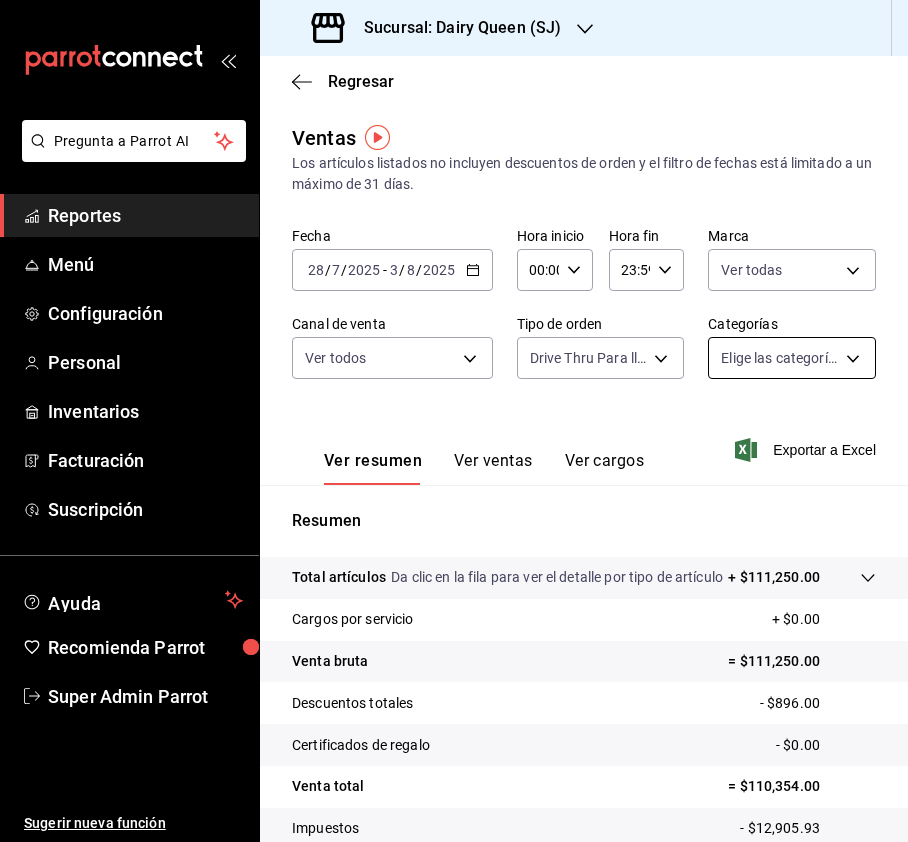 click on "Sucursal: Dairy Queen ([SJ])" at bounding box center (454, 421) 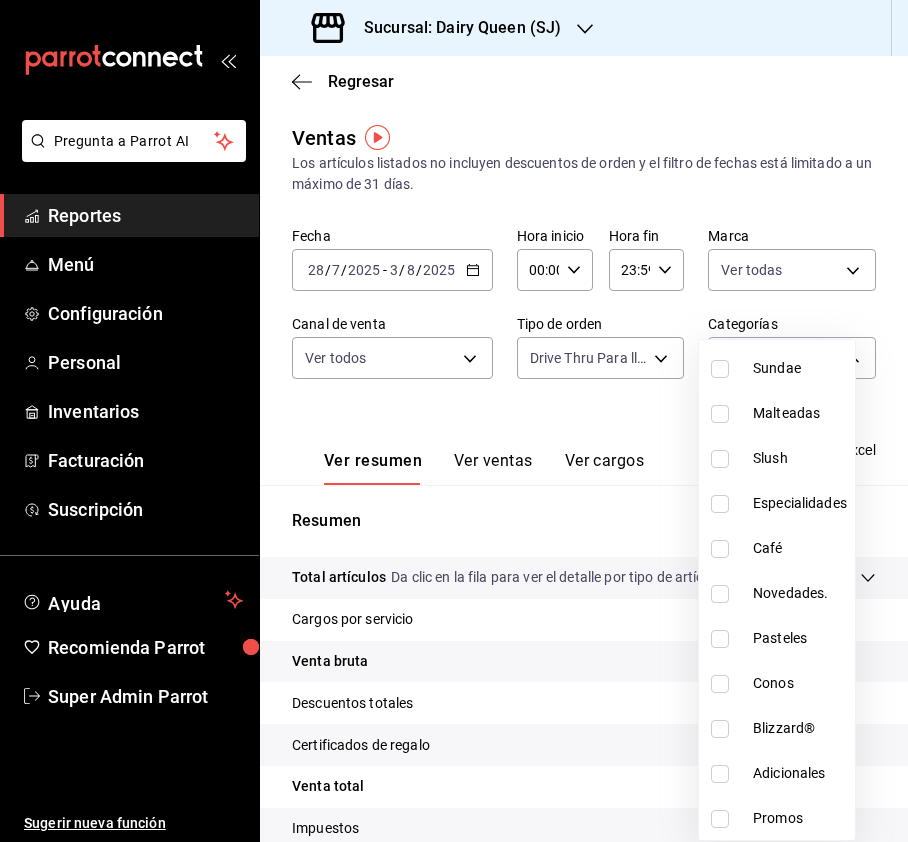 scroll, scrollTop: 245, scrollLeft: 0, axis: vertical 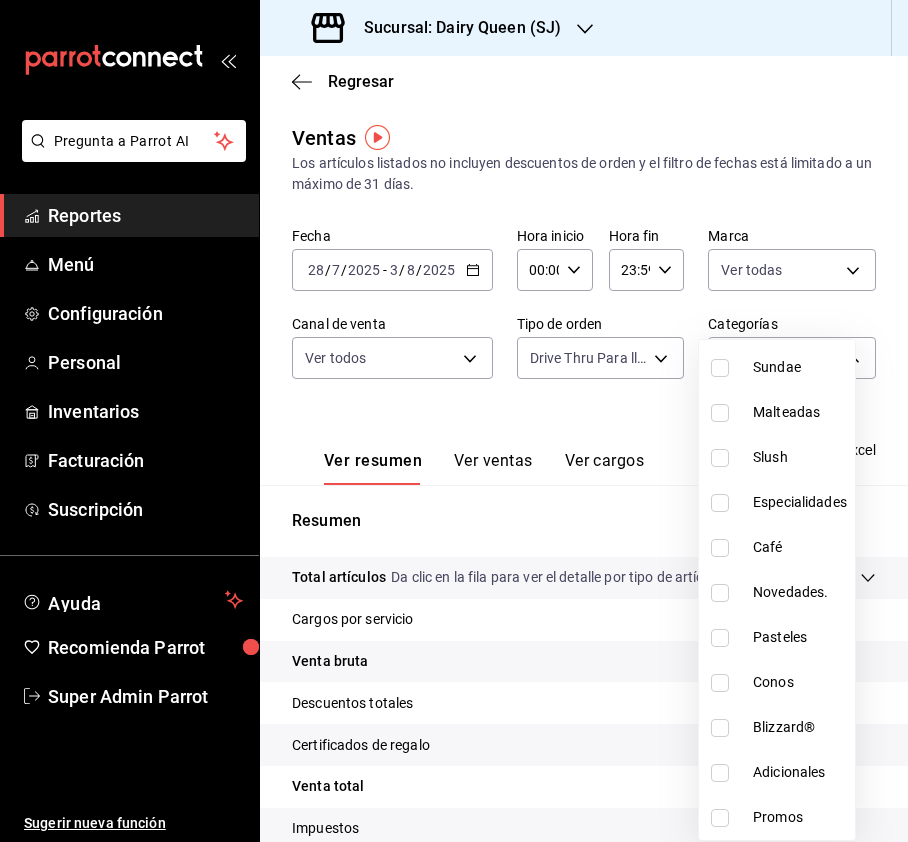 click at bounding box center [720, 638] 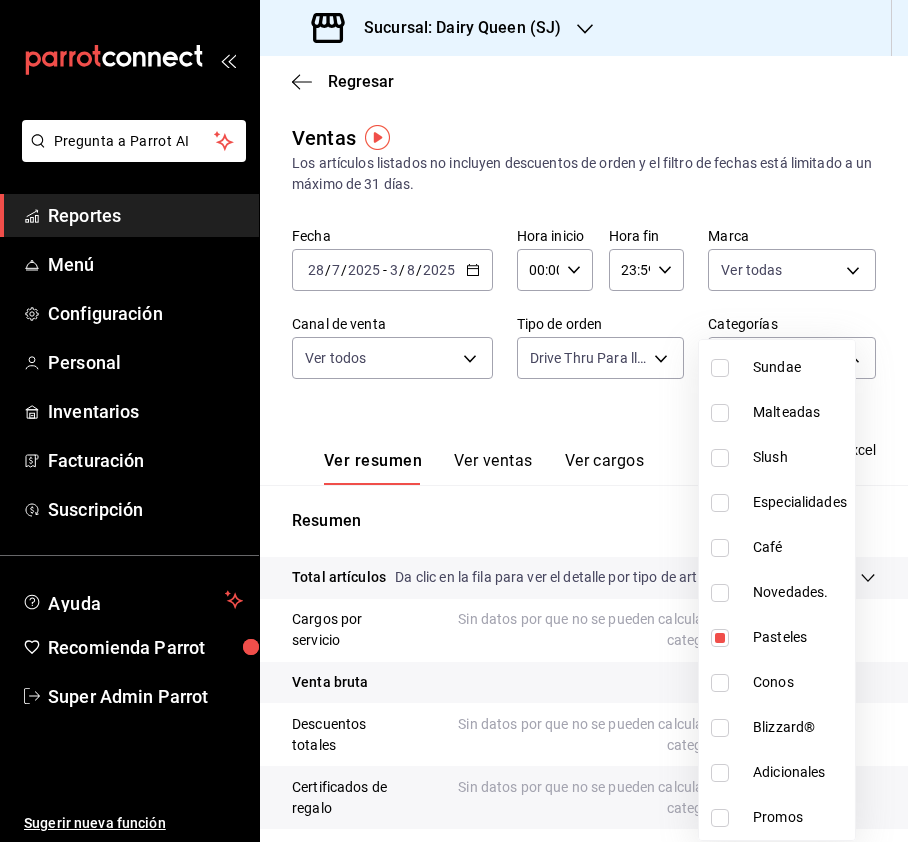 click at bounding box center [454, 421] 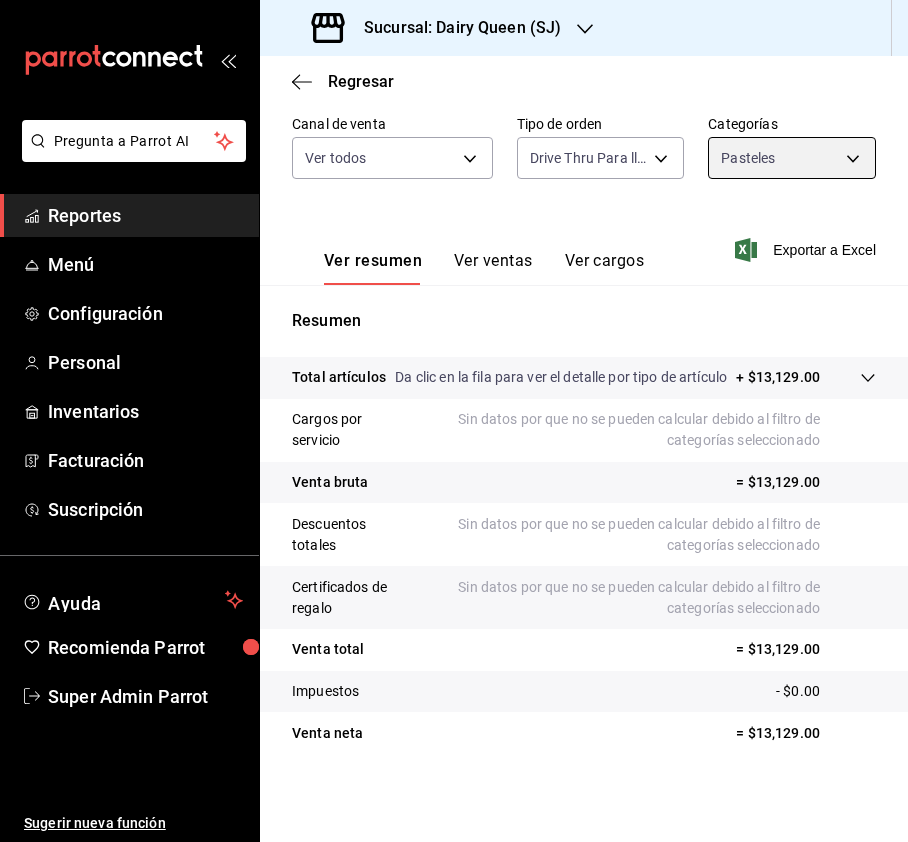 scroll, scrollTop: 2, scrollLeft: 0, axis: vertical 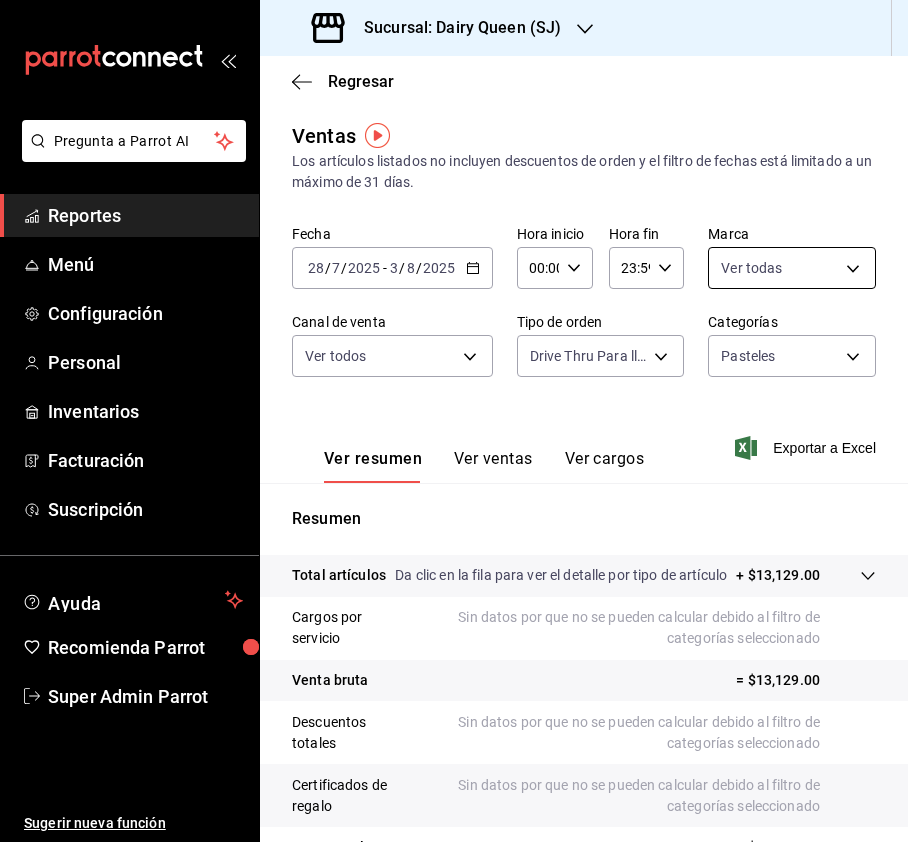 click on "Sucursal: Dairy Queen ([CITY])" at bounding box center [454, 421] 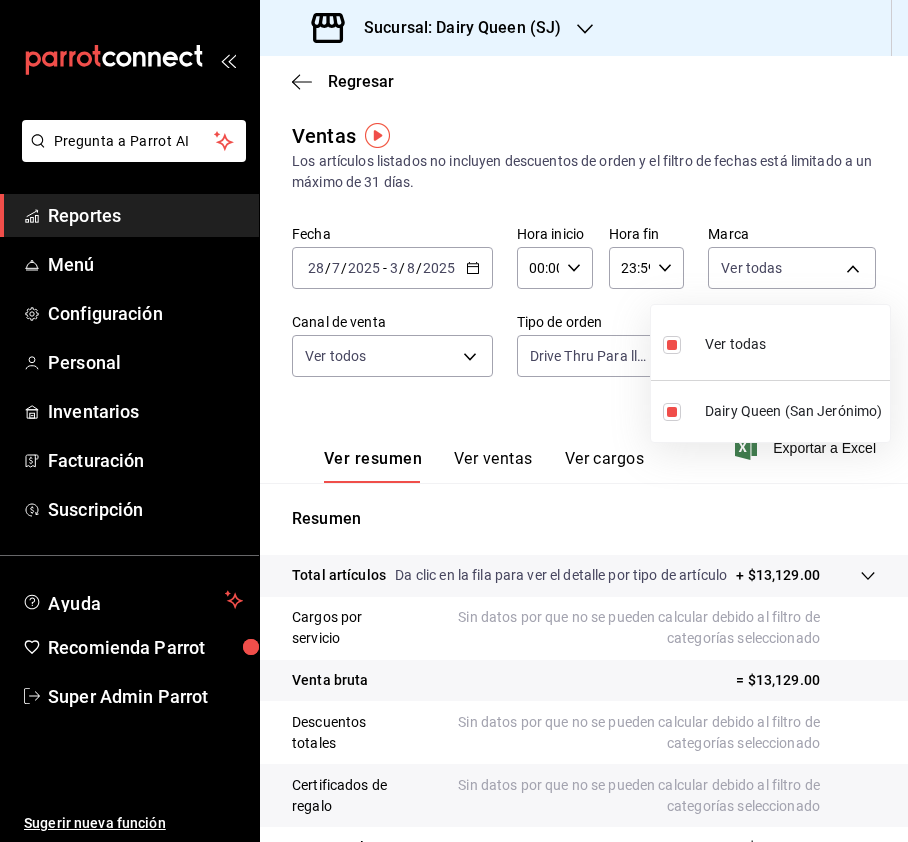click at bounding box center [454, 421] 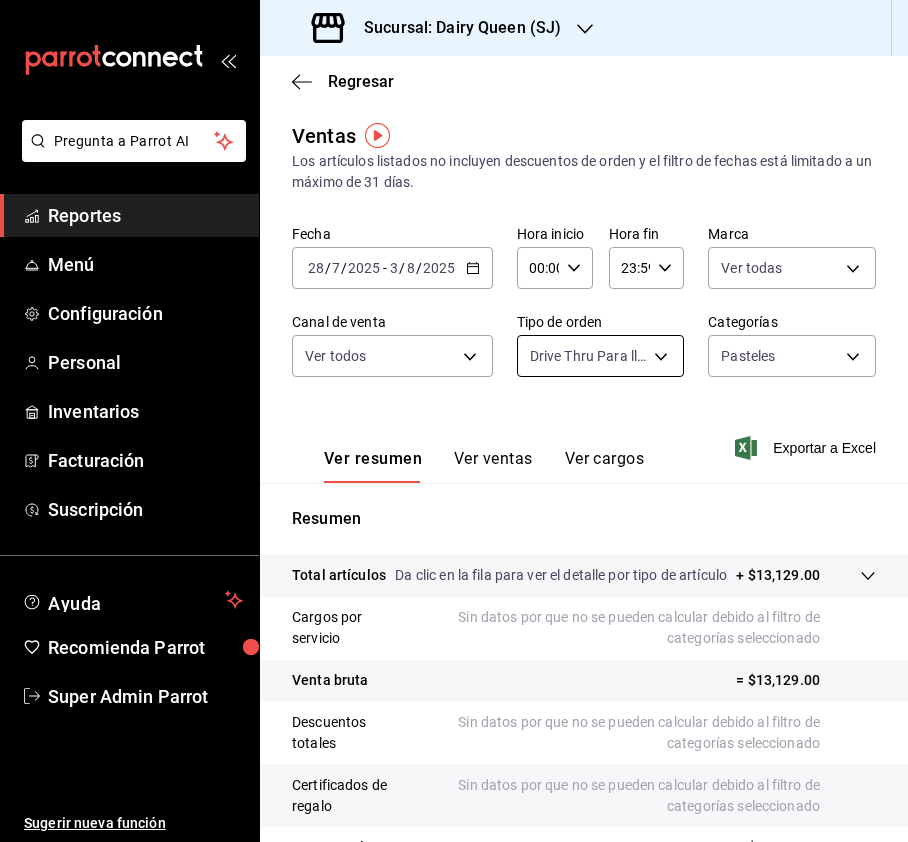 click on "Sucursal: Dairy Queen ([CITY])" at bounding box center [454, 421] 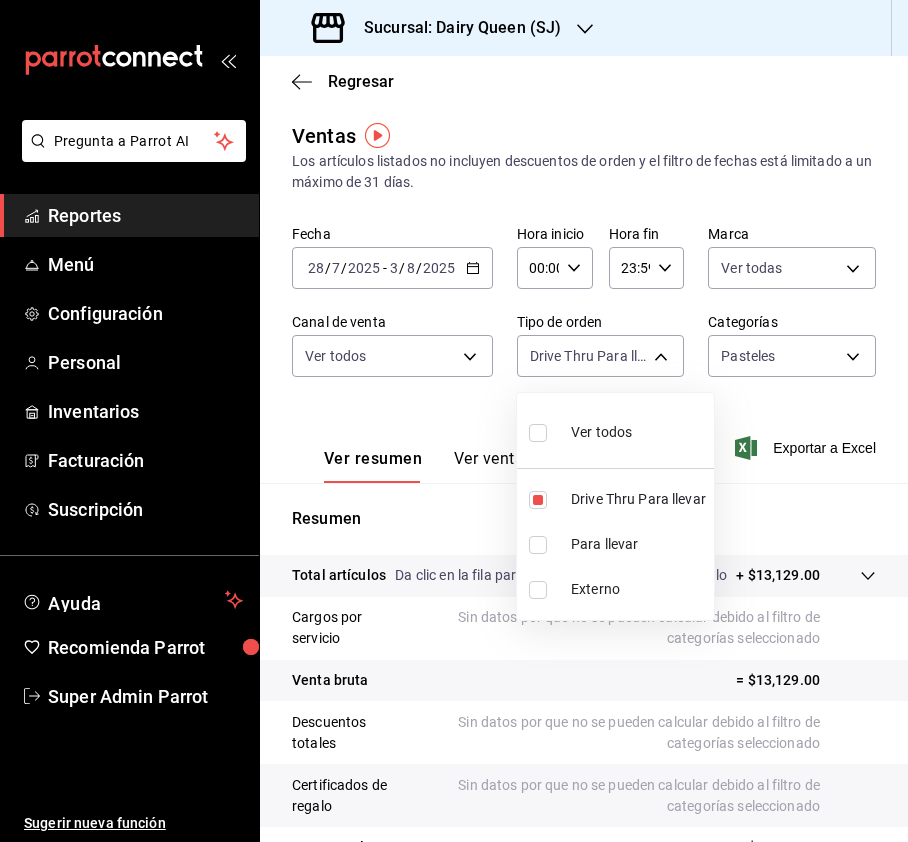 click at bounding box center (454, 421) 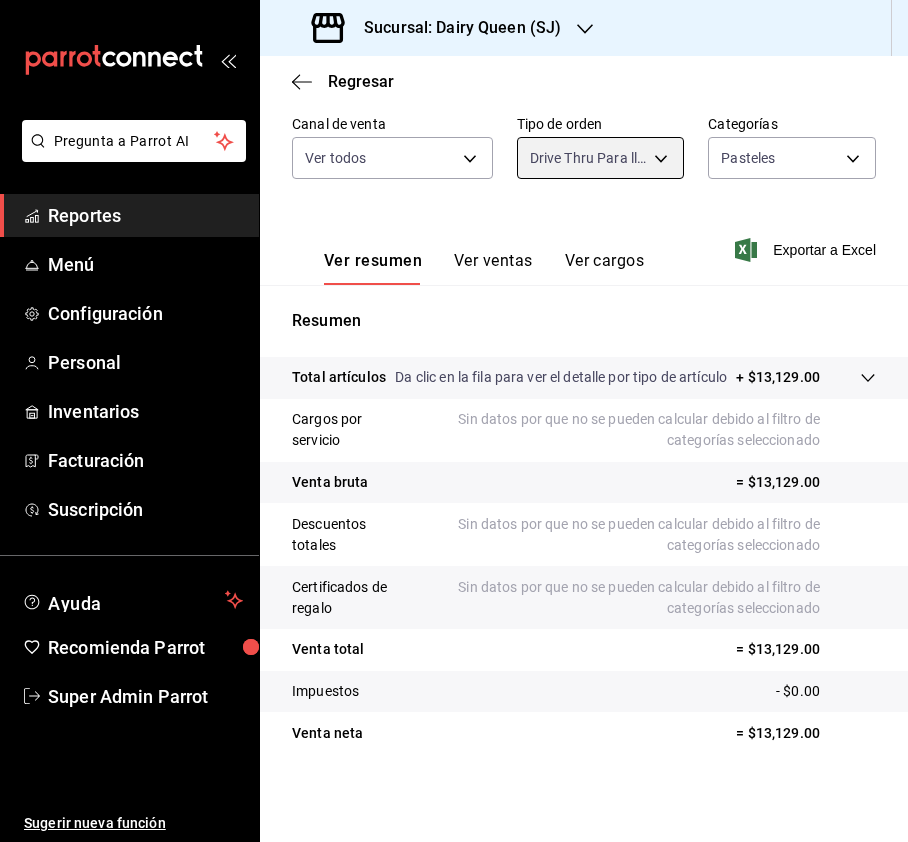 scroll, scrollTop: 220, scrollLeft: 0, axis: vertical 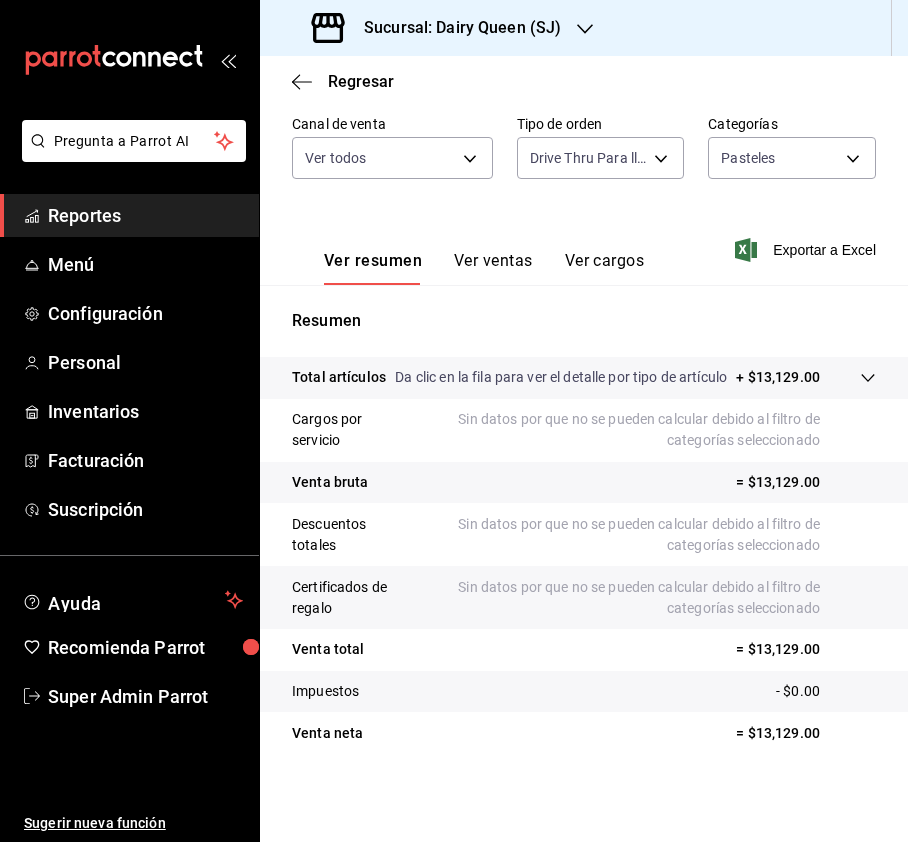 click on "= $13,129.00" at bounding box center (806, 733) 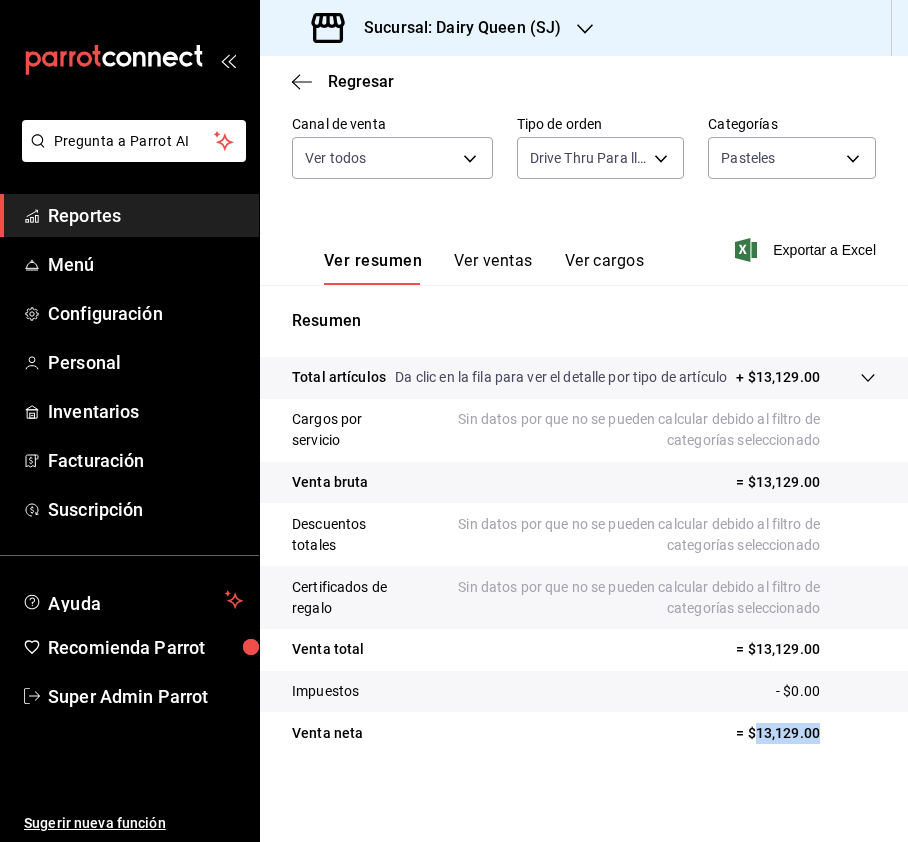 drag, startPoint x: 802, startPoint y: 734, endPoint x: 737, endPoint y: 744, distance: 65.76473 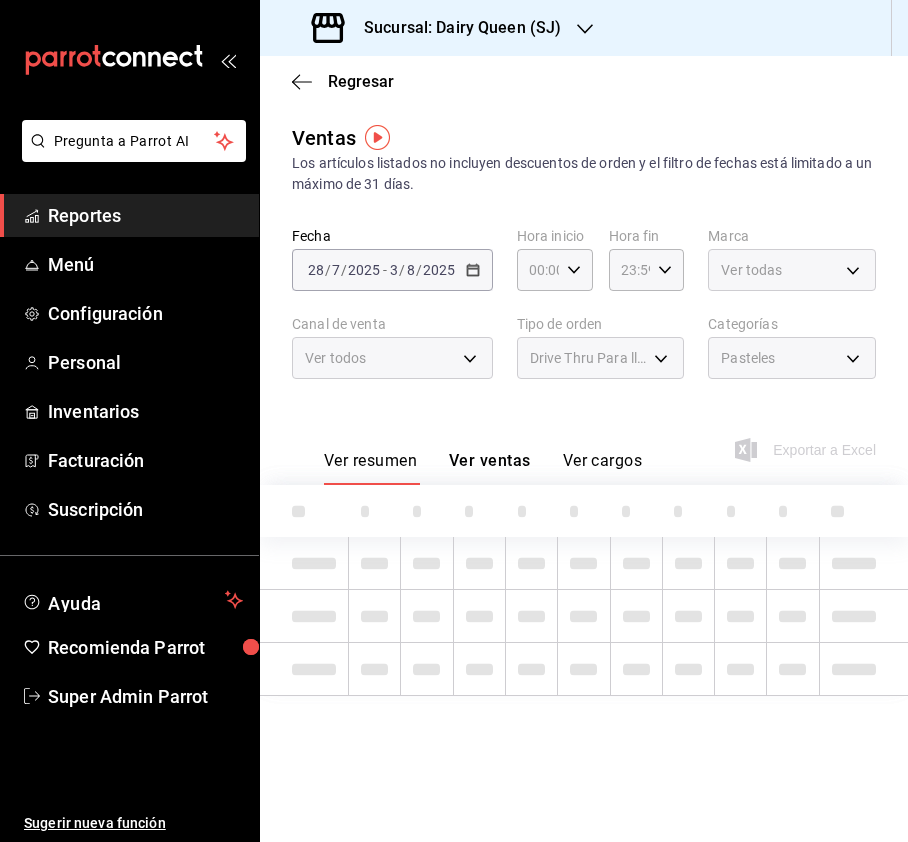 scroll, scrollTop: 0, scrollLeft: 0, axis: both 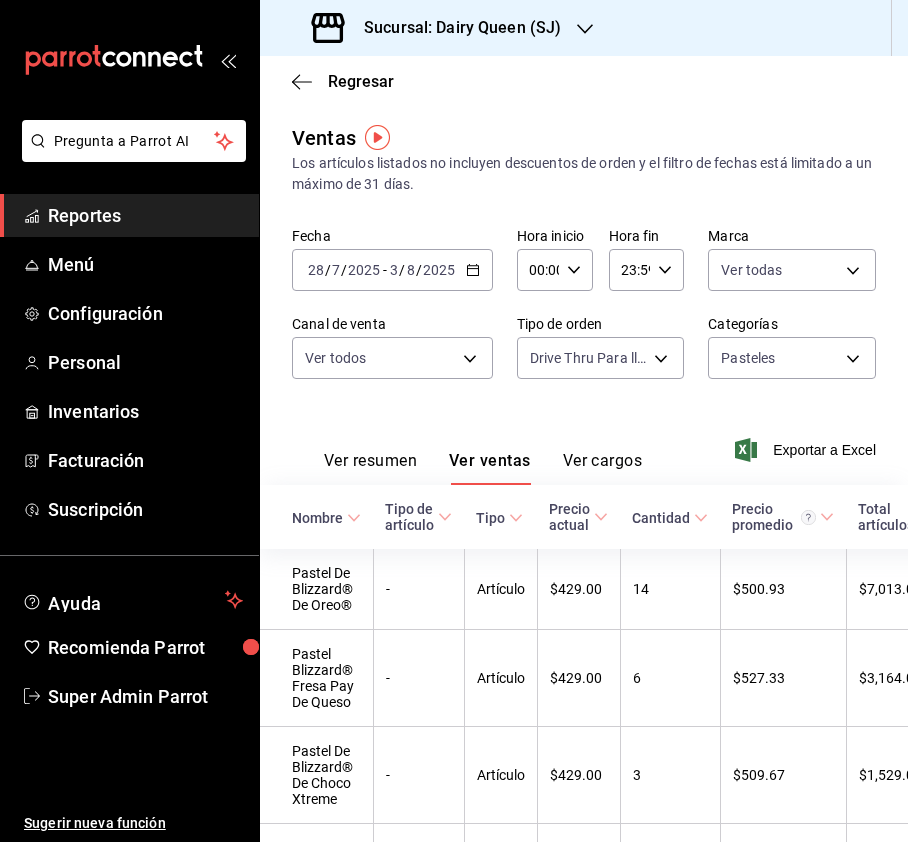 click on "Sucursal: Dairy Queen (SJ)" at bounding box center (438, 28) 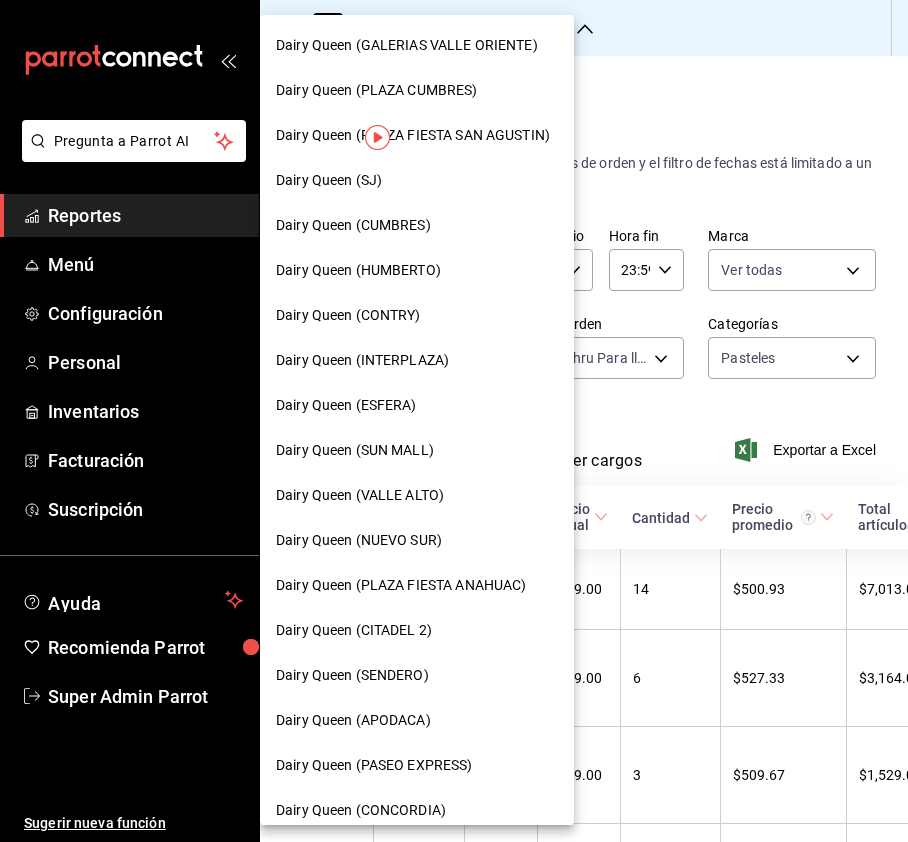 click at bounding box center [454, 421] 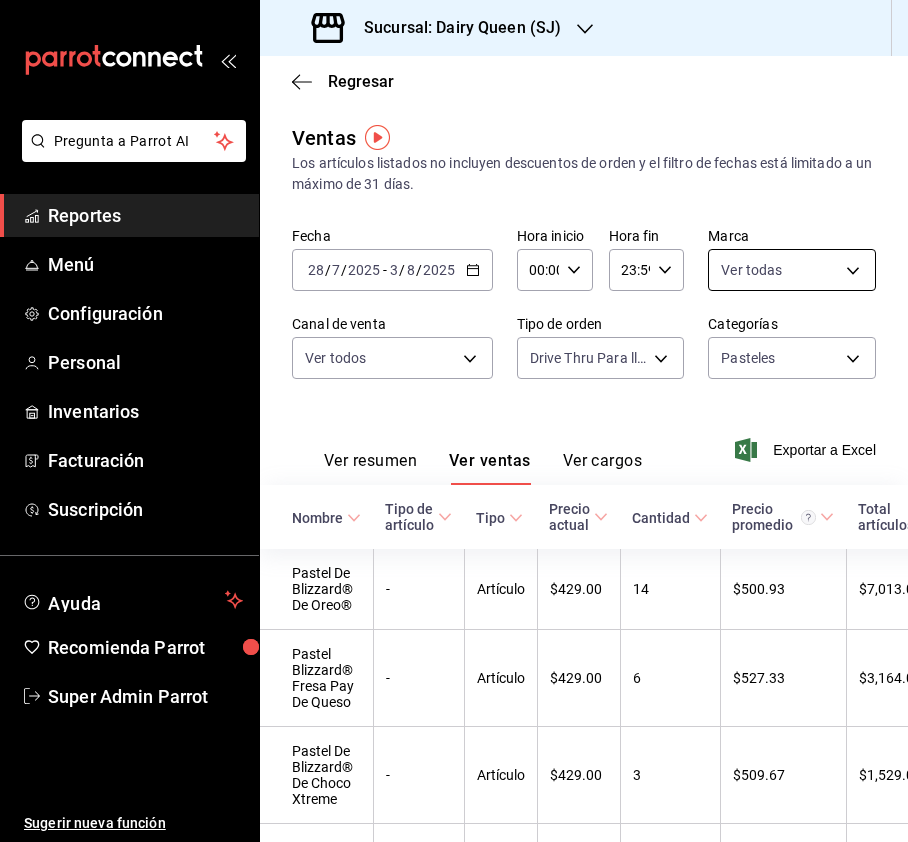 click on "Sucursal: Dairy Queen (SJ) Regresar Ventas Los artículos listados no incluyen descuentos de orden y el filtro de fechas está limitado a un máximo de 31 días. Fecha [DATE] [DATE] - [DATE] [DATE] Hora inicio 00:00 Hora inicio Hora fin 23:59 Hora fin Marca Ver todas [UUID] Canal de venta Ver todos PARROT,UBER_EATS,RAPPI,DIDI_FOOD,ONLINE Tipo de orden Drive Thru Para llevar [UUID] Categorías Pasteles [UUID] Ver resumen Ver ventas Ver cargos Exportar a Excel Nombre Tipo de artículo Tipo Precio actual Cantidad Precio promedio   Total artículos   Descuentos de artículo Venta total Impuestos Venta neta Pastel De Blizzard® De Oreo® - Artículo $429.00 14 $500.93 $7,013.00 $0.00 $7,013.00 $0.00 $7,013.00 - Artículo 6 -" at bounding box center [454, 421] 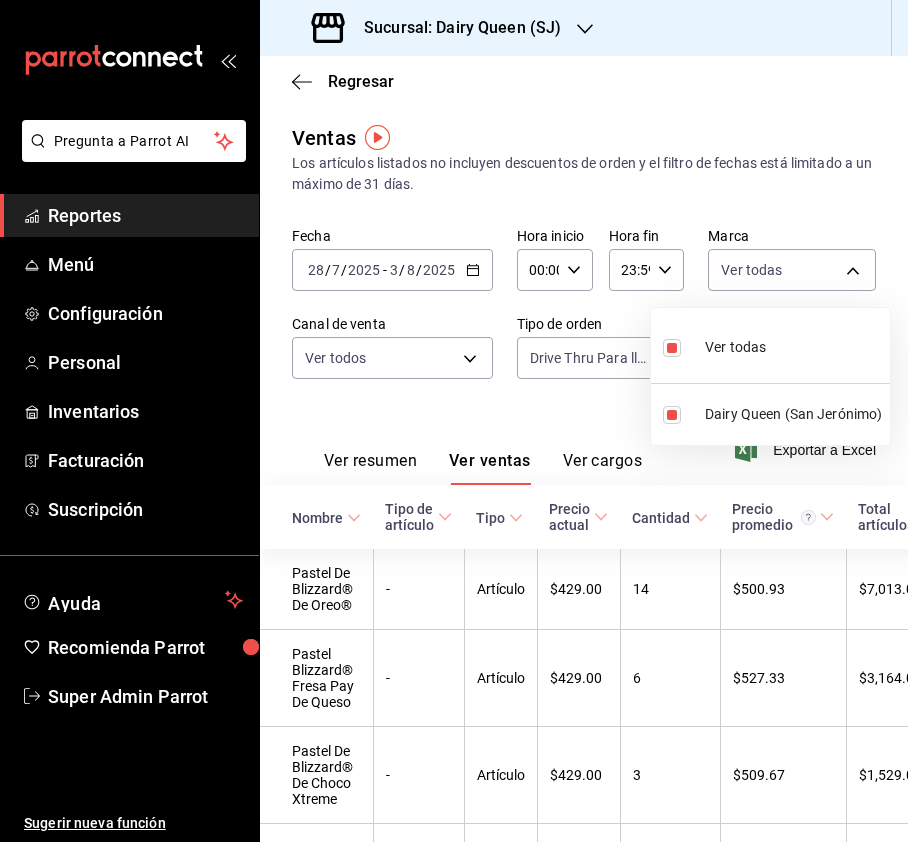 click at bounding box center (454, 421) 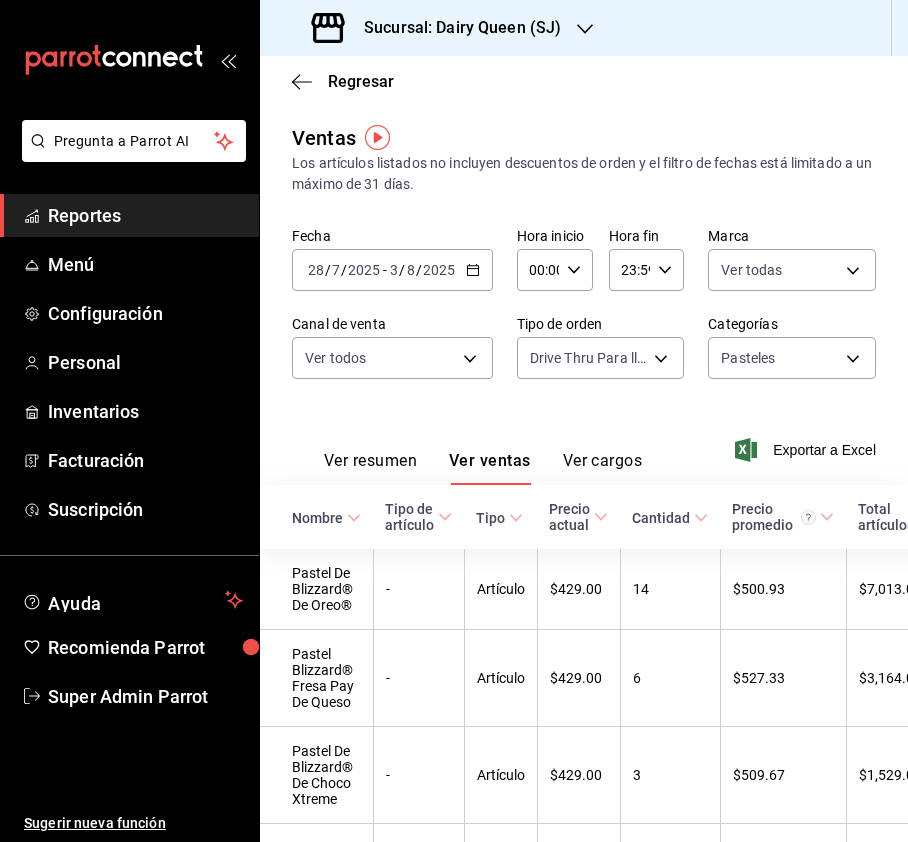 click on "Sucursal: Dairy Queen (SJ)" at bounding box center (454, 28) 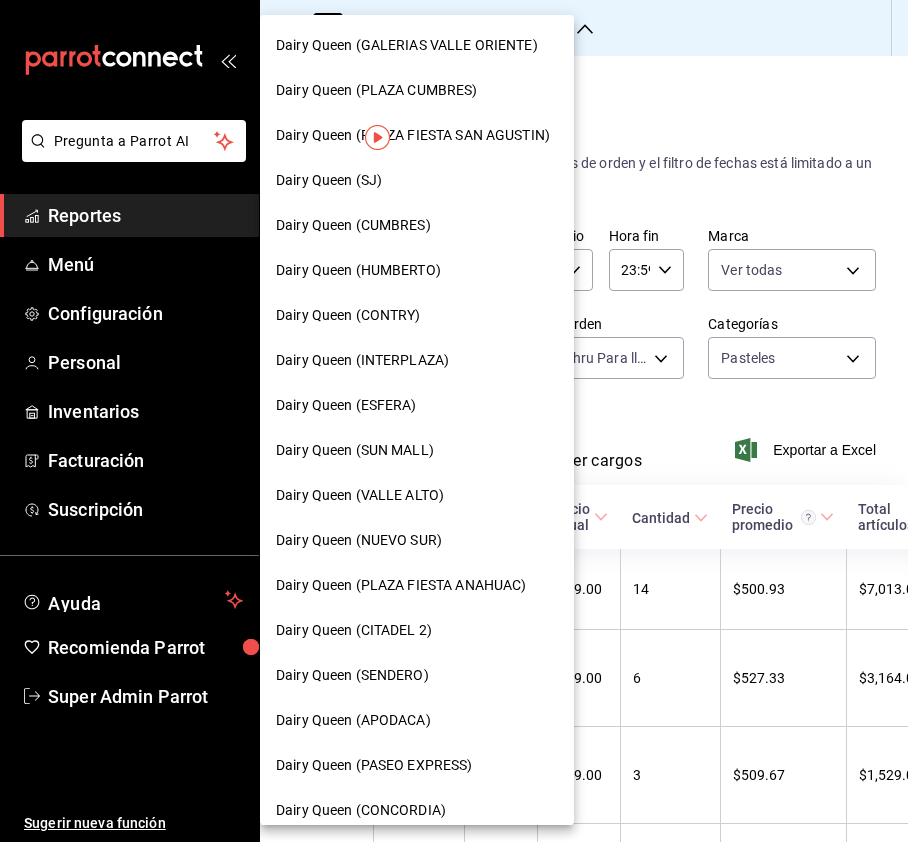 click at bounding box center (454, 421) 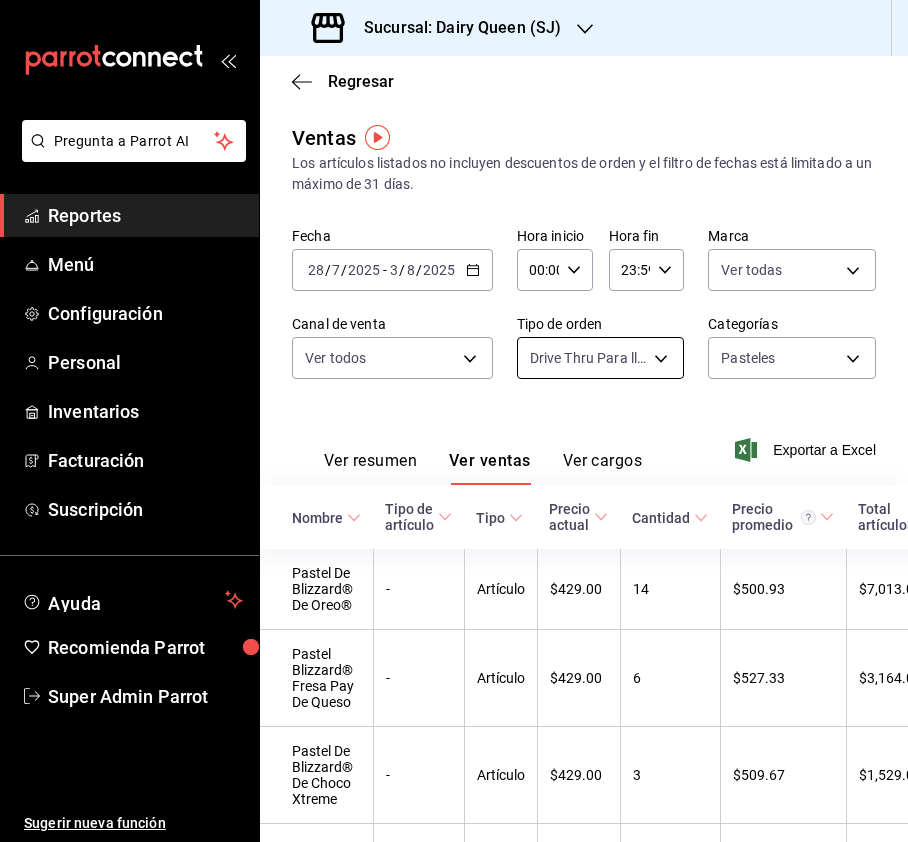 click on "Sucursal: Dairy Queen (SJ) Regresar Ventas Los artículos listados no incluyen descuentos de orden y el filtro de fechas está limitado a un máximo de 31 días. Fecha [DATE] [DATE] - [DATE] [DATE] Hora inicio 00:00 Hora inicio Hora fin 23:59 Hora fin Marca Ver todas [UUID] Canal de venta Ver todos PARROT,UBER_EATS,RAPPI,DIDI_FOOD,ONLINE Tipo de orden Drive Thru Para llevar [UUID] Categorías Pasteles [UUID] Ver resumen Ver ventas Ver cargos Exportar a Excel Nombre Tipo de artículo Tipo Precio actual Cantidad Precio promedio   Total artículos   Descuentos de artículo Venta total Impuestos Venta neta Pastel De Blizzard® De Oreo® - Artículo $429.00 14 $500.93 $7,013.00 $0.00 $7,013.00 $0.00 $7,013.00 - Artículo 6 -" at bounding box center (454, 421) 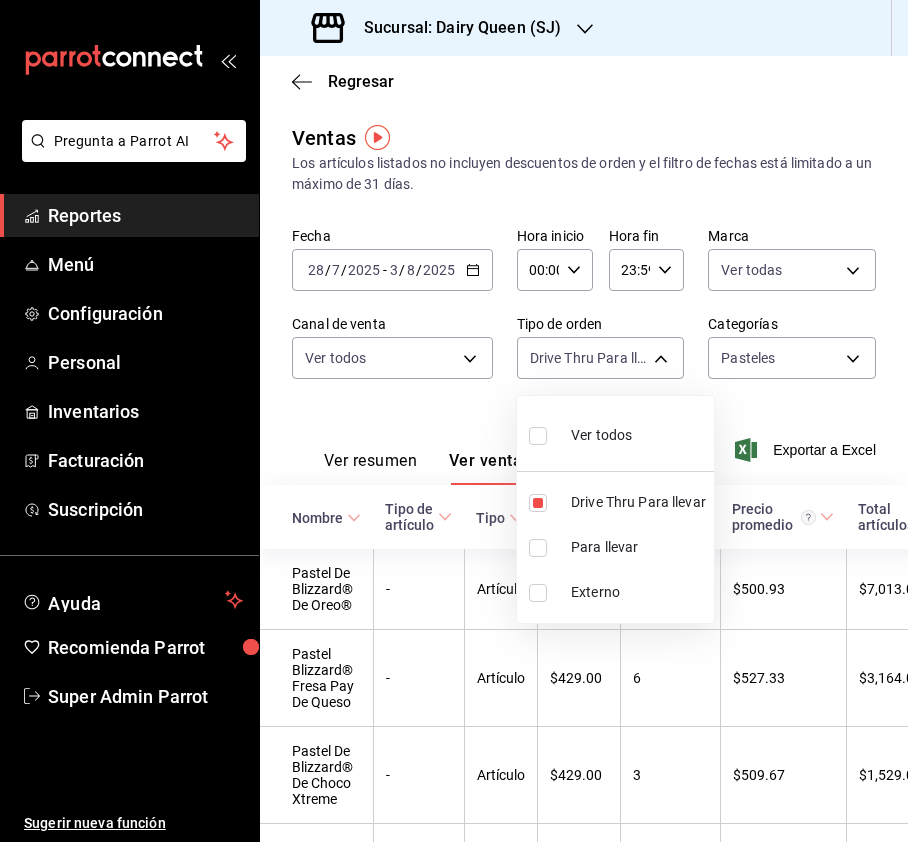 drag, startPoint x: 542, startPoint y: 436, endPoint x: 690, endPoint y: 394, distance: 153.84407 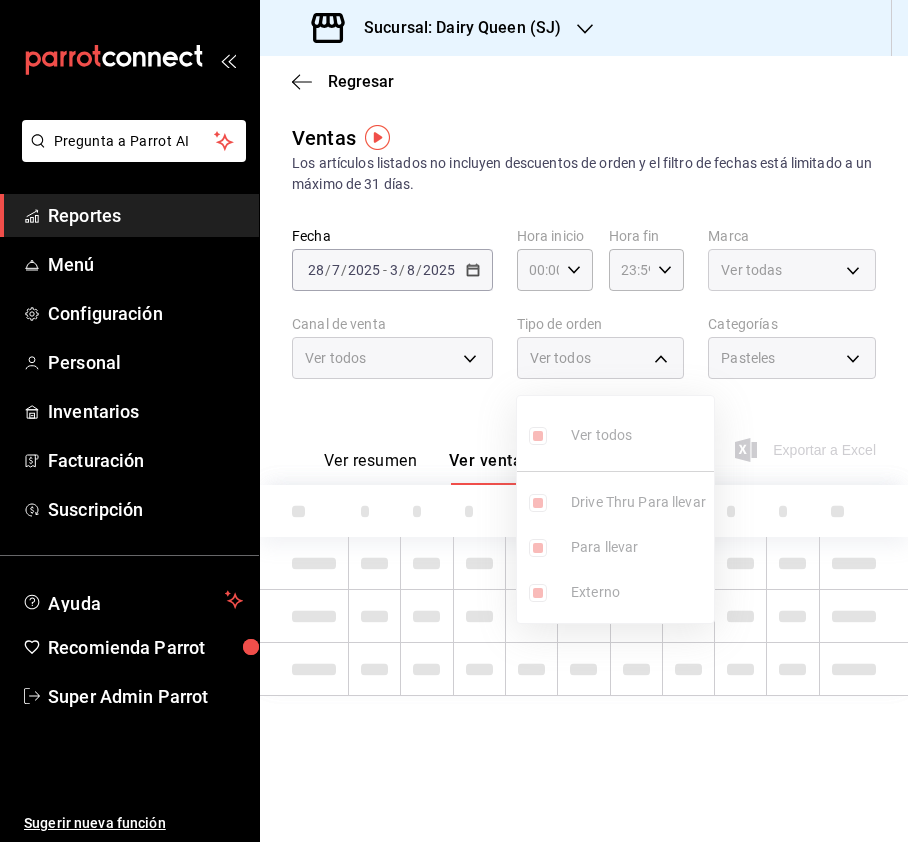 click at bounding box center (454, 421) 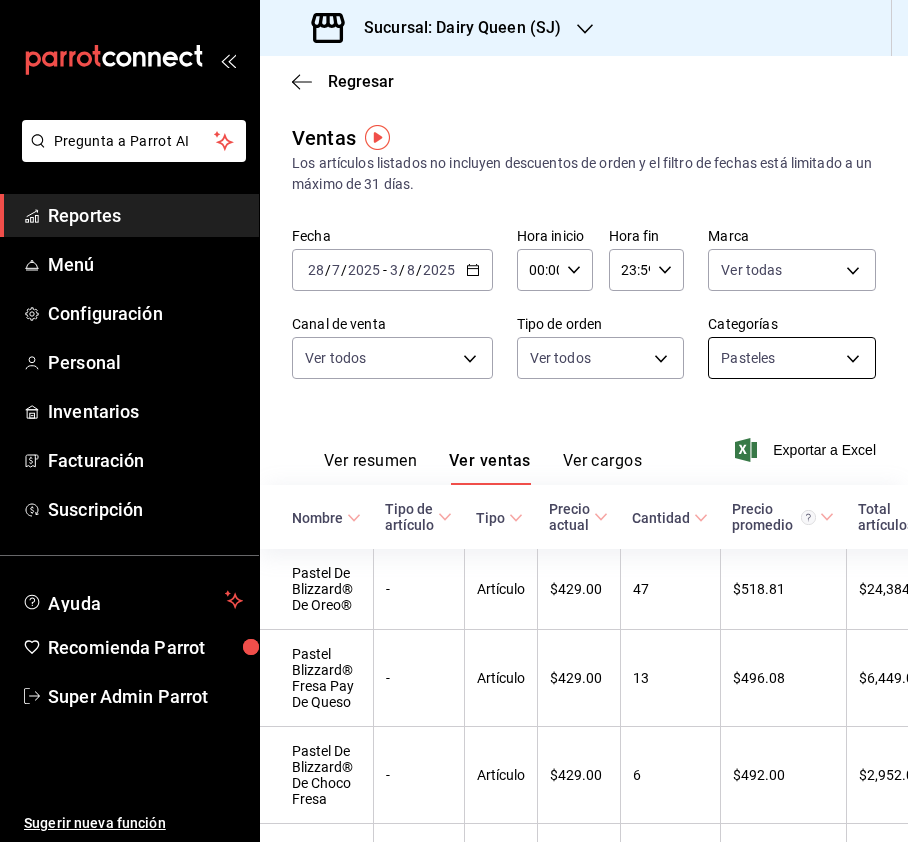 click on "Pregunta a Parrot AI Reportes   Menú   Configuración   Personal   Inventarios   Facturación   Suscripción   Ayuda Recomienda Parrot   Super Admin Parrot   Sugerir nueva función   Sucursal: Dairy Queen ([CITY]) Regresar Ventas Los artículos listados no incluyen descuentos de orden y el filtro de fechas está limitado a un máximo de 31 días. Fecha [DATE] [DATE] - [DATE] [DATE] Hora inicio 00:00 Hora inicio Hora fin 23:59 Hora fin Marca Ver todas [UUID] Canal de venta Ver todos PARROT,UBER_EATS,RAPPI,DIDI_FOOD,ONLINE Tipo de orden Ver todos [UUID],[UUID],EXTERNAL Categorías Pasteles [UUID] Ver resumen Ver ventas Ver cargos Exportar a Excel Nombre Tipo de artículo Tipo Precio actual Cantidad Precio promedio   Total artículos   Descuentos de artículo Venta total Impuestos Venta neta Pastel De Blizzard® De Oreo® - Artículo $[PRICE] [QUANTITY] $[PRICE] $[AMOUNT] $0.00 $0.00 -" at bounding box center (454, 421) 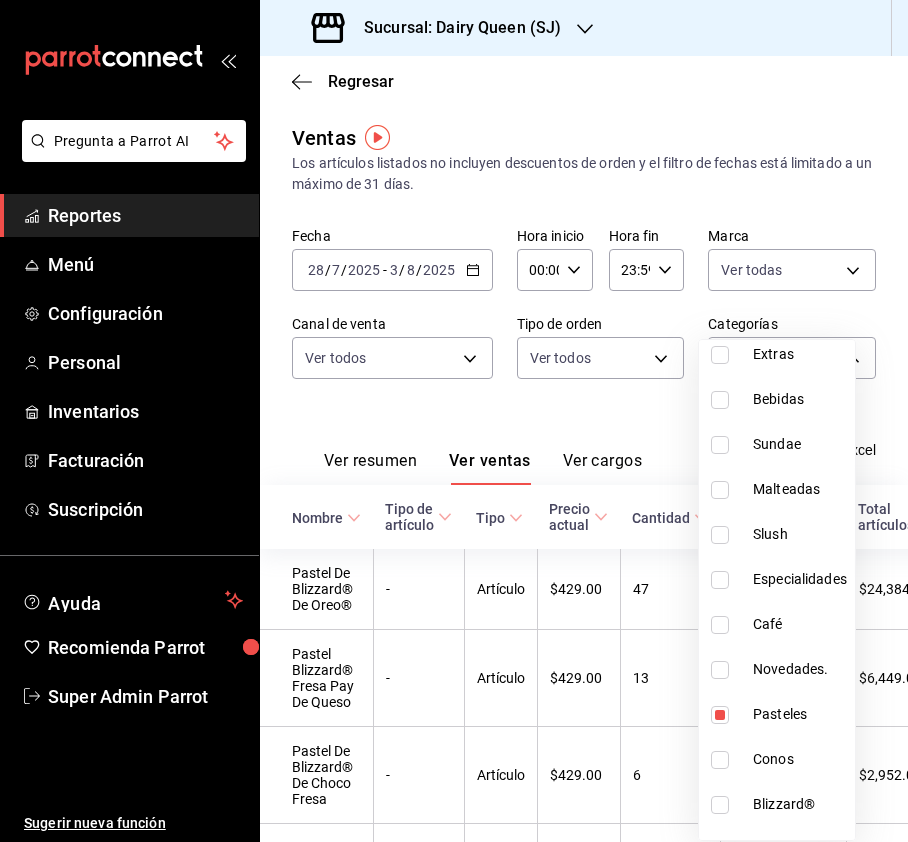 scroll, scrollTop: 245, scrollLeft: 0, axis: vertical 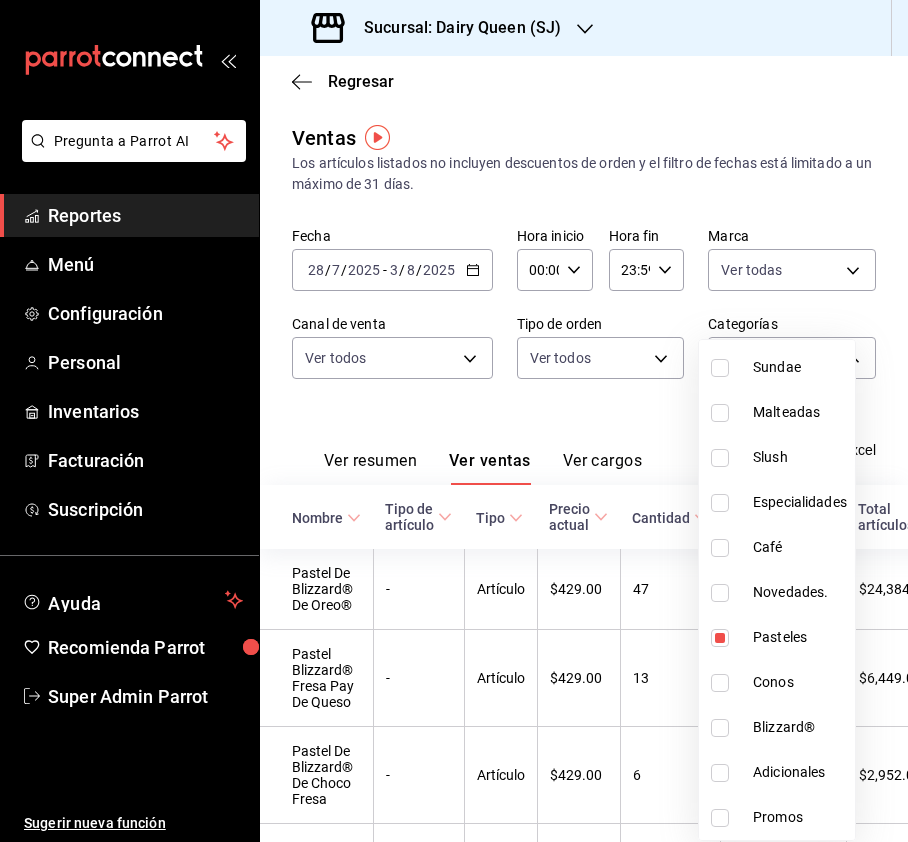 click at bounding box center (454, 421) 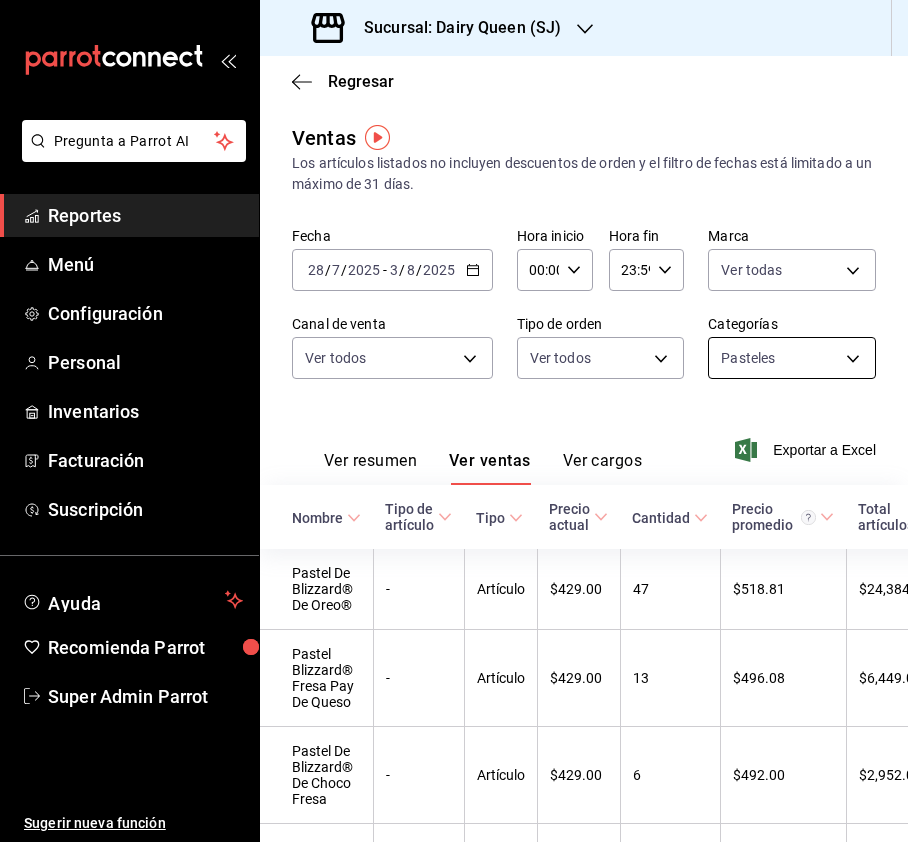 click on "Pregunta a Parrot AI Reportes   Menú   Configuración   Personal   Inventarios   Facturación   Suscripción   Ayuda Recomienda Parrot   Super Admin Parrot   Sugerir nueva función   Sucursal: Dairy Queen ([CITY]) Regresar Ventas Los artículos listados no incluyen descuentos de orden y el filtro de fechas está limitado a un máximo de 31 días. Fecha [DATE] [DATE] - [DATE] [DATE] Hora inicio 00:00 Hora inicio Hora fin 23:59 Hora fin Marca Ver todas [UUID] Canal de venta Ver todos PARROT,UBER_EATS,RAPPI,DIDI_FOOD,ONLINE Tipo de orden Ver todos [UUID],[UUID],EXTERNAL Categorías Pasteles [UUID] Ver resumen Ver ventas Ver cargos Exportar a Excel Nombre Tipo de artículo Tipo Precio actual Cantidad Precio promedio   Total artículos   Descuentos de artículo Venta total Impuestos Venta neta Pastel De Blizzard® De Oreo® - Artículo $[PRICE] [QUANTITY] $[PRICE] $[AMOUNT] $0.00 $0.00 -" at bounding box center (454, 421) 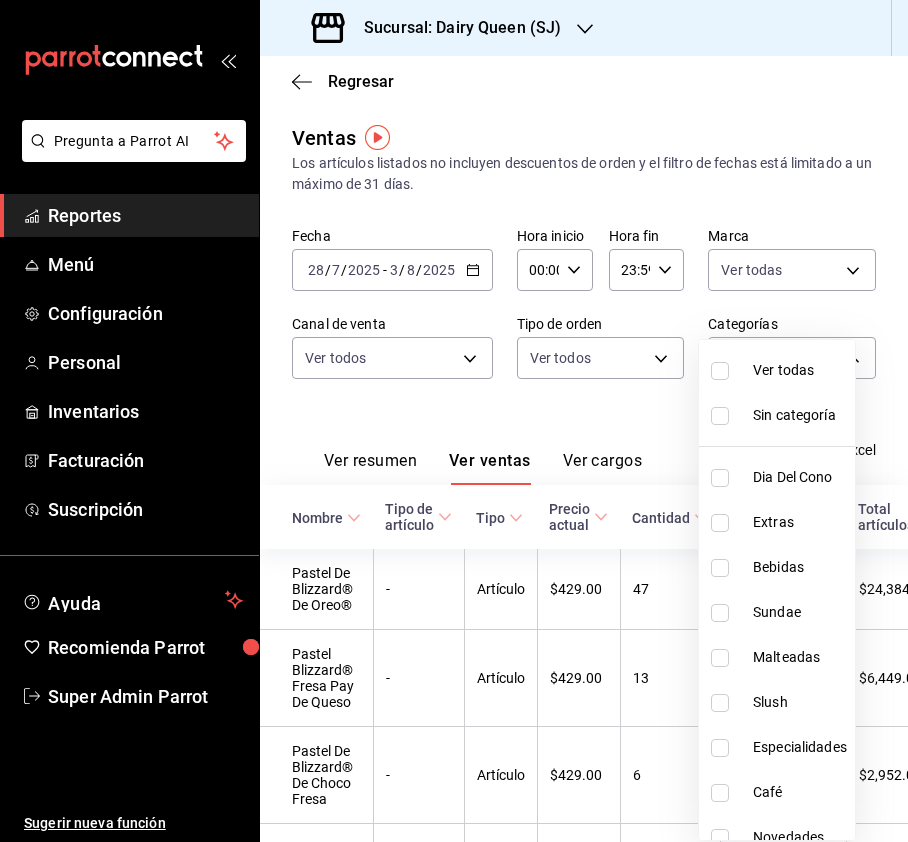 click at bounding box center (454, 421) 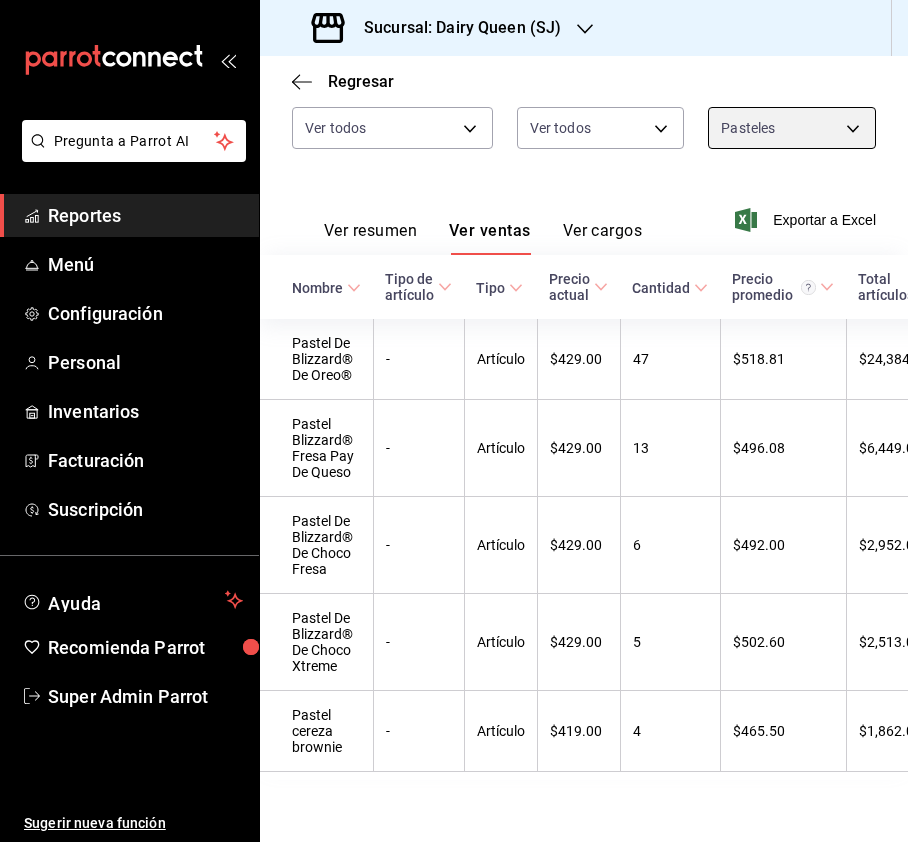 scroll, scrollTop: 280, scrollLeft: 0, axis: vertical 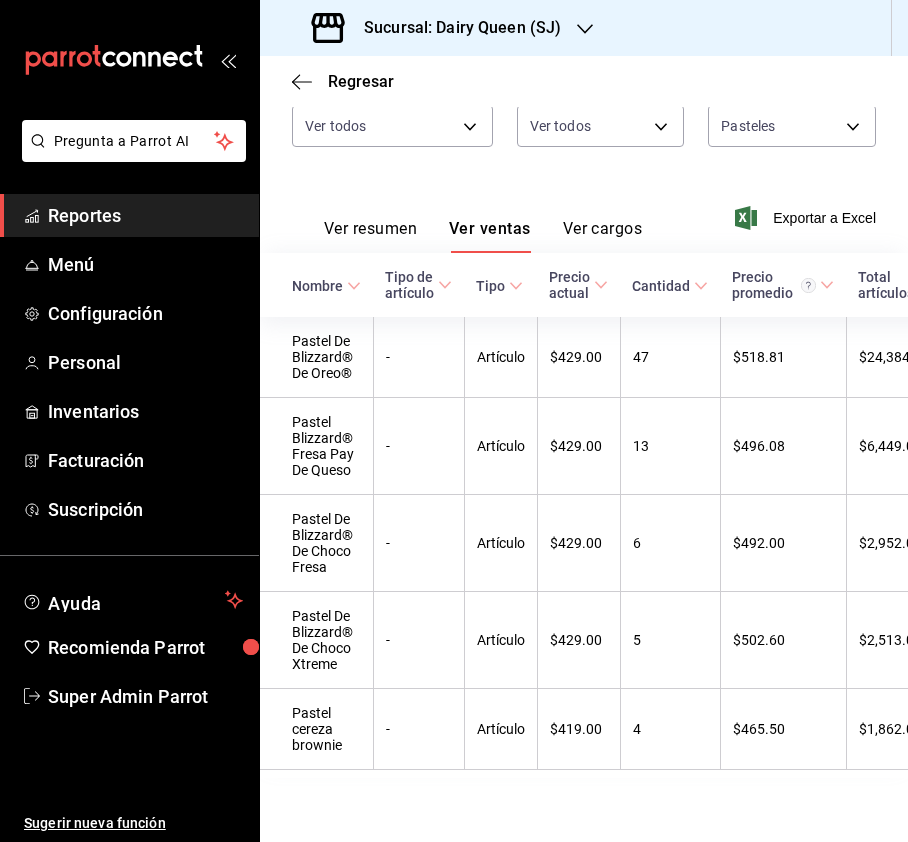 click on "Ver resumen" at bounding box center [370, 236] 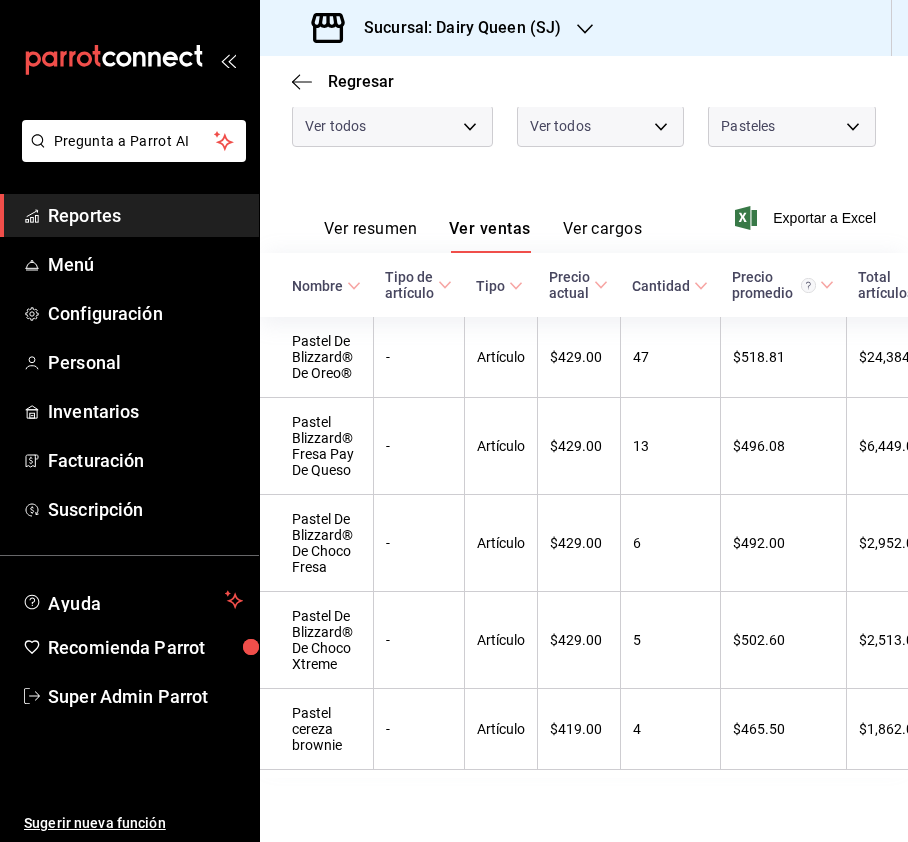 scroll, scrollTop: 150, scrollLeft: 0, axis: vertical 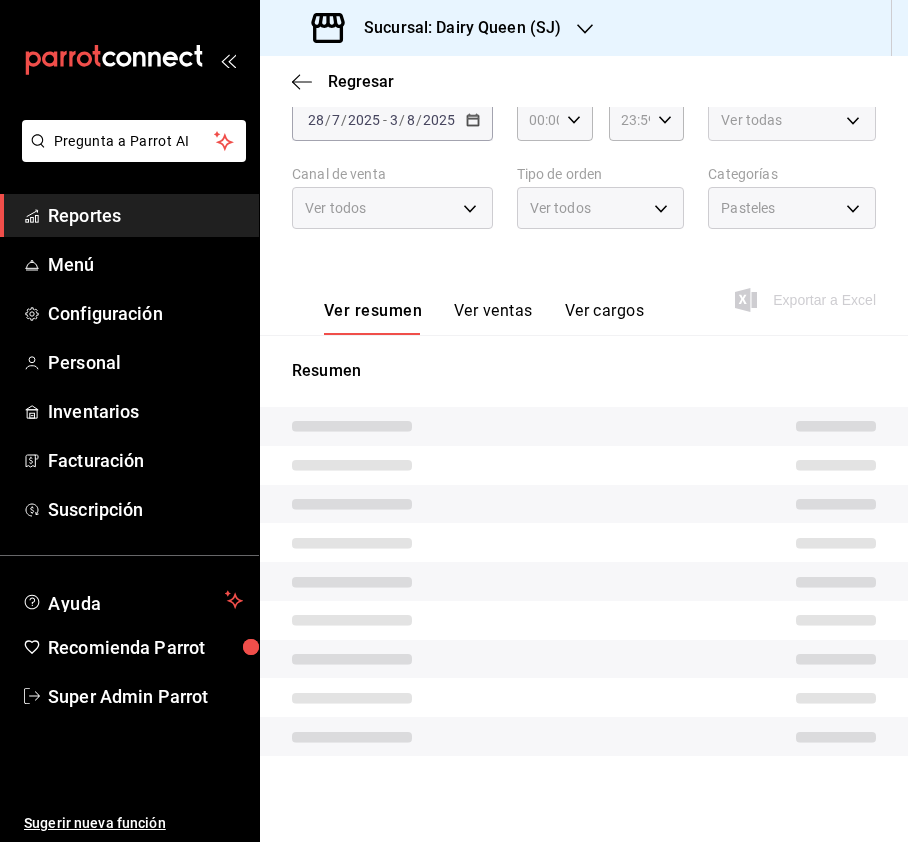 click on "Ver todos" at bounding box center (601, 208) 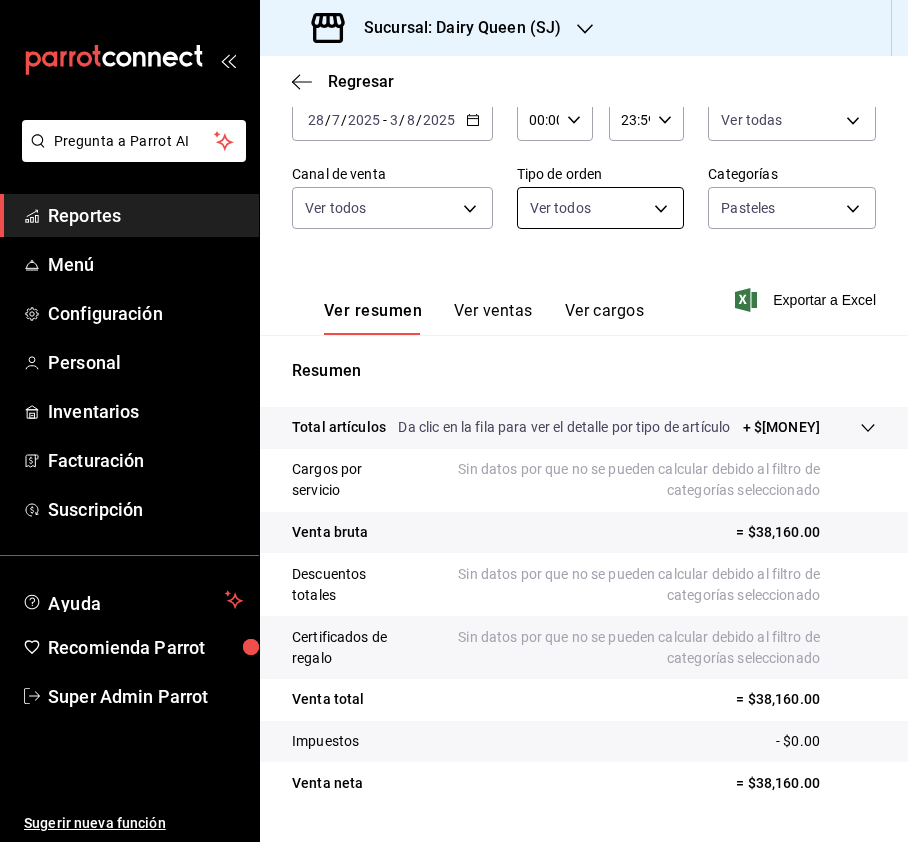 click on "Pregunta a Parrot AI Reportes   Menú   Configuración   Personal   Inventarios   Facturación   Suscripción   Ayuda Recomienda Parrot   Super Admin Parrot   Sugerir nueva función   Sucursal: Dairy Queen ([CITY]) Regresar Ventas Los artículos listados no incluyen descuentos de orden y el filtro de fechas está limitado a un máximo de 31 días. Fecha [DATE] [DATE] - [DATE] [DATE] Hora inicio 00:00 Hora inicio Hora fin 23:59 Hora fin Marca Ver todas [UUID] Canal de venta Ver todos PARROT,UBER_EATS,RAPPI,DIDI_FOOD,ONLINE Tipo de orden Ver todos [UUID],[UUID],EXTERNAL Categorías Pasteles [UUID] Ver resumen Ver ventas Ver cargos Exportar a Excel Resumen Total artículos Da clic en la fila para ver el detalle por tipo de artículo + $[AMOUNT] Cargos por servicio  Sin datos por que no se pueden calcular debido al filtro de categorías seleccionado Venta bruta = $[AMOUNT]" at bounding box center [454, 421] 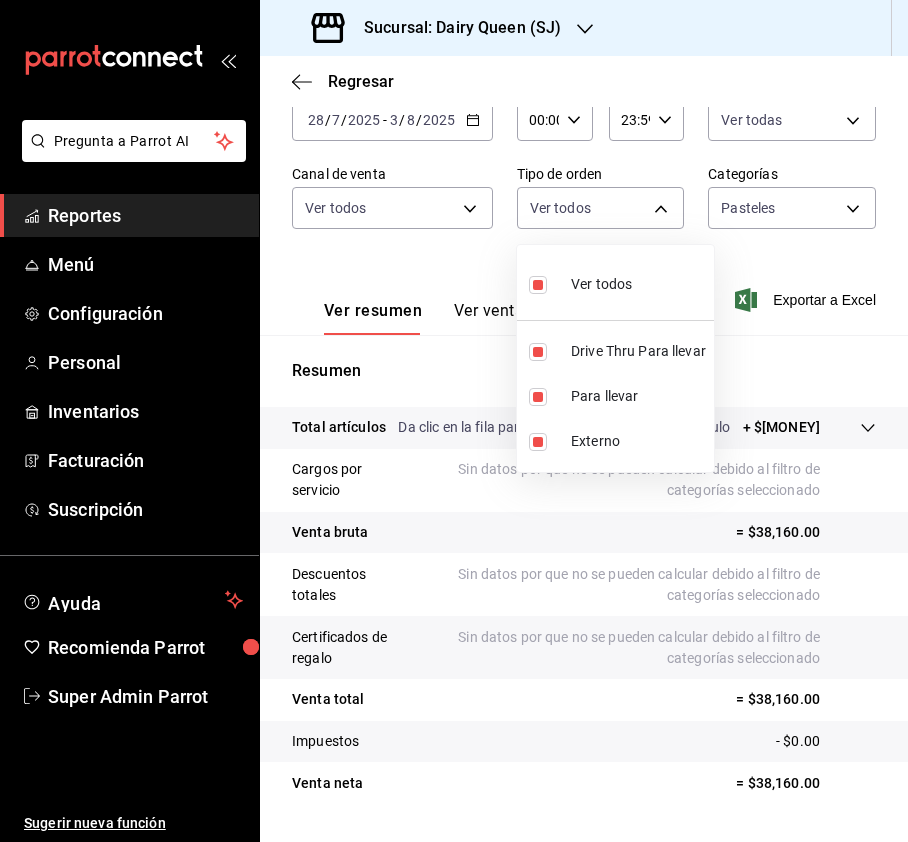click at bounding box center [454, 421] 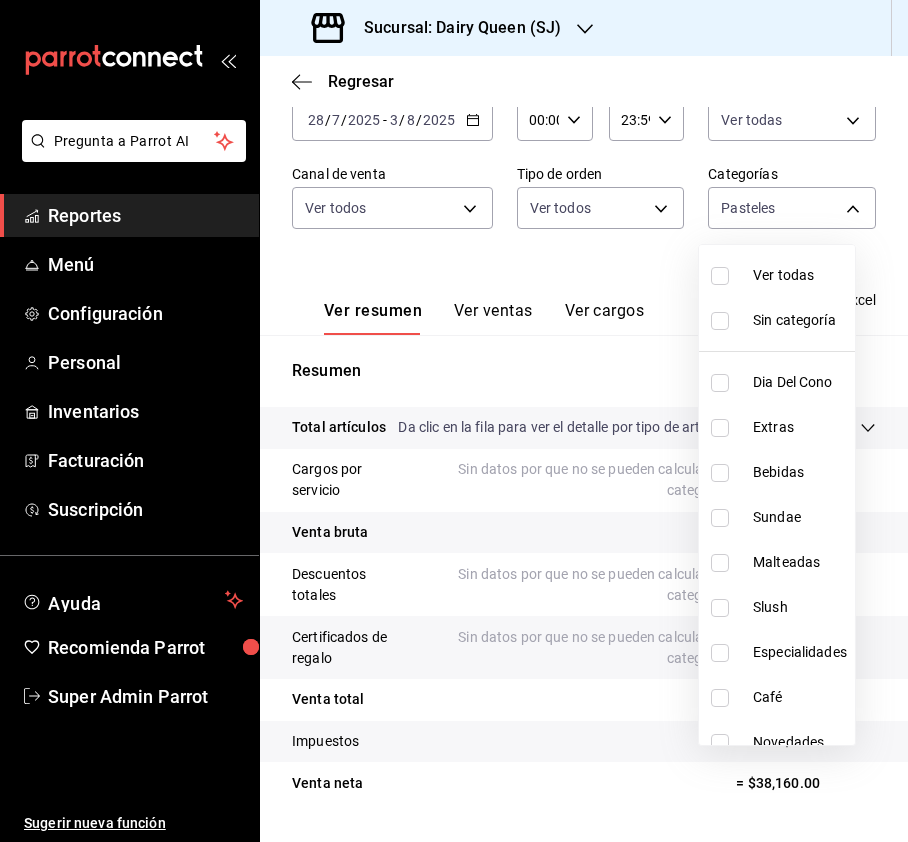click on "Pregunta a Parrot AI Reportes   Menú   Configuración   Personal   Inventarios   Facturación   Suscripción   Ayuda Recomienda Parrot   Super Admin Parrot   Sugerir nueva función   Sucursal: Dairy Queen ([CITY]) Regresar Ventas Los artículos listados no incluyen descuentos de orden y el filtro de fechas está limitado a un máximo de 31 días. Fecha [DATE] [DATE] - [DATE] [DATE] Hora inicio 00:00 Hora inicio Hora fin 23:59 Hora fin Marca Ver todas [UUID] Canal de venta Ver todos PARROT,UBER_EATS,RAPPI,DIDI_FOOD,ONLINE Tipo de orden Ver todos [UUID],[UUID],EXTERNAL Categorías Pasteles [UUID] Ver resumen Ver ventas Ver cargos Exportar a Excel Resumen Total artículos Da clic en la fila para ver el detalle por tipo de artículo + $[AMOUNT] Cargos por servicio  Sin datos por que no se pueden calcular debido al filtro de categorías seleccionado Venta bruta = $[AMOUNT]" at bounding box center (454, 421) 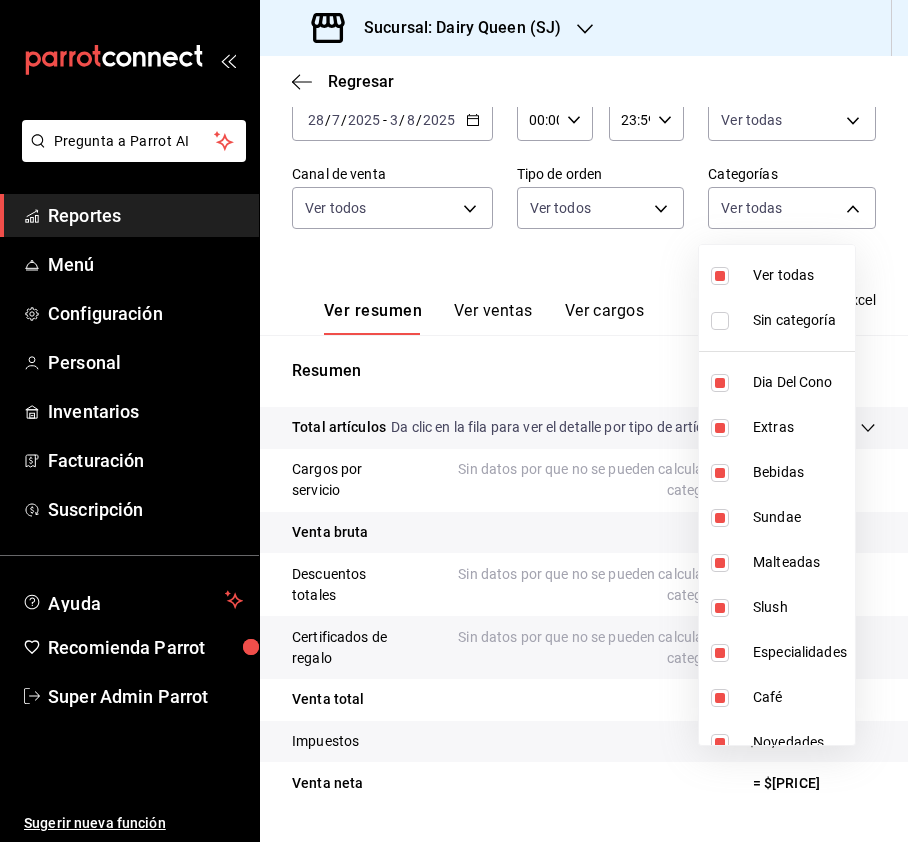 click at bounding box center (454, 421) 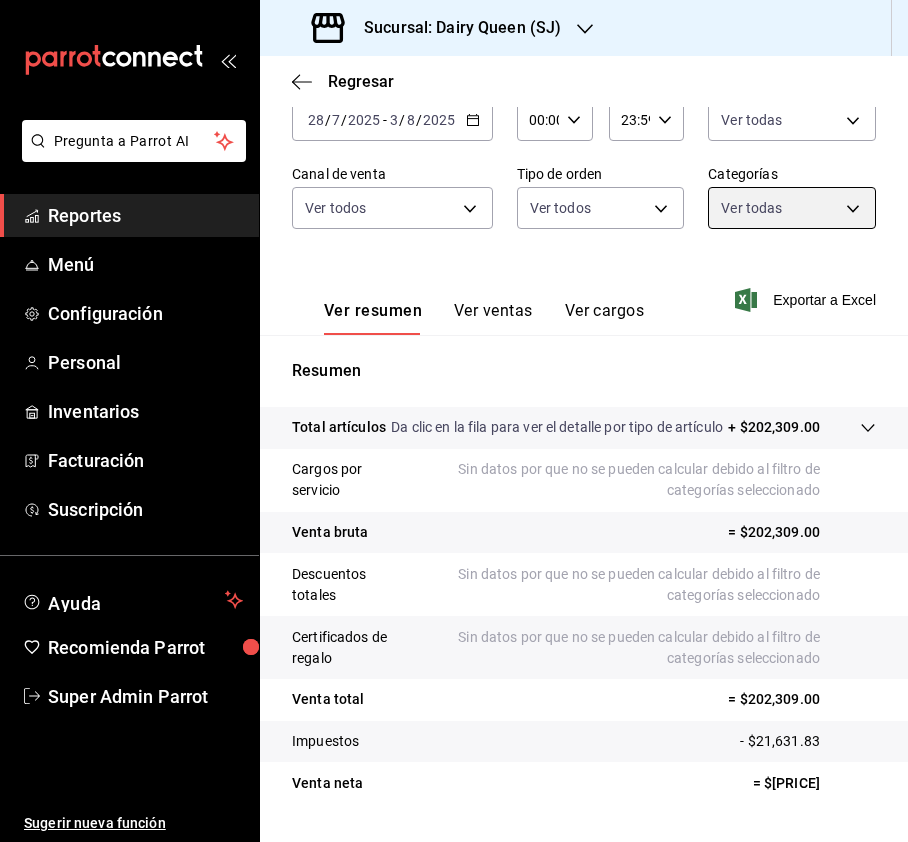 scroll, scrollTop: 220, scrollLeft: 0, axis: vertical 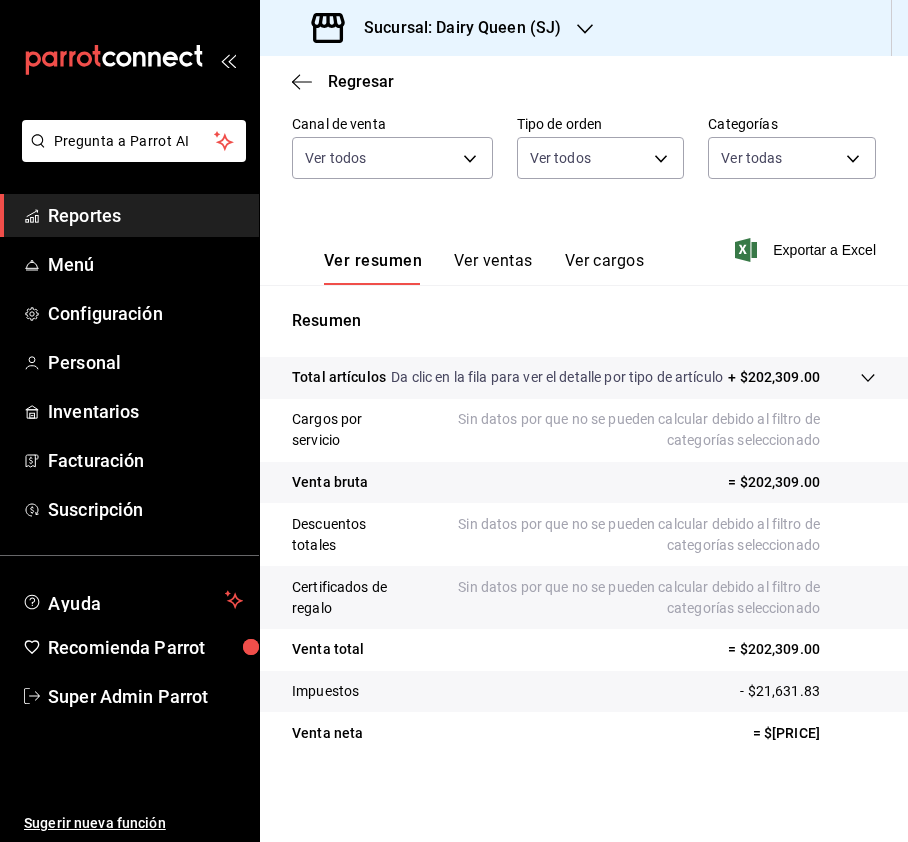 drag, startPoint x: 797, startPoint y: 733, endPoint x: 720, endPoint y: 732, distance: 77.00649 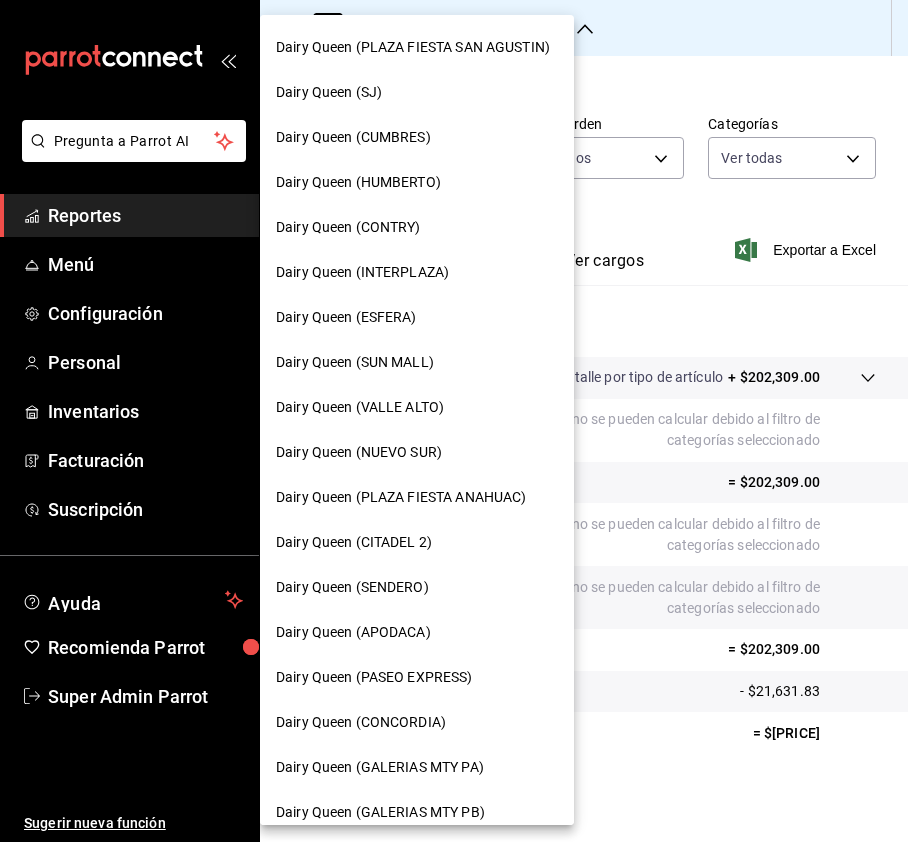 scroll, scrollTop: 0, scrollLeft: 0, axis: both 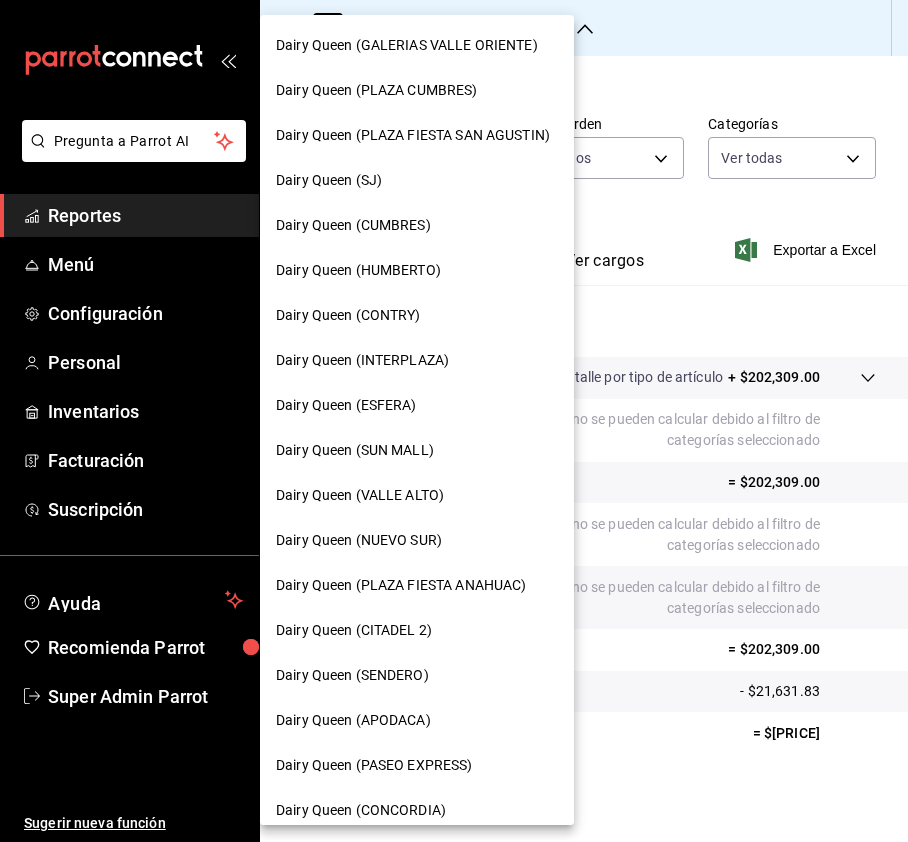 click on "Dairy Queen (INTERPLAZA)" at bounding box center (417, 360) 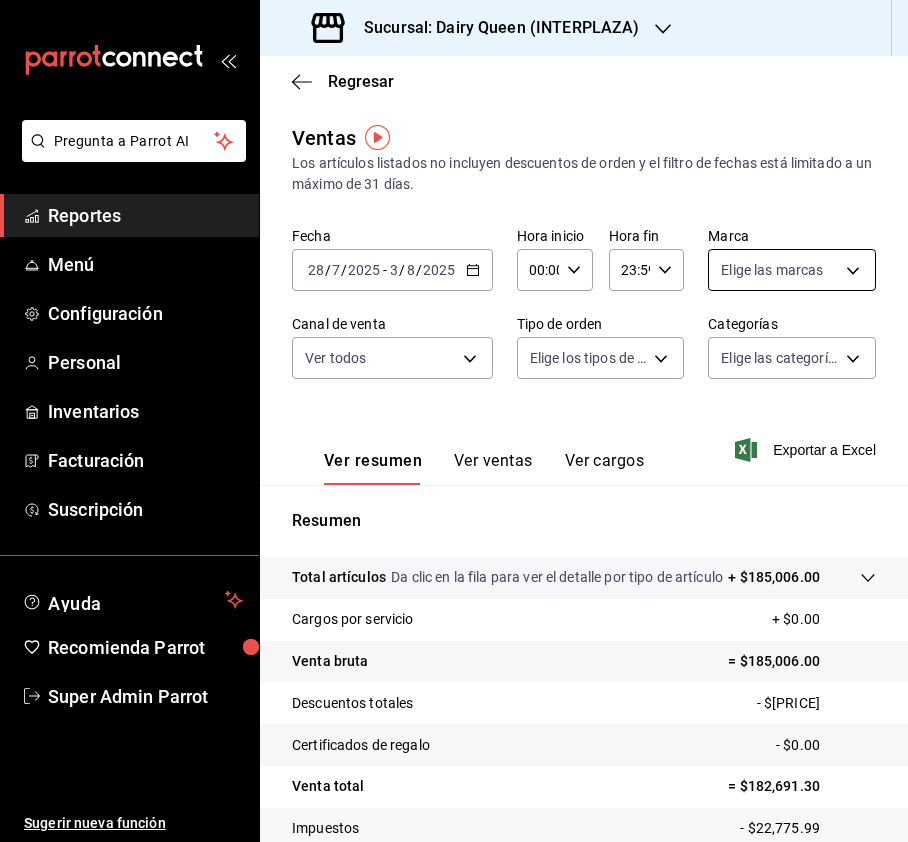 click on "Pregunta a Parrot AI Reportes   Menú   Configuración   Personal   Inventarios   Facturación   Suscripción   Ayuda Recomienda Parrot   Super Admin Parrot   Sugerir nueva función   Sucursal: Dairy Queen ([ALPHANUMERIC_ID]) Regresar Ventas Los artículos listados no incluyen descuentos de orden y el filtro de fechas está limitado a un máximo de 31 días. Fecha [DATE] [DATE] - [DATE] [DATE] Hora inicio [TIME] Hora inicio Hora fin [TIME] Hora fin Marca Elige las marcas Canal de venta Ver todos PARROT,UBER_EATS,RAPPI,DIDI_FOOD,ONLINE Tipo de orden Elige los tipos de orden Categorías Elige las categorías Ver resumen Ver ventas Ver cargos Exportar a Excel Resumen Total artículos Da clic en la fila para ver el detalle por tipo de artículo + $[PRICE] Cargos por servicio + $[PRICE] Venta bruta = $[PRICE] Descuentos totales - $[PRICE] Certificados de regalo - $[PRICE] Venta total = $[PRICE] Impuestos - $[PRICE] Venta neta = $[PRICE] GANA 1 MES GRATIS EN TU SUSCRIPCIÓN AQUÍ Ir a video" at bounding box center (454, 421) 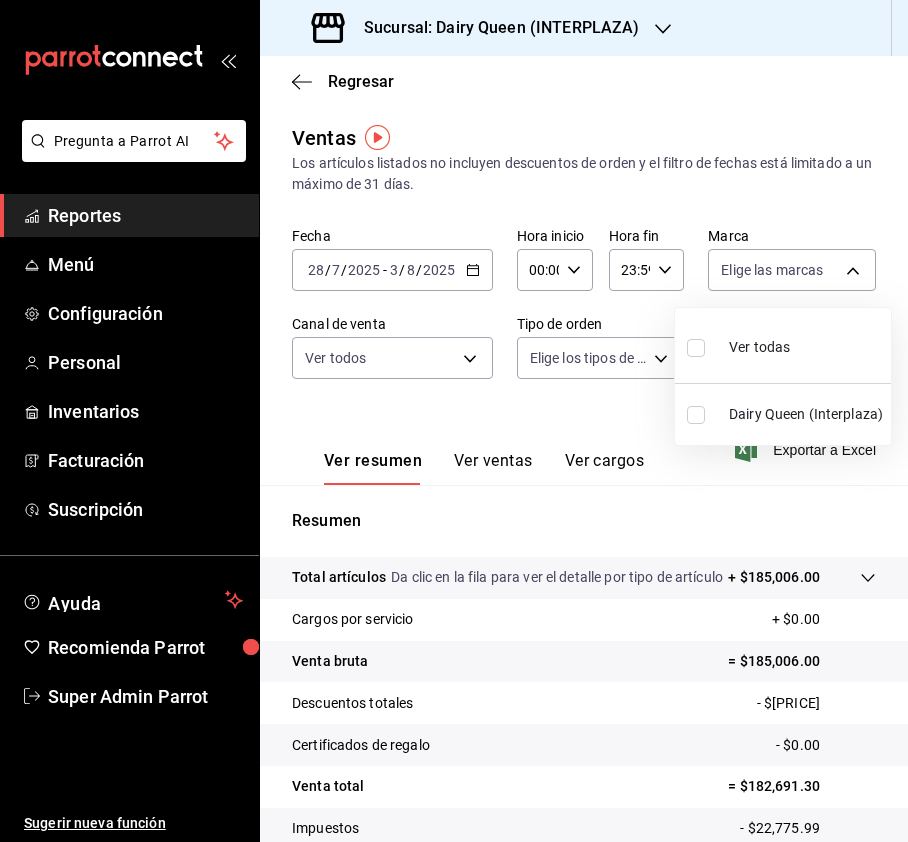 click at bounding box center [696, 348] 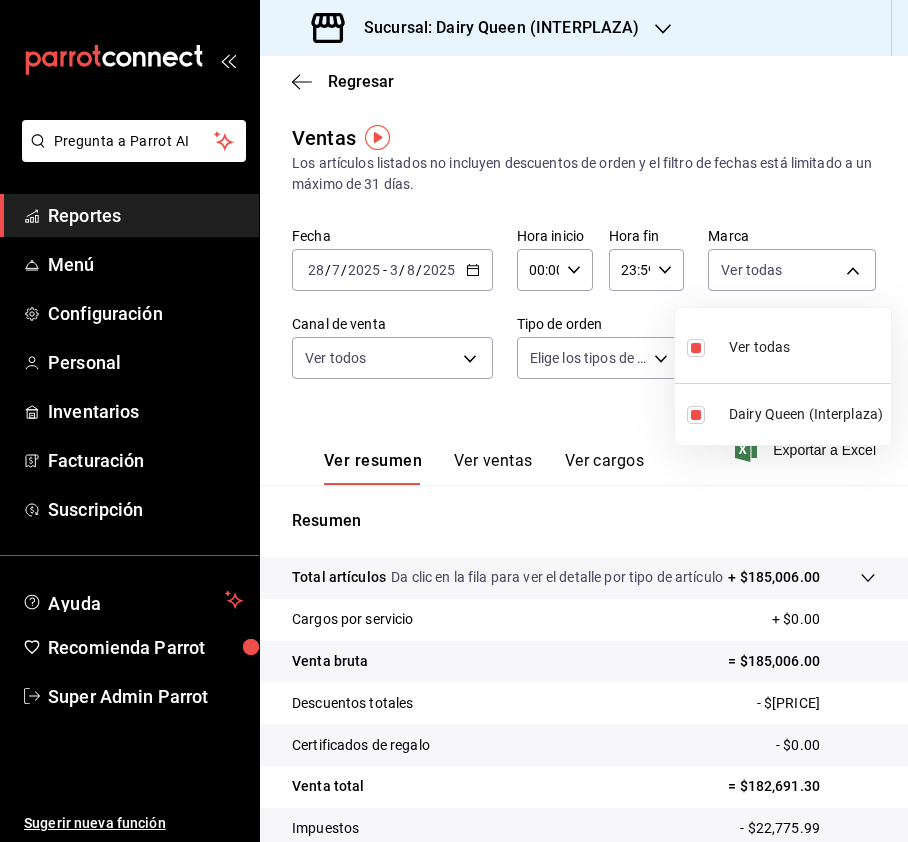 click at bounding box center (454, 421) 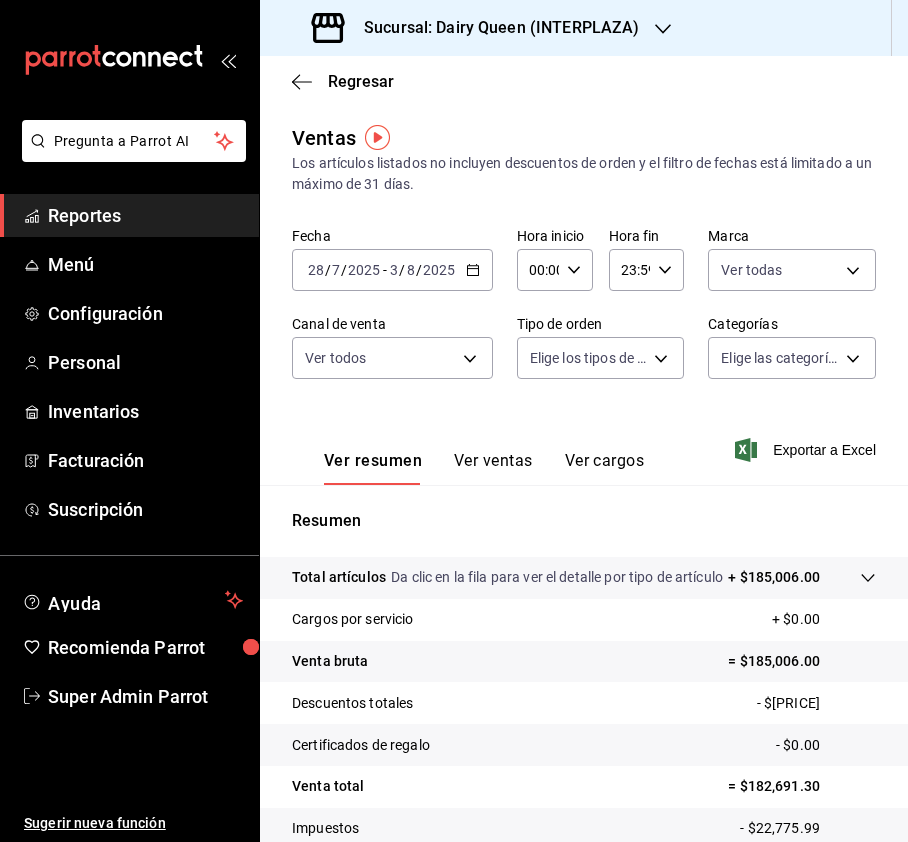 click on "Sucursal: Dairy Queen ([CITY])" at bounding box center (454, 421) 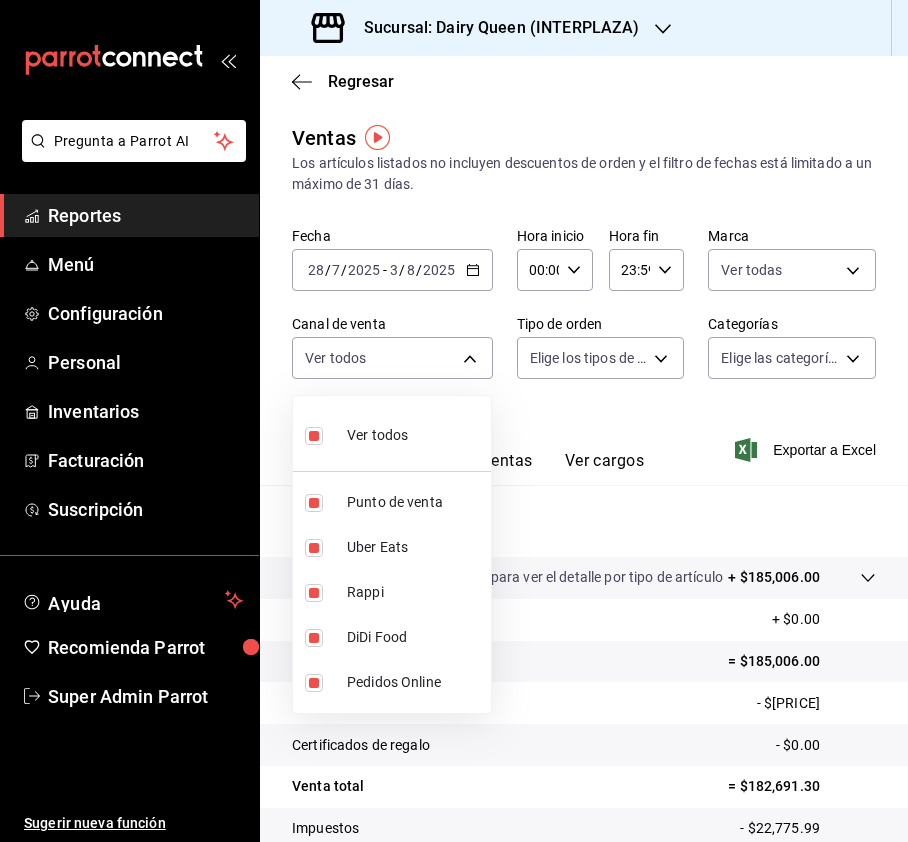 click at bounding box center [454, 421] 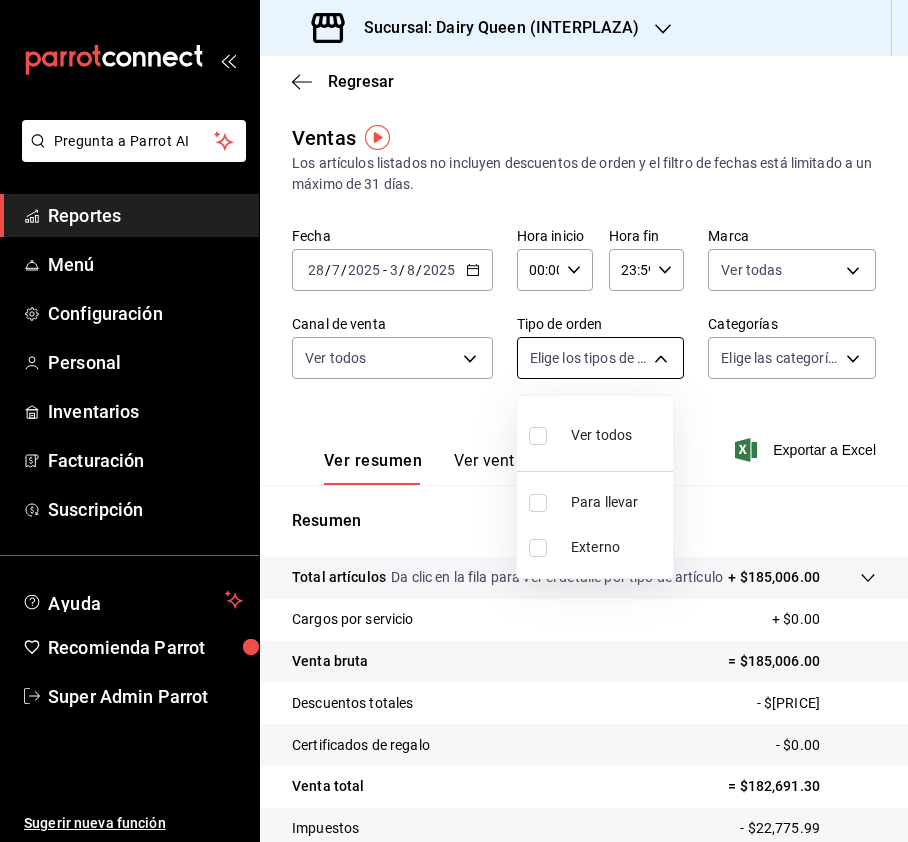 click on "Sucursal: Dairy Queen ([CITY])" at bounding box center [454, 421] 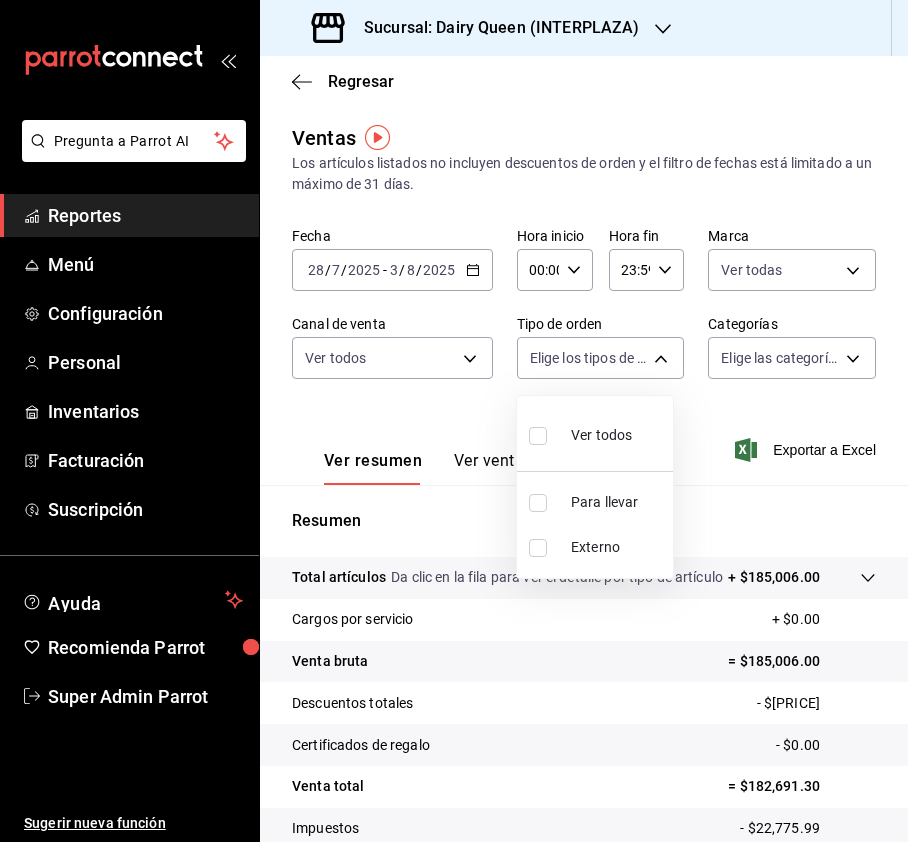 click at bounding box center (454, 421) 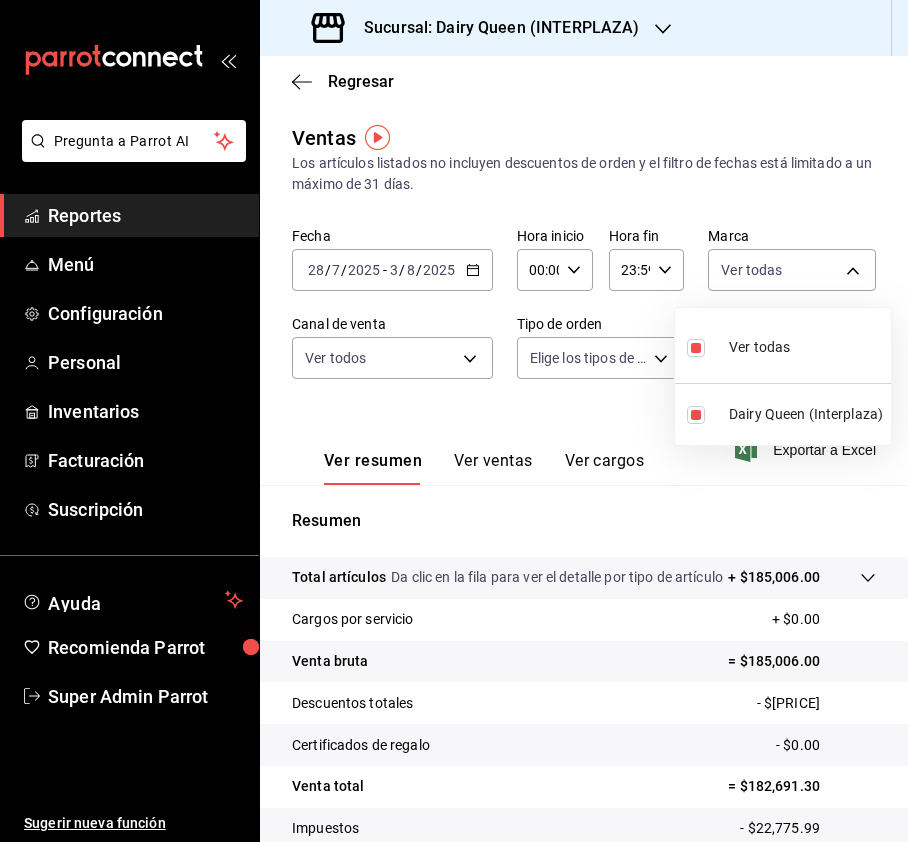click on "Sucursal: Dairy Queen ([CITY])" at bounding box center (454, 421) 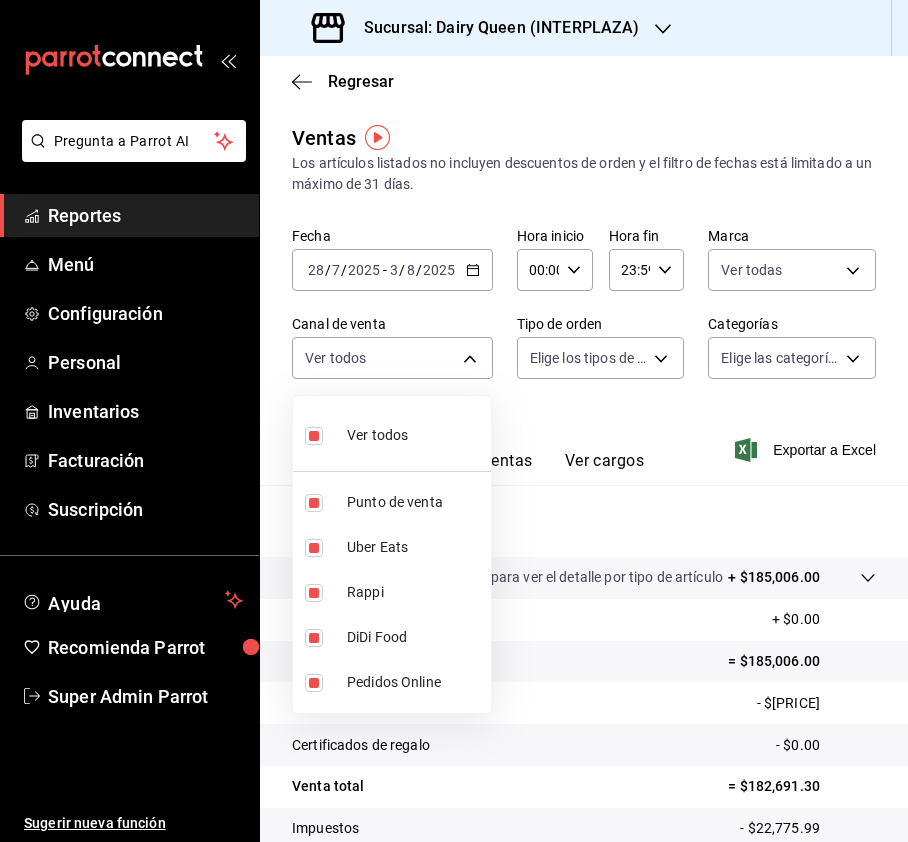 click on "Sucursal: Dairy Queen ([CITY])" at bounding box center (454, 421) 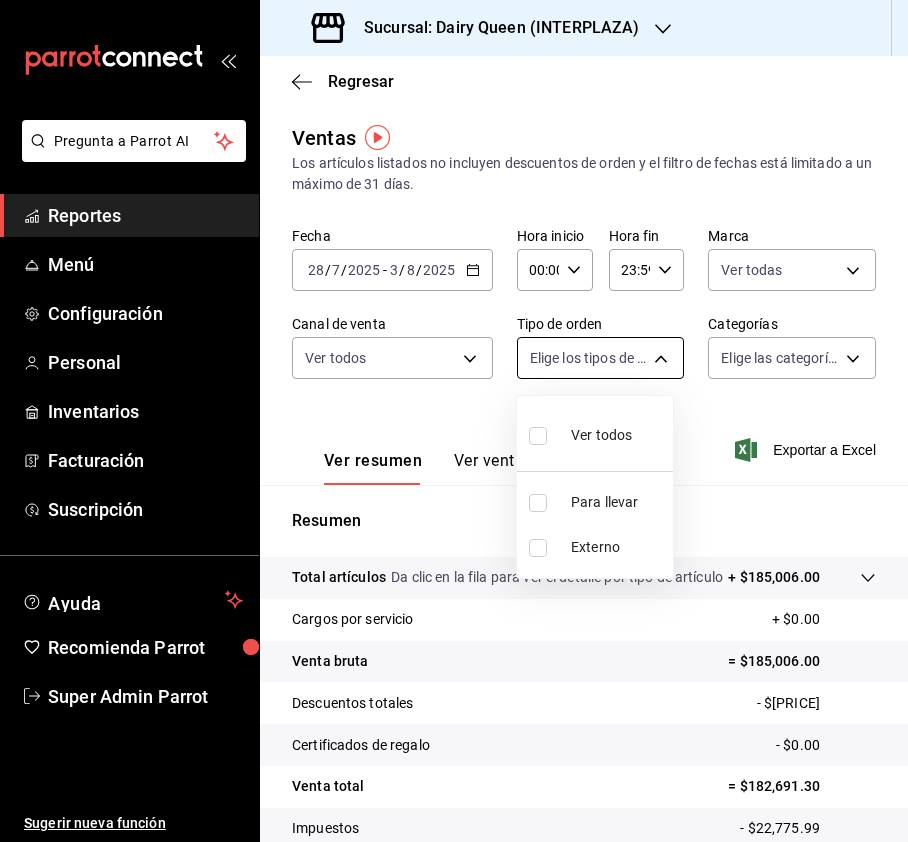 click on "Sucursal: Dairy Queen ([CITY])" at bounding box center (454, 421) 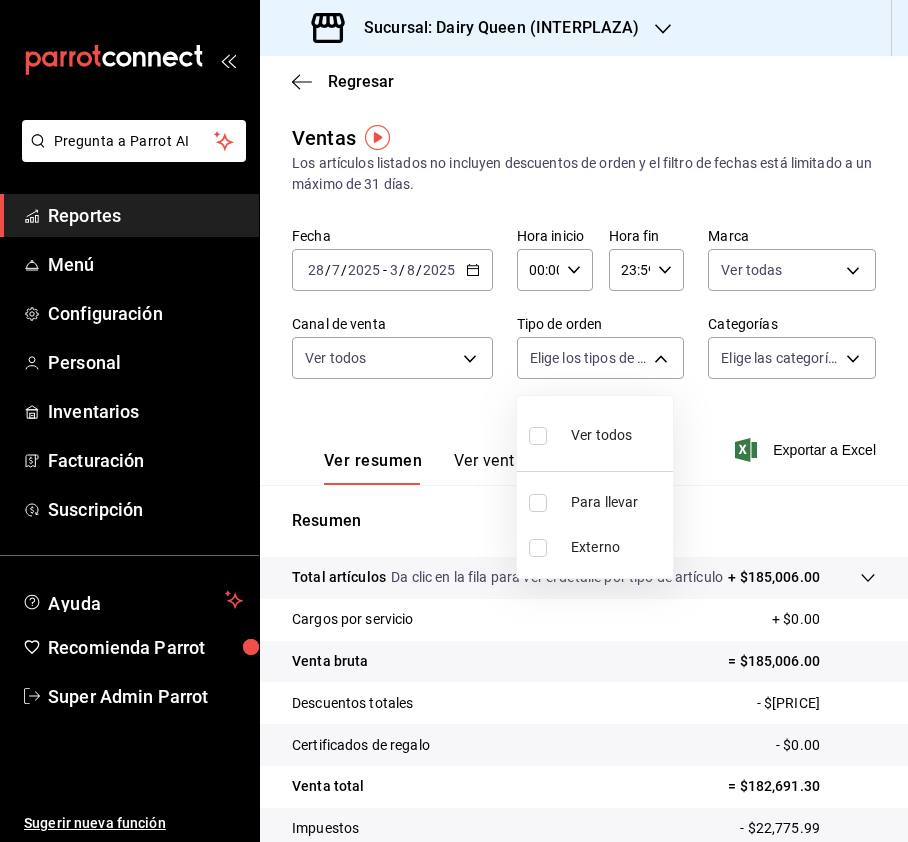 drag, startPoint x: 534, startPoint y: 436, endPoint x: 752, endPoint y: 385, distance: 223.88614 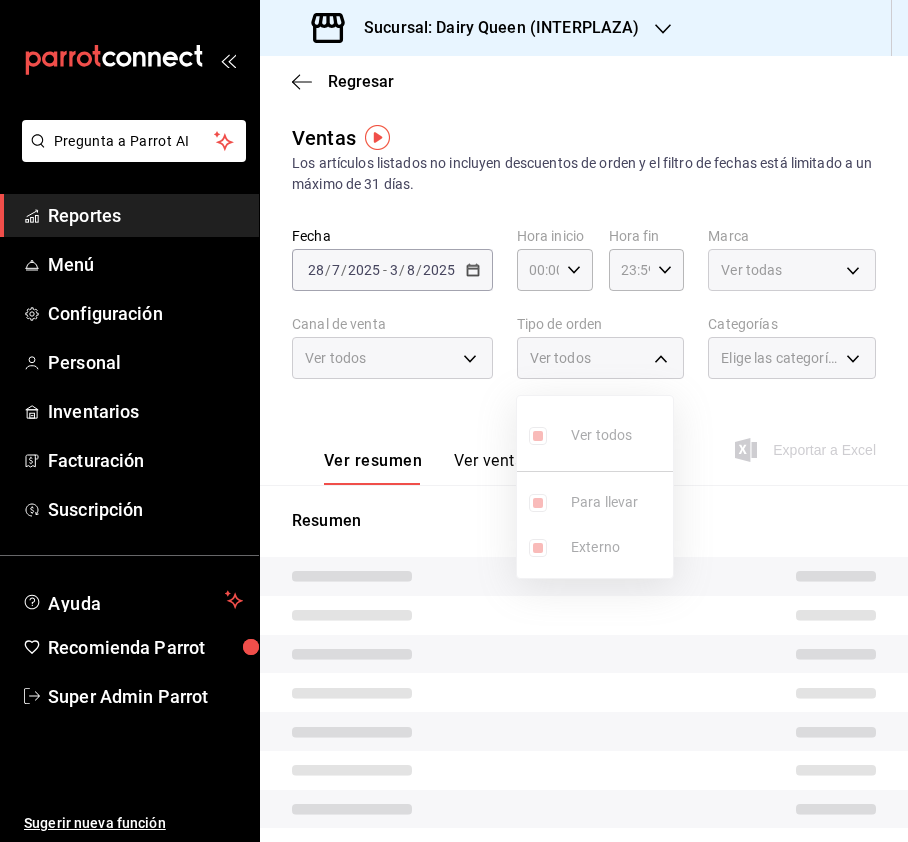 click at bounding box center [454, 421] 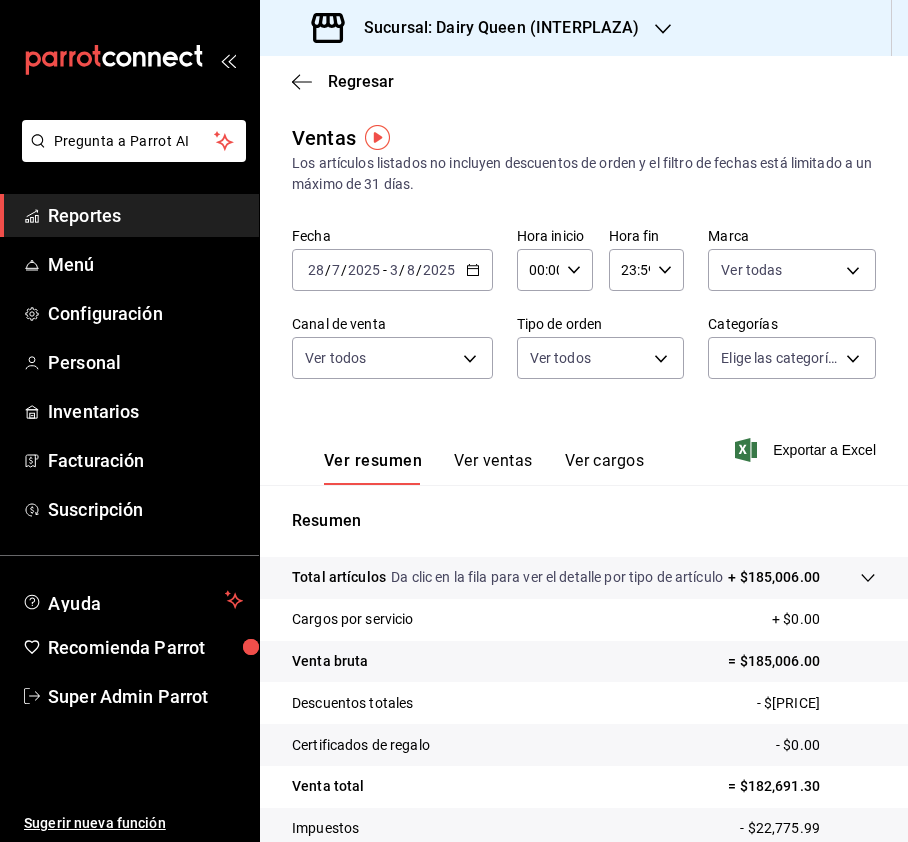 click on "Pregunta a Parrot AI Reportes   Menú   Configuración   Personal   Inventarios   Facturación   Suscripción   Ayuda Recomienda Parrot   Super Admin Parrot   Sugerir nueva función   Sucursal: Dairy Queen ([CITY]) Regresar Ventas Los artículos listados no incluyen descuentos de orden y el filtro de fechas está limitado a un máximo de 31 días. Fecha [DATE] [DATE] - [DATE] [DATE] Hora inicio 00:00 Hora inicio Hora fin 23:59 Hora fin Marca Ver todas [UUID] Canal de venta Ver todos PARROT,UBER_EATS,RAPPI,DIDI_FOOD,ONLINE Tipo de orden Ver todos [UUID],EXTERNAL Categorías Elige las categorías Ver resumen Ver ventas Ver cargos Exportar a Excel Resumen Total artículos Da clic en la fila para ver el detalle por tipo de artículo + $[AMOUNT] Cargos por servicio + $0.00 Venta bruta = $[AMOUNT] Descuentos totales - $[AMOUNT] Certificados de regalo - $0.00 Venta total = $[AMOUNT] Impuestos - $[AMOUNT] Venta neta Ir a video" at bounding box center (454, 421) 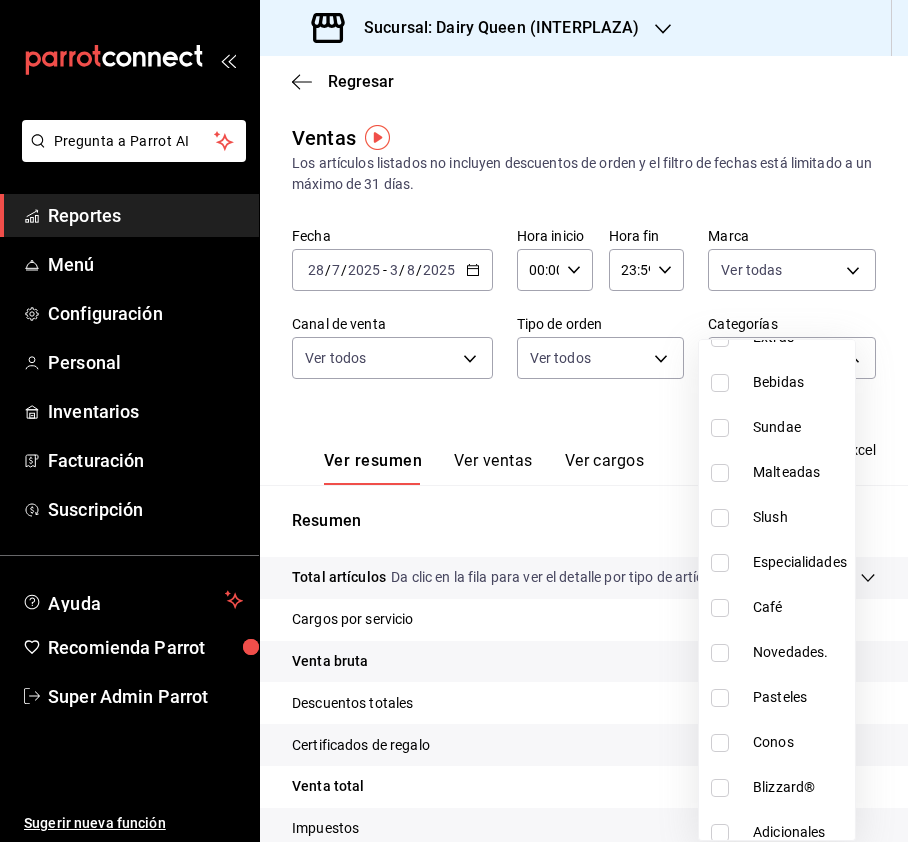 scroll, scrollTop: 245, scrollLeft: 0, axis: vertical 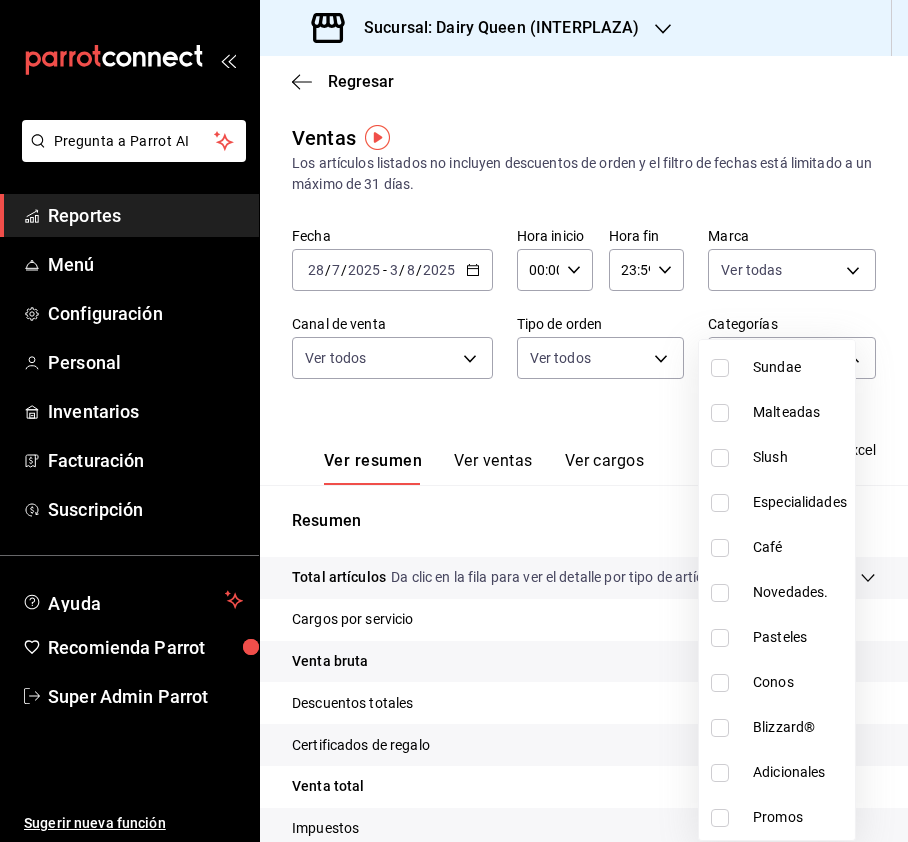 click at bounding box center [720, 638] 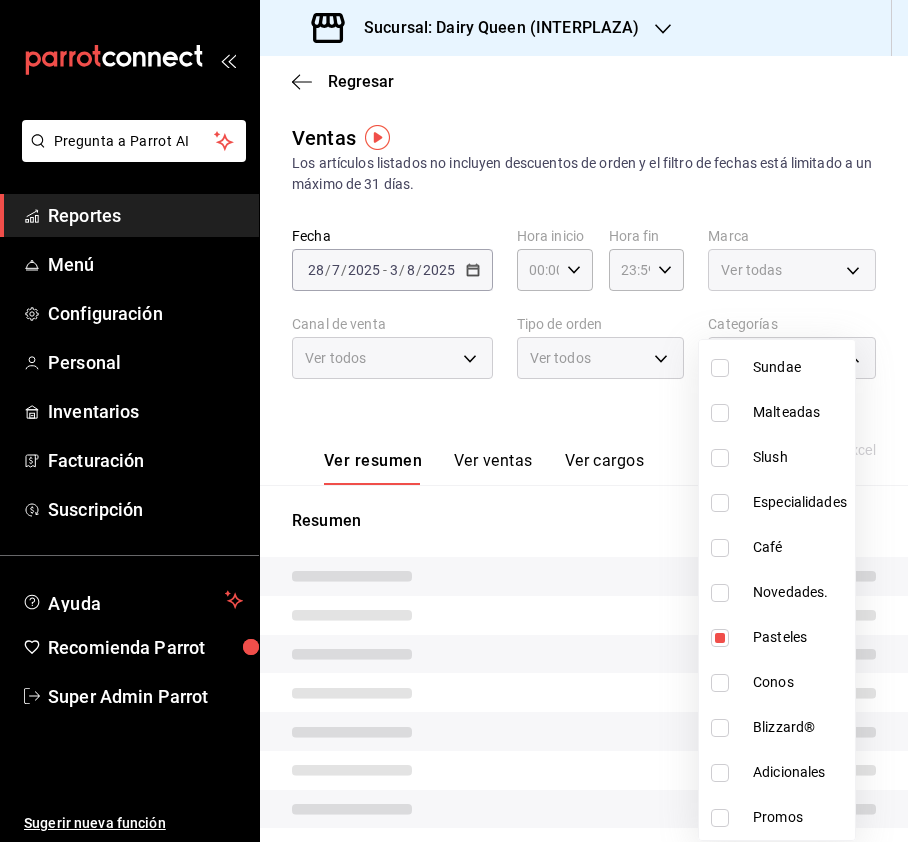 click at bounding box center [454, 421] 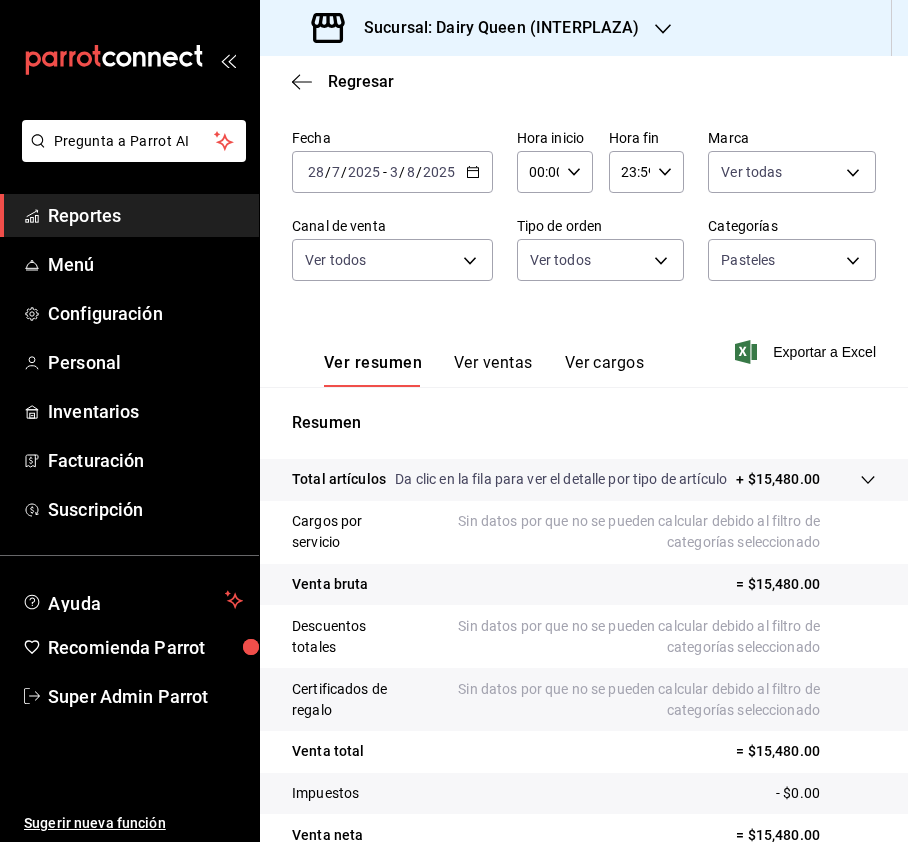 scroll, scrollTop: 96, scrollLeft: 0, axis: vertical 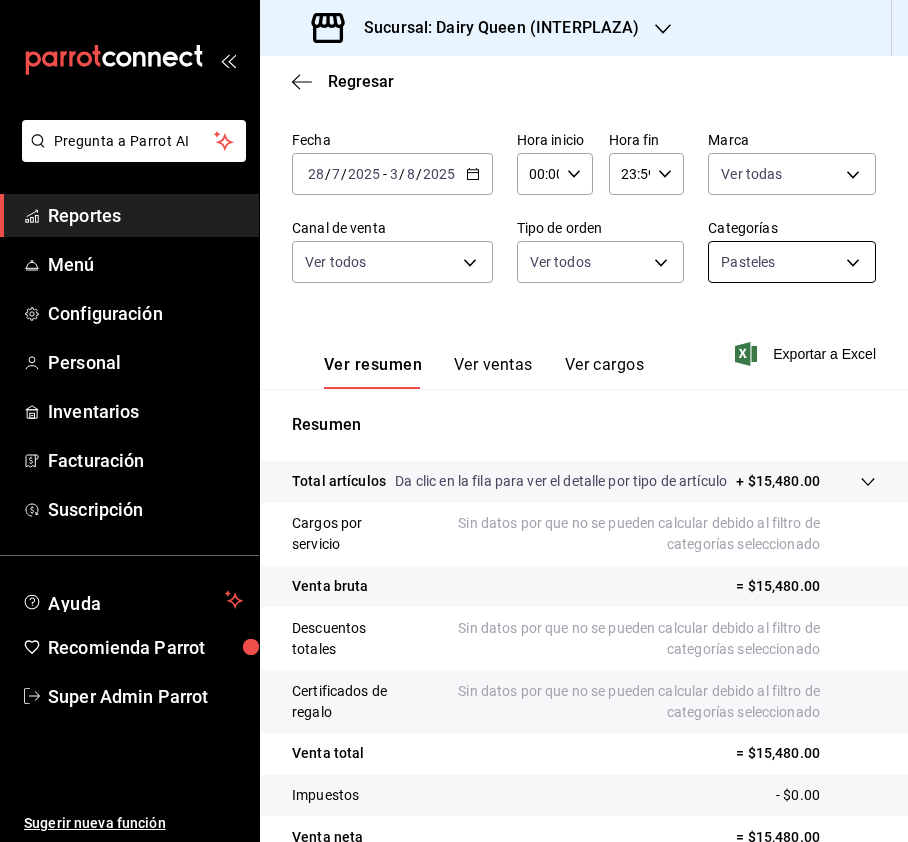 click on "Sucursal: Dairy Queen ([INTERPLAZA])" at bounding box center (454, 421) 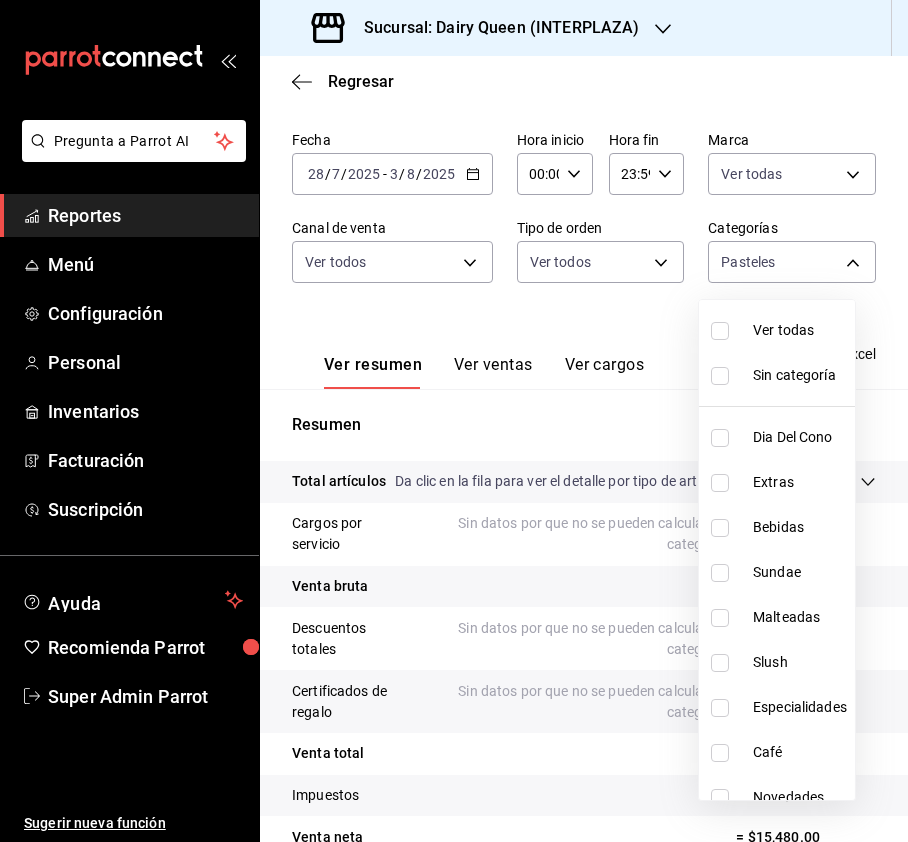 drag, startPoint x: 897, startPoint y: 197, endPoint x: 873, endPoint y: 338, distance: 143.02797 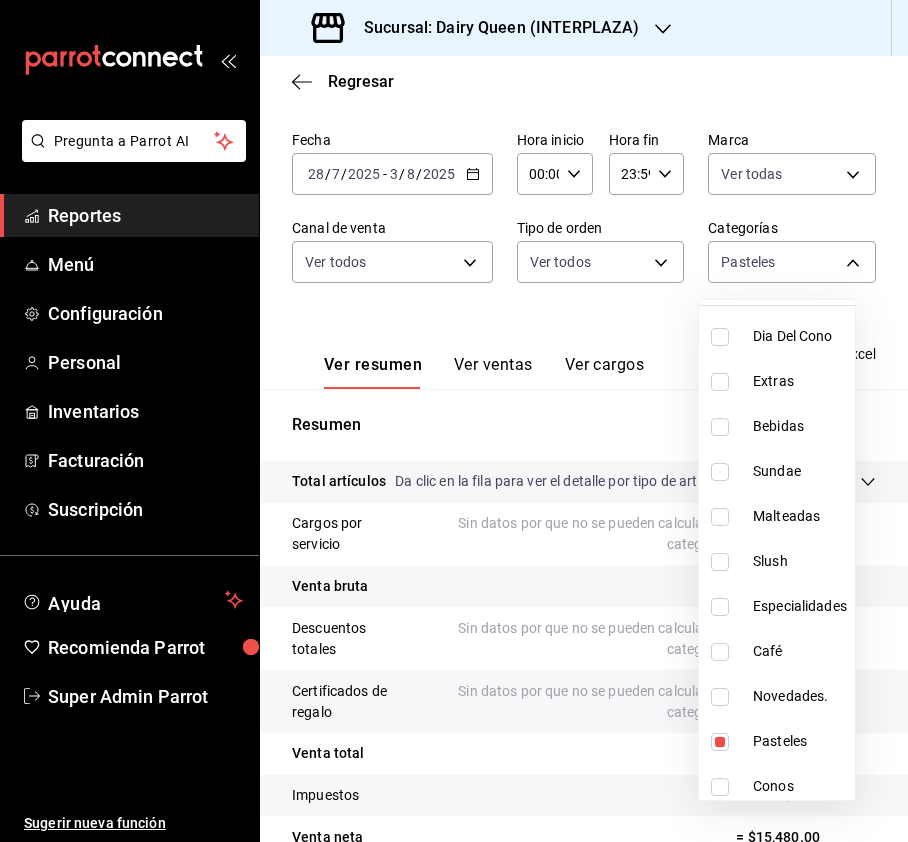 scroll, scrollTop: 0, scrollLeft: 0, axis: both 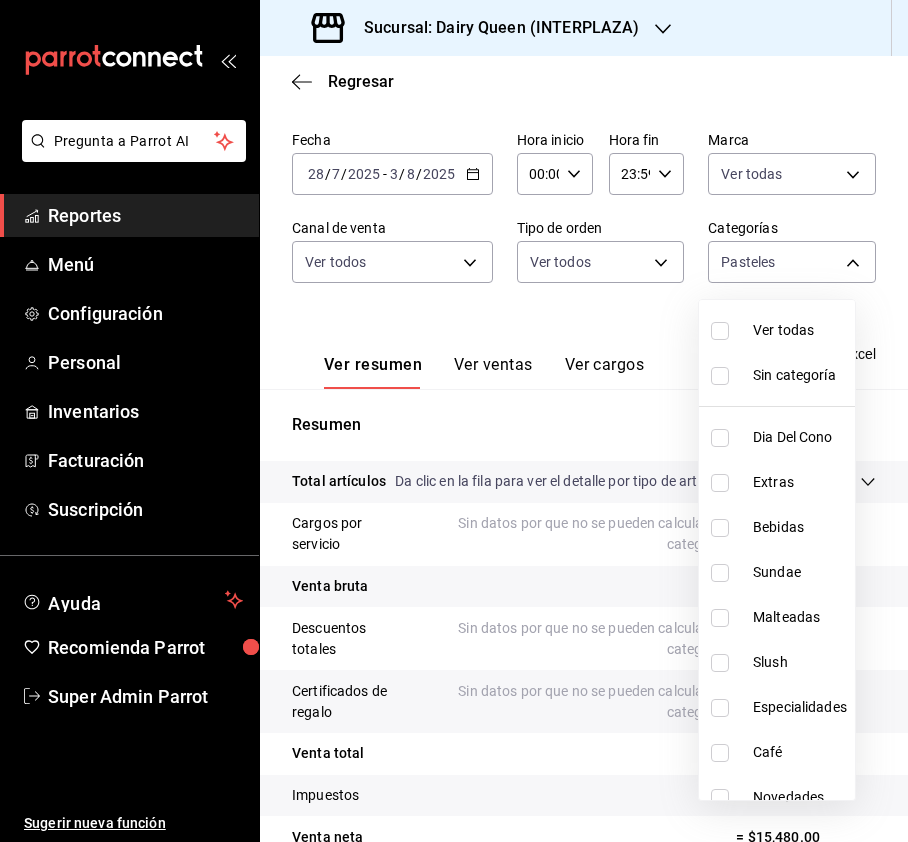 click at bounding box center (454, 421) 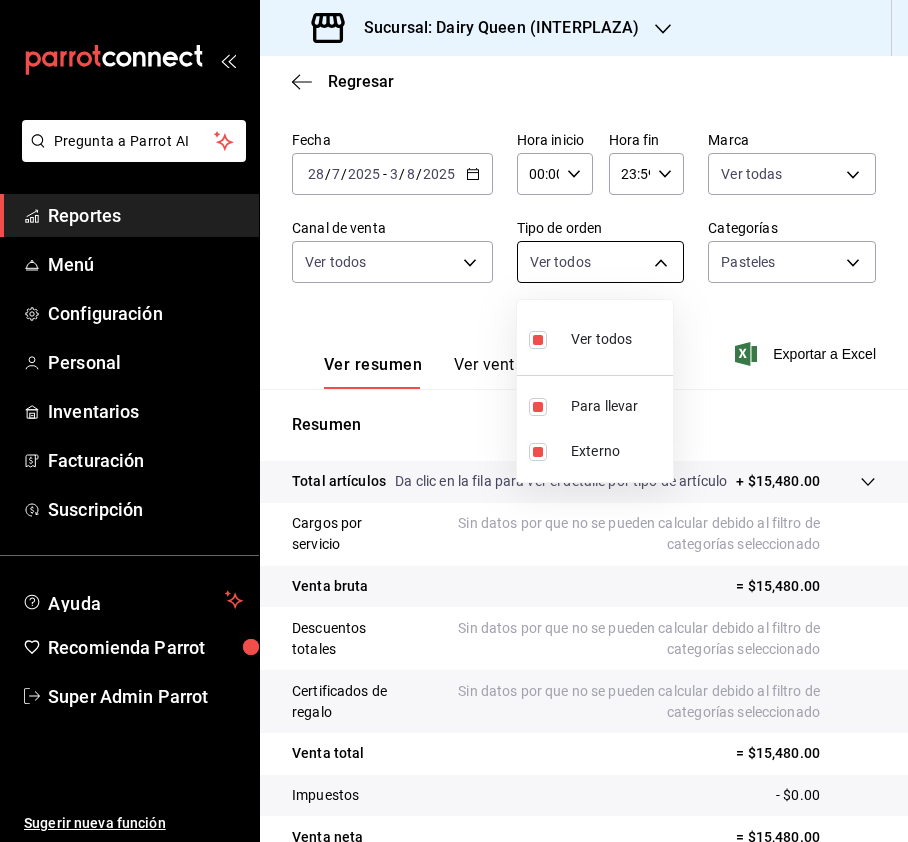 click on "Sucursal: Dairy Queen ([INTERPLAZA])" at bounding box center [454, 421] 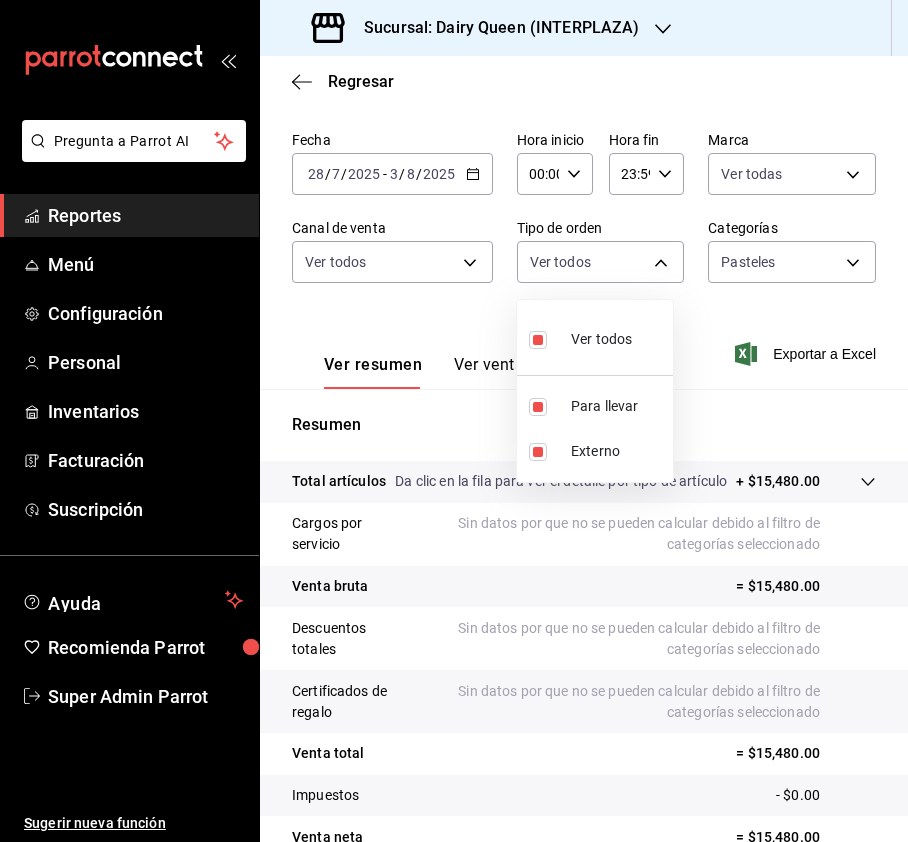 click at bounding box center (454, 421) 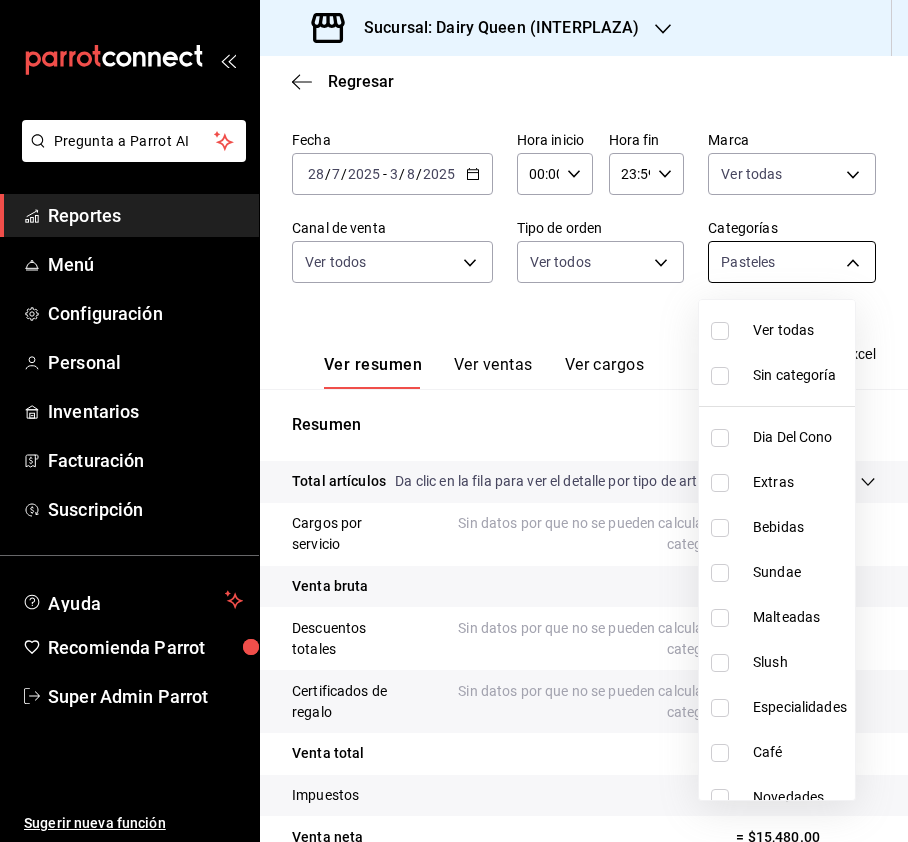 click on "Sucursal: Dairy Queen ([INTERPLAZA])" at bounding box center [454, 421] 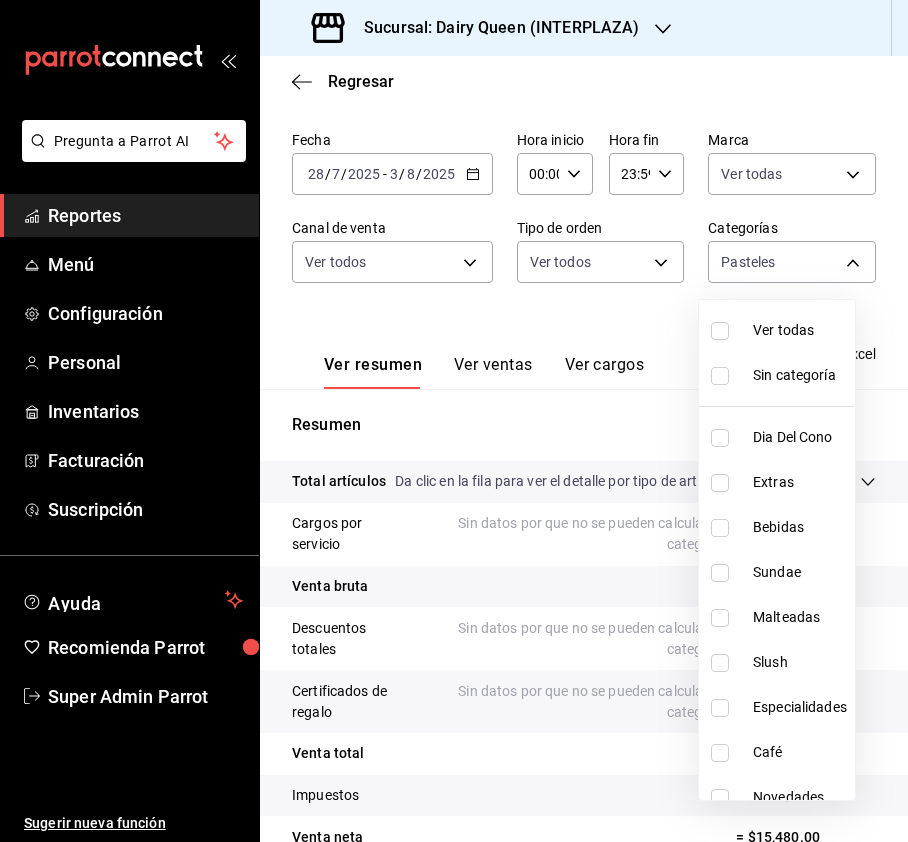 scroll, scrollTop: 245, scrollLeft: 0, axis: vertical 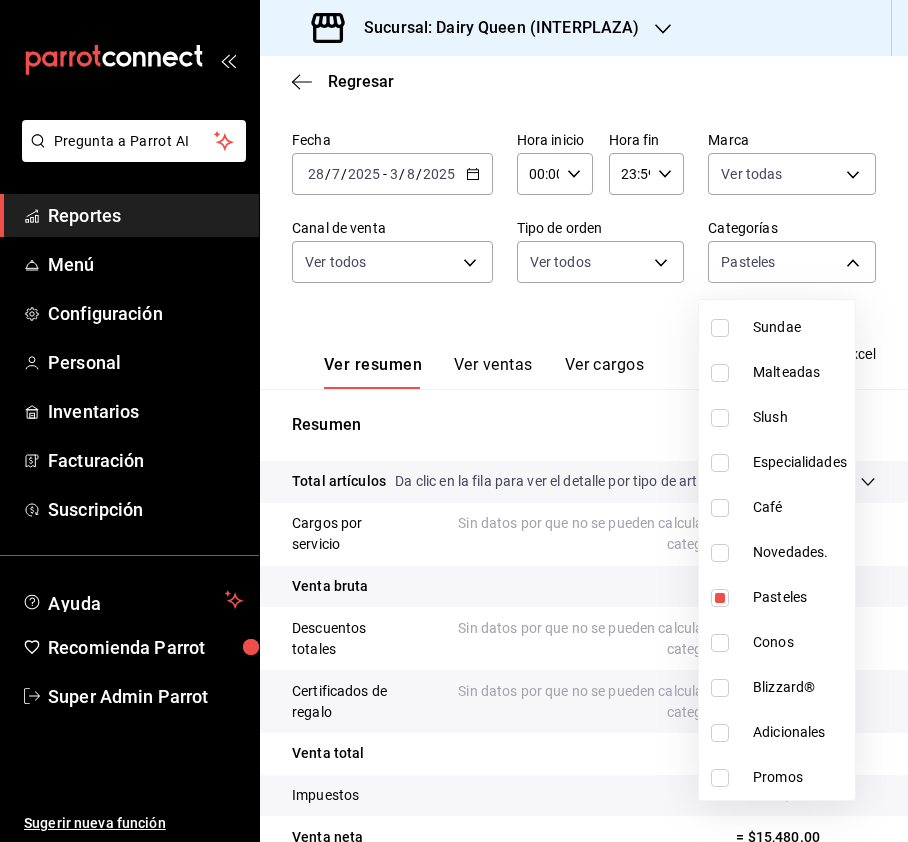 click at bounding box center (454, 421) 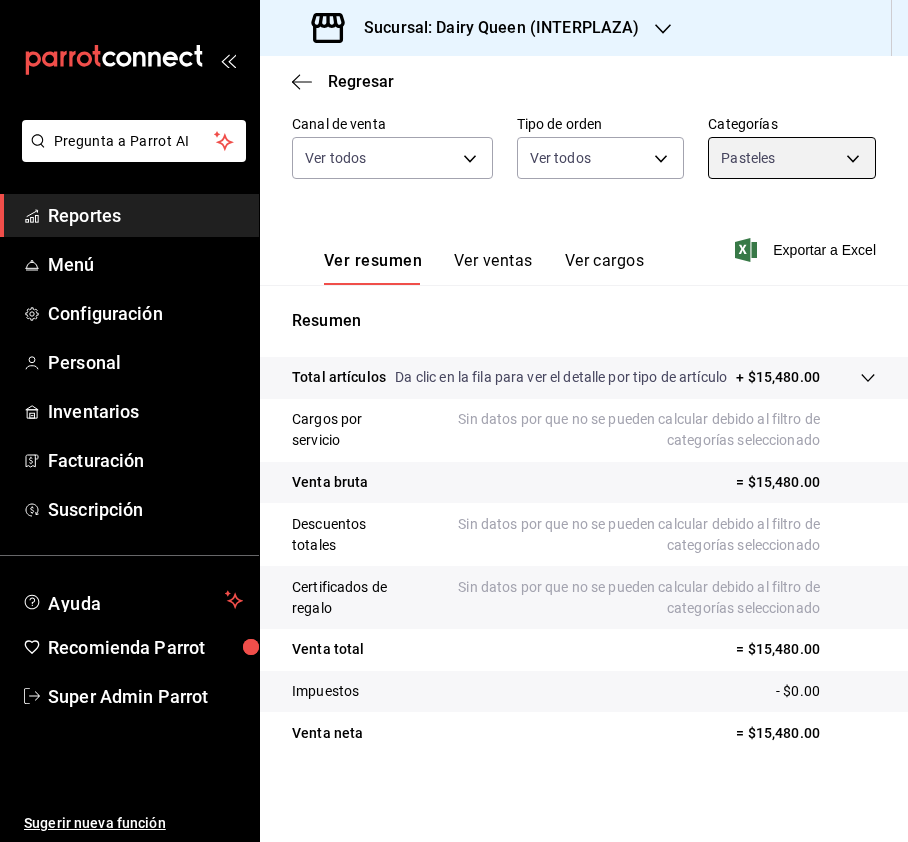 scroll, scrollTop: 220, scrollLeft: 0, axis: vertical 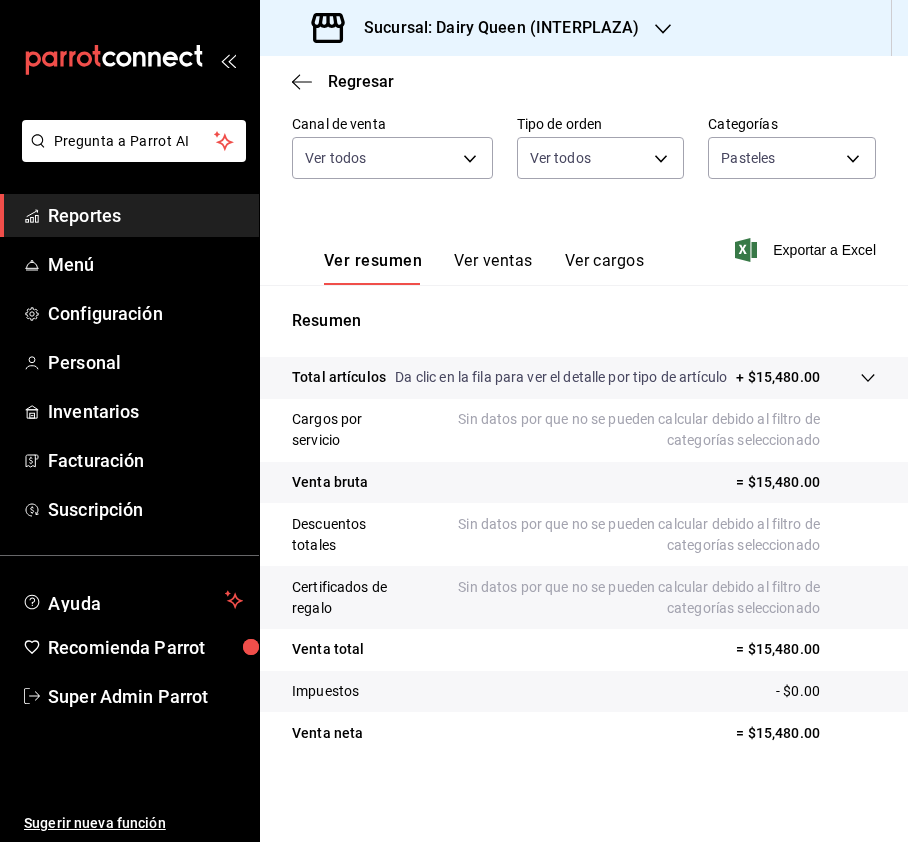 click on "Ver ventas" at bounding box center (493, 268) 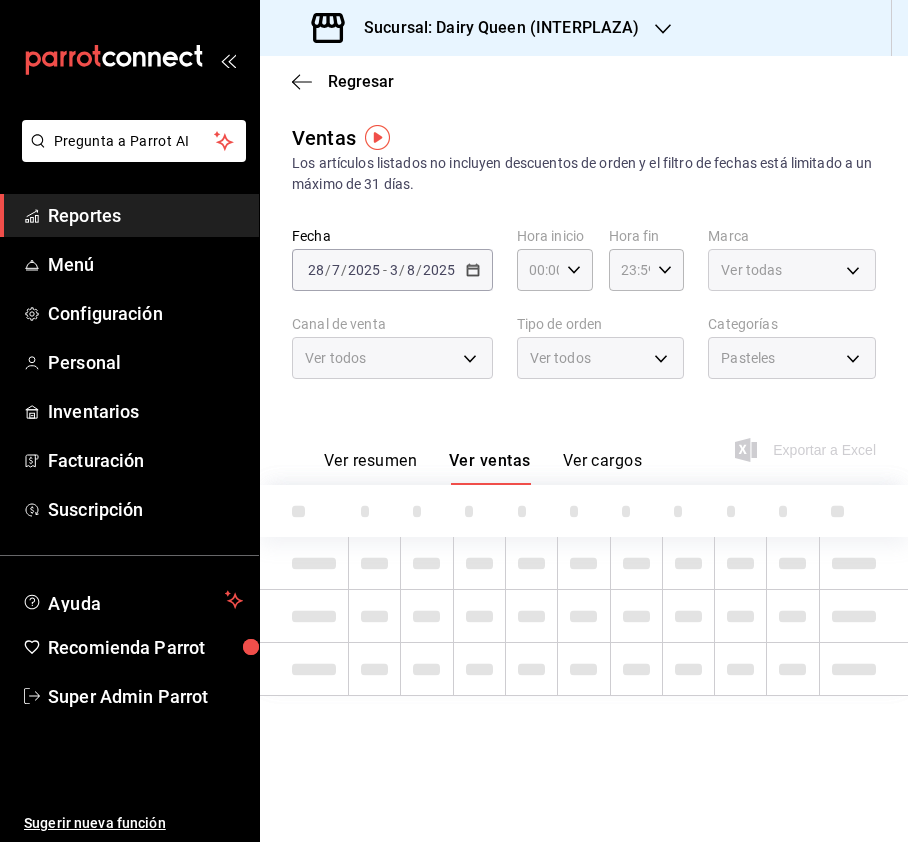 scroll, scrollTop: 0, scrollLeft: 0, axis: both 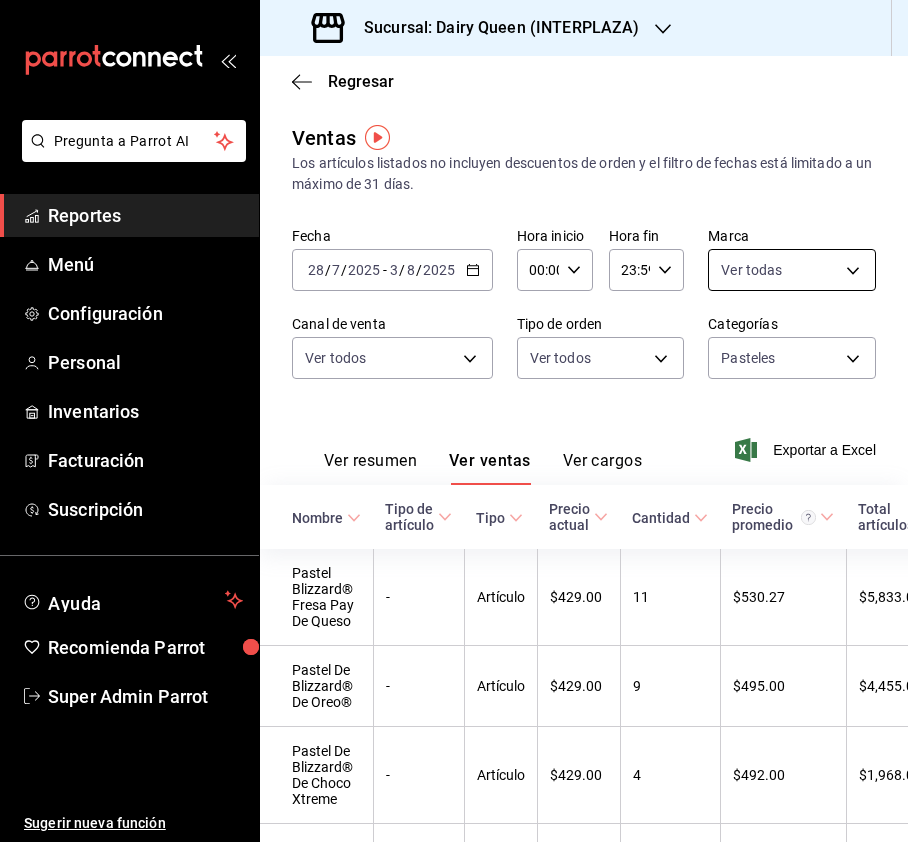 click on "Sucursal: Dairy Queen (INTERPLAZA) Regresar Ventas Los artículos listados no incluyen descuentos de orden y el filtro de fechas está limitado a un máximo de 31 días. Fecha [DATE] [DATE] - [DATE] [DATE] Hora inicio 00:00 Hora inicio Hora fin 23:59 Hora fin Marca Ver todas [UUID] Canal de venta Ver todos PARROT,UBER_EATS,RAPPI,DIDI_FOOD,ONLINE Categorías Pasteles [UUID] Ver resumen Ver ventas Ver cargos Exportar a Excel Nombre Tipo de artículo Tipo Precio actual Cantidad Precio promedio   Total artículos   Descuentos de artículo Venta total Impuestos Venta neta Pastel Blizzard® Fresa Pay De Queso - Artículo $429.00 11 $530.27 $5,833.00 $50.00 $5,783.00 $0.00 $5,783.00 - 9" at bounding box center [454, 421] 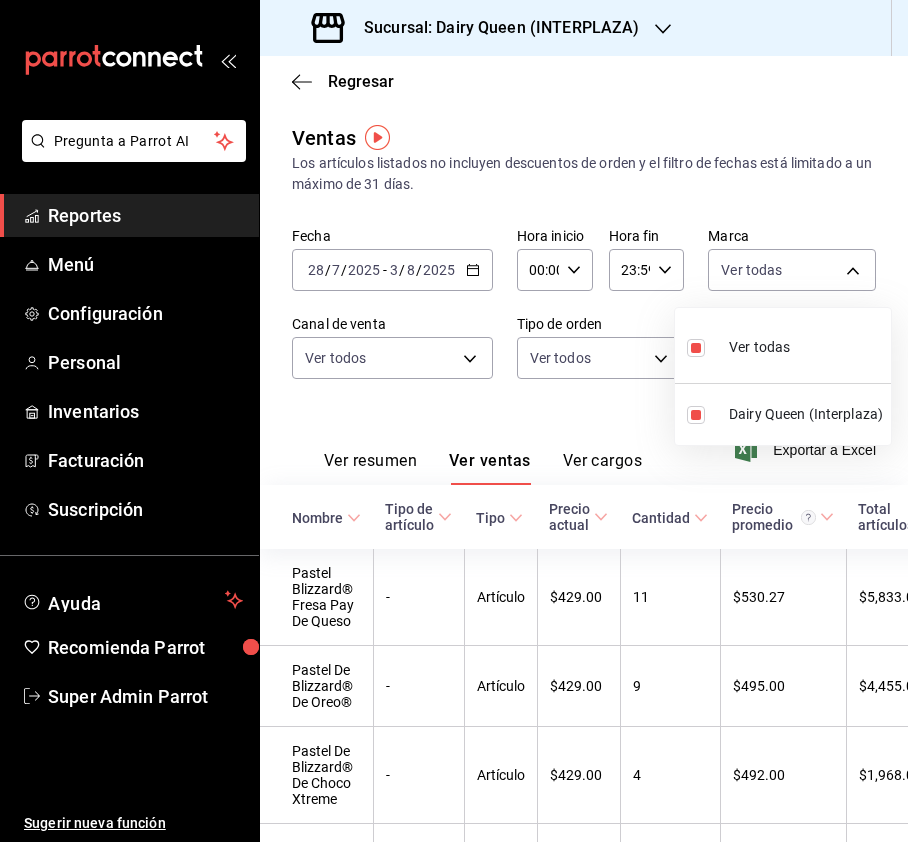 click at bounding box center (454, 421) 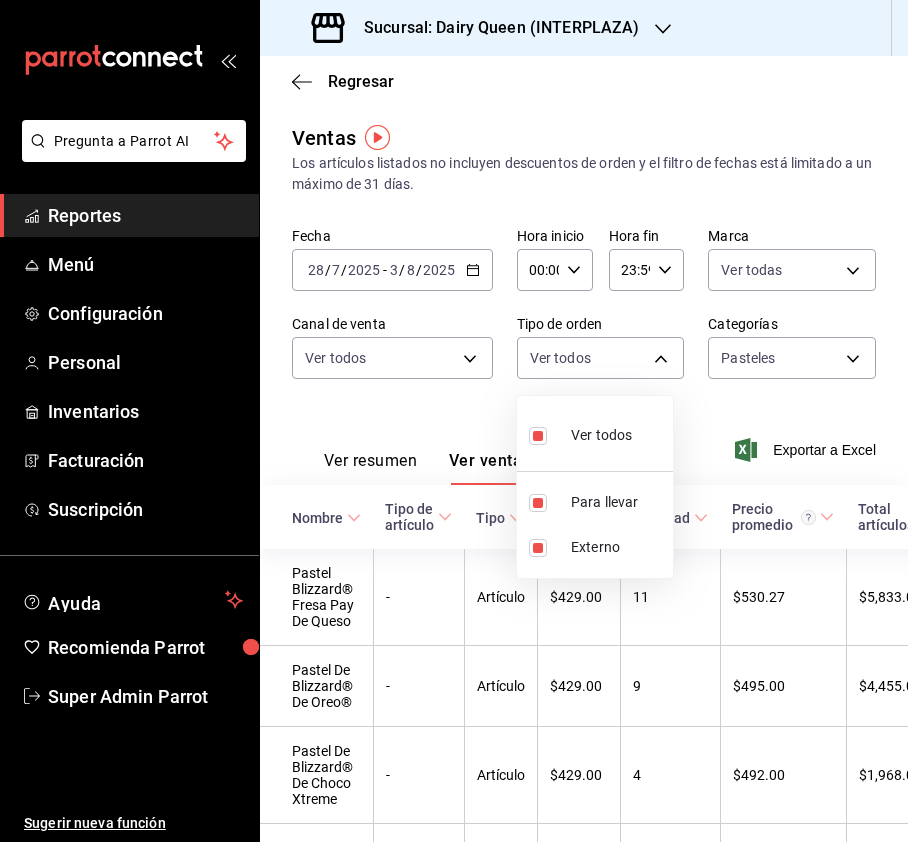 click on "Sucursal: Dairy Queen (INTERPLAZA) Regresar Ventas Los artículos listados no incluyen descuentos de orden y el filtro de fechas está limitado a un máximo de 31 días. Fecha [DATE] [DATE] - [DATE] [DATE] Hora inicio 00:00 Hora inicio Hora fin 23:59 Hora fin Marca Ver todas [UUID] Canal de venta Ver todos PARROT,UBER_EATS,RAPPI,DIDI_FOOD,ONLINE Categorías Pasteles [UUID] Ver resumen Ver ventas Ver cargos Exportar a Excel Nombre Tipo de artículo Tipo Precio actual Cantidad Precio promedio   Total artículos   Descuentos de artículo Venta total Impuestos Venta neta Pastel Blizzard® Fresa Pay De Queso - Artículo $429.00 11 $530.27 $5,833.00 $50.00 $5,783.00 $0.00 $5,783.00 - 9" at bounding box center [454, 421] 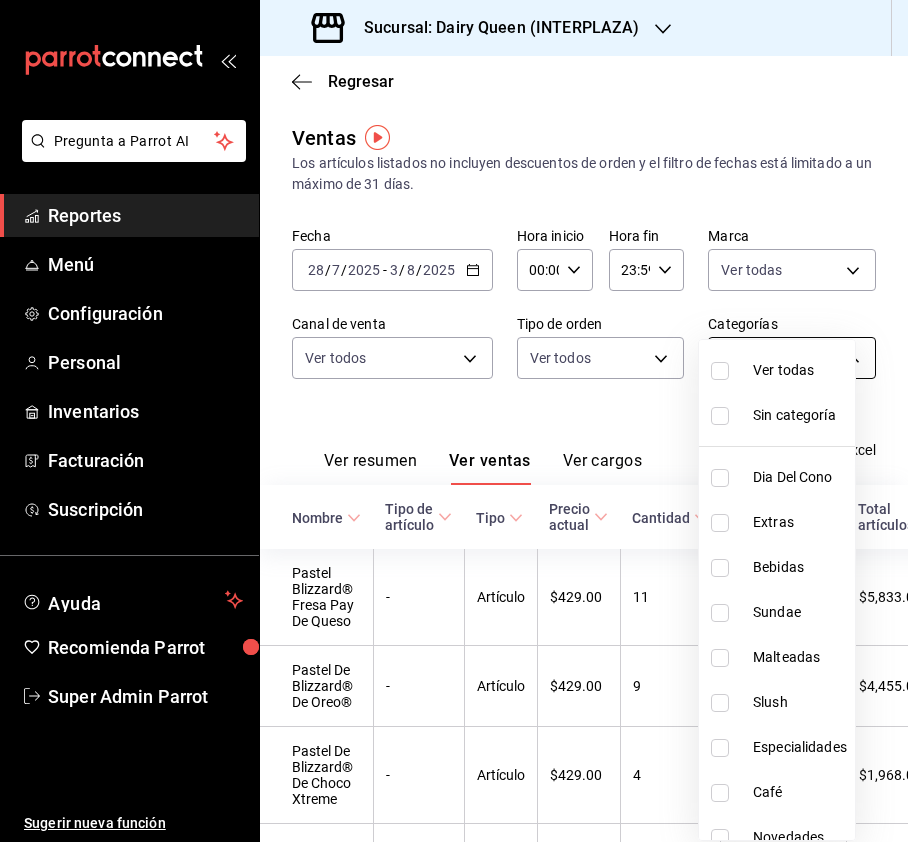 click on "Sucursal: Dairy Queen (INTERPLAZA) Regresar Ventas Los artículos listados no incluyen descuentos de orden y el filtro de fechas está limitado a un máximo de 31 días. Fecha [DATE] [DATE] - [DATE] [DATE] Hora inicio 00:00 Hora inicio Hora fin 23:59 Hora fin Marca Ver todas [UUID] Canal de venta Ver todos PARROT,UBER_EATS,RAPPI,DIDI_FOOD,ONLINE Categorías Pasteles [UUID] Ver resumen Ver ventas Ver cargos Exportar a Excel Nombre Tipo de artículo Tipo Precio actual Cantidad Precio promedio   Total artículos   Descuentos de artículo Venta total Impuestos Venta neta Pastel Blizzard® Fresa Pay De Queso - Artículo $429.00 11 $530.27 $5,833.00 $50.00 $5,783.00 $0.00 $5,783.00 - 9" at bounding box center [454, 421] 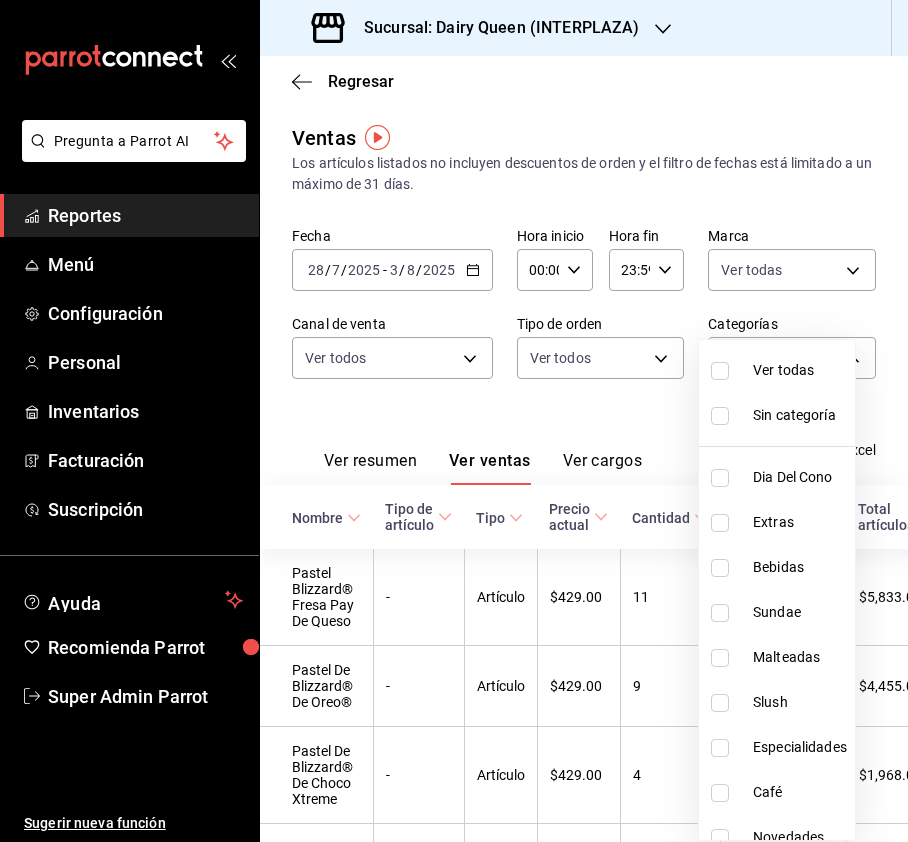 scroll, scrollTop: 245, scrollLeft: 0, axis: vertical 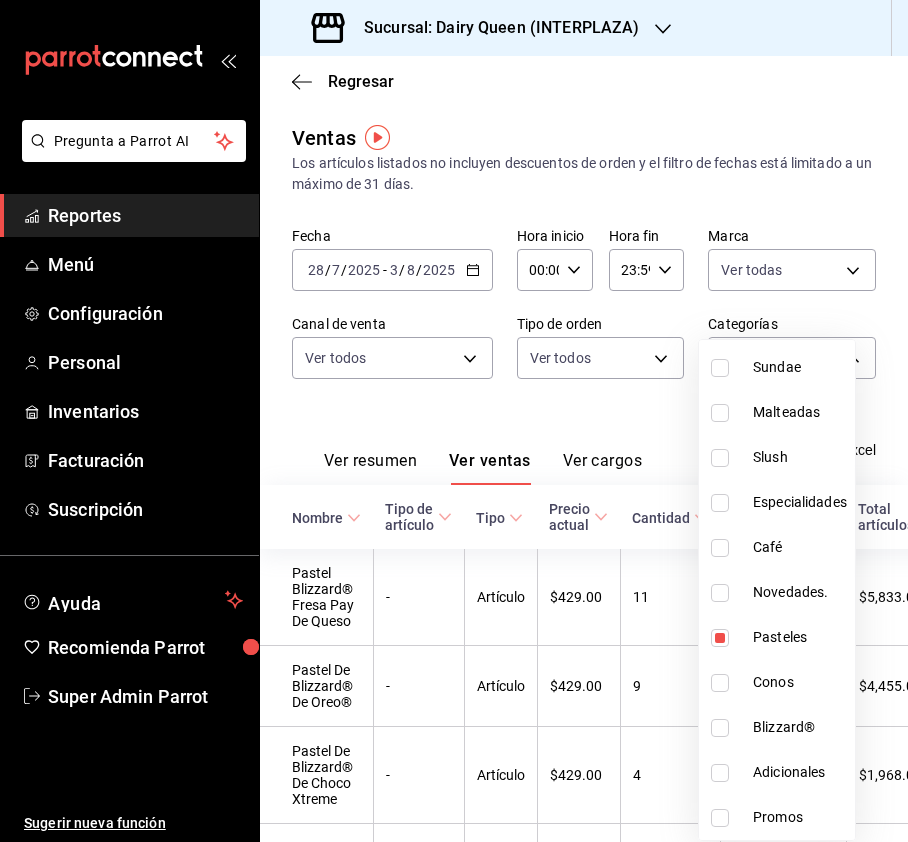 click at bounding box center (454, 421) 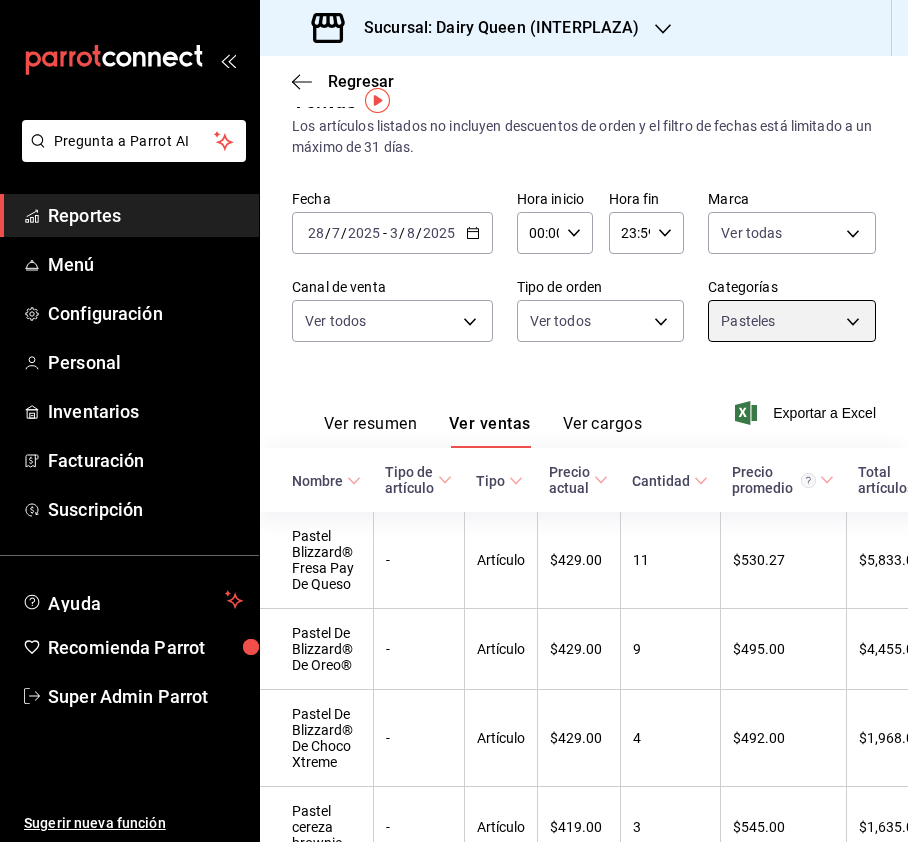 scroll, scrollTop: 56, scrollLeft: 0, axis: vertical 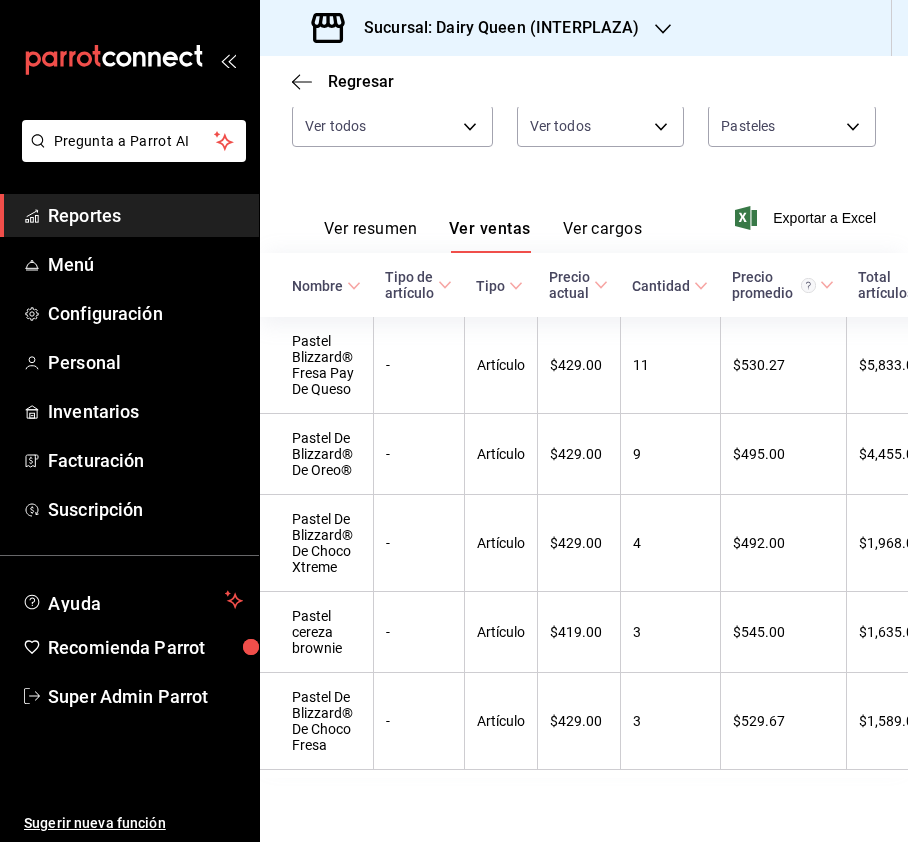 click on "Sucursal: Dairy Queen (INTERPLAZA)" at bounding box center [493, 28] 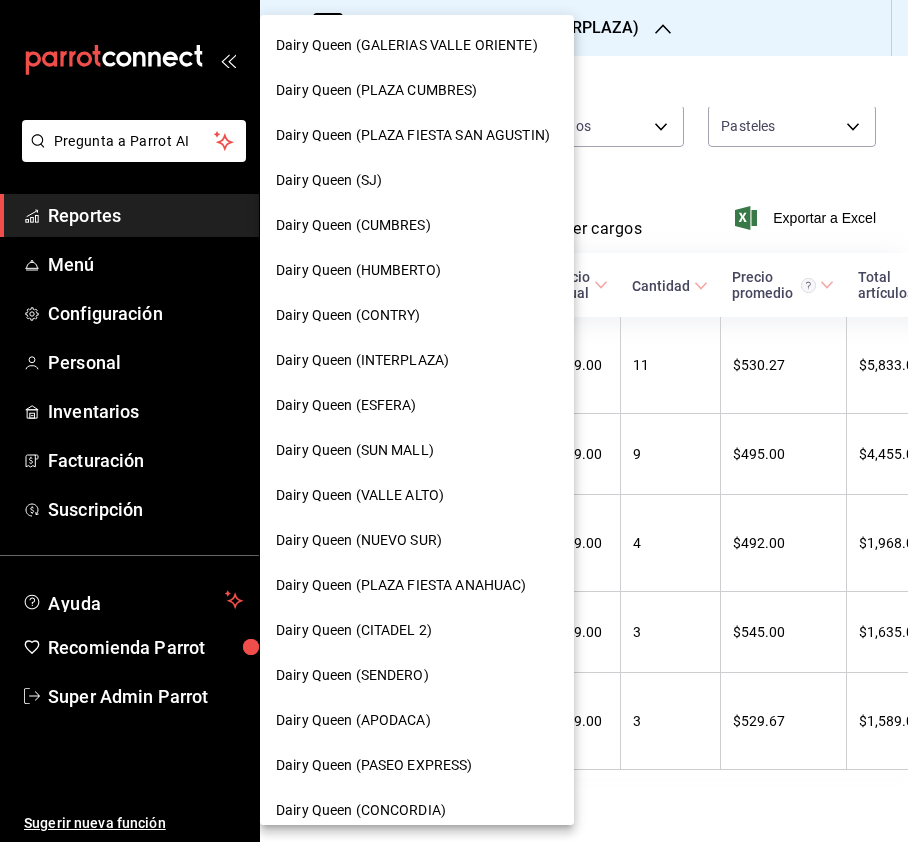 click on "Dairy Queen (VALLE ALTO)" at bounding box center [360, 495] 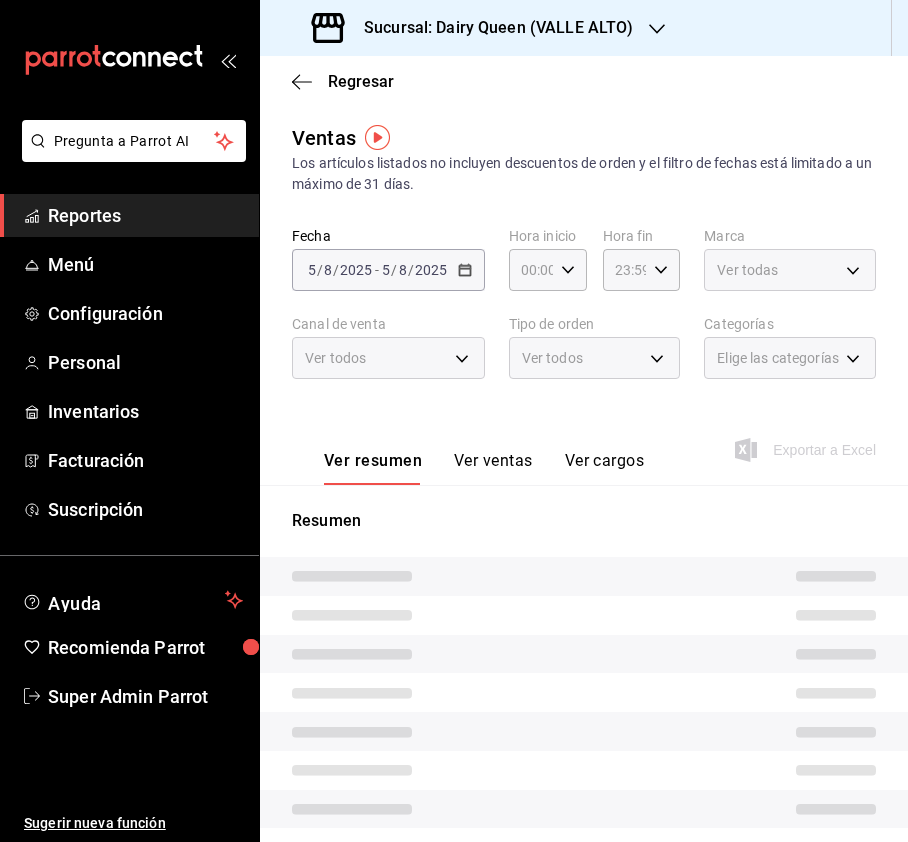 click on "Sucursal: Dairy Queen (VALLE ALTO)" at bounding box center [474, 28] 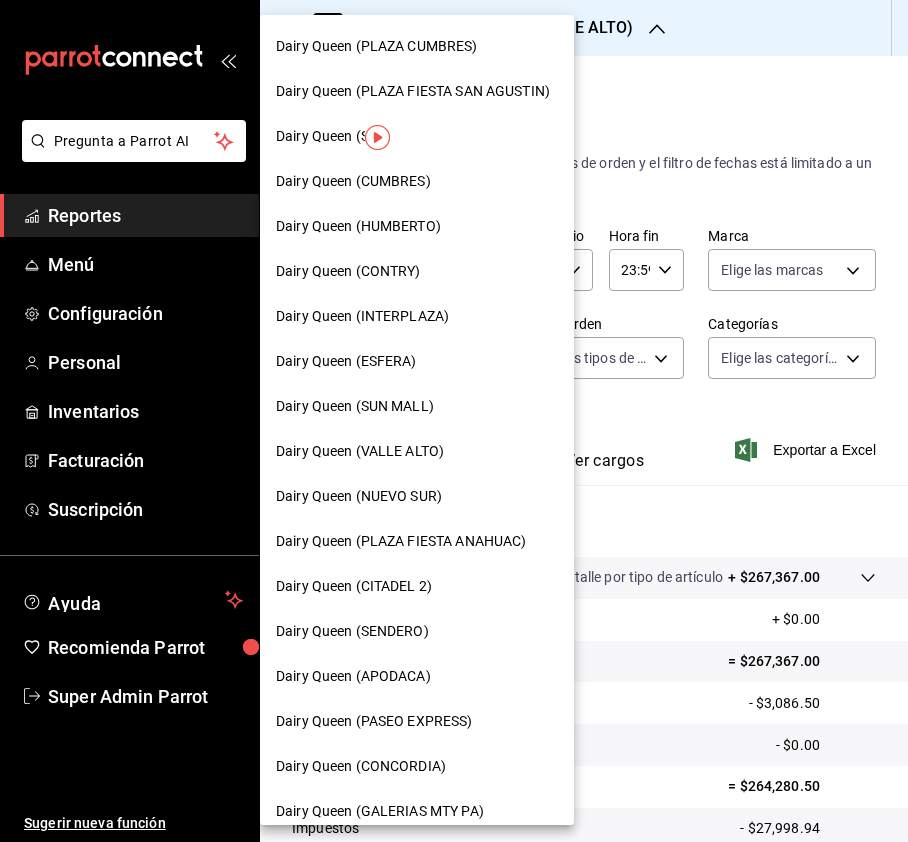 scroll, scrollTop: 0, scrollLeft: 0, axis: both 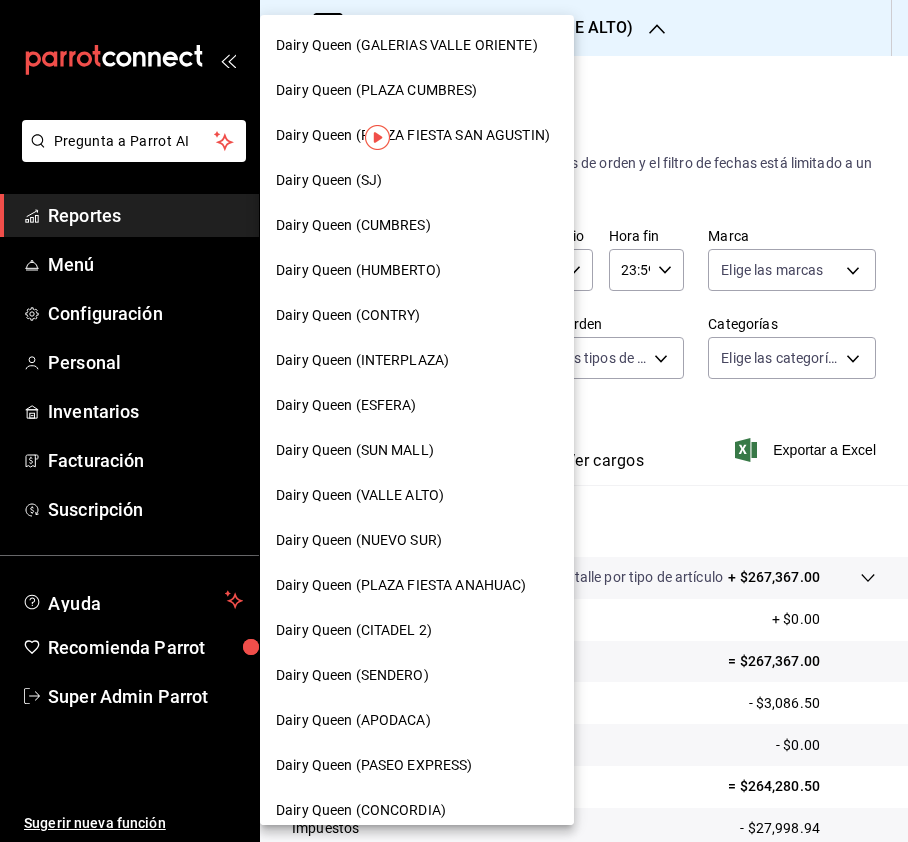 click on "Dairy Queen (GALERIAS VALLE ORIENTE)" at bounding box center (417, 45) 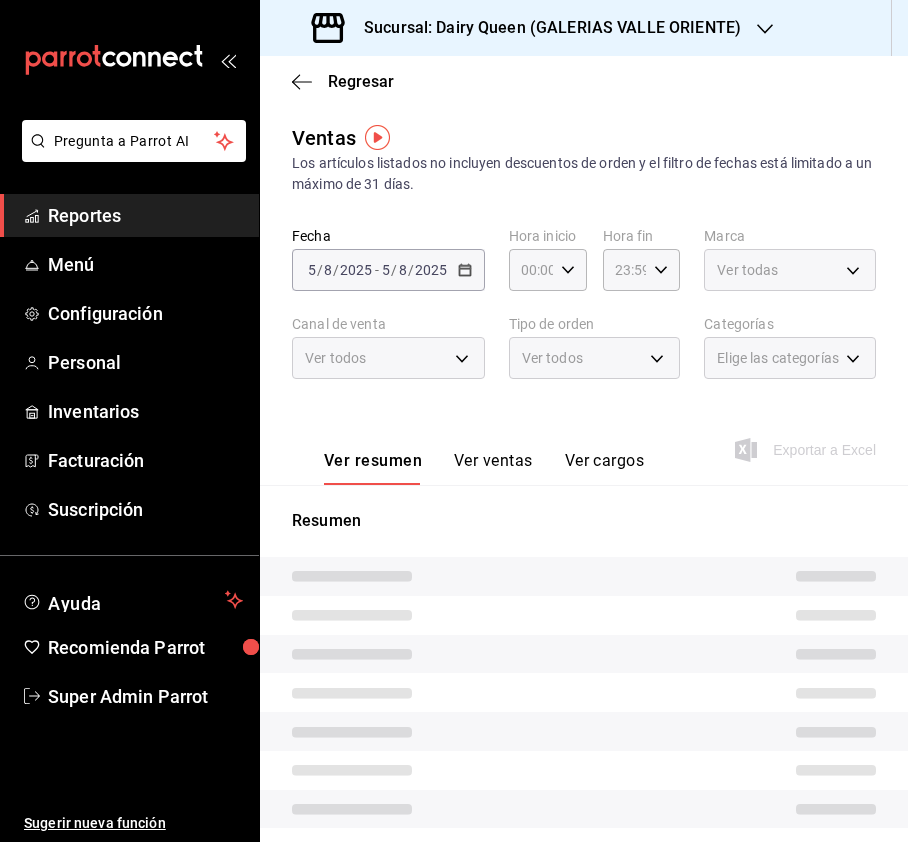 click on "Sucursal: Dairy Queen ([CITY])" at bounding box center (454, 421) 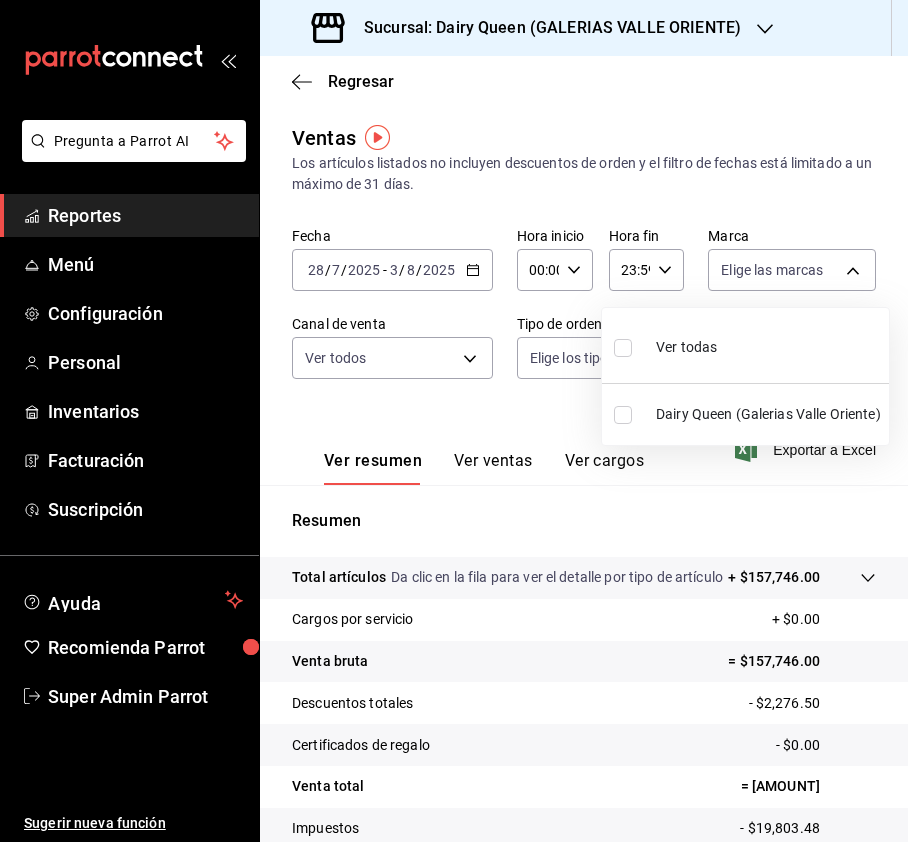 click at bounding box center (623, 348) 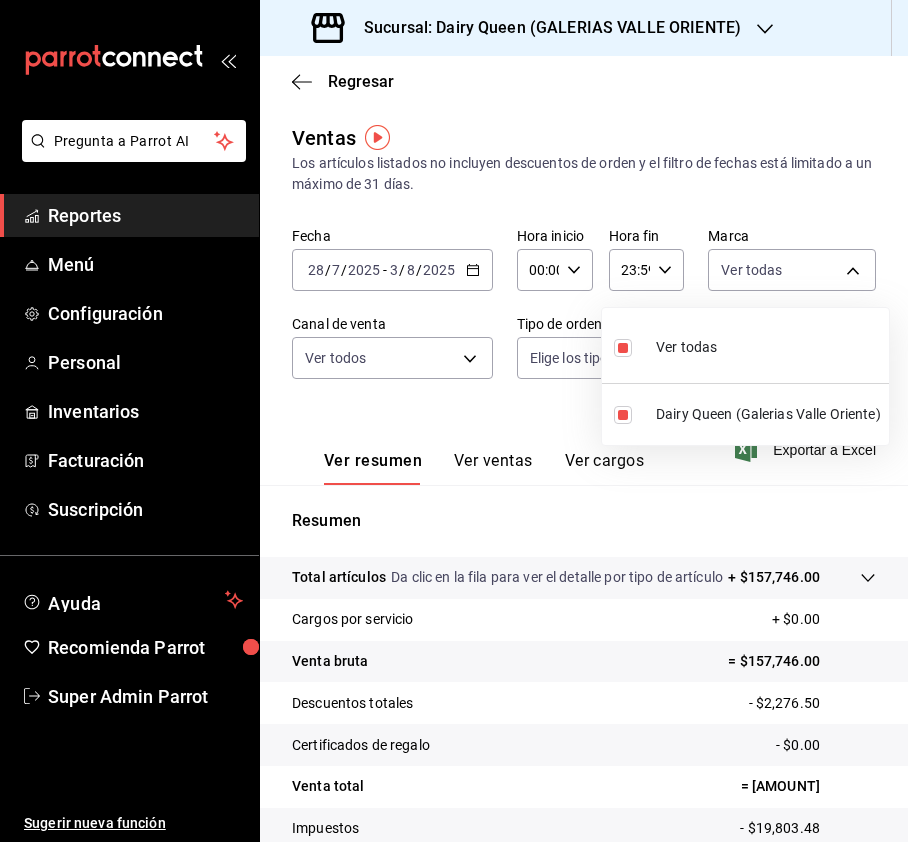 click at bounding box center (454, 421) 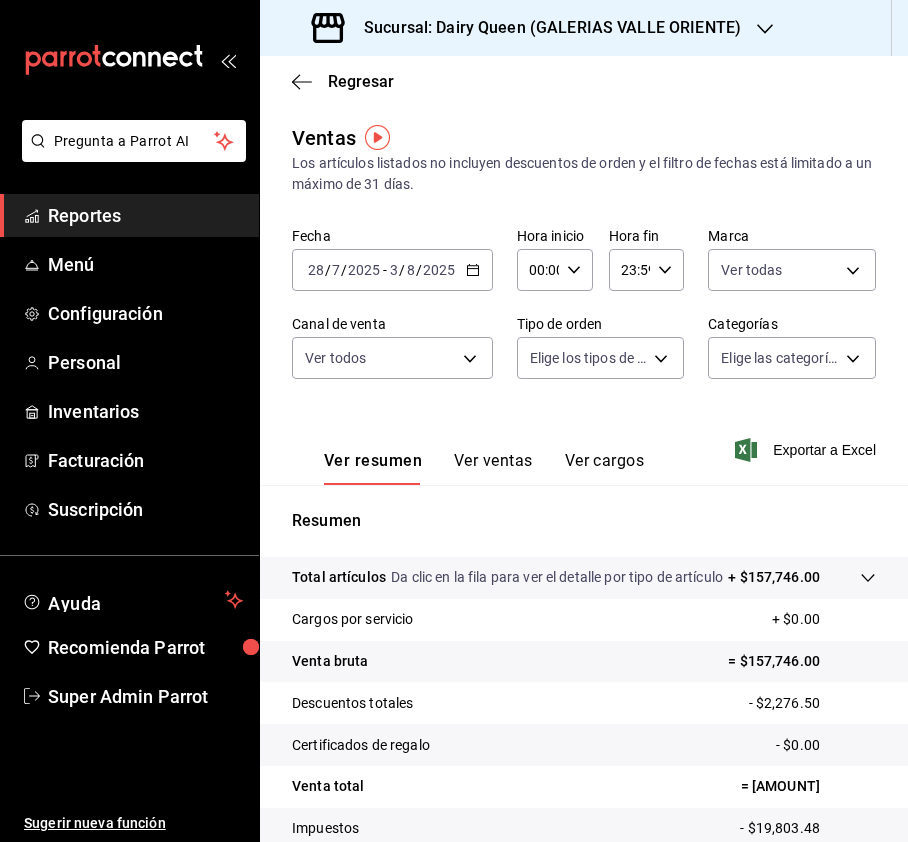 click on "Sucursal: Dairy Queen (GALERIAS VALLE ORIENTE) Regresar Ventas Los artículos listados no incluyen descuentos de orden y el filtro de fechas está limitado a un máximo de 31 días. Fecha [DATE] [DATE] - [DATE] [DATE] Hora inicio 00:00 Hora inicio Hora fin 23:59 Hora fin Marca Ver todas [UUID] Canal de venta Ver todos PARROT,UBER_EATS,RAPPI,DIDI_FOOD,ONLINE Tipo de orden Elige los tipos de orden Categorías Elige las categorías Ver resumen Ver ventas Ver cargos Exportar a Excel Resumen Total artículos Da clic en la fila para ver el detalle por tipo de artículo + $157,746.00 Cargos por servicio + $0.00 Venta bruta = $157,746.00 Descuentos totales - $2,276.50 Certificados de regalo - $0.00 Venta total = $155,469.50 Impuestos - $19,803.48 Venta neta = $135,666.02 Ir a video" at bounding box center (454, 421) 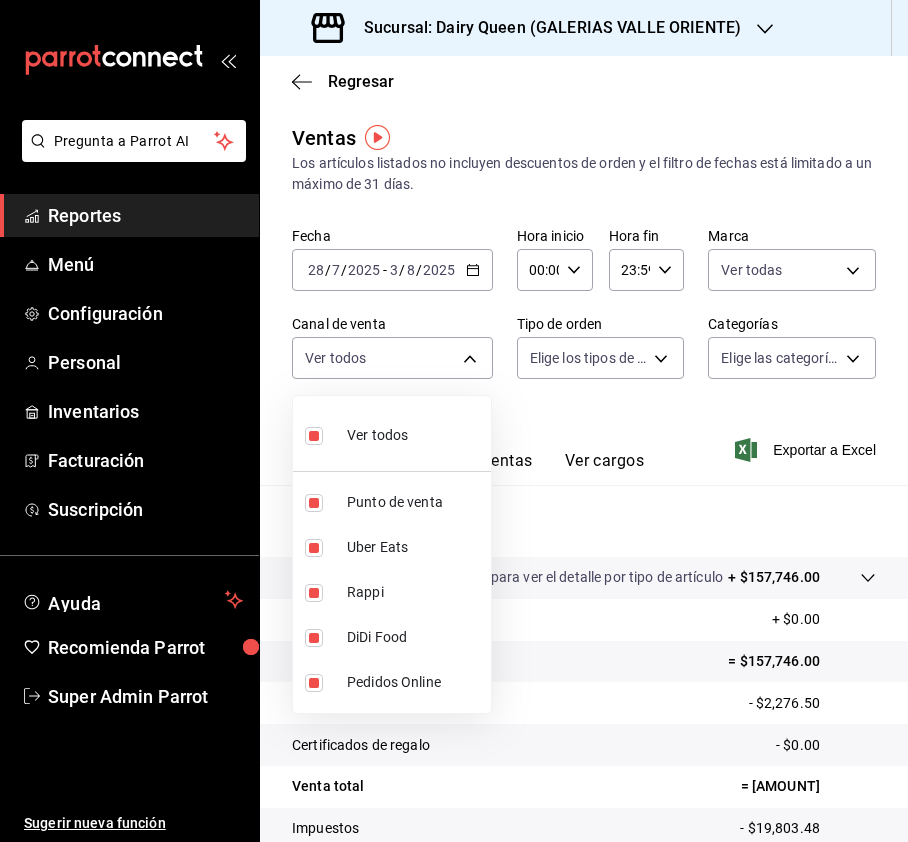 click at bounding box center (454, 421) 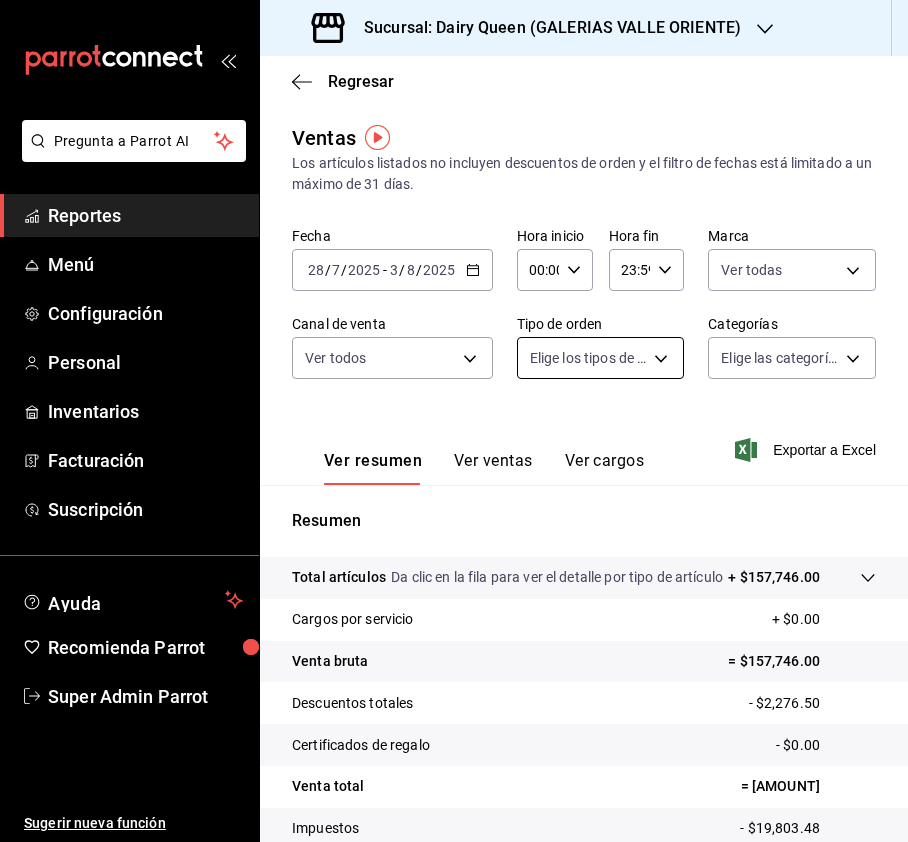 click on "Sucursal: Dairy Queen (GALERIAS VALLE ORIENTE) Regresar Ventas Los artículos listados no incluyen descuentos de orden y el filtro de fechas está limitado a un máximo de 31 días. Fecha [DATE] [DATE] - [DATE] [DATE] Hora inicio 00:00 Hora inicio Hora fin 23:59 Hora fin Marca Ver todas [UUID] Canal de venta Ver todos PARROT,UBER_EATS,RAPPI,DIDI_FOOD,ONLINE Tipo de orden Elige los tipos de orden Categorías Elige las categorías Ver resumen Ver ventas Ver cargos Exportar a Excel Resumen Total artículos Da clic en la fila para ver el detalle por tipo de artículo + $157,746.00 Cargos por servicio + $0.00 Venta bruta = $157,746.00 Descuentos totales - $2,276.50 Certificados de regalo - $0.00 Venta total = $155,469.50 Impuestos - $19,803.48 Venta neta = $135,666.02 Ir a video" at bounding box center [454, 421] 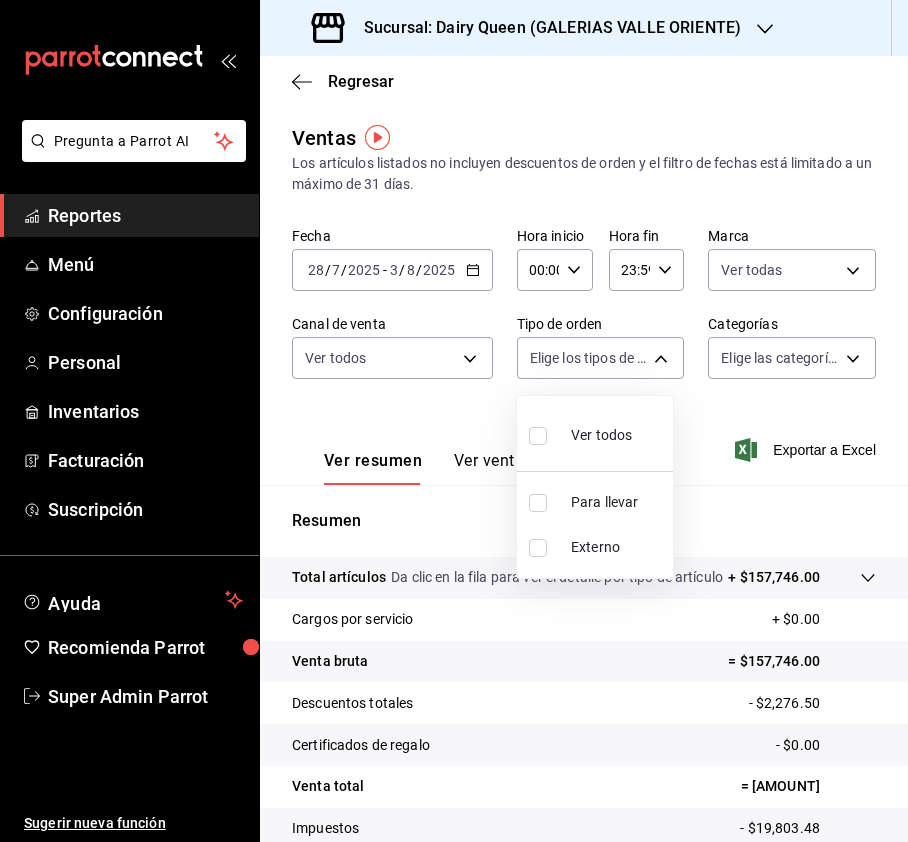 click at bounding box center (542, 435) 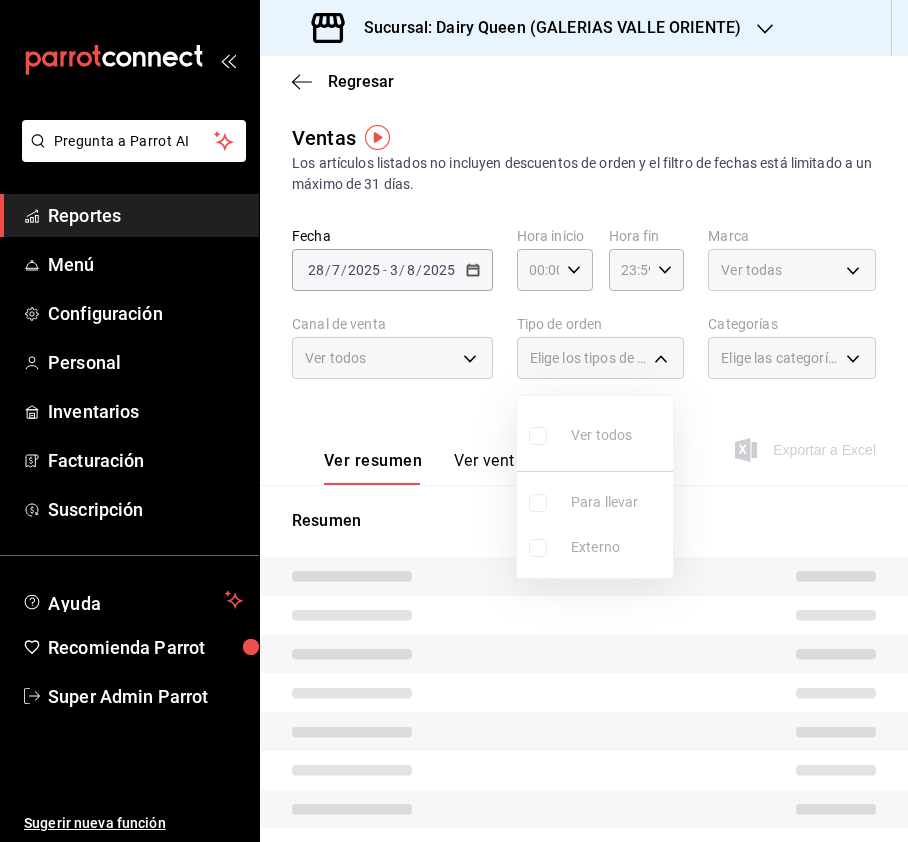 click at bounding box center (454, 421) 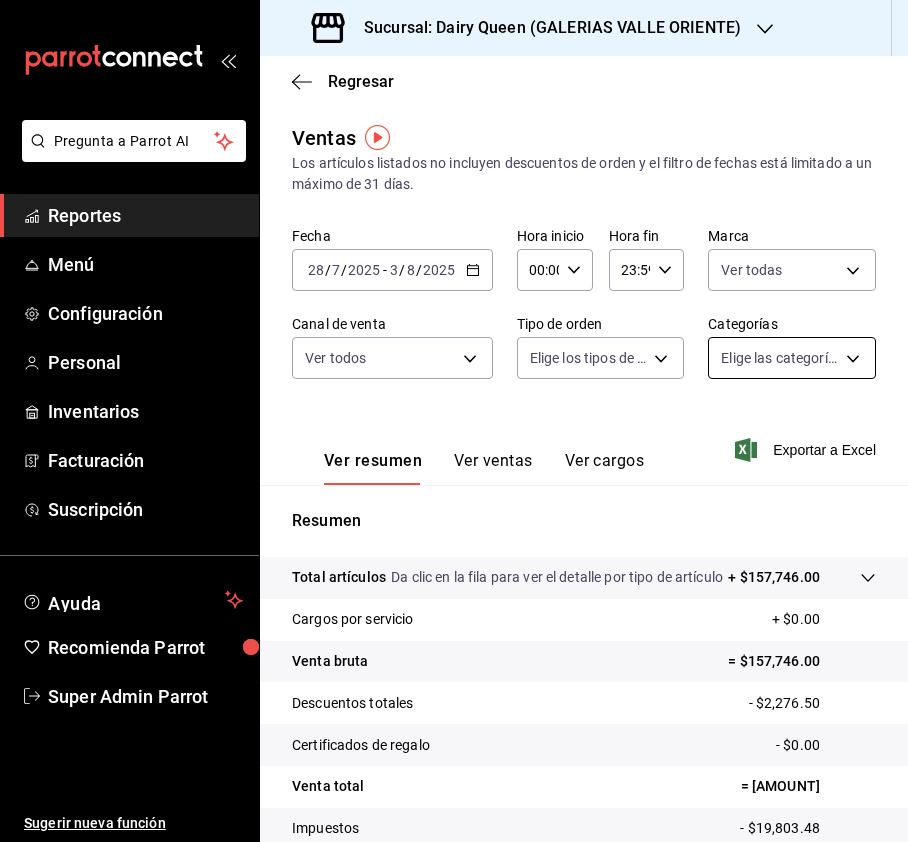 click on "Sucursal: Dairy Queen (GALERIAS VALLE ORIENTE) Regresar Ventas Los artículos listados no incluyen descuentos de orden y el filtro de fechas está limitado a un máximo de 31 días. Fecha [DATE] [DATE] - [DATE] [DATE] Hora inicio 00:00 Hora inicio Hora fin 23:59 Hora fin Marca Ver todas [UUID] Canal de venta Ver todos PARROT,UBER_EATS,RAPPI,DIDI_FOOD,ONLINE Tipo de orden Elige los tipos de orden Categorías Elige las categorías Ver resumen Ver ventas Ver cargos Exportar a Excel Resumen Total artículos Da clic en la fila para ver el detalle por tipo de artículo + $157,746.00 Cargos por servicio + $0.00 Venta bruta = $157,746.00 Descuentos totales - $2,276.50 Certificados de regalo - $0.00 Venta total = $155,469.50 Impuestos - $19,803.48 Venta neta = $135,666.02 Ir a video" at bounding box center [454, 421] 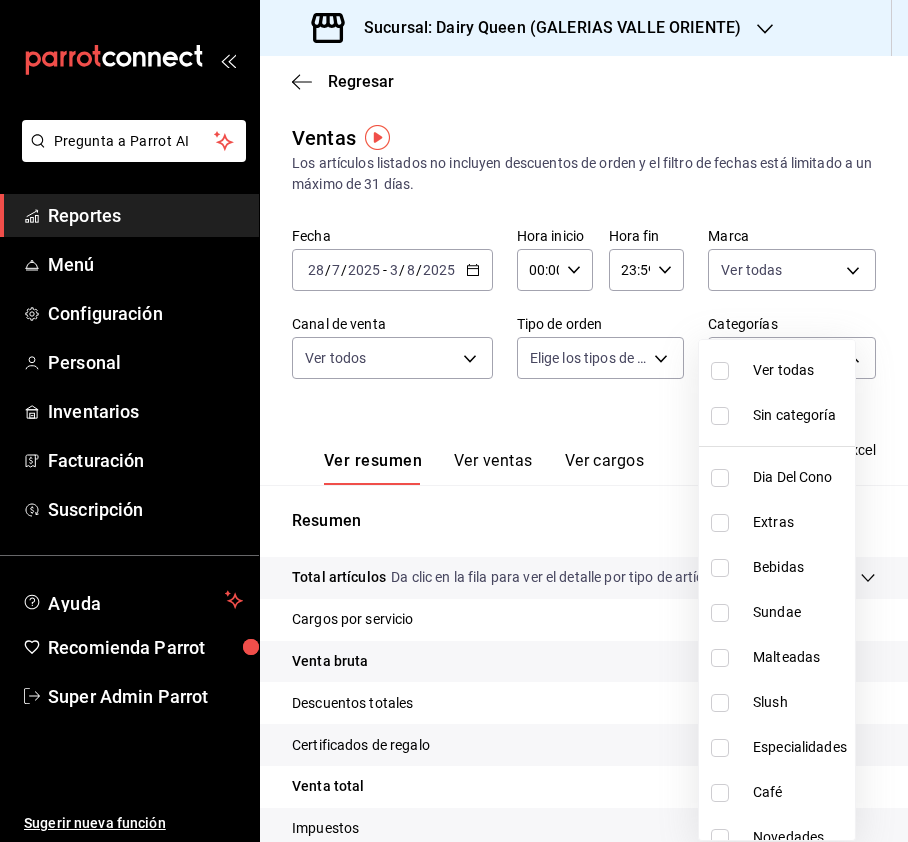 scroll, scrollTop: 245, scrollLeft: 0, axis: vertical 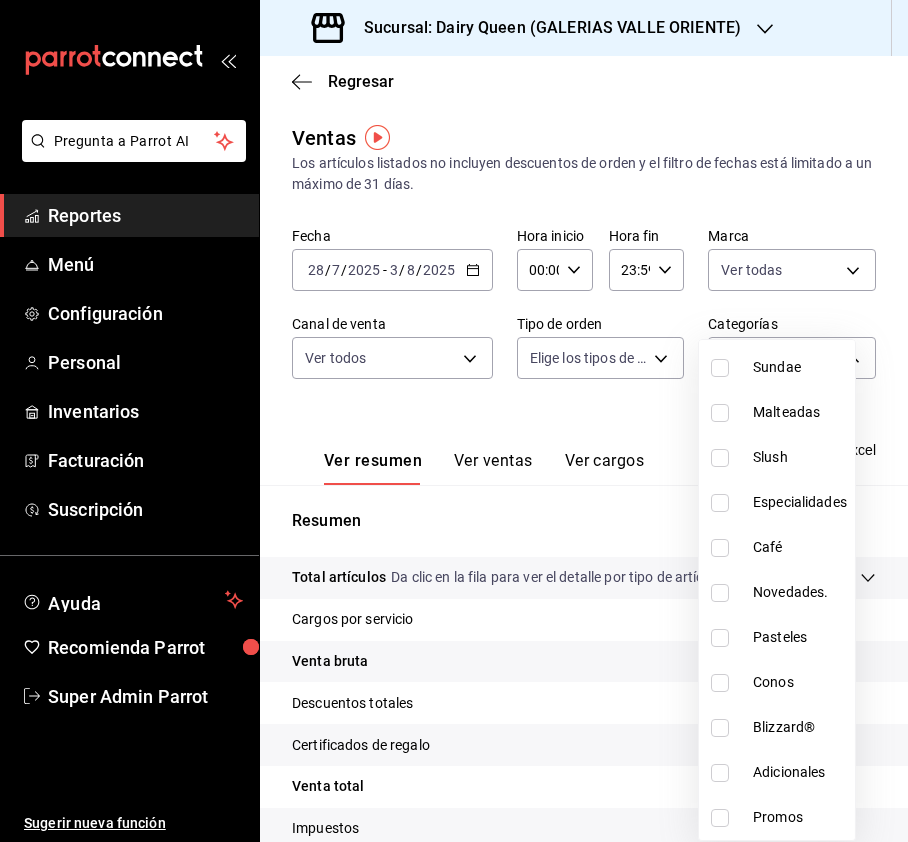 click at bounding box center (720, 638) 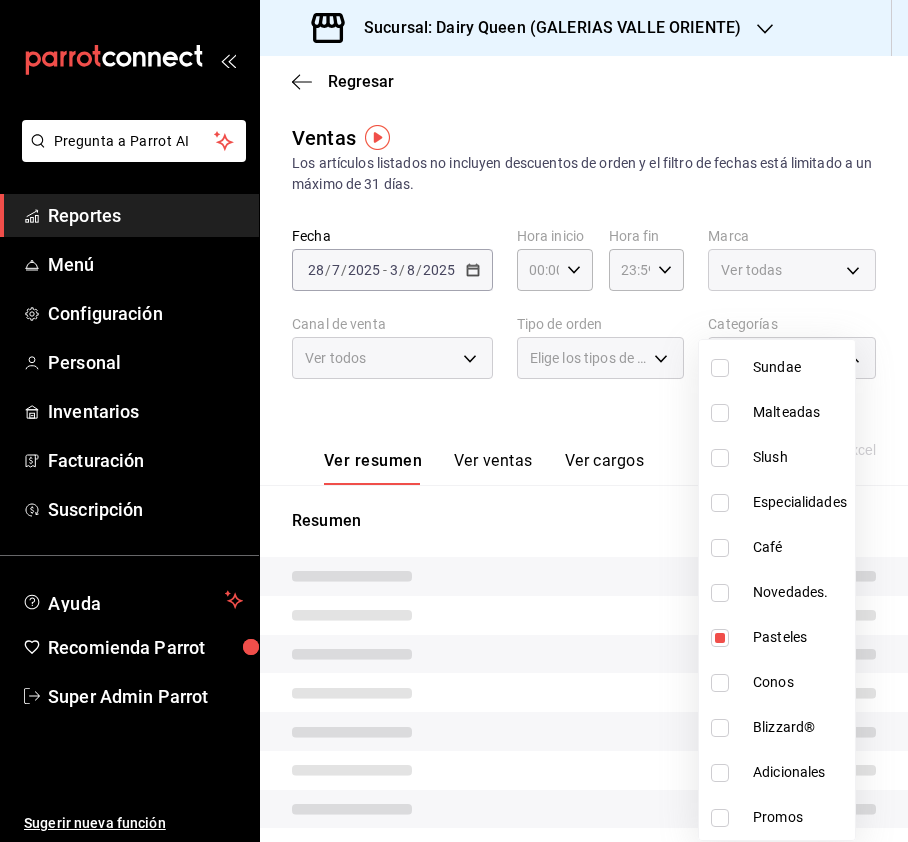 click at bounding box center (454, 421) 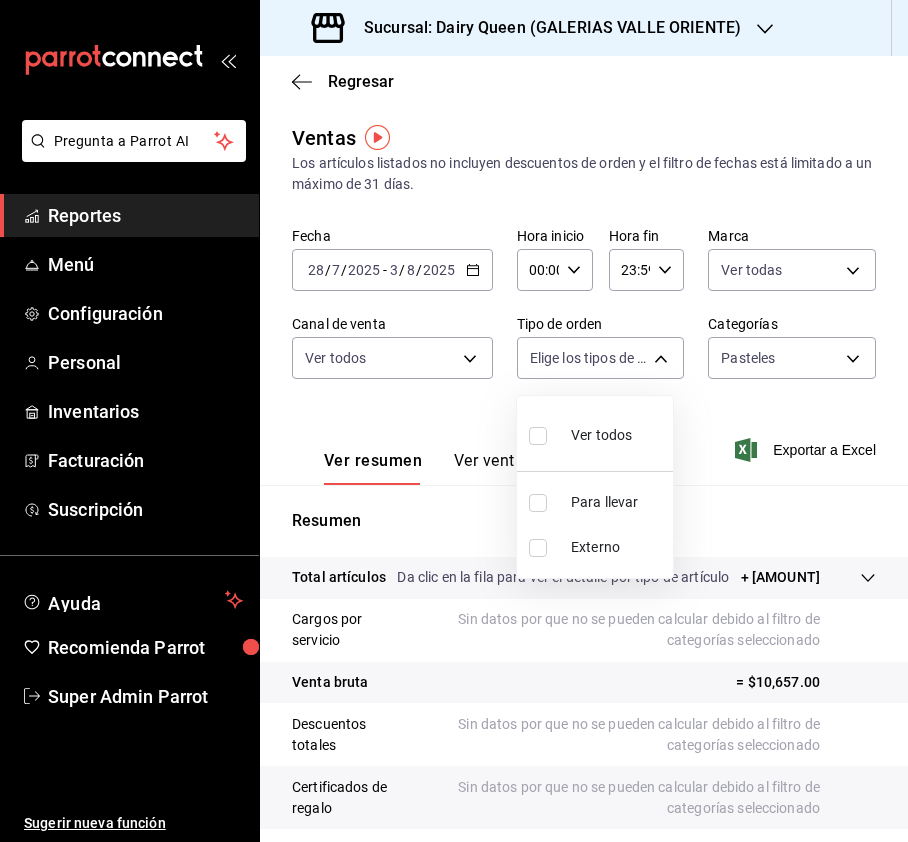 click on "Sucursal: Dairy Queen ([CITY]) Regresar Ventas Los artículos listados no incluyen descuentos de orden y el filtro de fechas está limitado a un máximo de 31 días. Fecha [DATE] [DATE] - [DATE] [DATE] Hora inicio 00:00 Hora inicio Hora fin 23:59 Hora fin Marca Ver todas [UUID] Canal de venta Ver todos PARROT,UBER_EATS,RAPPI,DIDI_FOOD,ONLINE Tipo de orden Elige los tipos de orden Categorías Pasteles [UUID] Ver resumen Ver ventas Ver cargos Exportar a Excel Resumen Total artículos Da clic en la fila para ver el detalle por tipo de artículo + $[MONEY] Cargos por servicio  Sin datos por que no se pueden calcular debido al filtro de categorías seleccionado Venta bruta = $[MONEY] Descuentos totales Certificados de regalo Impuestos" at bounding box center (454, 421) 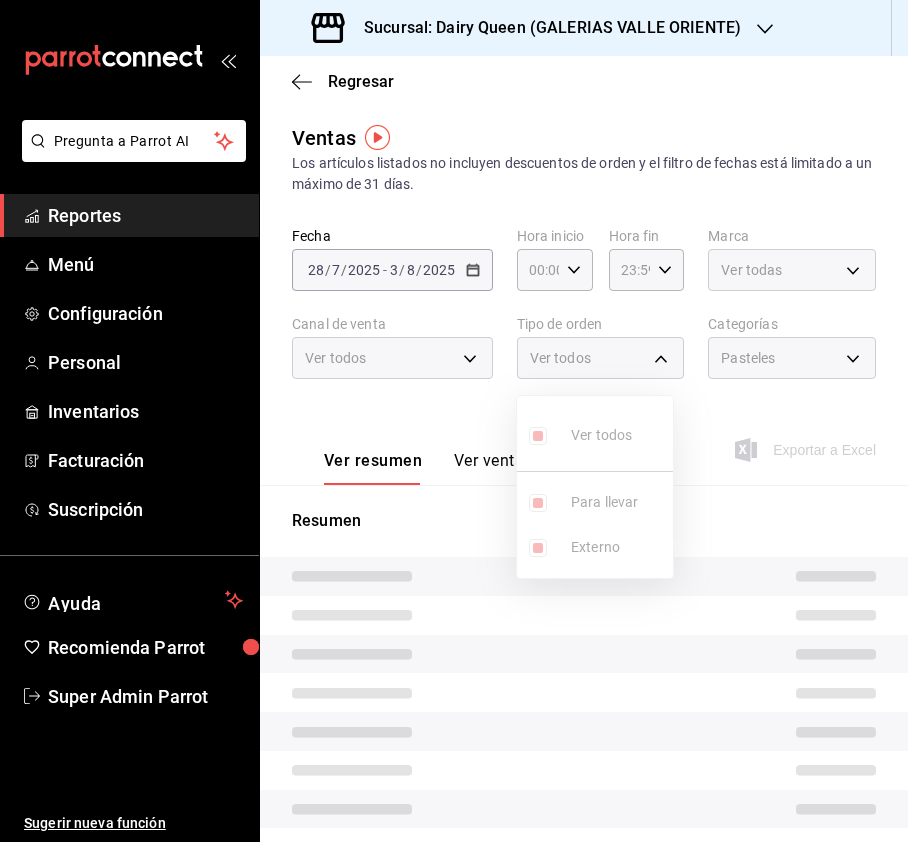 click at bounding box center [454, 421] 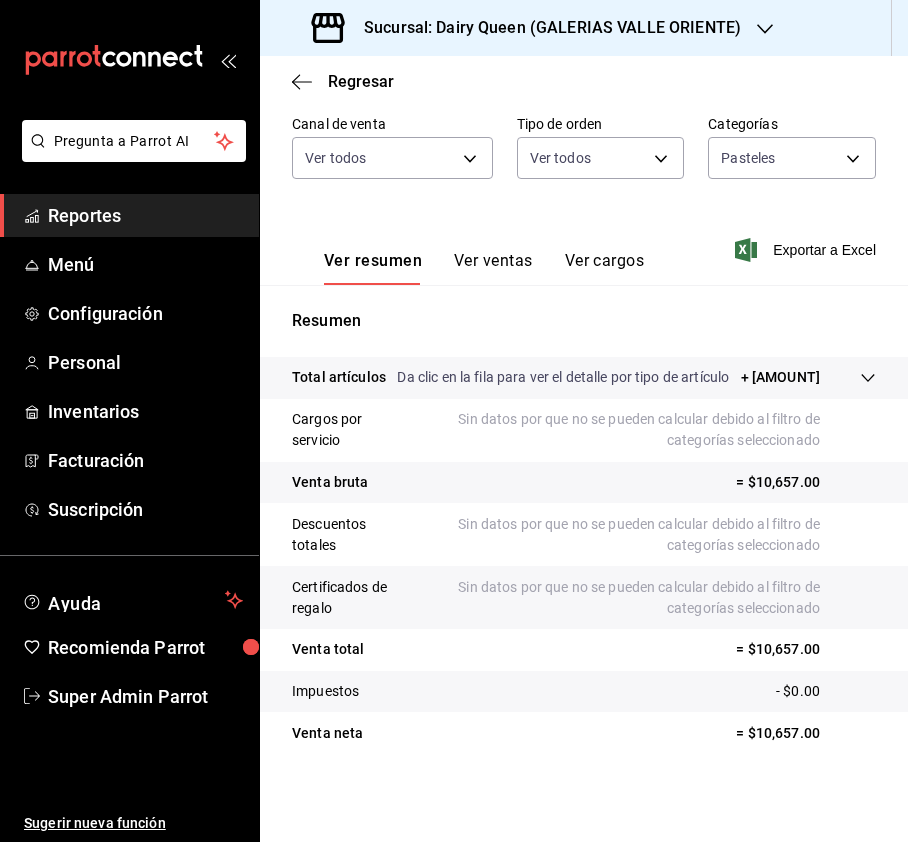 scroll, scrollTop: 220, scrollLeft: 0, axis: vertical 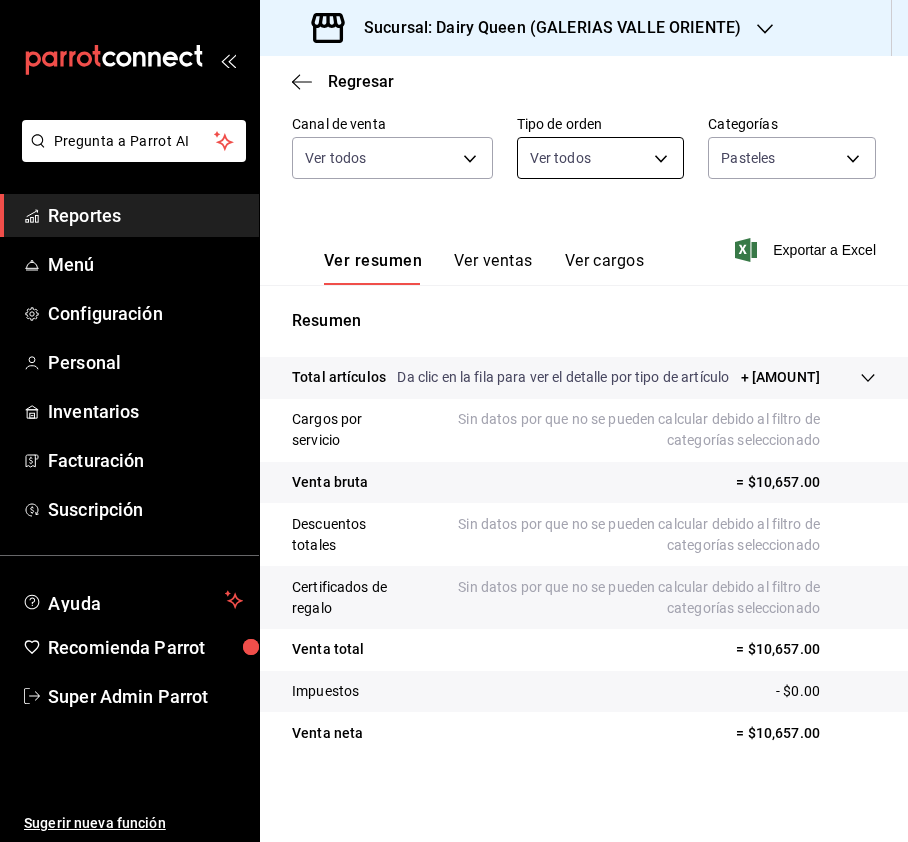 click on "Ver ventas" at bounding box center [493, 268] 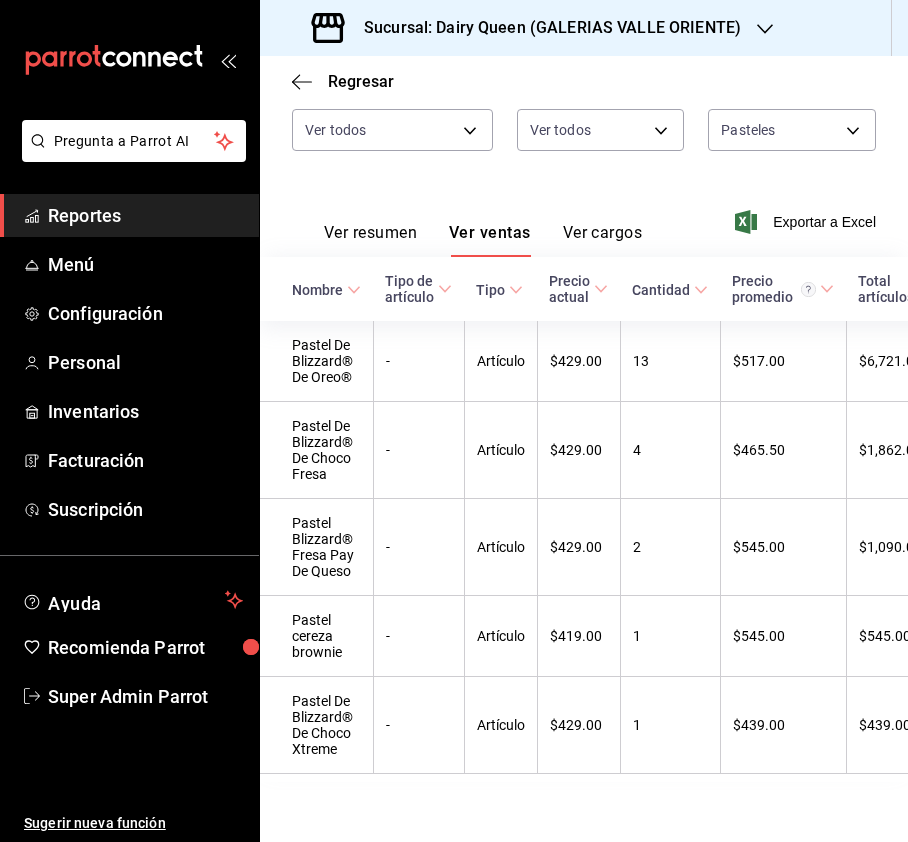 scroll, scrollTop: 280, scrollLeft: 0, axis: vertical 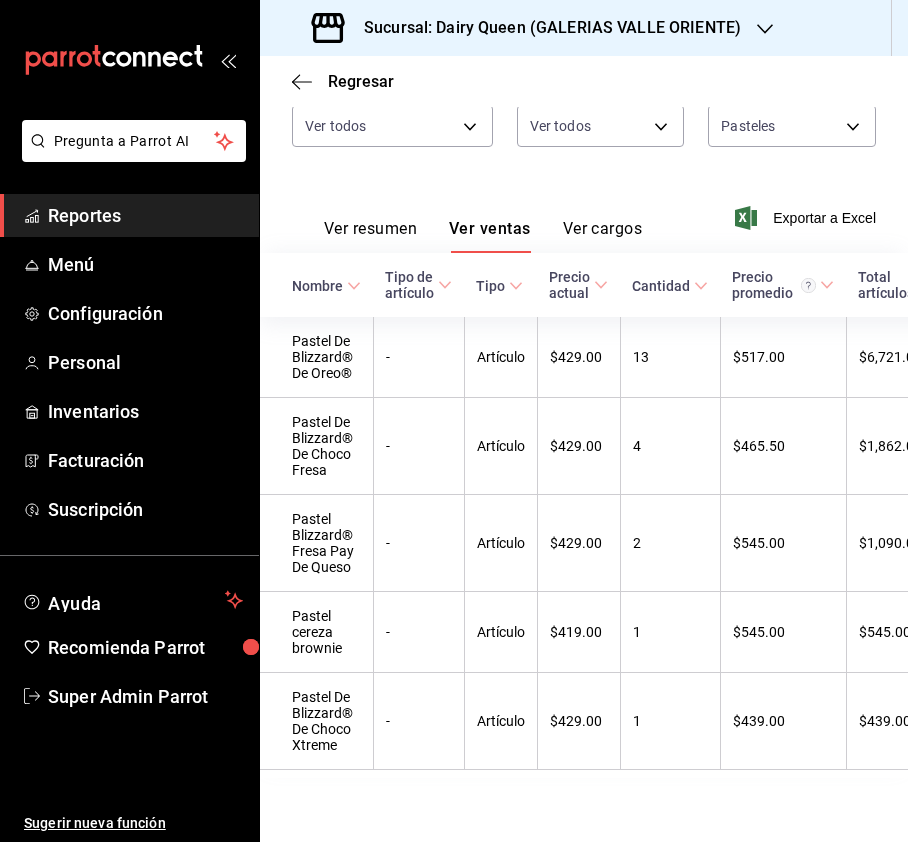 click on "Sucursal: Dairy Queen (GALERIAS VALLE ORIENTE)" at bounding box center (544, 28) 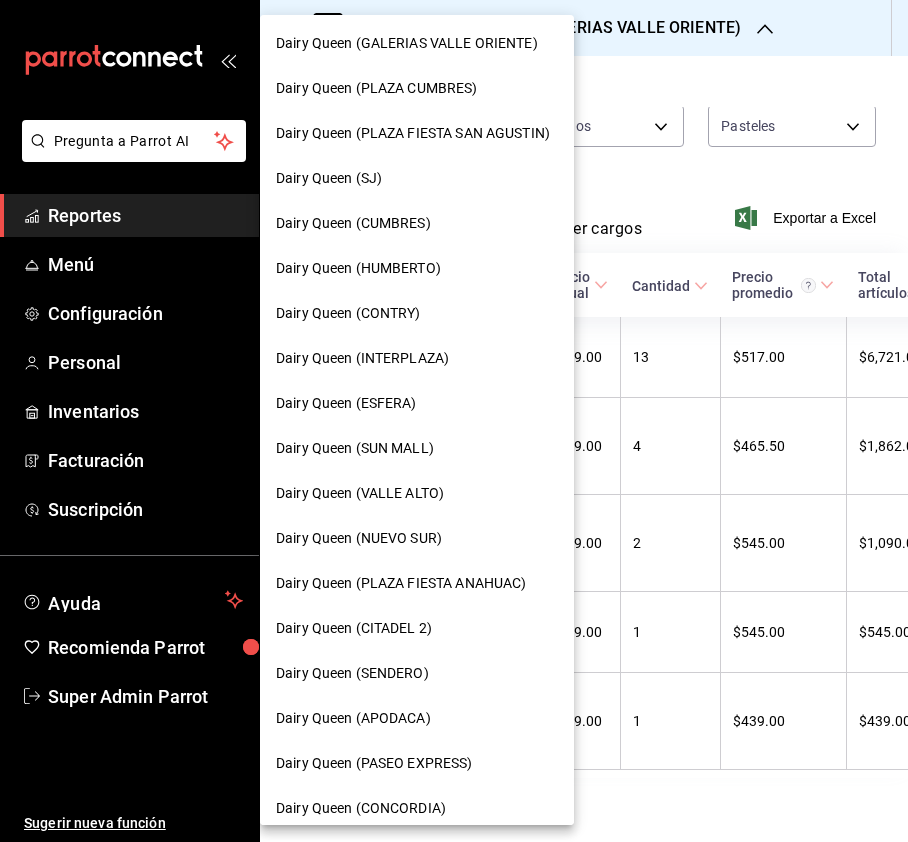 scroll, scrollTop: 0, scrollLeft: 0, axis: both 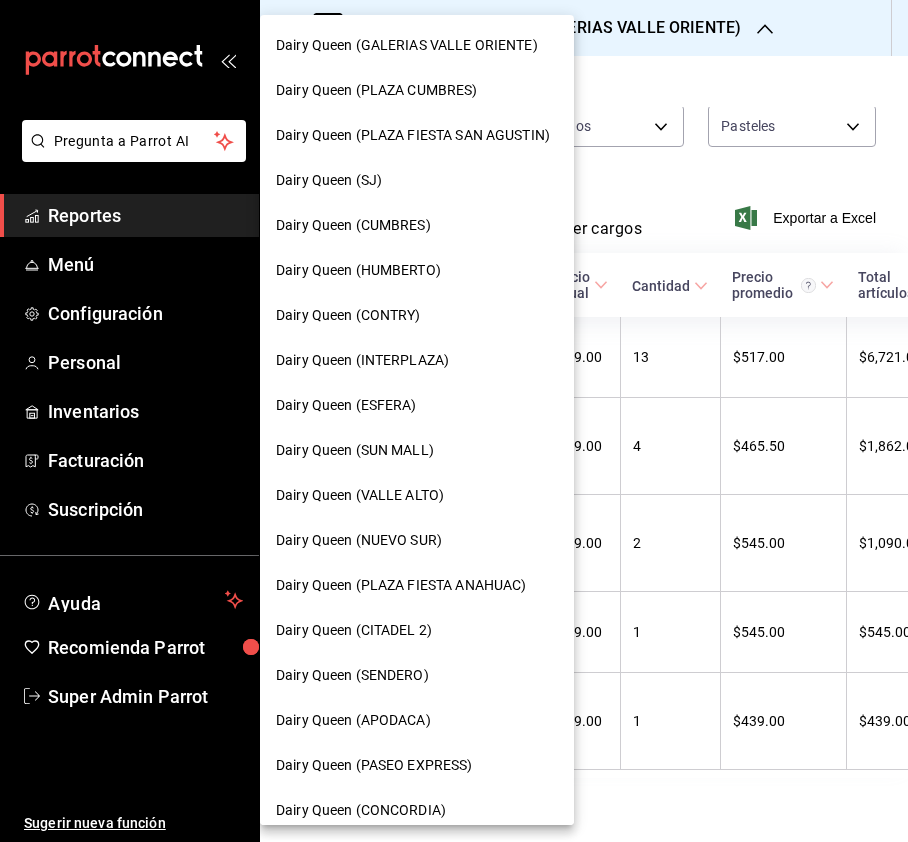 click on "Dairy Queen (PLAZA CUMBRES)" at bounding box center (417, 90) 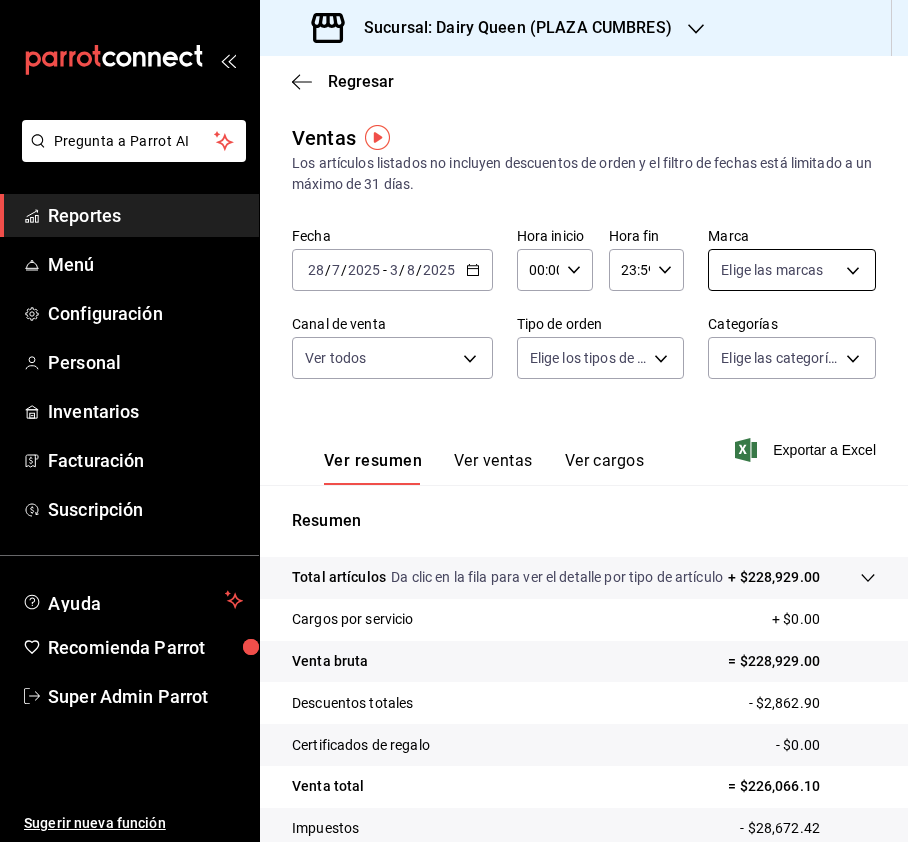click on "Pregunta a Parrot AI Reportes   Menú   Configuración   Personal   Inventarios   Facturación   Suscripción   Ayuda Recomienda Parrot   Super Admin Parrot   Sugerir nueva función   Sucursal: Dairy Queen ([CITY]) Regresar Ventas Los artículos listados no incluyen descuentos de orden y el filtro de fechas está limitado a un máximo de 31 días. Fecha [DATE] [DATE] - [DATE] [DATE] Hora inicio 00:00 Hora inicio Hora fin 23:59 Hora fin Marca Elige las marcas Canal de venta Ver todos PARROT,UBER_EATS,RAPPI,DIDI_FOOD,ONLINE Tipo de orden Elige los tipos de orden Categorías Elige las categorías Ver resumen Ver ventas Ver cargos Exportar a Excel Resumen Total artículos Da clic en la fila para ver el detalle por tipo de artículo + $[AMOUNT] Cargos por servicio + $0.00 Venta bruta = $[AMOUNT] Descuentos totales - $[AMOUNT] Certificados de regalo - $0.00 Venta total = $[AMOUNT] Impuestos - $[AMOUNT] Venta neta = $[AMOUNT] GANA 1 MES GRATIS EN TU SUSCRIPCIÓN AQUÍ Ir a video" at bounding box center [454, 421] 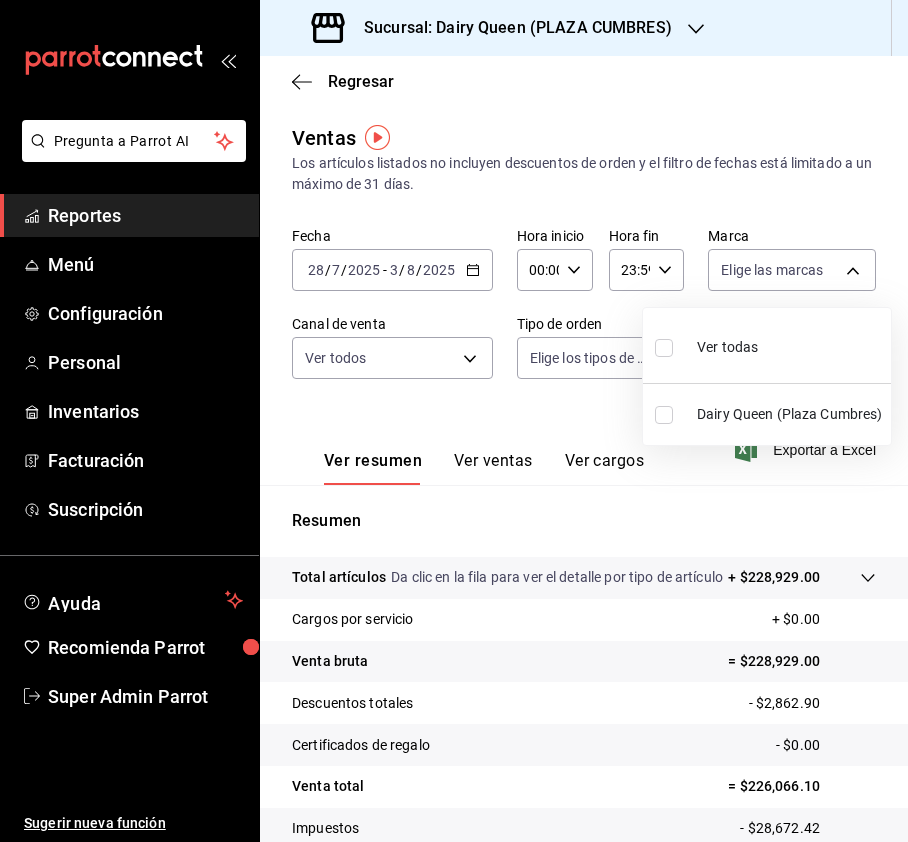 click at bounding box center [664, 348] 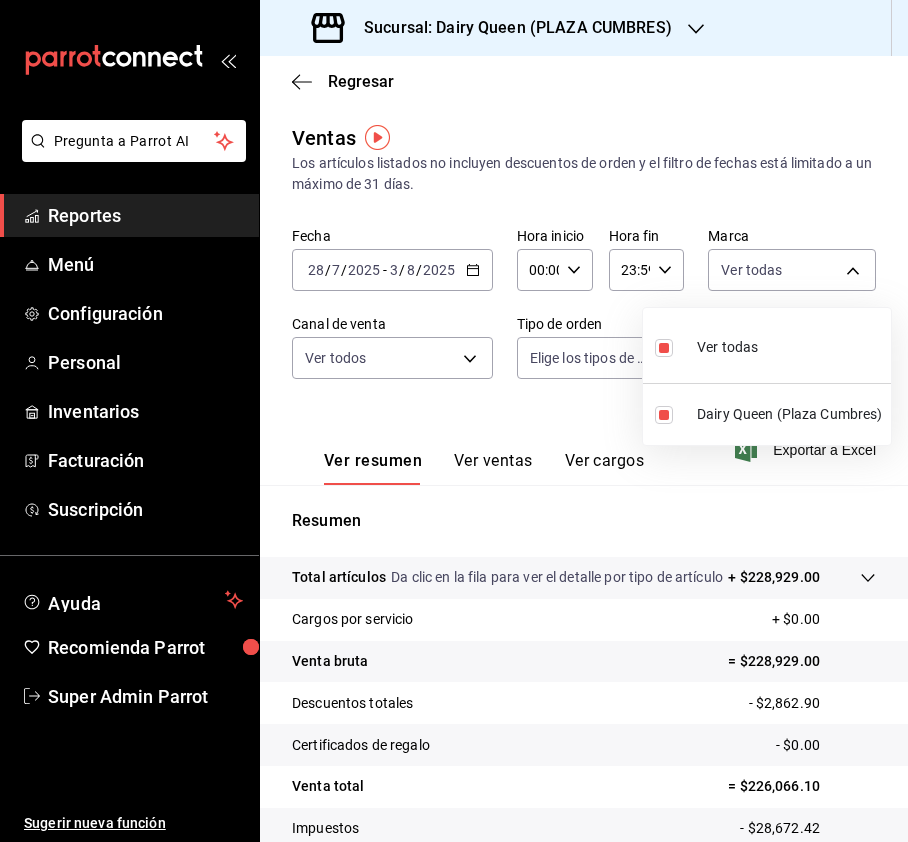 click at bounding box center [454, 421] 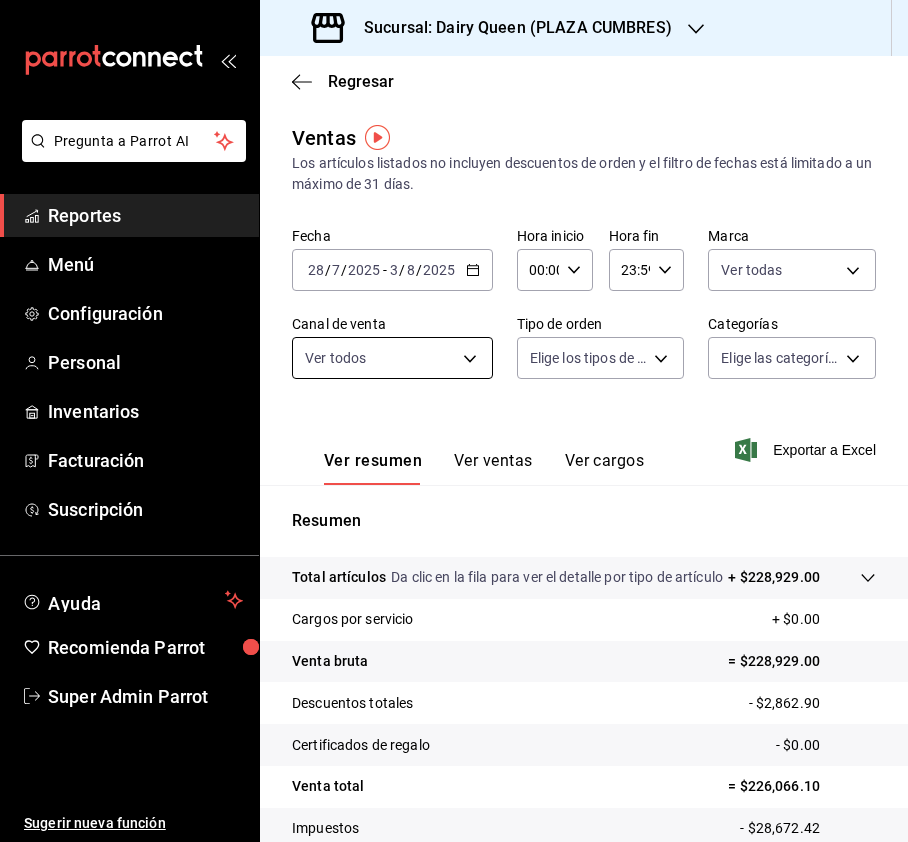 click on "Pregunta a Parrot AI Reportes   Menú   Configuración   Personal   Inventarios   Facturación   Suscripción   Ayuda Recomienda Parrot   Super Admin Parrot   Sugerir nueva función   Sucursal: Dairy Queen ([CITY]) Regresar Ventas Los artículos listados no incluyen descuentos de orden y el filtro de fechas está limitado a un máximo de 31 días. Fecha [DATE] [DATE] - [DATE] [DATE] Hora inicio 00:00 Hora inicio Hora fin 23:59 Hora fin Marca Ver todas [UUID] Canal de venta Ver todos PARROT,UBER_EATS,RAPPI,DIDI_FOOD,ONLINE Tipo de orden Elige los tipos de orden Categorías Elige las categorías Ver resumen Ver ventas Ver cargos Exportar a Excel Resumen Total artículos Da clic en la fila para ver el detalle por tipo de artículo + $[AMOUNT] Cargos por servicio + $0.00 Venta bruta = $[AMOUNT] Descuentos totales - $[AMOUNT] Certificados de regalo - $0.00 Venta total = $[AMOUNT] Impuestos - $[AMOUNT] Venta neta = $[AMOUNT] Ver video tutorial" at bounding box center [454, 421] 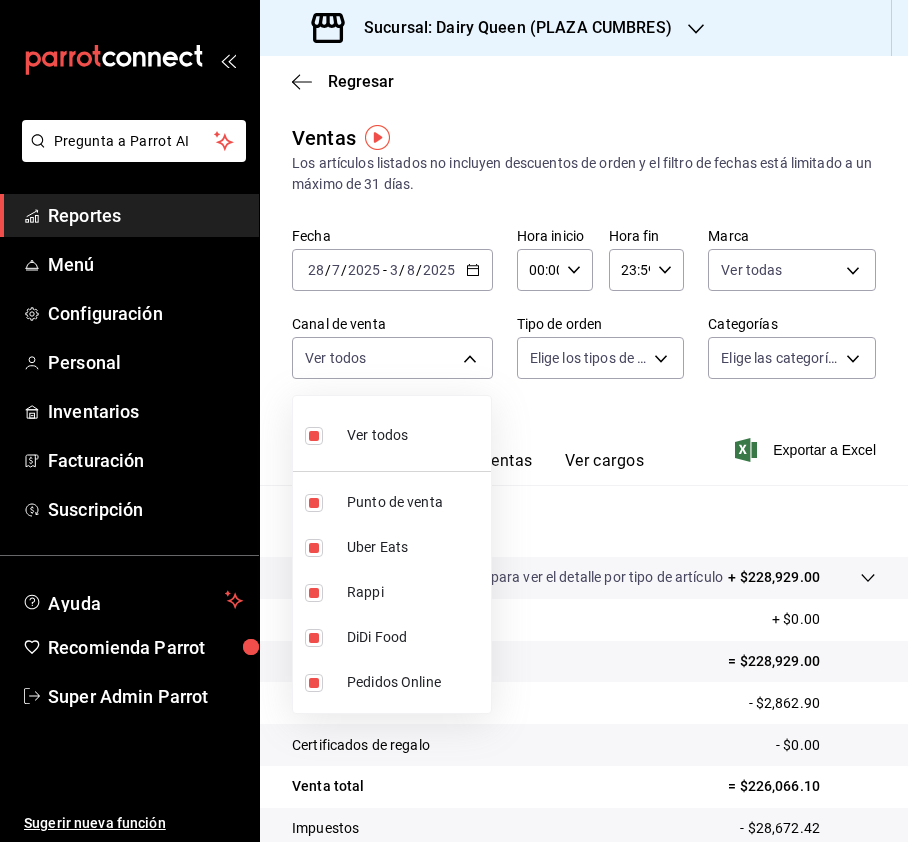 click at bounding box center (454, 421) 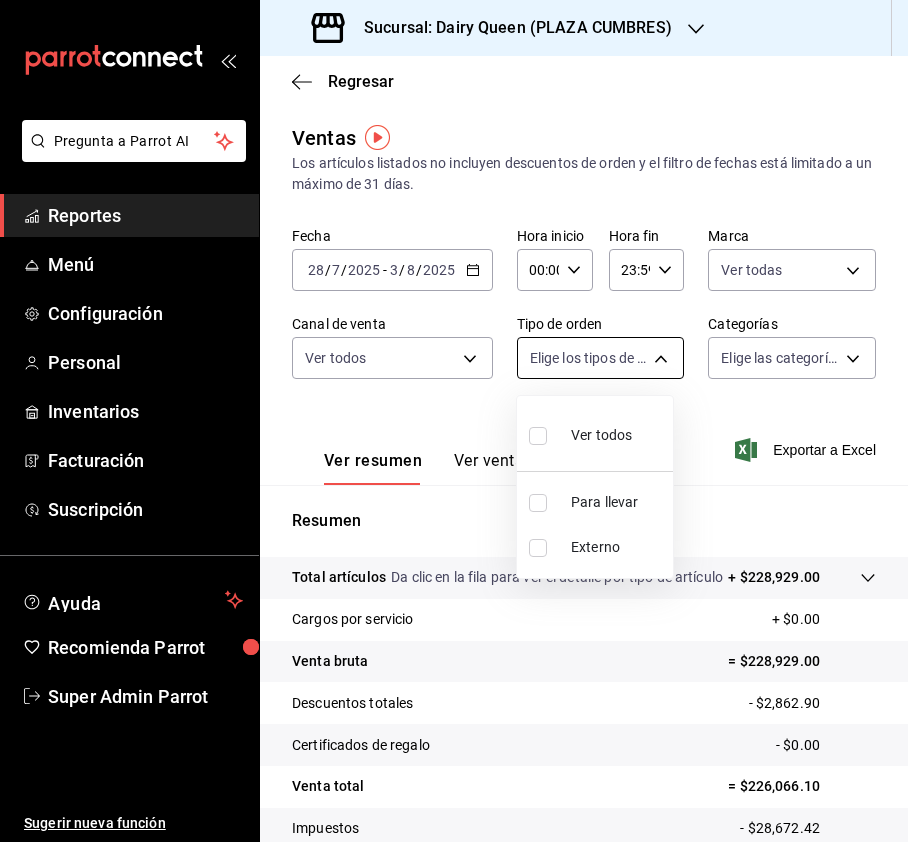 click on "Pregunta a Parrot AI Reportes   Menú   Configuración   Personal   Inventarios   Facturación   Suscripción   Ayuda Recomienda Parrot   Super Admin Parrot   Sugerir nueva función   Sucursal: Dairy Queen ([CITY]) Regresar Ventas Los artículos listados no incluyen descuentos de orden y el filtro de fechas está limitado a un máximo de 31 días. Fecha [DATE] [DATE] - [DATE] [DATE] Hora inicio 00:00 Hora inicio Hora fin 23:59 Hora fin Marca Ver todas [UUID] Canal de venta Ver todos PARROT,UBER_EATS,RAPPI,DIDI_FOOD,ONLINE Tipo de orden Elige los tipos de orden Categorías Elige las categorías Ver resumen Ver ventas Ver cargos Exportar a Excel Resumen Total artículos Da clic en la fila para ver el detalle por tipo de artículo + $[AMOUNT] Cargos por servicio + $0.00 Venta bruta = $[AMOUNT] Descuentos totales - $[AMOUNT] Certificados de regalo - $0.00 Venta total = $[AMOUNT] Impuestos - $[AMOUNT] Venta neta = $[AMOUNT] Ver video tutorial" at bounding box center [454, 421] 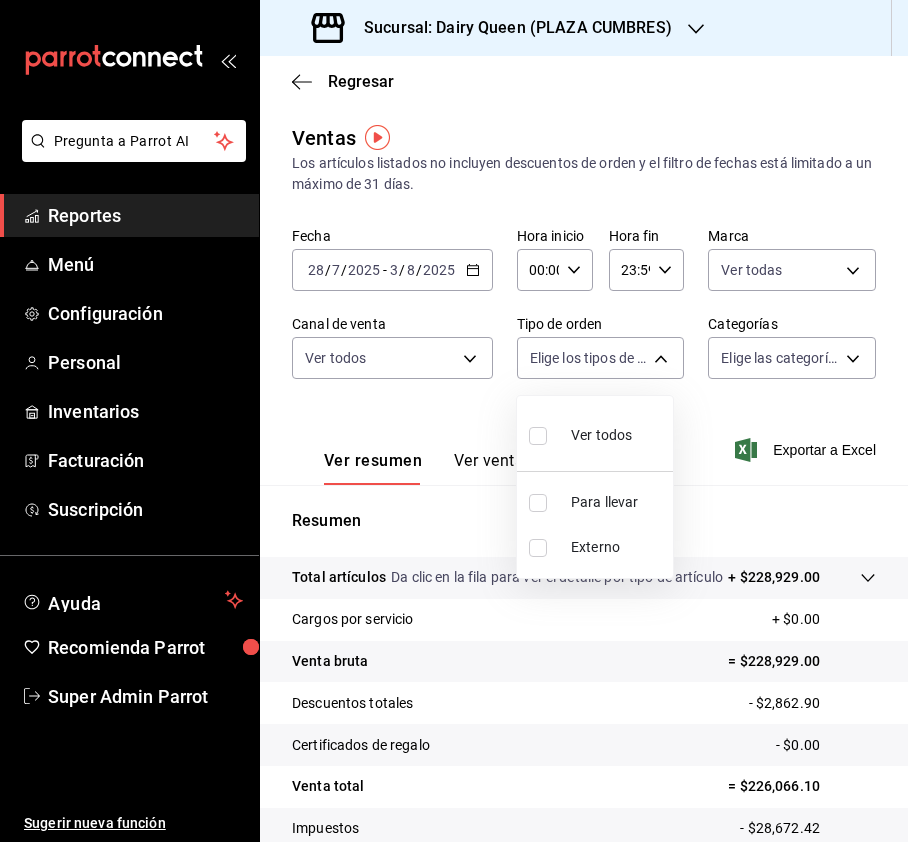click at bounding box center (538, 436) 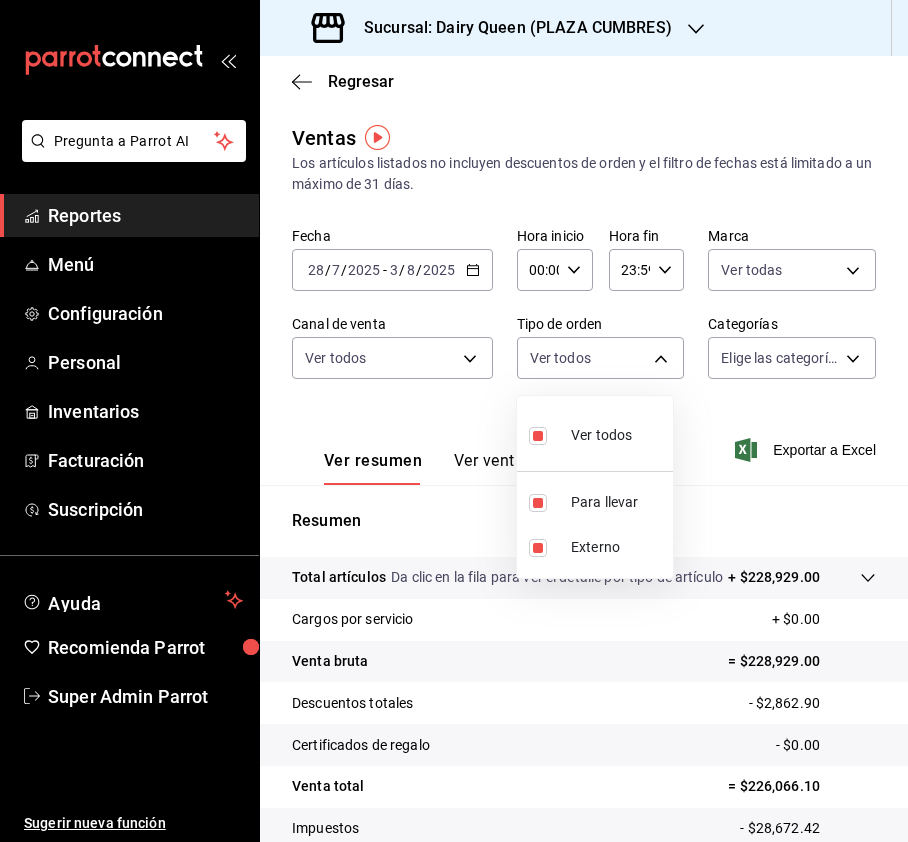 click at bounding box center (454, 421) 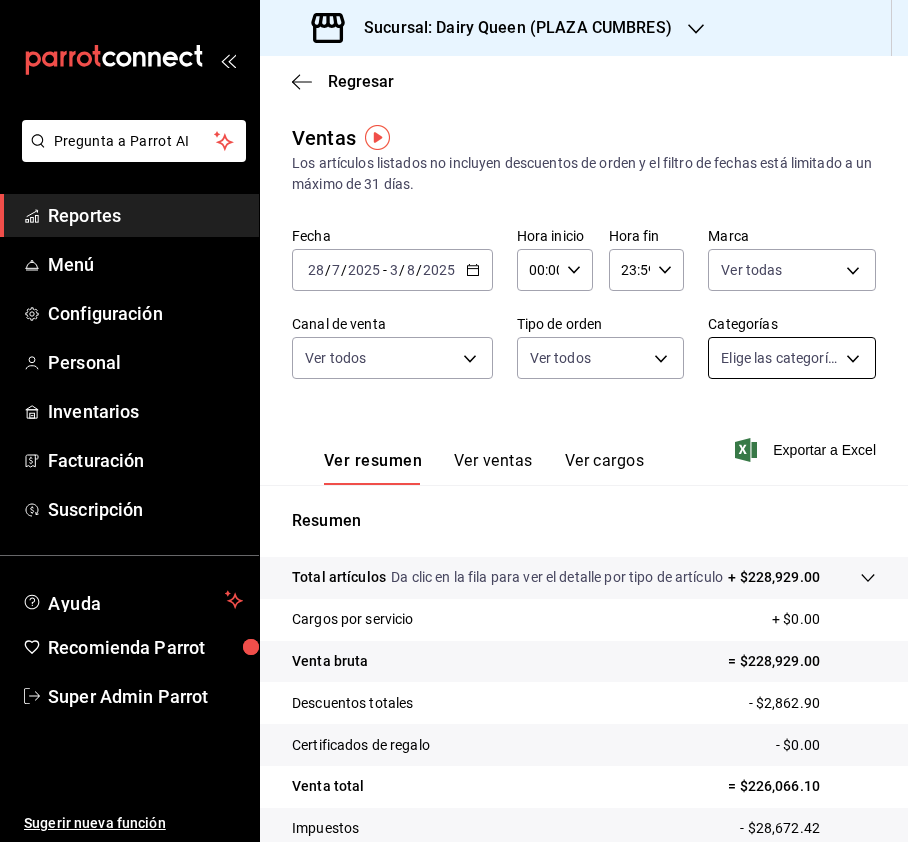 click on "Sucursal: Dairy Queen ([CITY]) Regresar Ventas Los artículos listados no incluyen descuentos de orden y el filtro de fechas está limitado a un máximo de 31 días. Fecha [DATE] [DATE] - [DATE] [DATE] Hora inicio 00:00 Hora inicio Hora fin 23:59 Hora fin Marca Ver todas [UUID] Canal de venta Ver todos PARROT,UBER_EATS,RAPPI,DIDI_FOOD,ONLINE Tipo de orden Ver todos [UUID],EXTERNAL Categorías Elige las categorías Ver resumen Ver ventas Ver cargos Exportar a Excel Resumen Total artículos Da clic en la fila para ver el detalle por tipo de artículo + $[MONEY] Cargos por servicio + $[MONEY] Venta bruta = $[MONEY] Descuentos totales - $[MONEY] Certificados de regalo - $[MONEY] Venta total = $[MONEY] Impuestos - $[MONEY] Venta neta   Menú" at bounding box center (454, 421) 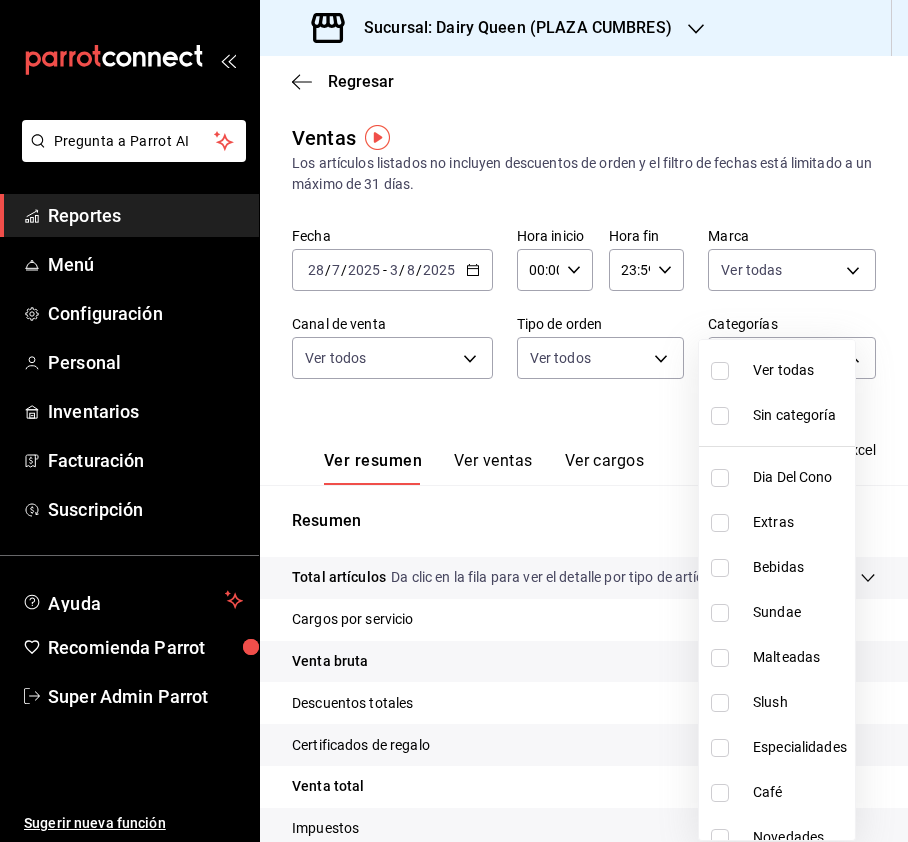 scroll, scrollTop: 245, scrollLeft: 0, axis: vertical 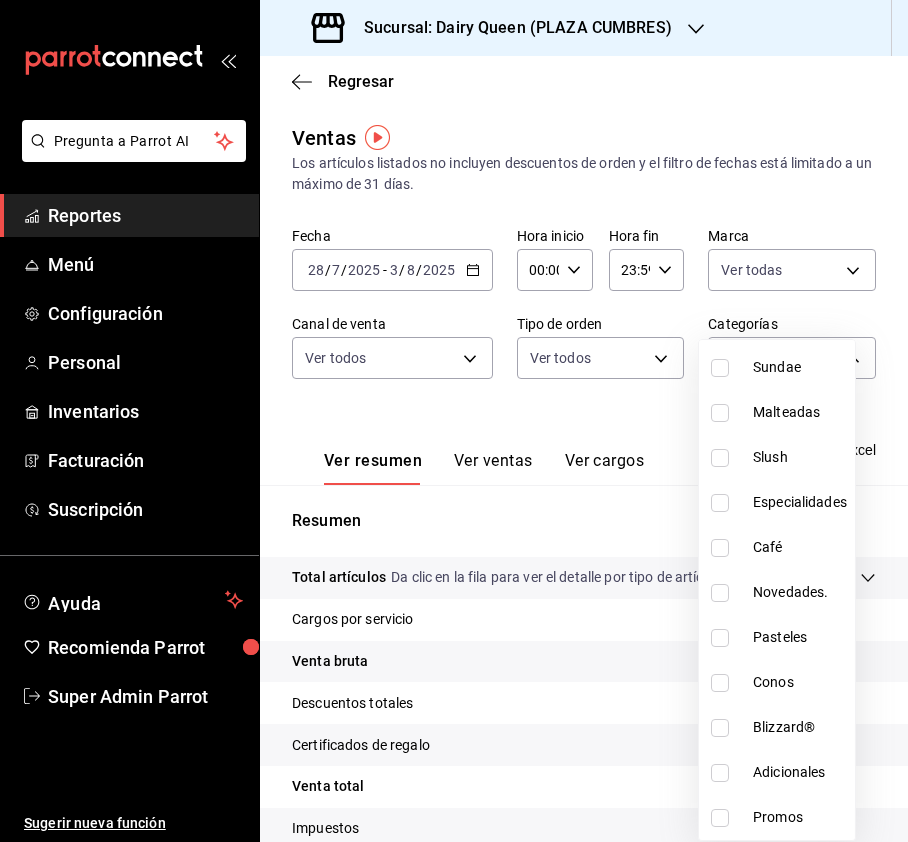 click at bounding box center (720, 638) 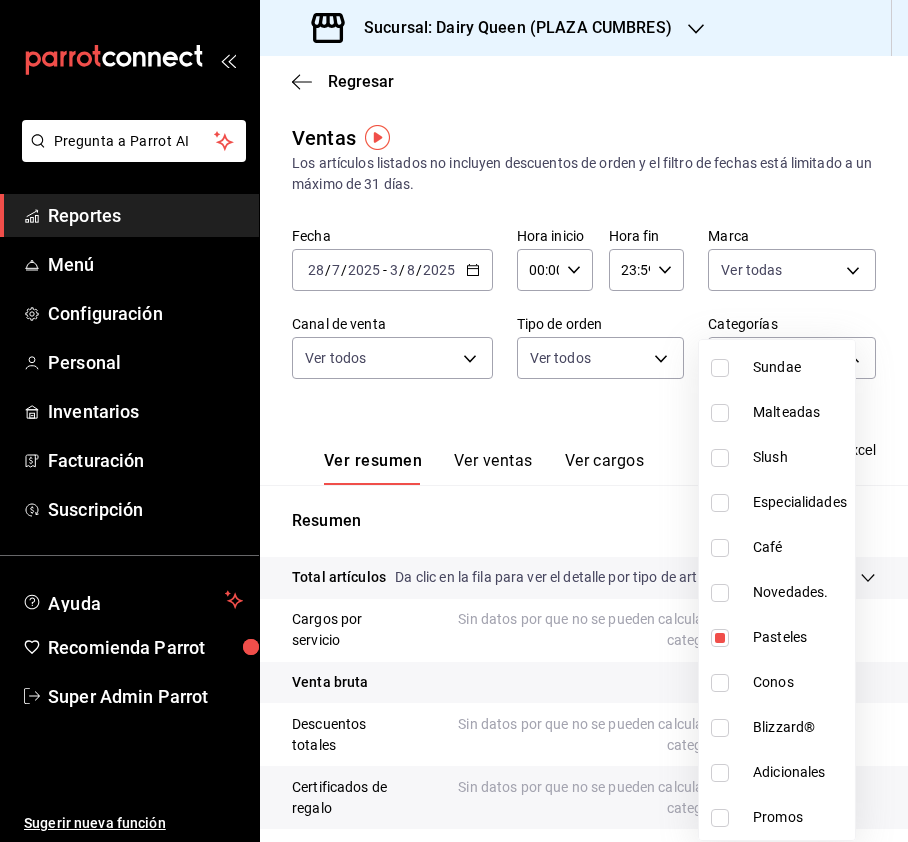click at bounding box center (454, 421) 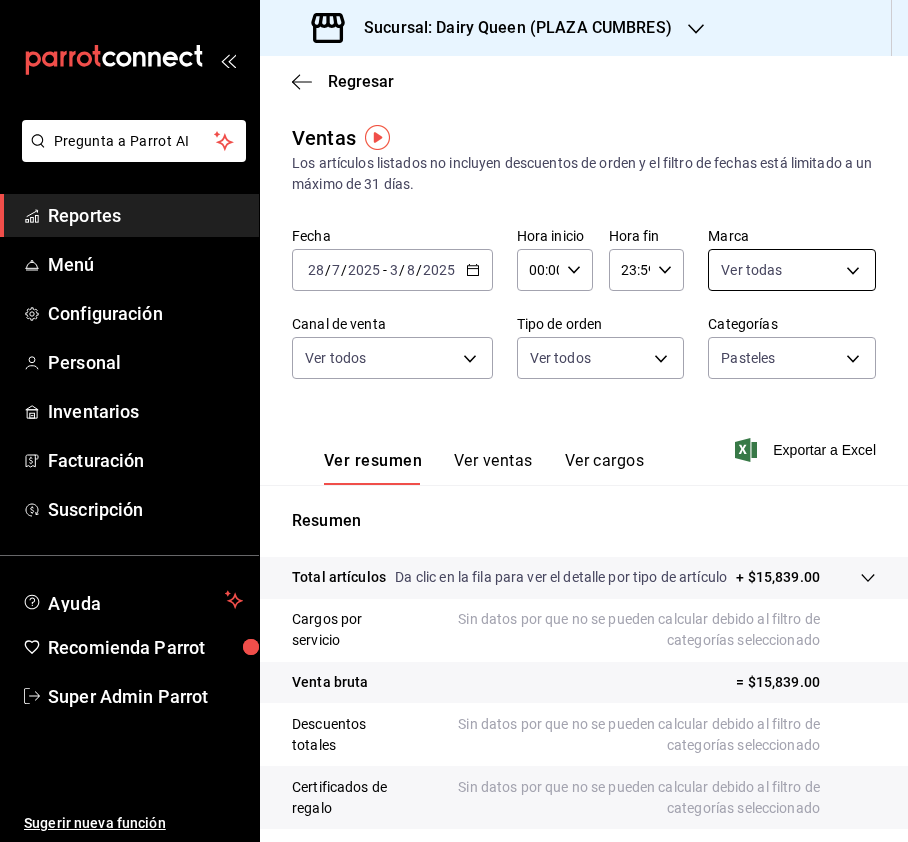 click on "Sucursal: Dairy Queen ([CITY])" at bounding box center [454, 421] 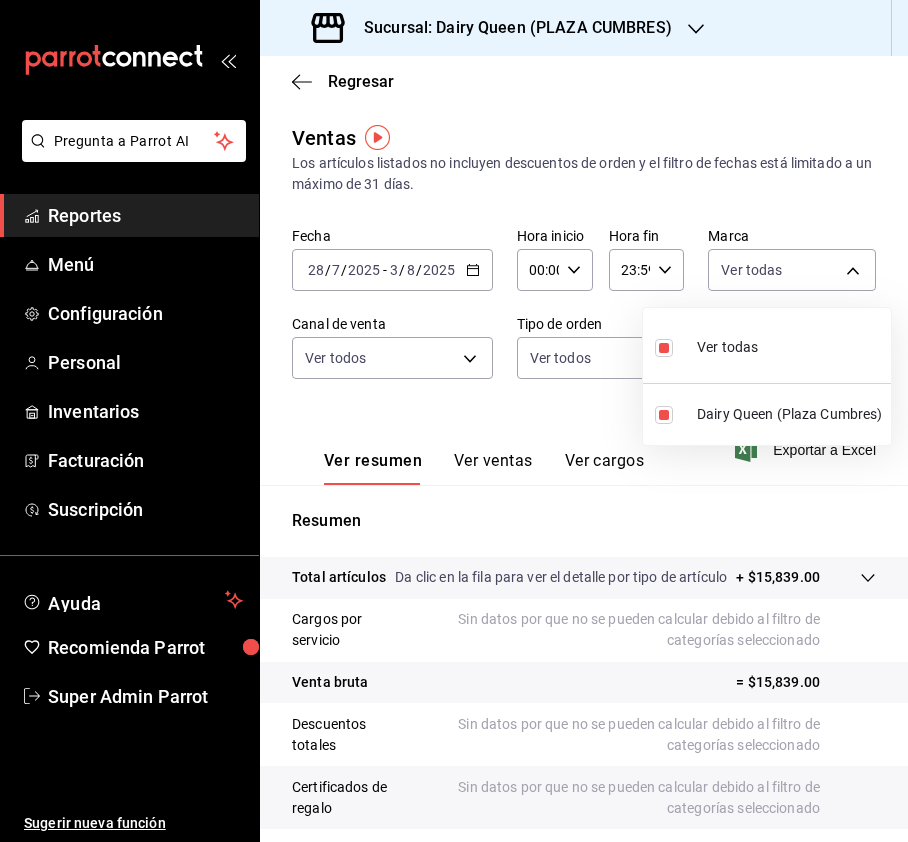 click at bounding box center [454, 421] 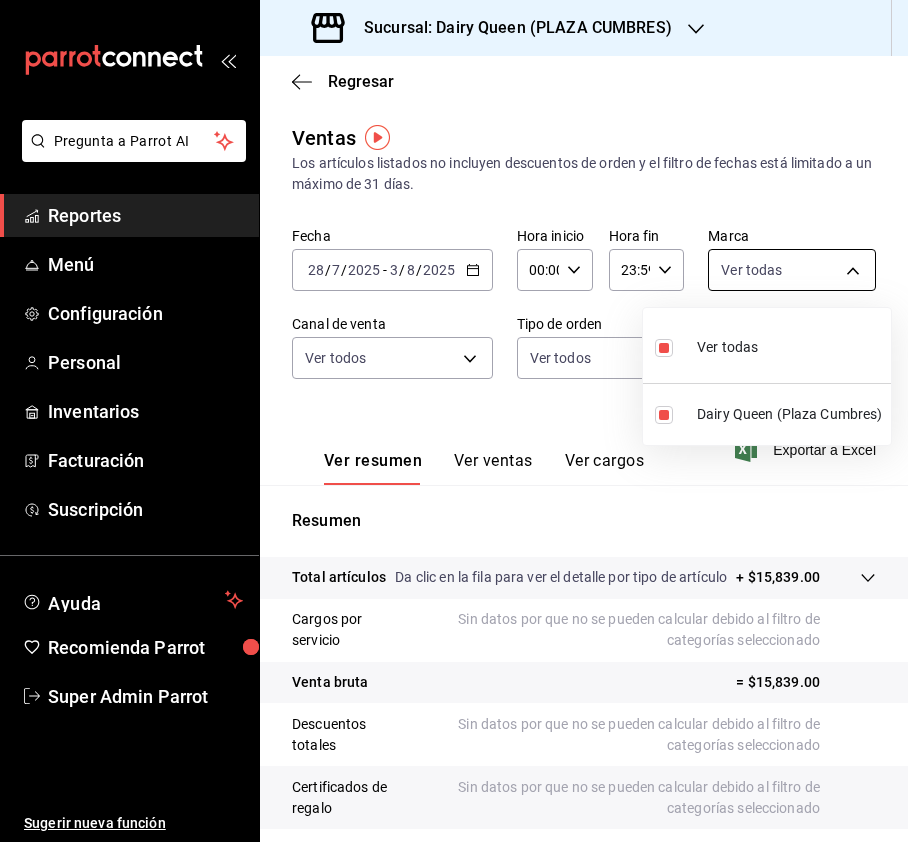 click on "Sucursal: Dairy Queen ([CITY])" at bounding box center [454, 421] 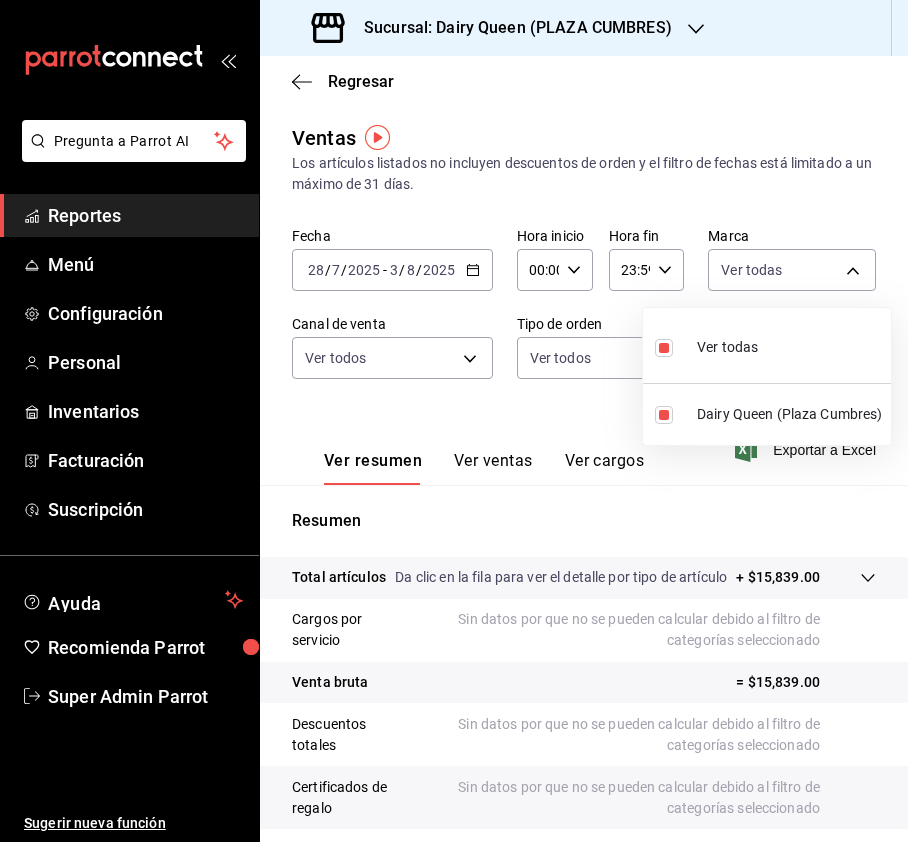 click at bounding box center [454, 421] 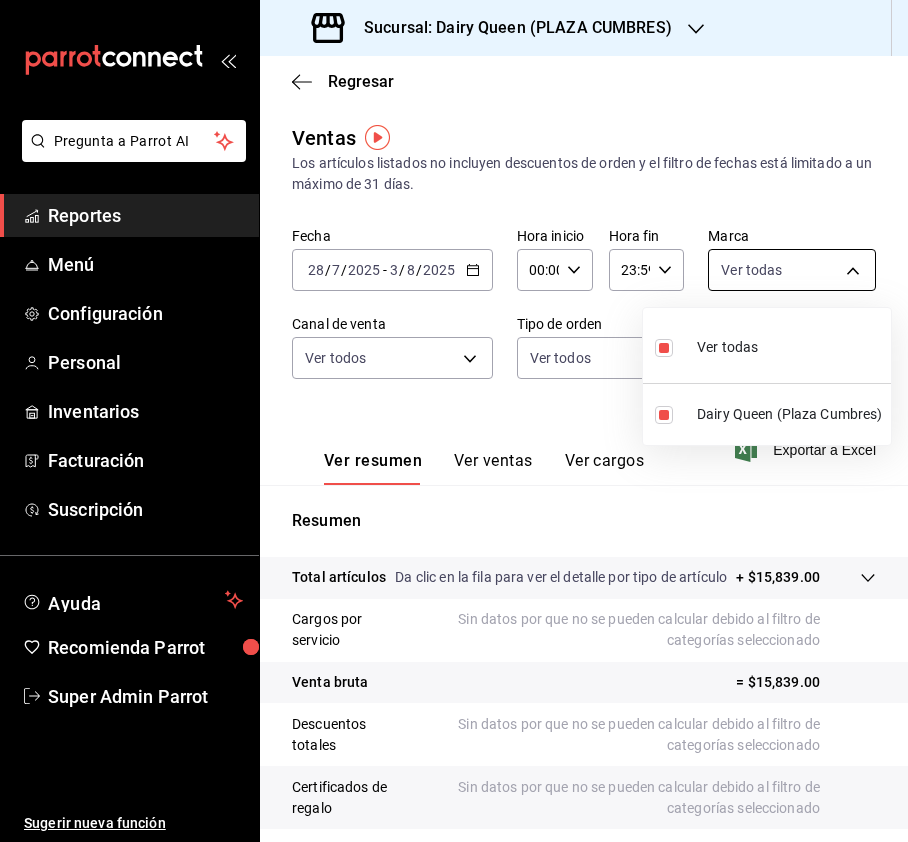 click on "Sucursal: Dairy Queen ([CITY])" at bounding box center [454, 421] 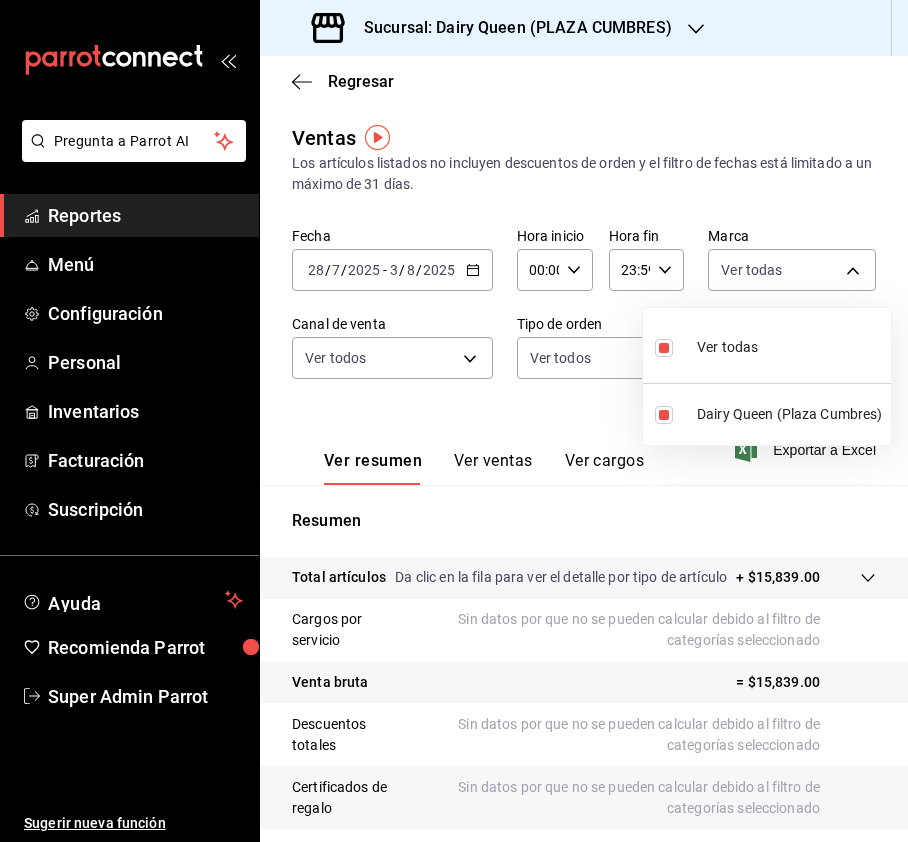 click at bounding box center [454, 421] 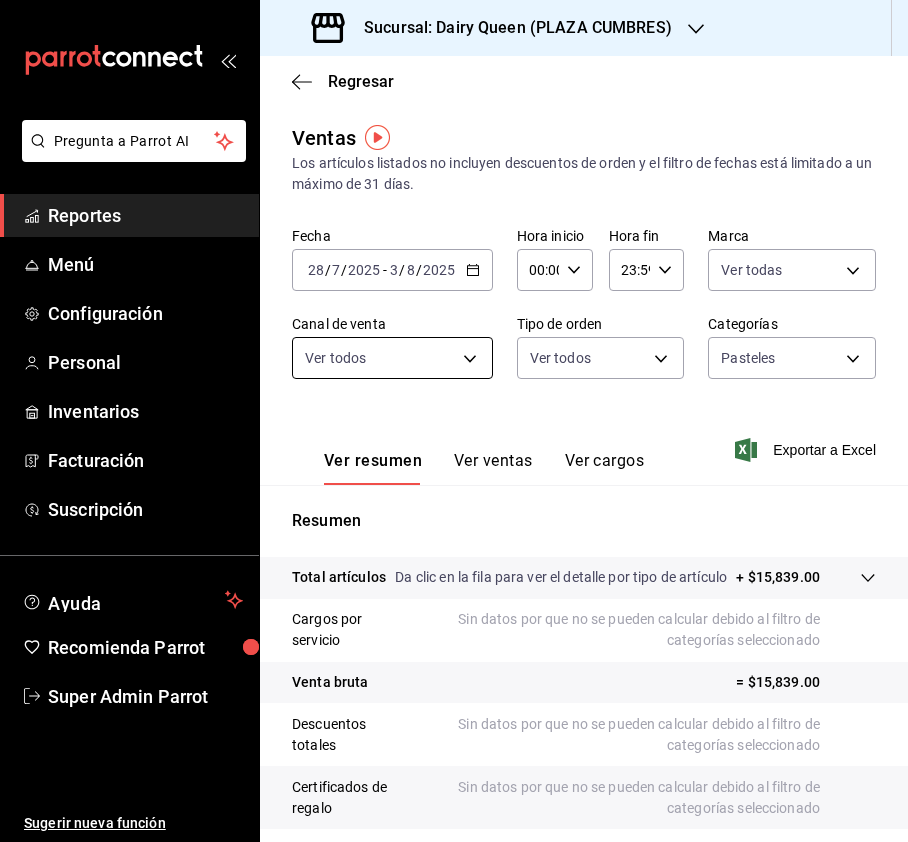 click on "Sucursal: Dairy Queen ([CITY])" at bounding box center (454, 421) 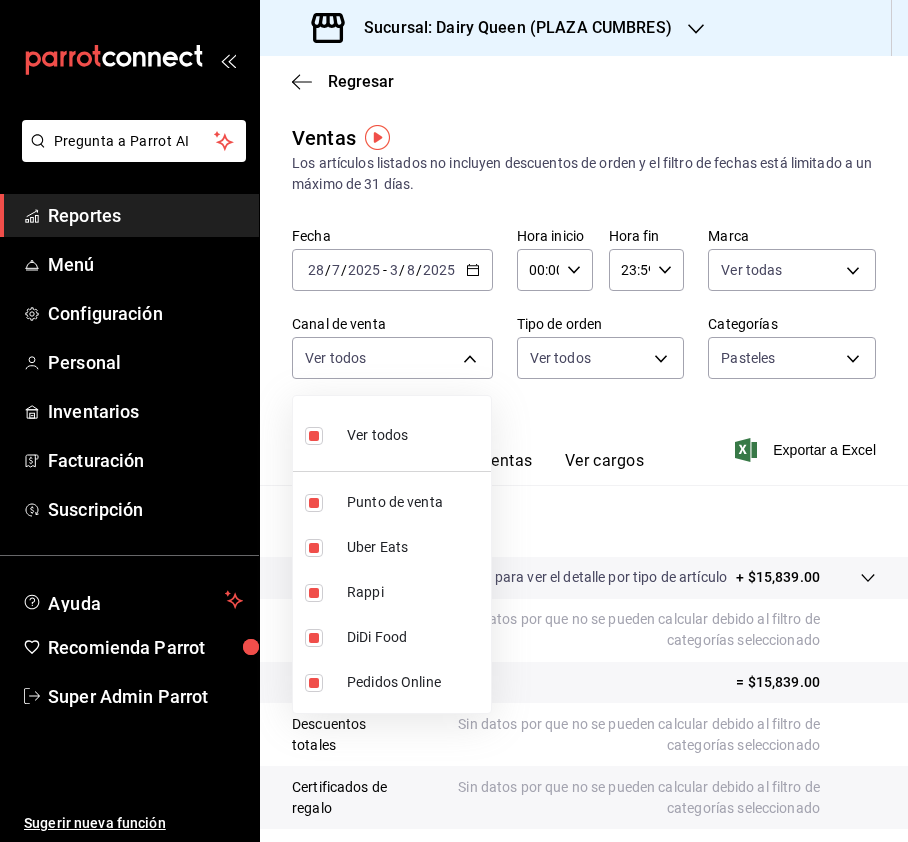 click at bounding box center (454, 421) 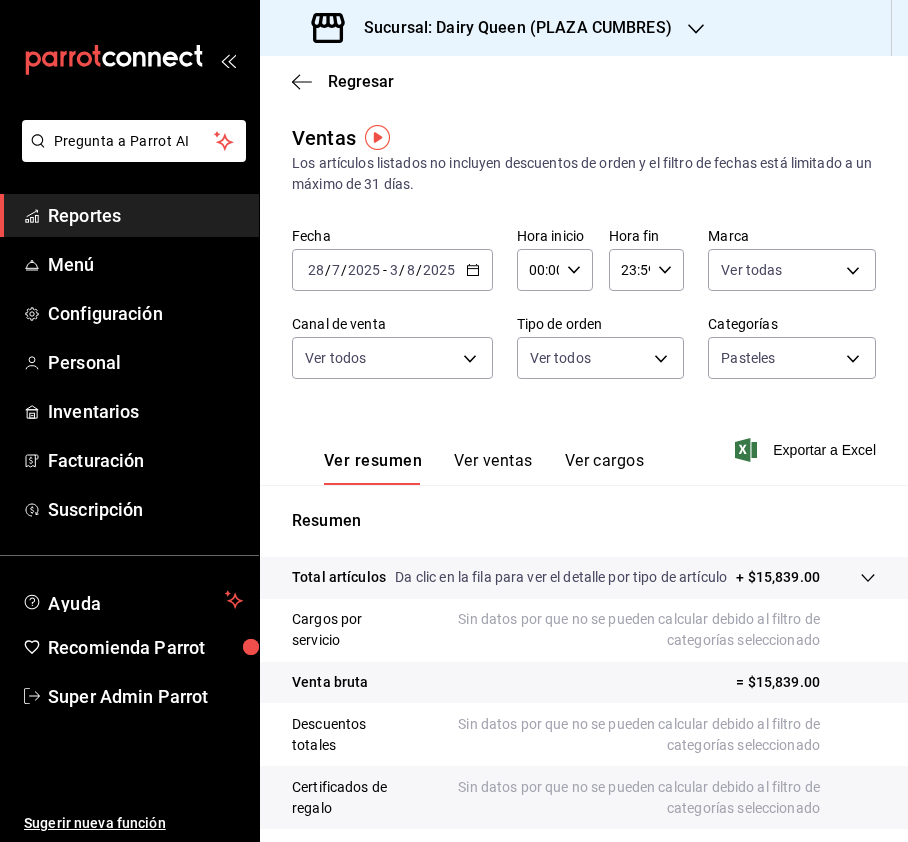 click on "Sucursal: Dairy Queen ([CITY])" at bounding box center (454, 421) 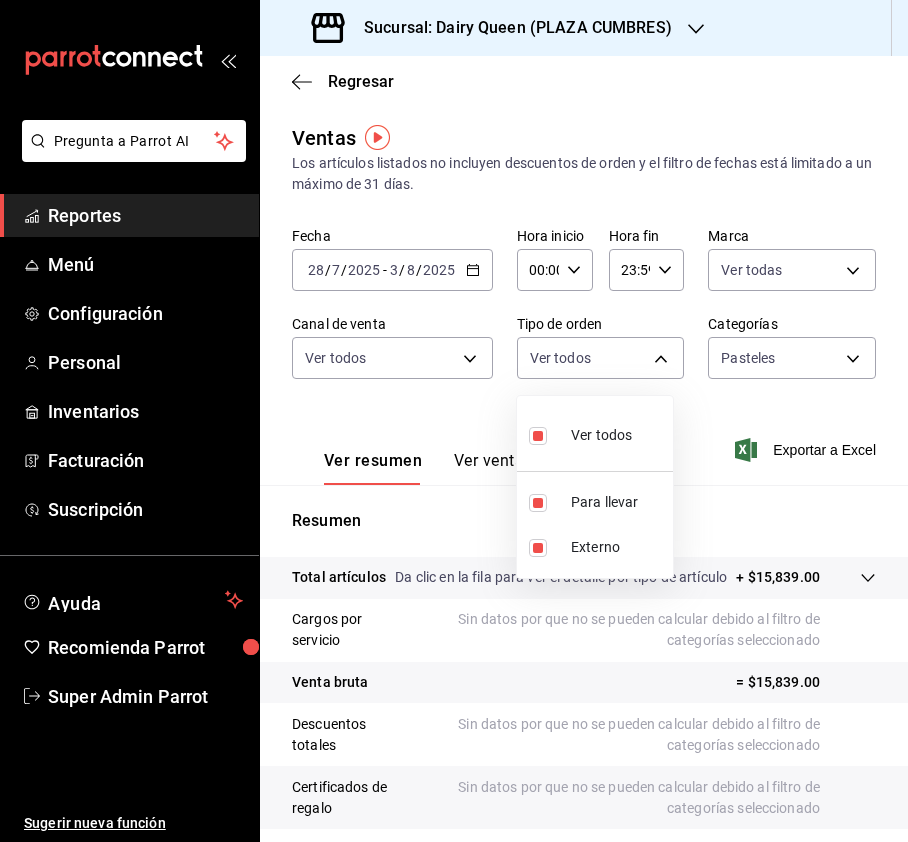 click at bounding box center (454, 421) 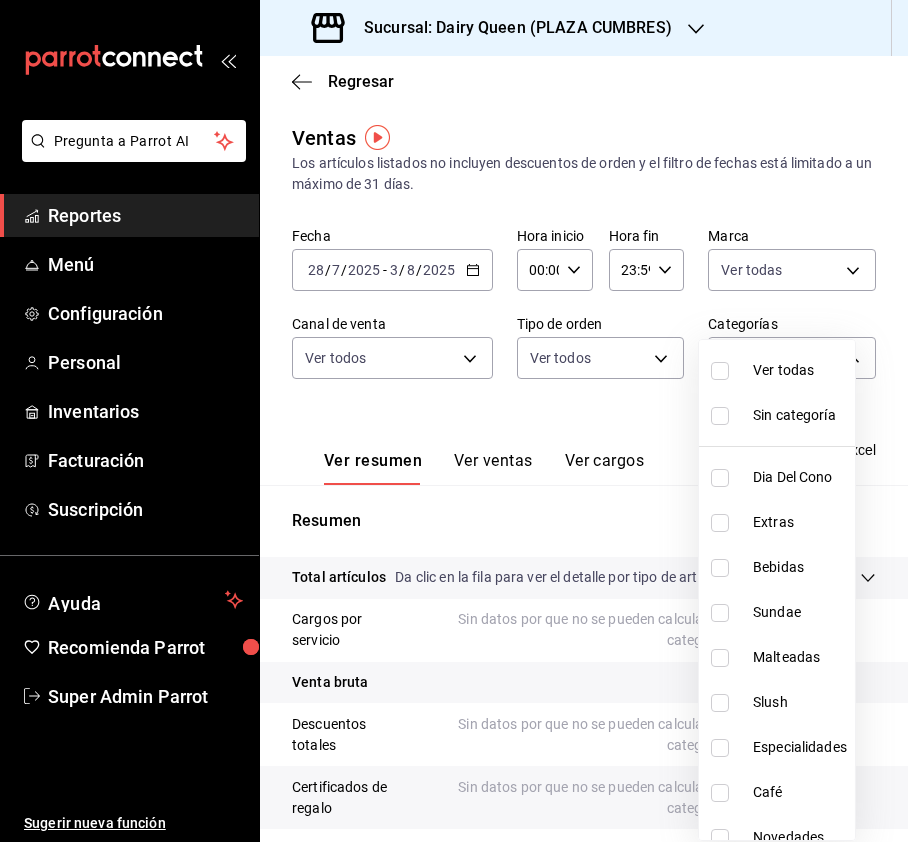 click on "Sucursal: Dairy Queen ([CITY])" at bounding box center [454, 421] 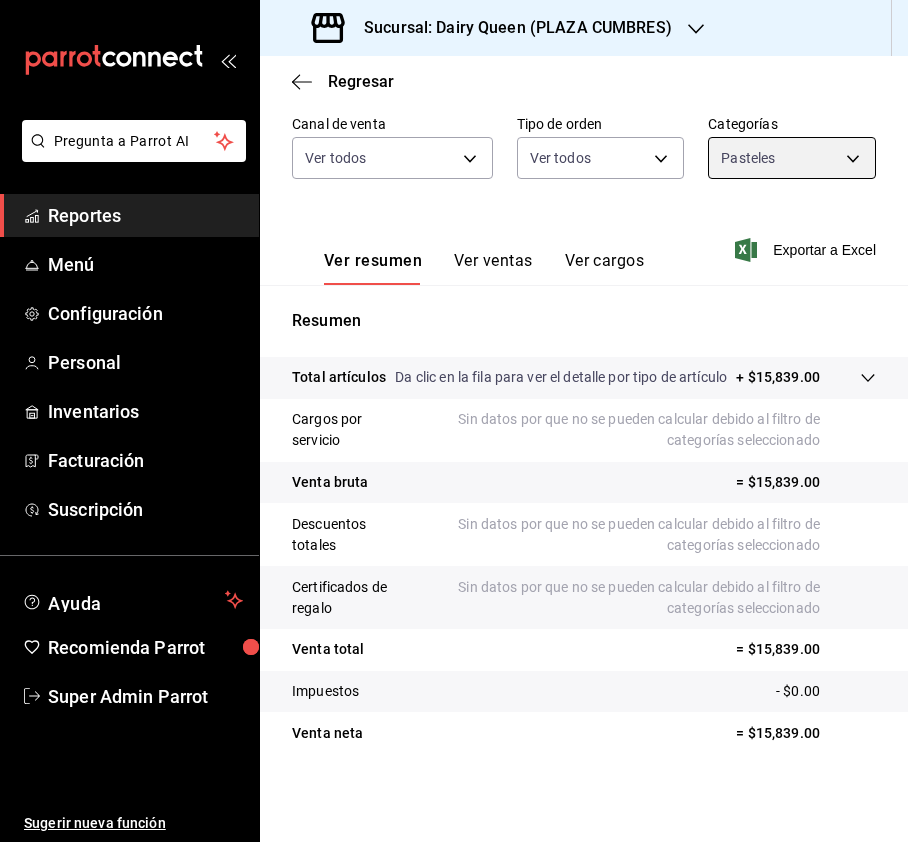 scroll, scrollTop: 220, scrollLeft: 0, axis: vertical 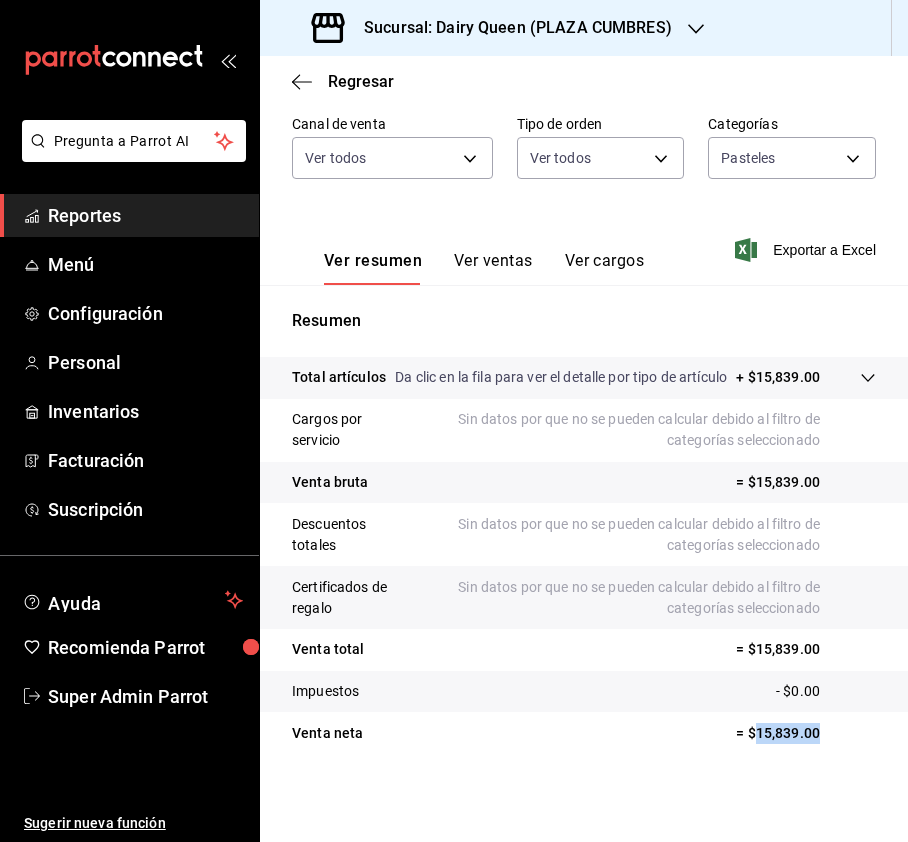 drag, startPoint x: 814, startPoint y: 741, endPoint x: 737, endPoint y: 730, distance: 77.781746 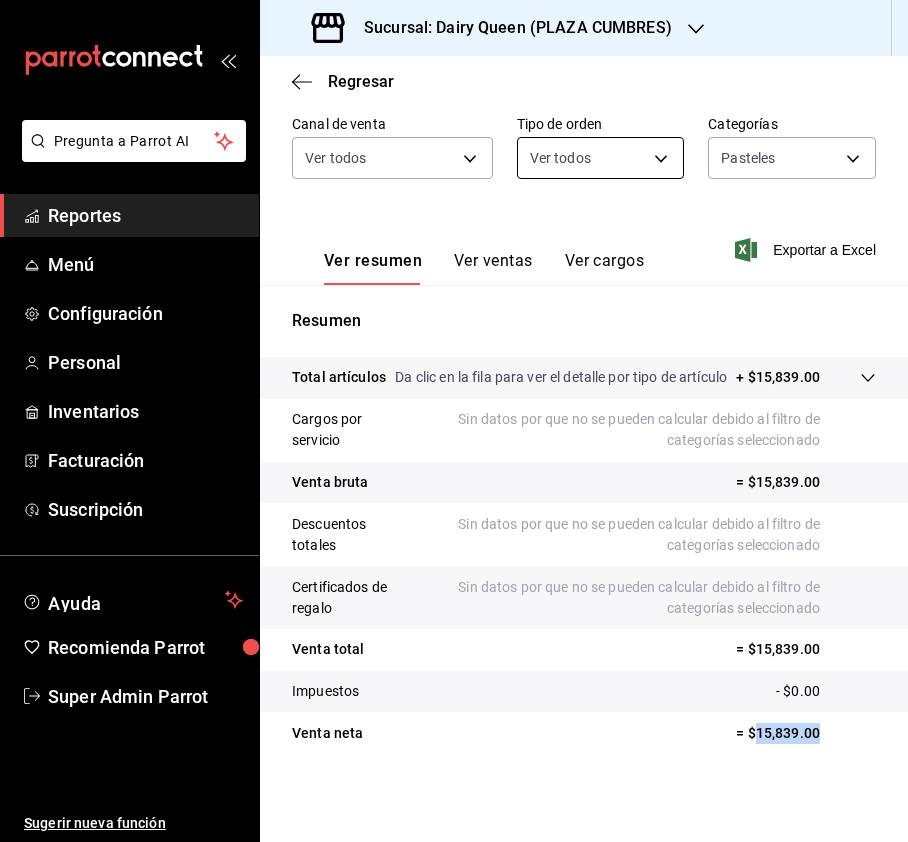 click on "Sucursal: Dairy Queen ([CITY])" at bounding box center (454, 421) 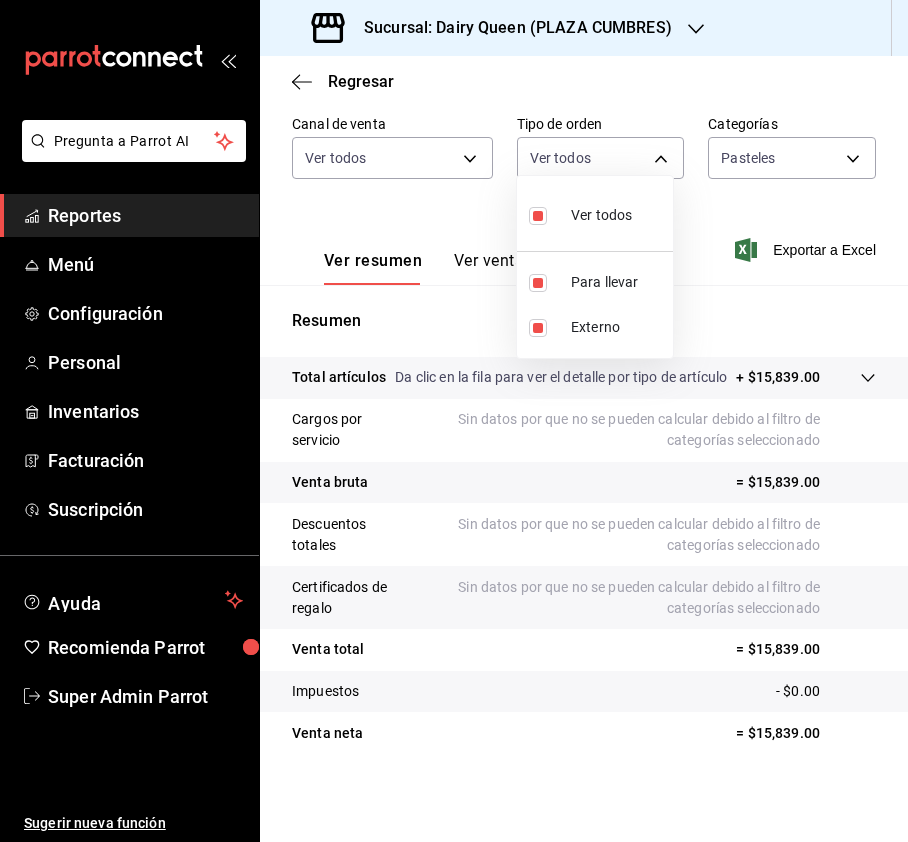 click at bounding box center [454, 421] 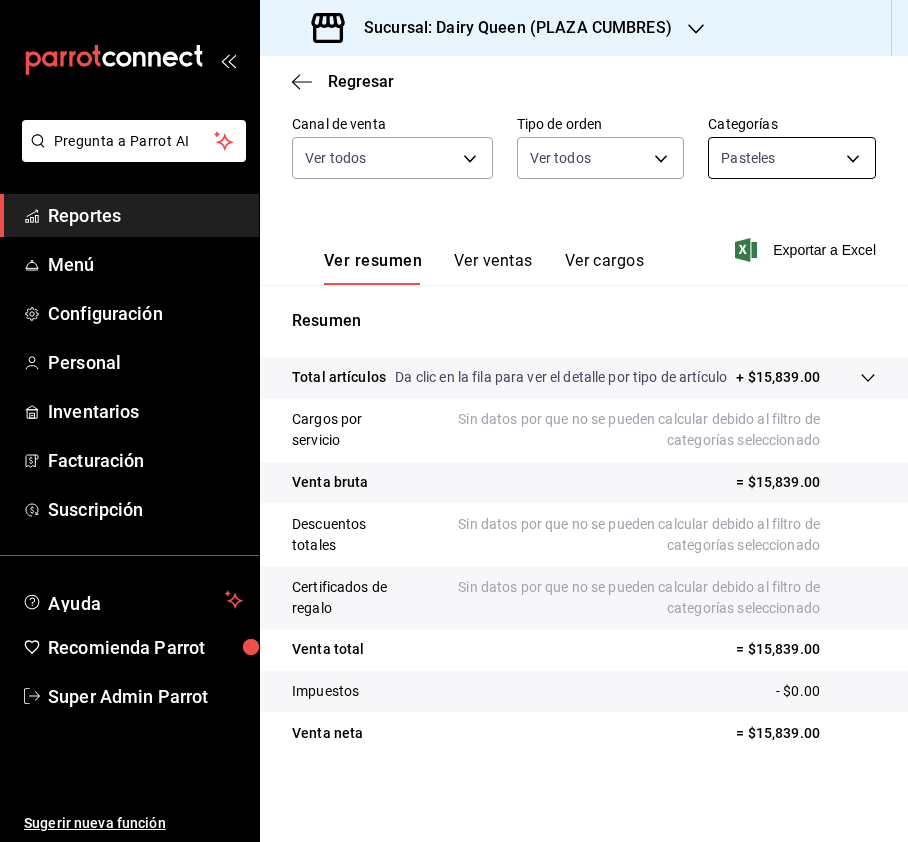 click on "Sucursal: Dairy Queen ([CITY])" at bounding box center (454, 421) 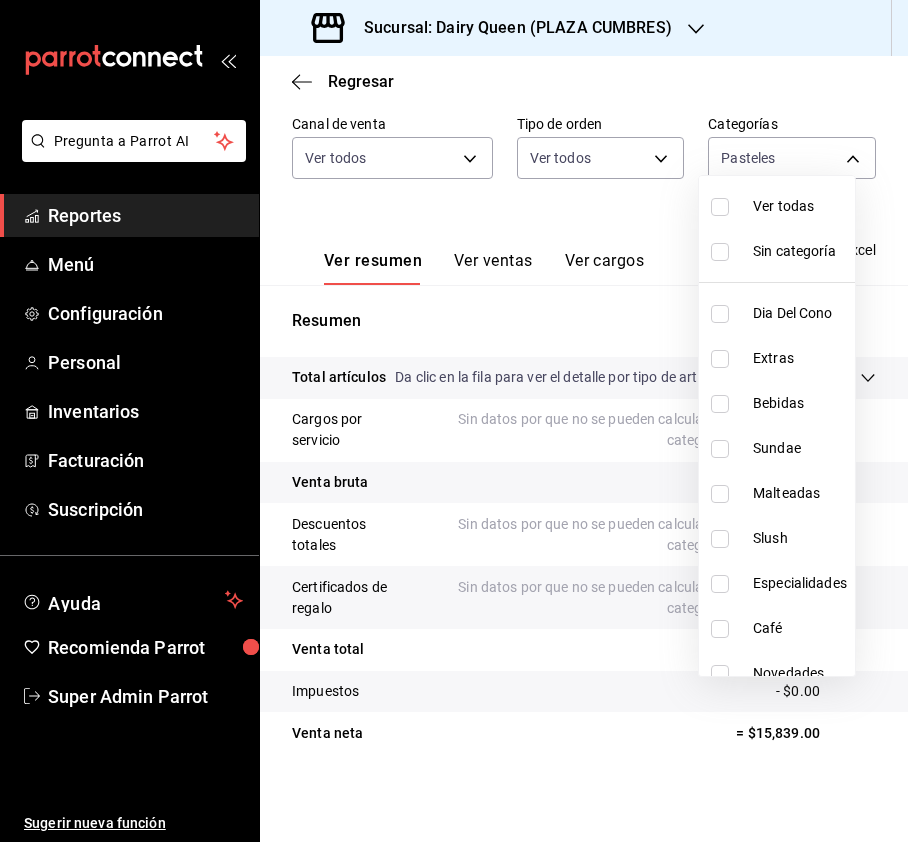 scroll, scrollTop: 245, scrollLeft: 0, axis: vertical 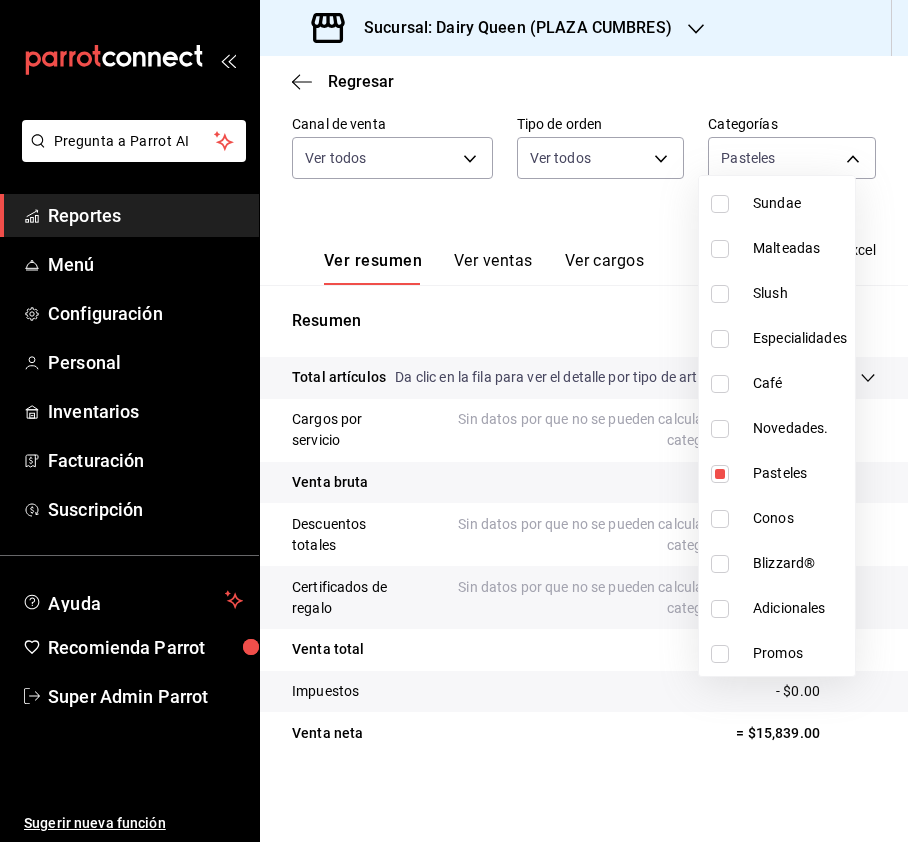 click at bounding box center [454, 421] 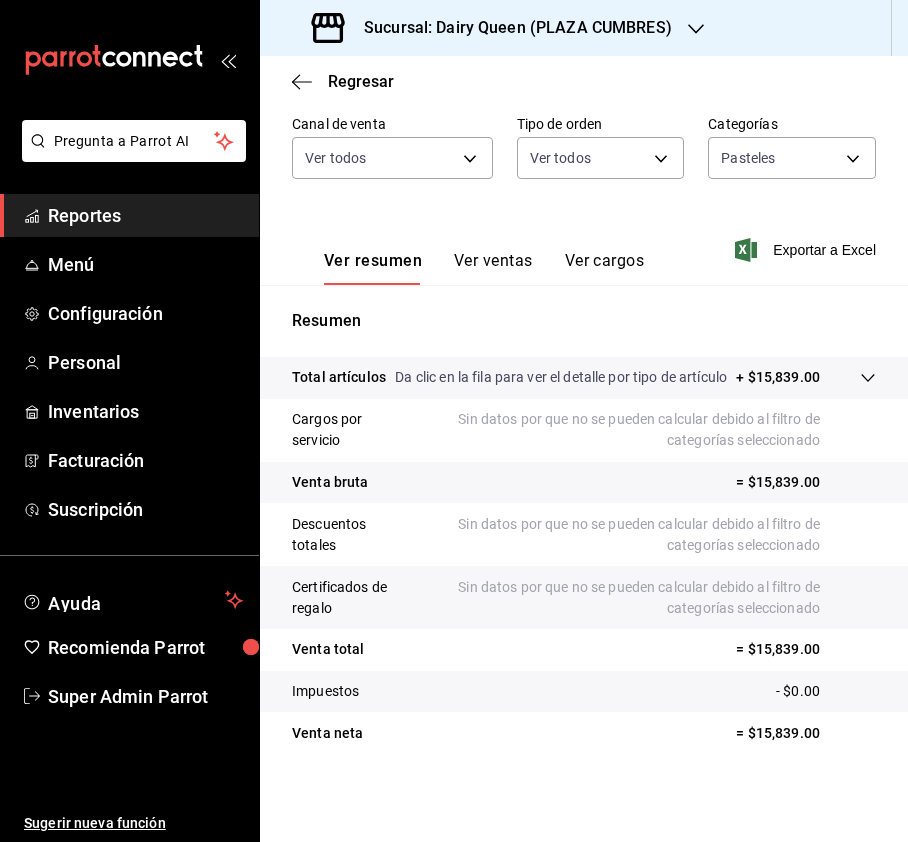 click on "Ver ventas" at bounding box center (493, 268) 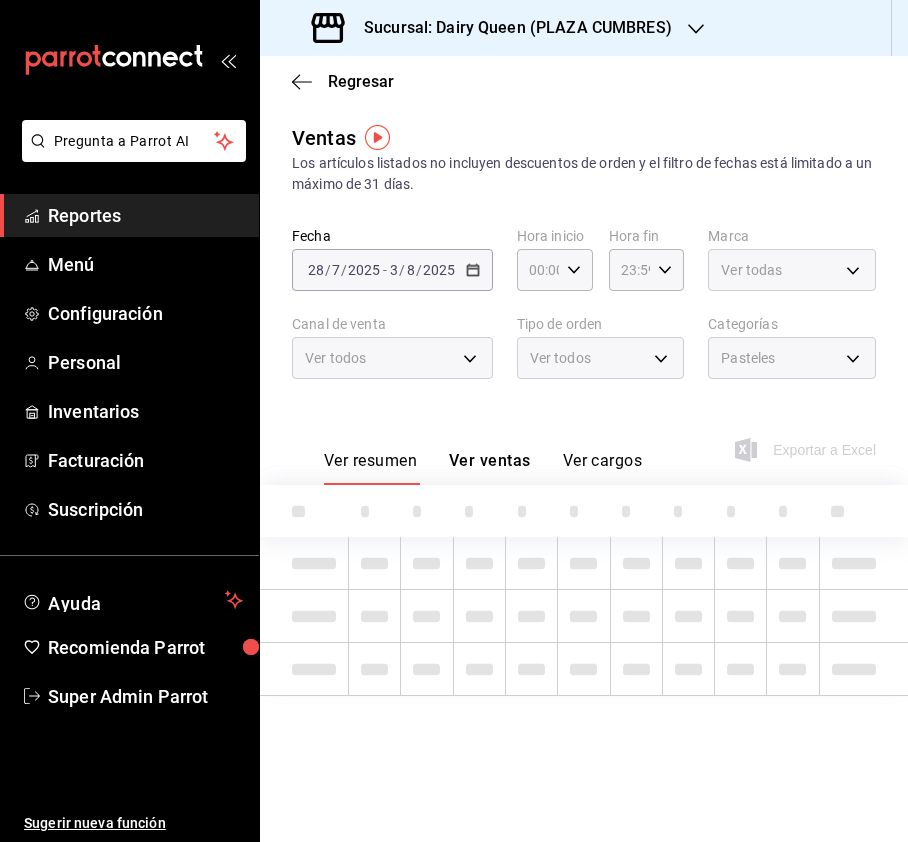 scroll, scrollTop: 0, scrollLeft: 0, axis: both 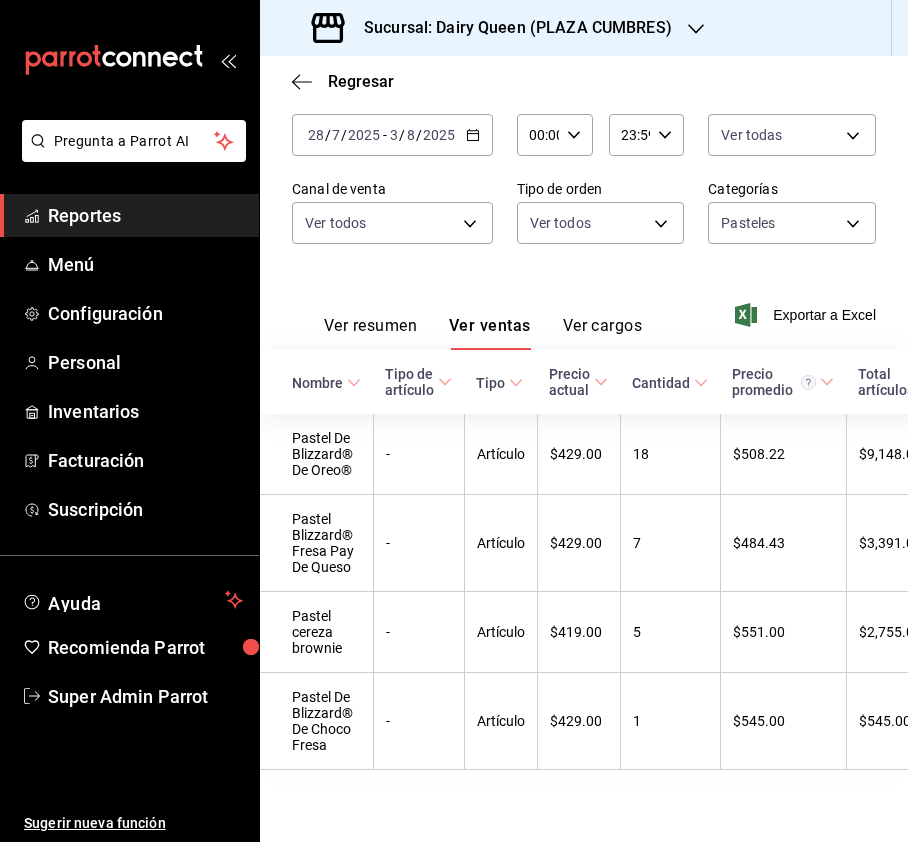 click 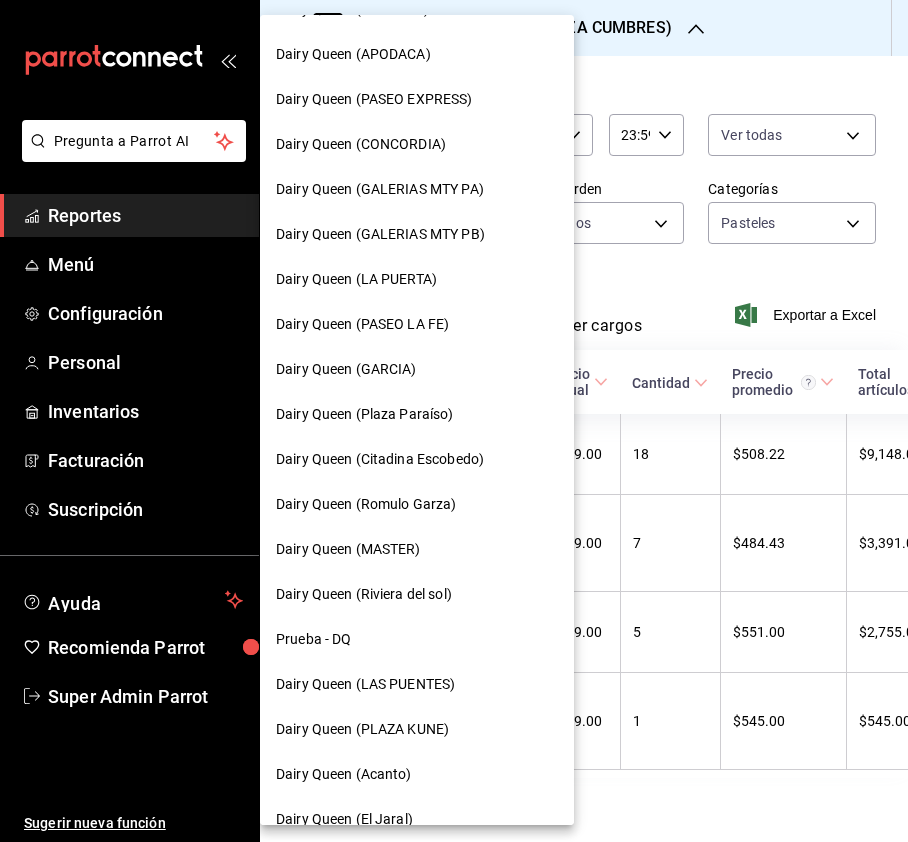 scroll, scrollTop: 690, scrollLeft: 0, axis: vertical 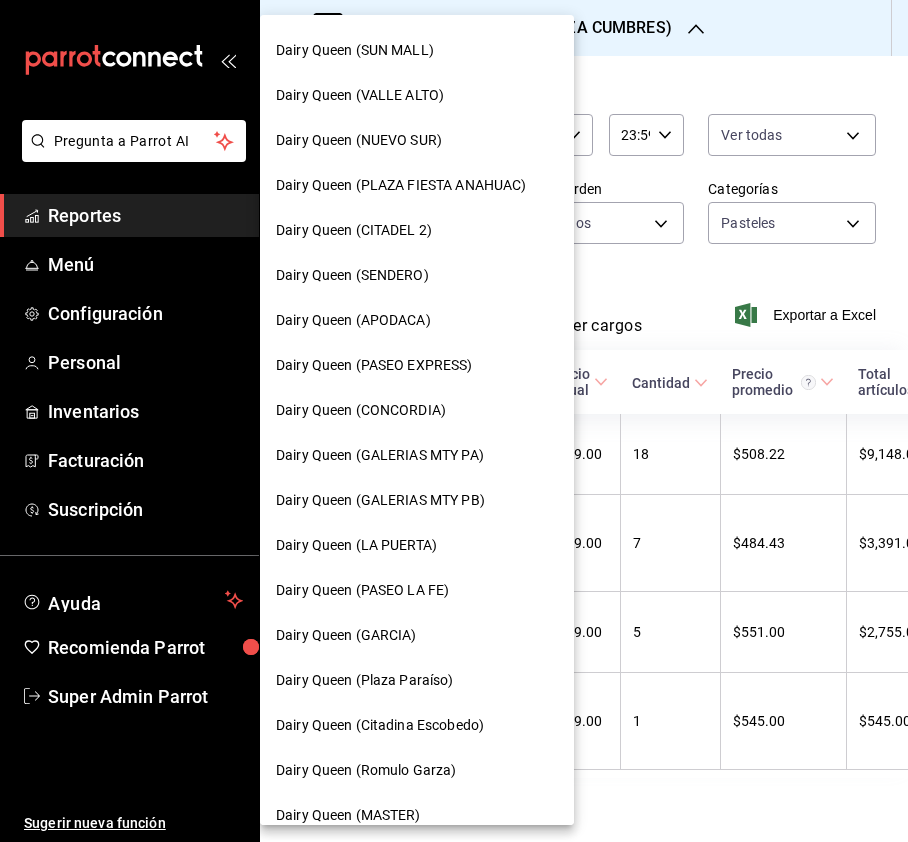 click on "Dairy Queen (CITADEL 2)" at bounding box center (417, 230) 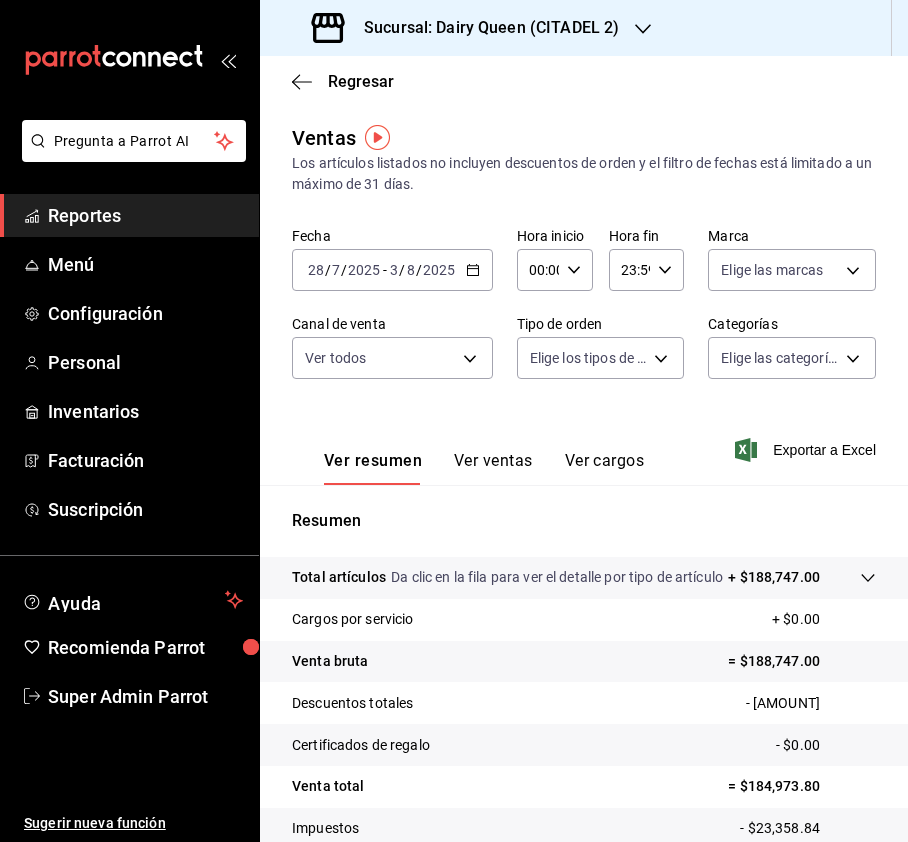 scroll, scrollTop: 113, scrollLeft: 0, axis: vertical 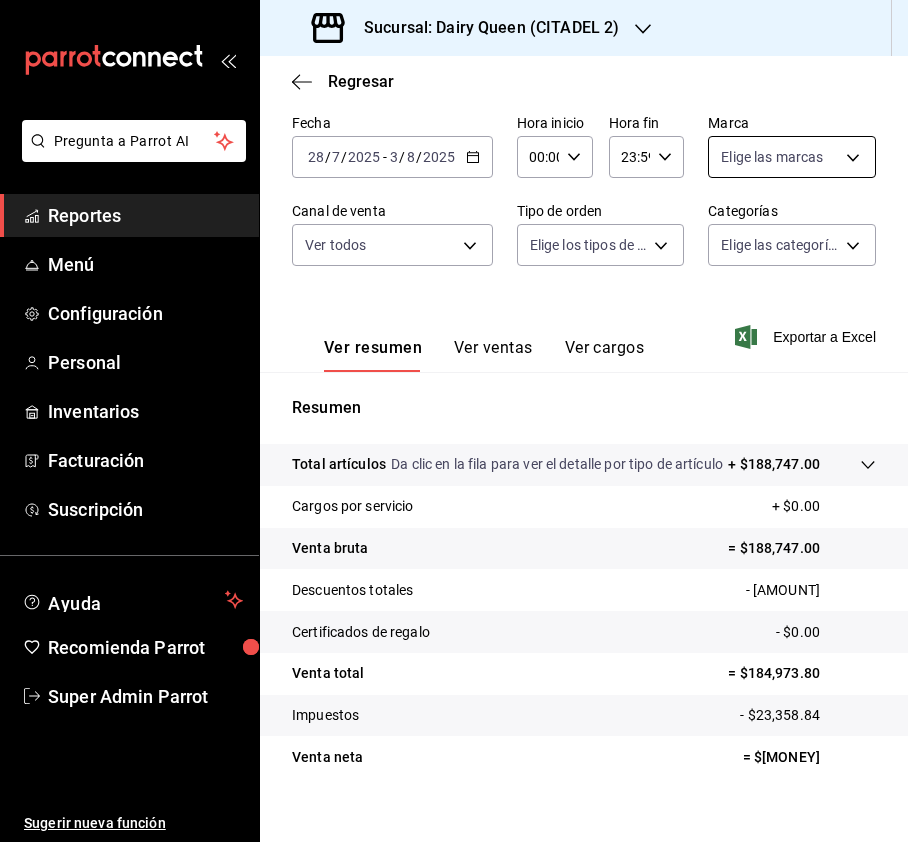 click on "Sucursal: Dairy Queen (CITADEL 2) Regresar Ventas Los artículos listados no incluyen descuentos de orden y el filtro de fechas está limitado a un máximo de 31 días. Fecha [DATE] [DATE] - [DATE] [DATE] Hora inicio 00:00 Hora inicio Hora fin 23:59 Hora fin Marca Elige las marcas Canal de venta Ver todos PARROT,UBER_EATS,RAPPI,DIDI_FOOD,ONLINE Tipo de orden Elige los tipos de orden Categorías Elige las categorías Ver resumen Ver ventas Ver cargos Exportar a Excel Resumen Total artículos Da clic en la fila para ver el detalle por tipo de artículo + $188,747.00 Cargos por servicio + $0.00 Venta bruta = $188,747.00 Descuentos totales - $3,773.20 Certificados de regalo - $0.00 Venta total = $184,973.80 Impuestos - $23,358.84 Venta neta = $161,614.96 GANA 1 MES GRATIS EN TU SUSCRIPCIÓN AQUÍ Ir a video" at bounding box center (454, 421) 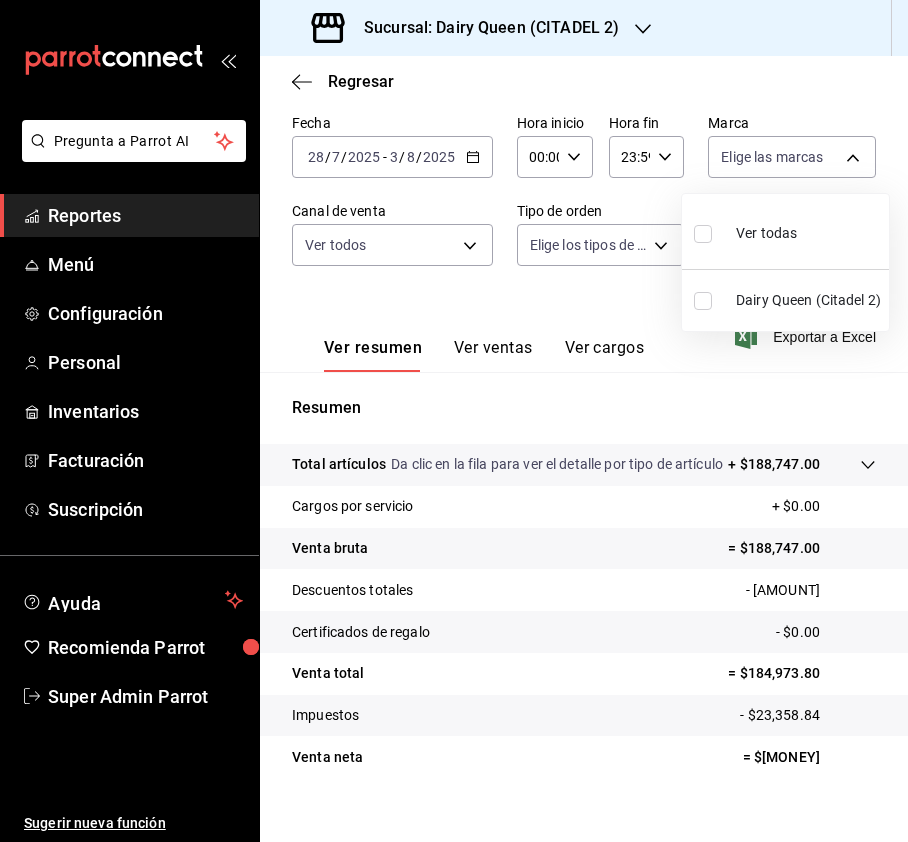 click at bounding box center (703, 234) 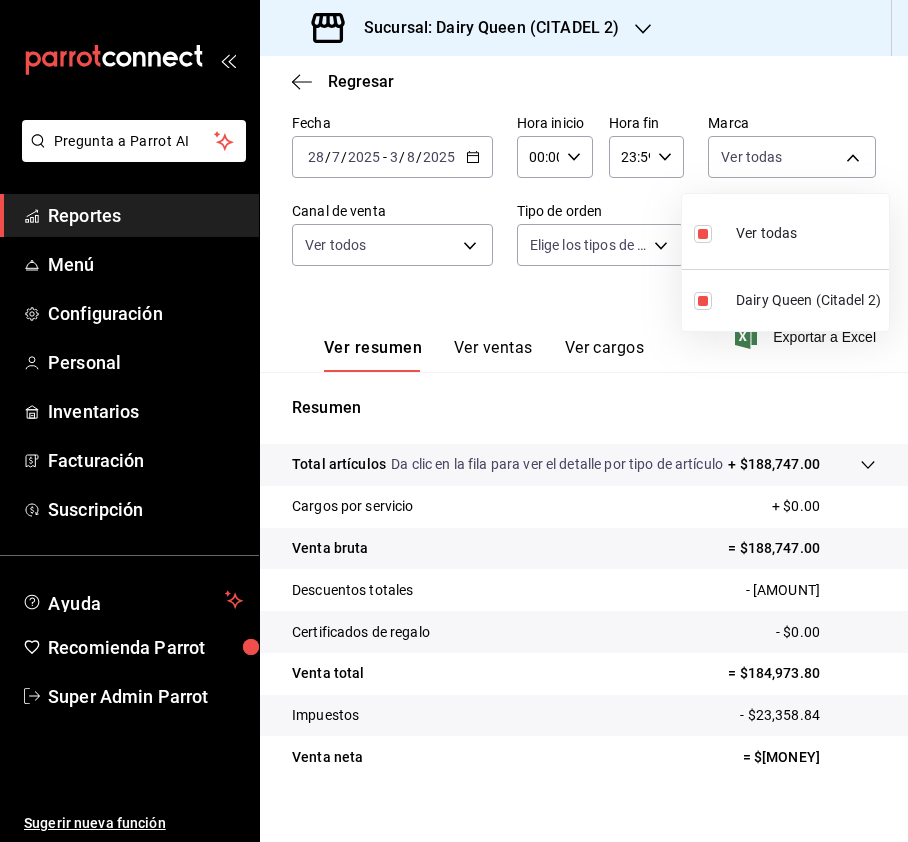click at bounding box center [454, 421] 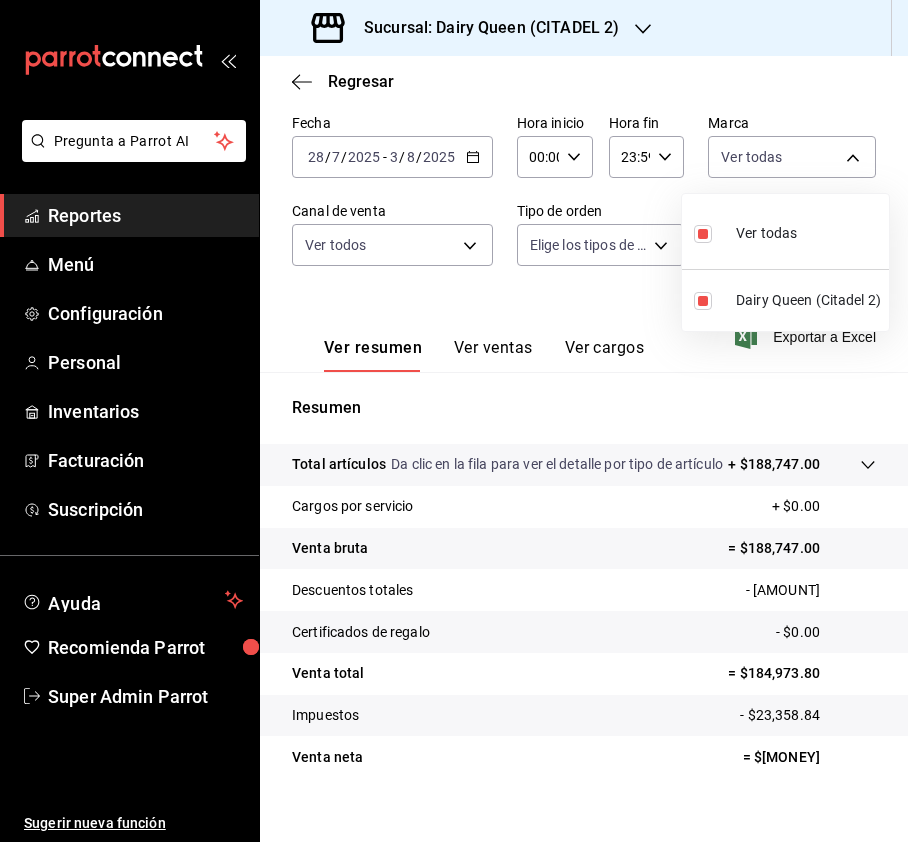 click at bounding box center (454, 421) 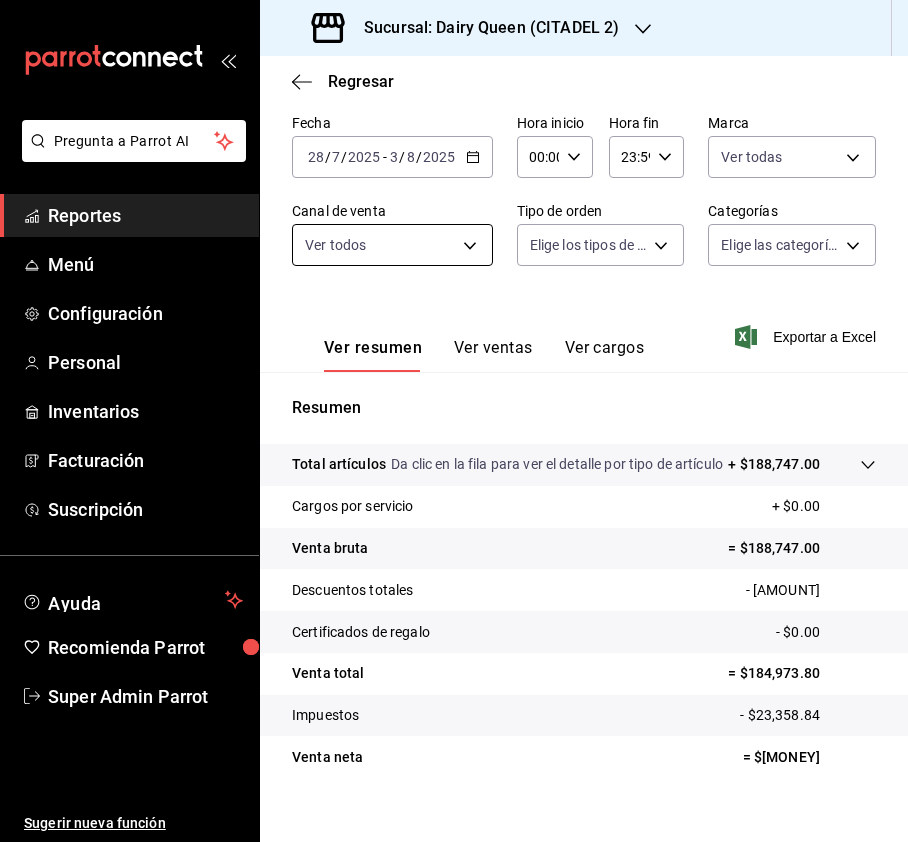 click on "Sucursal: Dairy Queen ([CITY])" at bounding box center [454, 421] 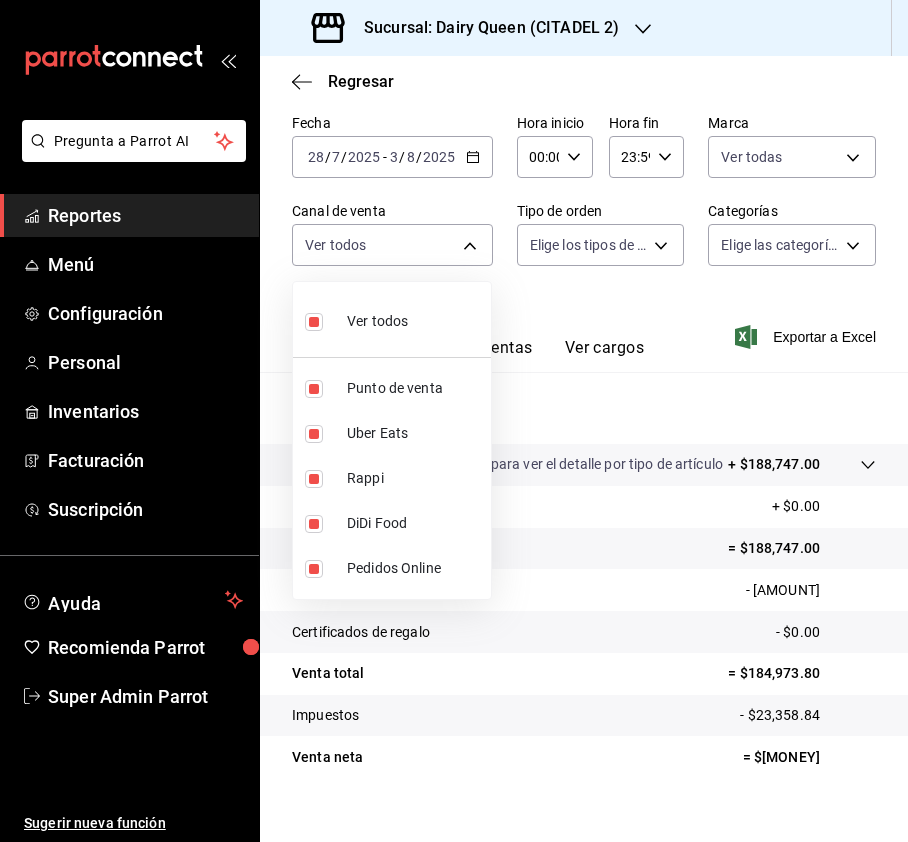 click at bounding box center [454, 421] 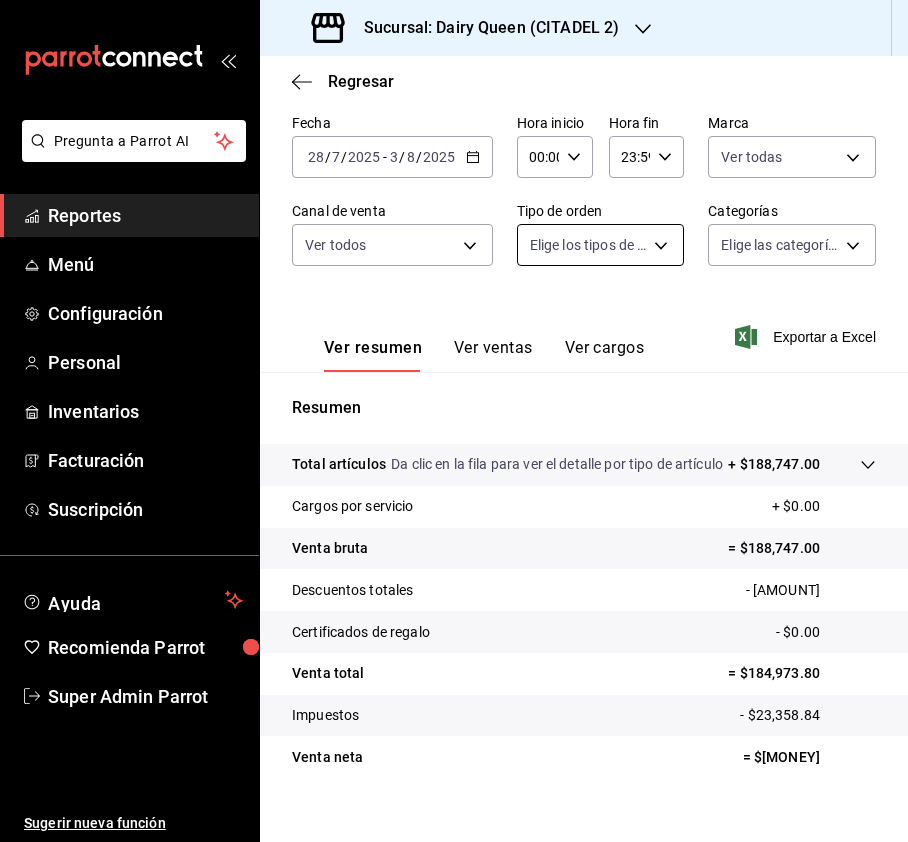 click on "Sucursal: Dairy Queen ([CITY])" at bounding box center [454, 421] 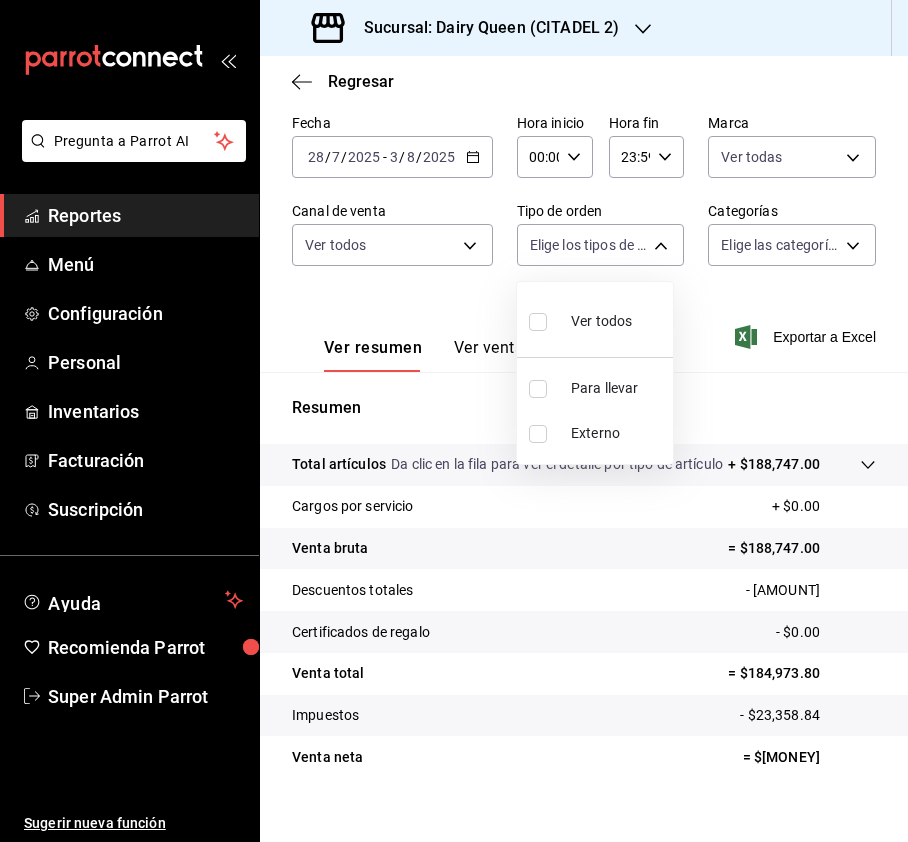 click at bounding box center [538, 322] 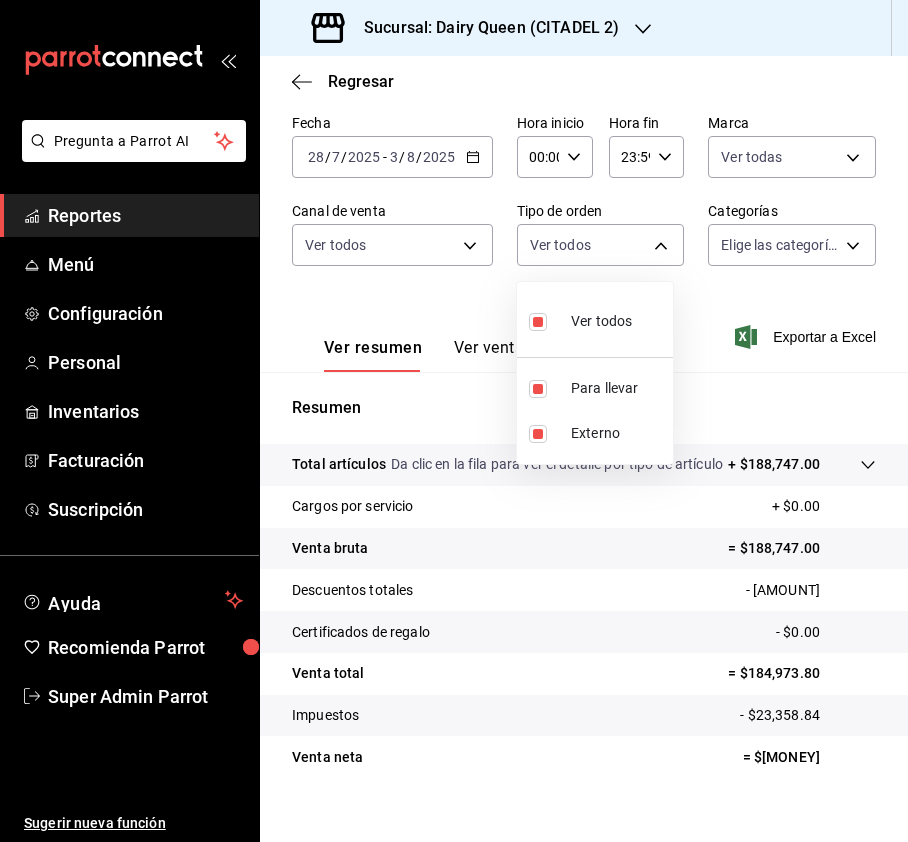click at bounding box center [454, 421] 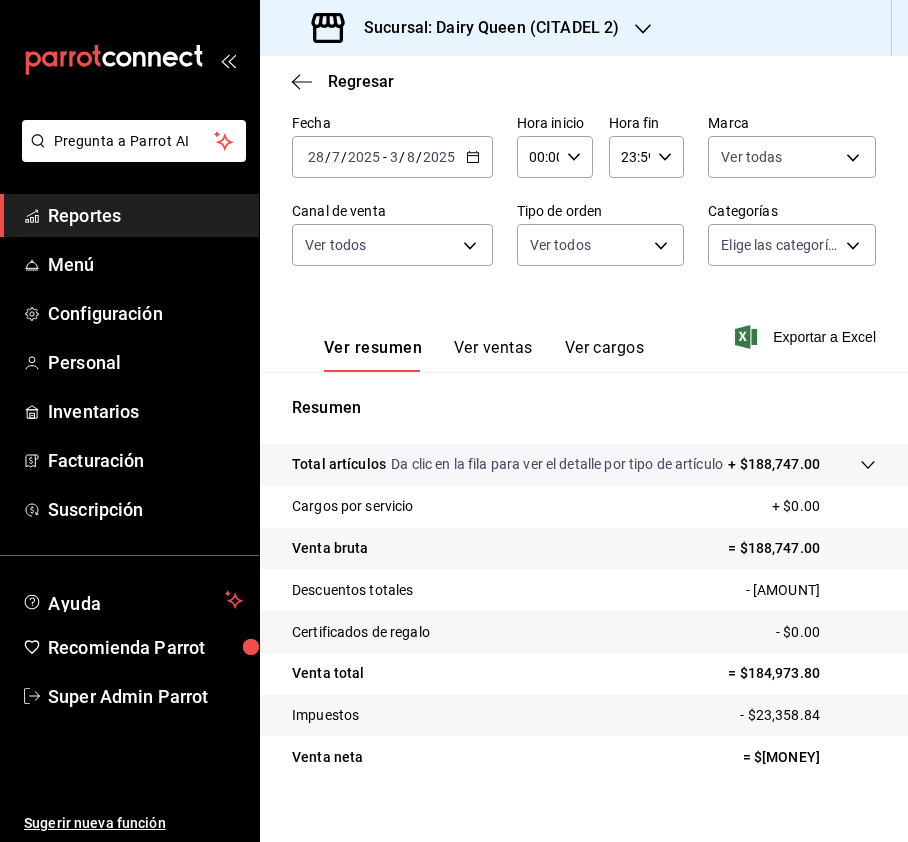 click on "Pregunta a Parrot AI Reportes   Menú   Configuración   Personal   Inventarios   Facturación   Suscripción   Ayuda Recomienda Parrot   Super Admin Parrot   Sugerir nueva función   Sucursal: Dairy Queen ([CITY]) Regresar Ventas Los artículos listados no incluyen descuentos de orden y el filtro de fechas está limitado a un máximo de 31 días. Fecha [DATE] [DATE] - [DATE] [DATE] Hora inicio 00:00 Hora inicio Hora fin 23:59 Hora fin Marca Ver todas [UUID] Canal de venta Ver todos PARROT,UBER_EATS,RAPPI,DIDI_FOOD,ONLINE Tipo de orden Ver todos [UUID],EXTERNAL Categorías Elige las categorías Ver resumen Ver ventas Ver cargos Exportar a Excel Resumen Total artículos Da clic en la fila para ver el detalle por tipo de artículo + $[AMOUNT] Cargos por servicio + $0.00 Venta bruta = $[AMOUNT] Descuentos totales - $[AMOUNT] Certificados de regalo - $0.00 Venta total = $[AMOUNT] Impuestos - $[AMOUNT] Venta neta Ir a video" at bounding box center (454, 421) 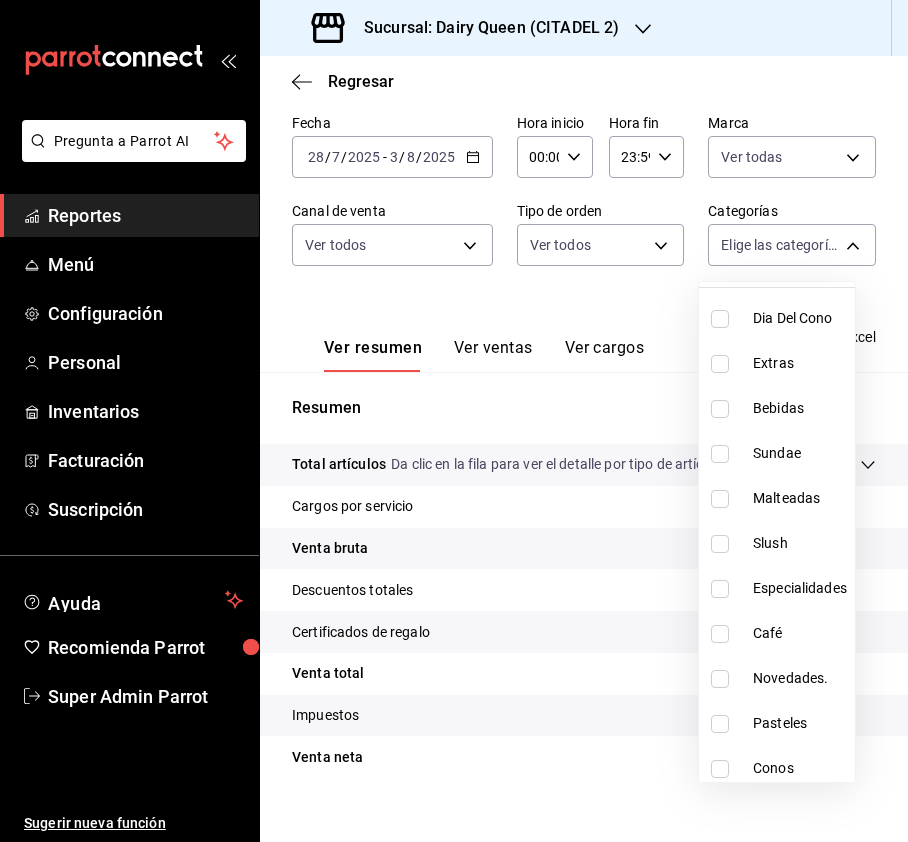 scroll, scrollTop: 245, scrollLeft: 0, axis: vertical 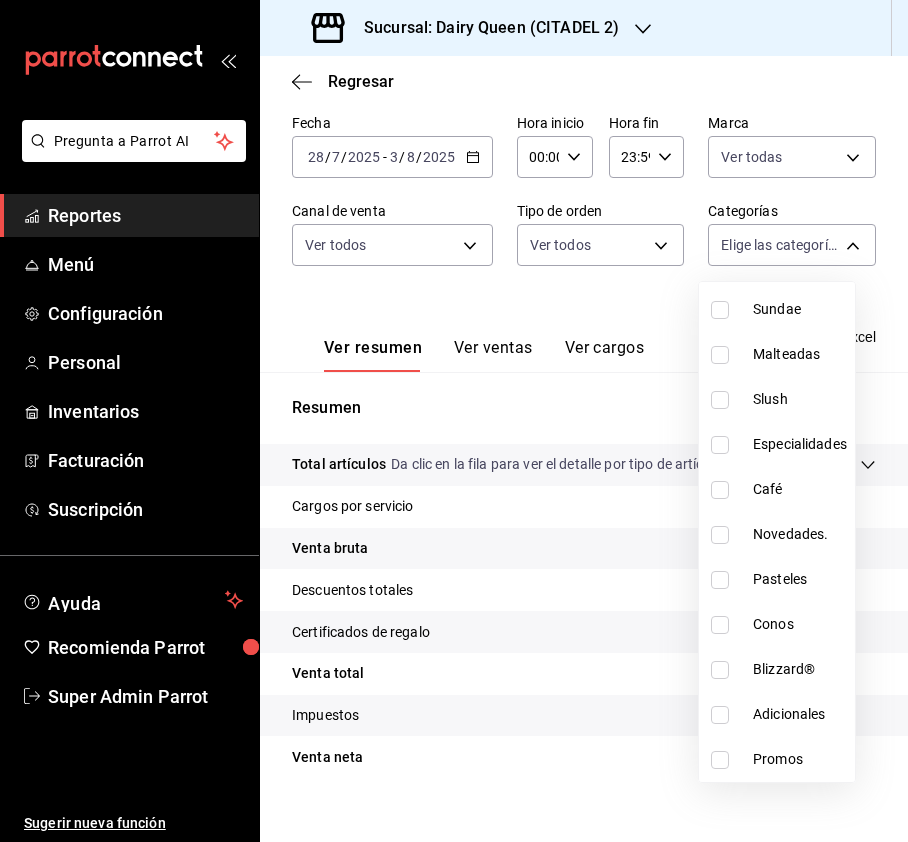 click at bounding box center [454, 421] 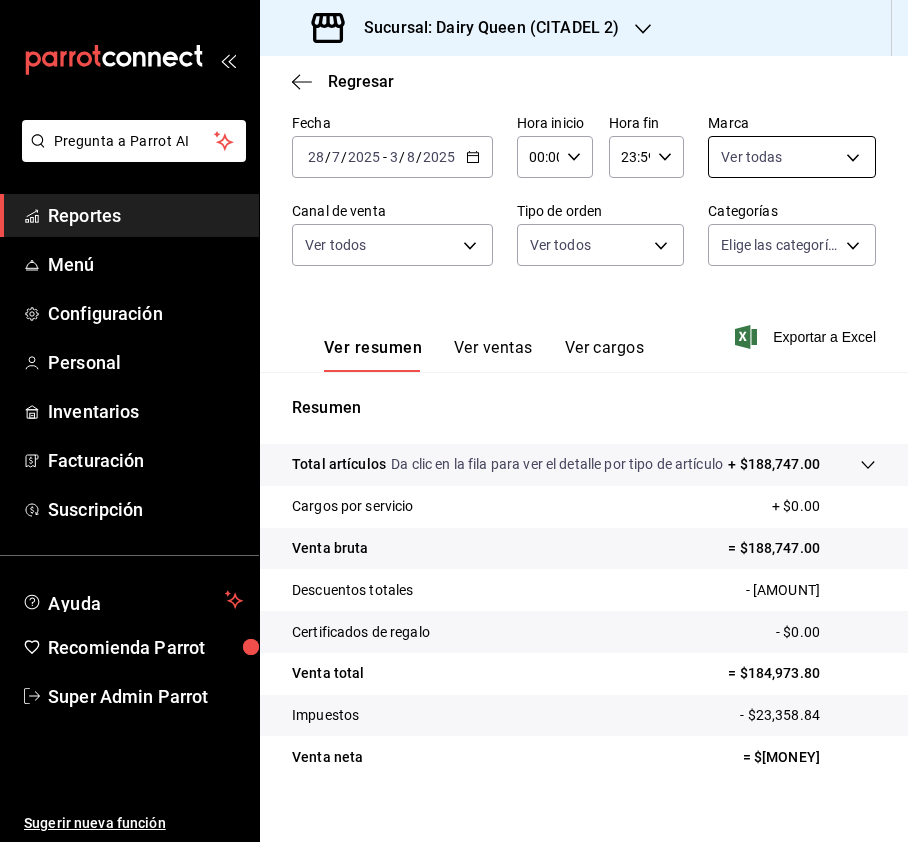 click on "Pregunta a Parrot AI Reportes   Menú   Configuración   Personal   Inventarios   Facturación   Suscripción   Ayuda Recomienda Parrot   Super Admin Parrot   Sugerir nueva función   Sucursal: Dairy Queen ([CITY]) Regresar Ventas Los artículos listados no incluyen descuentos de orden y el filtro de fechas está limitado a un máximo de 31 días. Fecha [DATE] [DATE] - [DATE] [DATE] Hora inicio 00:00 Hora inicio Hora fin 23:59 Hora fin Marca Ver todas [UUID] Canal de venta Ver todos PARROT,UBER_EATS,RAPPI,DIDI_FOOD,ONLINE Tipo de orden Ver todos [UUID],EXTERNAL Categorías Elige las categorías Ver resumen Ver ventas Ver cargos Exportar a Excel Resumen Total artículos Da clic en la fila para ver el detalle por tipo de artículo + $[AMOUNT] Cargos por servicio + $0.00 Venta bruta = $[AMOUNT] Descuentos totales - $[AMOUNT] Certificados de regalo - $0.00 Venta total = $[AMOUNT] Impuestos - $[AMOUNT] Venta neta Ir a video" at bounding box center (454, 421) 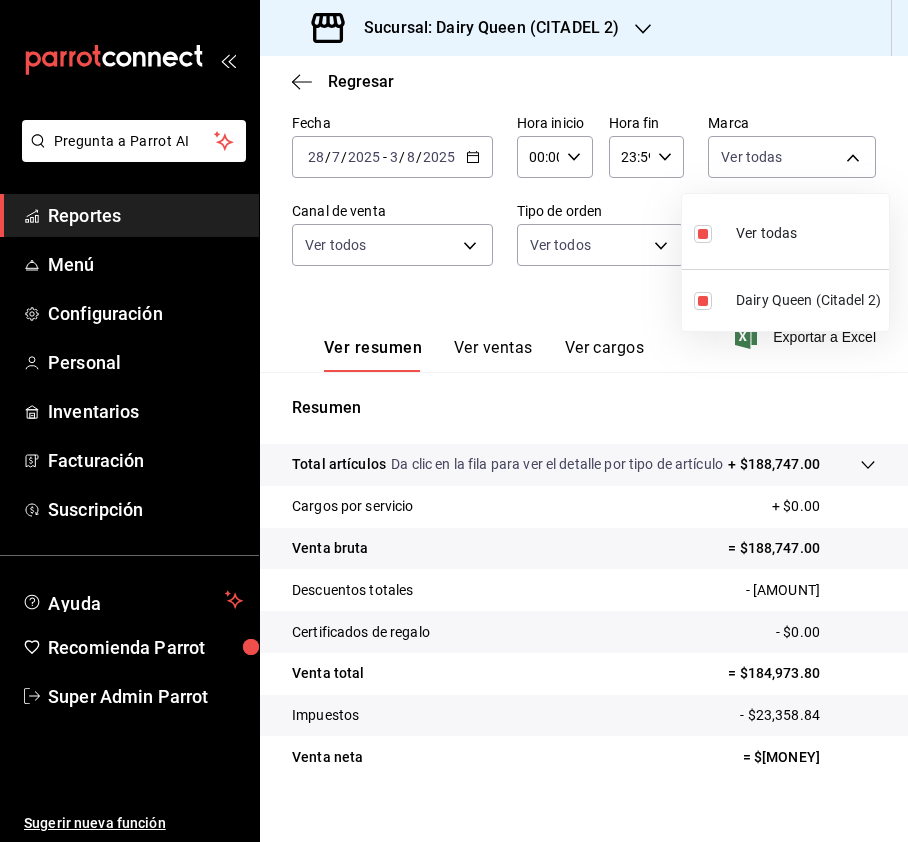 click at bounding box center [454, 421] 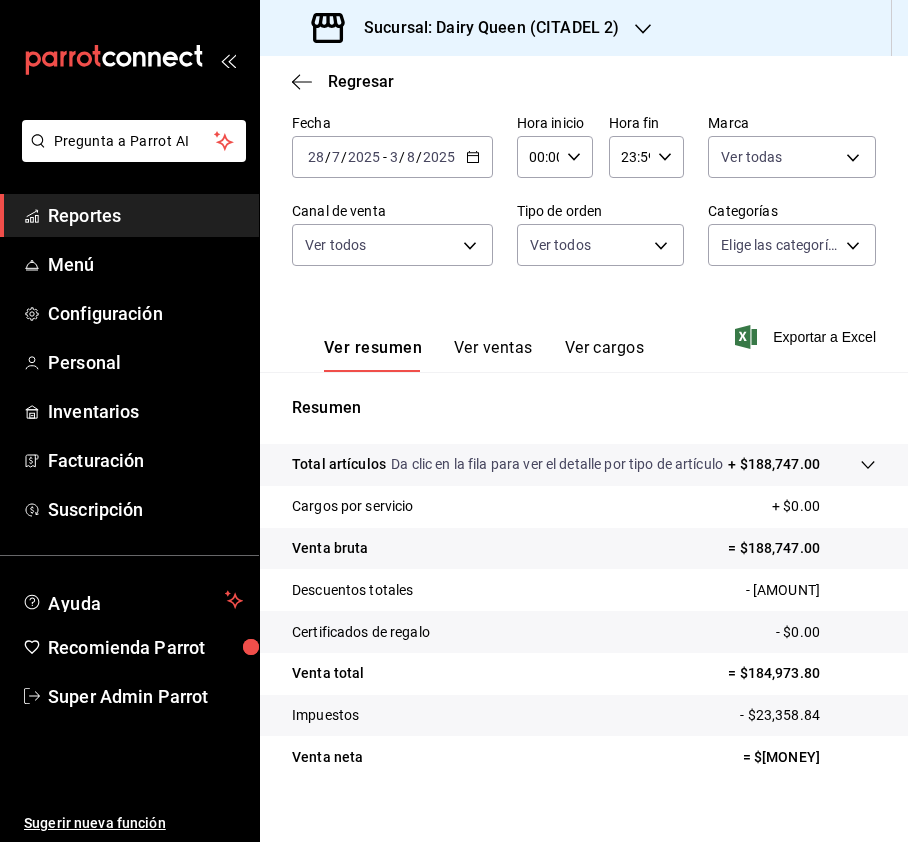 click on "Pregunta a Parrot AI Reportes   Menú   Configuración   Personal   Inventarios   Facturación   Suscripción   Ayuda Recomienda Parrot   Super Admin Parrot   Sugerir nueva función   Sucursal: Dairy Queen ([CITY]) Regresar Ventas Los artículos listados no incluyen descuentos de orden y el filtro de fechas está limitado a un máximo de 31 días. Fecha [DATE] [DATE] - [DATE] [DATE] Hora inicio 00:00 Hora inicio Hora fin 23:59 Hora fin Marca Ver todas [UUID] Canal de venta Ver todos PARROT,UBER_EATS,RAPPI,DIDI_FOOD,ONLINE Tipo de orden Ver todos [UUID],EXTERNAL Categorías Elige las categorías Ver resumen Ver ventas Ver cargos Exportar a Excel Resumen Total artículos Da clic en la fila para ver el detalle por tipo de artículo + $[AMOUNT] Cargos por servicio + $0.00 Venta bruta = $[AMOUNT] Descuentos totales - $[AMOUNT] Certificados de regalo - $0.00 Venta total = $[AMOUNT] Impuestos - $[AMOUNT] Venta neta Ir a video" at bounding box center [454, 421] 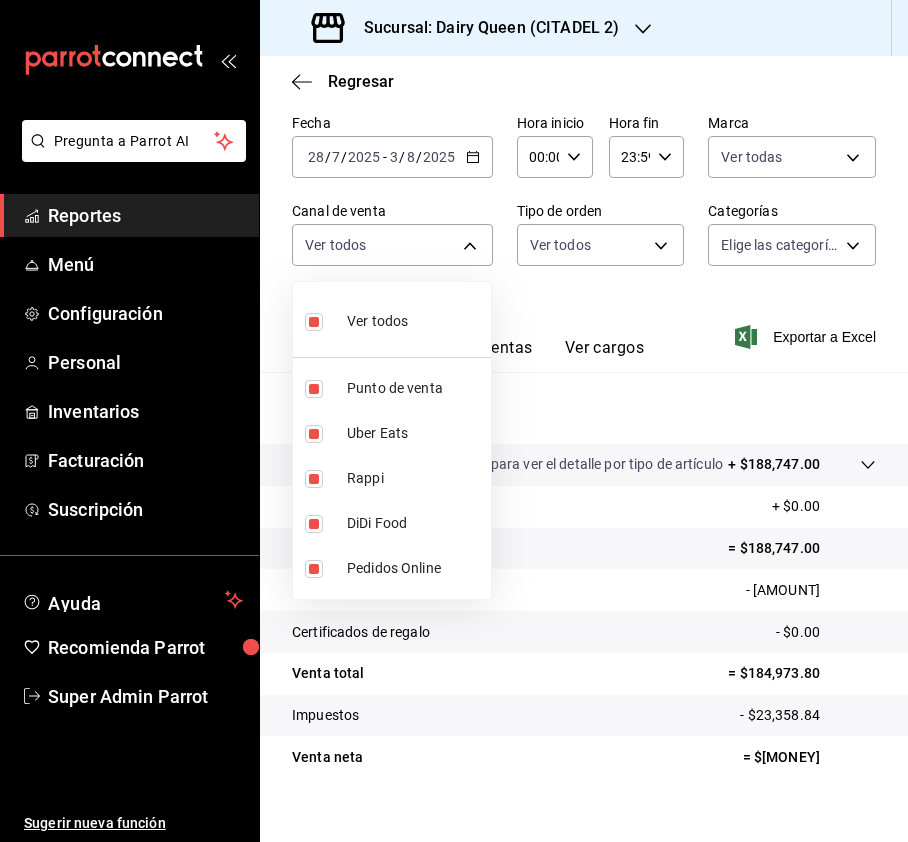 click at bounding box center [454, 421] 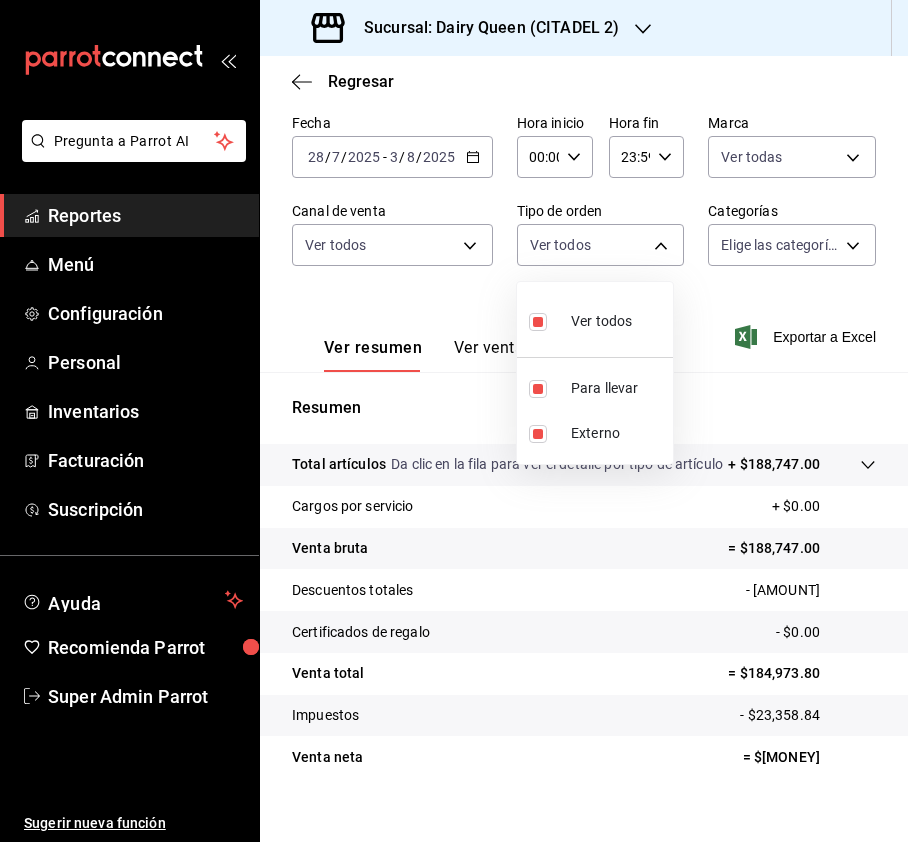 click on "Pregunta a Parrot AI Reportes   Menú   Configuración   Personal   Inventarios   Facturación   Suscripción   Ayuda Recomienda Parrot   Super Admin Parrot   Sugerir nueva función   Sucursal: Dairy Queen ([CITY]) Regresar Ventas Los artículos listados no incluyen descuentos de orden y el filtro de fechas está limitado a un máximo de 31 días. Fecha [DATE] [DATE] - [DATE] [DATE] Hora inicio 00:00 Hora inicio Hora fin 23:59 Hora fin Marca Ver todas [UUID] Canal de venta Ver todos PARROT,UBER_EATS,RAPPI,DIDI_FOOD,ONLINE Tipo de orden Ver todos [UUID],EXTERNAL Categorías Elige las categorías Ver resumen Ver ventas Ver cargos Exportar a Excel Resumen Total artículos Da clic en la fila para ver el detalle por tipo de artículo + $[AMOUNT] Cargos por servicio + $0.00 Venta bruta = $[AMOUNT] Descuentos totales - $[AMOUNT] Certificados de regalo - $0.00 Venta total = $[AMOUNT] Impuestos - $[AMOUNT] Venta neta Ir a video" at bounding box center [454, 421] 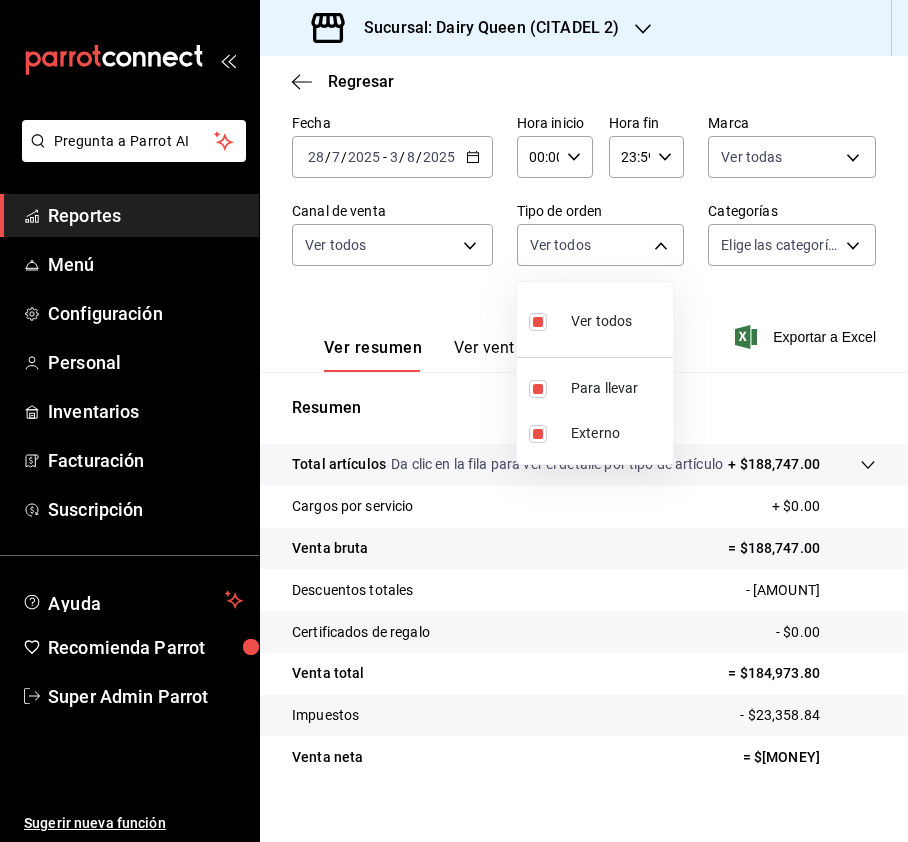 click at bounding box center (454, 421) 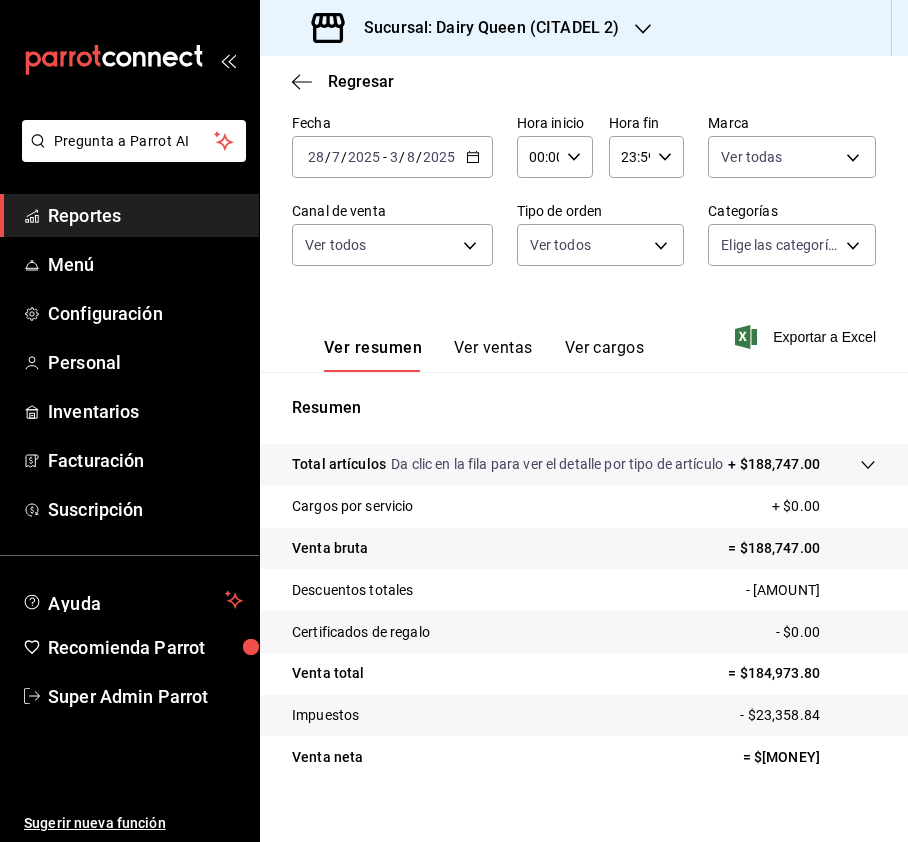 click on "Pregunta a Parrot AI Reportes   Menú   Configuración   Personal   Inventarios   Facturación   Suscripción   Ayuda Recomienda Parrot   Super Admin Parrot   Sugerir nueva función   Sucursal: Dairy Queen ([CITY]) Regresar Ventas Los artículos listados no incluyen descuentos de orden y el filtro de fechas está limitado a un máximo de 31 días. Fecha [DATE] [DATE] - [DATE] [DATE] Hora inicio 00:00 Hora inicio Hora fin 23:59 Hora fin Marca Ver todas [UUID] Canal de venta Ver todos PARROT,UBER_EATS,RAPPI,DIDI_FOOD,ONLINE Tipo de orden Ver todos [UUID],EXTERNAL Categorías Elige las categorías Ver resumen Ver ventas Ver cargos Exportar a Excel Resumen Total artículos Da clic en la fila para ver el detalle por tipo de artículo + $[AMOUNT] Cargos por servicio + $0.00 Venta bruta = $[AMOUNT] Descuentos totales - $[AMOUNT] Certificados de regalo - $0.00 Venta total = $[AMOUNT] Impuestos - $[AMOUNT] Venta neta Ir a video" at bounding box center [454, 421] 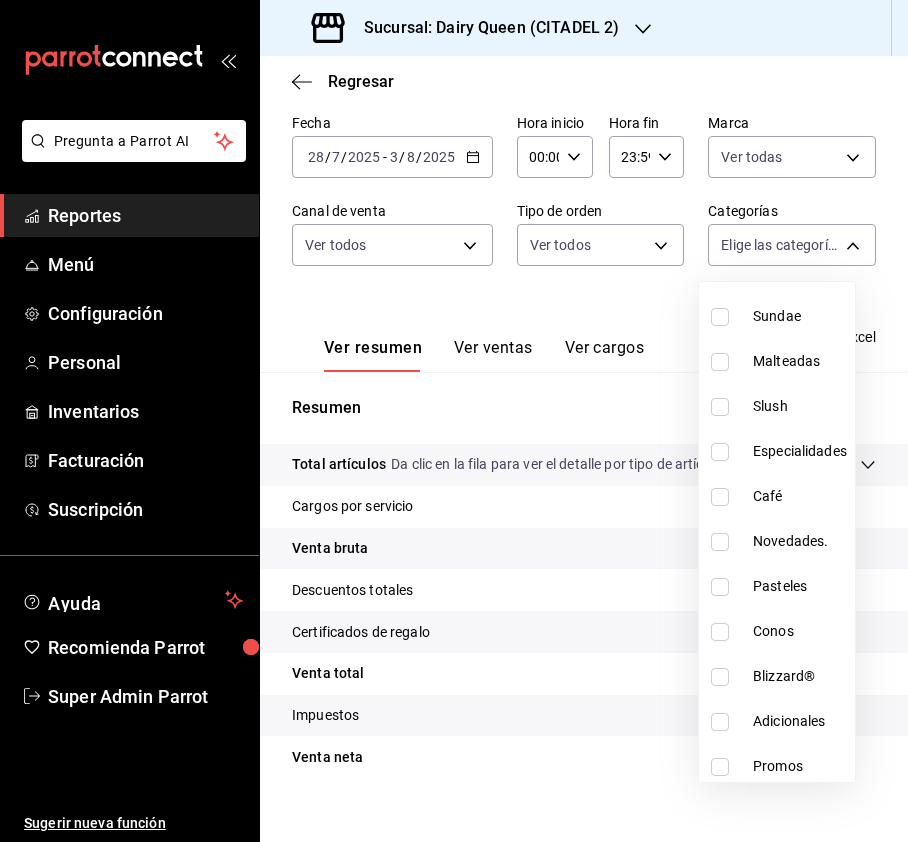 scroll, scrollTop: 245, scrollLeft: 0, axis: vertical 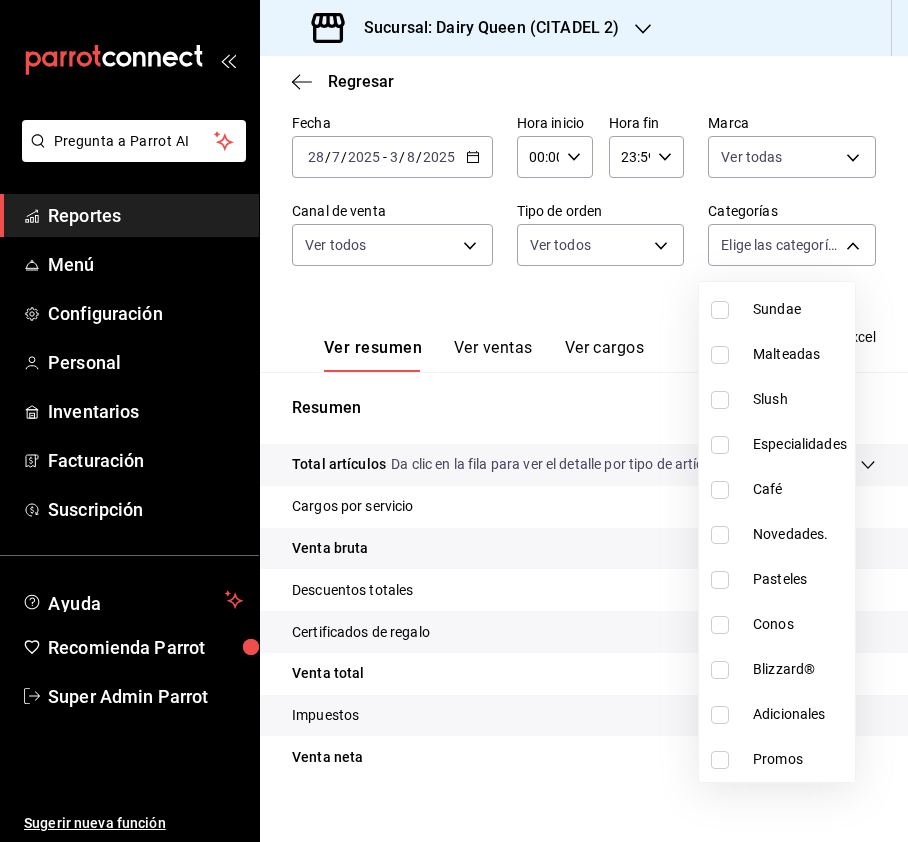 click at bounding box center [720, 580] 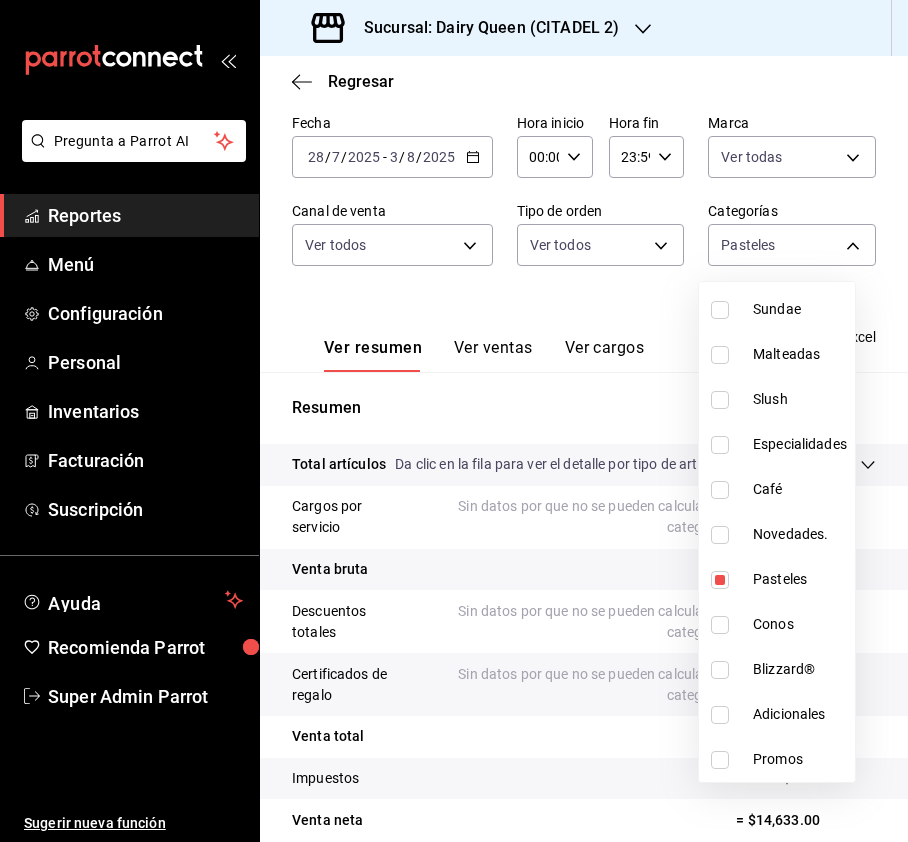 click at bounding box center (454, 421) 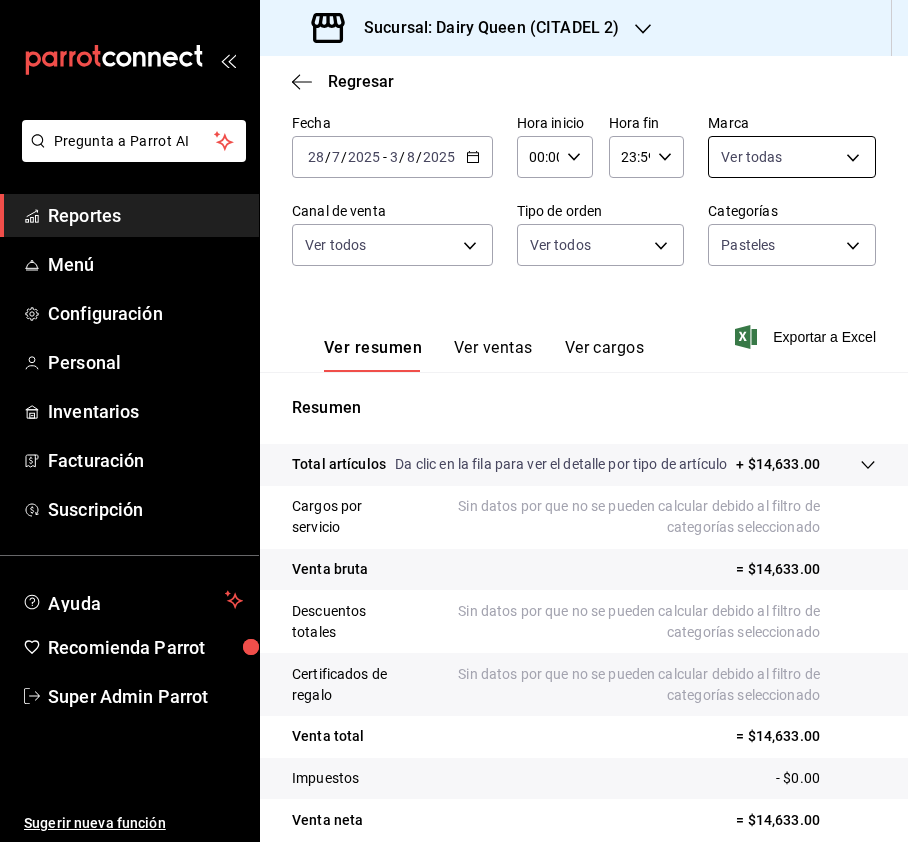 click on "Sucursal: Dairy Queen (CITADEL 2) Regresar Ventas Los artículos listados no incluyen descuentos de orden y el filtro de fechas está limitado a un máximo de 31 días. Fecha [DATE] [DATE] - [DATE] [DATE] Hora inicio 00:00 Hora inicio Hora fin 23:59 Hora fin Marca Ver todas [UUID] Canal de venta Ver todos PARROT,UBER_EATS,RAPPI,DIDI_FOOD,ONLINE Tipo de orden Ver todos [UUID],EXTERNAL Categorías Pasteles [UUID] Ver resumen Ver ventas Ver cargos Exportar a Excel Resumen Total artículos Da clic en la fila para ver el detalle por tipo de artículo + $14,633.00 Cargos por servicio  Sin datos por que no se pueden calcular debido al filtro de categorías seleccionado Venta bruta = $14,633.00 Descuentos totales Venta total" at bounding box center (454, 421) 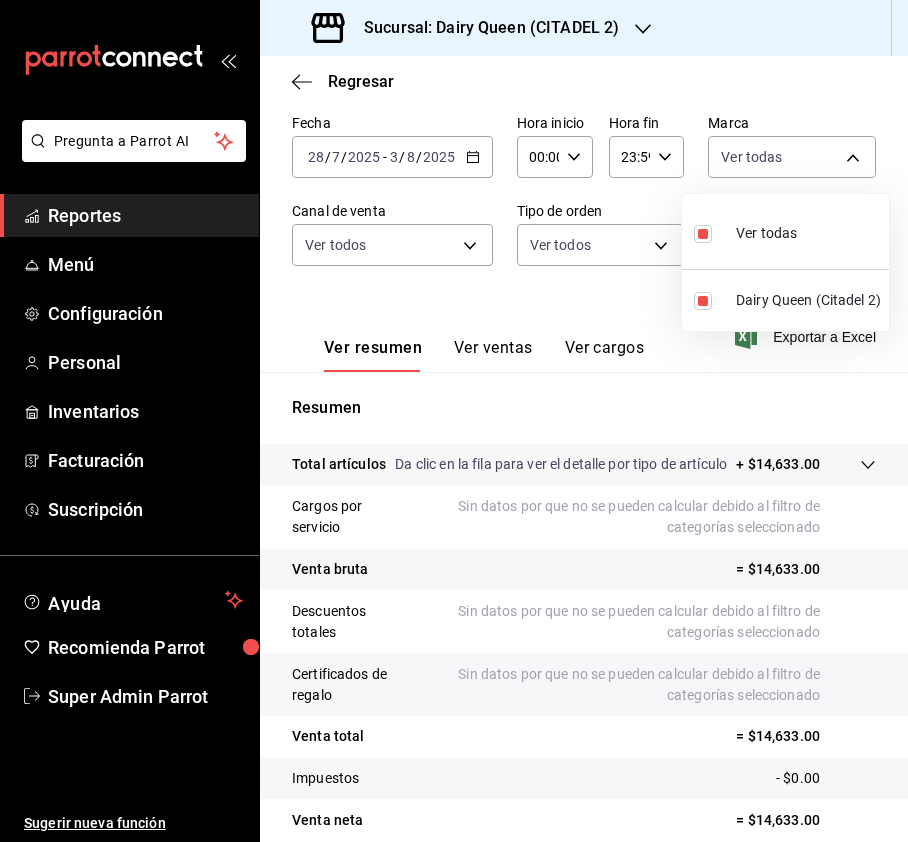 click at bounding box center (454, 421) 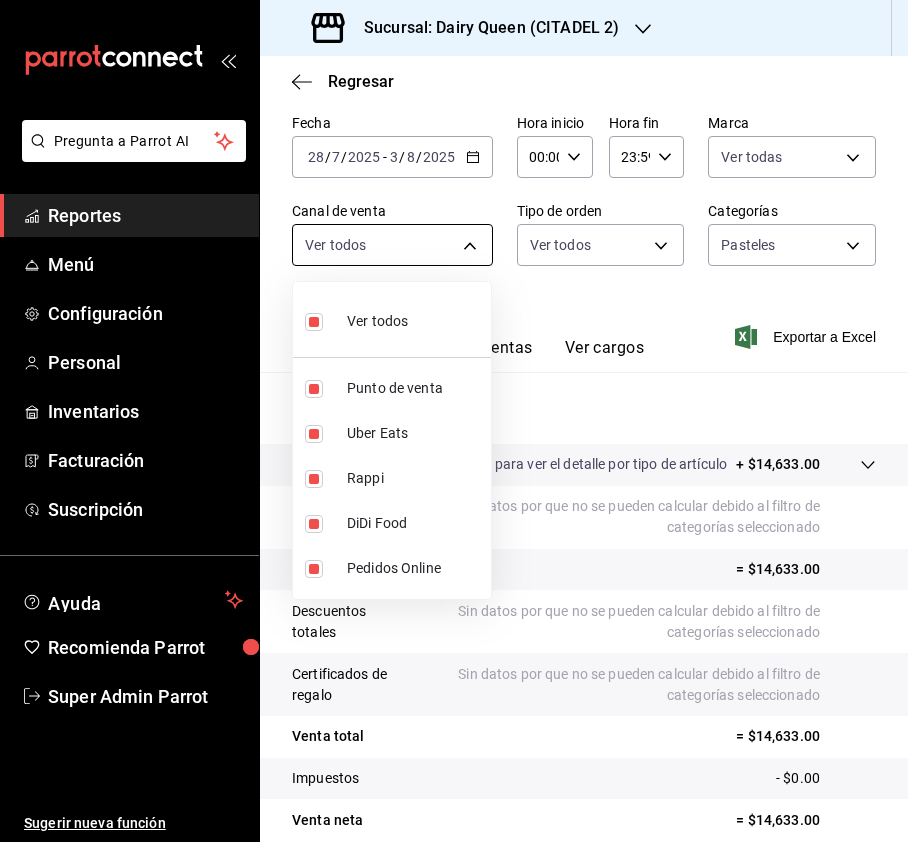 click on "Sucursal: Dairy Queen (CITADEL 2) Regresar Ventas Los artículos listados no incluyen descuentos de orden y el filtro de fechas está limitado a un máximo de 31 días. Fecha [DATE] [DATE] - [DATE] [DATE] Hora inicio 00:00 Hora inicio Hora fin 23:59 Hora fin Marca Ver todas [UUID] Canal de venta Ver todos PARROT,UBER_EATS,RAPPI,DIDI_FOOD,ONLINE Tipo de orden Ver todos [UUID],EXTERNAL Categorías Pasteles [UUID] Ver resumen Ver ventas Ver cargos Exportar a Excel Resumen Total artículos Da clic en la fila para ver el detalle por tipo de artículo + $14,633.00 Cargos por servicio  Sin datos por que no se pueden calcular debido al filtro de categorías seleccionado Venta bruta = $14,633.00 Descuentos totales Venta total" at bounding box center [454, 421] 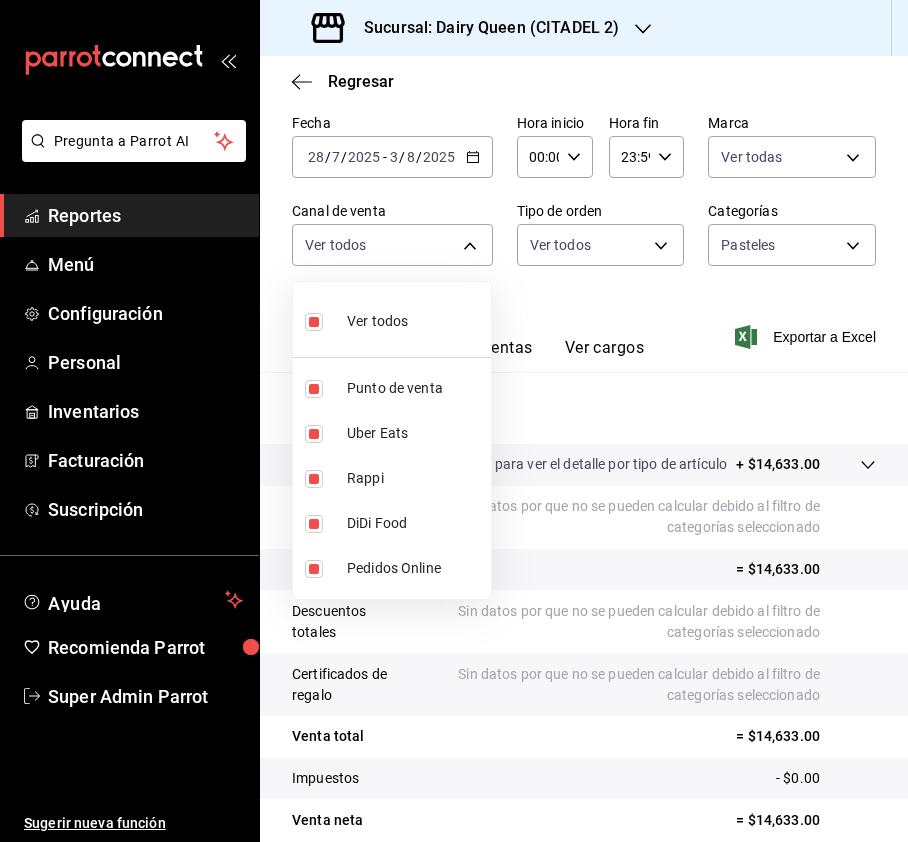 click at bounding box center (454, 421) 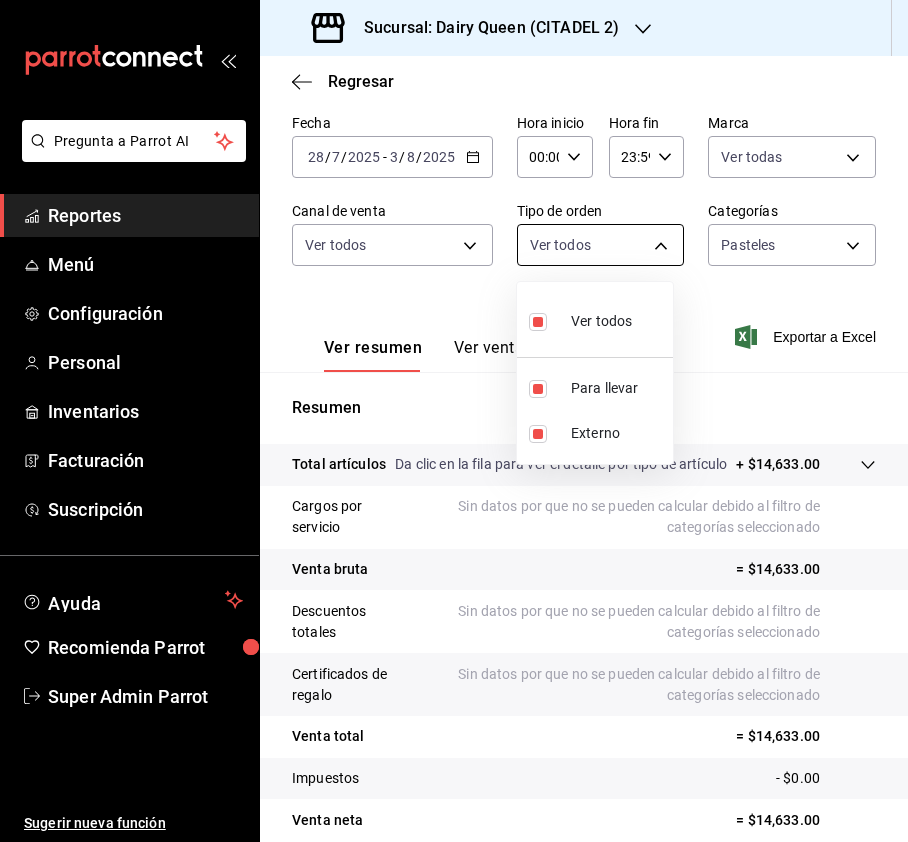 click on "Sucursal: Dairy Queen (CITADEL 2) Regresar Ventas Los artículos listados no incluyen descuentos de orden y el filtro de fechas está limitado a un máximo de 31 días. Fecha [DATE] [DATE] - [DATE] [DATE] Hora inicio 00:00 Hora inicio Hora fin 23:59 Hora fin Marca Ver todas [UUID] Canal de venta Ver todos PARROT,UBER_EATS,RAPPI,DIDI_FOOD,ONLINE Tipo de orden Ver todos [UUID],EXTERNAL Categorías Pasteles [UUID] Ver resumen Ver ventas Ver cargos Exportar a Excel Resumen Total artículos Da clic en la fila para ver el detalle por tipo de artículo + $14,633.00 Cargos por servicio  Sin datos por que no se pueden calcular debido al filtro de categorías seleccionado Venta bruta = $14,633.00 Descuentos totales Venta total" at bounding box center (454, 421) 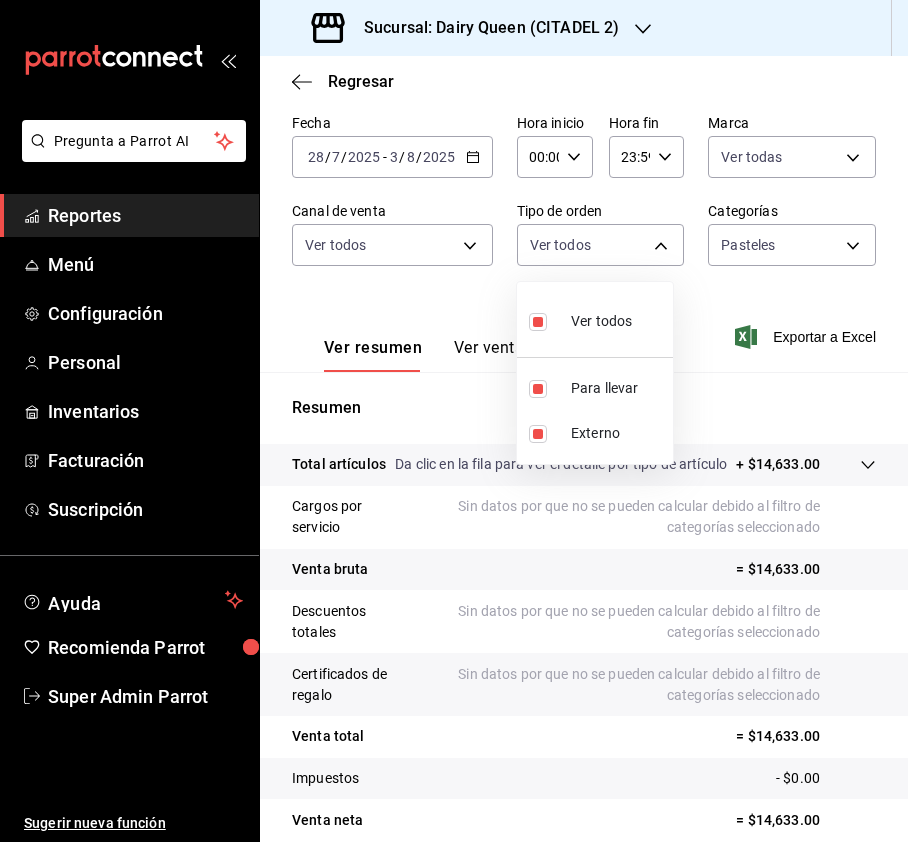 click at bounding box center (454, 421) 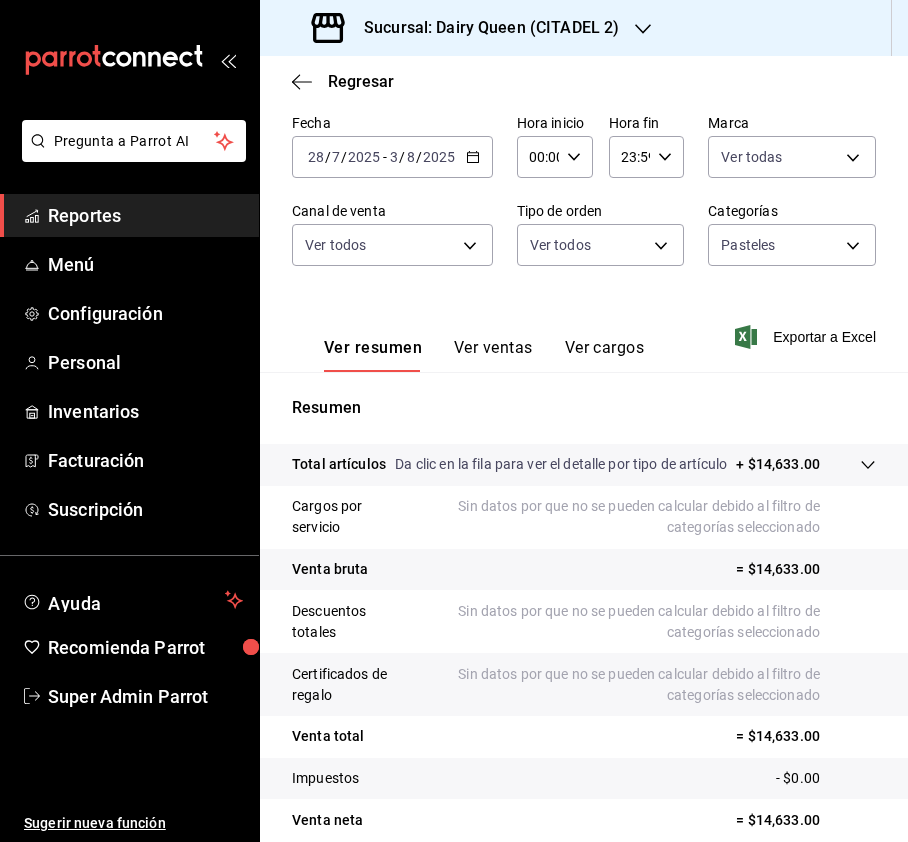 click on "Sucursal: Dairy Queen (CITADEL 2) Regresar Ventas Los artículos listados no incluyen descuentos de orden y el filtro de fechas está limitado a un máximo de 31 días. Fecha [DATE] [DATE] - [DATE] [DATE] Hora inicio 00:00 Hora inicio Hora fin 23:59 Hora fin Marca Ver todas [UUID] Canal de venta Ver todos PARROT,UBER_EATS,RAPPI,DIDI_FOOD,ONLINE Tipo de orden Ver todos [UUID],EXTERNAL Categorías Pasteles [UUID] Ver resumen Ver ventas Ver cargos Exportar a Excel Resumen Total artículos Da clic en la fila para ver el detalle por tipo de artículo + $14,633.00 Cargos por servicio  Sin datos por que no se pueden calcular debido al filtro de categorías seleccionado Venta bruta = $14,633.00 Descuentos totales Venta total" at bounding box center [454, 421] 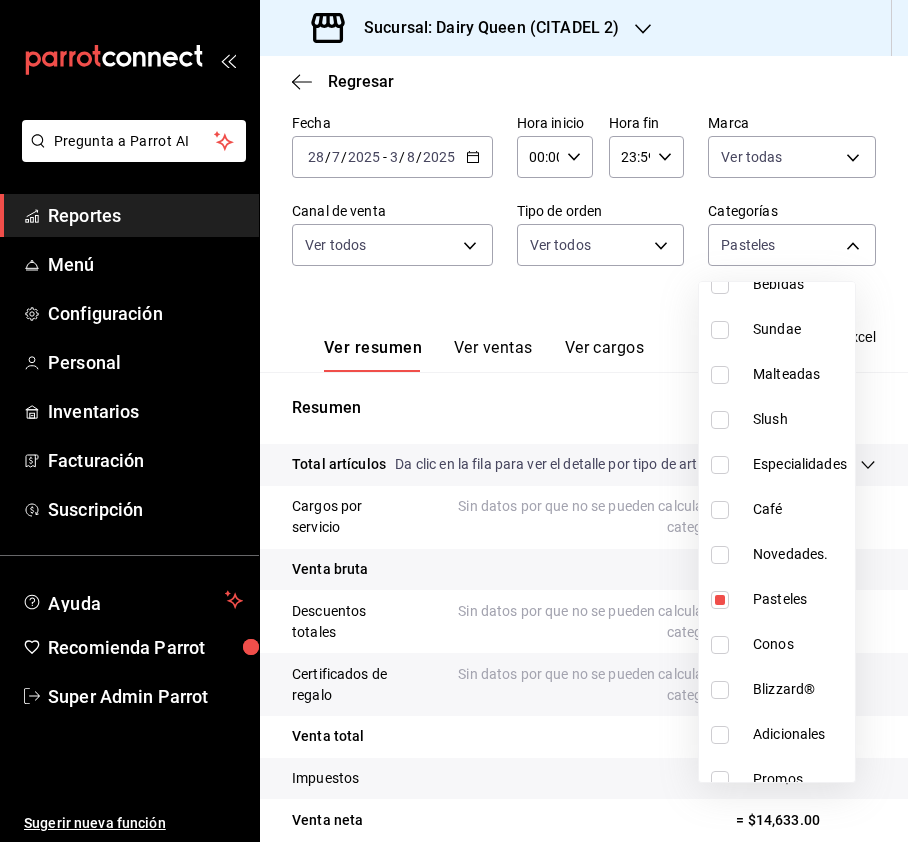 scroll, scrollTop: 245, scrollLeft: 0, axis: vertical 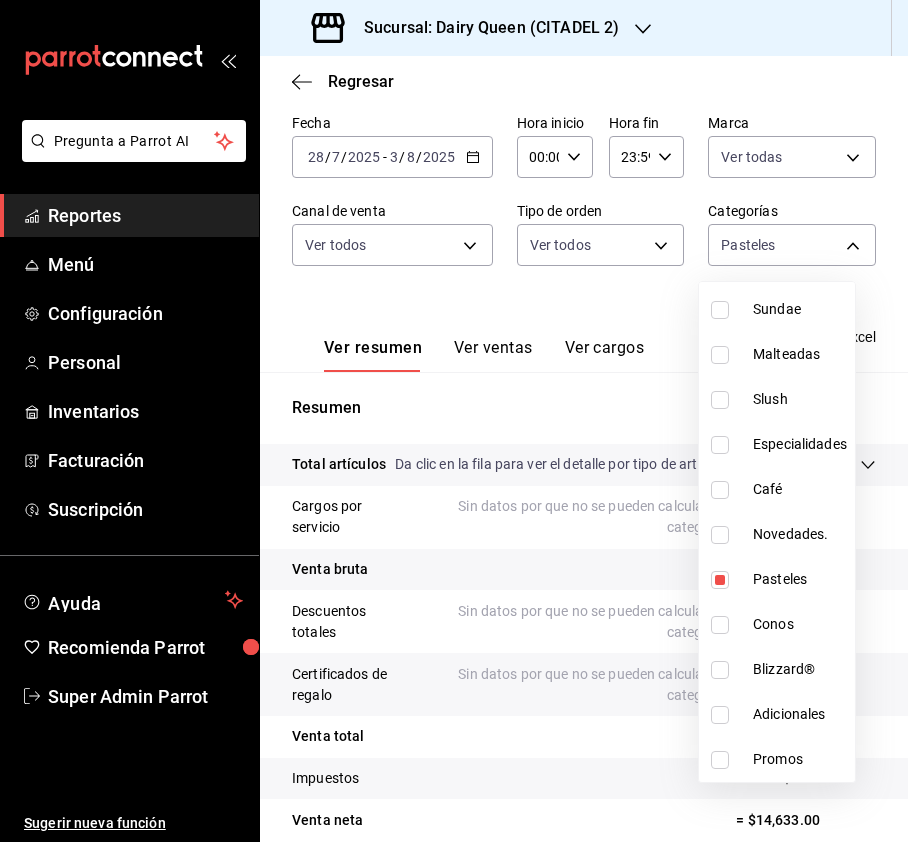 click at bounding box center (454, 421) 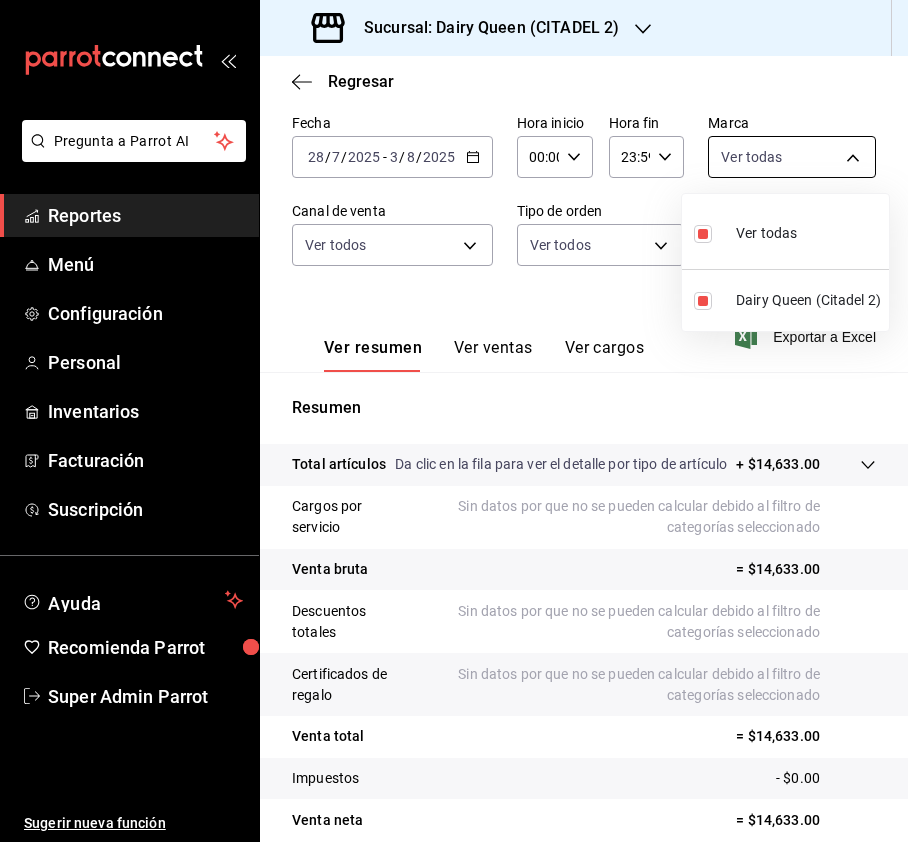 click on "Sucursal: Dairy Queen (CITADEL 2) Regresar Ventas Los artículos listados no incluyen descuentos de orden y el filtro de fechas está limitado a un máximo de 31 días. Fecha [DATE] [DATE] - [DATE] [DATE] Hora inicio 00:00 Hora inicio Hora fin 23:59 Hora fin Marca Ver todas [UUID] Canal de venta Ver todos PARROT,UBER_EATS,RAPPI,DIDI_FOOD,ONLINE Tipo de orden Ver todos [UUID],EXTERNAL Categorías Pasteles [UUID] Ver resumen Ver ventas Ver cargos Exportar a Excel Resumen Total artículos Da clic en la fila para ver el detalle por tipo de artículo + $14,633.00 Cargos por servicio  Sin datos por que no se pueden calcular debido al filtro de categorías seleccionado Venta bruta = $14,633.00 Descuentos totales Venta total" at bounding box center [454, 421] 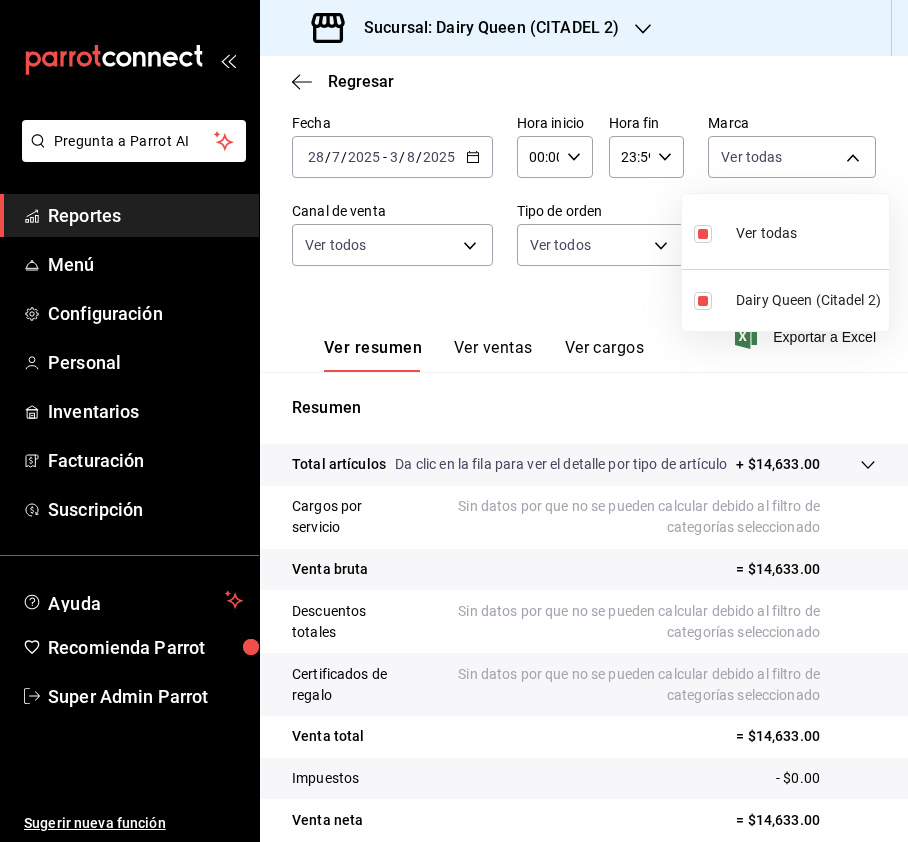 drag, startPoint x: 476, startPoint y: 258, endPoint x: 437, endPoint y: 240, distance: 42.953465 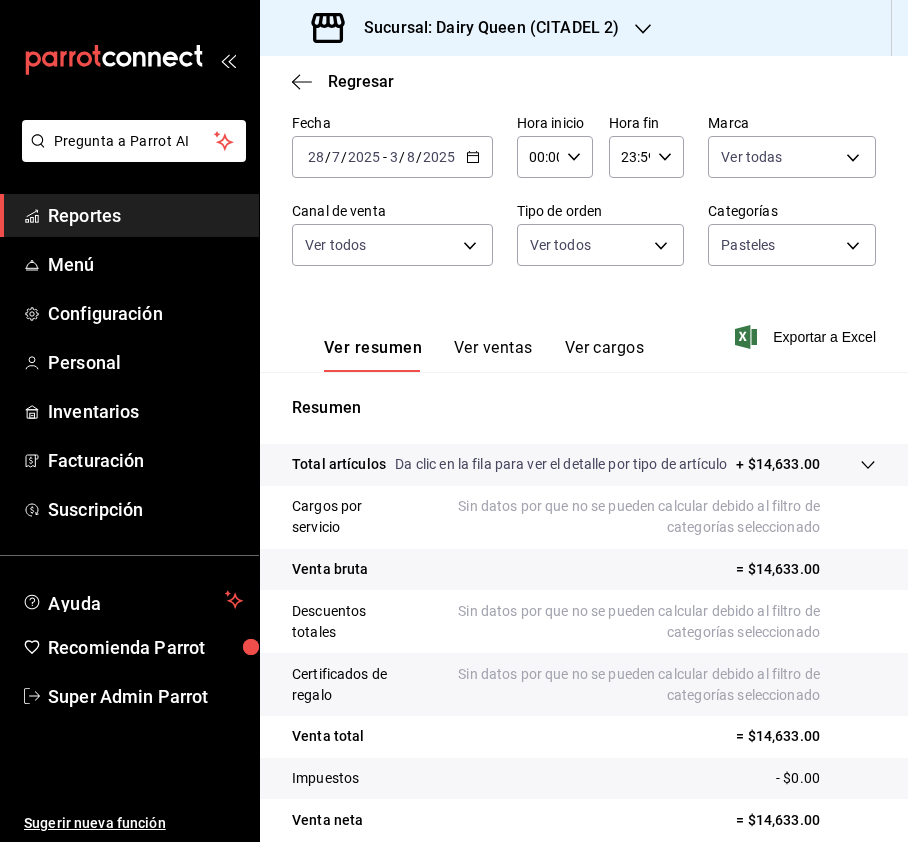click on "Sucursal: Dairy Queen (CITADEL 2) Regresar Ventas Los artículos listados no incluyen descuentos de orden y el filtro de fechas está limitado a un máximo de 31 días. Fecha [DATE] [DATE] - [DATE] [DATE] Hora inicio 00:00 Hora inicio Hora fin 23:59 Hora fin Marca Ver todas [UUID] Canal de venta Ver todos PARROT,UBER_EATS,RAPPI,DIDI_FOOD,ONLINE Tipo de orden Ver todos [UUID],EXTERNAL Categorías Pasteles [UUID] Ver resumen Ver ventas Ver cargos Exportar a Excel Resumen Total artículos Da clic en la fila para ver el detalle por tipo de artículo + $14,633.00 Cargos por servicio  Sin datos por que no se pueden calcular debido al filtro de categorías seleccionado Venta bruta = $14,633.00 Descuentos totales Venta total" at bounding box center (454, 421) 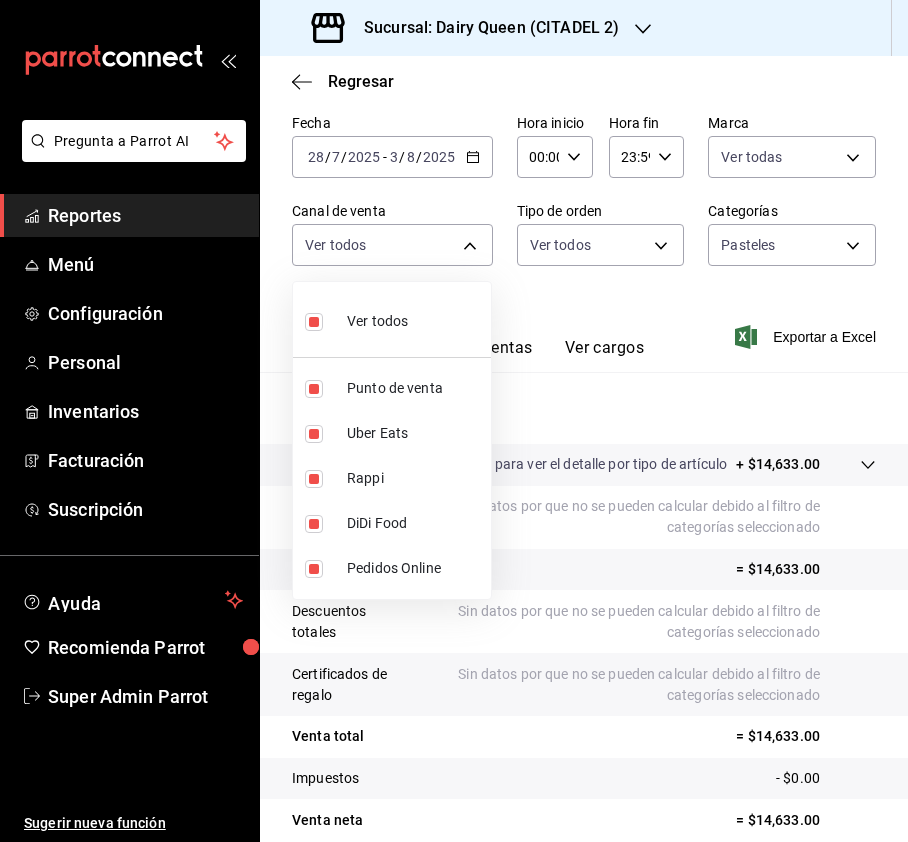 click at bounding box center (454, 421) 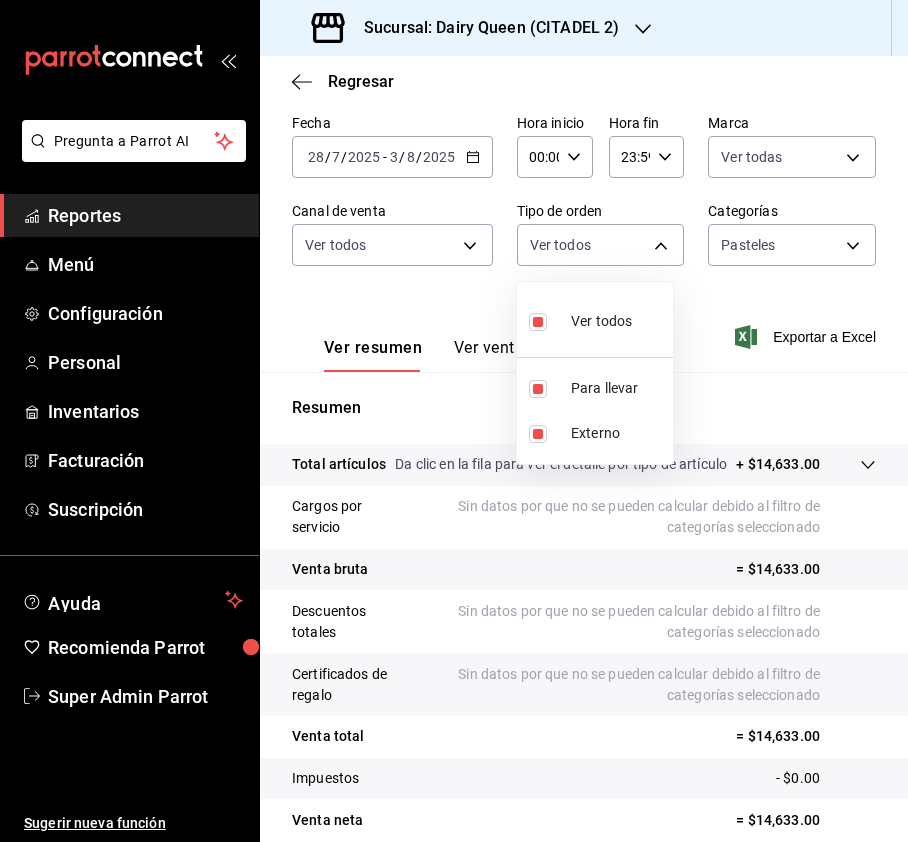 click on "Sucursal: Dairy Queen (CITADEL 2) Regresar Ventas Los artículos listados no incluyen descuentos de orden y el filtro de fechas está limitado a un máximo de 31 días. Fecha [DATE] [DATE] - [DATE] [DATE] Hora inicio 00:00 Hora inicio Hora fin 23:59 Hora fin Marca Ver todas [UUID] Canal de venta Ver todos PARROT,UBER_EATS,RAPPI,DIDI_FOOD,ONLINE Tipo de orden Ver todos [UUID],EXTERNAL Categorías Pasteles [UUID] Ver resumen Ver ventas Ver cargos Exportar a Excel Resumen Total artículos Da clic en la fila para ver el detalle por tipo de artículo + $14,633.00 Cargos por servicio  Sin datos por que no se pueden calcular debido al filtro de categorías seleccionado Venta bruta = $14,633.00 Descuentos totales Venta total" at bounding box center [454, 421] 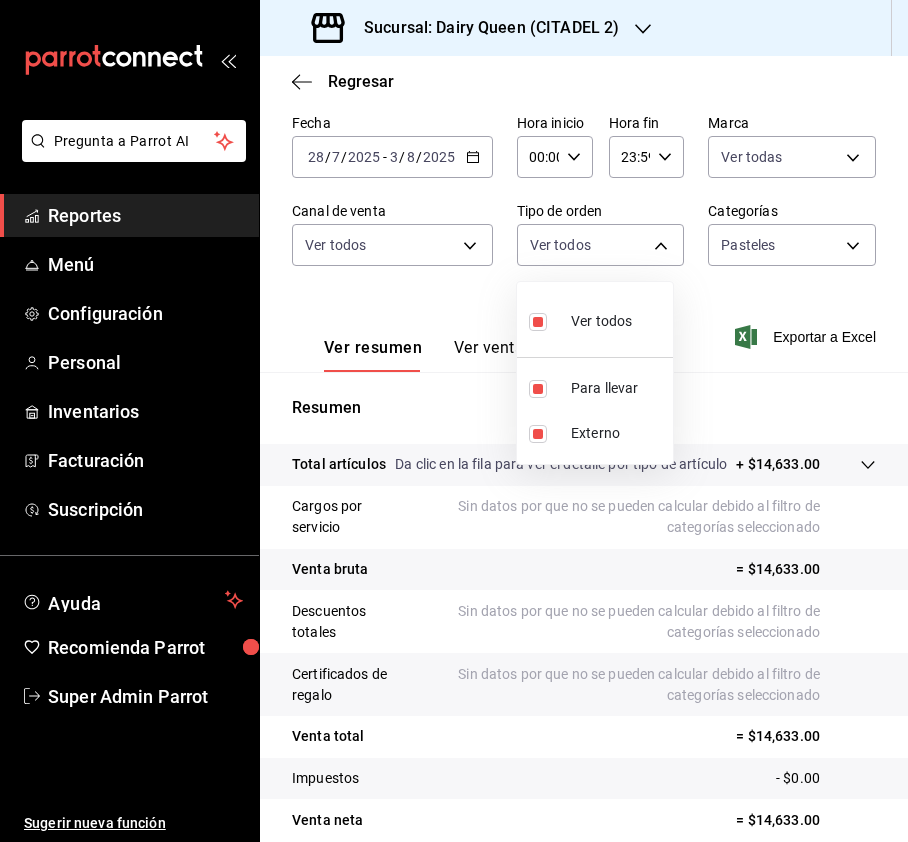 click at bounding box center (454, 421) 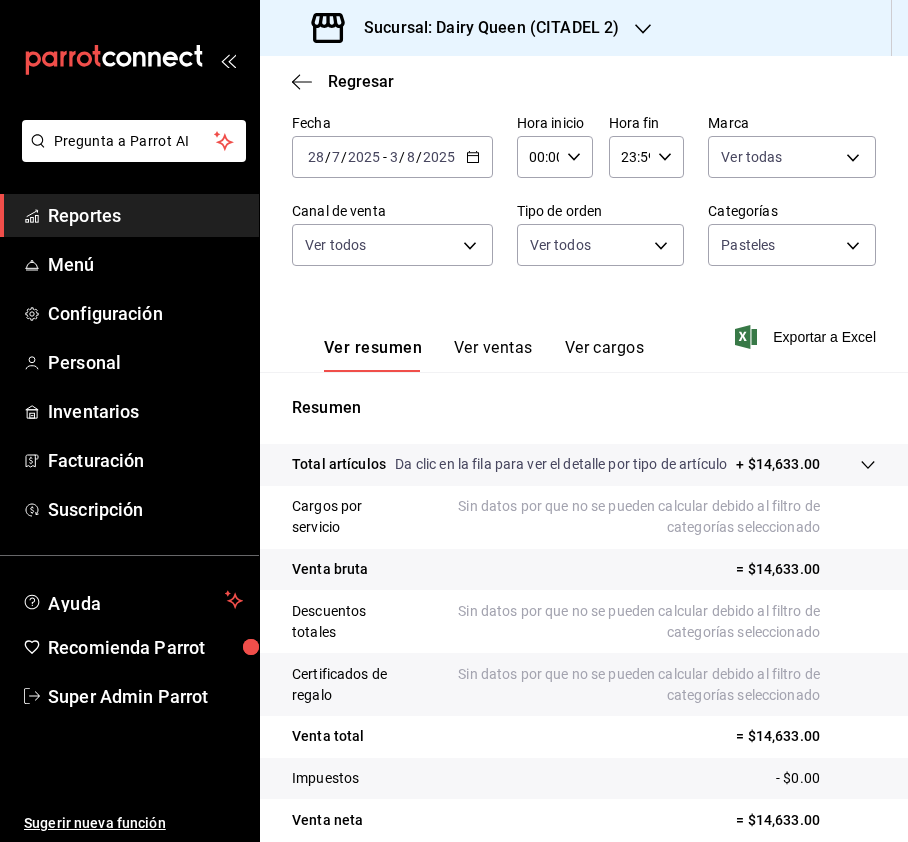 click on "Sucursal: Dairy Queen (CITADEL 2) Regresar Ventas Los artículos listados no incluyen descuentos de orden y el filtro de fechas está limitado a un máximo de 31 días. Fecha [DATE] [DATE] - [DATE] [DATE] Hora inicio 00:00 Hora inicio Hora fin 23:59 Hora fin Marca Ver todas [UUID] Canal de venta Ver todos PARROT,UBER_EATS,RAPPI,DIDI_FOOD,ONLINE Tipo de orden Ver todos [UUID],EXTERNAL Categorías Pasteles [UUID] Ver resumen Ver ventas Ver cargos Exportar a Excel Resumen Total artículos Da clic en la fila para ver el detalle por tipo de artículo + $14,633.00 Cargos por servicio  Sin datos por que no se pueden calcular debido al filtro de categorías seleccionado Venta bruta = $14,633.00 Descuentos totales Venta total" at bounding box center [454, 421] 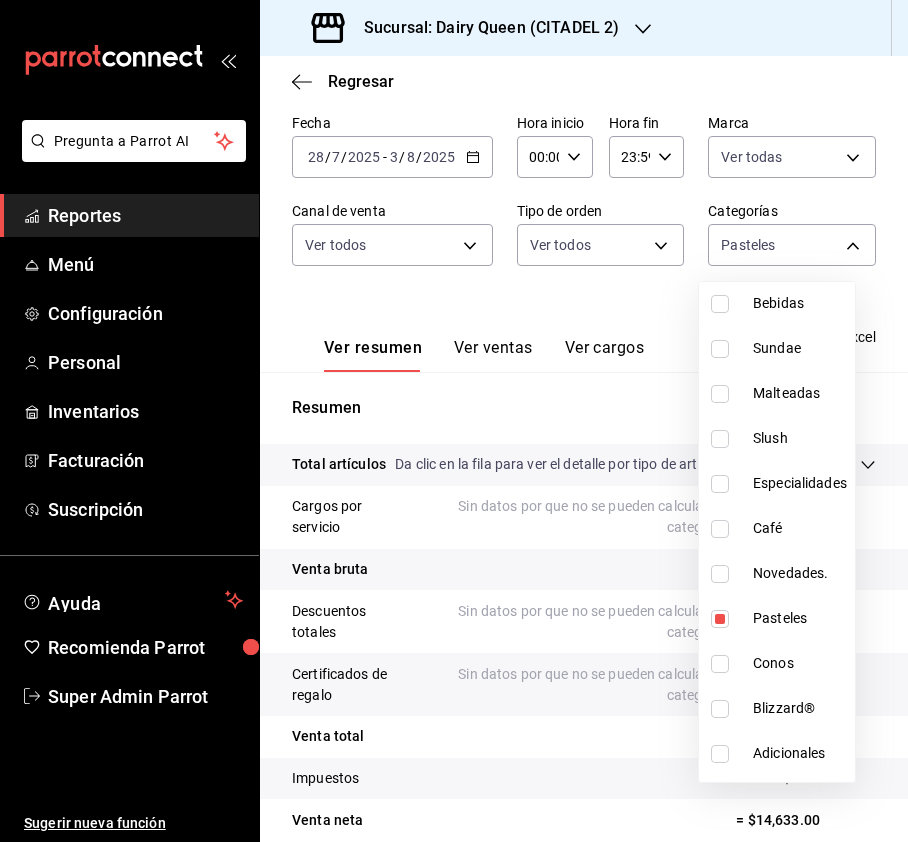 scroll, scrollTop: 245, scrollLeft: 0, axis: vertical 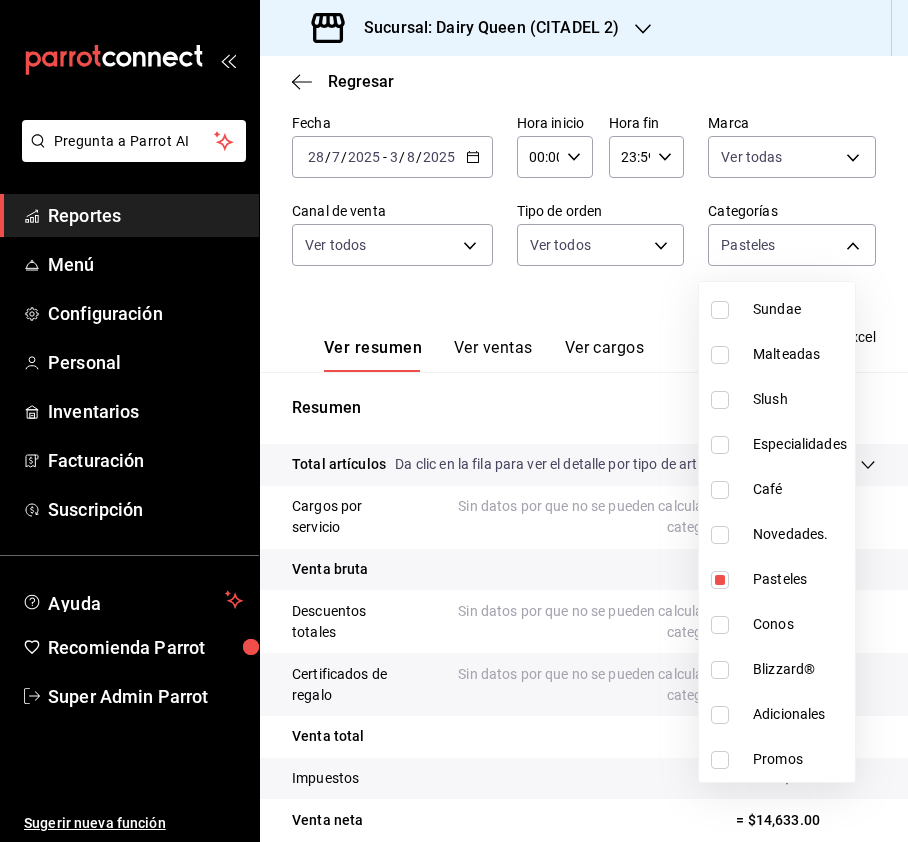 click at bounding box center (454, 421) 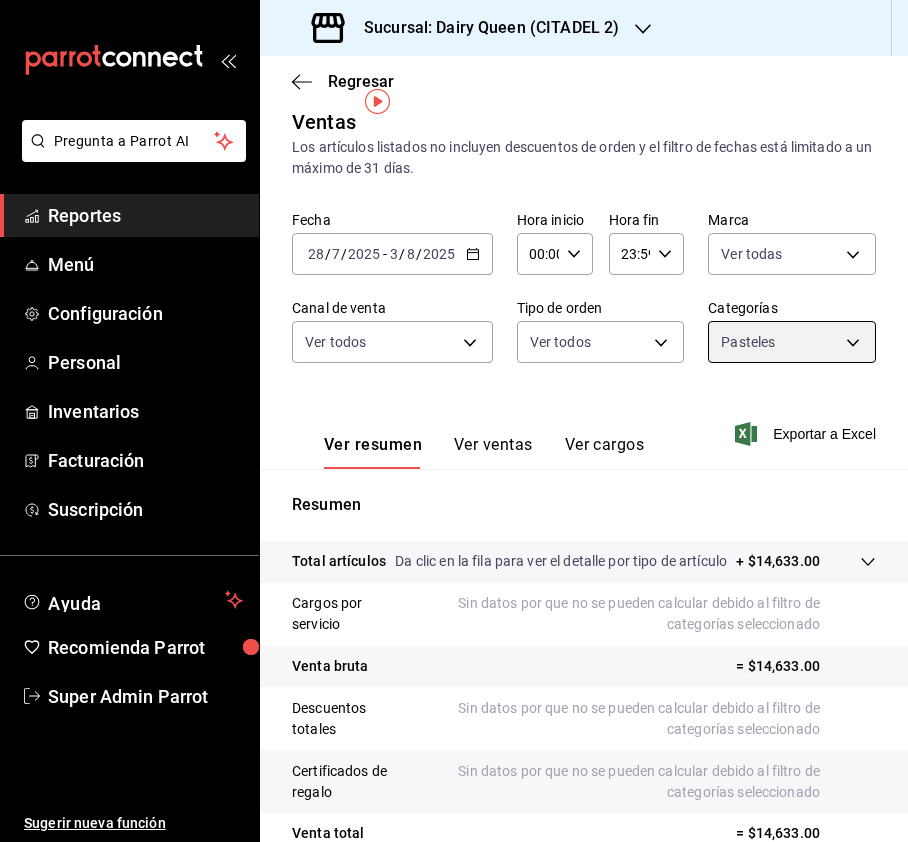 scroll, scrollTop: 0, scrollLeft: 0, axis: both 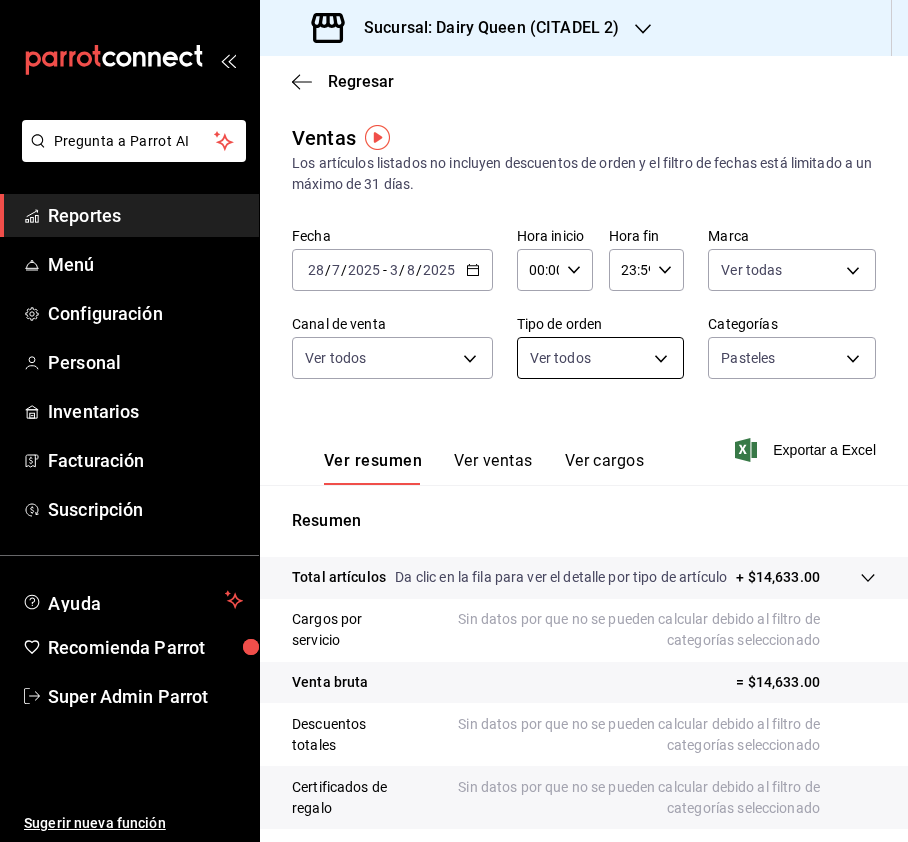 click on "Sucursal: Dairy Queen (CITADEL 2) Regresar Ventas Los artículos listados no incluyen descuentos de orden y el filtro de fechas está limitado a un máximo de 31 días. Fecha [DATE] [DATE] - [DATE] [DATE] Hora inicio 00:00 Hora inicio Hora fin 23:59 Hora fin Marca Ver todas [UUID] Canal de venta Ver todos PARROT,UBER_EATS,RAPPI,DIDI_FOOD,ONLINE Tipo de orden Ver todos [UUID],EXTERNAL Categorías Pasteles [UUID] Ver resumen Ver ventas Ver cargos Exportar a Excel Resumen Total artículos Da clic en la fila para ver el detalle por tipo de artículo + $14,633.00 Cargos por servicio  Sin datos por que no se pueden calcular debido al filtro de categorías seleccionado Venta bruta = $14,633.00 Descuentos totales Venta total" at bounding box center [454, 421] 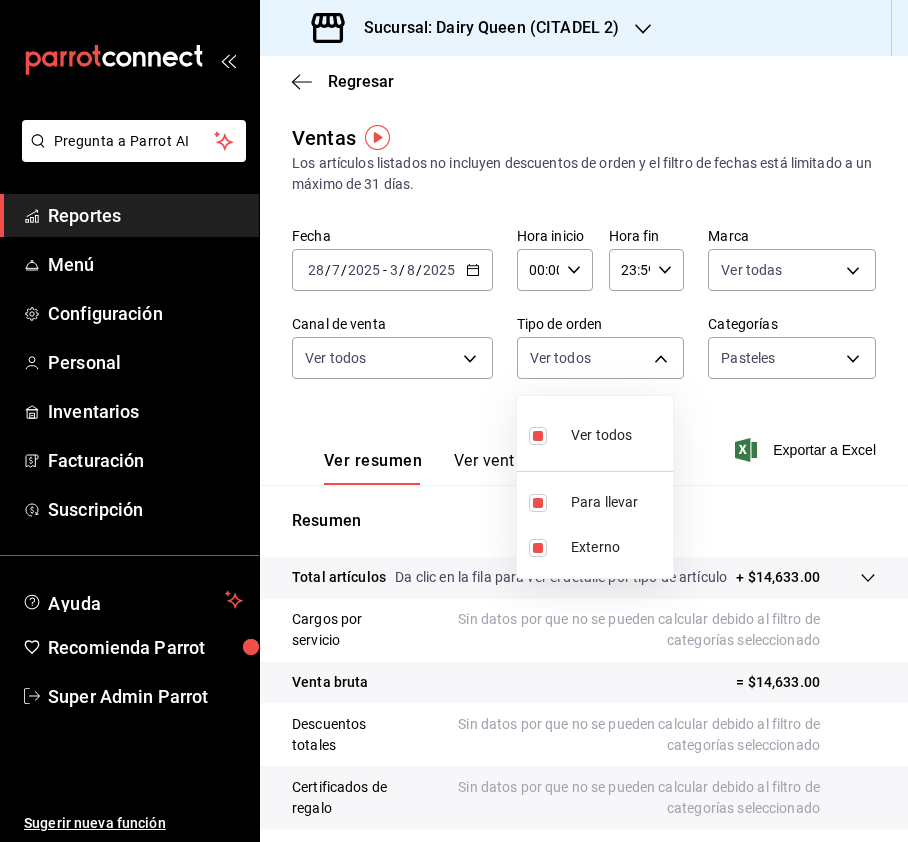 click at bounding box center [454, 421] 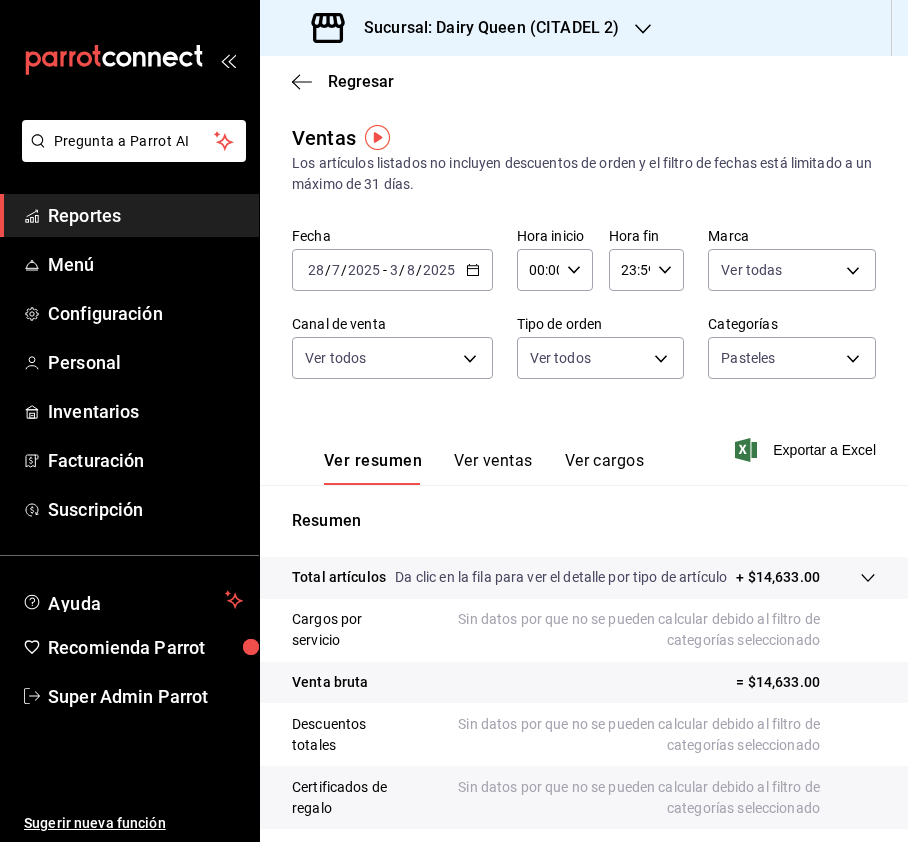click on "Sucursal: Dairy Queen (CITADEL 2) Regresar Ventas Los artículos listados no incluyen descuentos de orden y el filtro de fechas está limitado a un máximo de 31 días. Fecha [DATE] [DATE] - [DATE] [DATE] Hora inicio 00:00 Hora inicio Hora fin 23:59 Hora fin Marca Ver todas [UUID] Canal de venta Ver todos PARROT,UBER_EATS,RAPPI,DIDI_FOOD,ONLINE Tipo de orden Ver todos [UUID],EXTERNAL Categorías Pasteles [UUID] Ver resumen Ver ventas Ver cargos Exportar a Excel Resumen Total artículos Da clic en la fila para ver el detalle por tipo de artículo + $14,633.00 Cargos por servicio  Sin datos por que no se pueden calcular debido al filtro de categorías seleccionado Venta bruta = $14,633.00 Descuentos totales Venta total" at bounding box center [454, 421] 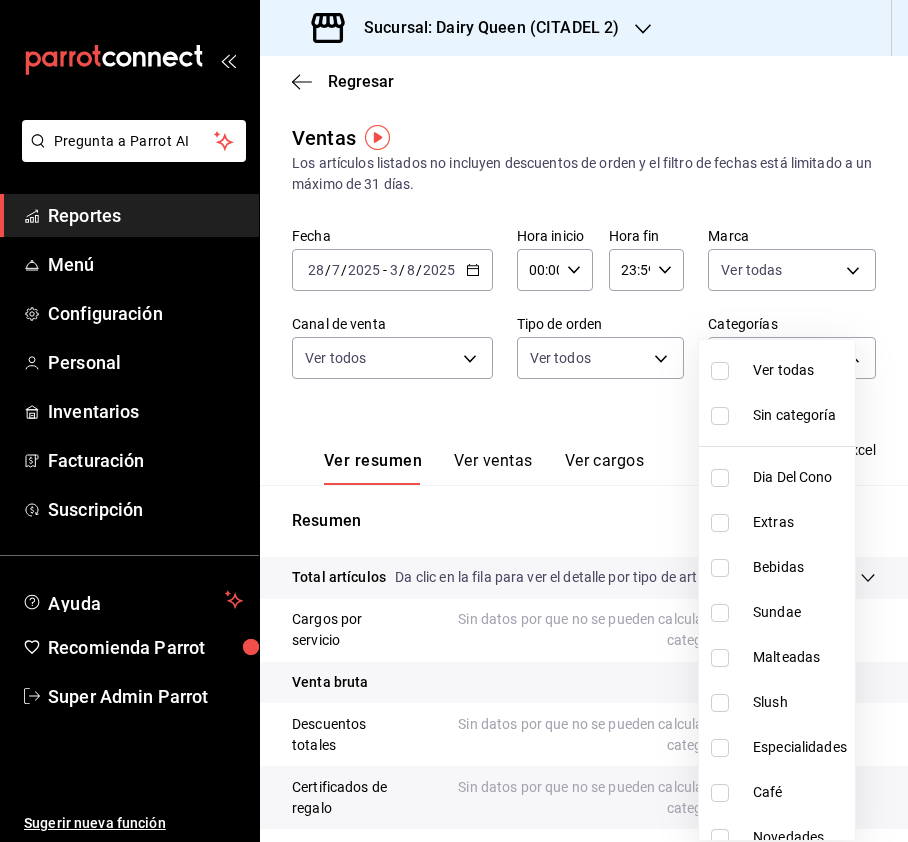 click at bounding box center [454, 421] 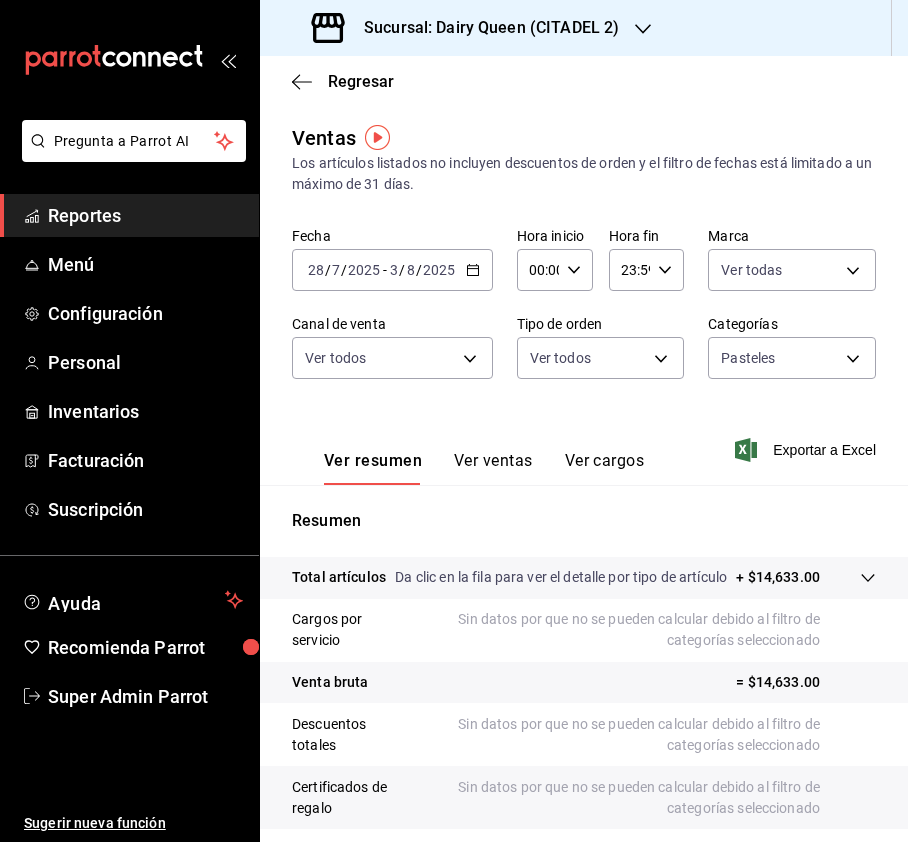 click on "Ver ventas" at bounding box center [493, 468] 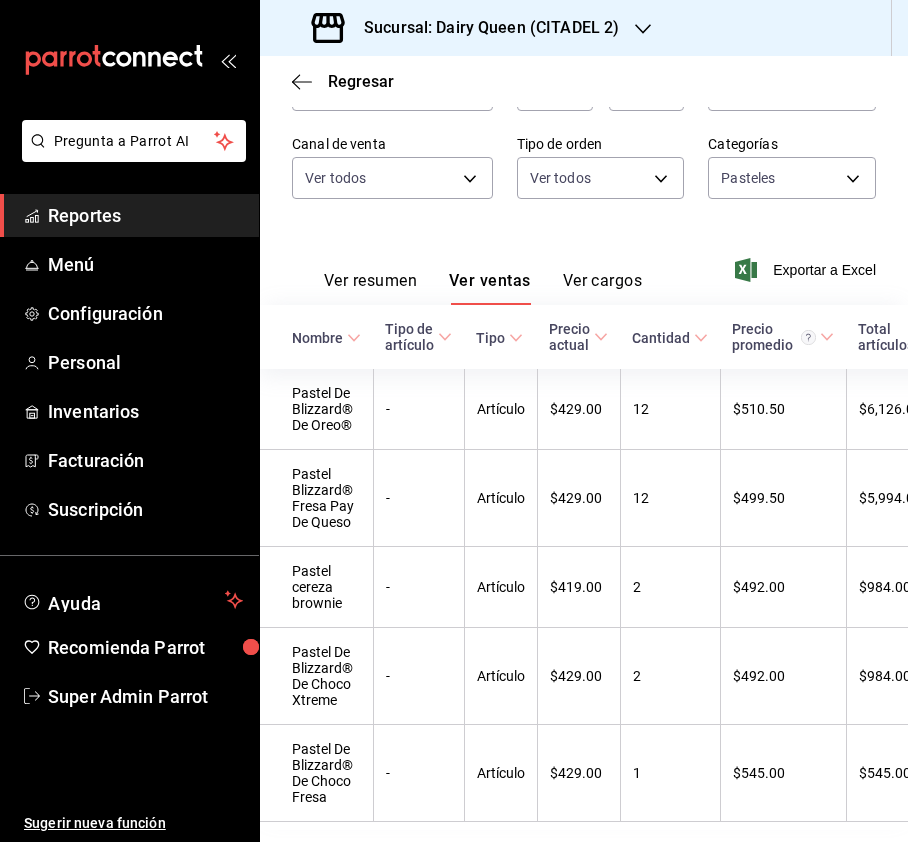 scroll, scrollTop: 280, scrollLeft: 0, axis: vertical 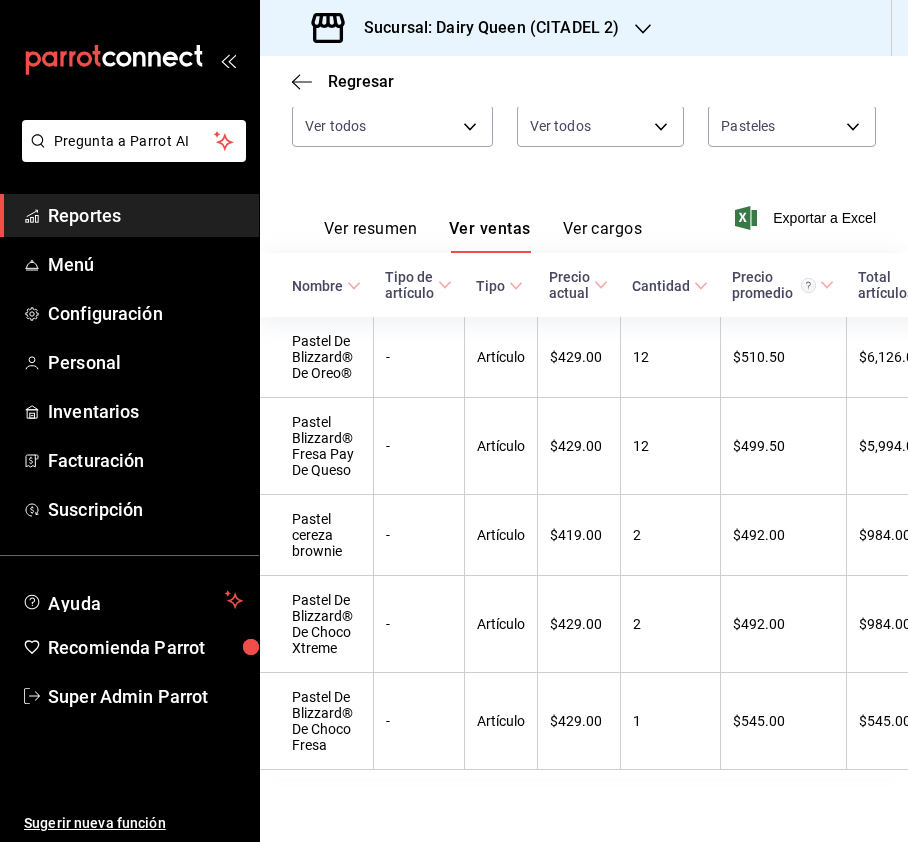 click on "Sucursal: Dairy Queen (CITADEL 2)" at bounding box center (467, 28) 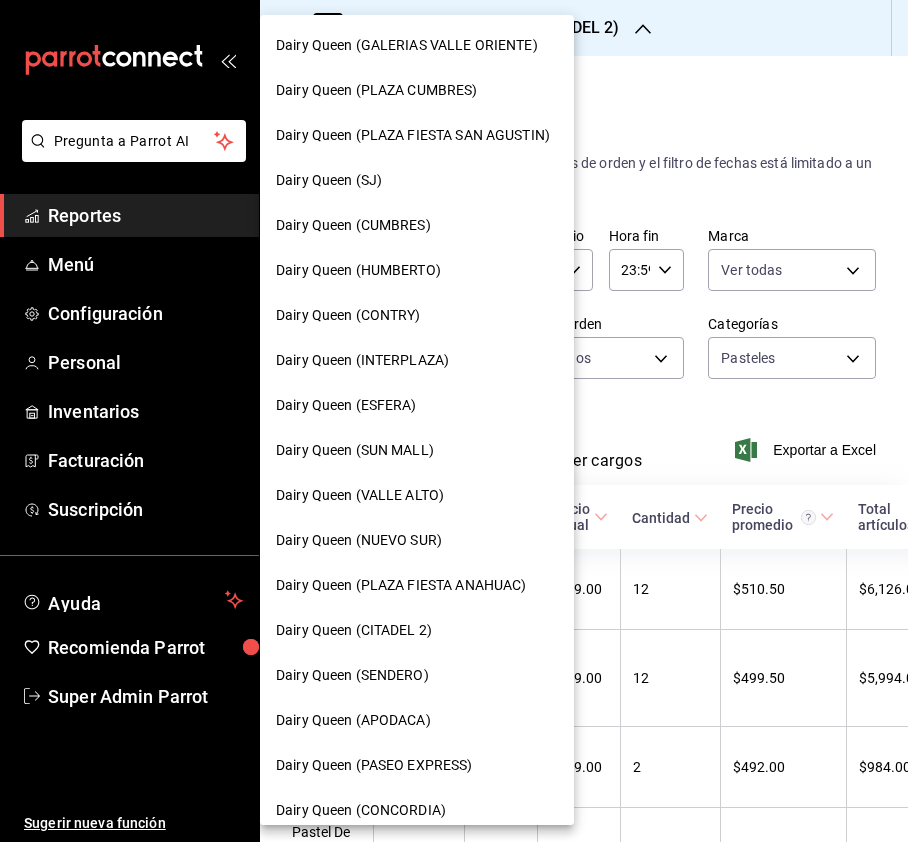 scroll, scrollTop: 0, scrollLeft: 0, axis: both 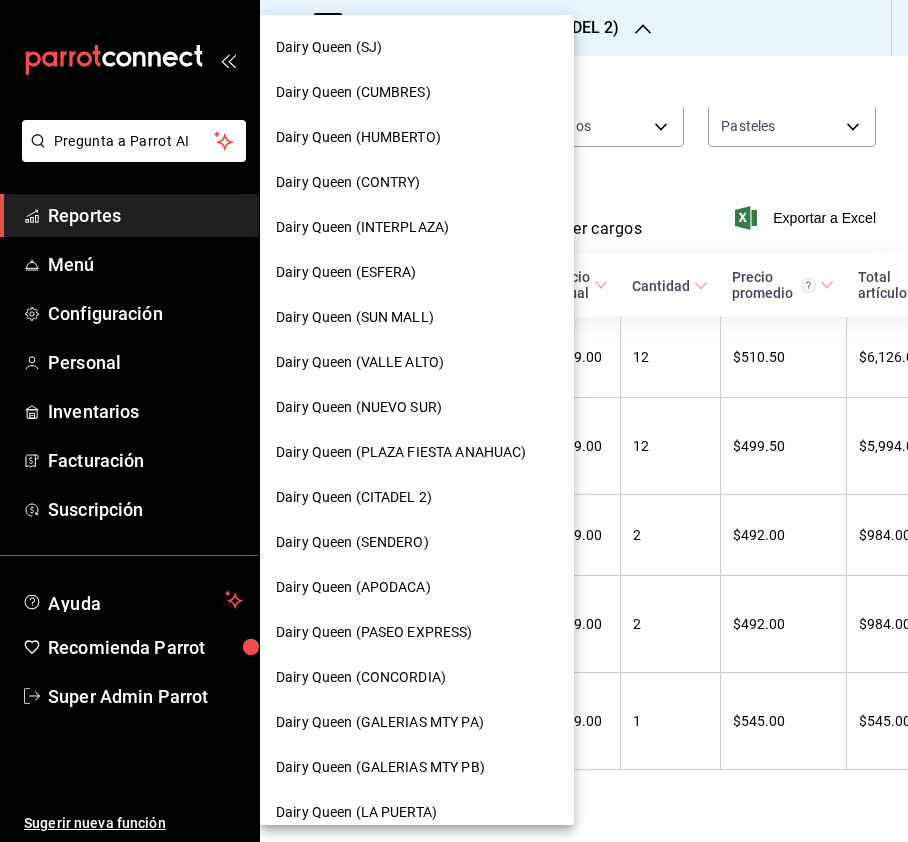 click on "Dairy Queen (PLAZA FIESTA ANAHUAC)" at bounding box center (401, 452) 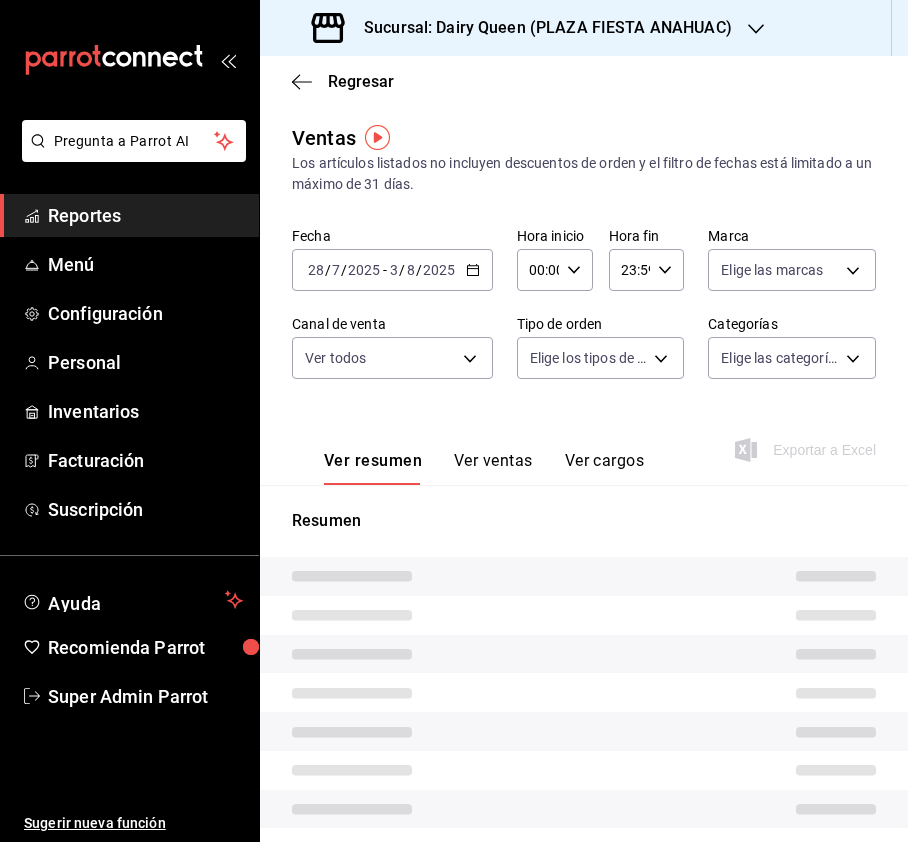 type on "PARROT,UBER_EATS,RAPPI,DIDI_FOOD,ONLINE" 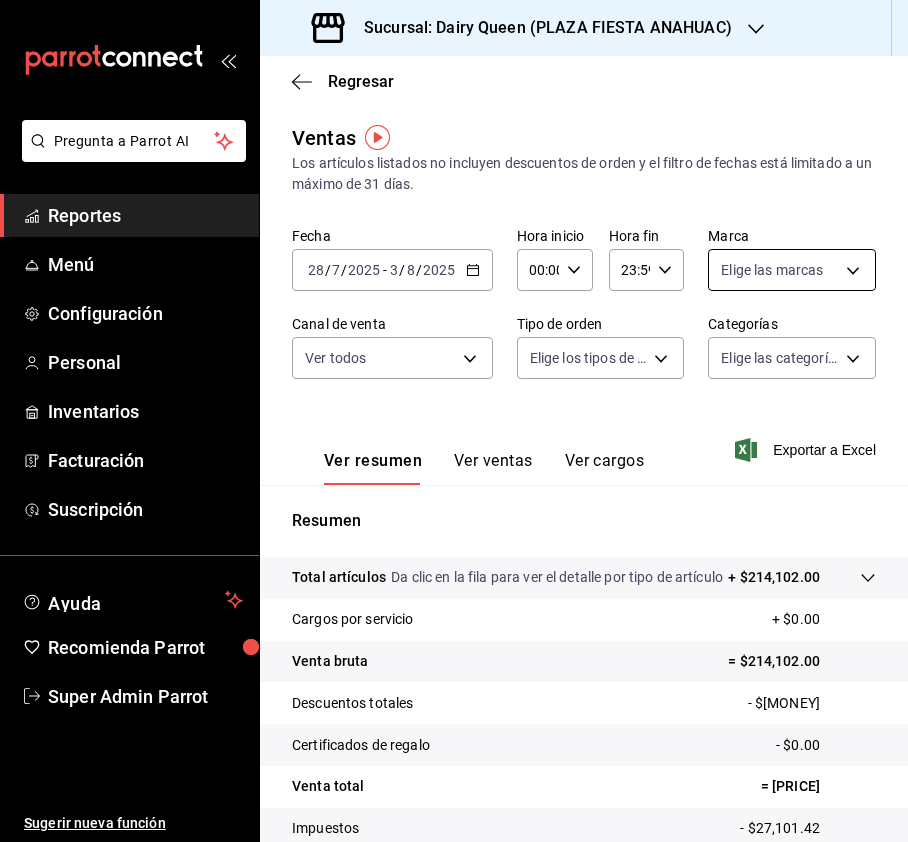 click on "Sucursal: Dairy Queen ([CITY])" at bounding box center [454, 421] 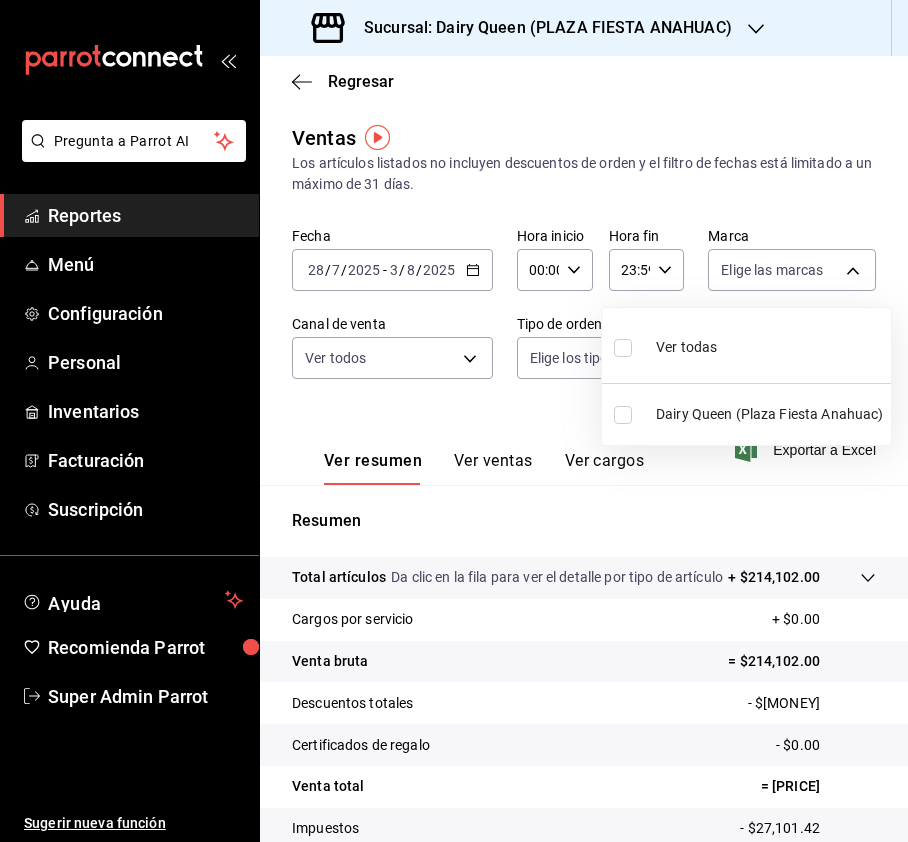 click at bounding box center (623, 348) 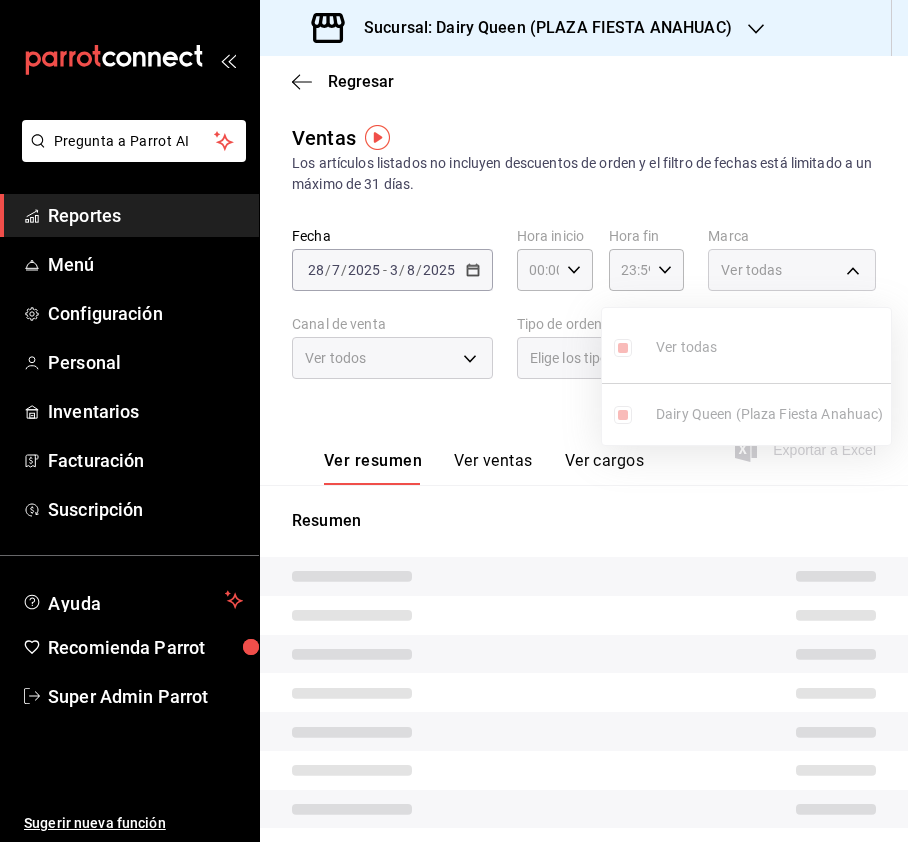 click at bounding box center [454, 421] 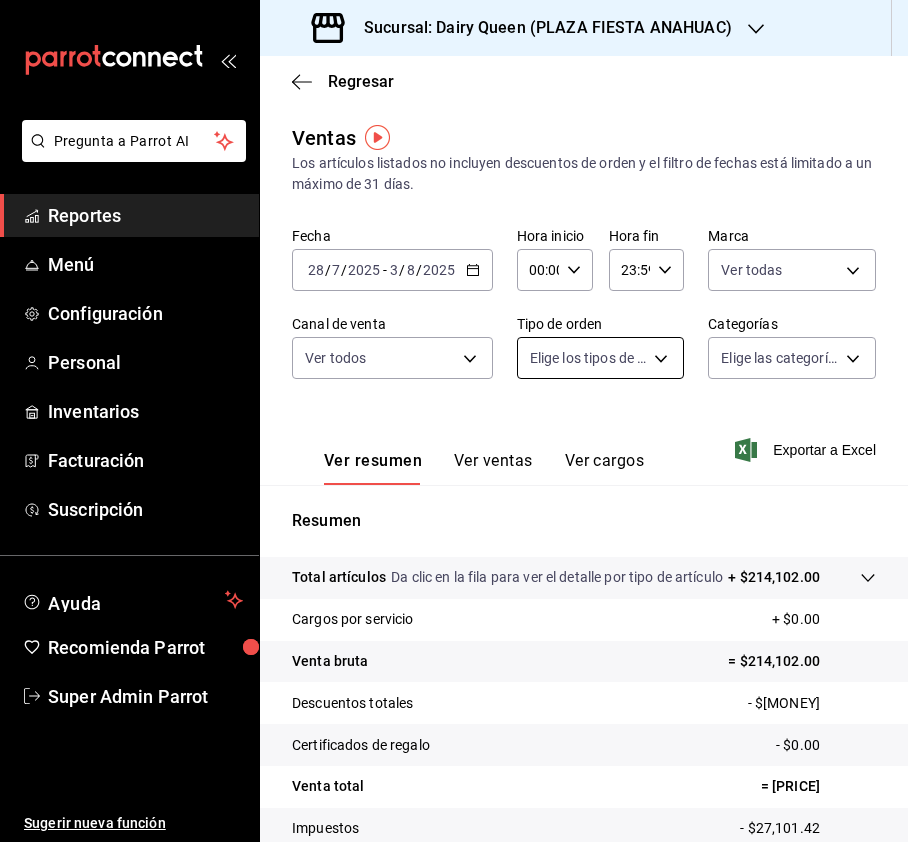 click on "Sucursal: Dairy Queen ([LOCATION]) Regresar Ventas Los artículos listados no incluyen descuentos de orden y el filtro de fechas está limitado a un máximo de 31 días. Fecha [DATE] [DATE] - [DATE] [DATE] Hora inicio 00:00 Hora inicio Hora fin 23:59 Hora fin Marca Ver todas [UUID] Canal de venta Ver todos PARROT,UBER_EATS,RAPPI,DIDI_FOOD,ONLINE Tipo de orden Elige los tipos de orden Categorías Elige las categorías Ver resumen Ver ventas Ver cargos Exportar a Excel Resumen Total artículos Da clic en la fila para ver el detalle por tipo de artículo + $[MONEY] Cargos por servicio + $[MONEY] Venta bruta = $[MONEY] Descuentos totales - $[MONEY] Certificados de regalo - $[MONEY] Venta total = $[MONEY] Impuestos - $[MONEY] Venta neta = $[MONEY] Ir a video" at bounding box center (454, 421) 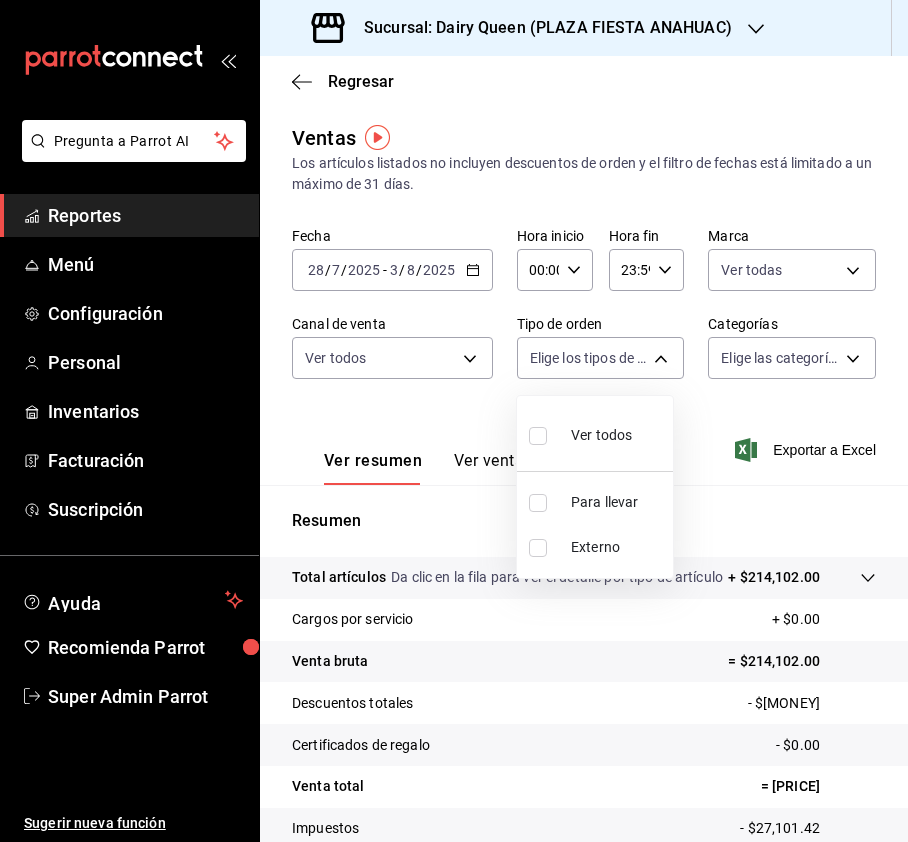 click on "Ver todos" at bounding box center (580, 433) 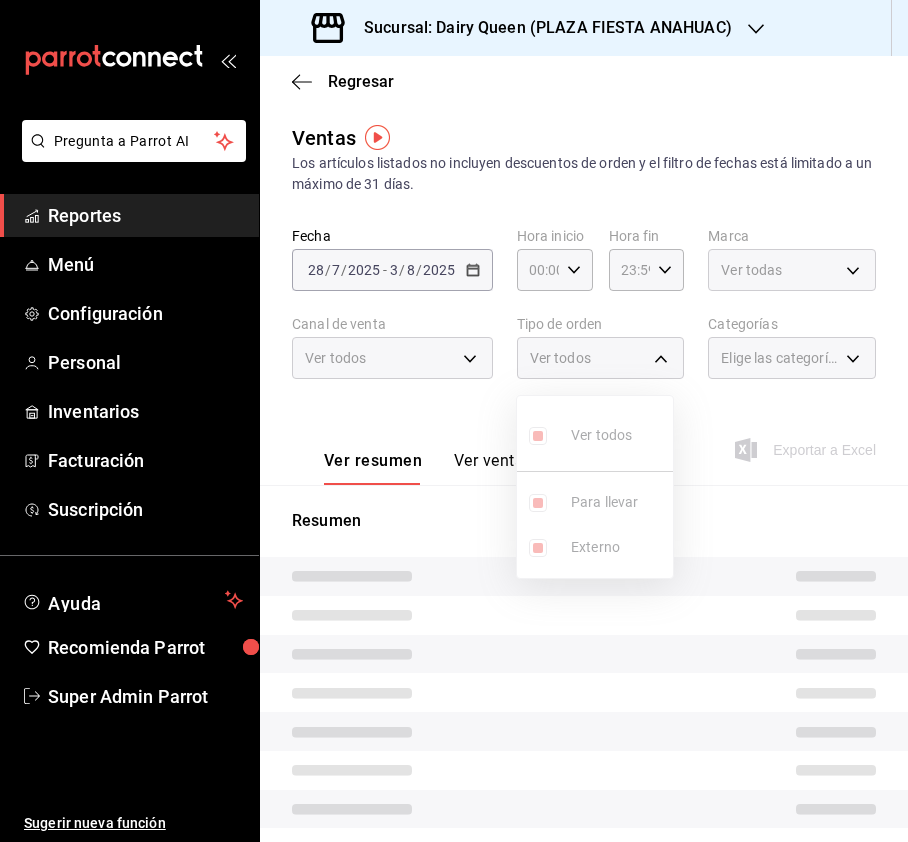 click at bounding box center (454, 421) 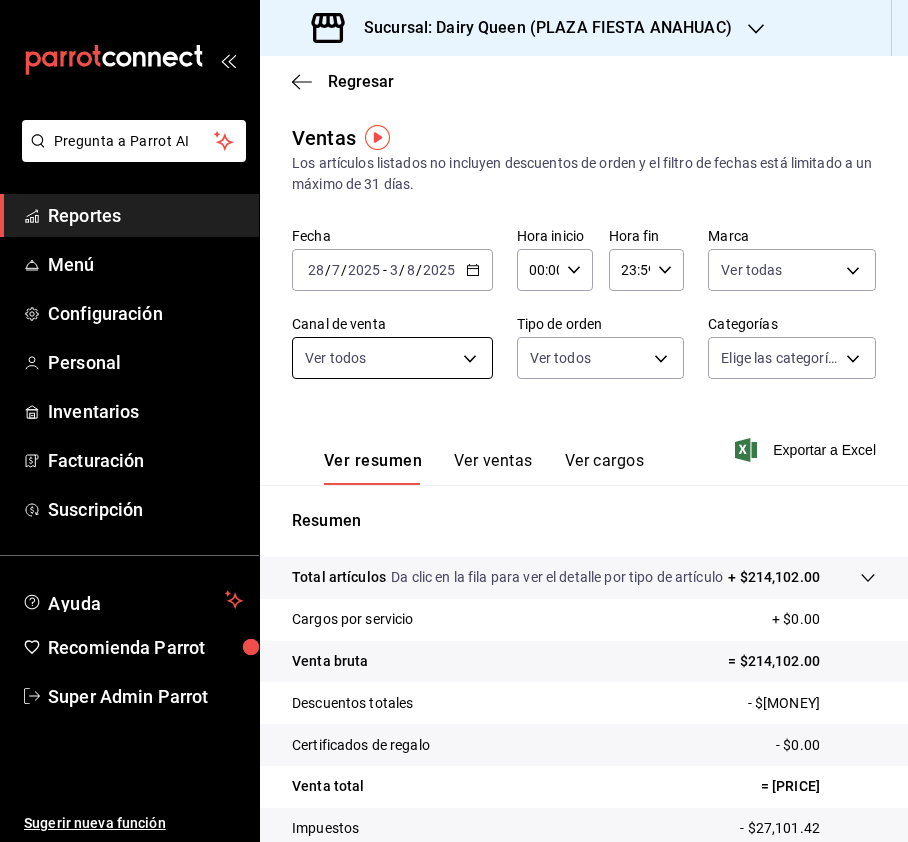 click on "Pregunta a Parrot AI Reportes   Menú   Configuración   Personal   Inventarios   Facturación   Suscripción   Ayuda Recomienda Parrot   Super Admin Parrot   Sugerir nueva función   Sucursal: Dairy Queen (PLAZA FIESTA ANAHUAC) Regresar Ventas Los artículos listados no incluyen descuentos de orden y el filtro de fechas está limitado a un máximo de 31 días. Fecha 2025-07-28 28 / 7 / 2025 - 2025-08-03 3 / 8 / 2025 Hora inicio 00:00 Hora inicio Hora fin 23:59 Hora fin Marca Ver todas 2ba56991-2537-4ce4-9a53-b05853e5a6f5 Canal de venta Ver todos PARROT,UBER_EATS,RAPPI,DIDI_FOOD,ONLINE Tipo de orden Ver todos f2460895-5a9e-40cd-9cc7-ecdb6b7f5913,EXTERNAL Categorías Elige las categorías Ver resumen Ver ventas Ver cargos Exportar a Excel Resumen Total artículos Da clic en la fila para ver el detalle por tipo de artículo + $214,102.00 Cargos por servicio + $0.00 Venta bruta = $214,102.00 Descuentos totales - $2,399.50 Certificados de regalo - $0.00 Venta total = $211,702.50 Impuestos - $27,101.42 Venta neta" at bounding box center (454, 421) 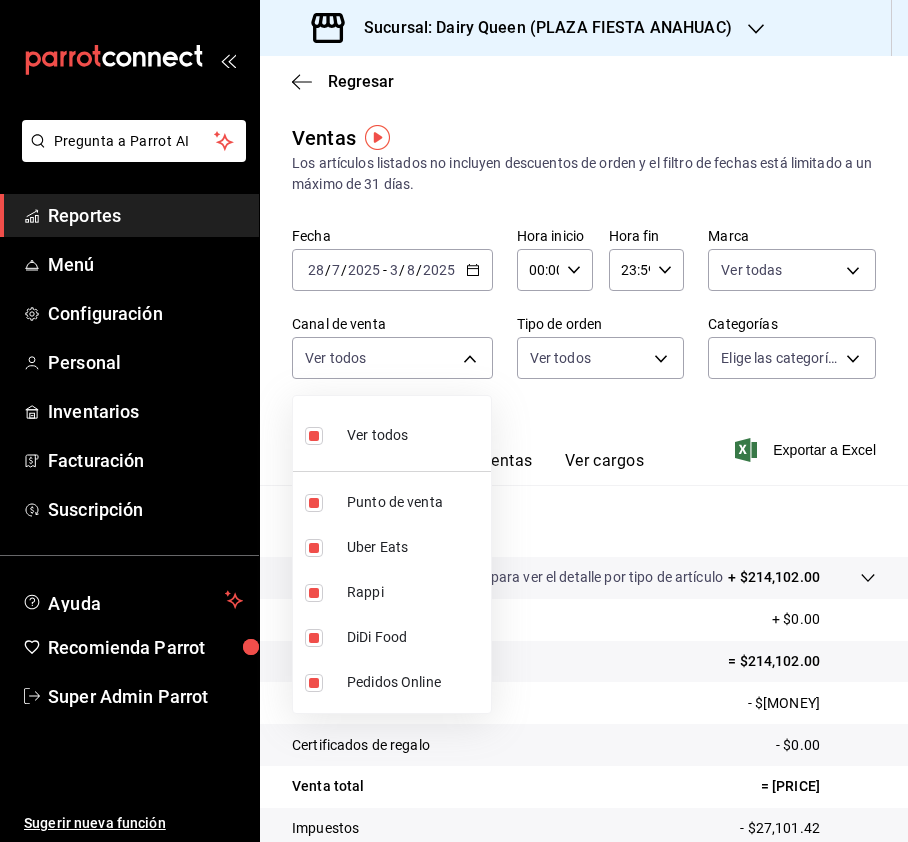 click at bounding box center [454, 421] 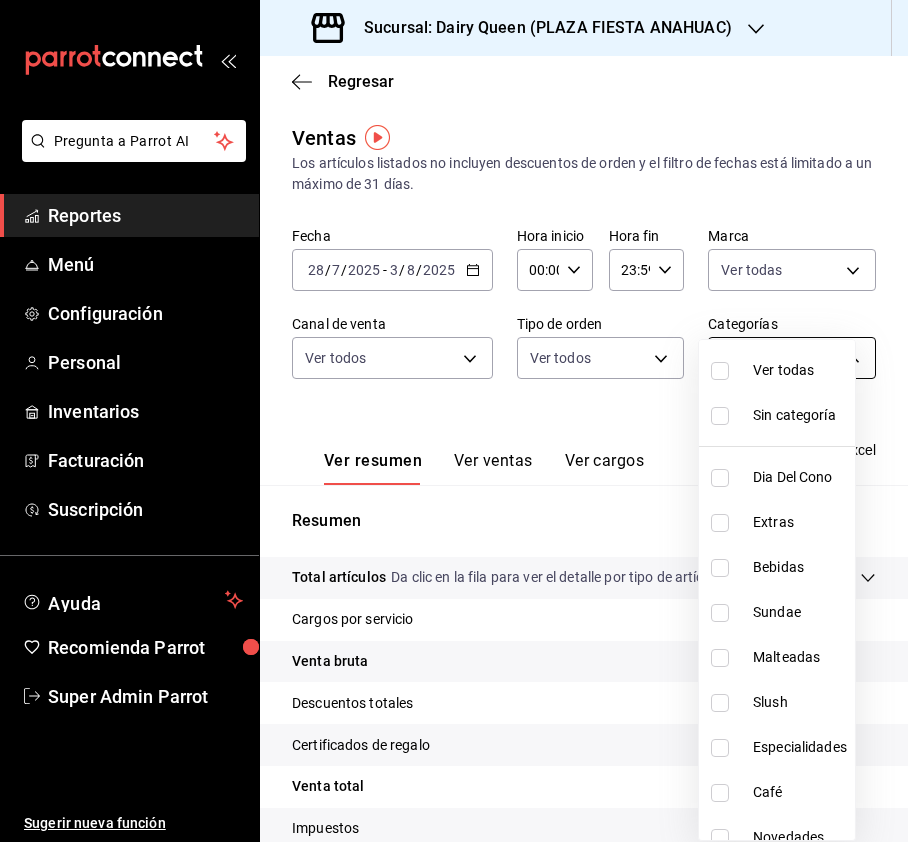 click on "Pregunta a Parrot AI Reportes   Menú   Configuración   Personal   Inventarios   Facturación   Suscripción   Ayuda Recomienda Parrot   Super Admin Parrot   Sugerir nueva función   Sucursal: Dairy Queen (PLAZA FIESTA ANAHUAC) Regresar Ventas Los artículos listados no incluyen descuentos de orden y el filtro de fechas está limitado a un máximo de 31 días. Fecha 2025-07-28 28 / 7 / 2025 - 2025-08-03 3 / 8 / 2025 Hora inicio 00:00 Hora inicio Hora fin 23:59 Hora fin Marca Ver todas 2ba56991-2537-4ce4-9a53-b05853e5a6f5 Canal de venta Ver todos PARROT,UBER_EATS,RAPPI,DIDI_FOOD,ONLINE Tipo de orden Ver todos f2460895-5a9e-40cd-9cc7-ecdb6b7f5913,EXTERNAL Categorías Elige las categorías Ver resumen Ver ventas Ver cargos Exportar a Excel Resumen Total artículos Da clic en la fila para ver el detalle por tipo de artículo + $214,102.00 Cargos por servicio + $0.00 Venta bruta = $214,102.00 Descuentos totales - $2,399.50 Certificados de regalo - $0.00 Venta total = $211,702.50 Impuestos - $27,101.42 Venta neta" at bounding box center (454, 421) 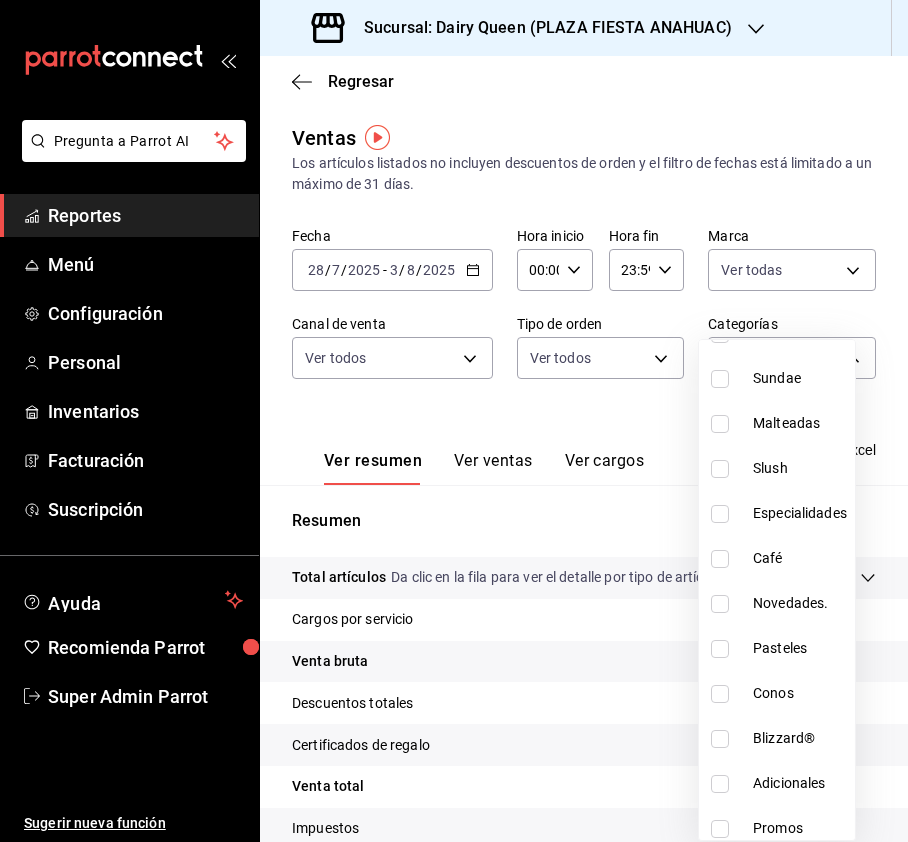 scroll, scrollTop: 245, scrollLeft: 0, axis: vertical 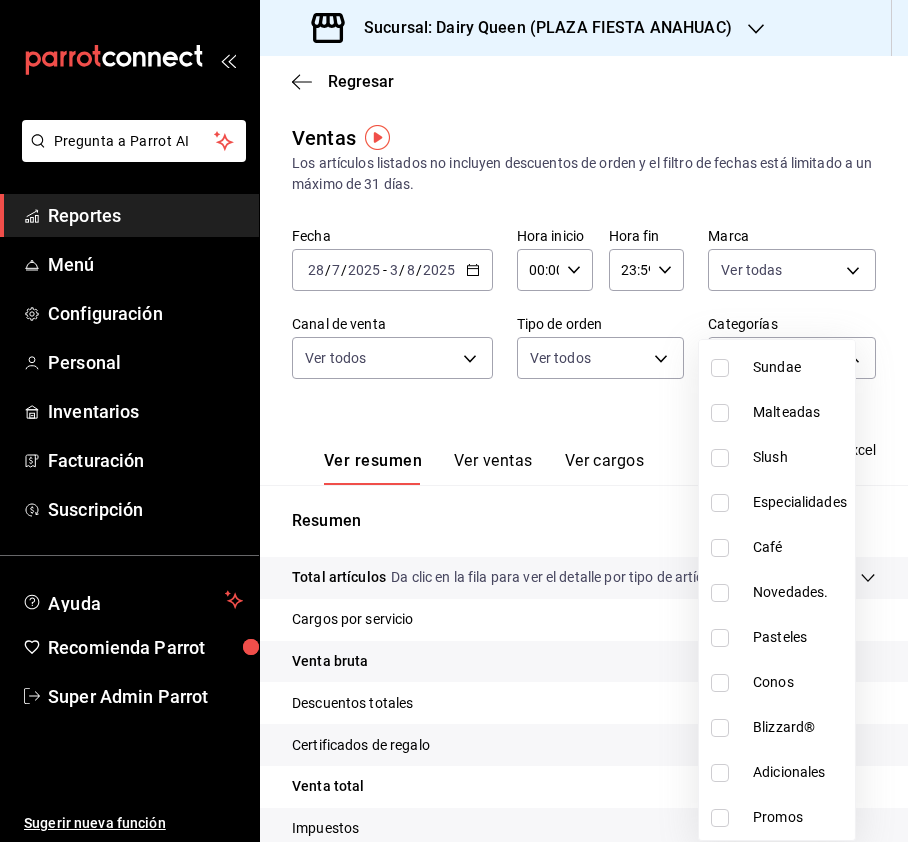 click on "Pasteles" at bounding box center [777, 637] 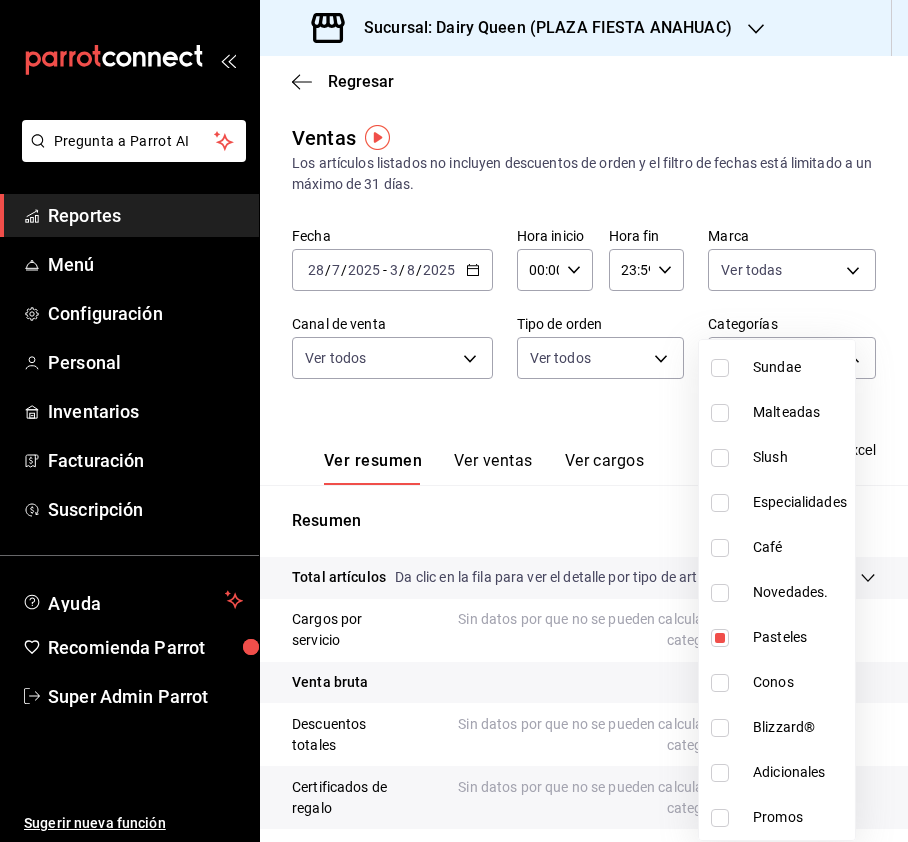 click at bounding box center [454, 421] 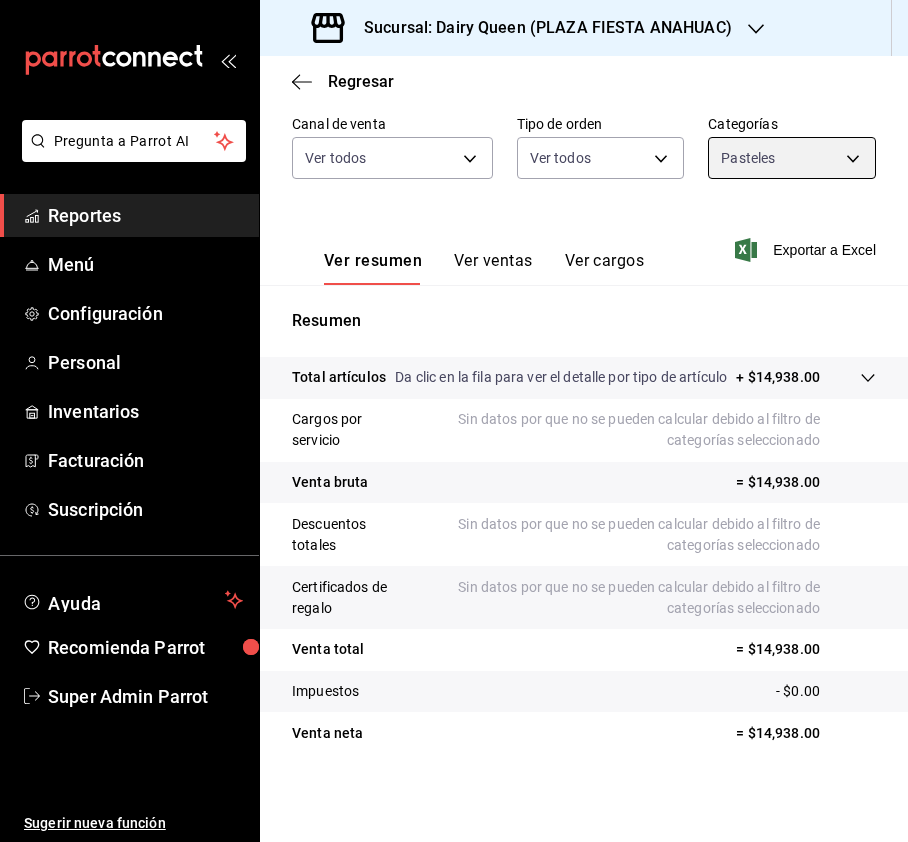 scroll, scrollTop: 220, scrollLeft: 0, axis: vertical 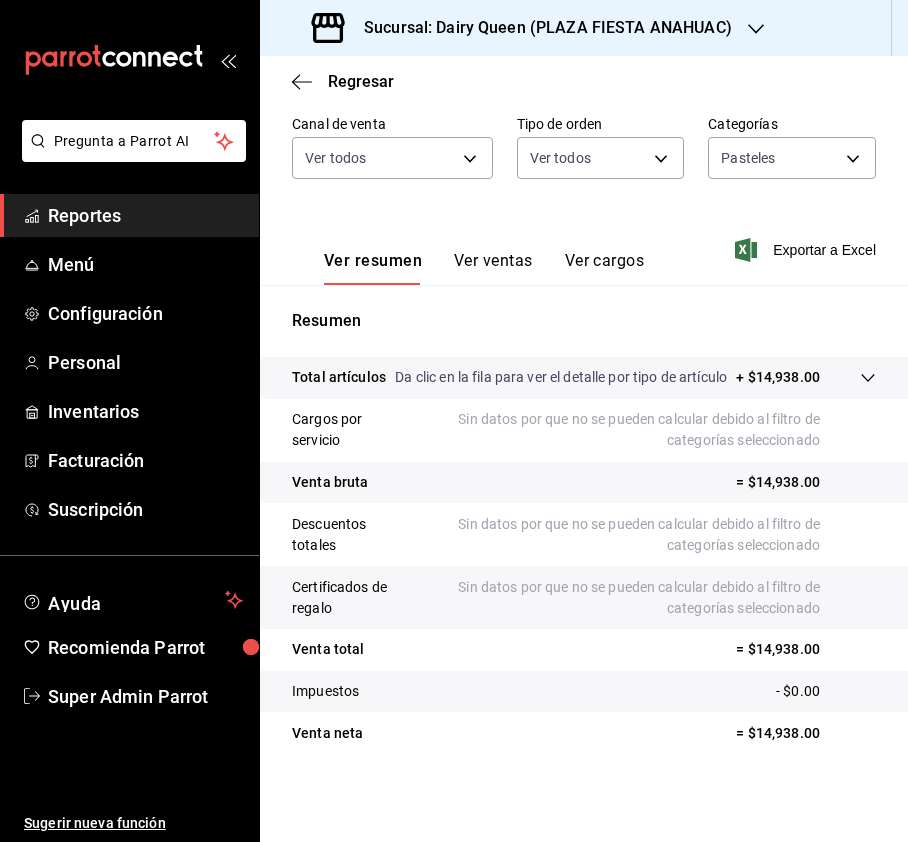 click on "Ver ventas" at bounding box center (493, 268) 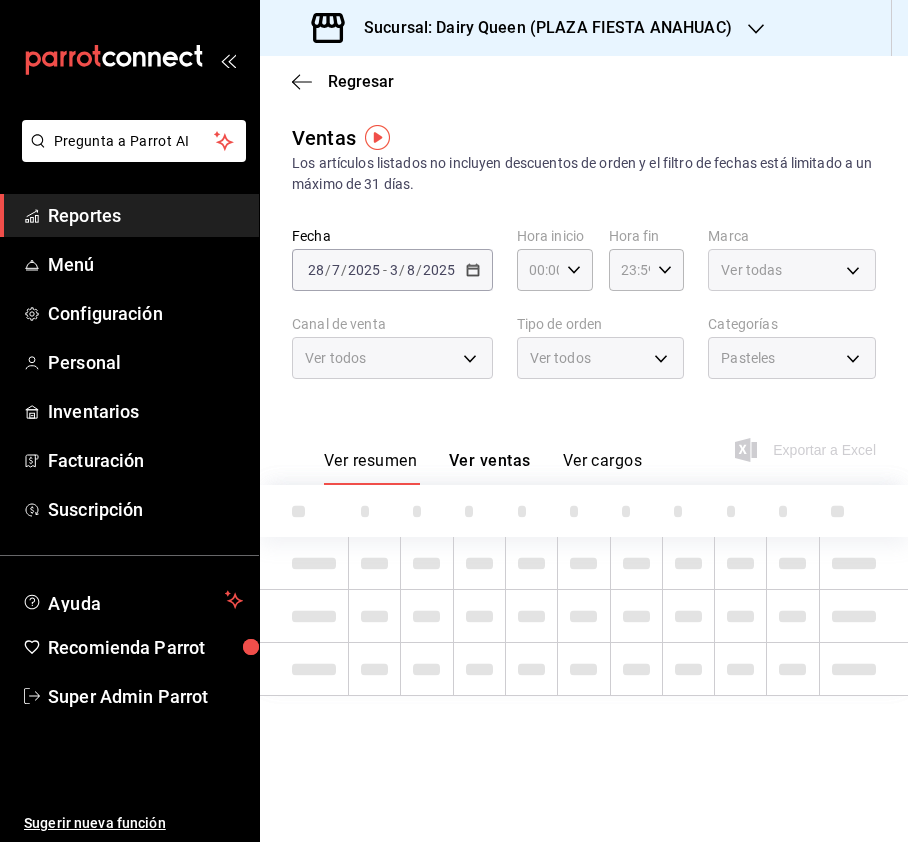 scroll, scrollTop: 0, scrollLeft: 0, axis: both 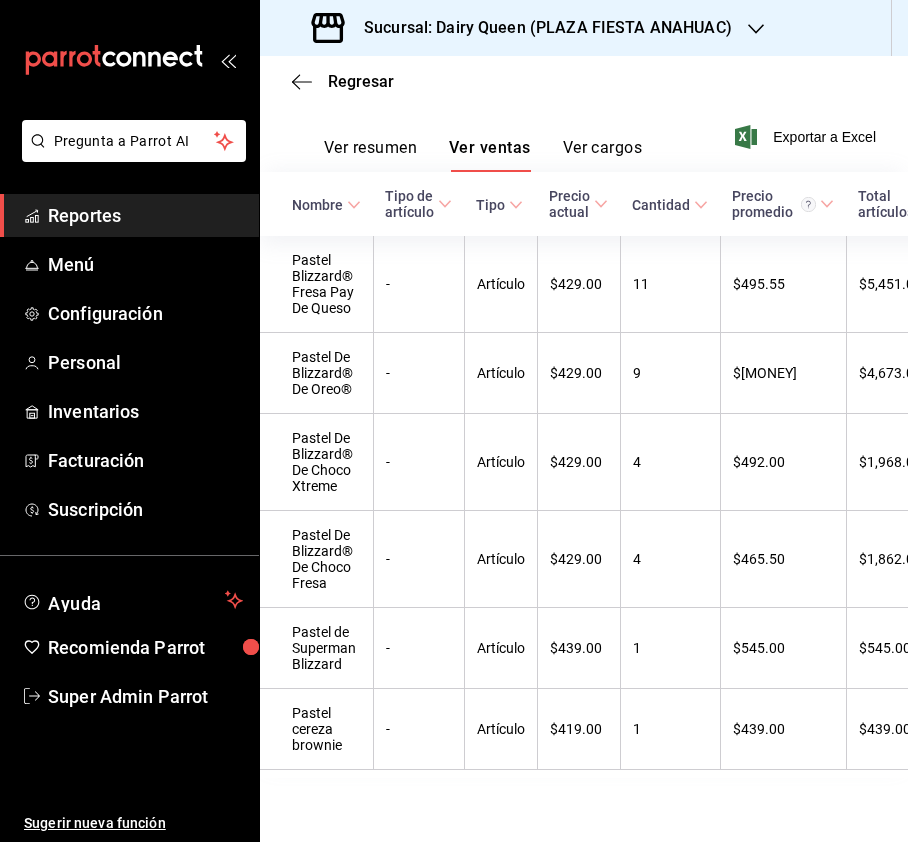 click on "Sucursal: Dairy Queen (PLAZA FIESTA ANAHUAC)" at bounding box center (540, 28) 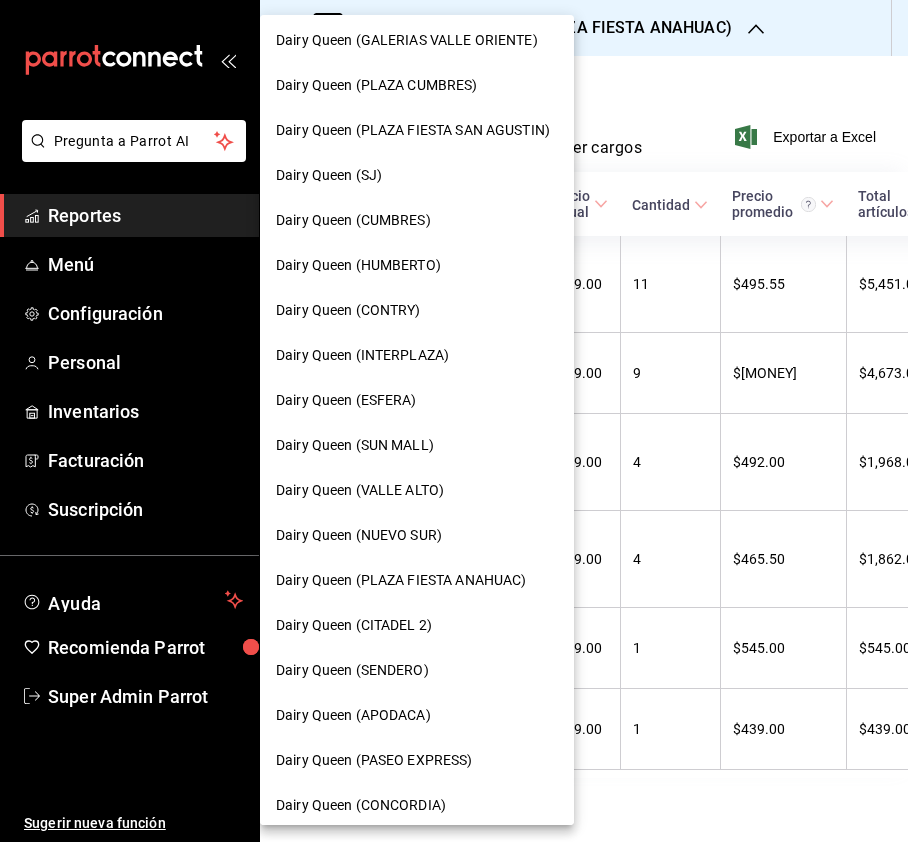 scroll, scrollTop: 0, scrollLeft: 0, axis: both 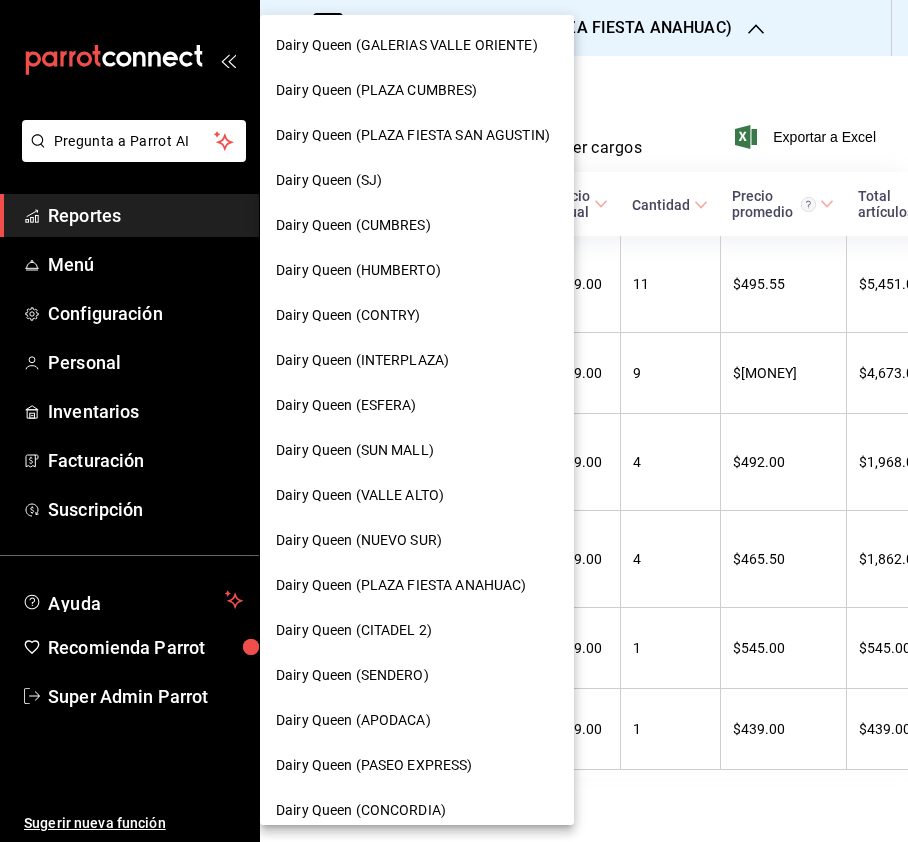 click at bounding box center [454, 421] 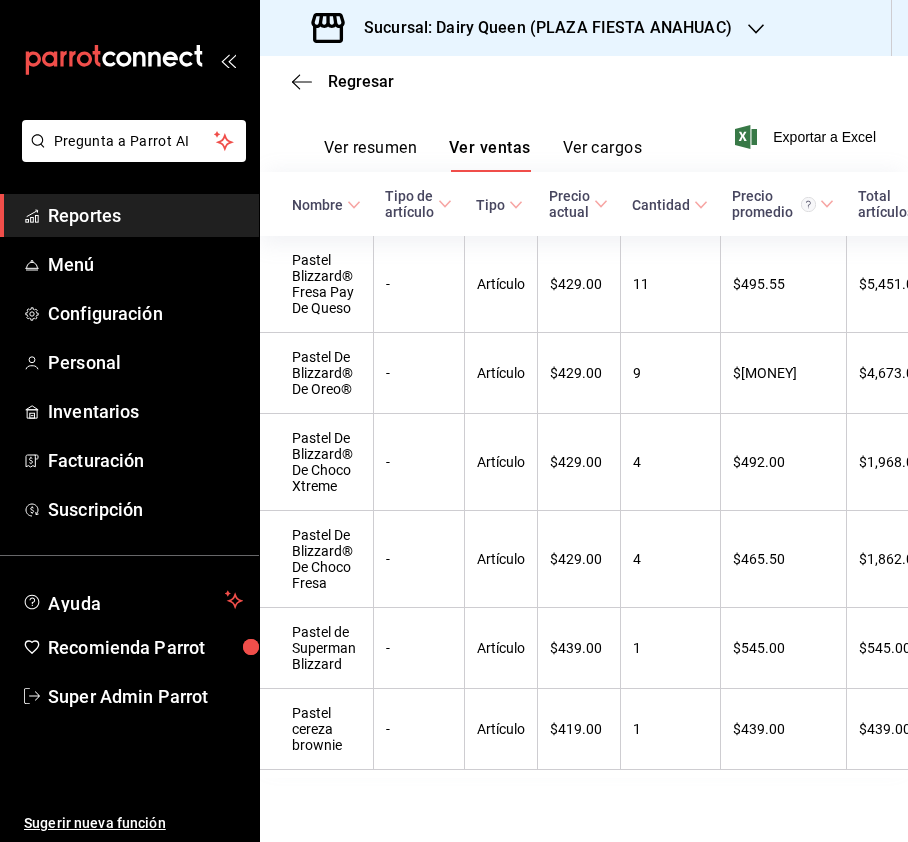 click on "Sucursal: Dairy Queen (PLAZA FIESTA ANAHUAC)" at bounding box center [524, 28] 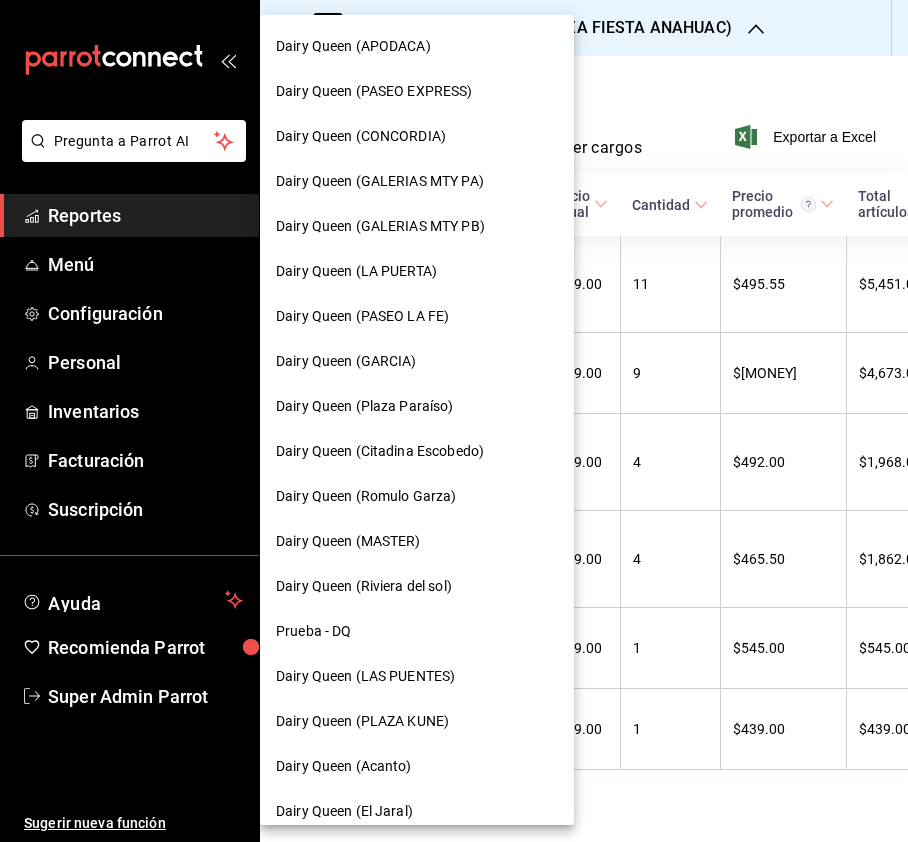 scroll, scrollTop: 690, scrollLeft: 0, axis: vertical 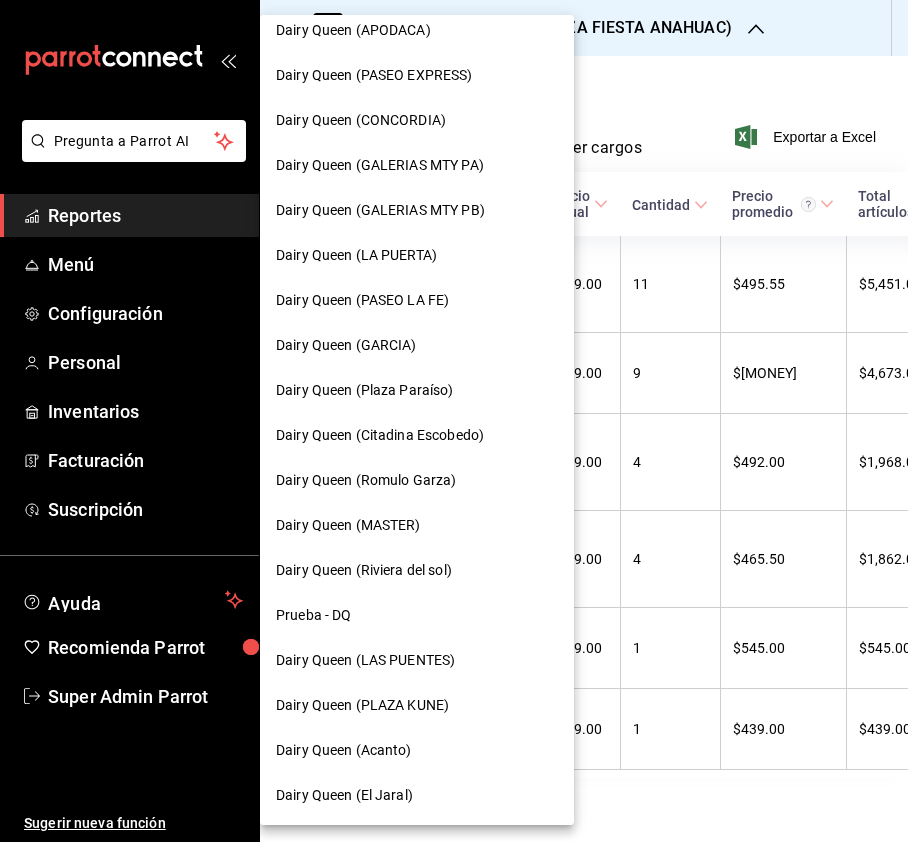 click on "Dairy Queen (PLAZA KUNE)" at bounding box center [362, 705] 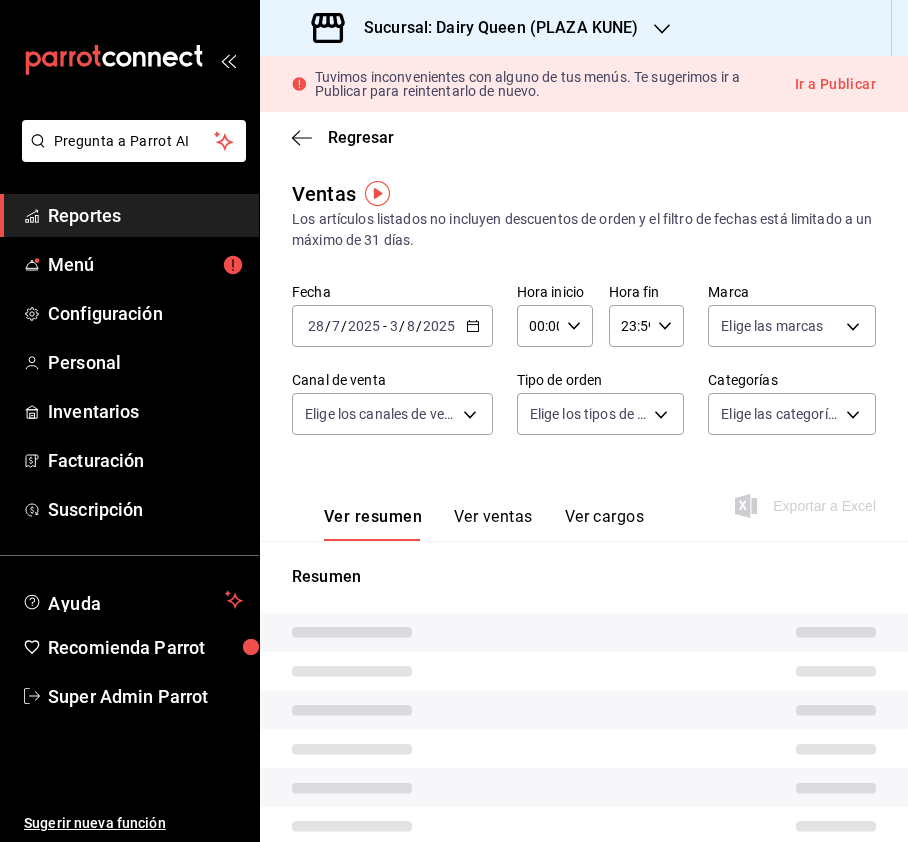 type on "PARROT,UBER_EATS,RAPPI,DIDI_FOOD,ONLINE" 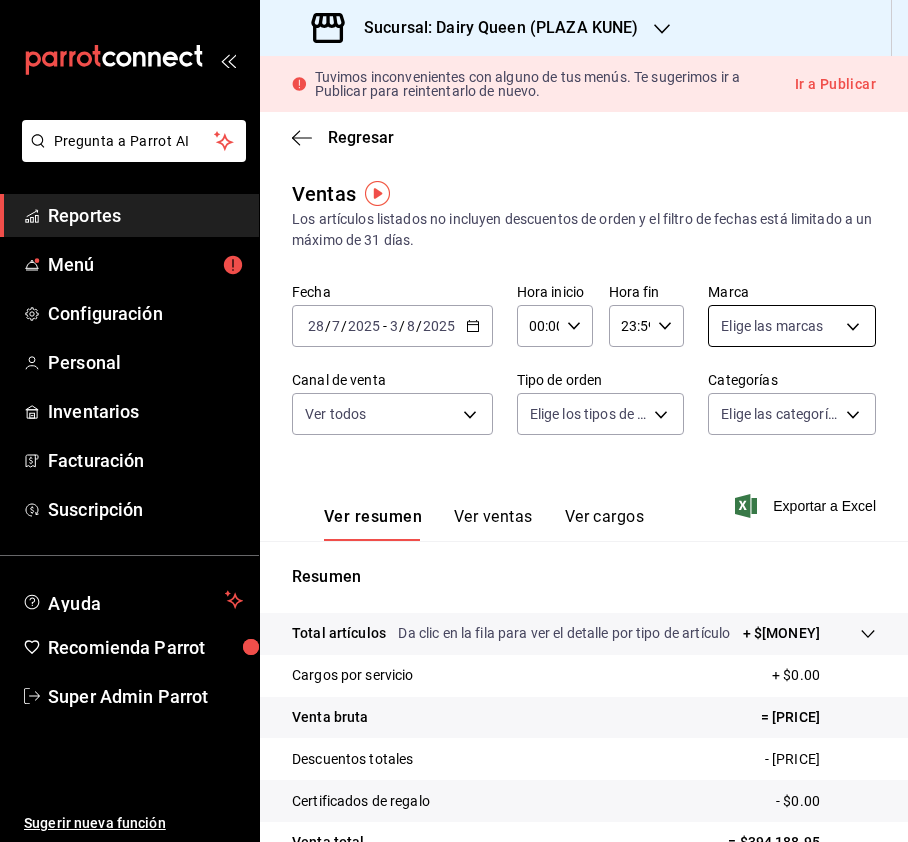 click on "Pregunta a Parrot AI Reportes   Menú   Configuración   Personal   Inventarios   Facturación   Suscripción   Ayuda Recomienda Parrot   Super Admin Parrot   Sugerir nueva función   Sucursal: Dairy Queen (PLAZA KUNE) Tuvimos inconvenientes con alguno de tus menús. Te sugerimos ir a Publicar para reintentarlo de nuevo. Ir a Publicar Regresar Ventas Los artículos listados no incluyen descuentos de orden y el filtro de fechas está limitado a un máximo de 31 días. Fecha 2025-07-28 28 / 7 / 2025 - 2025-08-03 3 / 8 / 2025 Hora inicio 00:00 Hora inicio Hora fin 23:59 Hora fin Marca Elige las marcas Canal de venta Ver todos PARROT,UBER_EATS,RAPPI,DIDI_FOOD,ONLINE Tipo de orden Elige los tipos de orden Categorías Elige las categorías Ver resumen Ver ventas Ver cargos Exportar a Excel Resumen Total artículos Da clic en la fila para ver el detalle por tipo de artículo + $400,810.00 Cargos por servicio + $0.00 Venta bruta = $400,810.00 Descuentos totales - $6,621.05 Certificados de regalo - $0.00 Venta total" at bounding box center (454, 421) 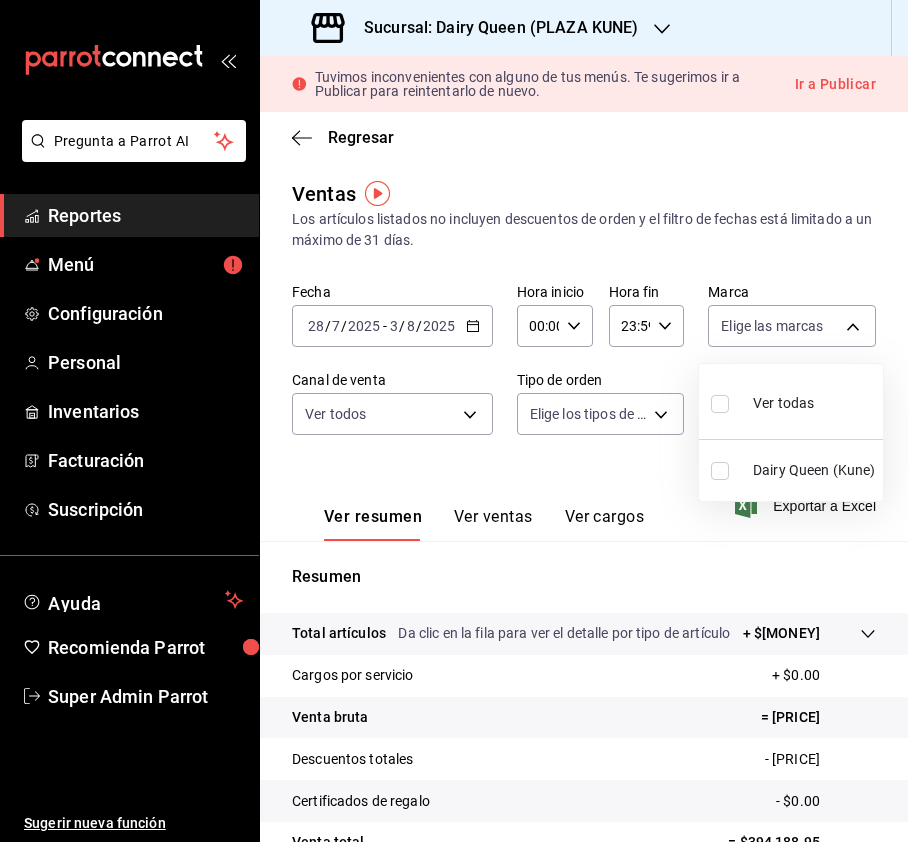 drag, startPoint x: 724, startPoint y: 402, endPoint x: 556, endPoint y: 444, distance: 173.17044 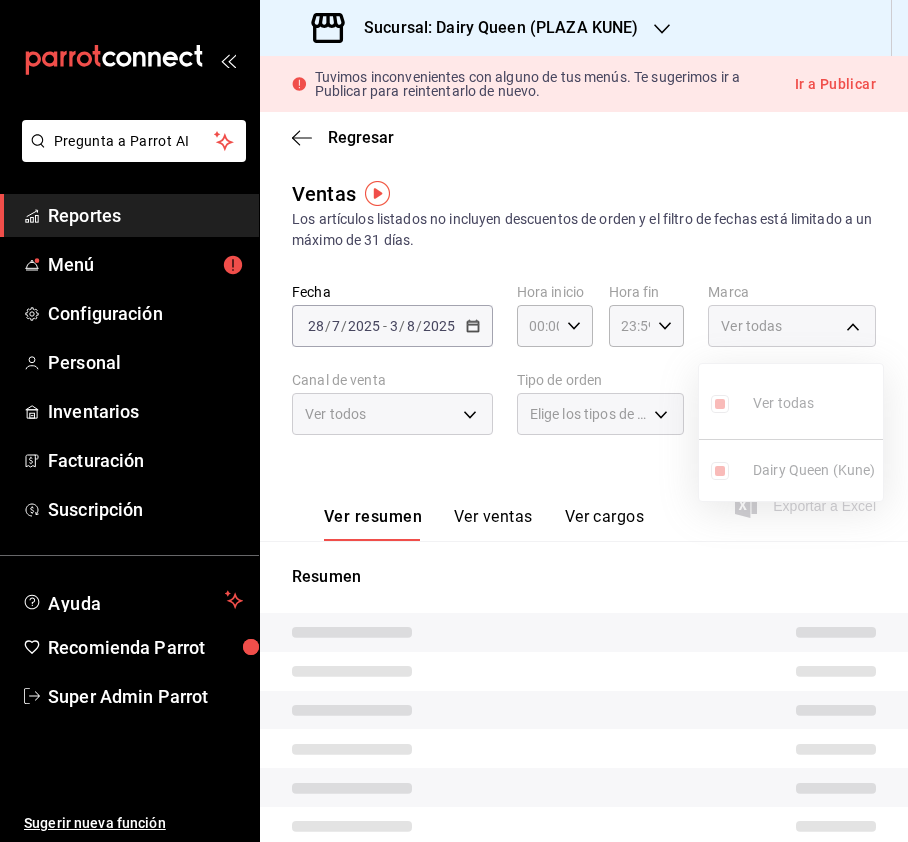 click at bounding box center [454, 421] 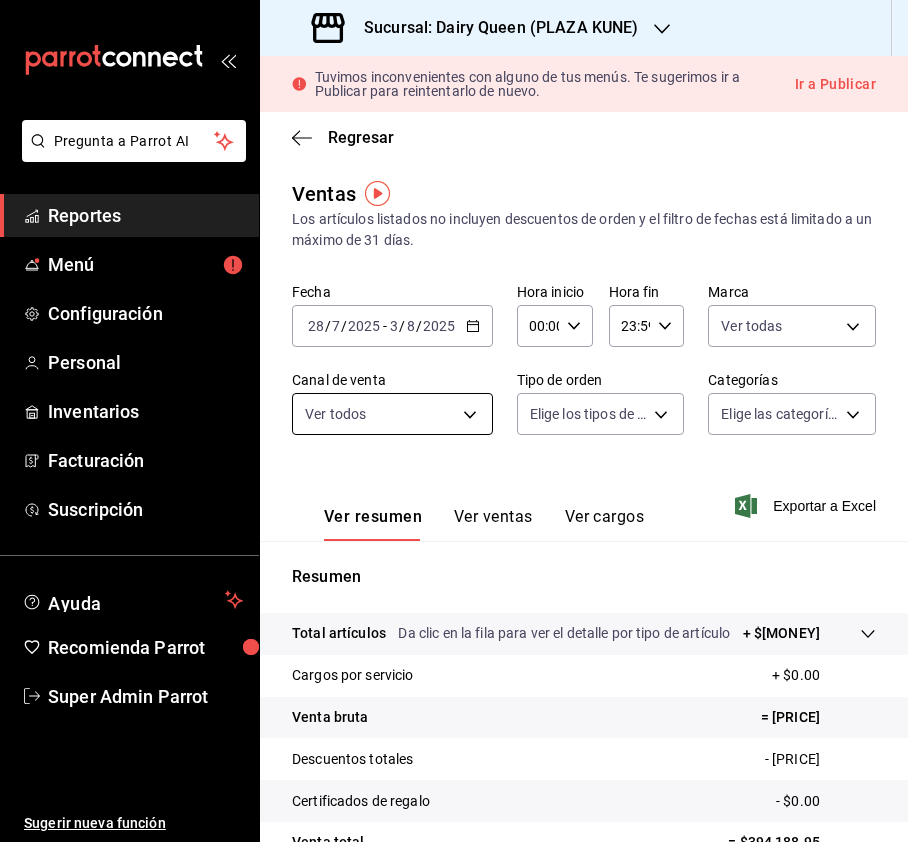 click on "Pregunta a Parrot AI Reportes   Menú   Configuración   Personal   Inventarios   Facturación   Suscripción   Ayuda Recomienda Parrot   Super Admin Parrot   Sugerir nueva función   Sucursal: Dairy Queen (PLAZA KUNE) Tuvimos inconvenientes con alguno de tus menús. Te sugerimos ir a Publicar para reintentarlo de nuevo. Ir a Publicar Regresar Ventas Los artículos listados no incluyen descuentos de orden y el filtro de fechas está limitado a un máximo de 31 días. Fecha 2025-07-28 28 / 7 / 2025 - 2025-08-03 3 / 8 / 2025 Hora inicio 00:00 Hora inicio Hora fin 23:59 Hora fin Marca Ver todas 4e7ba8f6-35dd-4195-851c-c1d1a9d07a1c Canal de venta Ver todos PARROT,UBER_EATS,RAPPI,DIDI_FOOD,ONLINE Tipo de orden Elige los tipos de orden Categorías Elige las categorías Ver resumen Ver ventas Ver cargos Exportar a Excel Resumen Total artículos Da clic en la fila para ver el detalle por tipo de artículo + $400,810.00 Cargos por servicio + $0.00 Venta bruta = $400,810.00 Descuentos totales - $6,621.05 - $0.00" at bounding box center [454, 421] 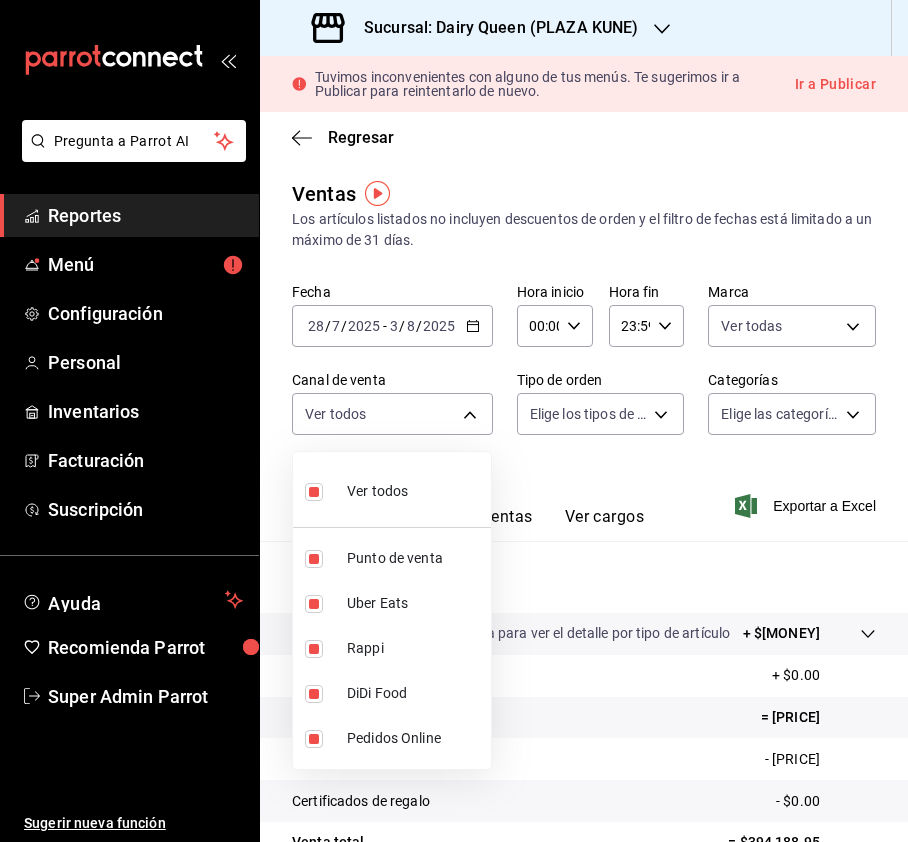 click at bounding box center [454, 421] 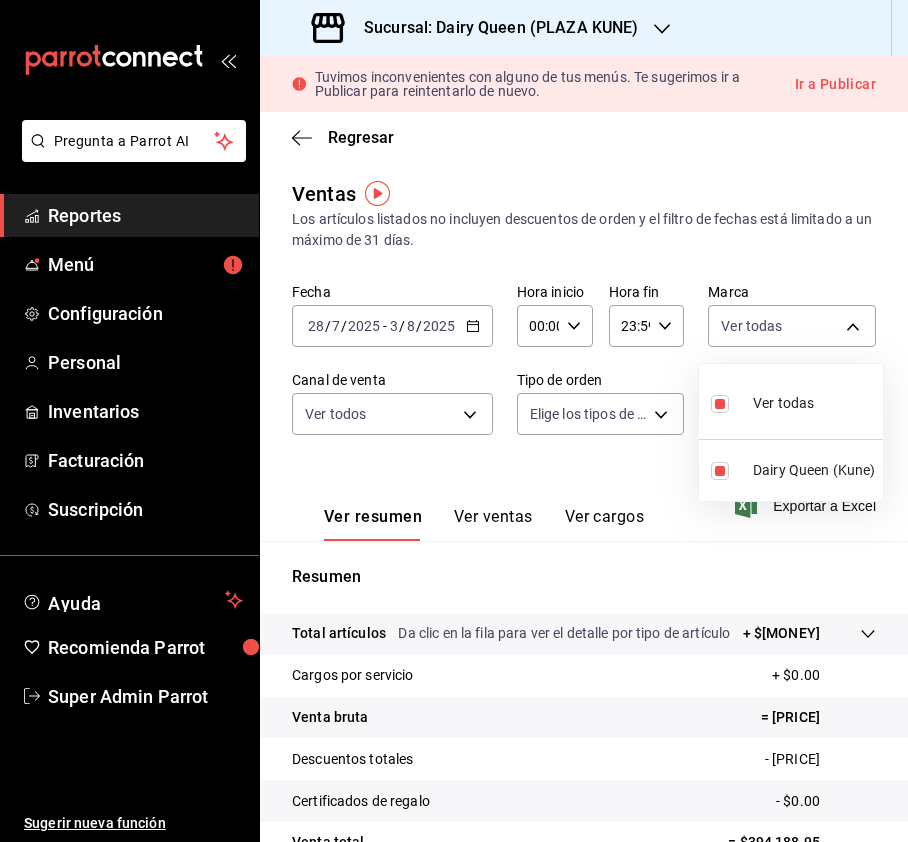 click on "Pregunta a Parrot AI Reportes   Menú   Configuración   Personal   Inventarios   Facturación   Suscripción   Ayuda Recomienda Parrot   Super Admin Parrot   Sugerir nueva función   Sucursal: Dairy Queen (PLAZA KUNE) Tuvimos inconvenientes con alguno de tus menús. Te sugerimos ir a Publicar para reintentarlo de nuevo. Ir a Publicar Regresar Ventas Los artículos listados no incluyen descuentos de orden y el filtro de fechas está limitado a un máximo de 31 días. Fecha 2025-07-28 28 / 7 / 2025 - 2025-08-03 3 / 8 / 2025 Hora inicio 00:00 Hora inicio Hora fin 23:59 Hora fin Marca Ver todas 4e7ba8f6-35dd-4195-851c-c1d1a9d07a1c Canal de venta Ver todos PARROT,UBER_EATS,RAPPI,DIDI_FOOD,ONLINE Tipo de orden Elige los tipos de orden Categorías Elige las categorías Ver resumen Ver ventas Ver cargos Exportar a Excel Resumen Total artículos Da clic en la fila para ver el detalle por tipo de artículo + $400,810.00 Cargos por servicio + $0.00 Venta bruta = $400,810.00 Descuentos totales - $6,621.05 - $0.00" at bounding box center (454, 421) 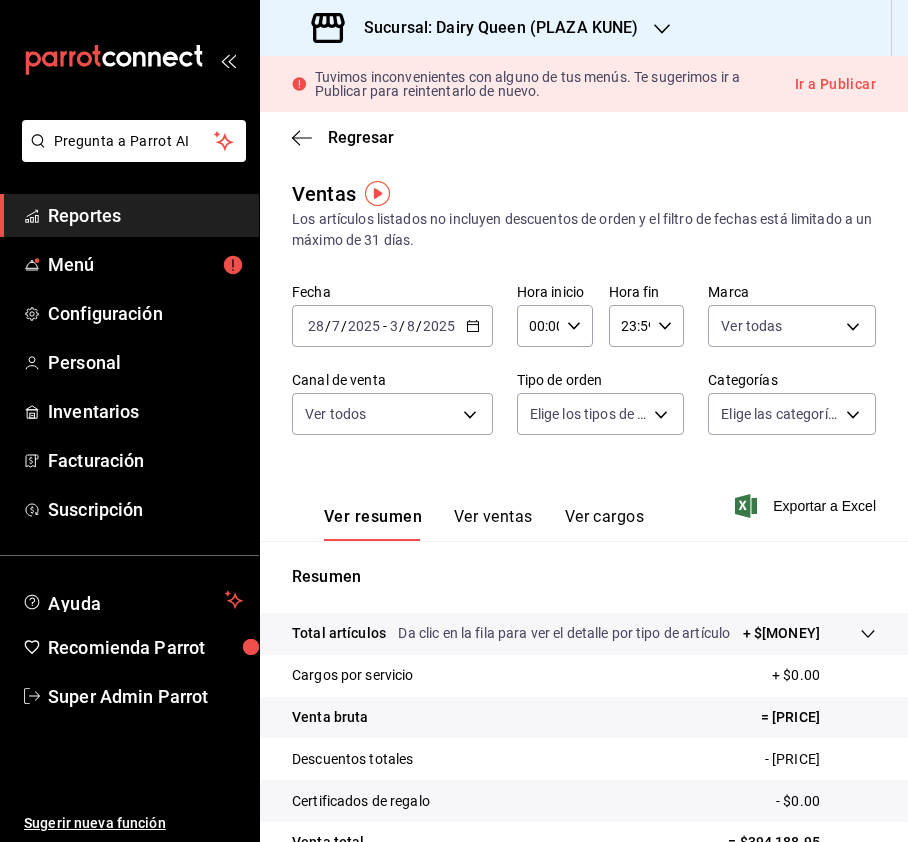 click on "Pregunta a Parrot AI Reportes   Menú   Configuración   Personal   Inventarios   Facturación   Suscripción   Ayuda Recomienda Parrot   Super Admin Parrot   Sugerir nueva función   Sucursal: Dairy Queen (PLAZA KUNE) Tuvimos inconvenientes con alguno de tus menús. Te sugerimos ir a Publicar para reintentarlo de nuevo. Ir a Publicar Regresar Ventas Los artículos listados no incluyen descuentos de orden y el filtro de fechas está limitado a un máximo de 31 días. Fecha 2025-07-28 28 / 7 / 2025 - 2025-08-03 3 / 8 / 2025 Hora inicio 00:00 Hora inicio Hora fin 23:59 Hora fin Marca Ver todas 4e7ba8f6-35dd-4195-851c-c1d1a9d07a1c Canal de venta Ver todos PARROT,UBER_EATS,RAPPI,DIDI_FOOD,ONLINE Tipo de orden Elige los tipos de orden Categorías Elige las categorías Ver resumen Ver ventas Ver cargos Exportar a Excel Resumen Total artículos Da clic en la fila para ver el detalle por tipo de artículo + $400,810.00 Cargos por servicio + $0.00 Venta bruta = $400,810.00 Descuentos totales - $6,621.05 - $0.00" at bounding box center [454, 421] 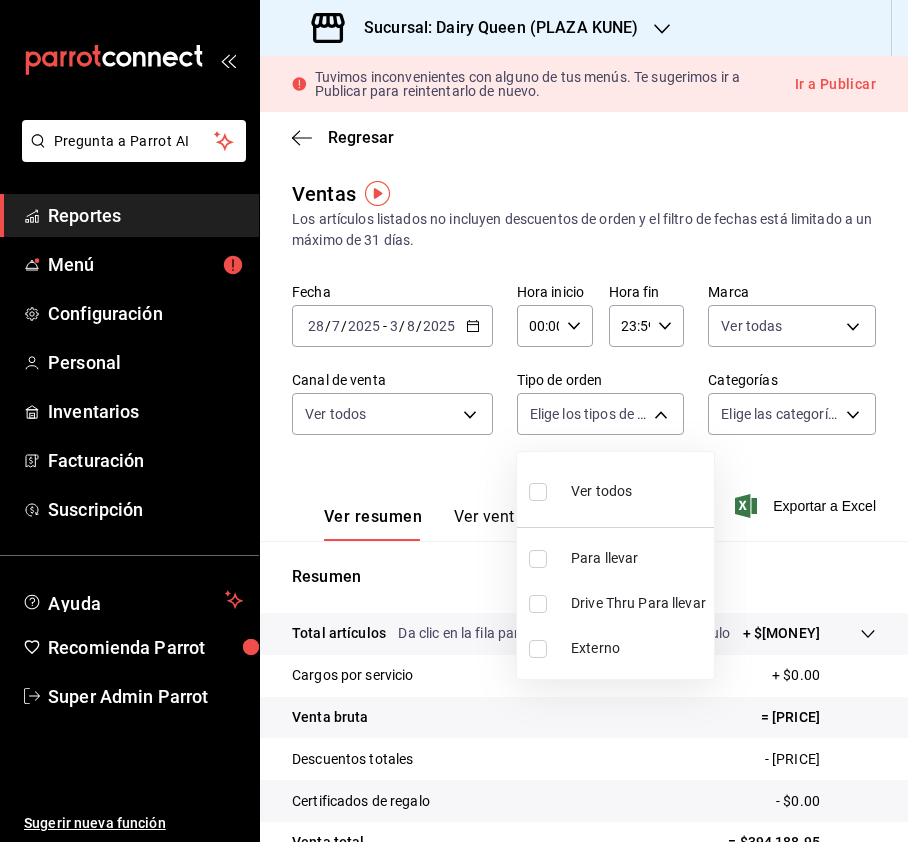 click at bounding box center [538, 492] 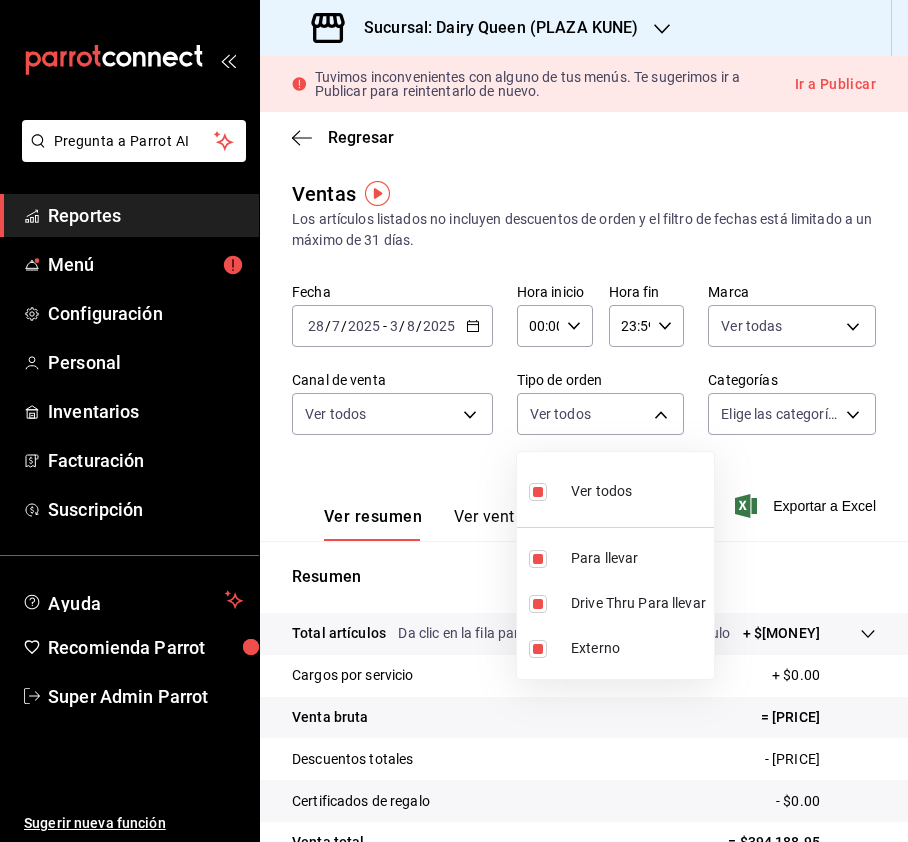 click at bounding box center [538, 492] 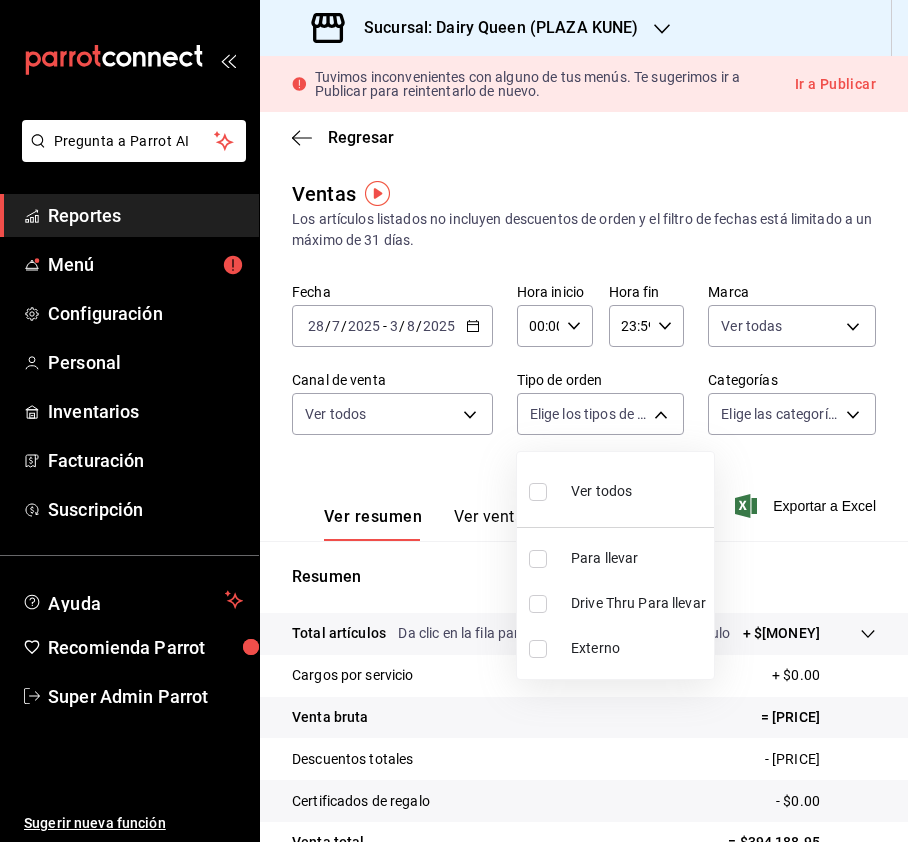 click at bounding box center [538, 604] 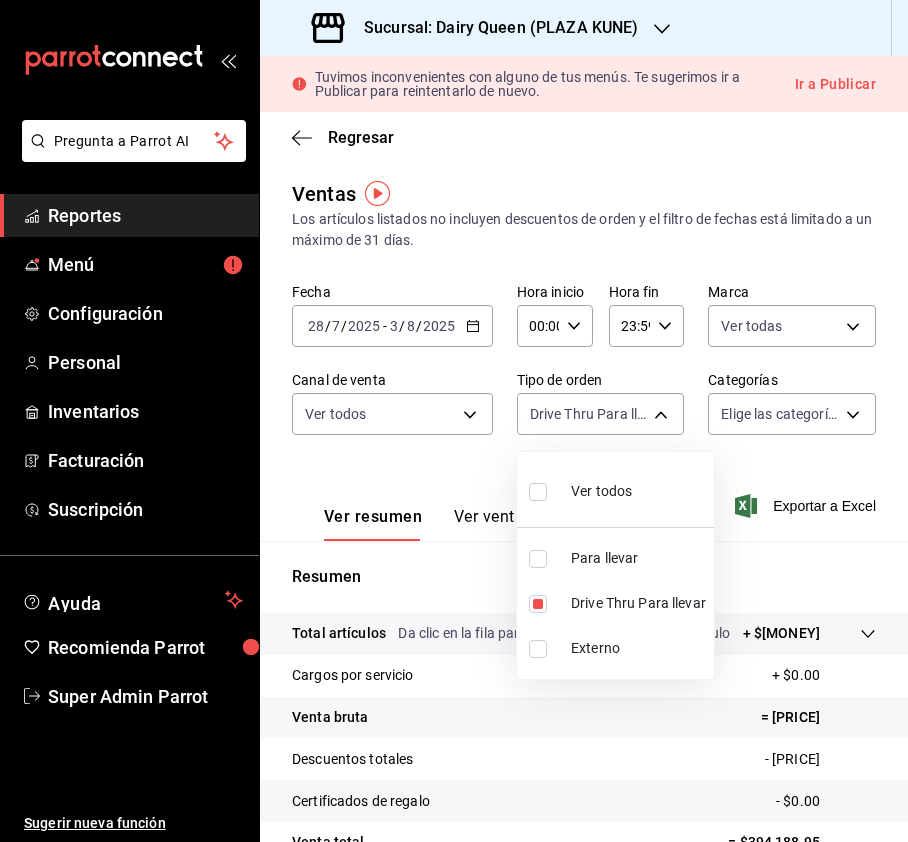 type on "058d66bd-a31d-4e05-9fb6-a2c186437ef1" 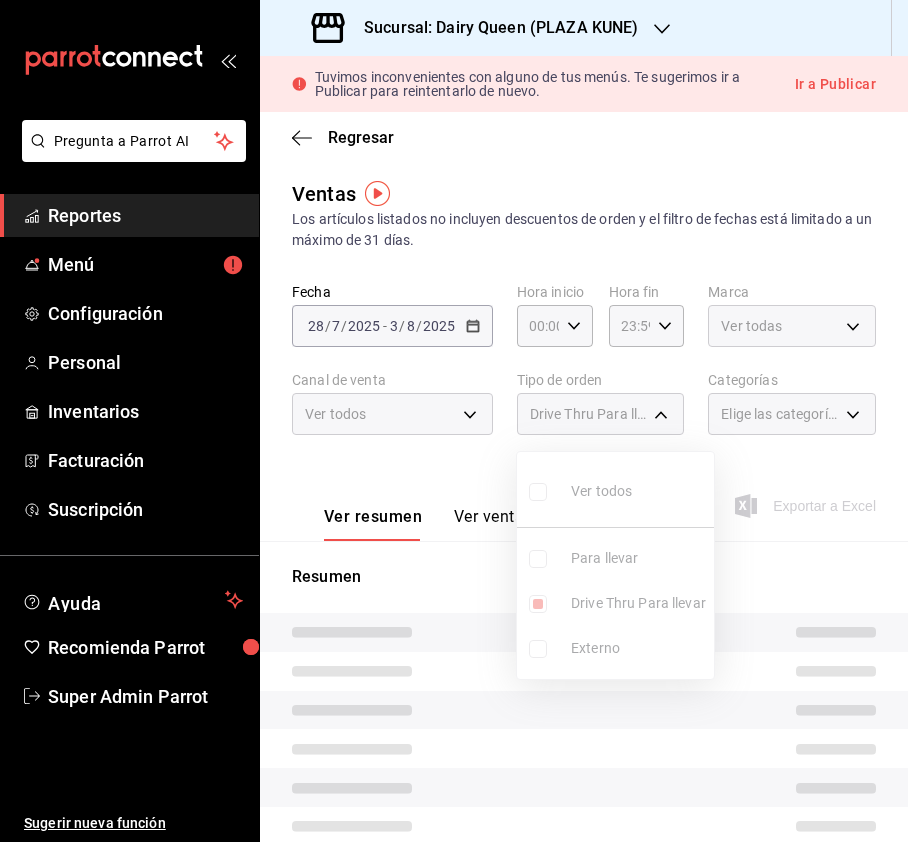 click at bounding box center (454, 421) 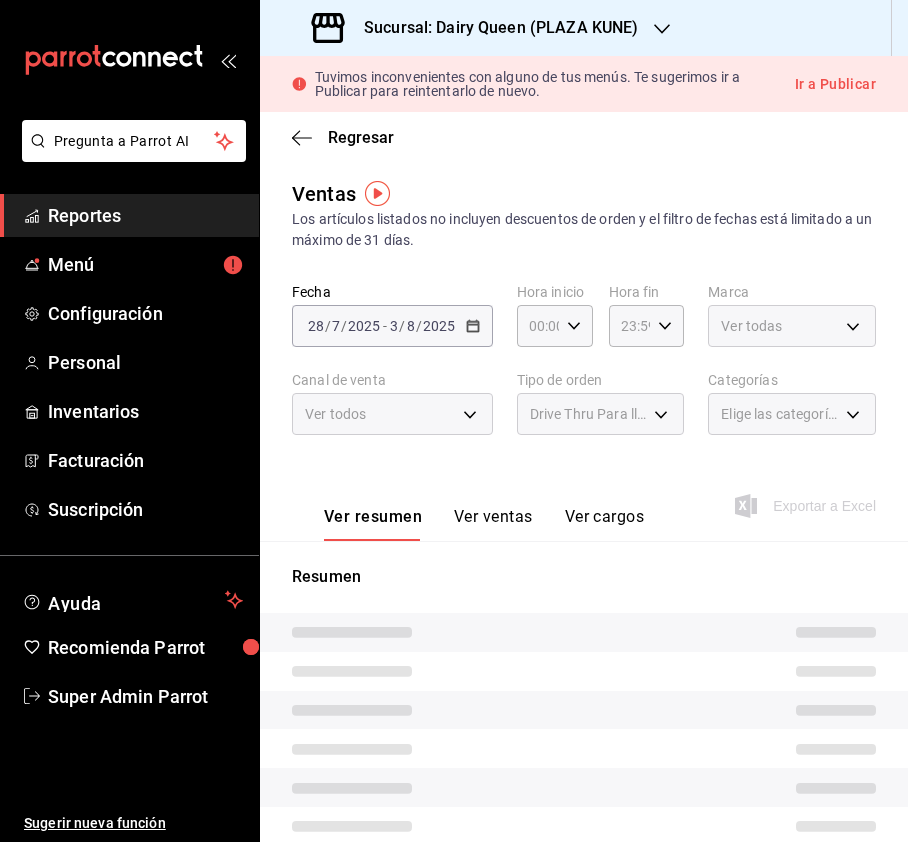 click on "Elige las categorías" at bounding box center [792, 414] 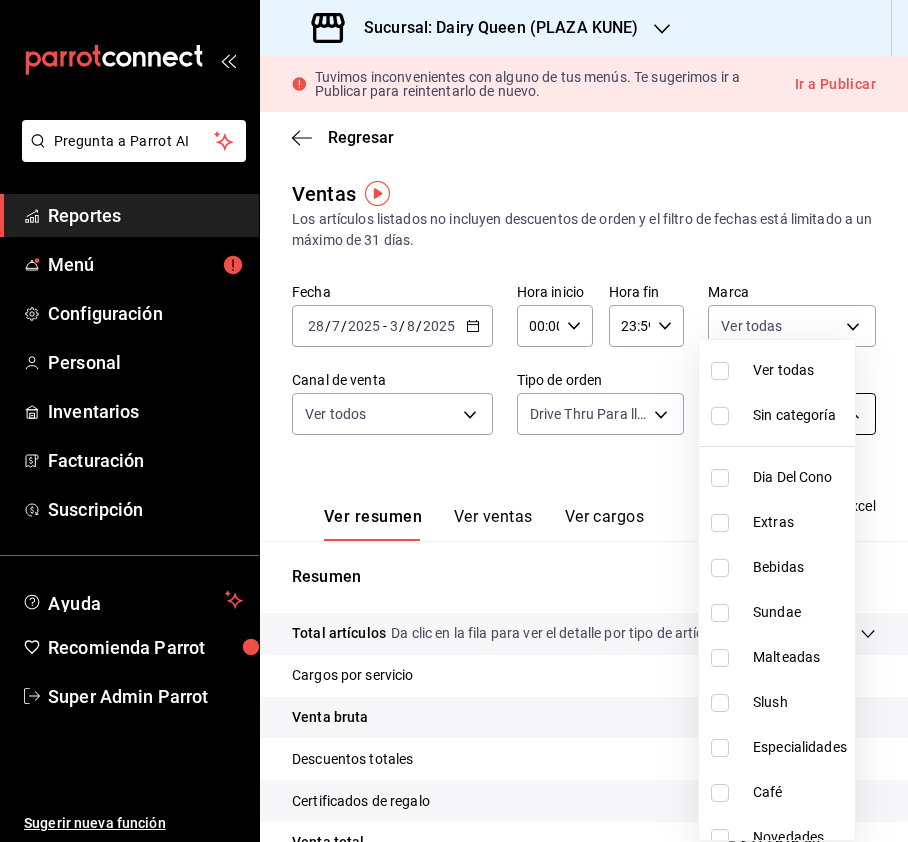 click on "Pregunta a Parrot AI Reportes   Menú   Configuración   Personal   Inventarios   Facturación   Suscripción   Ayuda Recomienda Parrot   Super Admin Parrot   Sugerir nueva función   Sucursal: Dairy Queen (PLAZA KUNE) Tuvimos inconvenientes con alguno de tus menús. Te sugerimos ir a Publicar para reintentarlo de nuevo. Ir a Publicar Regresar Ventas Los artículos listados no incluyen descuentos de orden y el filtro de fechas está limitado a un máximo de 31 días. Fecha 2025-07-28 28 / 7 / 2025 - 2025-08-03 3 / 8 / 2025 Hora inicio 00:00 Hora inicio Hora fin 23:59 Hora fin Marca Ver todas 4e7ba8f6-35dd-4195-851c-c1d1a9d07a1c Canal de venta Ver todos PARROT,UBER_EATS,RAPPI,DIDI_FOOD,ONLINE Tipo de orden Drive Thru Para llevar 058d66bd-a31d-4e05-9fb6-a2c186437ef1 Categorías Elige las categorías Ver resumen Ver ventas Ver cargos Exportar a Excel Resumen Total artículos Da clic en la fila para ver el detalle por tipo de artículo + $213,070.00 Cargos por servicio + $0.00 Venta bruta = $213,070.00 - $393.50" at bounding box center [454, 421] 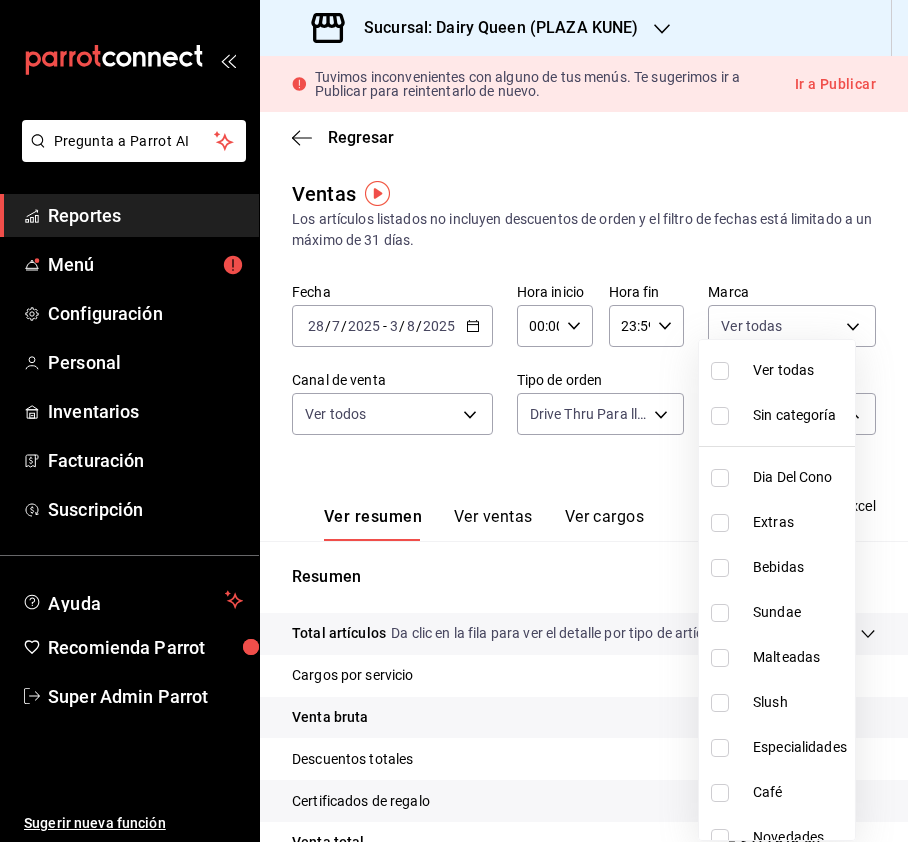 click at bounding box center [720, 371] 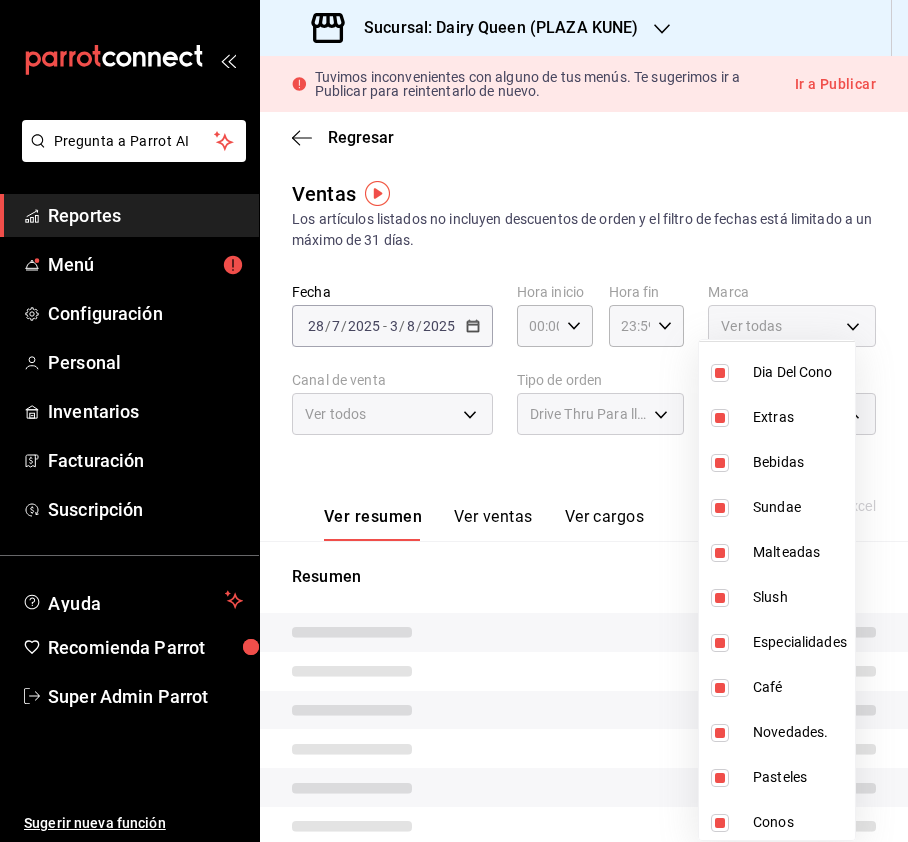 scroll, scrollTop: 245, scrollLeft: 0, axis: vertical 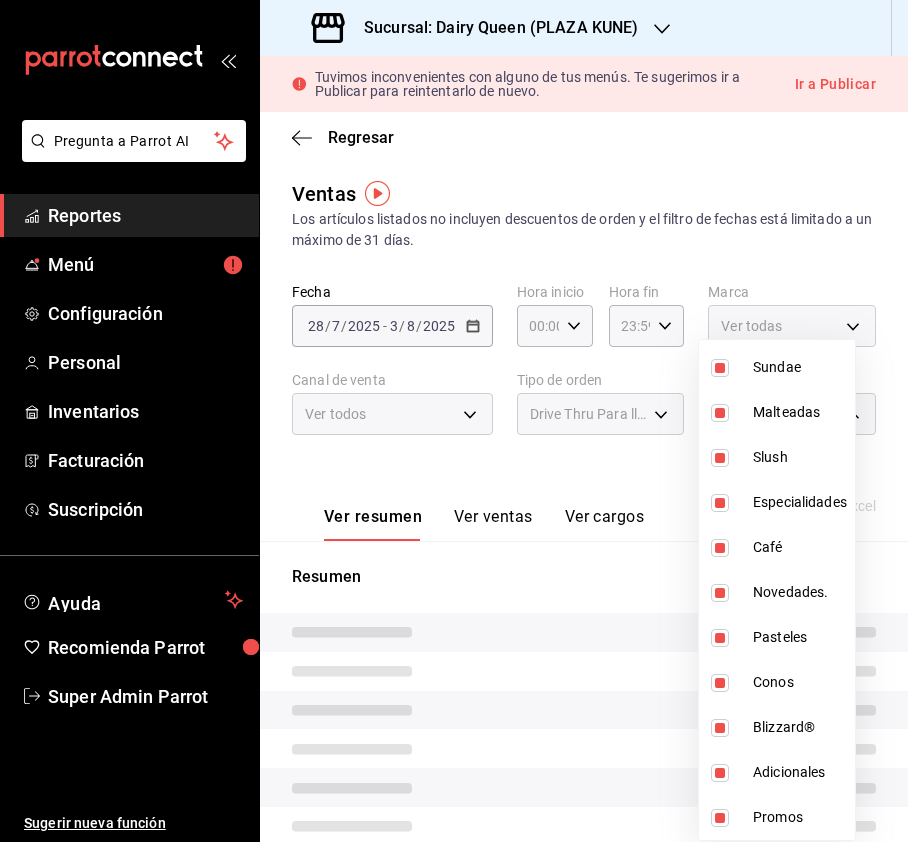 click at bounding box center [454, 421] 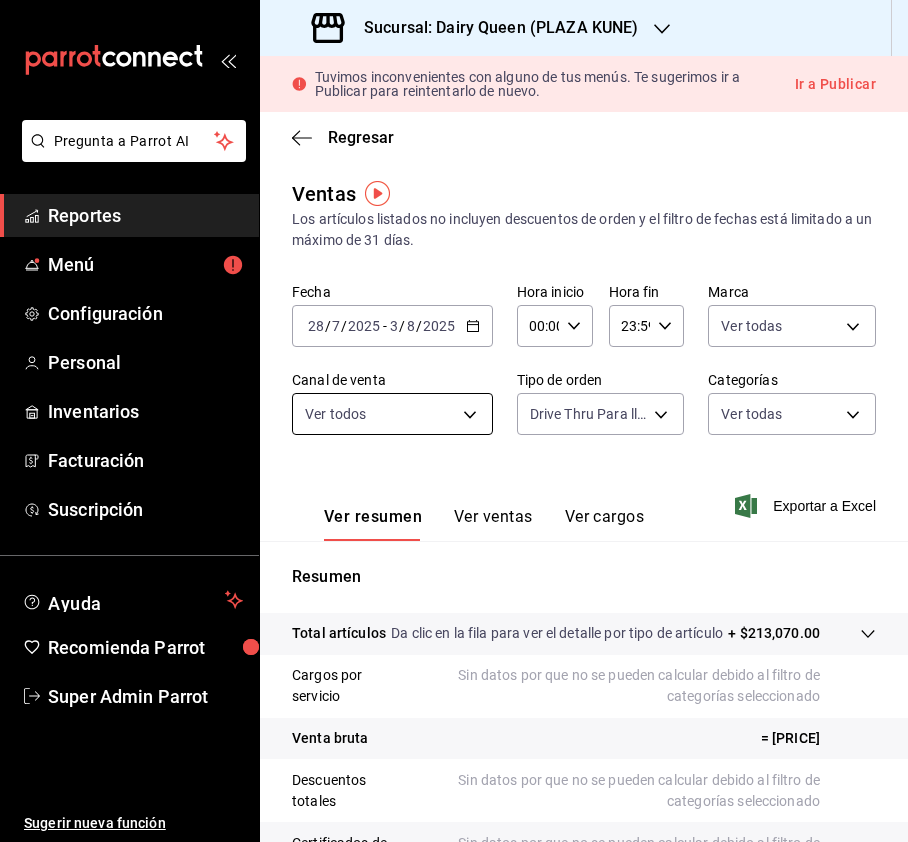 click on "Pregunta a Parrot AI Reportes   Menú   Configuración   Personal   Inventarios   Facturación   Suscripción   Ayuda Recomienda Parrot   Super Admin Parrot   Sugerir nueva función   Sucursal: Dairy Queen (PLAZA KUNE) Tuvimos inconvenientes con alguno de tus menús. Te sugerimos ir a Publicar para reintentarlo de nuevo. Ir a Publicar Regresar Ventas Los artículos listados no incluyen descuentos de orden y el filtro de fechas está limitado a un máximo de 31 días. Fecha 2025-07-28 28 / 7 / 2025 - 2025-08-03 3 / 8 / 2025 Hora inicio 00:00 Hora inicio Hora fin 23:59 Hora fin Marca Ver todas 4e7ba8f6-35dd-4195-851c-c1d1a9d07a1c Canal de venta Ver todos PARROT,UBER_EATS,RAPPI,DIDI_FOOD,ONLINE Tipo de orden Drive Thru Para llevar 058d66bd-a31d-4e05-9fb6-a2c186437ef1 Categorías Ver todas Ver resumen Ver ventas Ver cargos Exportar a Excel Resumen Total artículos Da clic en la fila para ver el detalle por tipo de artículo + $213,070.00 Cargos por servicio Venta bruta = $213,070.00 Descuentos totales Venta total" at bounding box center [454, 421] 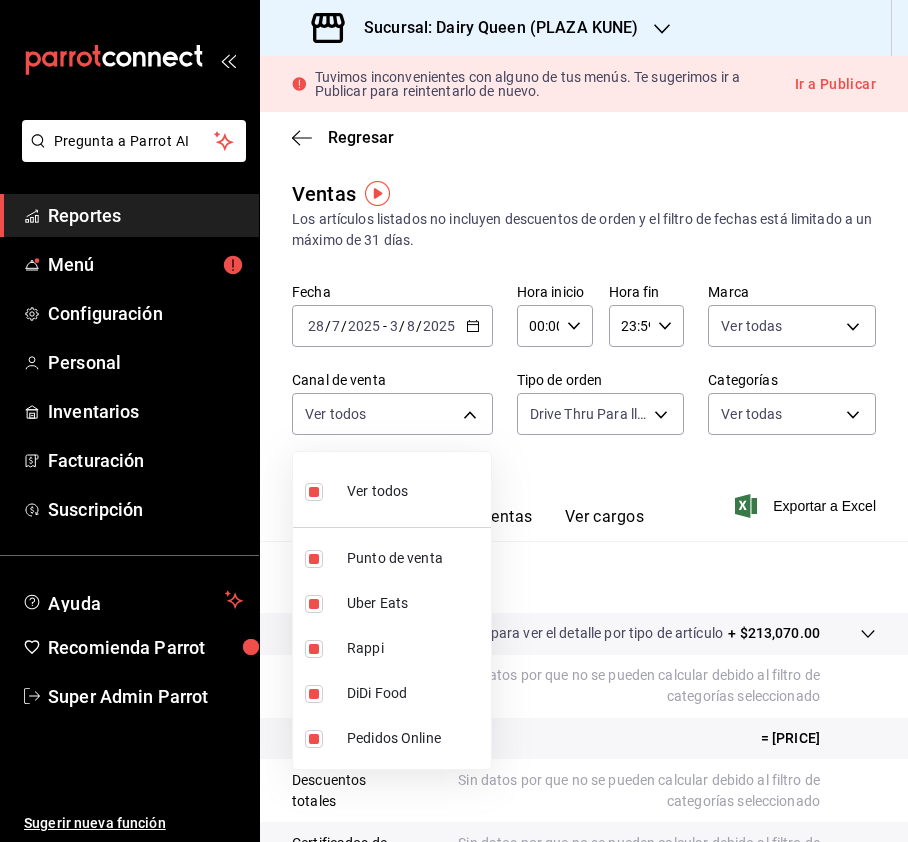 click at bounding box center (454, 421) 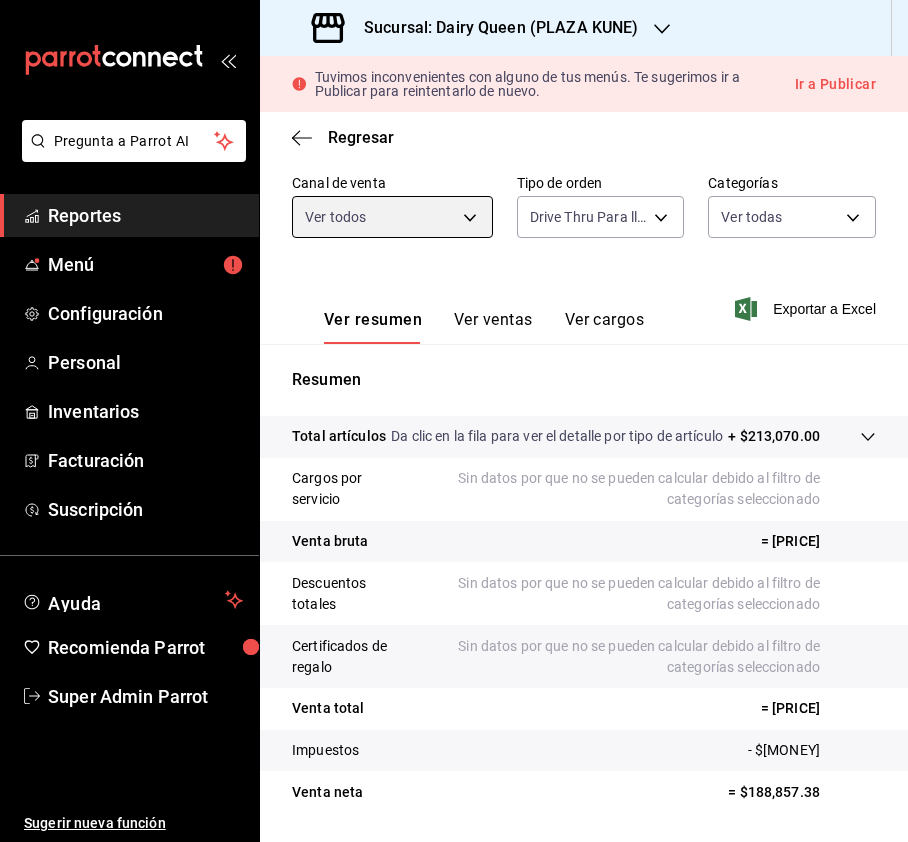scroll, scrollTop: 233, scrollLeft: 0, axis: vertical 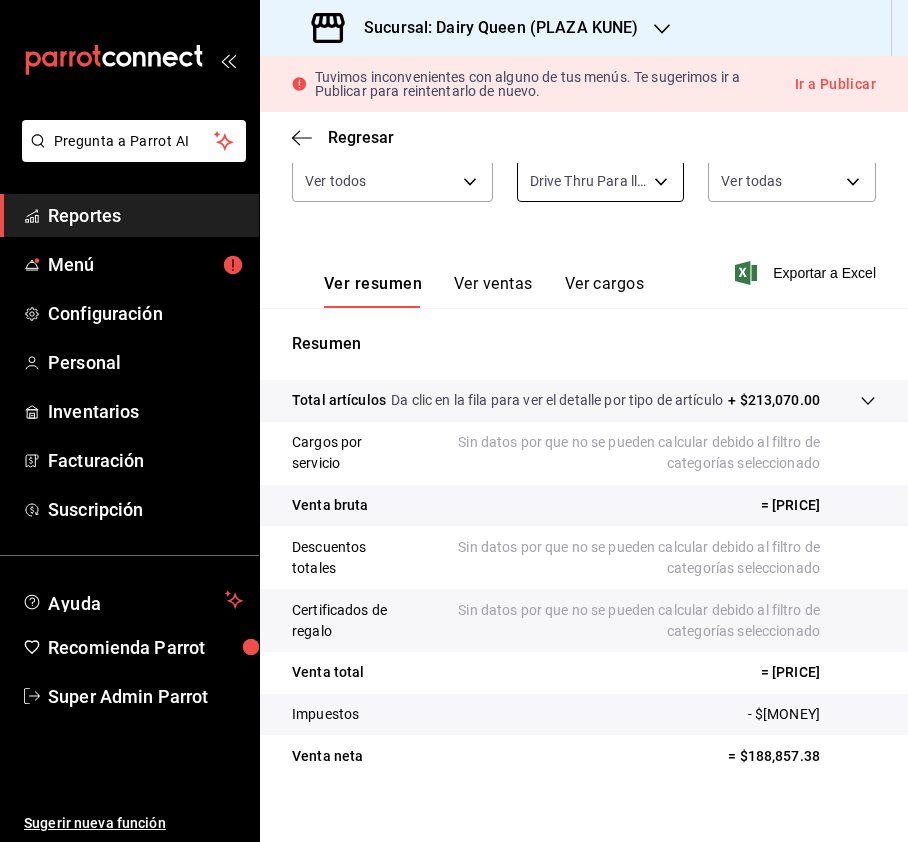 click on "Pregunta a Parrot AI Reportes   Menú   Configuración   Personal   Inventarios   Facturación   Suscripción   Ayuda Recomienda Parrot   Super Admin Parrot   Sugerir nueva función   Sucursal: Dairy Queen (PLAZA KUNE) Tuvimos inconvenientes con alguno de tus menús. Te sugerimos ir a Publicar para reintentarlo de nuevo. Ir a Publicar Regresar Ventas Los artículos listados no incluyen descuentos de orden y el filtro de fechas está limitado a un máximo de 31 días. Fecha 2025-07-28 28 / 7 / 2025 - 2025-08-03 3 / 8 / 2025 Hora inicio 00:00 Hora inicio Hora fin 23:59 Hora fin Marca Ver todas 4e7ba8f6-35dd-4195-851c-c1d1a9d07a1c Canal de venta Ver todos PARROT,UBER_EATS,RAPPI,DIDI_FOOD,ONLINE Tipo de orden Drive Thru Para llevar 058d66bd-a31d-4e05-9fb6-a2c186437ef1 Categorías Ver todas Ver resumen Ver ventas Ver cargos Exportar a Excel Resumen Total artículos Da clic en la fila para ver el detalle por tipo de artículo + $213,070.00 Cargos por servicio Venta bruta = $213,070.00 Descuentos totales Venta total" at bounding box center [454, 421] 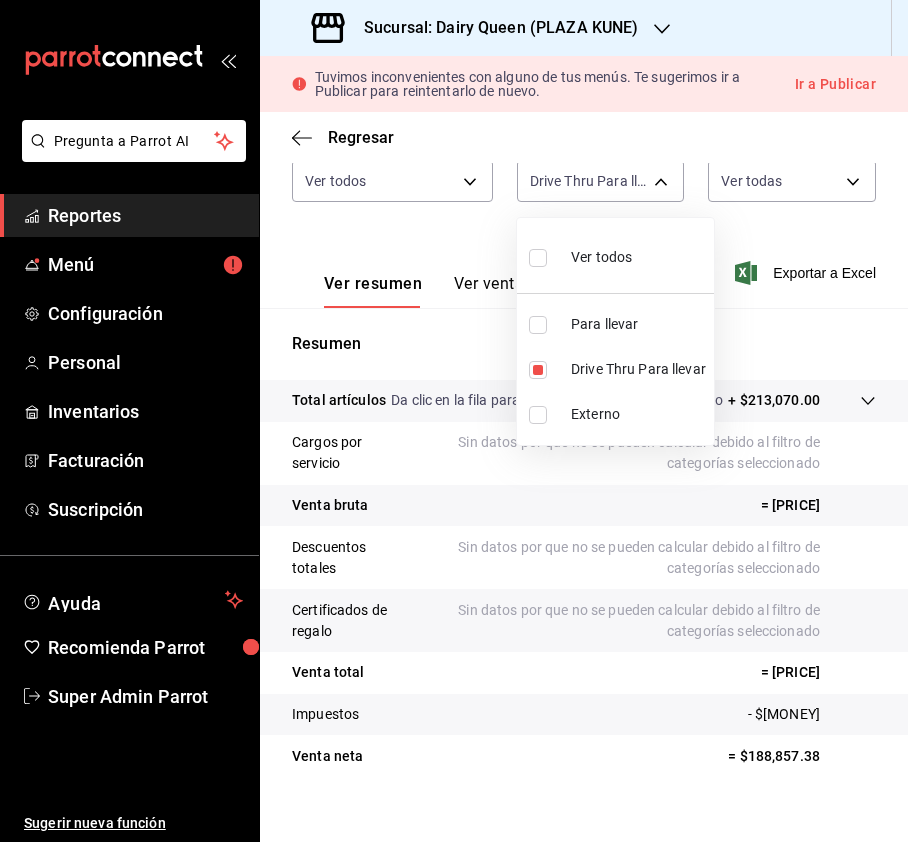 drag, startPoint x: 730, startPoint y: 168, endPoint x: 734, endPoint y: 181, distance: 13.601471 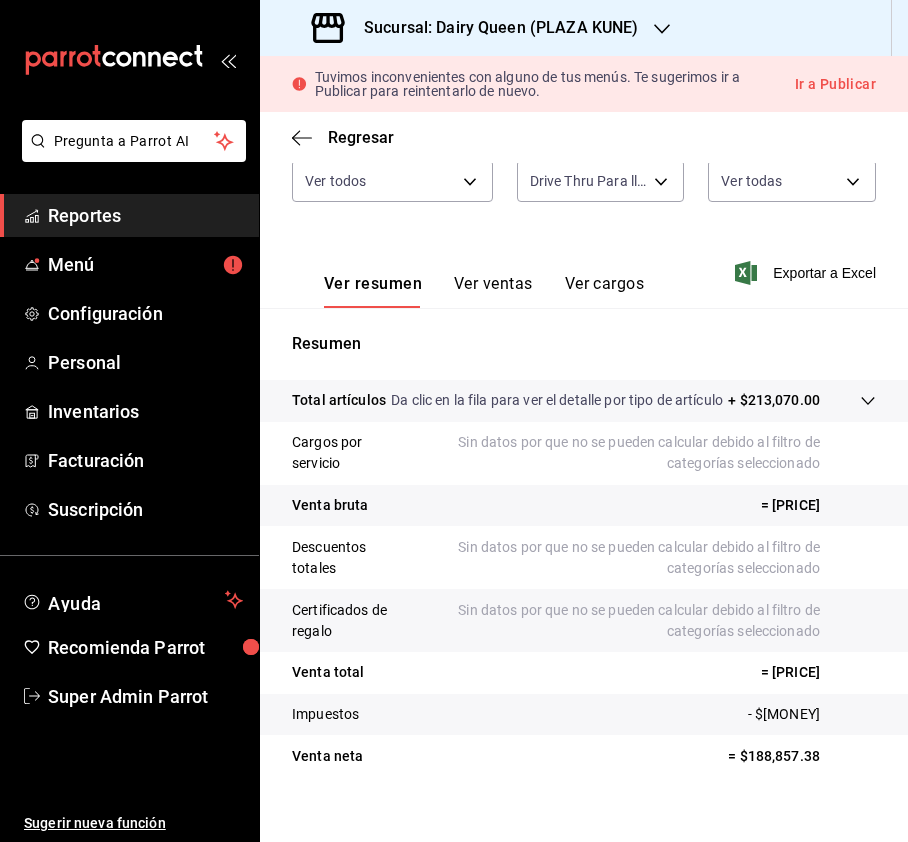 click on "Pregunta a Parrot AI Reportes   Menú   Configuración   Personal   Inventarios   Facturación   Suscripción   Ayuda Recomienda Parrot   Super Admin Parrot   Sugerir nueva función   Sucursal: Dairy Queen (PLAZA KUNE) Tuvimos inconvenientes con alguno de tus menús. Te sugerimos ir a Publicar para reintentarlo de nuevo. Ir a Publicar Regresar Ventas Los artículos listados no incluyen descuentos de orden y el filtro de fechas está limitado a un máximo de 31 días. Fecha 2025-07-28 28 / 7 / 2025 - 2025-08-03 3 / 8 / 2025 Hora inicio 00:00 Hora inicio Hora fin 23:59 Hora fin Marca Ver todas 4e7ba8f6-35dd-4195-851c-c1d1a9d07a1c Canal de venta Ver todos PARROT,UBER_EATS,RAPPI,DIDI_FOOD,ONLINE Tipo de orden Drive Thru Para llevar 058d66bd-a31d-4e05-9fb6-a2c186437ef1 Categorías Ver todas Ver resumen Ver ventas Ver cargos Exportar a Excel Resumen Total artículos Da clic en la fila para ver el detalle por tipo de artículo + $213,070.00 Cargos por servicio Venta bruta = $213,070.00 Descuentos totales Venta total" at bounding box center [454, 421] 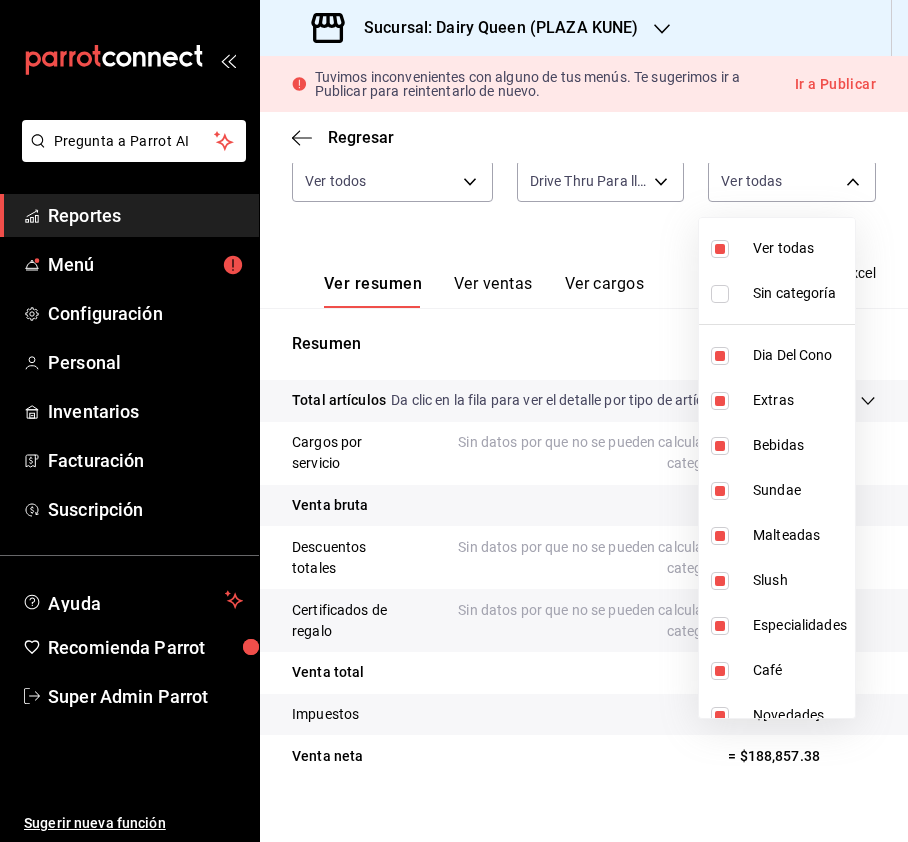 click at bounding box center [454, 421] 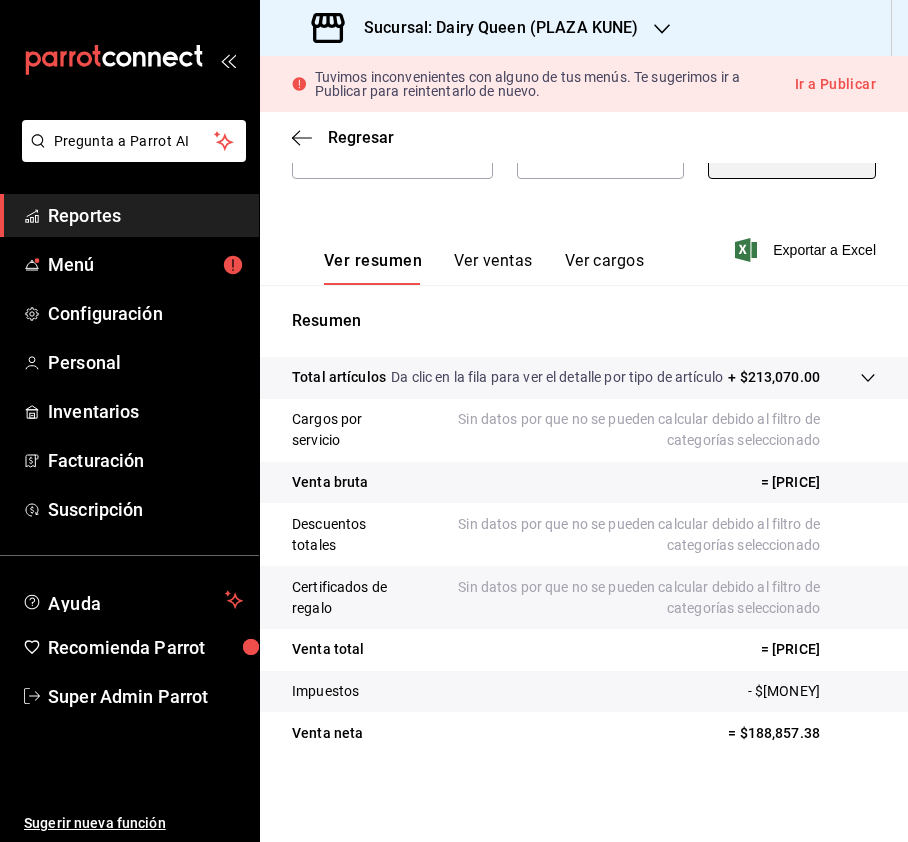 scroll, scrollTop: 276, scrollLeft: 0, axis: vertical 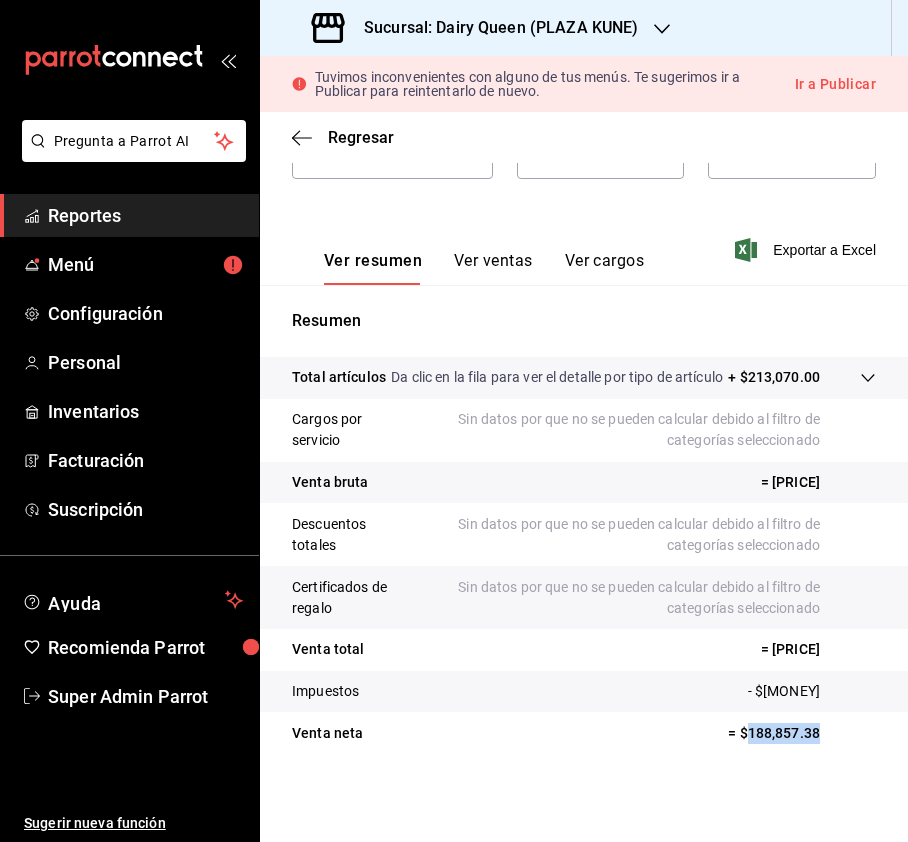 drag, startPoint x: 809, startPoint y: 737, endPoint x: 729, endPoint y: 736, distance: 80.00625 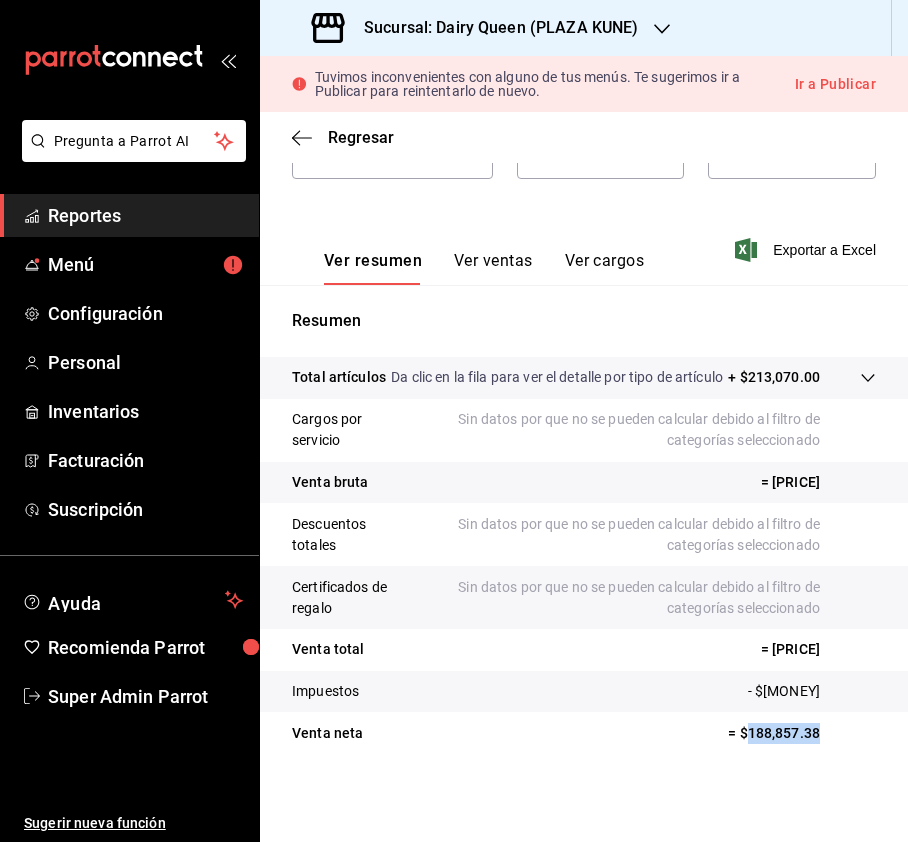 click on "Fecha 2025-07-28 28 / 7 / 2025 - 2025-08-03 3 / 8 / 2025 Hora inicio 00:00 Hora inicio Hora fin 23:59 Hora fin Marca Ver todas 4e7ba8f6-35dd-4195-851c-c1d1a9d07a1c Canal de venta Ver todos PARROT,UBER_EATS,RAPPI,DIDI_FOOD,ONLINE Tipo de orden Drive Thru Para llevar 058d66bd-a31d-4e05-9fb6-a2c186437ef1 Categorías Ver todas 23b811d7-e6b5-42a4-8d66-7fca3700f57f,ee16a3f0-36f9-462e-91db-bd343b8b67ba,1daeb0f3-ffbe-40fa-8625-a594c78eb0d8,7025e091-863e-4b74-87dd-e93a2c8ee366,e1c00cf9-ad88-49c3-b8aa-0860b97ba031,71122f24-6fa0-403b-9054-2125c7b5a7ed,190321d0-cb93-4e30-93cf-2a238025cbd8,0137cb0c-de1b-46c2-964d-1b2220947d6c,064a3926-de66-49ea-9972-e84fb47f39e7,1fd8a379-c1a4-4d17-8750-9d5c43b57d8b,f3451415-8c27-4fea-b99e-f8773d1328c9,e104e9e7-0ccf-43f1-83ec-f43efae41209,f94a99a1-d2de-4397-9281-32202bdb5228,f4320eae-a75c-41f1-ace7-90fca04b1c86" at bounding box center [584, 115] 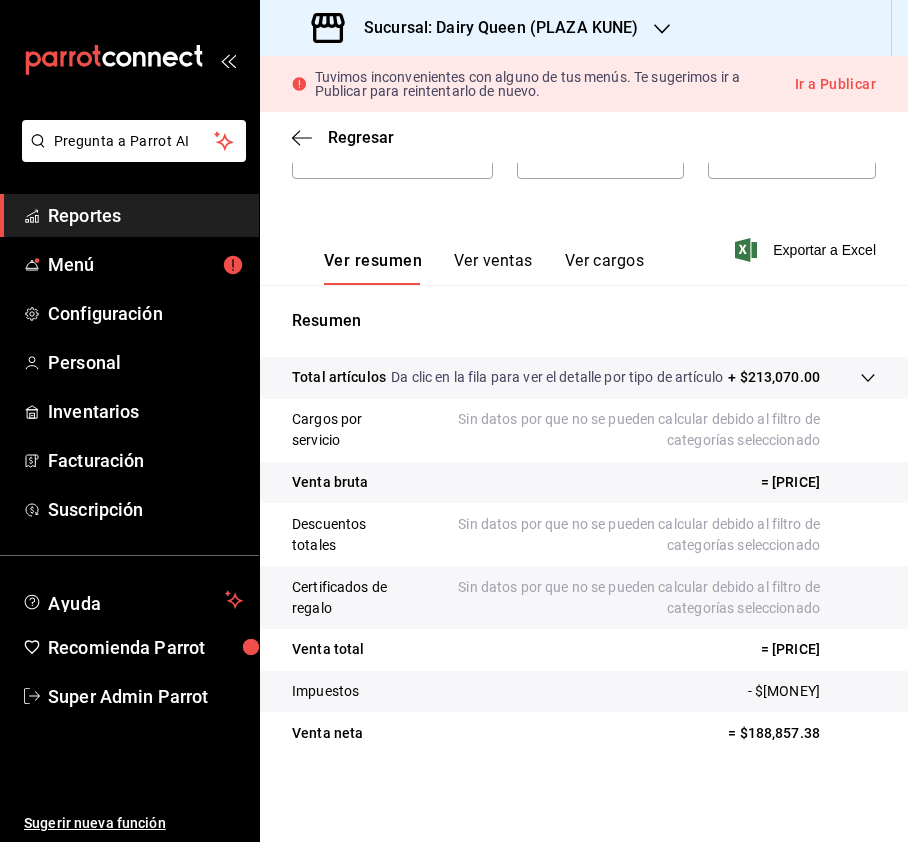 scroll, scrollTop: 9, scrollLeft: 0, axis: vertical 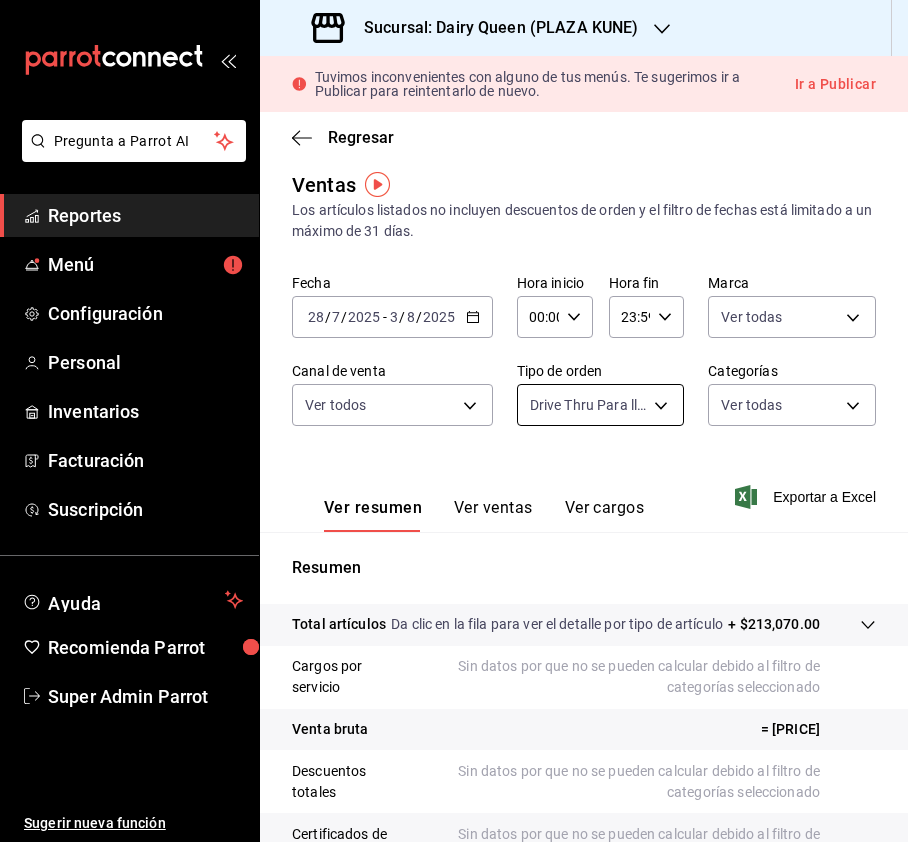 click on "Drive Thru Para llevar 058d66bd-a31d-4e05-9fb6-a2c186437ef1" at bounding box center [601, 401] 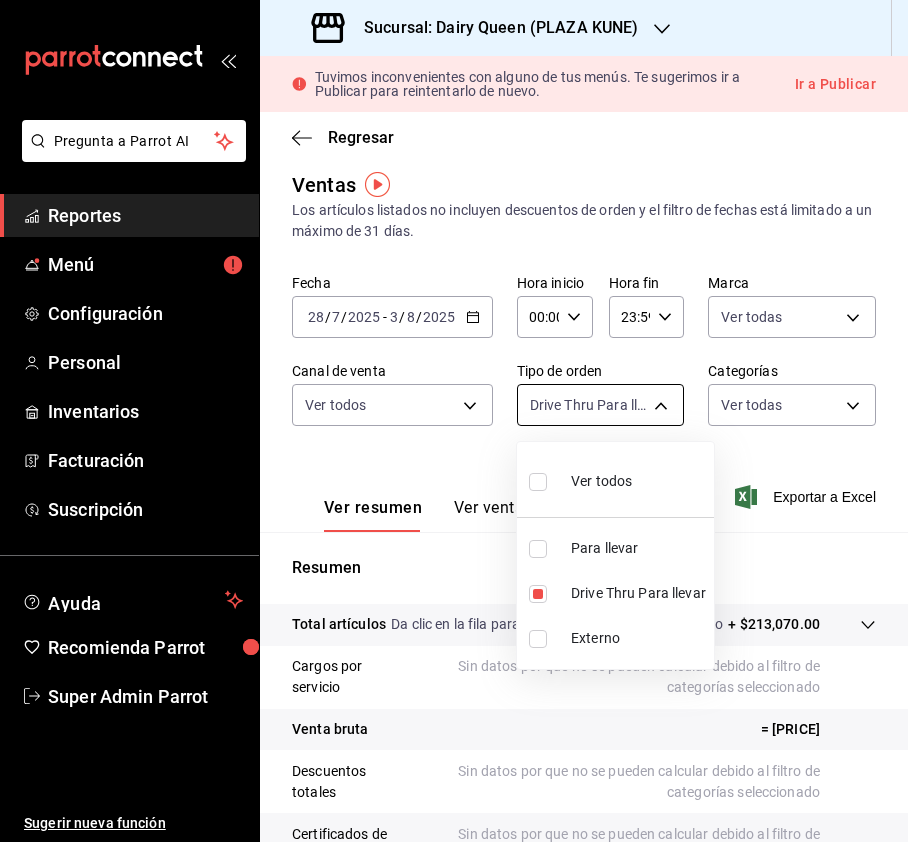 click on "Pregunta a Parrot AI Reportes   Menú   Configuración   Personal   Inventarios   Facturación   Suscripción   Ayuda Recomienda Parrot   Super Admin Parrot   Sugerir nueva función   Sucursal: Dairy Queen (PLAZA KUNE) Tuvimos inconvenientes con alguno de tus menús. Te sugerimos ir a Publicar para reintentarlo de nuevo. Ir a Publicar Regresar Ventas Los artículos listados no incluyen descuentos de orden y el filtro de fechas está limitado a un máximo de 31 días. Fecha 2025-07-28 28 / 7 / 2025 - 2025-08-03 3 / 8 / 2025 Hora inicio 00:00 Hora inicio Hora fin 23:59 Hora fin Marca Ver todas 4e7ba8f6-35dd-4195-851c-c1d1a9d07a1c Canal de venta Ver todos PARROT,UBER_EATS,RAPPI,DIDI_FOOD,ONLINE Tipo de orden Drive Thru Para llevar 058d66bd-a31d-4e05-9fb6-a2c186437ef1 Categorías Ver todas Ver resumen Ver ventas Ver cargos Exportar a Excel Resumen Total artículos Da clic en la fila para ver el detalle por tipo de artículo + $213,070.00 Cargos por servicio Venta bruta = $213,070.00 Descuentos totales Venta total" at bounding box center (454, 421) 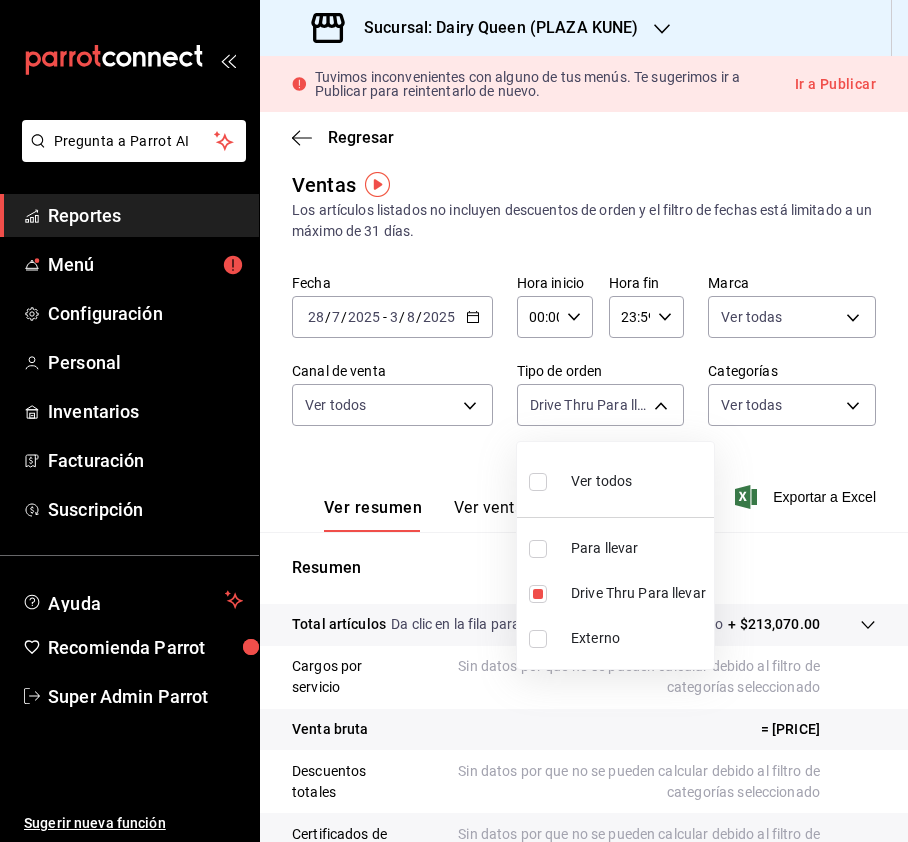 click at bounding box center (538, 482) 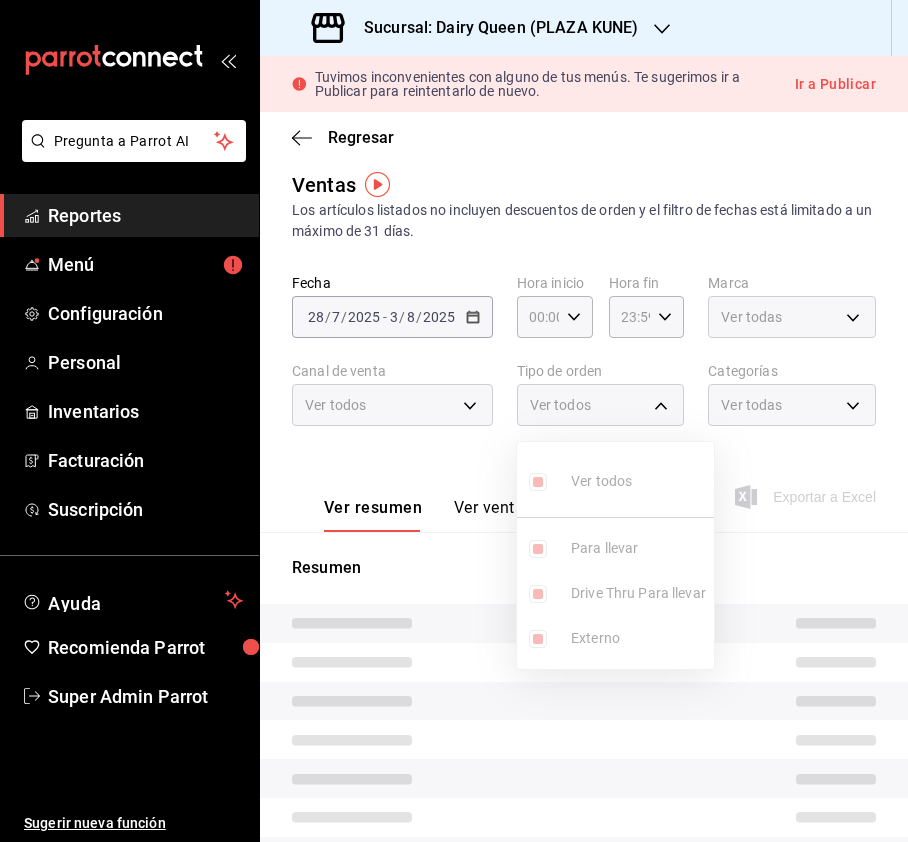 click at bounding box center (454, 421) 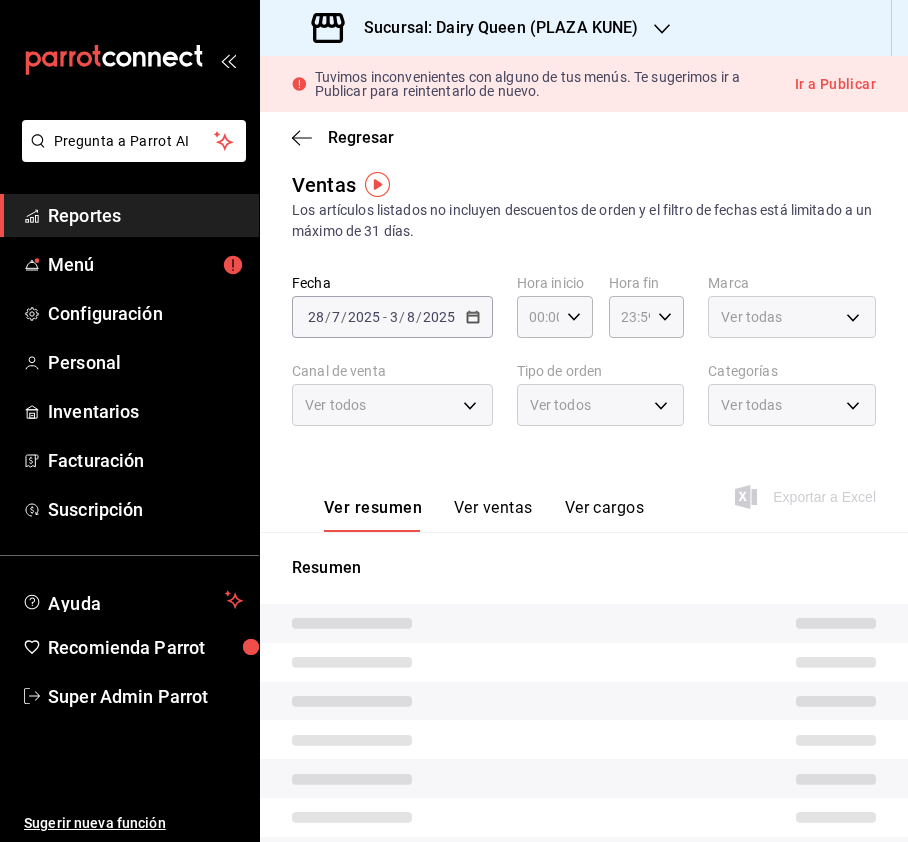 click on "Ver todas" at bounding box center (792, 405) 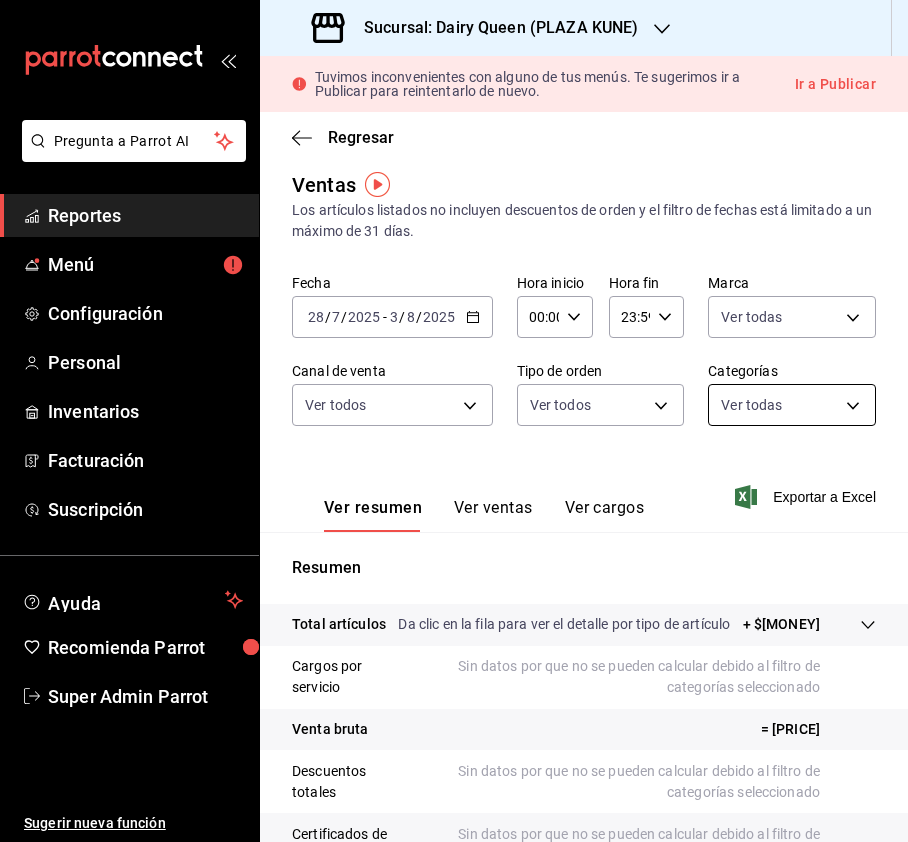 click on "Pregunta a Parrot AI Reportes   Menú   Configuración   Personal   Inventarios   Facturación   Suscripción   Ayuda Recomienda Parrot   Super Admin Parrot   Sugerir nueva función   Sucursal: Dairy Queen (PLAZA KUNE) Tuvimos inconvenientes con alguno de tus menús. Te sugerimos ir a Publicar para reintentarlo de nuevo. Ir a Publicar Regresar Ventas Los artículos listados no incluyen descuentos de orden y el filtro de fechas está limitado a un máximo de 31 días. Fecha 2025-07-28 28 / 7 / 2025 - 2025-08-03 3 / 8 / 2025 Hora inicio 00:00 Hora inicio Hora fin 23:59 Hora fin Marca Ver todas 4e7ba8f6-35dd-4195-851c-c1d1a9d07a1c Canal de venta Ver todos PARROT,UBER_EATS,RAPPI,DIDI_FOOD,ONLINE Tipo de orden Ver todos 685909ca-f2cc-44c7-ab0a-1687df3b7115,058d66bd-a31d-4e05-9fb6-a2c186437ef1,EXTERNAL Categorías Ver todas Ver resumen Ver ventas Ver cargos Exportar a Excel Resumen Total artículos Da clic en la fila para ver el detalle por tipo de artículo + $400,810.00 Cargos por servicio Venta bruta Venta total" at bounding box center (454, 421) 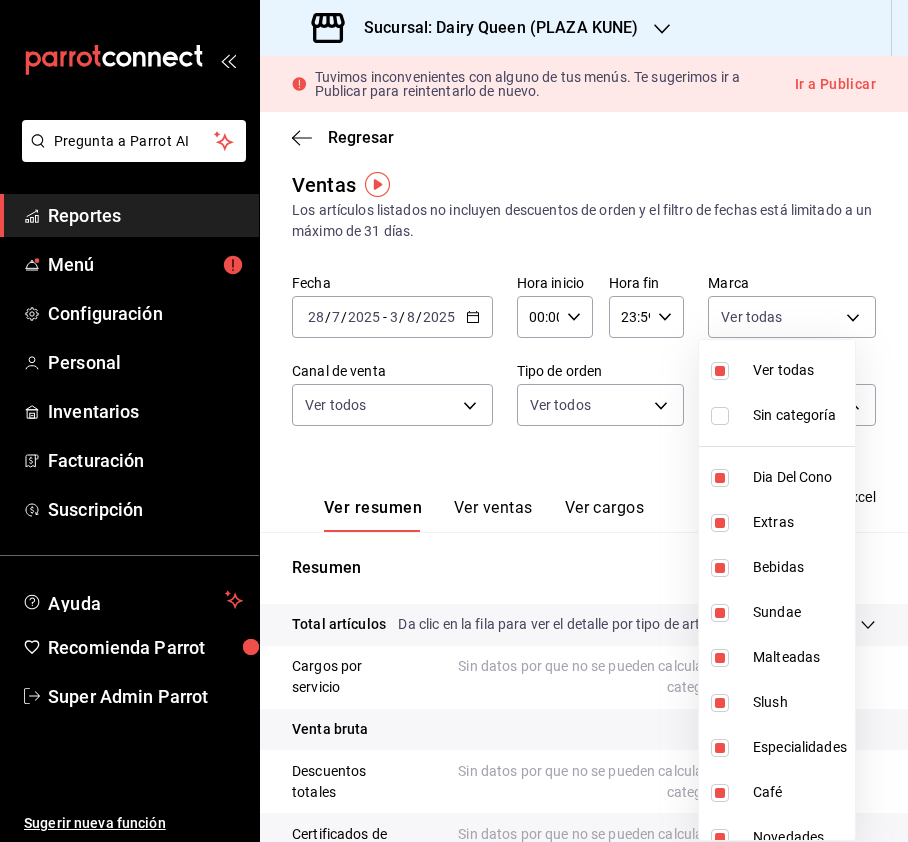 click at bounding box center (720, 371) 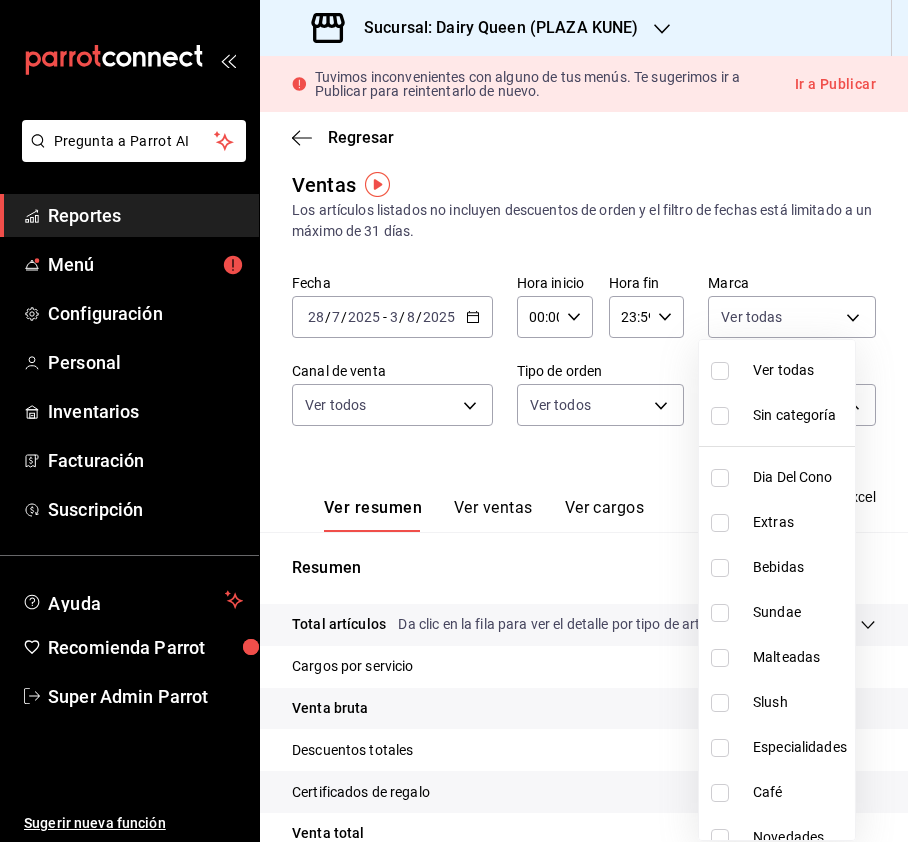 scroll, scrollTop: 245, scrollLeft: 0, axis: vertical 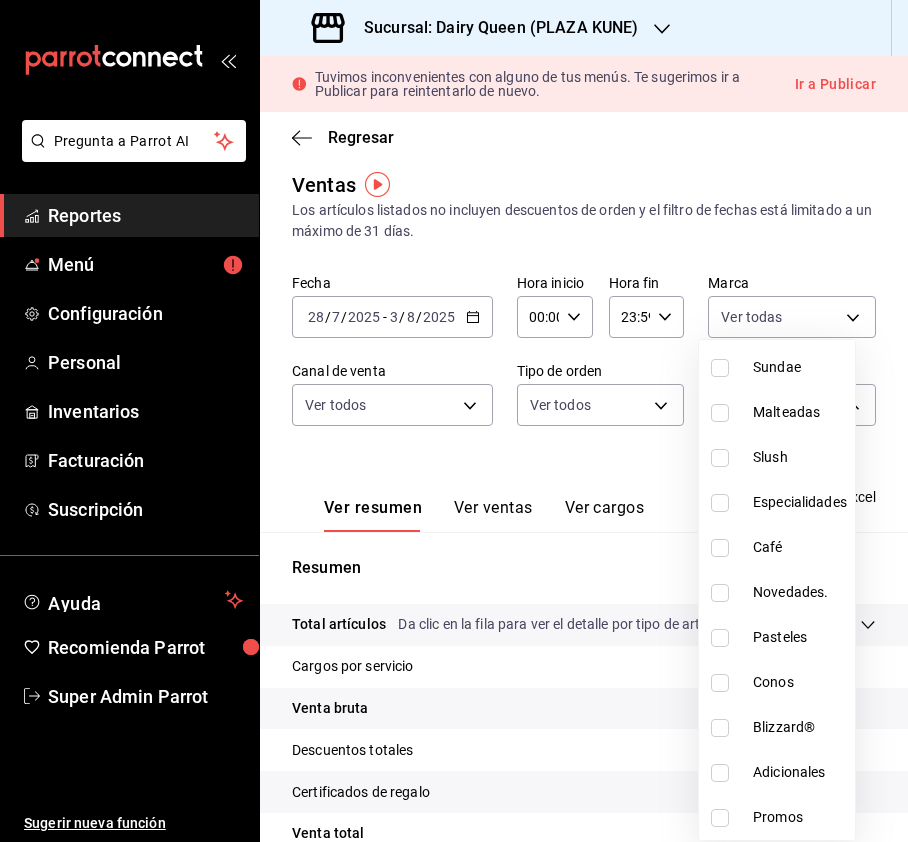 click at bounding box center [720, 638] 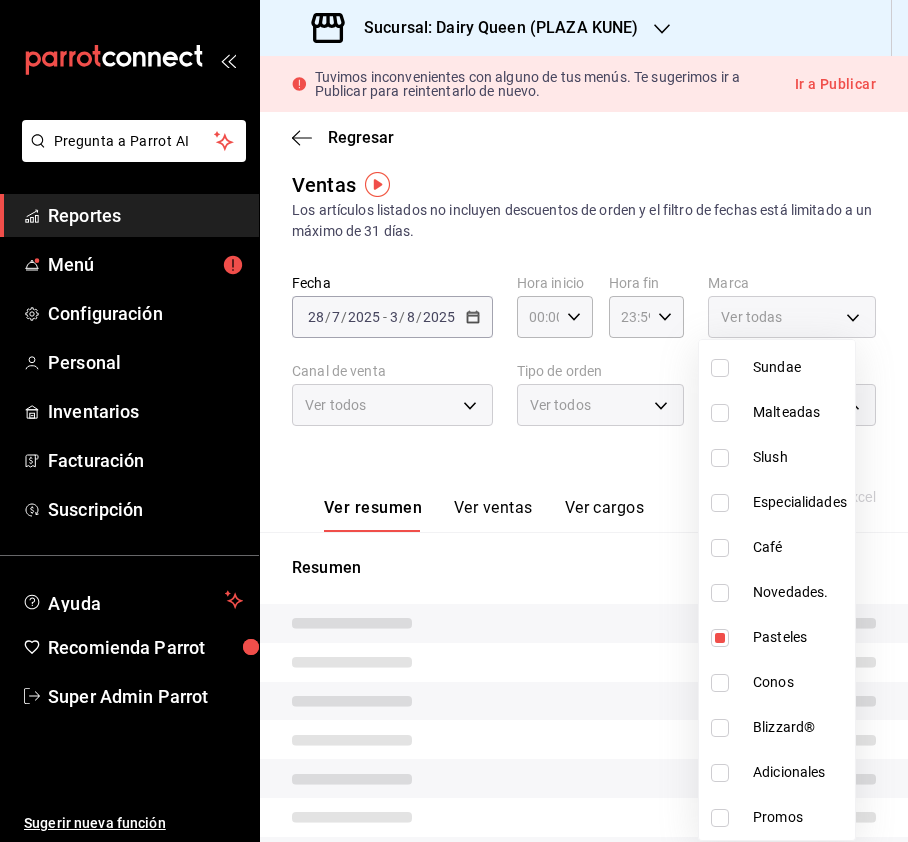 click at bounding box center (454, 421) 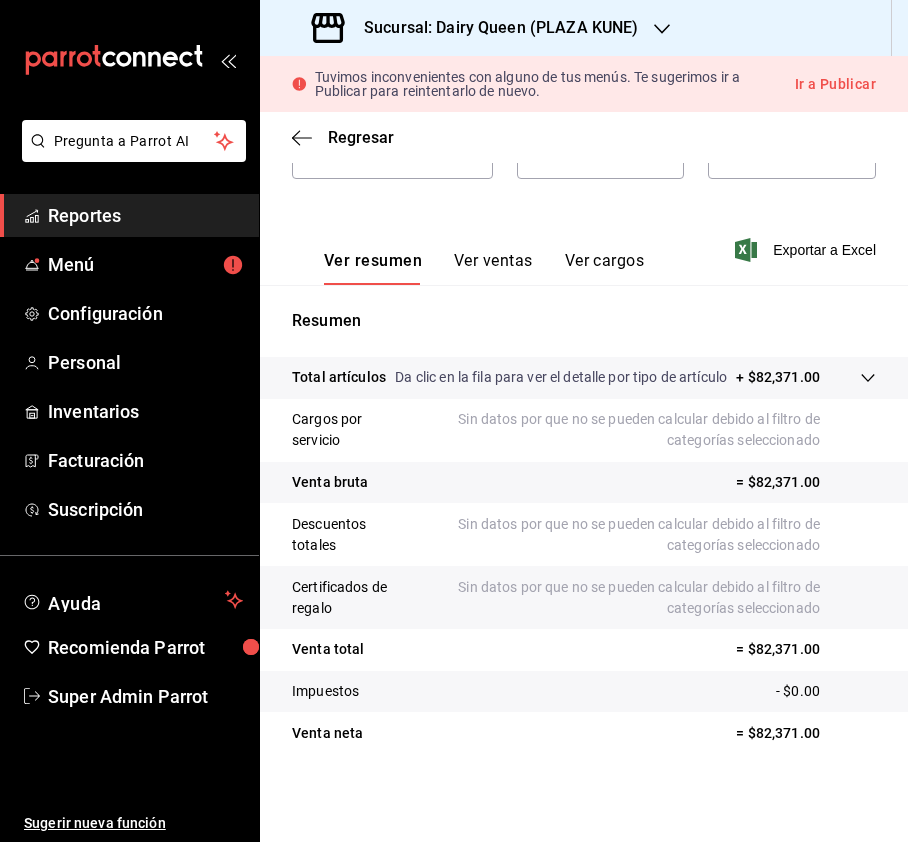scroll, scrollTop: 276, scrollLeft: 0, axis: vertical 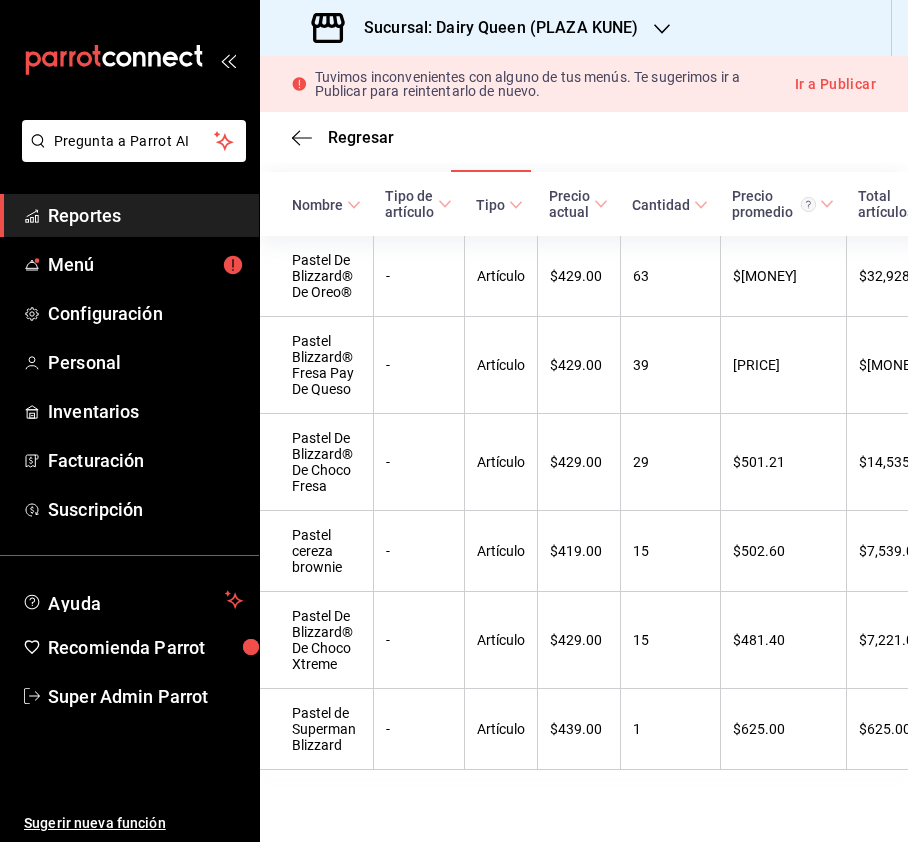 click on "Sucursal: Dairy Queen (PLAZA KUNE)" at bounding box center [493, 28] 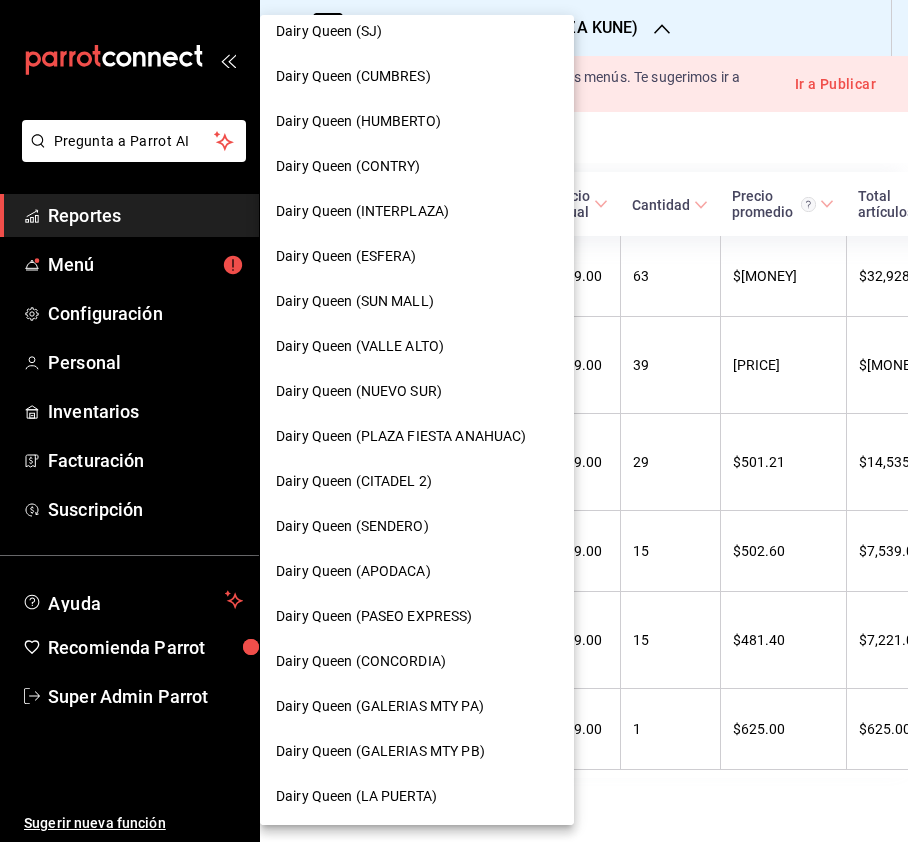 scroll, scrollTop: 690, scrollLeft: 0, axis: vertical 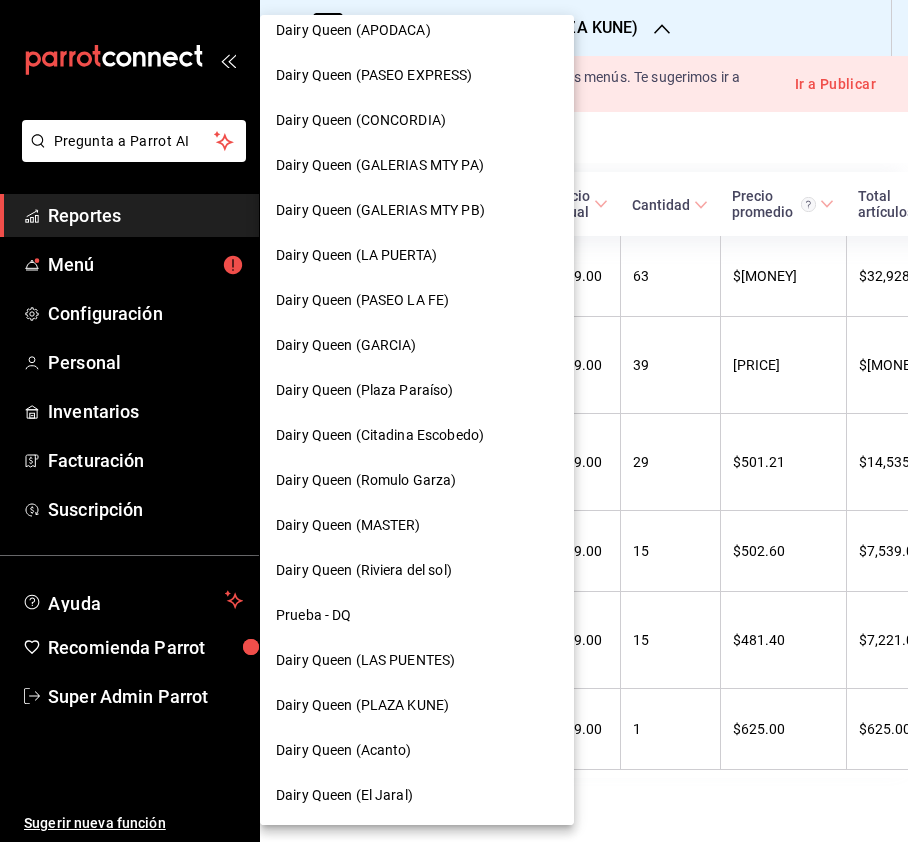 click on "Dairy Queen (LA PUERTA)" at bounding box center [417, 255] 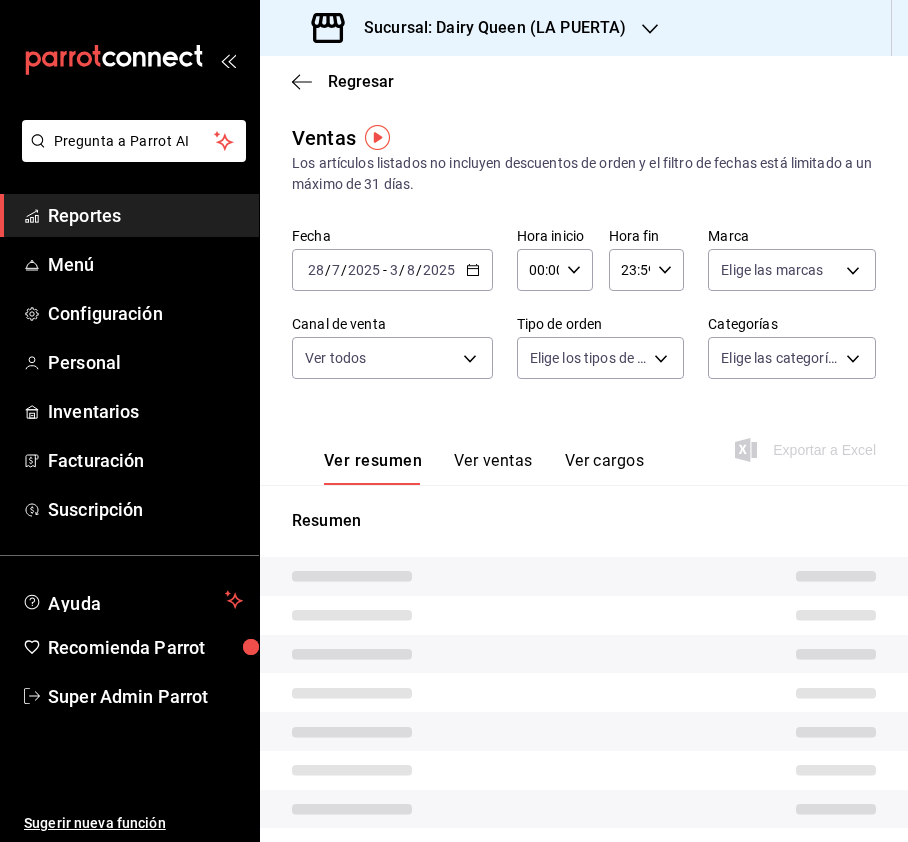 type on "PARROT,UBER_EATS,RAPPI,DIDI_FOOD,ONLINE" 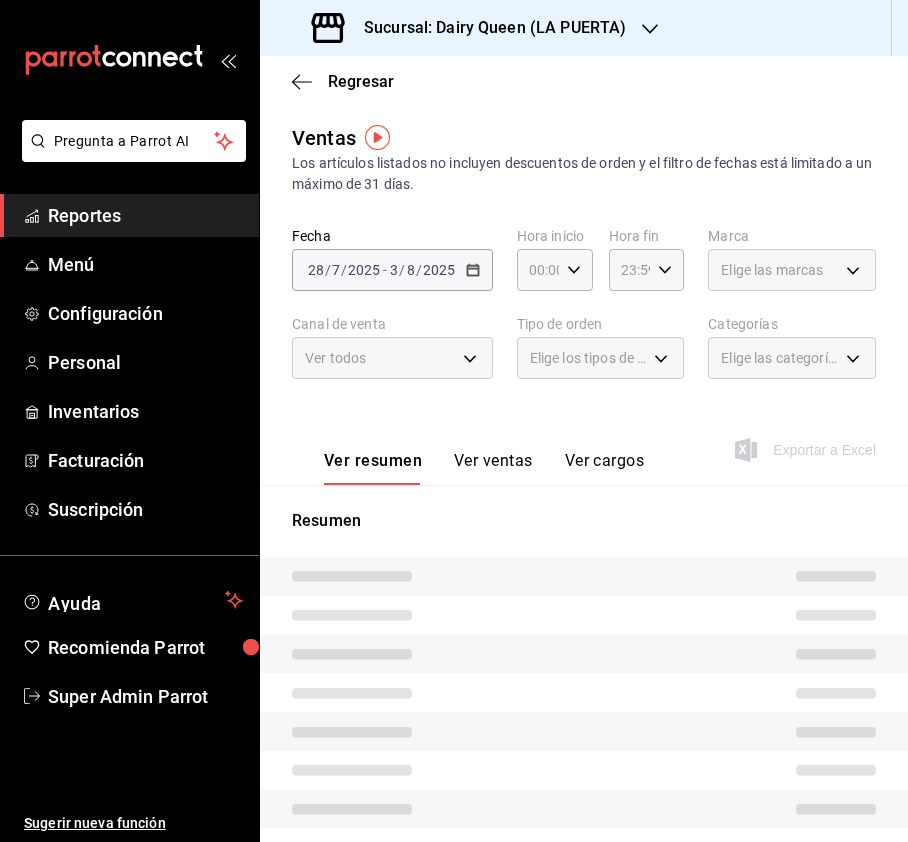 click on "Fecha 2025-07-28 28 / 7 / 2025 - 2025-08-03 3 / 8 / 2025 Hora inicio 00:00 Hora inicio Hora fin 23:59 Hora fin Marca Elige las marcas Canal de venta Ver todos PARROT,UBER_EATS,RAPPI,DIDI_FOOD,ONLINE Tipo de orden Elige los tipos de orden Categorías Elige las categorías" at bounding box center [584, 315] 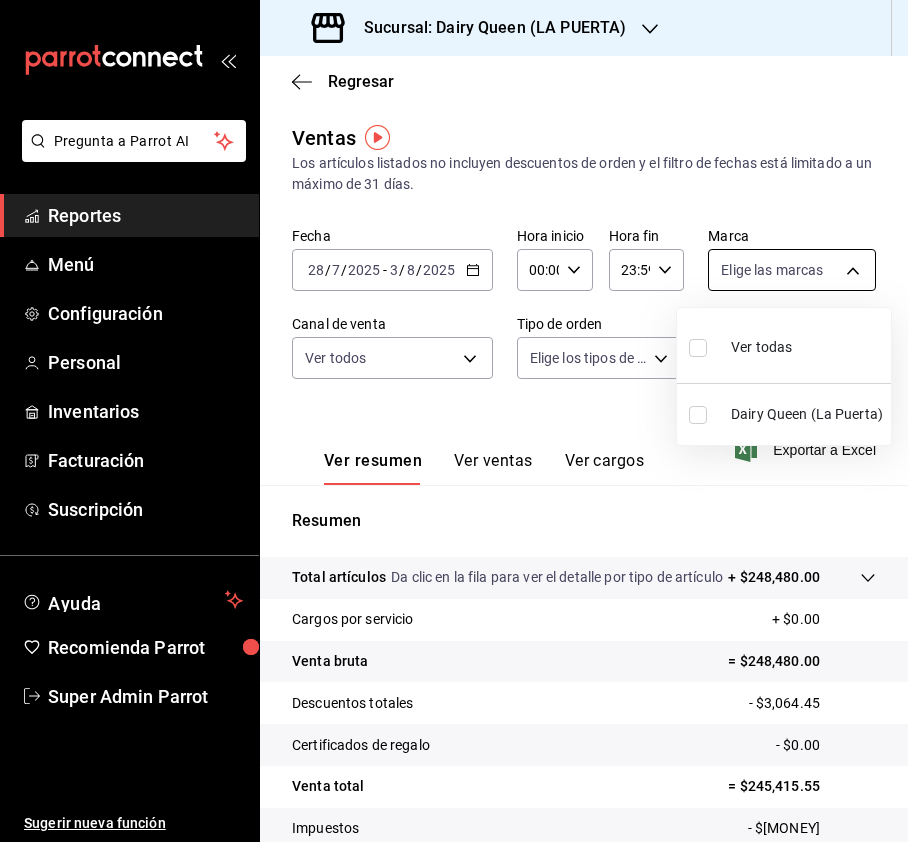 click on "Pregunta a Parrot AI Reportes   Menú   Configuración   Personal   Inventarios   Facturación   Suscripción   Ayuda Recomienda Parrot   Super Admin Parrot   Sugerir nueva función   Sucursal: Dairy Queen (LA PUERTA) Regresar Ventas Los artículos listados no incluyen descuentos de orden y el filtro de fechas está limitado a un máximo de 31 días. Fecha 2025-07-28 28 / 7 / 2025 - 2025-08-03 3 / 8 / 2025 Hora inicio 00:00 Hora inicio Hora fin 23:59 Hora fin Marca Elige las marcas Canal de venta Ver todos PARROT,UBER_EATS,RAPPI,DIDI_FOOD,ONLINE Tipo de orden Elige los tipos de orden Categorías Elige las categorías Ver resumen Ver ventas Ver cargos Exportar a Excel Resumen Total artículos Da clic en la fila para ver el detalle por tipo de artículo + $248,480.00 Cargos por servicio + $0.00 Venta bruta = $248,480.00 Descuentos totales - $3,064.45 Certificados de regalo - $0.00 Venta total = $245,415.55 Impuestos - $26,534.07 Venta neta = $218,881.48 GANA 1 MES GRATIS EN TU SUSCRIPCIÓN AQUÍ Ir a video" at bounding box center [454, 421] 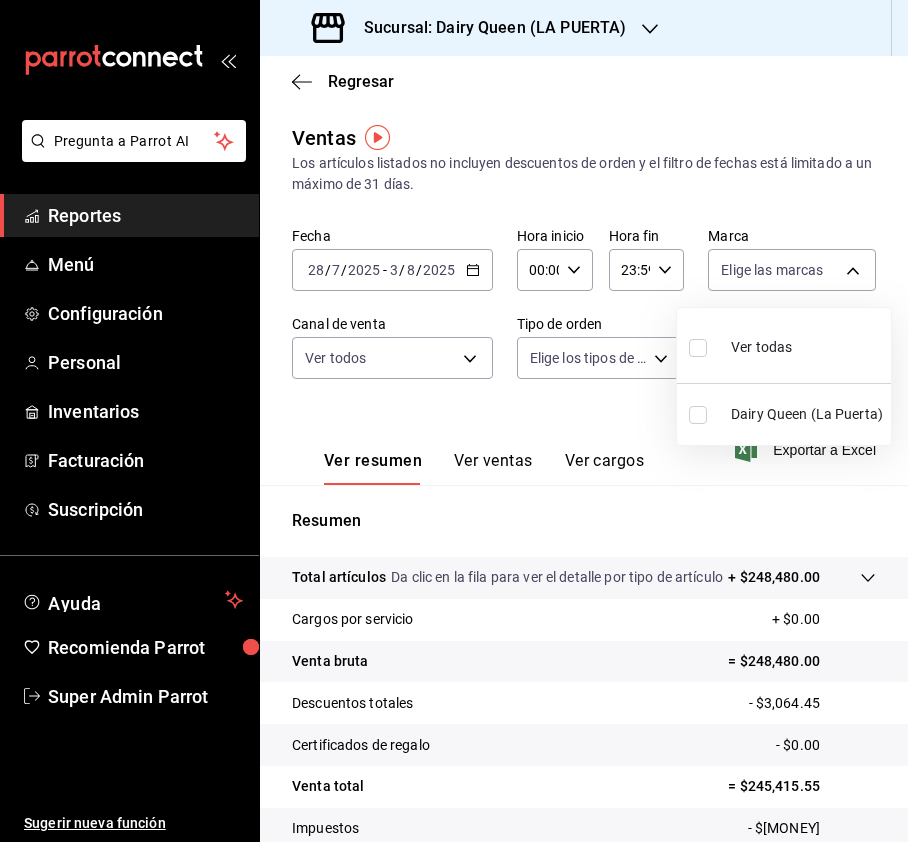 click at bounding box center (702, 347) 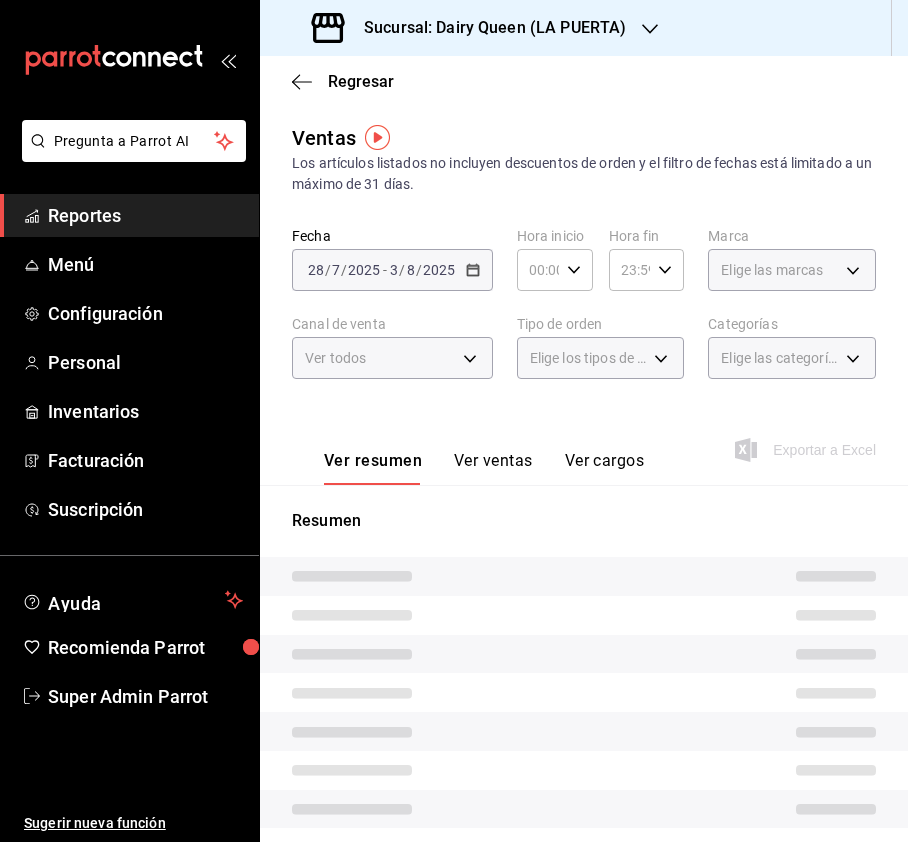 type 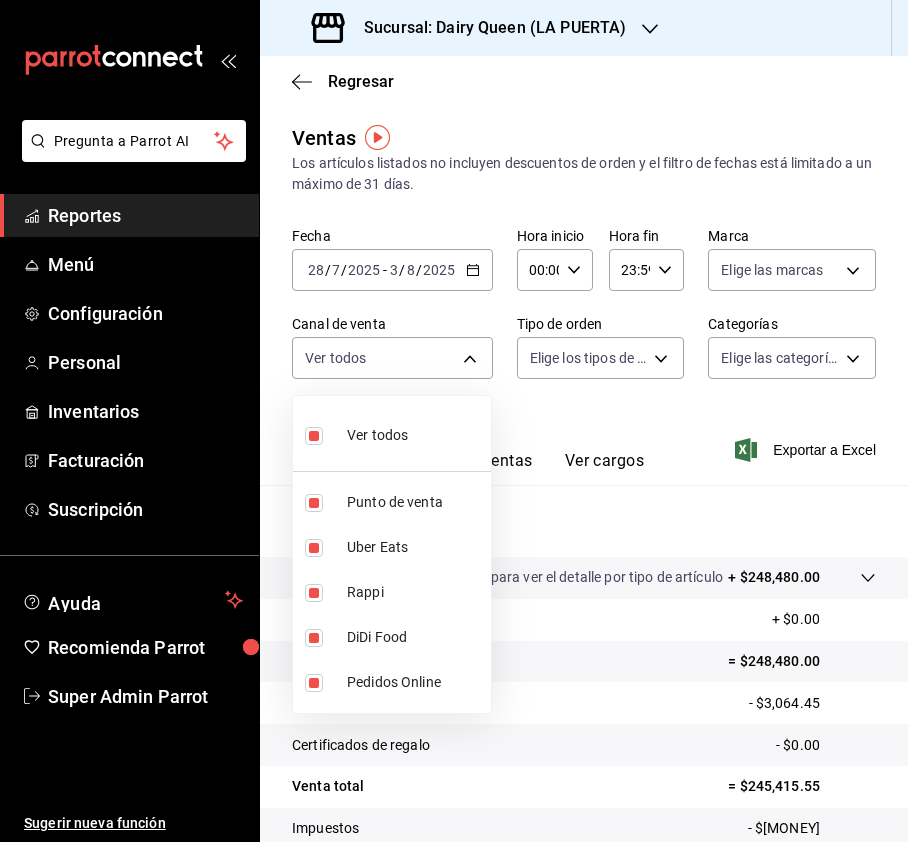 click on "Pregunta a Parrot AI Reportes   Menú   Configuración   Personal   Inventarios   Facturación   Suscripción   Ayuda Recomienda Parrot   Super Admin Parrot   Sugerir nueva función   Sucursal: Dairy Queen (LA PUERTA) Regresar Ventas Los artículos listados no incluyen descuentos de orden y el filtro de fechas está limitado a un máximo de 31 días. Fecha 2025-07-28 28 / 7 / 2025 - 2025-08-03 3 / 8 / 2025 Hora inicio 00:00 Hora inicio Hora fin 23:59 Hora fin Marca Elige las marcas Canal de venta Ver todos PARROT,UBER_EATS,RAPPI,DIDI_FOOD,ONLINE Tipo de orden Elige los tipos de orden Categorías Elige las categorías Ver resumen Ver ventas Ver cargos Exportar a Excel Resumen Total artículos Da clic en la fila para ver el detalle por tipo de artículo + $248,480.00 Cargos por servicio + $0.00 Venta bruta = $248,480.00 Descuentos totales - $3,064.45 Certificados de regalo - $0.00 Venta total = $245,415.55 Impuestos - $26,534.07 Venta neta = $218,881.48 GANA 1 MES GRATIS EN TU SUSCRIPCIÓN AQUÍ Ir a video" at bounding box center [454, 421] 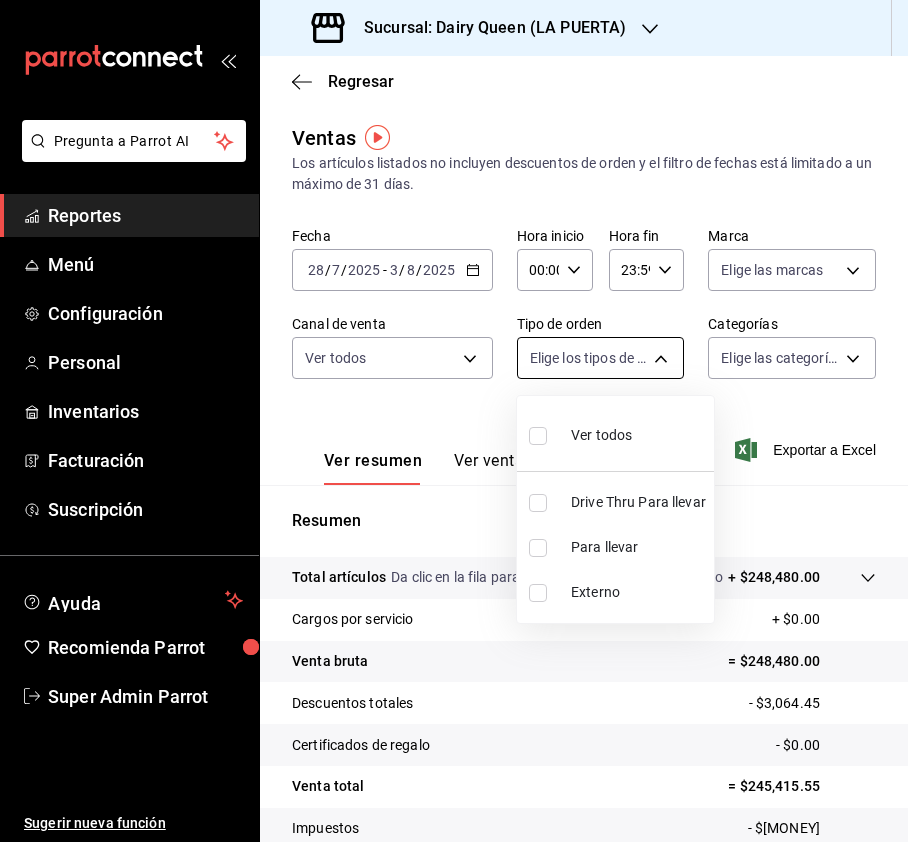 click on "Pregunta a Parrot AI Reportes   Menú   Configuración   Personal   Inventarios   Facturación   Suscripción   Ayuda Recomienda Parrot   Super Admin Parrot   Sugerir nueva función   Sucursal: Dairy Queen (LA PUERTA) Regresar Ventas Los artículos listados no incluyen descuentos de orden y el filtro de fechas está limitado a un máximo de 31 días. Fecha 2025-07-28 28 / 7 / 2025 - 2025-08-03 3 / 8 / 2025 Hora inicio 00:00 Hora inicio Hora fin 23:59 Hora fin Marca Elige las marcas Canal de venta Ver todos PARROT,UBER_EATS,RAPPI,DIDI_FOOD,ONLINE Tipo de orden Elige los tipos de orden Categorías Elige las categorías Ver resumen Ver ventas Ver cargos Exportar a Excel Resumen Total artículos Da clic en la fila para ver el detalle por tipo de artículo + $248,480.00 Cargos por servicio + $0.00 Venta bruta = $248,480.00 Descuentos totales - $3,064.45 Certificados de regalo - $0.00 Venta total = $245,415.55 Impuestos - $26,534.07 Venta neta = $218,881.48 GANA 1 MES GRATIS EN TU SUSCRIPCIÓN AQUÍ Ir a video" at bounding box center (454, 421) 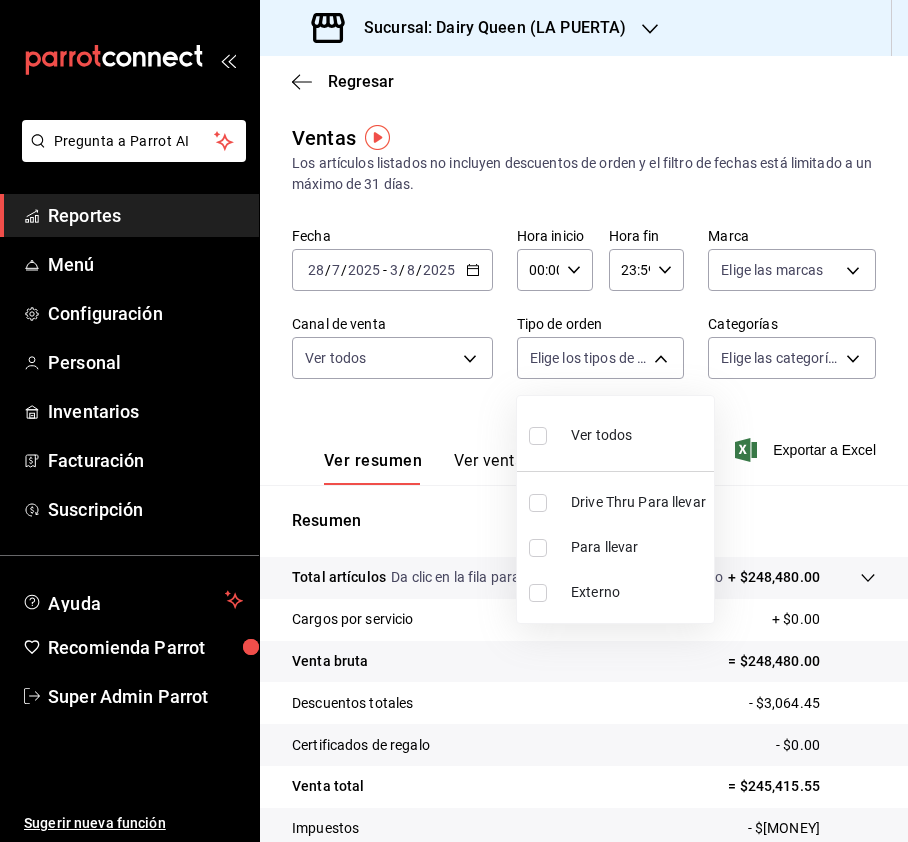 click at bounding box center (538, 503) 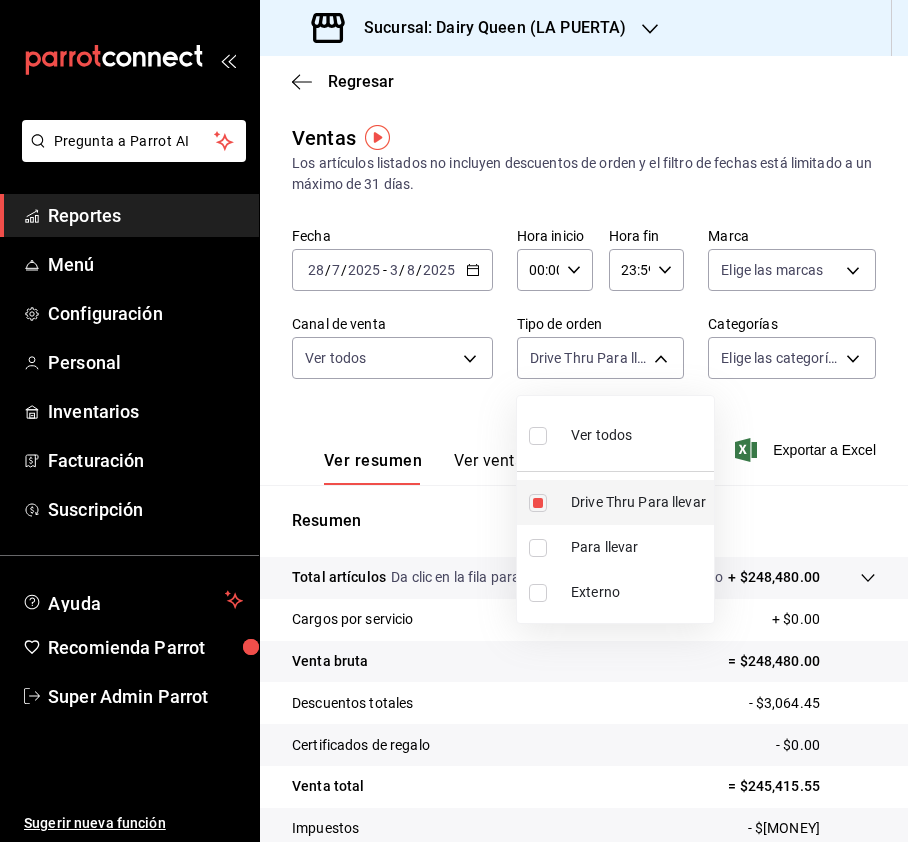 type on "7990ceb5-6a15-4f0e-aa24-be972649f55b" 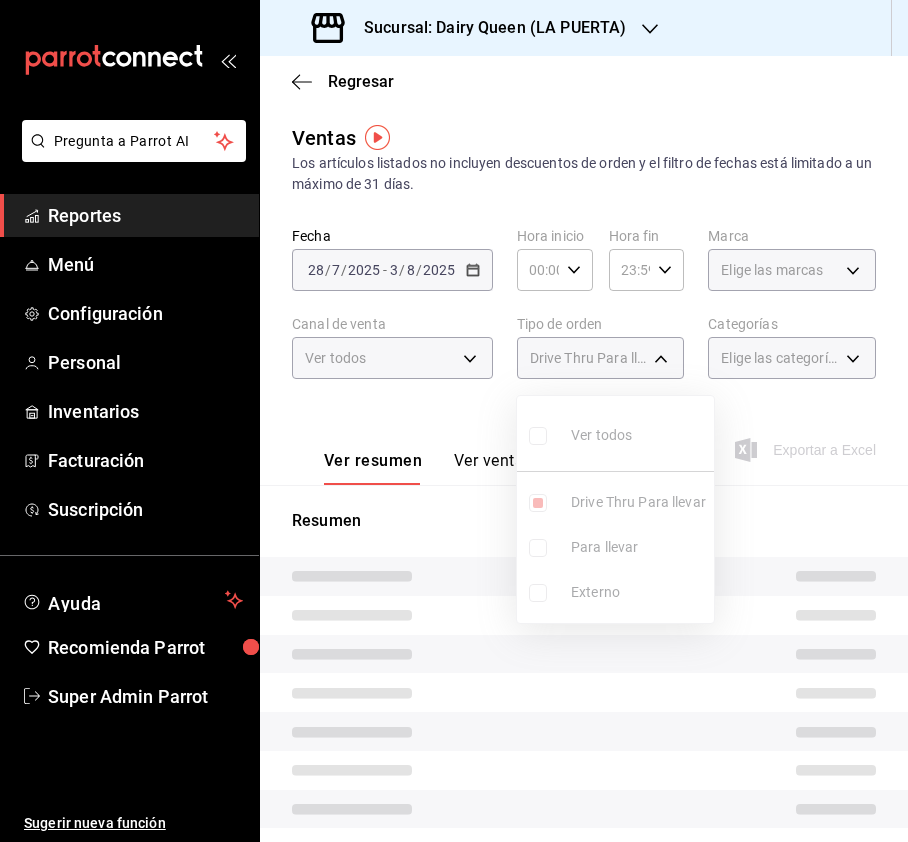 click at bounding box center [454, 421] 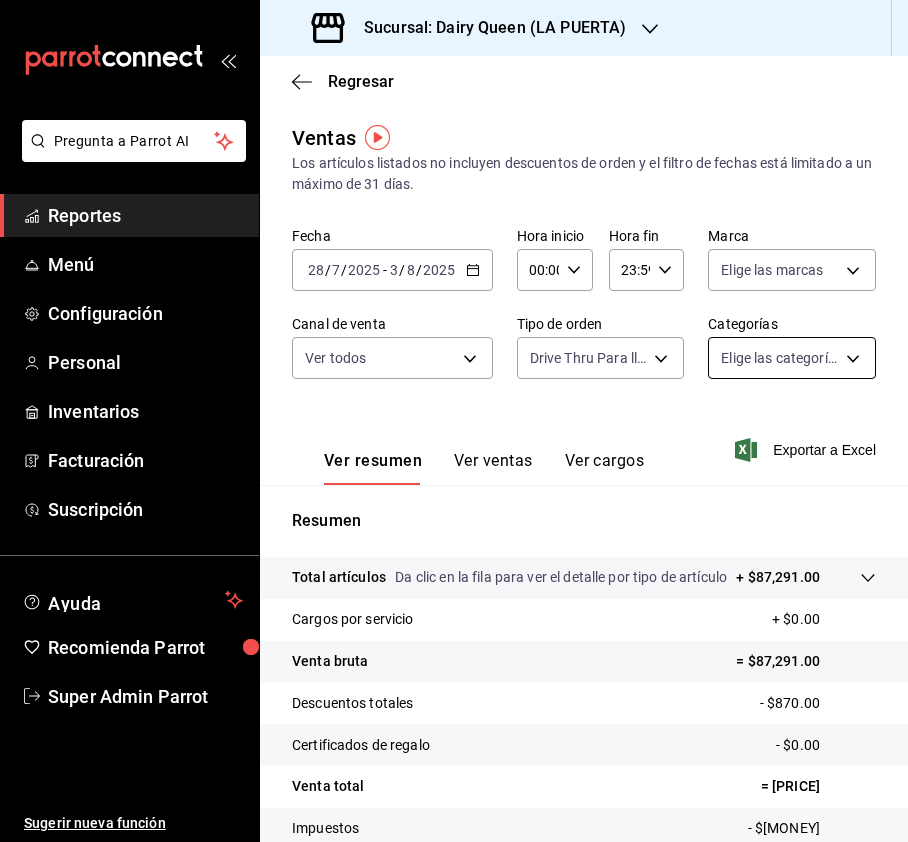 click on "Pregunta a Parrot AI Reportes   Menú   Configuración   Personal   Inventarios   Facturación   Suscripción   Ayuda Recomienda Parrot   Super Admin Parrot   Sugerir nueva función   Sucursal: Dairy Queen (LA PUERTA) Regresar Ventas Los artículos listados no incluyen descuentos de orden y el filtro de fechas está limitado a un máximo de 31 días. Fecha 2025-07-28 28 / 7 / 2025 - 2025-08-03 3 / 8 / 2025 Hora inicio 00:00 Hora inicio Hora fin 23:59 Hora fin Marca Elige las marcas Canal de venta Ver todos PARROT,UBER_EATS,RAPPI,DIDI_FOOD,ONLINE Tipo de orden Drive Thru Para llevar 7990ceb5-6a15-4f0e-aa24-be972649f55b Categorías Elige las categorías Ver resumen Ver ventas Ver cargos Exportar a Excel Resumen Total artículos Da clic en la fila para ver el detalle por tipo de artículo + $87,291.00 Cargos por servicio + $0.00 Venta bruta = $87,291.00 Descuentos totales - $870.00 Certificados de regalo - $0.00 Venta total = $86,421.00 Impuestos - $10,855.17 Venta neta = $75,565.83 Ver video tutorial Ir a video" at bounding box center [454, 421] 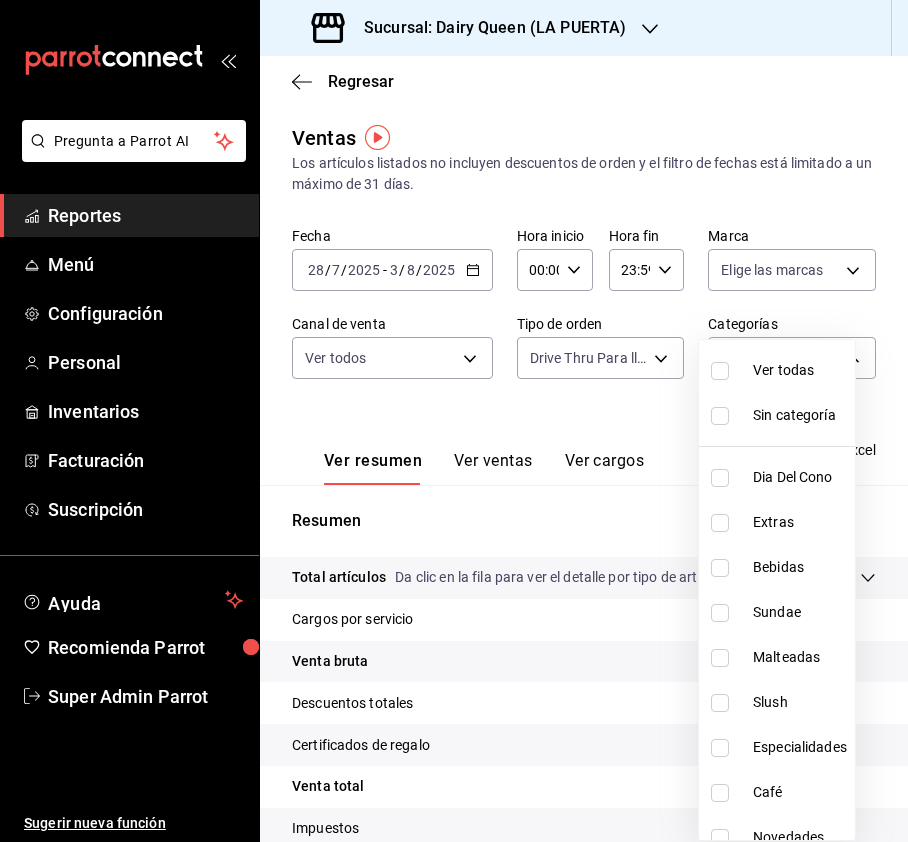 click at bounding box center [720, 371] 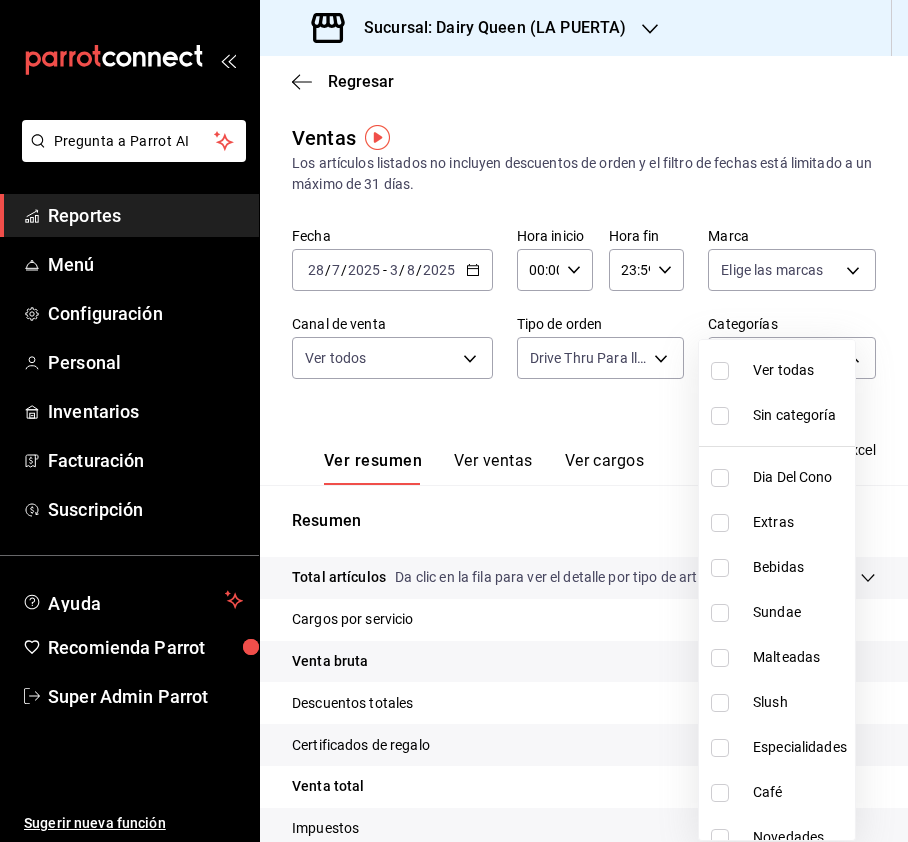 checkbox on "true" 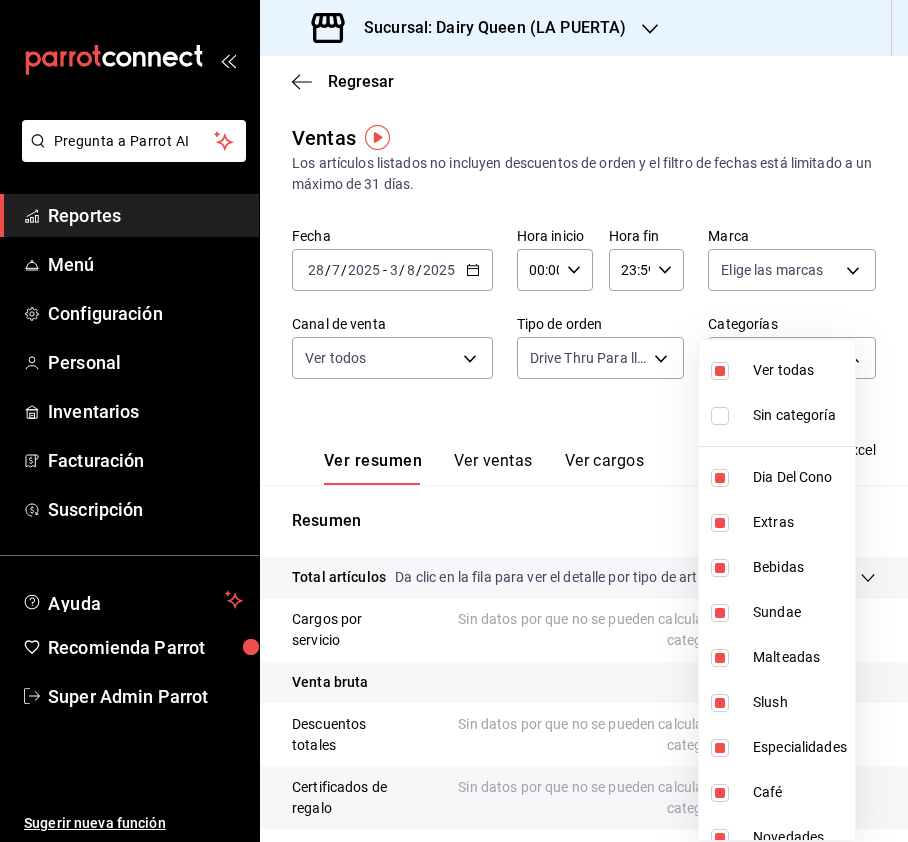 click at bounding box center (454, 421) 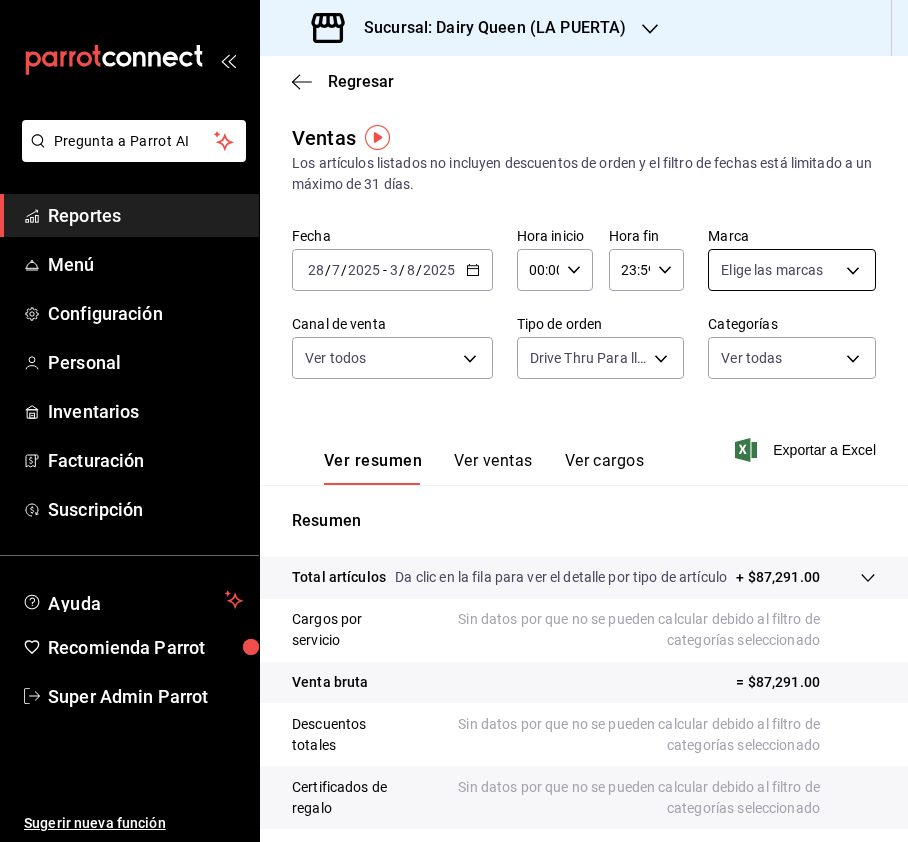 click on "Pregunta a Parrot AI Reportes   Menú   Configuración   Personal   Inventarios   Facturación   Suscripción   Ayuda Recomienda Parrot   Super Admin Parrot   Sugerir nueva función   Sucursal: Dairy Queen (LA PUERTA) Regresar Ventas Los artículos listados no incluyen descuentos de orden y el filtro de fechas está limitado a un máximo de 31 días. Fecha 2025-07-28 28 / 7 / 2025 - 2025-08-03 3 / 8 / 2025 Hora inicio 00:00 Hora inicio Hora fin 23:59 Hora fin Marca Elige las marcas Canal de venta Ver todos PARROT,UBER_EATS,RAPPI,DIDI_FOOD,ONLINE Tipo de orden Drive Thru Para llevar 7990ceb5-6a15-4f0e-aa24-be972649f55b Categorías Ver todas Ver resumen Ver ventas Ver cargos Exportar a Excel Resumen Total artículos Da clic en la fila para ver el detalle por tipo de artículo + $87,291.00 Cargos por servicio  Sin datos por que no se pueden calcular debido al filtro de categorías seleccionado Venta bruta = $87,291.00 Descuentos totales Certificados de regalo Venta total = $87,291.00 Impuestos - $10,855.17" at bounding box center [454, 421] 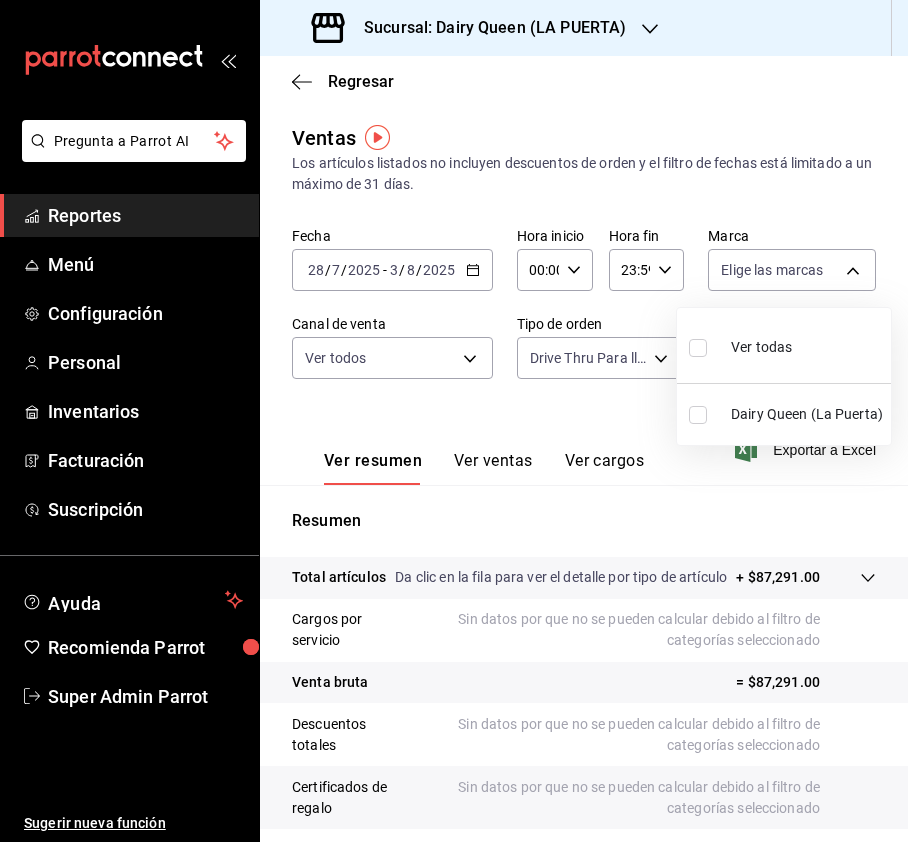 click at bounding box center [698, 348] 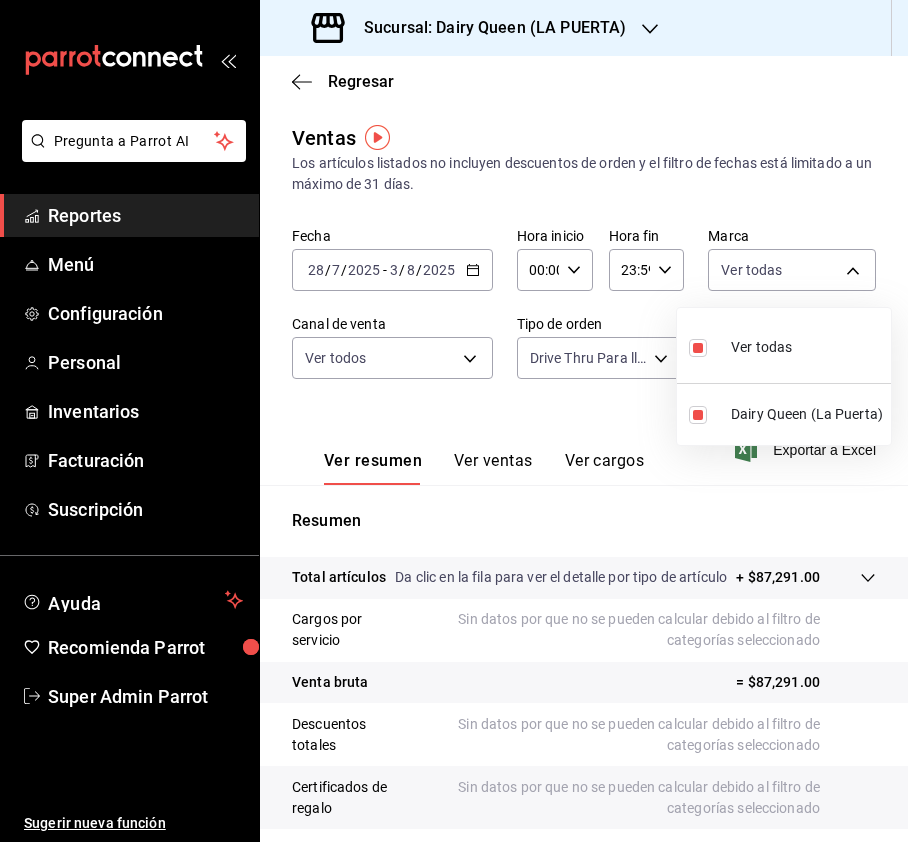 click at bounding box center (454, 421) 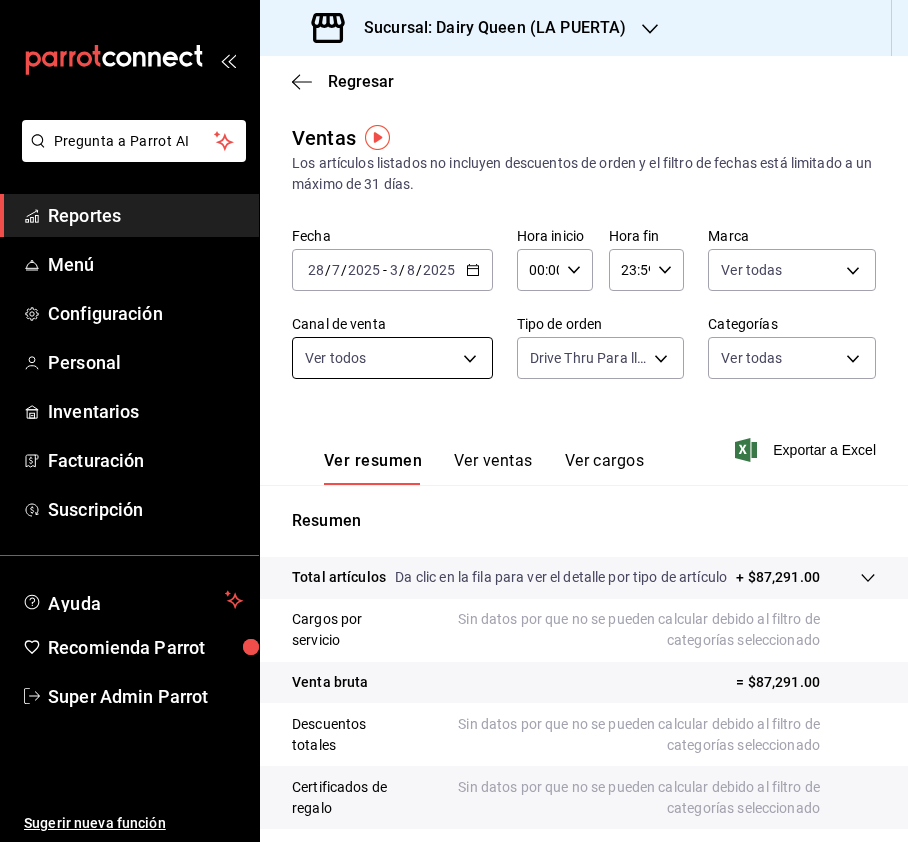 click on "Pregunta a Parrot AI Reportes   Menú   Configuración   Personal   Inventarios   Facturación   Suscripción   Ayuda Recomienda Parrot   Super Admin Parrot   Sugerir nueva función   Sucursal: Dairy Queen (LA PUERTA) Regresar Ventas Los artículos listados no incluyen descuentos de orden y el filtro de fechas está limitado a un máximo de 31 días. Fecha 2025-07-28 28 / 7 / 2025 - 2025-08-03 3 / 8 / 2025 Hora inicio 00:00 Hora inicio Hora fin 23:59 Hora fin Marca Ver todas 38905903-e02f-4eca-a265-bb872b531692 Canal de venta Ver todos PARROT,UBER_EATS,RAPPI,DIDI_FOOD,ONLINE Tipo de orden Drive Thru Para llevar 7990ceb5-6a15-4f0e-aa24-be972649f55b Categorías Ver todas Ver resumen Ver ventas Ver cargos Exportar a Excel Resumen Total artículos Da clic en la fila para ver el detalle por tipo de artículo + $87,291.00 Cargos por servicio  Sin datos por que no se pueden calcular debido al filtro de categorías seleccionado Venta bruta = $87,291.00 Descuentos totales Certificados de regalo Venta total Impuestos" at bounding box center [454, 421] 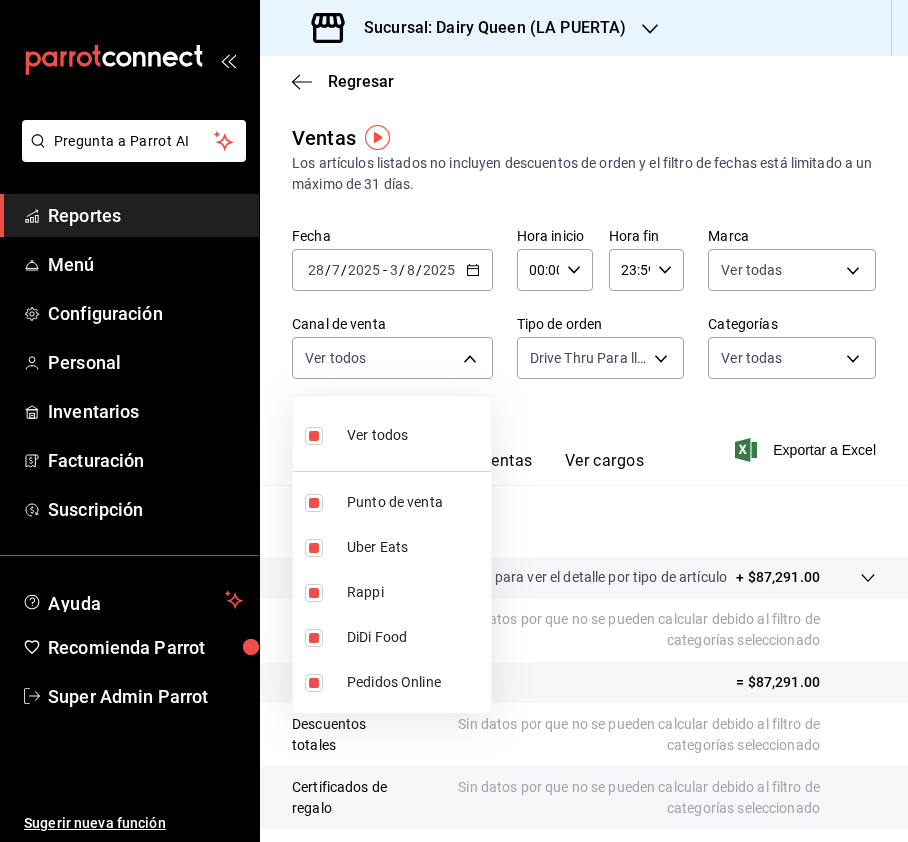 click at bounding box center (454, 421) 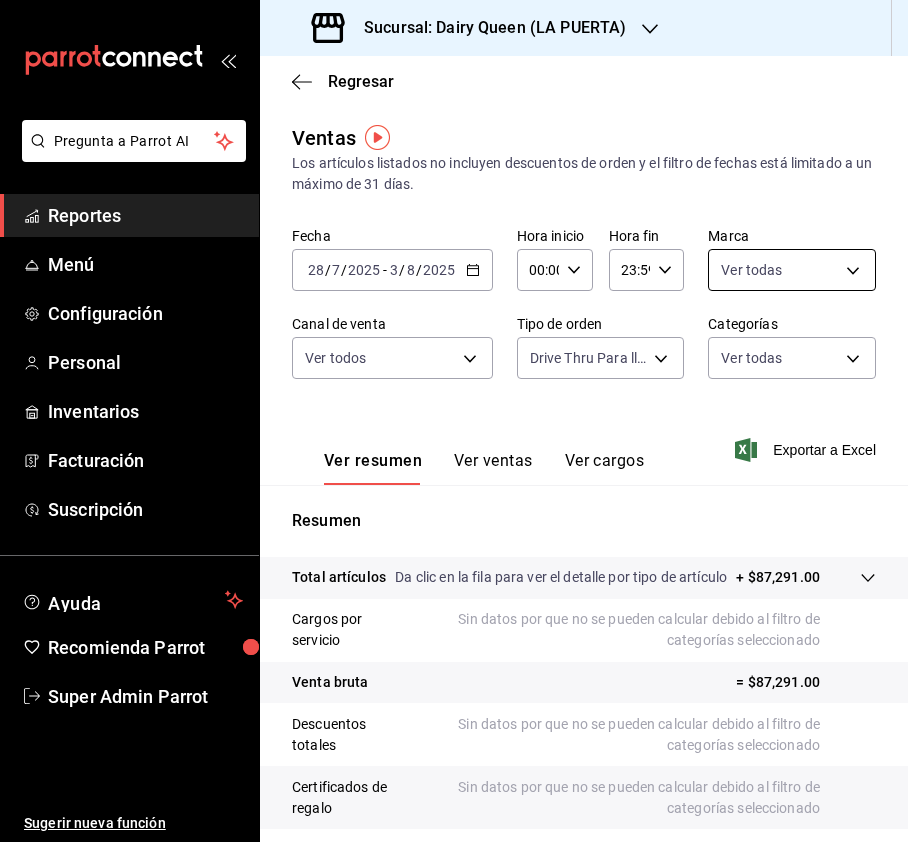 click on "Pregunta a Parrot AI Reportes   Menú   Configuración   Personal   Inventarios   Facturación   Suscripción   Ayuda Recomienda Parrot   Super Admin Parrot   Sugerir nueva función   Sucursal: Dairy Queen (LA PUERTA) Regresar Ventas Los artículos listados no incluyen descuentos de orden y el filtro de fechas está limitado a un máximo de 31 días. Fecha 2025-07-28 28 / 7 / 2025 - 2025-08-03 3 / 8 / 2025 Hora inicio 00:00 Hora inicio Hora fin 23:59 Hora fin Marca Ver todas 38905903-e02f-4eca-a265-bb872b531692 Canal de venta Ver todos PARROT,UBER_EATS,RAPPI,DIDI_FOOD,ONLINE Tipo de orden Drive Thru Para llevar 7990ceb5-6a15-4f0e-aa24-be972649f55b Categorías Ver todas Ver resumen Ver ventas Ver cargos Exportar a Excel Resumen Total artículos Da clic en la fila para ver el detalle por tipo de artículo + $87,291.00 Cargos por servicio  Sin datos por que no se pueden calcular debido al filtro de categorías seleccionado Venta bruta = $87,291.00 Descuentos totales Certificados de regalo Venta total Impuestos" at bounding box center [454, 421] 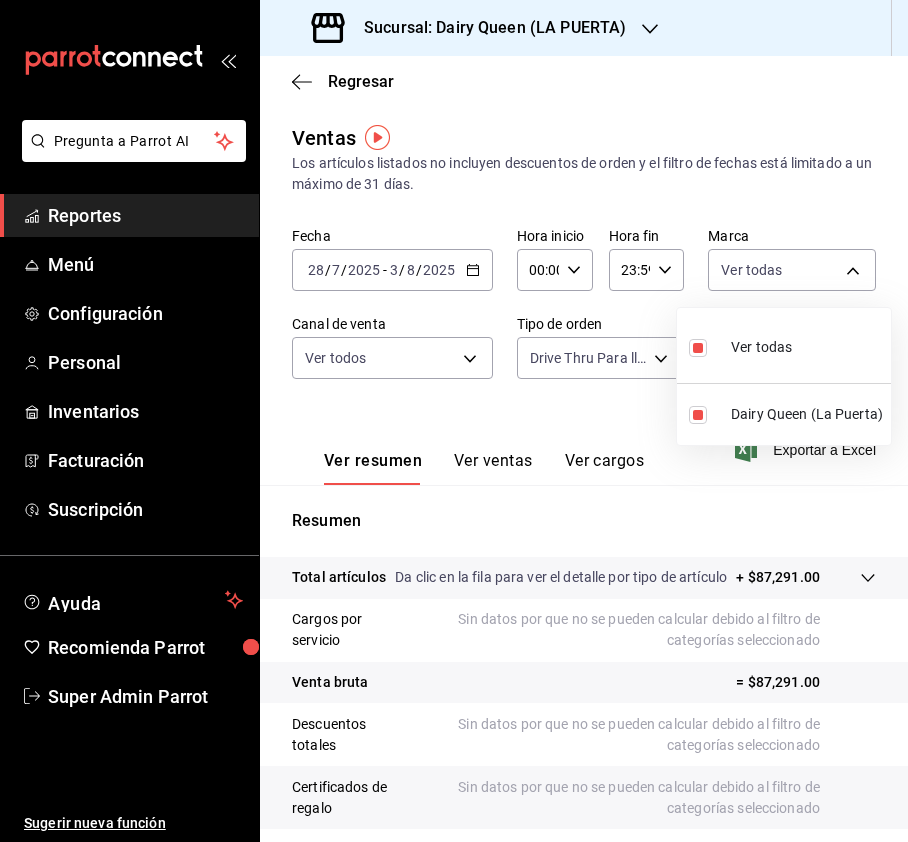click at bounding box center [454, 421] 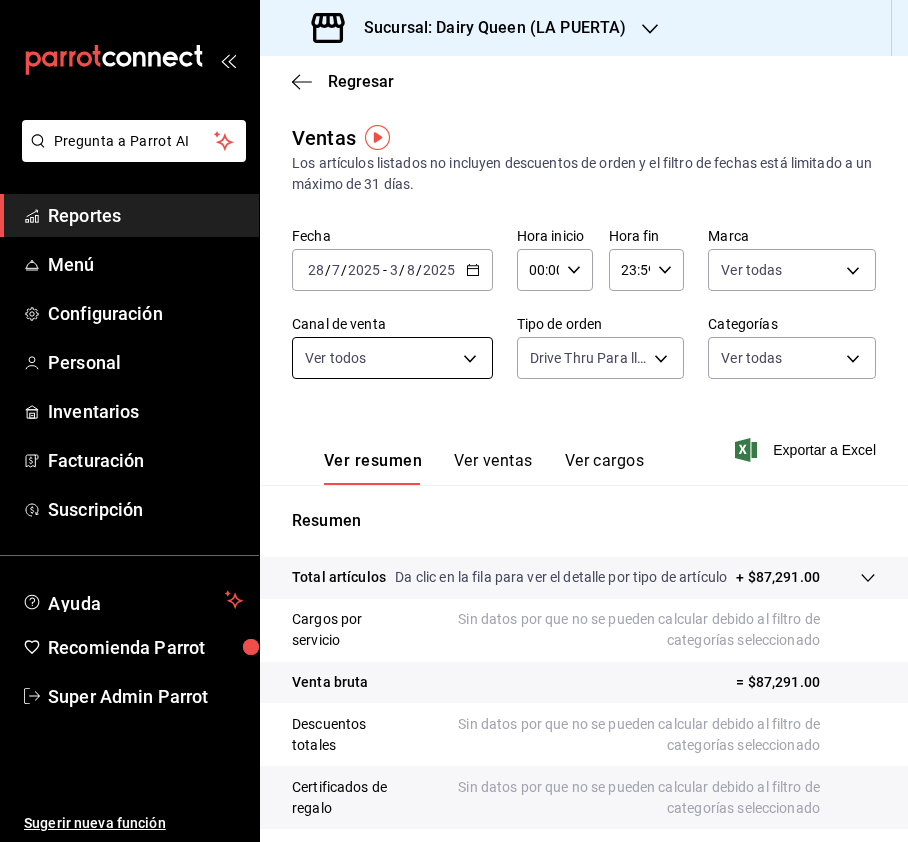 click on "Pregunta a Parrot AI Reportes   Menú   Configuración   Personal   Inventarios   Facturación   Suscripción   Ayuda Recomienda Parrot   Super Admin Parrot   Sugerir nueva función   Sucursal: Dairy Queen (LA PUERTA) Regresar Ventas Los artículos listados no incluyen descuentos de orden y el filtro de fechas está limitado a un máximo de 31 días. Fecha 2025-07-28 28 / 7 / 2025 - 2025-08-03 3 / 8 / 2025 Hora inicio 00:00 Hora inicio Hora fin 23:59 Hora fin Marca Ver todas 38905903-e02f-4eca-a265-bb872b531692 Canal de venta Ver todos PARROT,UBER_EATS,RAPPI,DIDI_FOOD,ONLINE Tipo de orden Drive Thru Para llevar 7990ceb5-6a15-4f0e-aa24-be972649f55b Categorías Ver todas Ver resumen Ver ventas Ver cargos Exportar a Excel Resumen Total artículos Da clic en la fila para ver el detalle por tipo de artículo + $87,291.00 Cargos por servicio  Sin datos por que no se pueden calcular debido al filtro de categorías seleccionado Venta bruta = $87,291.00 Descuentos totales Certificados de regalo Venta total Impuestos" at bounding box center (454, 421) 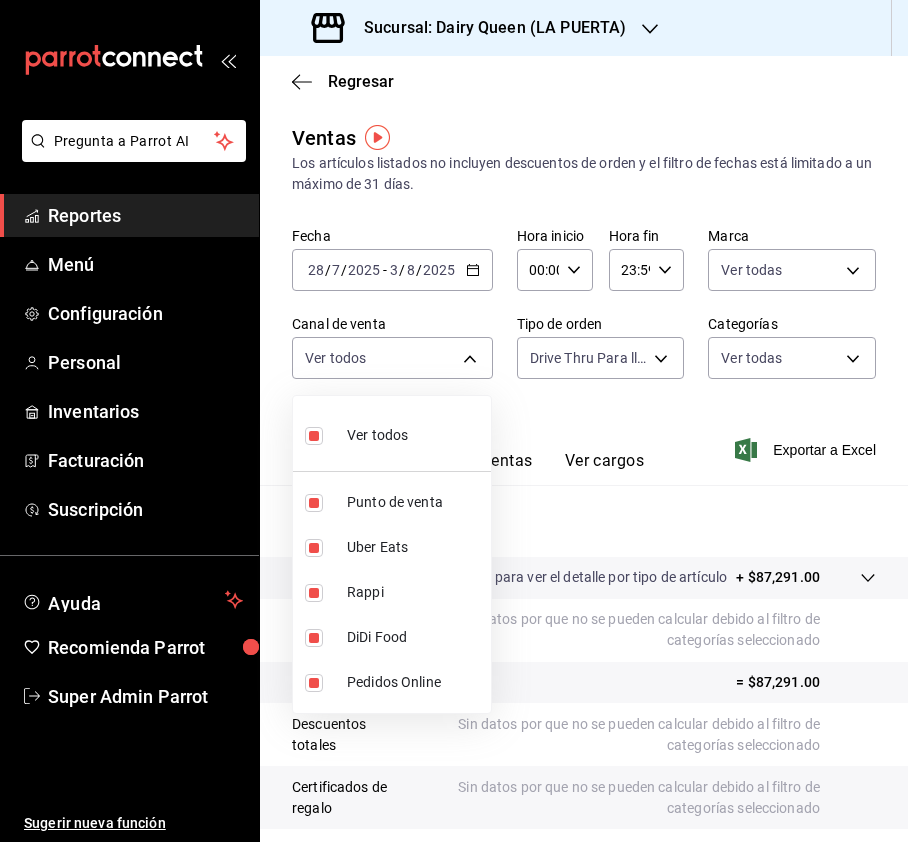 click at bounding box center [454, 421] 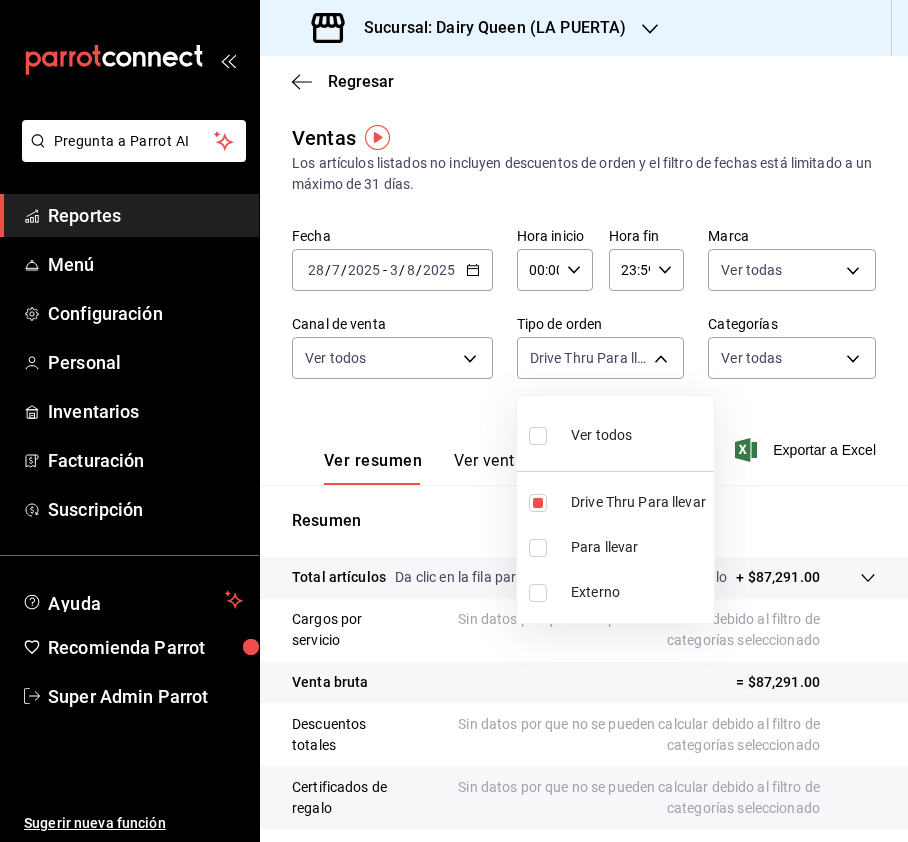 click on "Pregunta a Parrot AI Reportes   Menú   Configuración   Personal   Inventarios   Facturación   Suscripción   Ayuda Recomienda Parrot   Super Admin Parrot   Sugerir nueva función   Sucursal: Dairy Queen (LA PUERTA) Regresar Ventas Los artículos listados no incluyen descuentos de orden y el filtro de fechas está limitado a un máximo de 31 días. Fecha 2025-07-28 28 / 7 / 2025 - 2025-08-03 3 / 8 / 2025 Hora inicio 00:00 Hora inicio Hora fin 23:59 Hora fin Marca Ver todas 38905903-e02f-4eca-a265-bb872b531692 Canal de venta Ver todos PARROT,UBER_EATS,RAPPI,DIDI_FOOD,ONLINE Tipo de orden Drive Thru Para llevar 7990ceb5-6a15-4f0e-aa24-be972649f55b Categorías Ver todas Ver resumen Ver ventas Ver cargos Exportar a Excel Resumen Total artículos Da clic en la fila para ver el detalle por tipo de artículo + $87,291.00 Cargos por servicio  Sin datos por que no se pueden calcular debido al filtro de categorías seleccionado Venta bruta = $87,291.00 Descuentos totales Certificados de regalo Venta total Impuestos" at bounding box center [454, 421] 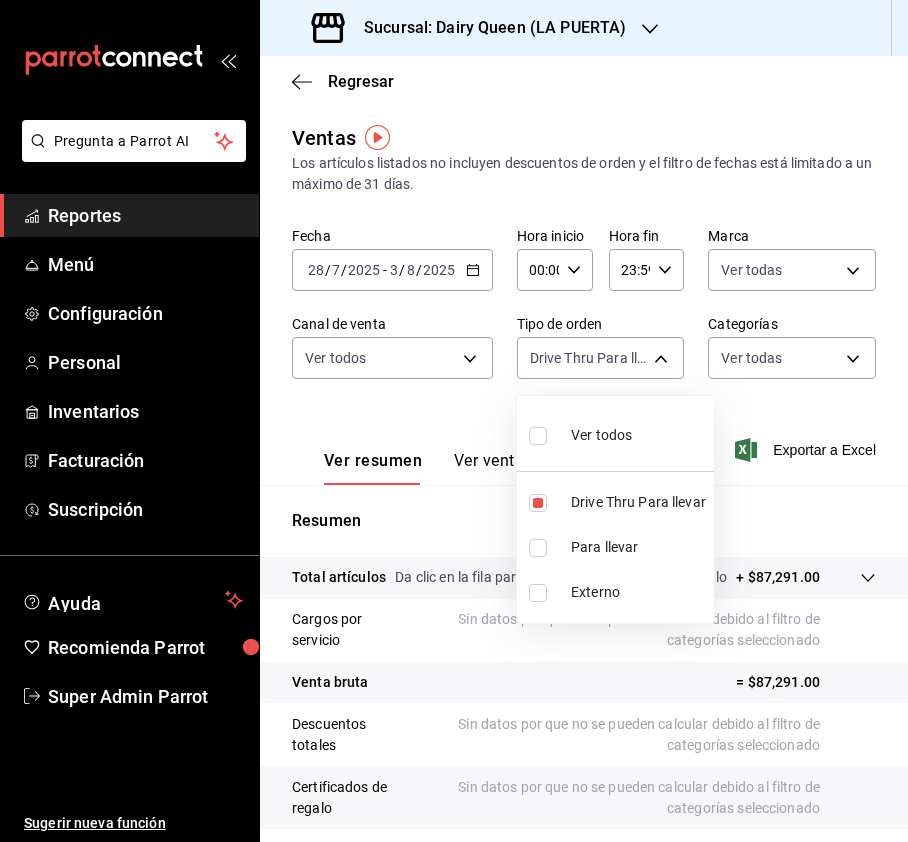 click at bounding box center (454, 421) 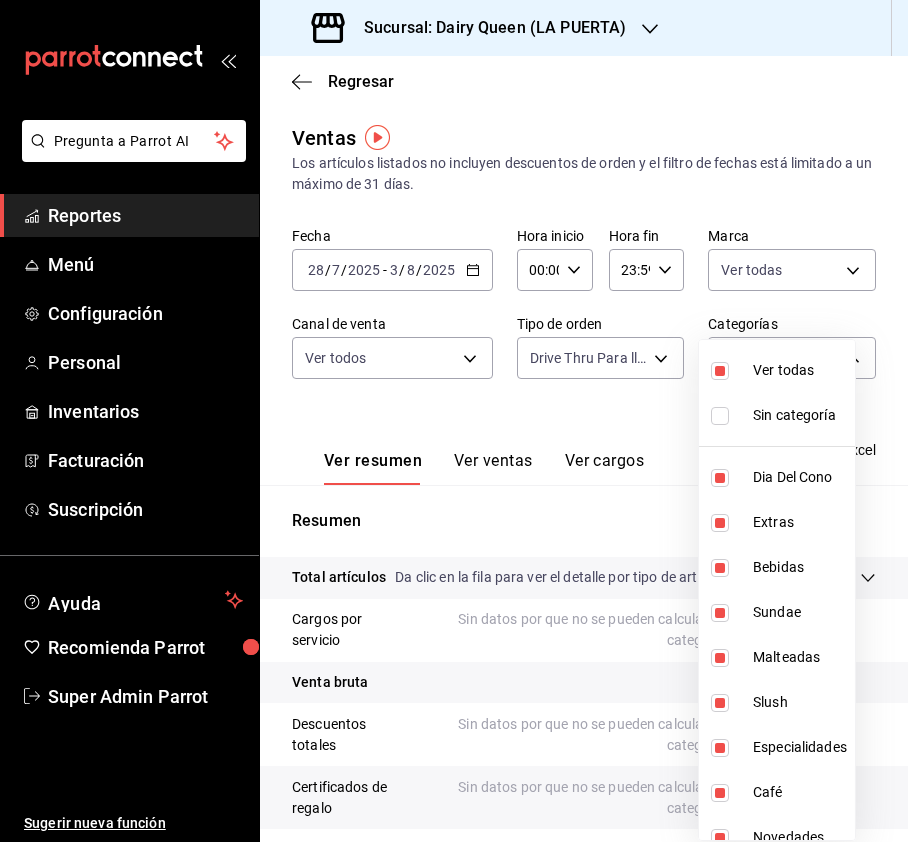 click on "Pregunta a Parrot AI Reportes   Menú   Configuración   Personal   Inventarios   Facturación   Suscripción   Ayuda Recomienda Parrot   Super Admin Parrot   Sugerir nueva función   Sucursal: Dairy Queen (LA PUERTA) Regresar Ventas Los artículos listados no incluyen descuentos de orden y el filtro de fechas está limitado a un máximo de 31 días. Fecha 2025-07-28 28 / 7 / 2025 - 2025-08-03 3 / 8 / 2025 Hora inicio 00:00 Hora inicio Hora fin 23:59 Hora fin Marca Ver todas 38905903-e02f-4eca-a265-bb872b531692 Canal de venta Ver todos PARROT,UBER_EATS,RAPPI,DIDI_FOOD,ONLINE Tipo de orden Drive Thru Para llevar 7990ceb5-6a15-4f0e-aa24-be972649f55b Categorías Ver todas Ver resumen Ver ventas Ver cargos Exportar a Excel Resumen Total artículos Da clic en la fila para ver el detalle por tipo de artículo + $87,291.00 Cargos por servicio  Sin datos por que no se pueden calcular debido al filtro de categorías seleccionado Venta bruta = $87,291.00 Descuentos totales Certificados de regalo Venta total Impuestos" at bounding box center [454, 421] 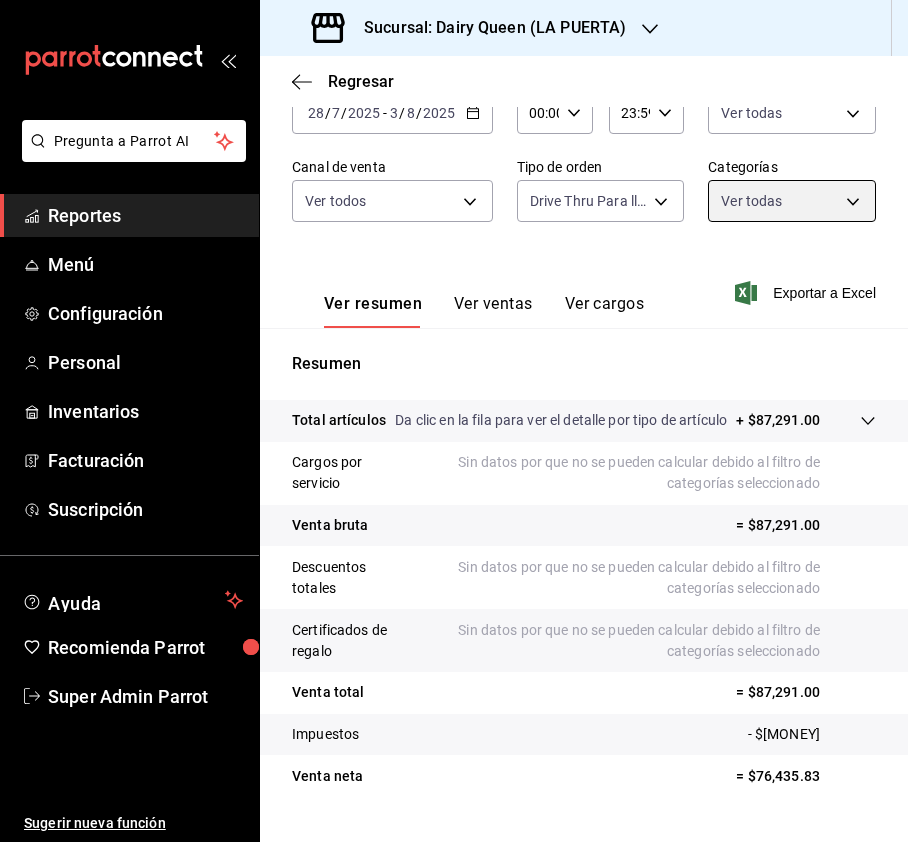 scroll, scrollTop: 220, scrollLeft: 0, axis: vertical 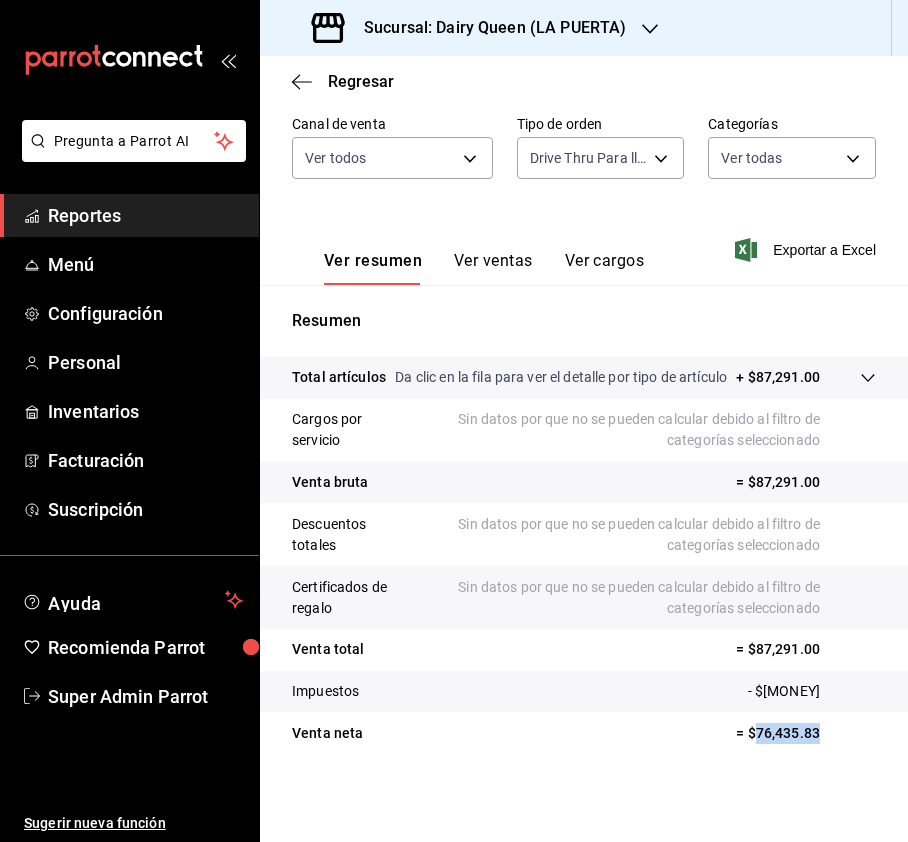 drag, startPoint x: 774, startPoint y: 736, endPoint x: 737, endPoint y: 736, distance: 37 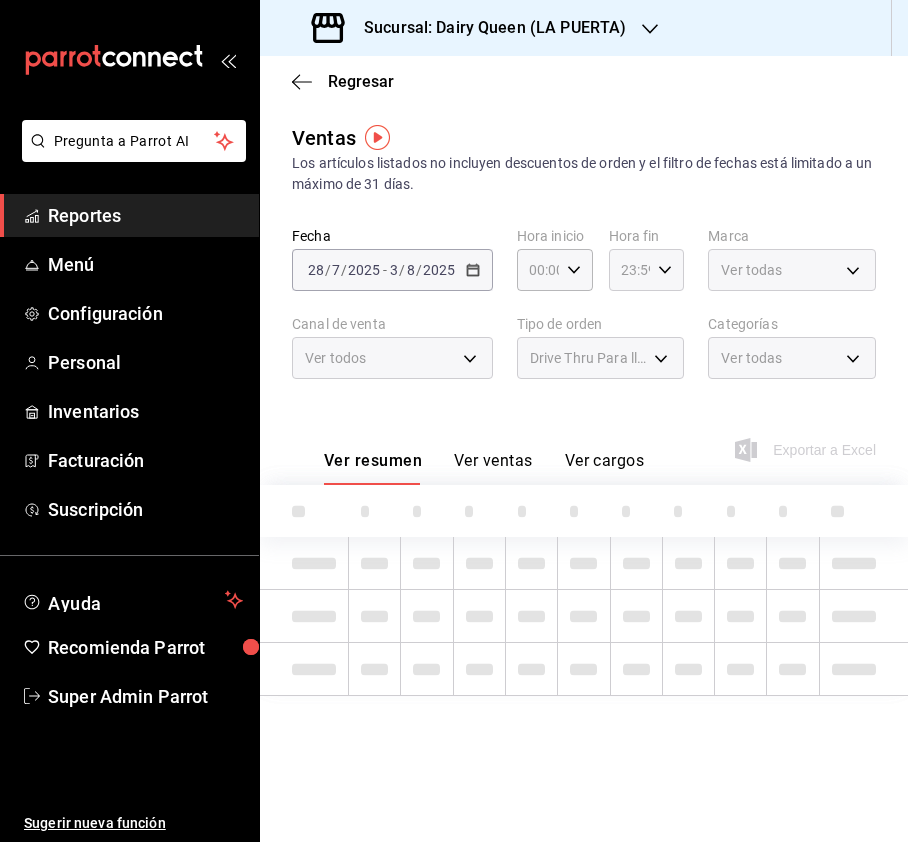 scroll, scrollTop: 0, scrollLeft: 0, axis: both 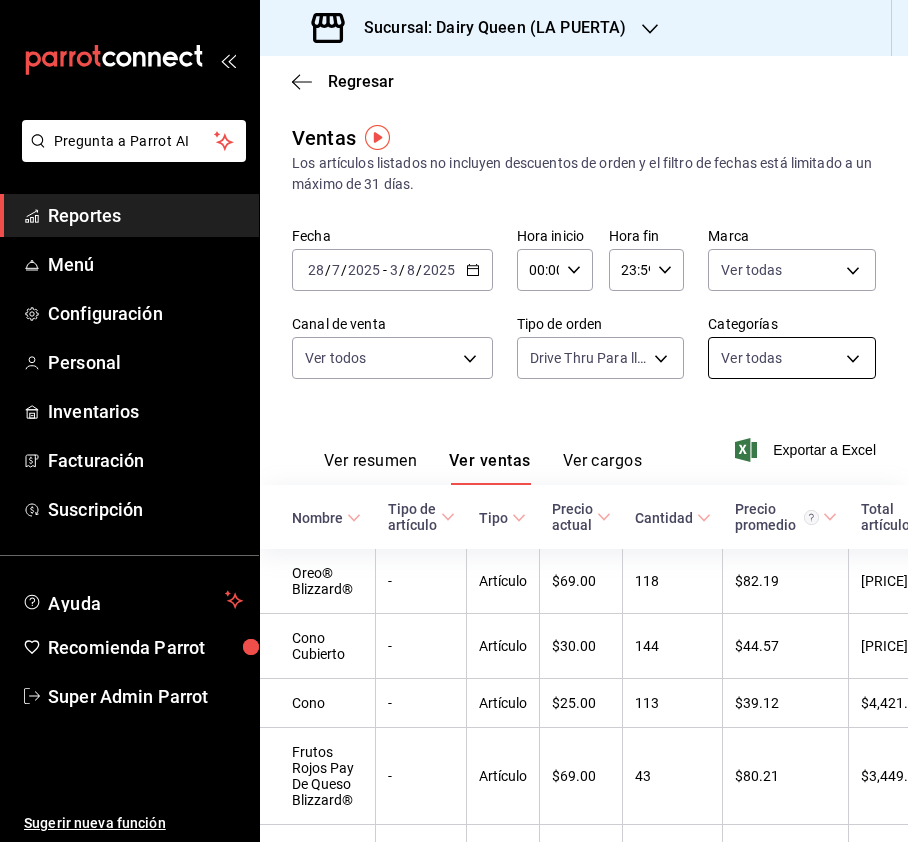 click on "Pregunta a Parrot AI Reportes   Menú   Configuración   Personal   Inventarios   Facturación   Suscripción   Ayuda Recomienda Parrot   Super Admin Parrot   Sugerir nueva función   Sucursal: Dairy Queen (LA PUERTA) Regresar Ventas Los artículos listados no incluyen descuentos de orden y el filtro de fechas está limitado a un máximo de 31 días. Fecha 2025-07-28 28 / 7 / 2025 - 2025-08-03 3 / 8 / 2025 Hora inicio 00:00 Hora inicio Hora fin 23:59 Hora fin Marca Ver todas 38905903-e02f-4eca-a265-bb872b531692 Canal de venta Ver todos PARROT,UBER_EATS,RAPPI,DIDI_FOOD,ONLINE Tipo de orden Drive Thru Para llevar 7990ceb5-6a15-4f0e-aa24-be972649f55b Categorías Ver todas Ver resumen Ver ventas Ver cargos Exportar a Excel Nombre Tipo de artículo Tipo Precio actual Cantidad Precio promedio   Total artículos   Descuentos de artículo Venta total Impuestos Venta neta Oreo® Blizzard® - Artículo $69.00 118 $82.19 $9,698.00 $0.00 $9,698.00 $1,337.66 $8,360.34 Cono Cubierto - Artículo $30.00 144 $44.57 $6,418.00" at bounding box center [454, 421] 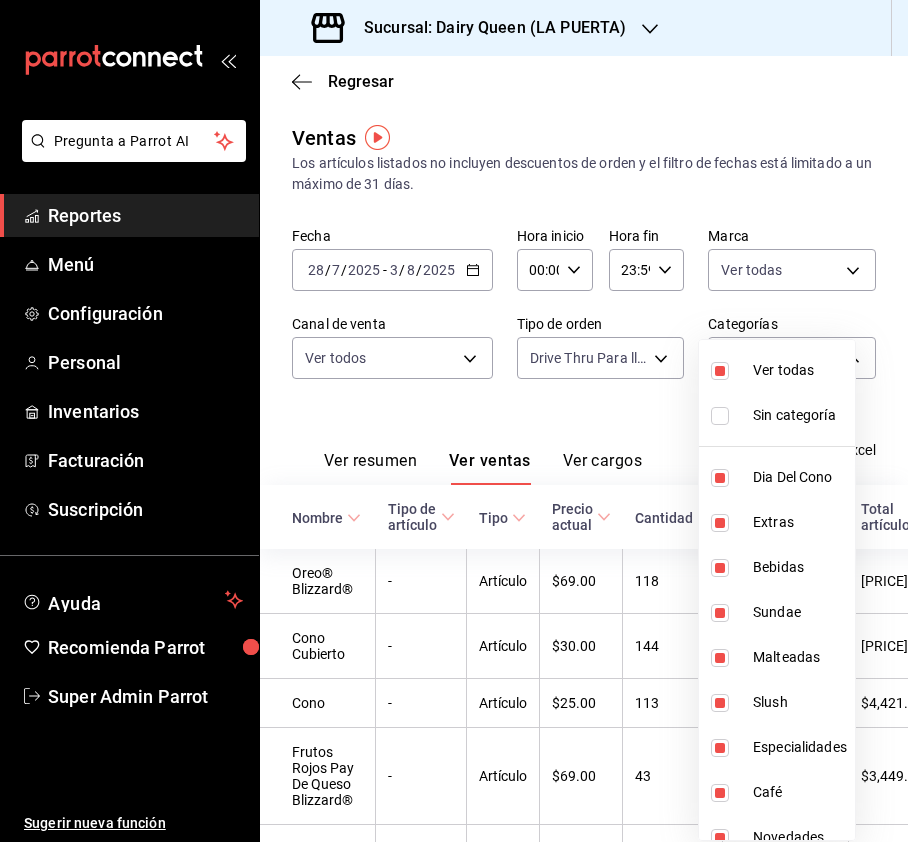 click at bounding box center [720, 371] 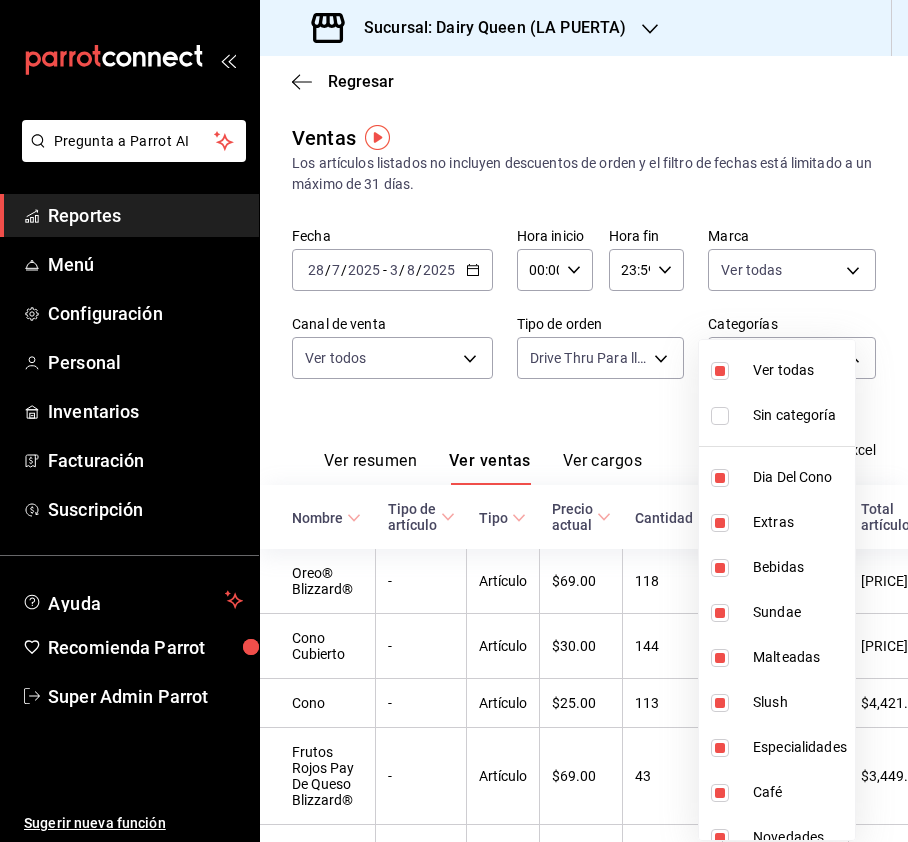 checkbox on "false" 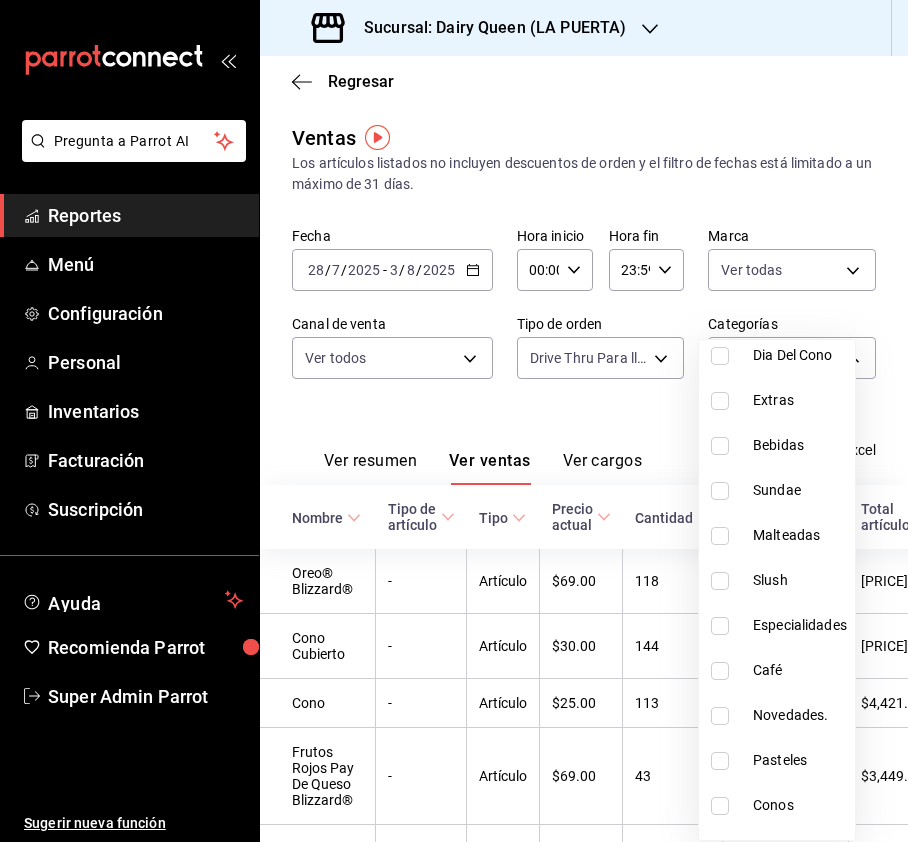 scroll, scrollTop: 245, scrollLeft: 0, axis: vertical 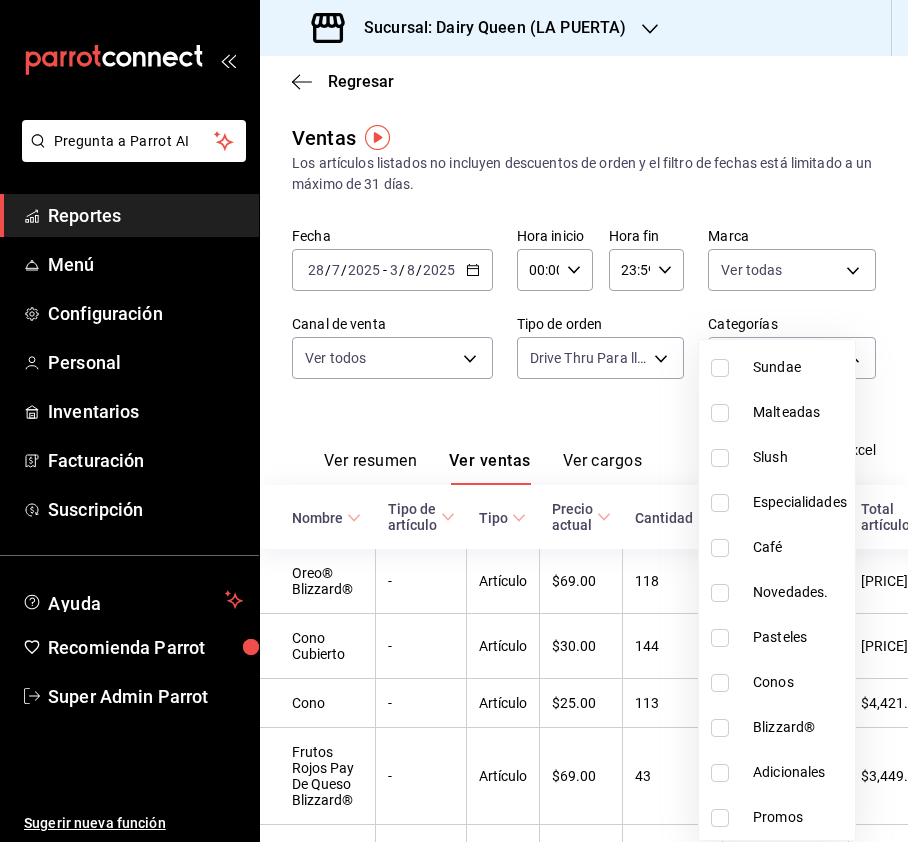 click at bounding box center [720, 638] 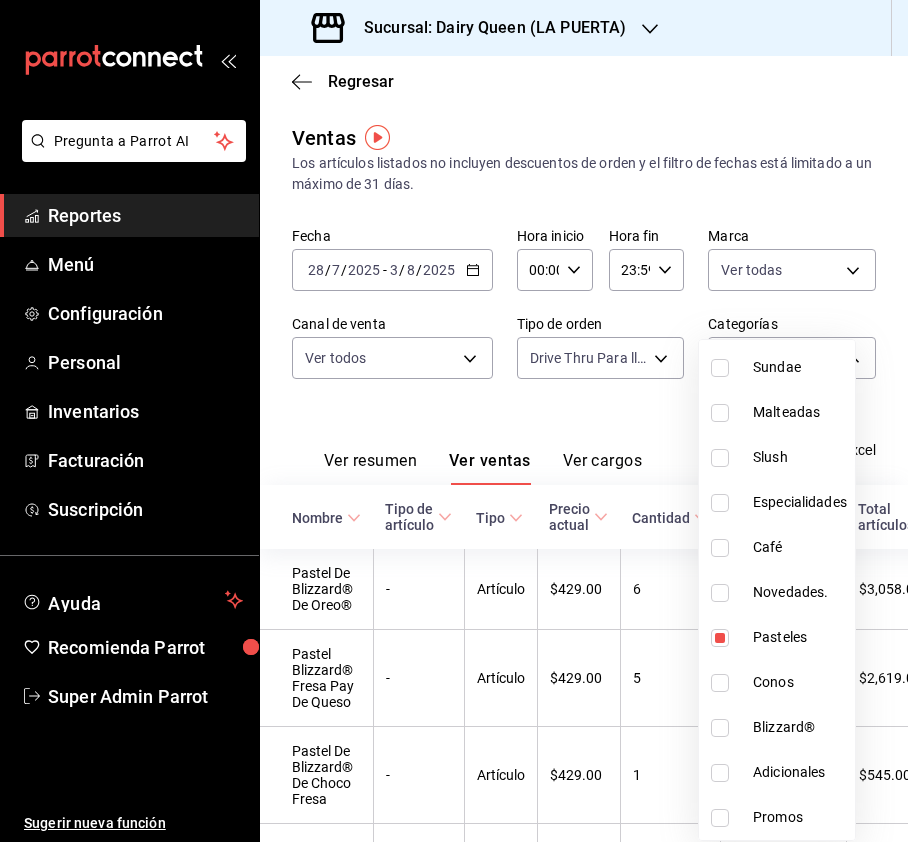 click at bounding box center (454, 421) 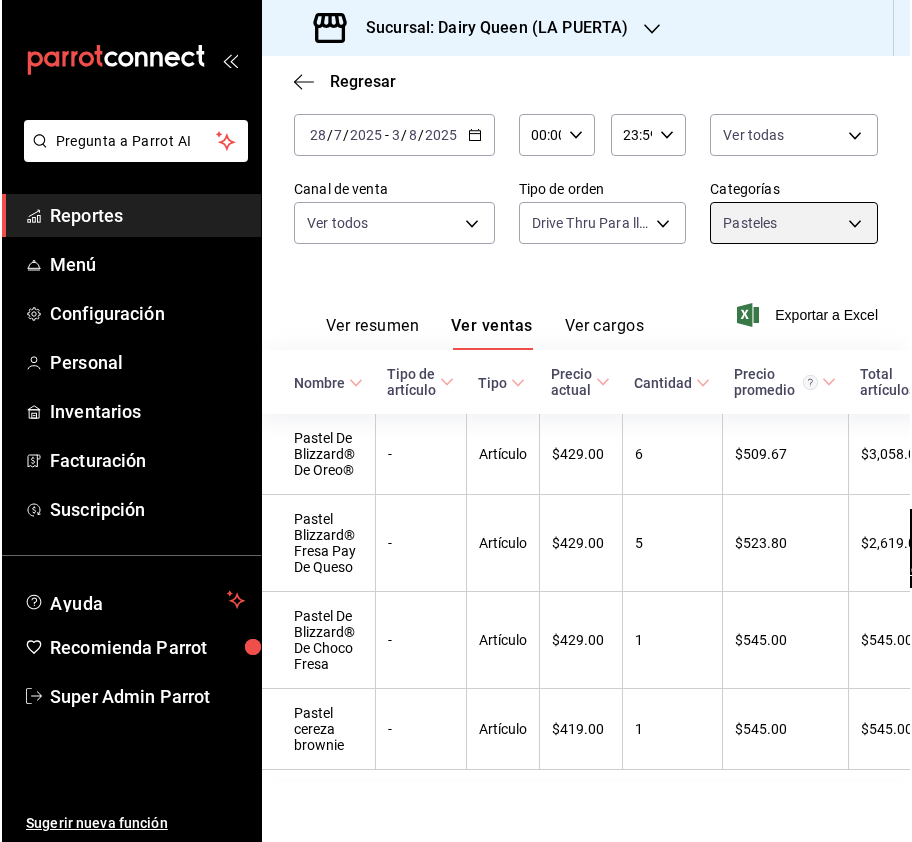 scroll, scrollTop: 177, scrollLeft: 0, axis: vertical 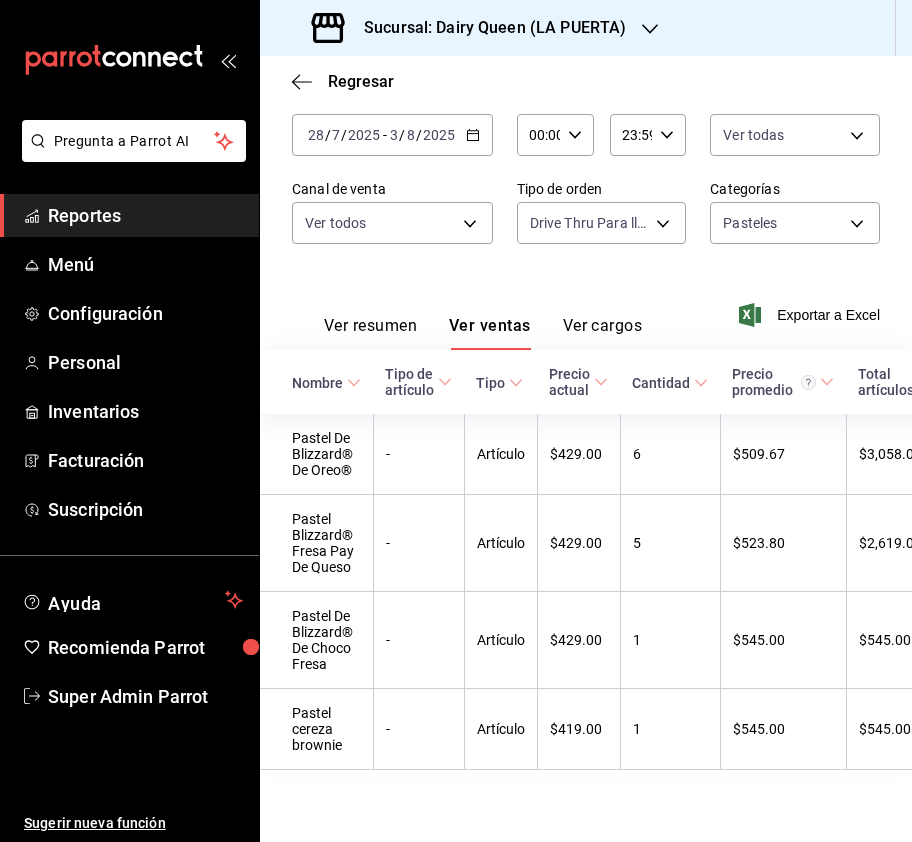 click on "Sucursal: Dairy Queen (LA PUERTA)" at bounding box center [471, 28] 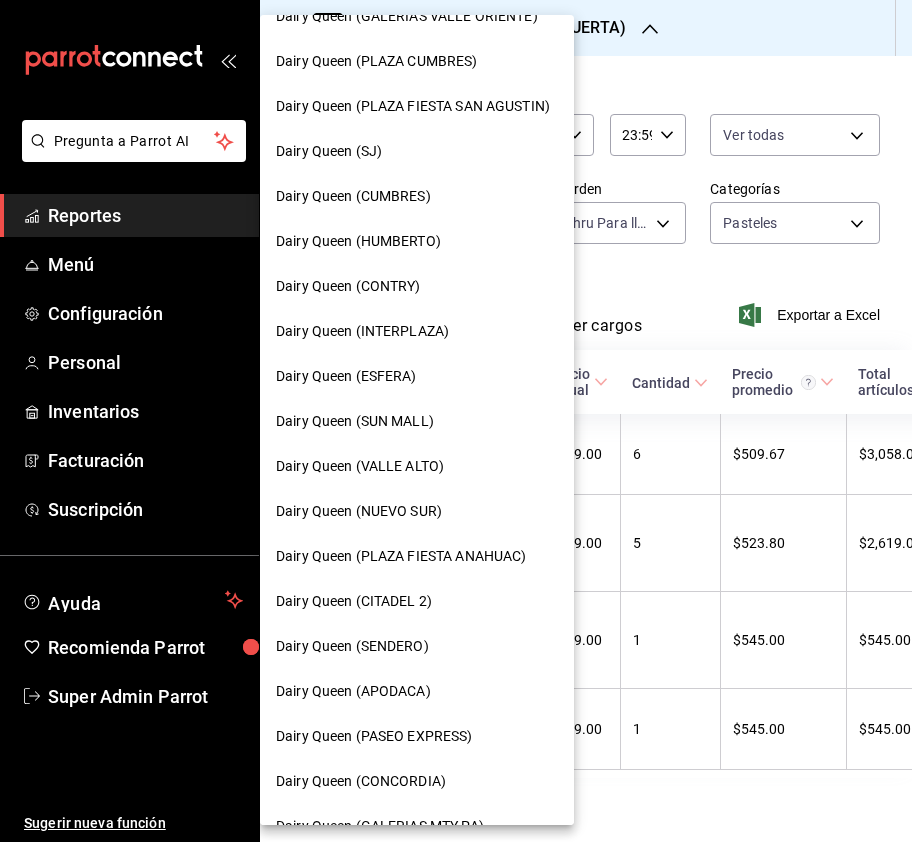 scroll, scrollTop: 0, scrollLeft: 0, axis: both 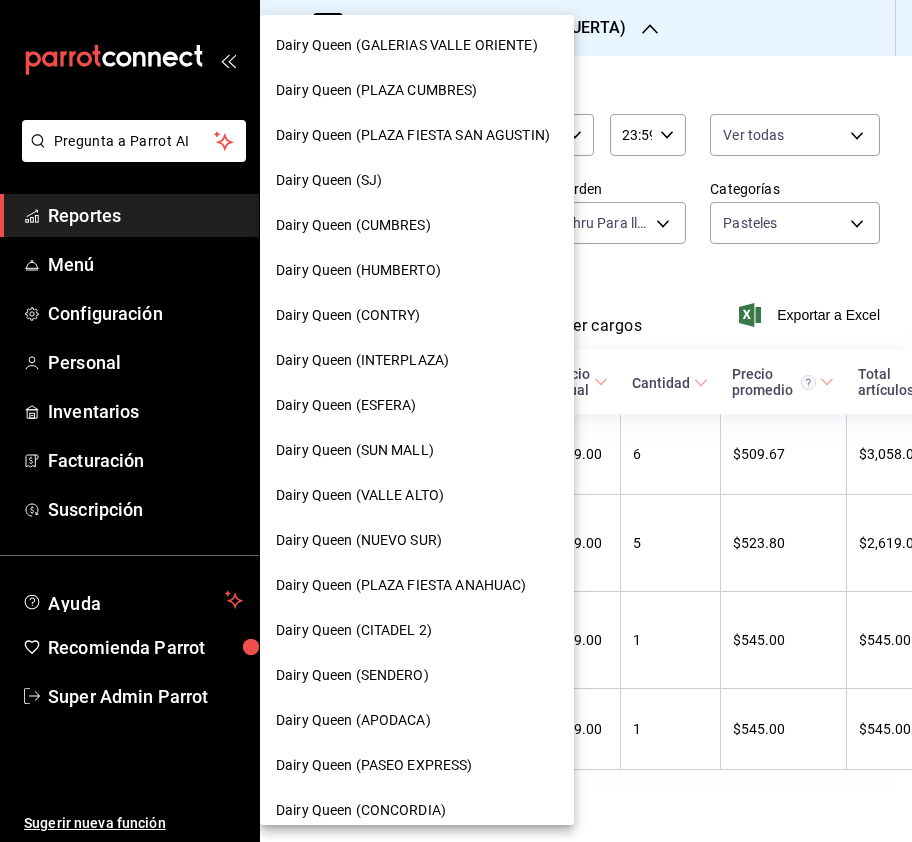 click on "Dairy Queen (VALLE ALTO)" at bounding box center (360, 495) 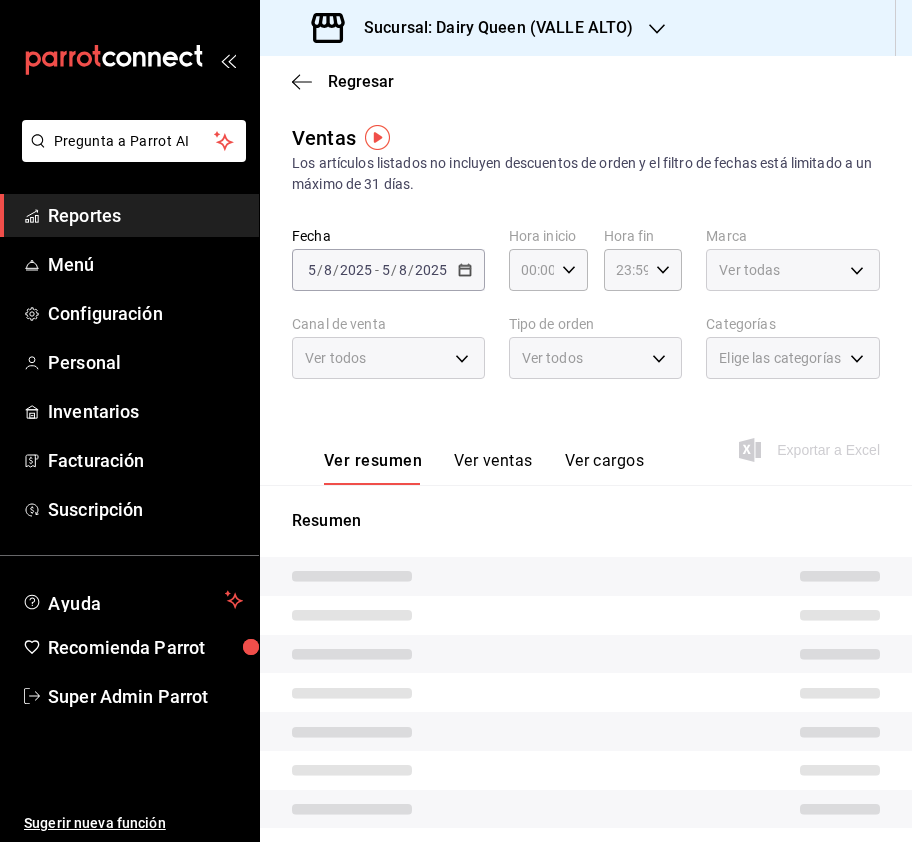 click on "Pregunta a Parrot AI Reportes   Menú   Configuración   Personal   Inventarios   Facturación   Suscripción   Ayuda Recomienda Parrot   Super Admin Parrot   Sugerir nueva función   Sucursal: Dairy Queen (VALLE ALTO) Regresar Ventas Los artículos listados no incluyen descuentos de orden y el filtro de fechas está limitado a un máximo de 31 días. Fecha 2025-08-05 5 / 8 / 2025 - 2025-08-05 5 / 8 / 2025 Hora inicio 00:00 Hora inicio Hora fin 23:59 Hora fin Marca Ver todas Canal de venta Ver todos Tipo de orden Ver todos Categorías Elige las categorías Ver resumen Ver ventas Ver cargos Exportar a Excel Resumen GANA 1 MES GRATIS EN TU SUSCRIPCIÓN AQUÍ ¿Recuerdas cómo empezó tu restaurante?
Hoy puedes ayudar a un colega a tener el mismo cambio que tú viviste.
Recomienda Parrot directamente desde tu Portal Administrador.
Es fácil y rápido.
🎁 Por cada restaurante que se una, ganas 1 mes gratis. Ver video tutorial Ir a video Pregunta a Parrot AI Reportes   Menú   Configuración   Personal" at bounding box center [456, 421] 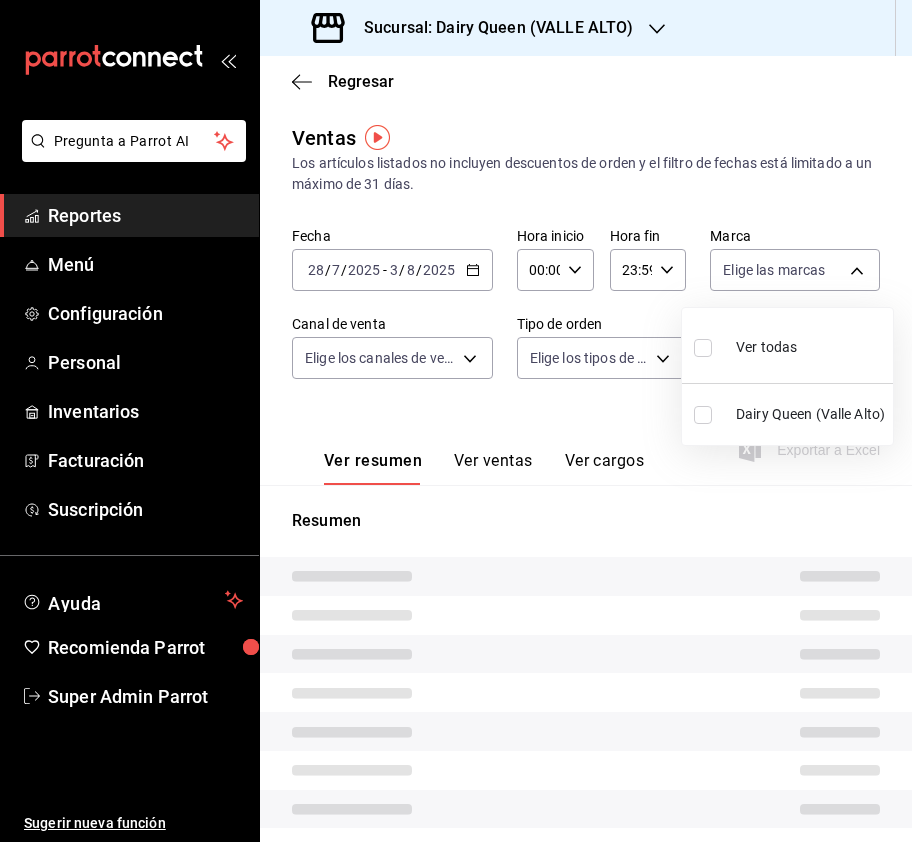 type on "PARROT,UBER_EATS,RAPPI,DIDI_FOOD,ONLINE" 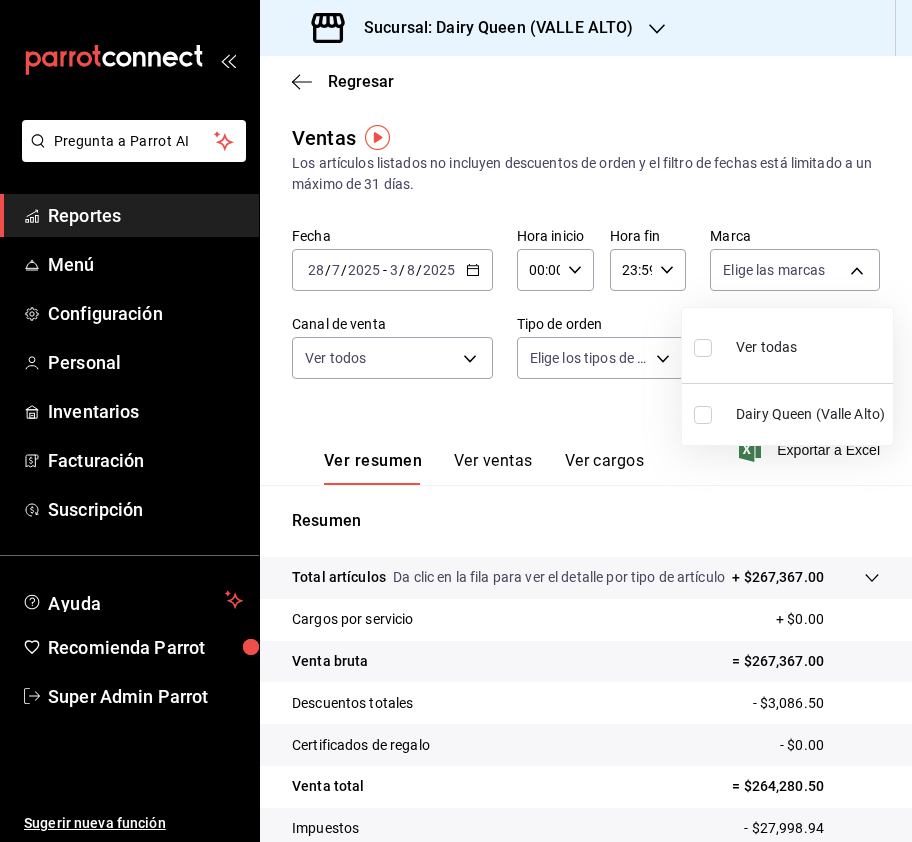 click at bounding box center [456, 421] 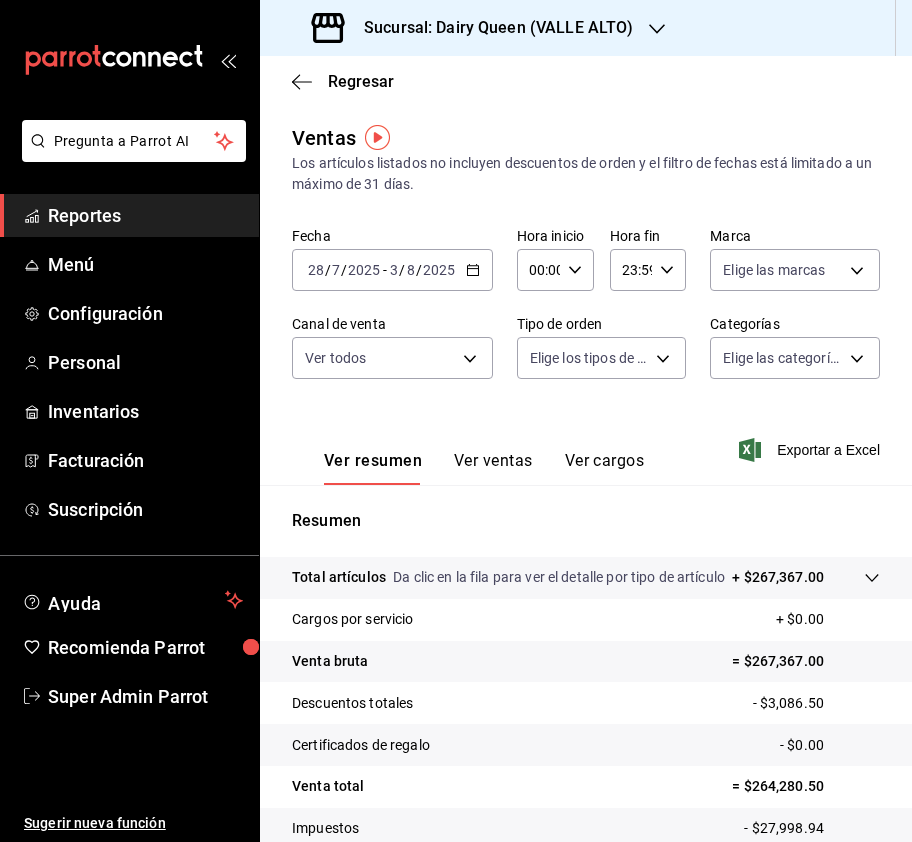 click on "Pregunta a Parrot AI Reportes   Menú   Configuración   Personal   Inventarios   Facturación   Suscripción   Ayuda Recomienda Parrot   Super Admin Parrot   Sugerir nueva función   Sucursal: Dairy Queen (VALLE ALTO) Regresar Ventas Los artículos listados no incluyen descuentos de orden y el filtro de fechas está limitado a un máximo de 31 días. Fecha 2025-07-28 28 / 7 / 2025 - 2025-08-03 3 / 8 / 2025 Hora inicio 00:00 Hora inicio Hora fin 23:59 Hora fin Marca Elige las marcas Canal de venta Ver todos PARROT,UBER_EATS,RAPPI,DIDI_FOOD,ONLINE Tipo de orden Elige los tipos de orden Categorías Elige las categorías Ver resumen Ver ventas Ver cargos Exportar a Excel Resumen Total artículos Da clic en la fila para ver el detalle por tipo de artículo + $267,367.00 Cargos por servicio + $0.00 Venta bruta = $267,367.00 Descuentos totales - $3,086.50 Certificados de regalo - $0.00 Venta total = $264,280.50 Impuestos - $27,998.94 Venta neta = $236,281.56 GANA 1 MES GRATIS EN TU SUSCRIPCIÓN AQUÍ Ir a video" at bounding box center [456, 421] 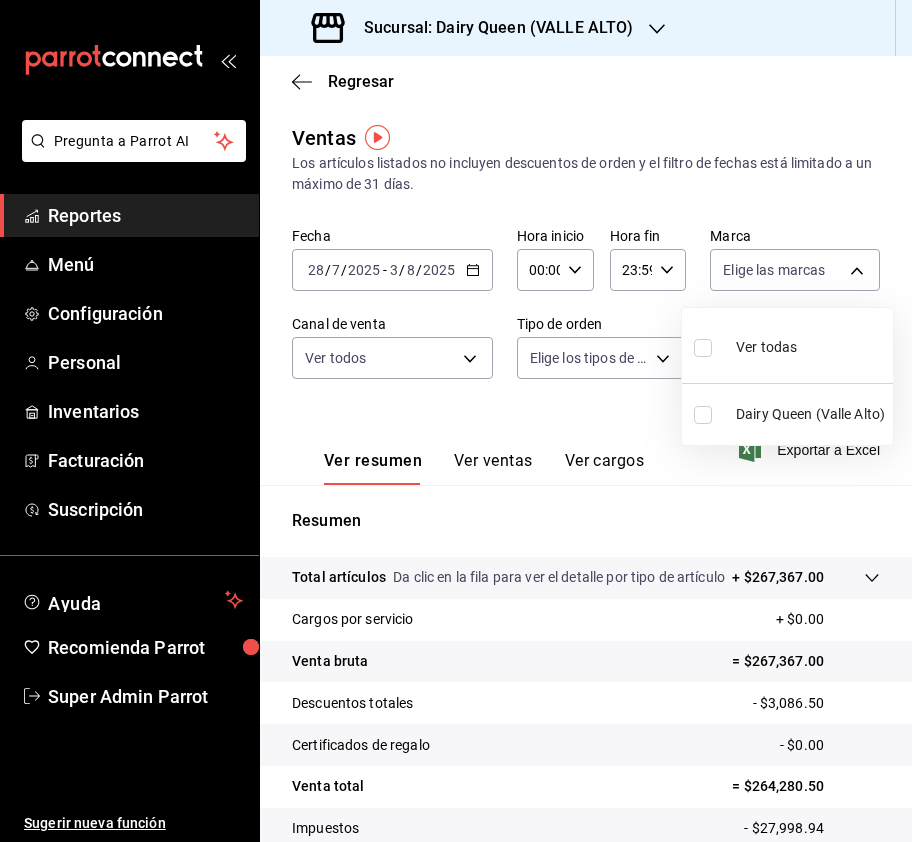 click on "Ver todas" at bounding box center [787, 345] 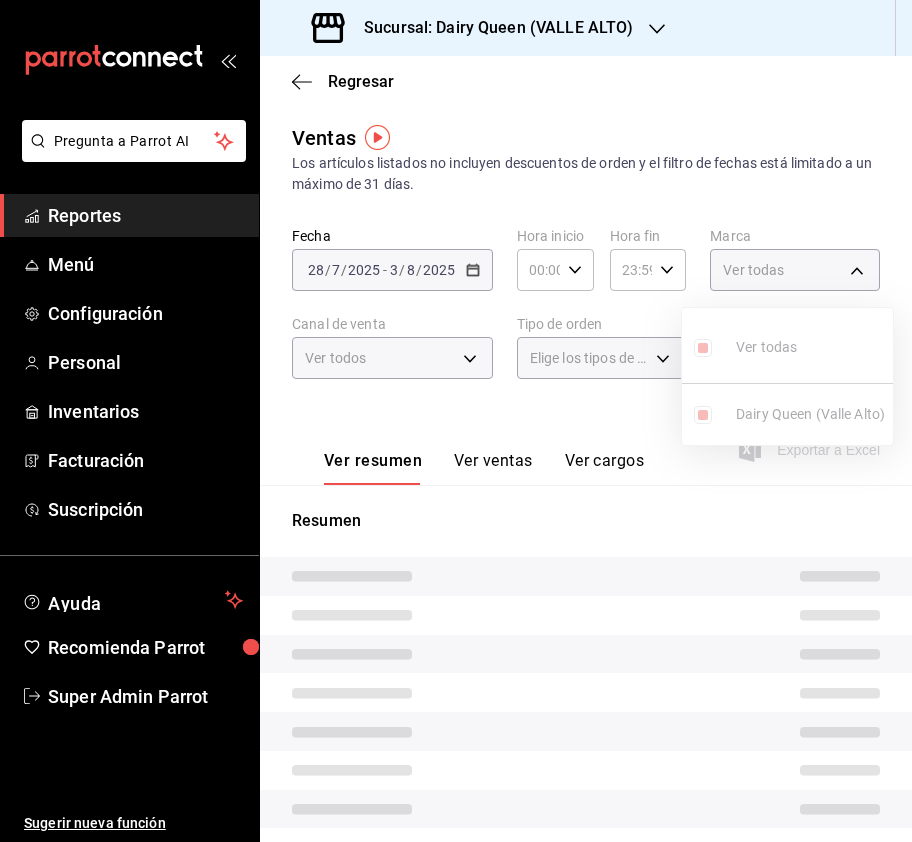 click at bounding box center (456, 421) 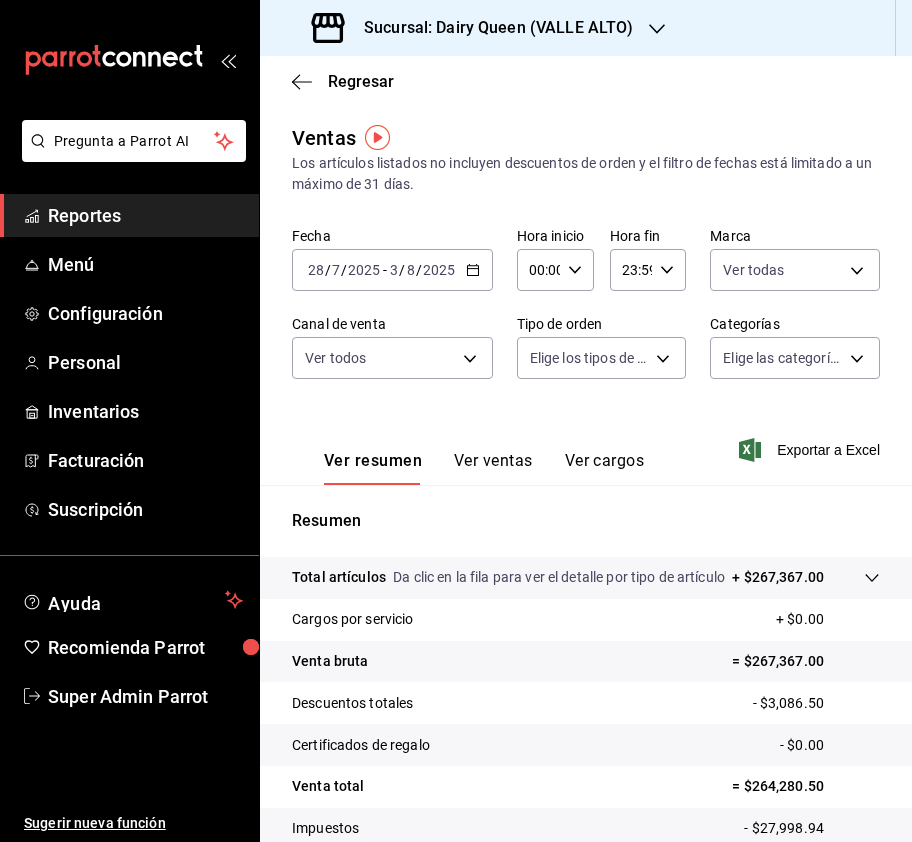 click on "Pregunta a Parrot AI Reportes   Menú   Configuración   Personal   Inventarios   Facturación   Suscripción   Ayuda Recomienda Parrot   Super Admin Parrot   Sugerir nueva función   Sucursal: Dairy Queen (VALLE ALTO) Regresar Ventas Los artículos listados no incluyen descuentos de orden y el filtro de fechas está limitado a un máximo de 31 días. Fecha 2025-07-28 28 / 7 / 2025 - 2025-08-03 3 / 8 / 2025 Hora inicio 00:00 Hora inicio Hora fin 23:59 Hora fin Marca Ver todas 23631c36-085f-4f08-b1e8-19877edc4420 Canal de venta Ver todos PARROT,UBER_EATS,RAPPI,DIDI_FOOD,ONLINE Tipo de orden Elige los tipos de orden Categorías Elige las categorías Ver resumen Ver ventas Ver cargos Exportar a Excel Resumen Total artículos Da clic en la fila para ver el detalle por tipo de artículo + $267,367.00 Cargos por servicio + $0.00 Venta bruta = $267,367.00 Descuentos totales - $3,086.50 Certificados de regalo - $0.00 Venta total = $264,280.50 Impuestos - $27,998.94 Venta neta = $236,281.56 Ver video tutorial Reportes" at bounding box center [456, 421] 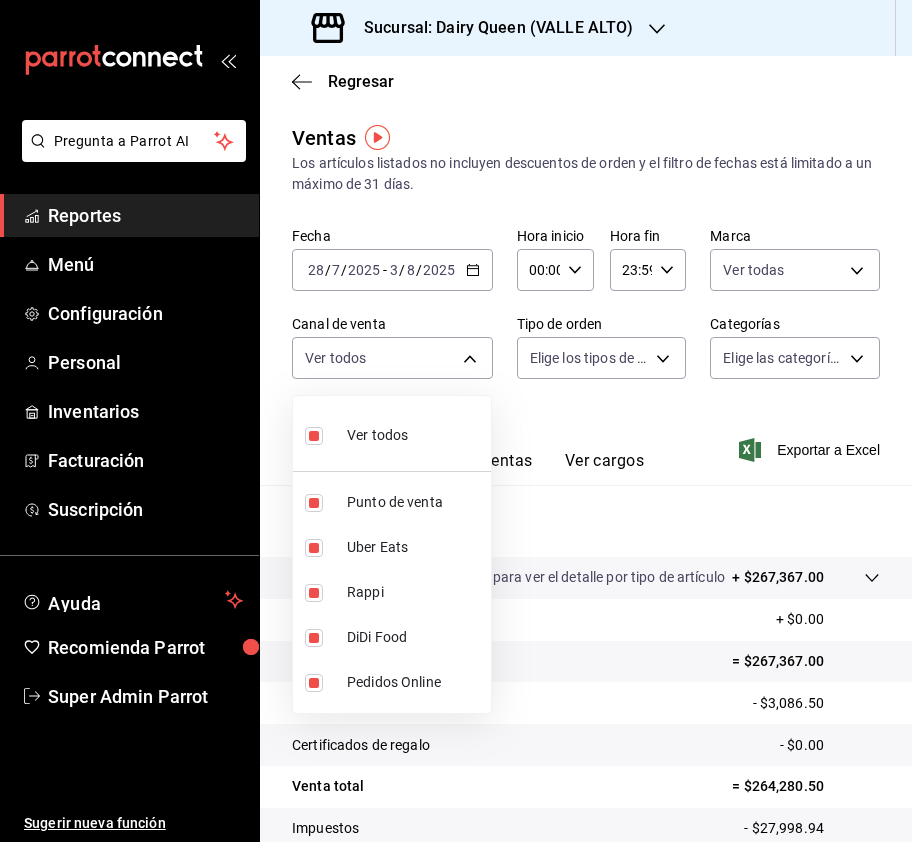 click at bounding box center [456, 421] 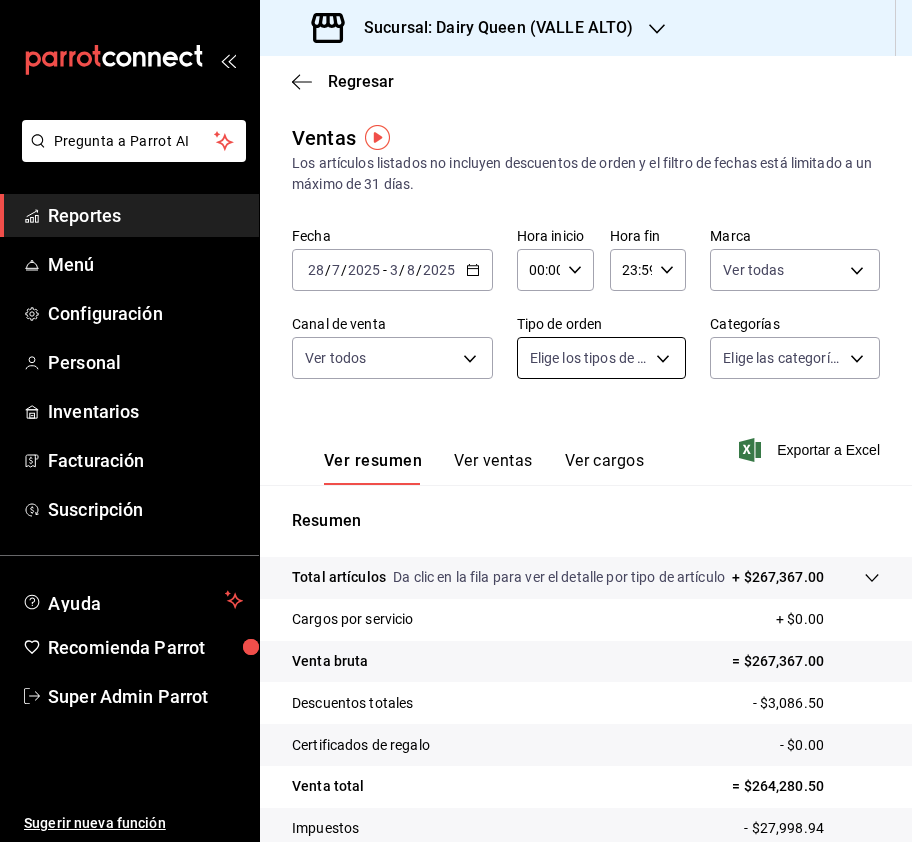 click on "Pregunta a Parrot AI Reportes   Menú   Configuración   Personal   Inventarios   Facturación   Suscripción   Ayuda Recomienda Parrot   Super Admin Parrot   Sugerir nueva función   Sucursal: Dairy Queen (VALLE ALTO) Regresar Ventas Los artículos listados no incluyen descuentos de orden y el filtro de fechas está limitado a un máximo de 31 días. Fecha 2025-07-28 28 / 7 / 2025 - 2025-08-03 3 / 8 / 2025 Hora inicio 00:00 Hora inicio Hora fin 23:59 Hora fin Marca Ver todas 23631c36-085f-4f08-b1e8-19877edc4420 Canal de venta Ver todos PARROT,UBER_EATS,RAPPI,DIDI_FOOD,ONLINE Tipo de orden Elige los tipos de orden Categorías Elige las categorías Ver resumen Ver ventas Ver cargos Exportar a Excel Resumen Total artículos Da clic en la fila para ver el detalle por tipo de artículo + $267,367.00 Cargos por servicio + $0.00 Venta bruta = $267,367.00 Descuentos totales - $3,086.50 Certificados de regalo - $0.00 Venta total = $264,280.50 Impuestos - $27,998.94 Venta neta = $236,281.56 Ver video tutorial Reportes" at bounding box center (456, 421) 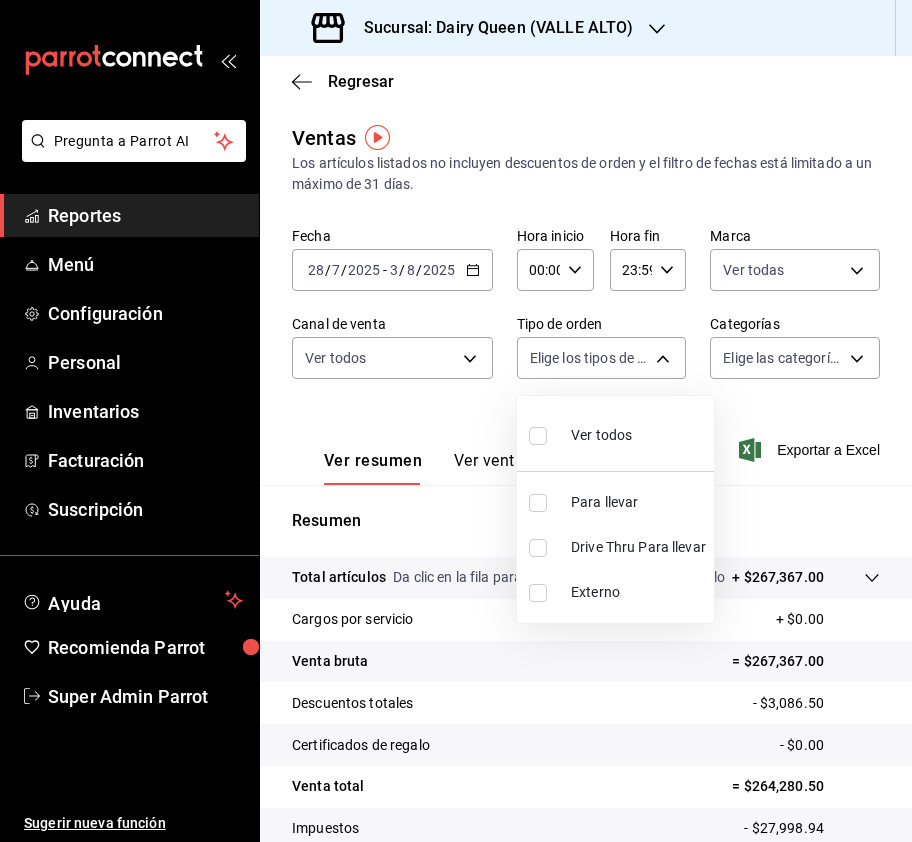 click at bounding box center (538, 548) 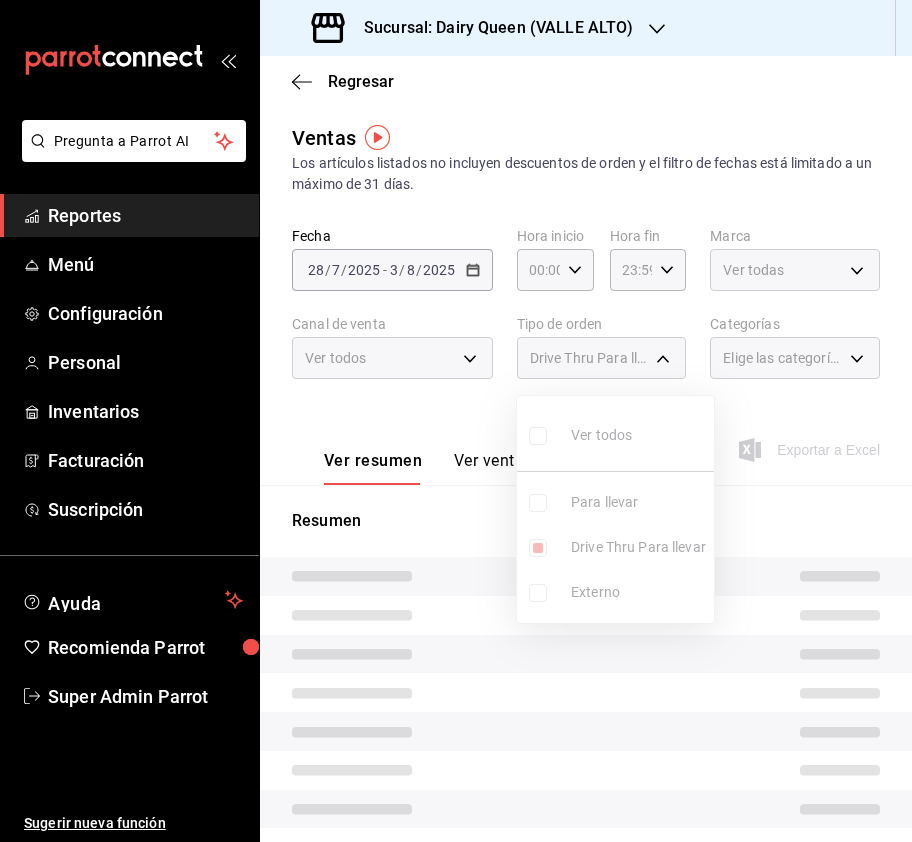 click at bounding box center [456, 421] 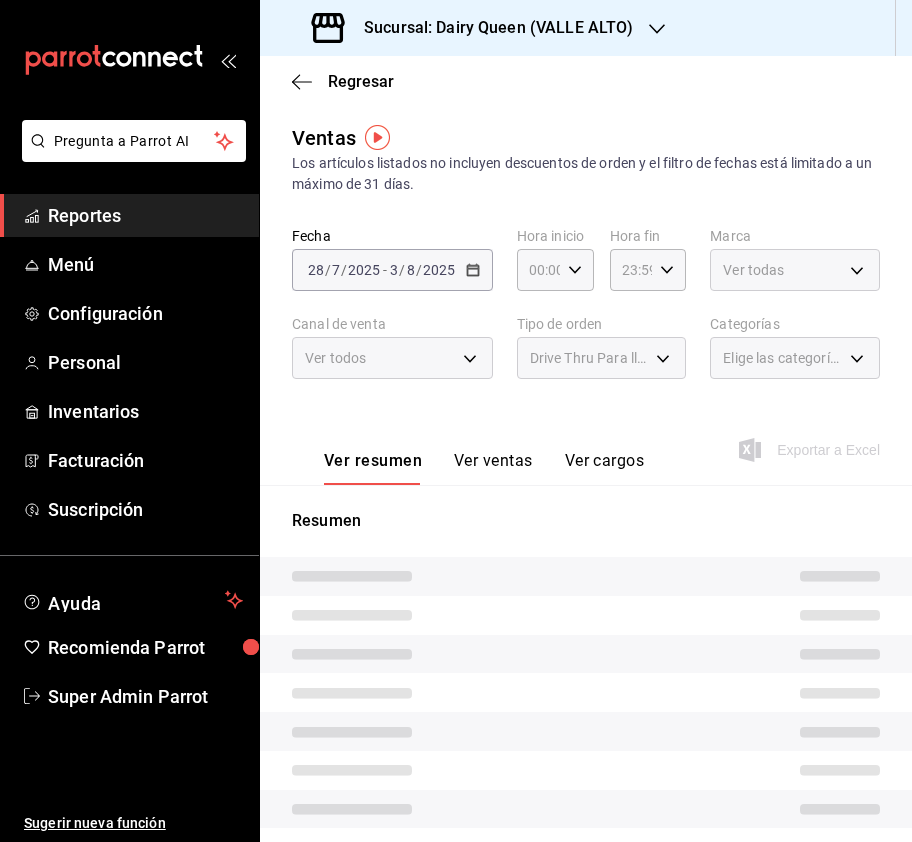 click on "Elige las categorías" at bounding box center (795, 358) 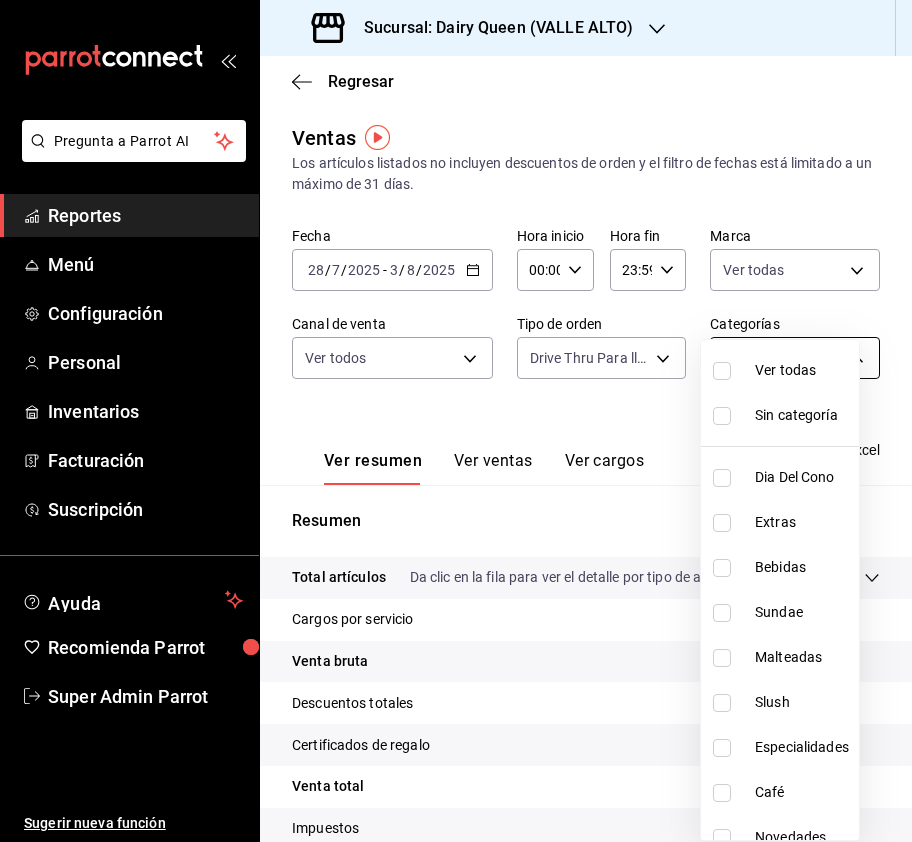 click on "Pregunta a Parrot AI Reportes   Menú   Configuración   Personal   Inventarios   Facturación   Suscripción   Ayuda Recomienda Parrot   Super Admin Parrot   Sugerir nueva función   Sucursal: Dairy Queen (VALLE ALTO) Regresar Ventas Los artículos listados no incluyen descuentos de orden y el filtro de fechas está limitado a un máximo de 31 días. Fecha 2025-07-28 28 / 7 / 2025 - 2025-08-03 3 / 8 / 2025 Hora inicio 00:00 Hora inicio Hora fin 23:59 Hora fin Marca Ver todas 23631c36-085f-4f08-b1e8-19877edc4420 Canal de venta Ver todos PARROT,UBER_EATS,RAPPI,DIDI_FOOD,ONLINE Tipo de orden Drive Thru Para llevar 357f4187-da00-4db5-84bf-3ed577da27a4 Categorías Elige las categorías Ver resumen Ver ventas Ver cargos Exportar a Excel Resumen Total artículos Da clic en la fila para ver el detalle por tipo de artículo + $166,370.00 Cargos por servicio + $0.00 Venta bruta = $166,370.00 Descuentos totales - $107.00 Certificados de regalo - $0.00 Venta total = $166,263.00 Impuestos - $19,796.28 Venta neta Reportes" at bounding box center [456, 421] 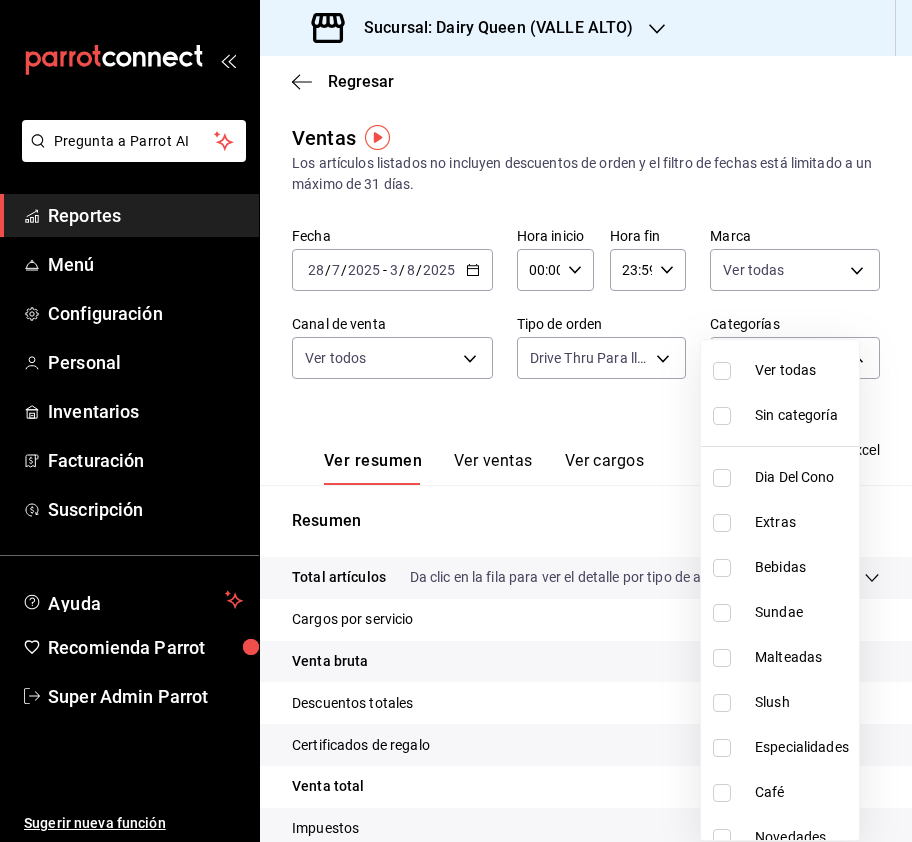 click at bounding box center [722, 371] 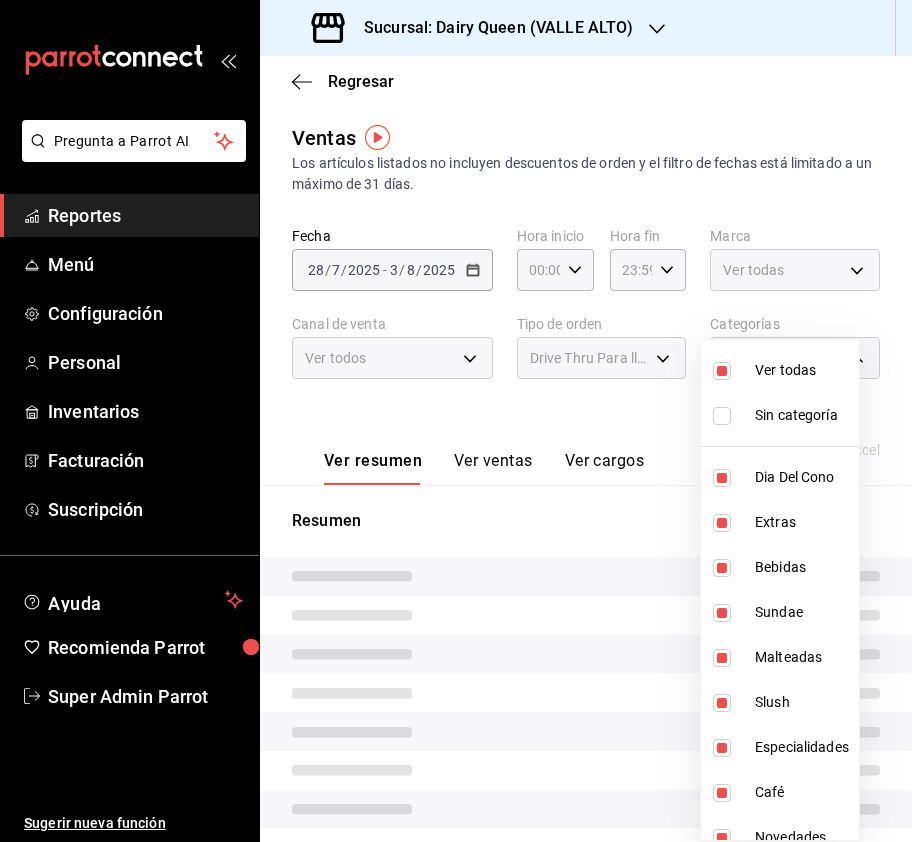 click at bounding box center (456, 421) 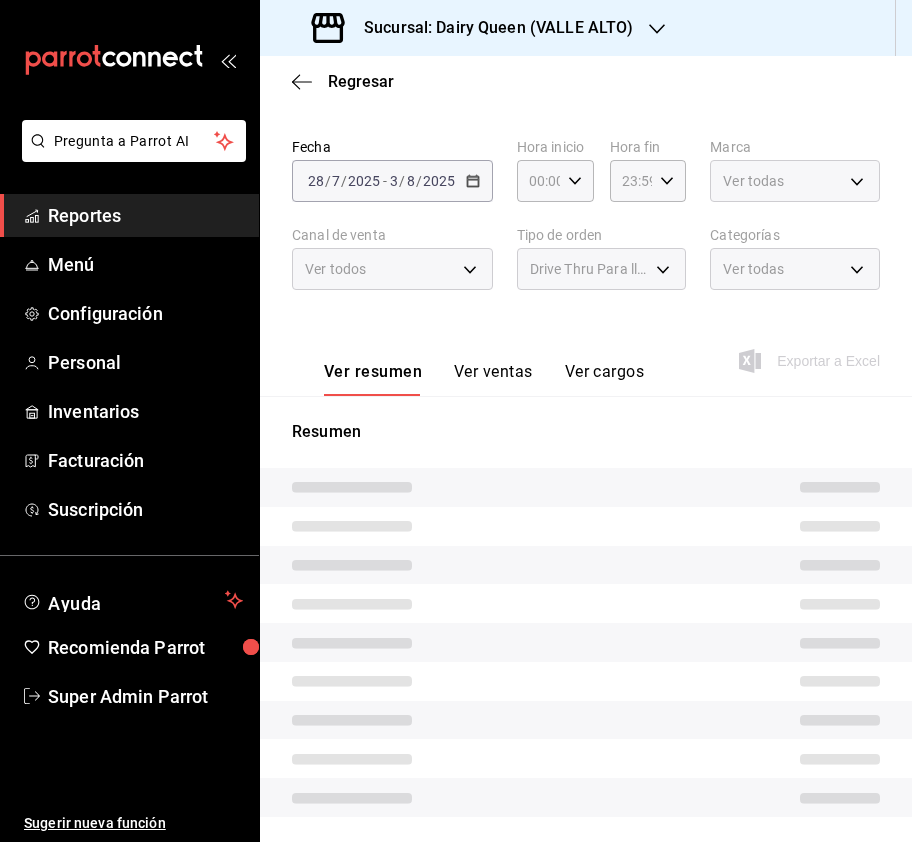scroll, scrollTop: 150, scrollLeft: 0, axis: vertical 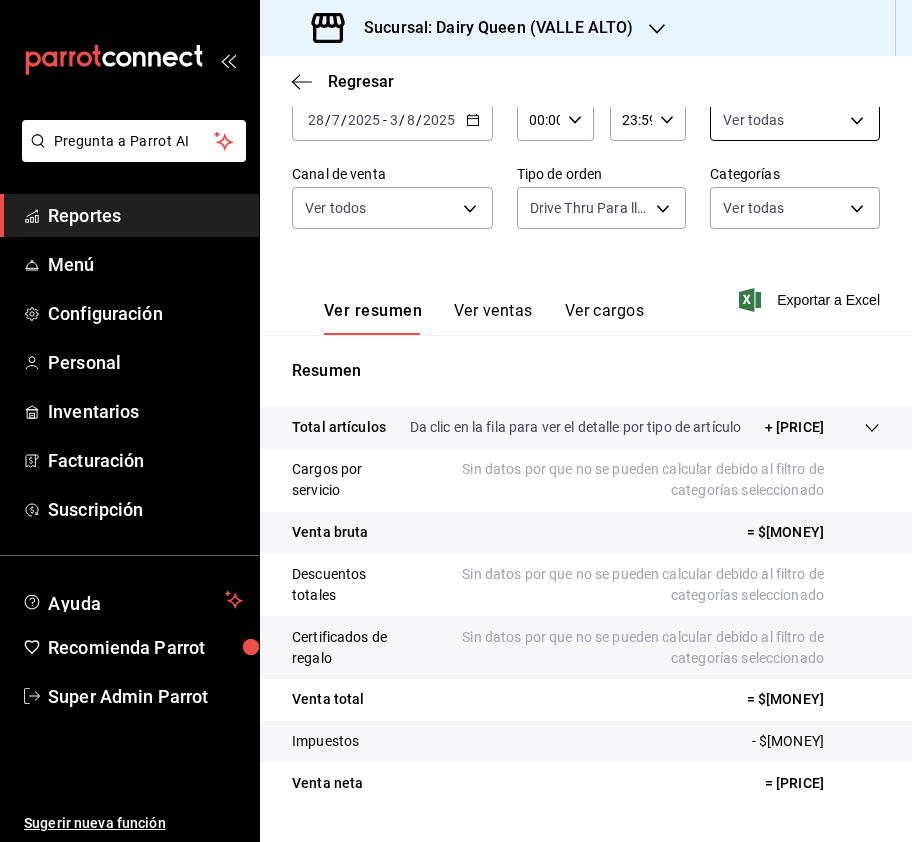 click on "Pregunta a Parrot AI Reportes   Menú   Configuración   Personal   Inventarios   Facturación   Suscripción   Ayuda Recomienda Parrot   Super Admin Parrot   Sugerir nueva función   Sucursal: Dairy Queen (VALLE ALTO) Regresar Ventas Los artículos listados no incluyen descuentos de orden y el filtro de fechas está limitado a un máximo de 31 días. Fecha 2025-07-28 28 / 7 / 2025 - 2025-08-03 3 / 8 / 2025 Hora inicio 00:00 Hora inicio Hora fin 23:59 Hora fin Marca Ver todas 23631c36-085f-4f08-b1e8-19877edc4420 Canal de venta Ver todos PARROT,UBER_EATS,RAPPI,DIDI_FOOD,ONLINE Tipo de orden Drive Thru Para llevar 357f4187-da00-4db5-84bf-3ed577da27a4 Categorías Ver todas Ver resumen Ver ventas Ver cargos Exportar a Excel Resumen Total artículos Da clic en la fila para ver el detalle por tipo de artículo + $166,370.00 Cargos por servicio  Sin datos por que no se pueden calcular debido al filtro de categorías seleccionado Venta bruta = $166,370.00 Descuentos totales Certificados de regalo Venta total Reportes" at bounding box center (456, 421) 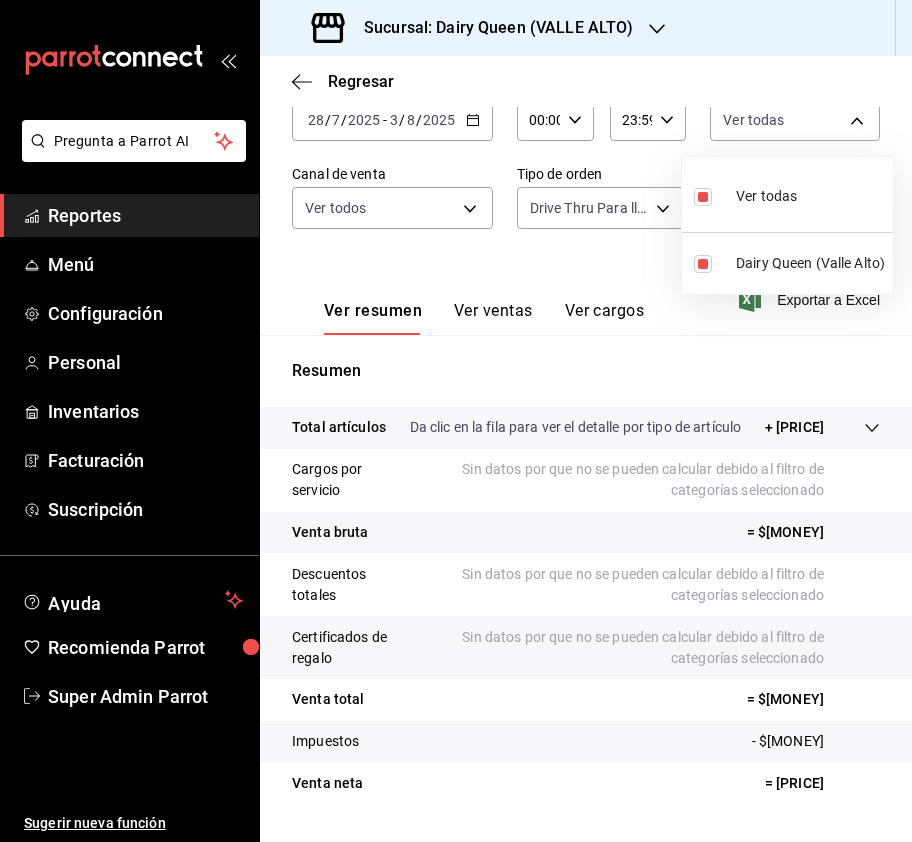 click at bounding box center [456, 421] 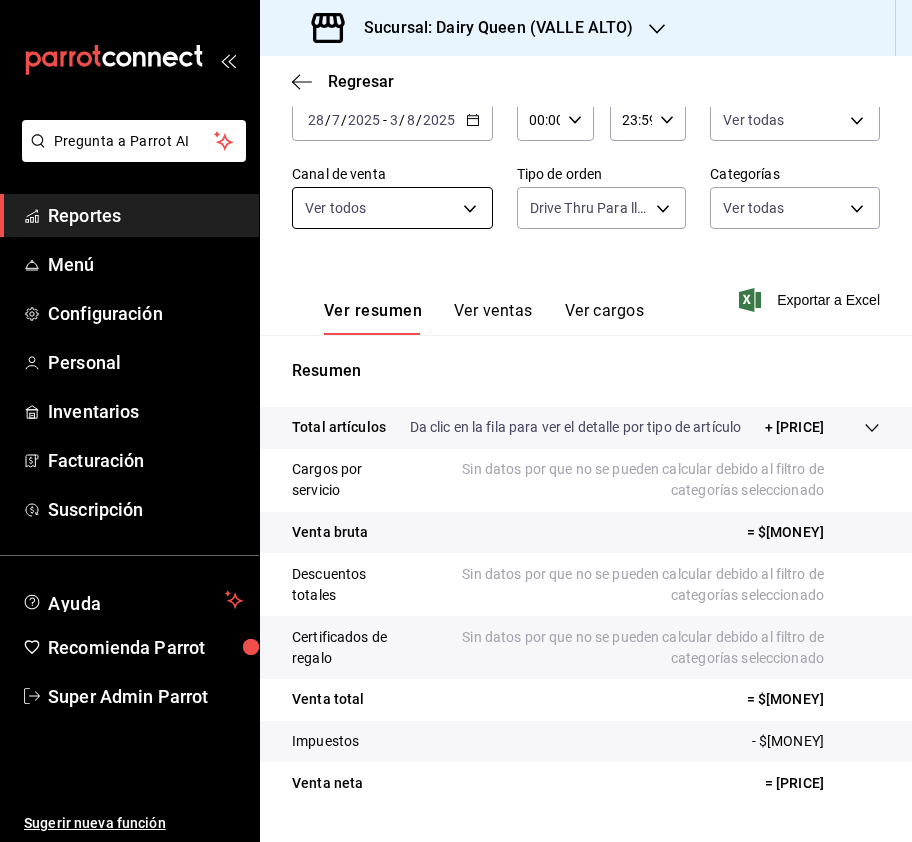 click on "Pregunta a Parrot AI Reportes   Menú   Configuración   Personal   Inventarios   Facturación   Suscripción   Ayuda Recomienda Parrot   Super Admin Parrot   Sugerir nueva función   Sucursal: Dairy Queen (VALLE ALTO) Regresar Ventas Los artículos listados no incluyen descuentos de orden y el filtro de fechas está limitado a un máximo de 31 días. Fecha 2025-07-28 28 / 7 / 2025 - 2025-08-03 3 / 8 / 2025 Hora inicio 00:00 Hora inicio Hora fin 23:59 Hora fin Marca Ver todas 23631c36-085f-4f08-b1e8-19877edc4420 Canal de venta Ver todos PARROT,UBER_EATS,RAPPI,DIDI_FOOD,ONLINE Tipo de orden Drive Thru Para llevar 357f4187-da00-4db5-84bf-3ed577da27a4 Categorías Ver todas Ver resumen Ver ventas Ver cargos Exportar a Excel Resumen Total artículos Da clic en la fila para ver el detalle por tipo de artículo + $166,370.00 Cargos por servicio  Sin datos por que no se pueden calcular debido al filtro de categorías seleccionado Venta bruta = $166,370.00 Descuentos totales Certificados de regalo Venta total Reportes" at bounding box center (456, 421) 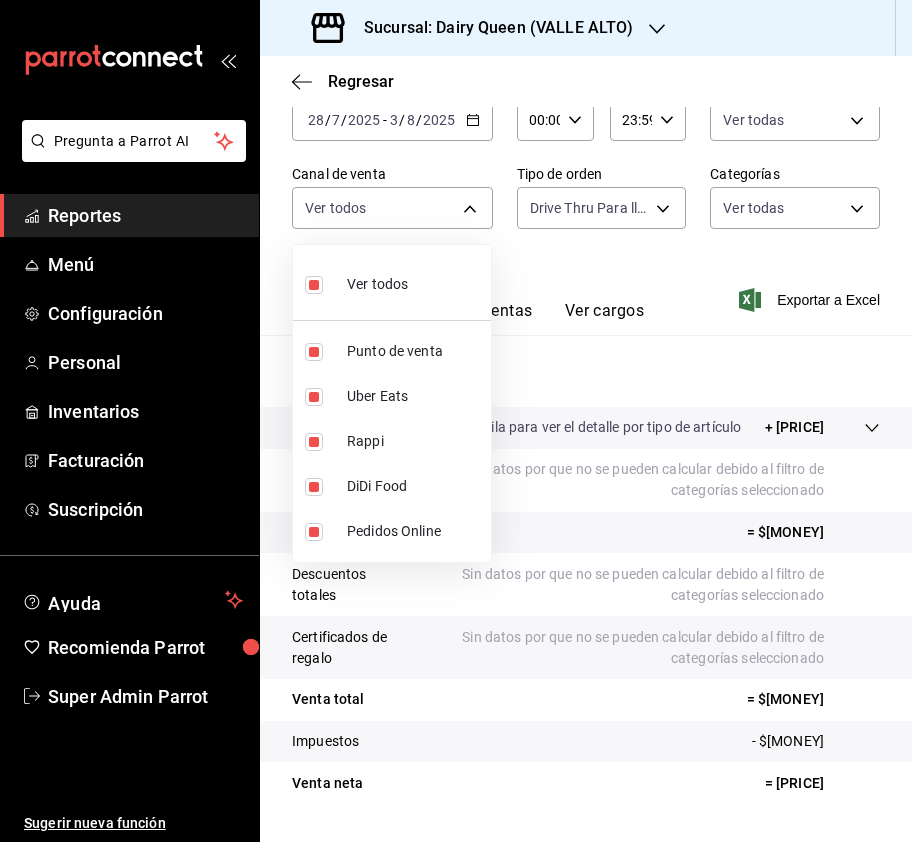 click at bounding box center [314, 285] 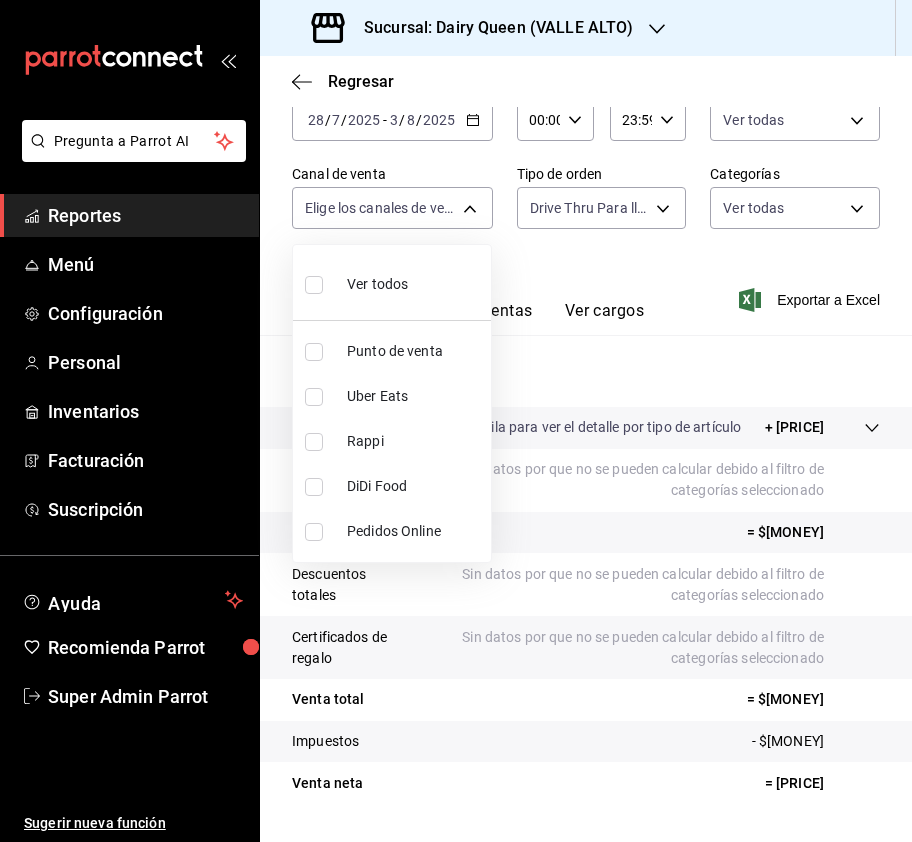 click at bounding box center [314, 285] 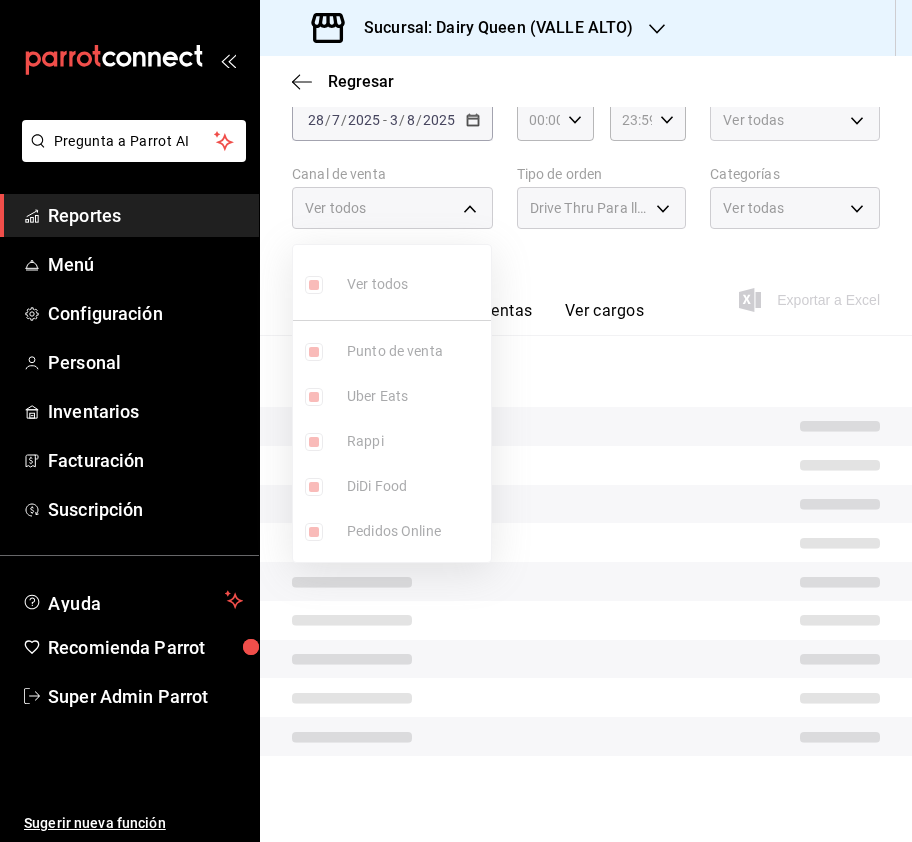 click at bounding box center (456, 421) 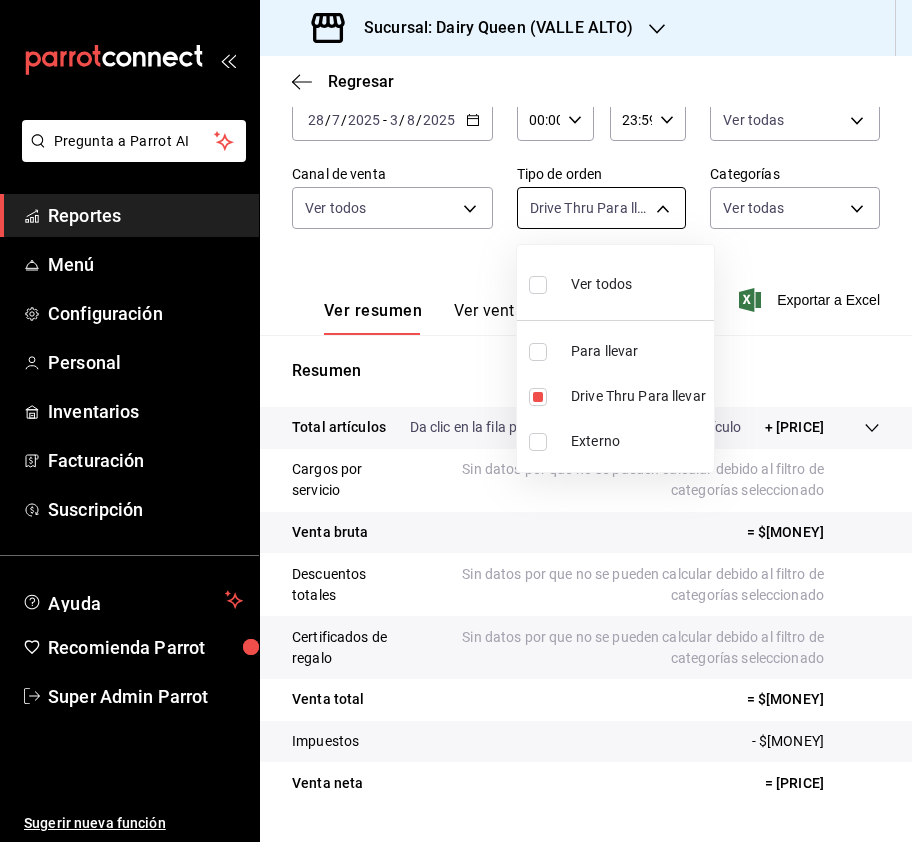 click on "Pregunta a Parrot AI Reportes   Menú   Configuración   Personal   Inventarios   Facturación   Suscripción   Ayuda Recomienda Parrot   Super Admin Parrot   Sugerir nueva función   Sucursal: Dairy Queen (VALLE ALTO) Regresar Ventas Los artículos listados no incluyen descuentos de orden y el filtro de fechas está limitado a un máximo de 31 días. Fecha 2025-07-28 28 / 7 / 2025 - 2025-08-03 3 / 8 / 2025 Hora inicio 00:00 Hora inicio Hora fin 23:59 Hora fin Marca Ver todas 23631c36-085f-4f08-b1e8-19877edc4420 Canal de venta Ver todos PARROT,UBER_EATS,RAPPI,DIDI_FOOD,ONLINE Tipo de orden Drive Thru Para llevar 357f4187-da00-4db5-84bf-3ed577da27a4 Categorías Ver todas Ver resumen Ver ventas Ver cargos Exportar a Excel Resumen Total artículos Da clic en la fila para ver el detalle por tipo de artículo + $166,370.00 Cargos por servicio  Sin datos por que no se pueden calcular debido al filtro de categorías seleccionado Venta bruta = $166,370.00 Descuentos totales Certificados de regalo Venta total Reportes" at bounding box center [456, 421] 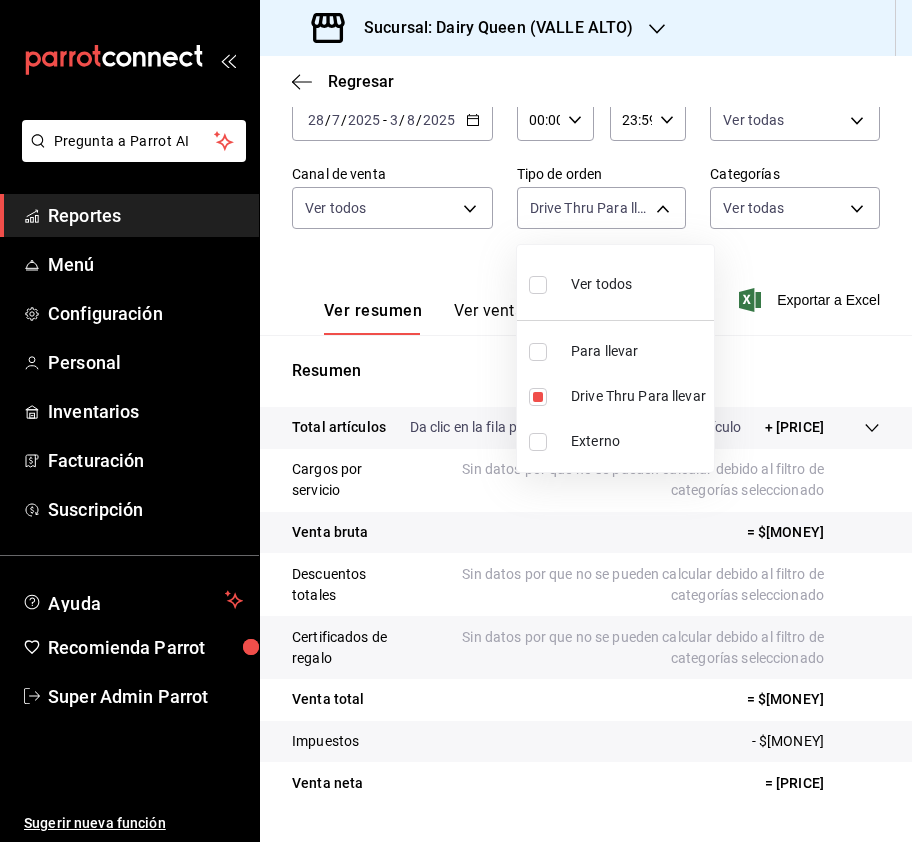 click at bounding box center (456, 421) 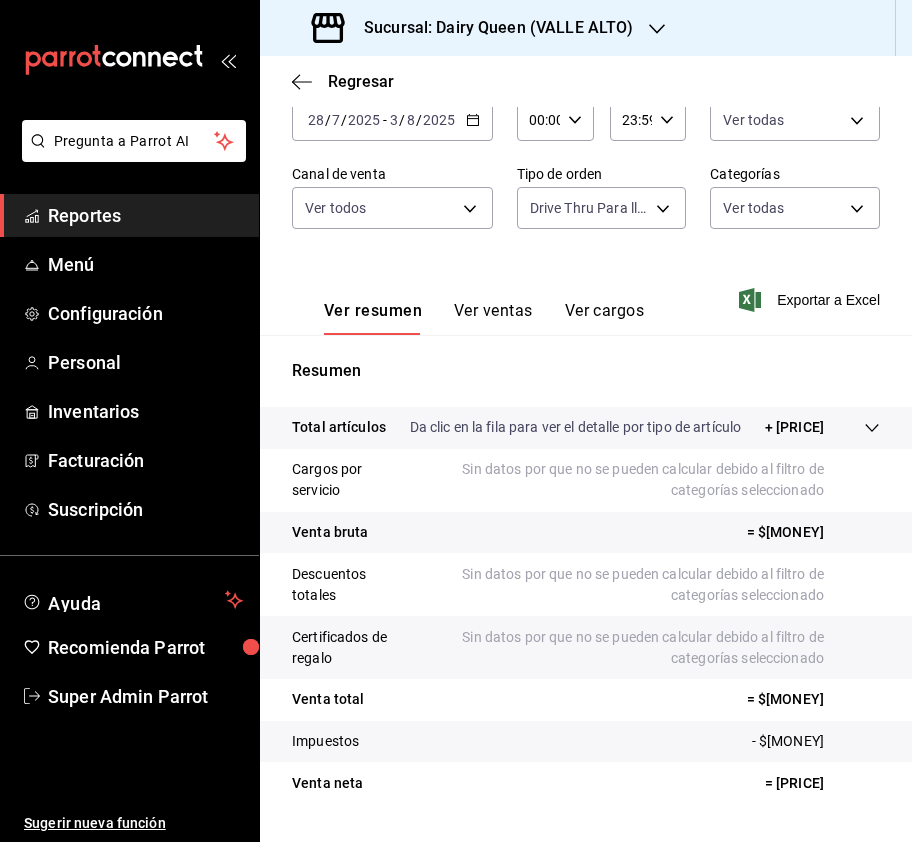 click on "Pregunta a Parrot AI Reportes   Menú   Configuración   Personal   Inventarios   Facturación   Suscripción   Ayuda Recomienda Parrot   Super Admin Parrot   Sugerir nueva función   Sucursal: Dairy Queen (VALLE ALTO) Regresar Ventas Los artículos listados no incluyen descuentos de orden y el filtro de fechas está limitado a un máximo de 31 días. Fecha 2025-07-28 28 / 7 / 2025 - 2025-08-03 3 / 8 / 2025 Hora inicio 00:00 Hora inicio Hora fin 23:59 Hora fin Marca Ver todas 23631c36-085f-4f08-b1e8-19877edc4420 Canal de venta Ver todos PARROT,UBER_EATS,RAPPI,DIDI_FOOD,ONLINE Tipo de orden Drive Thru Para llevar 357f4187-da00-4db5-84bf-3ed577da27a4 Categorías Ver todas Ver resumen Ver ventas Ver cargos Exportar a Excel Resumen Total artículos Da clic en la fila para ver el detalle por tipo de artículo + $166,370.00 Cargos por servicio  Sin datos por que no se pueden calcular debido al filtro de categorías seleccionado Venta bruta = $166,370.00 Descuentos totales Certificados de regalo Venta total Reportes" at bounding box center [456, 421] 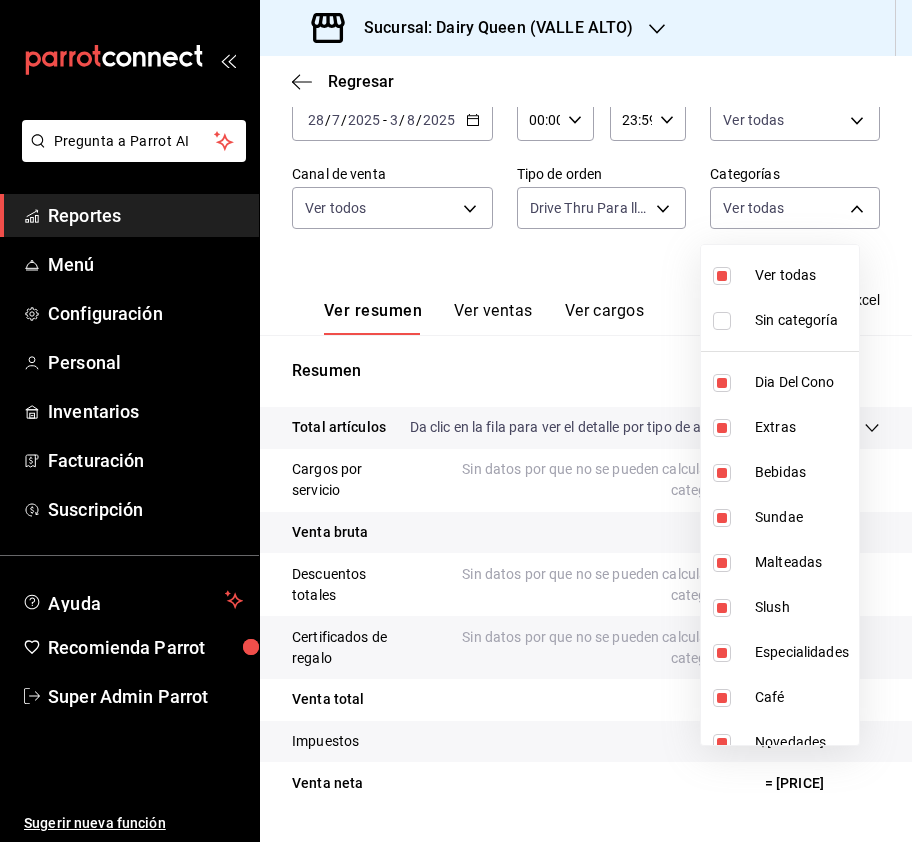 click at bounding box center (456, 421) 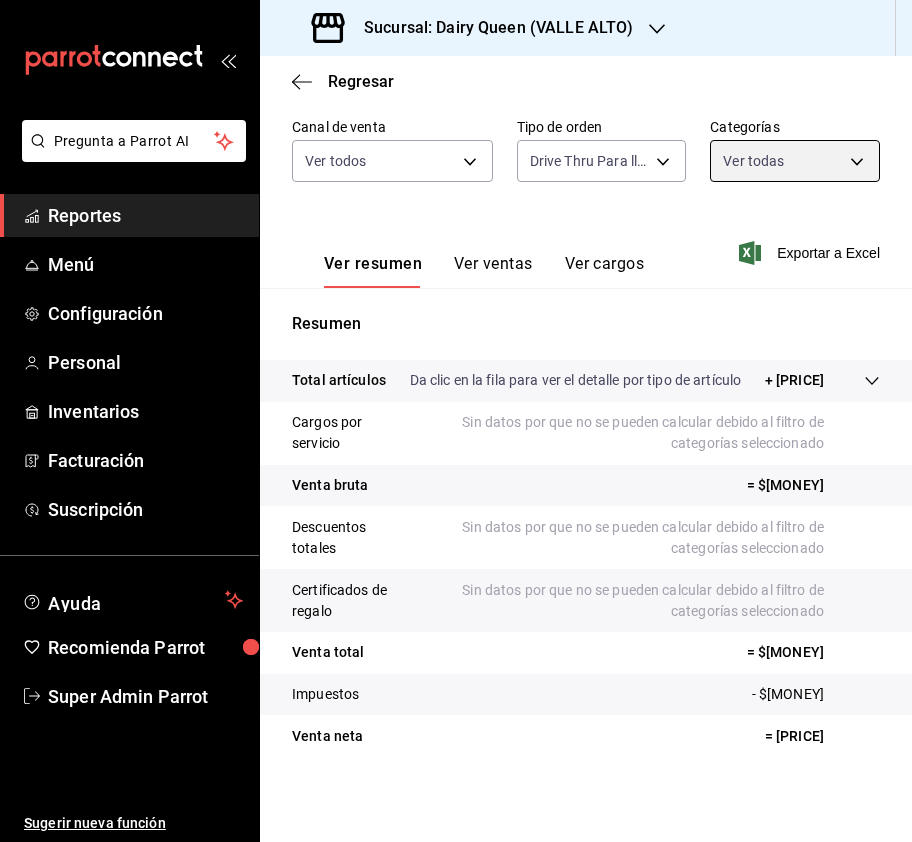 scroll, scrollTop: 220, scrollLeft: 0, axis: vertical 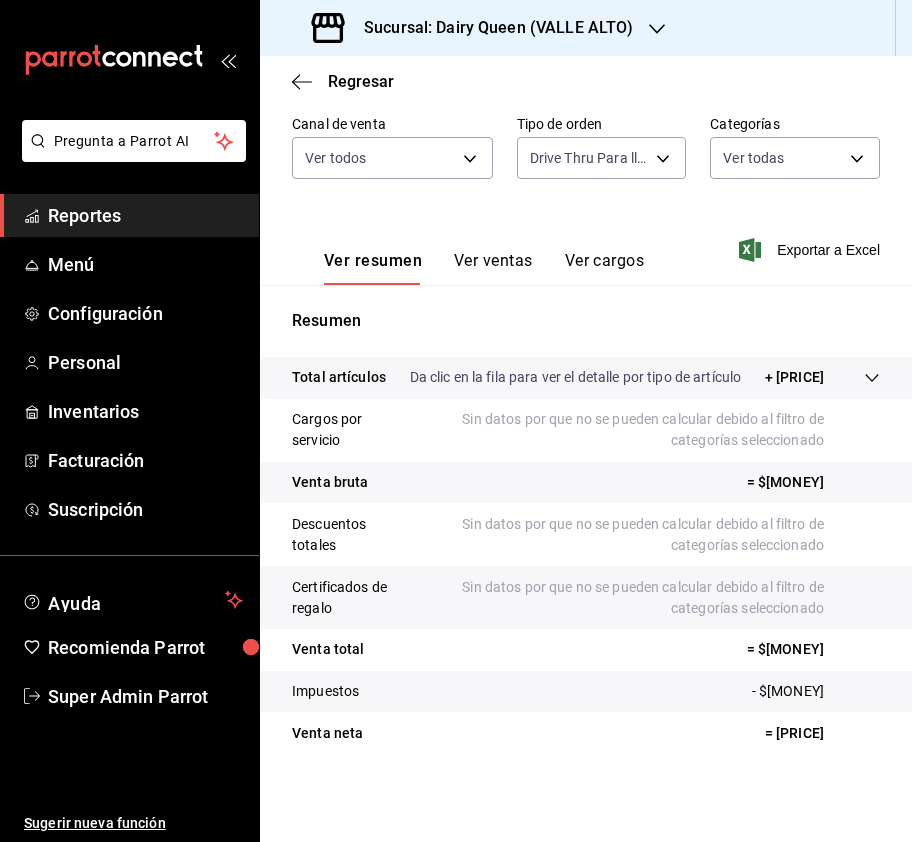 drag, startPoint x: 798, startPoint y: 730, endPoint x: 726, endPoint y: 748, distance: 74.215904 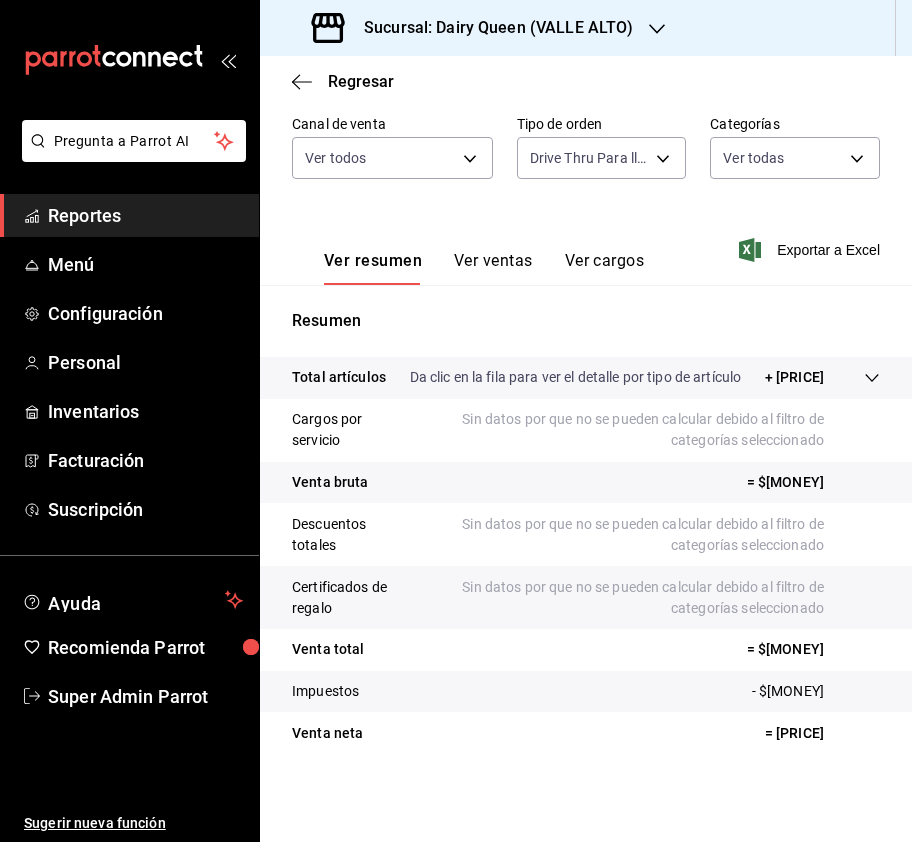 click on "Venta neta = $146,573.72" at bounding box center [586, 733] 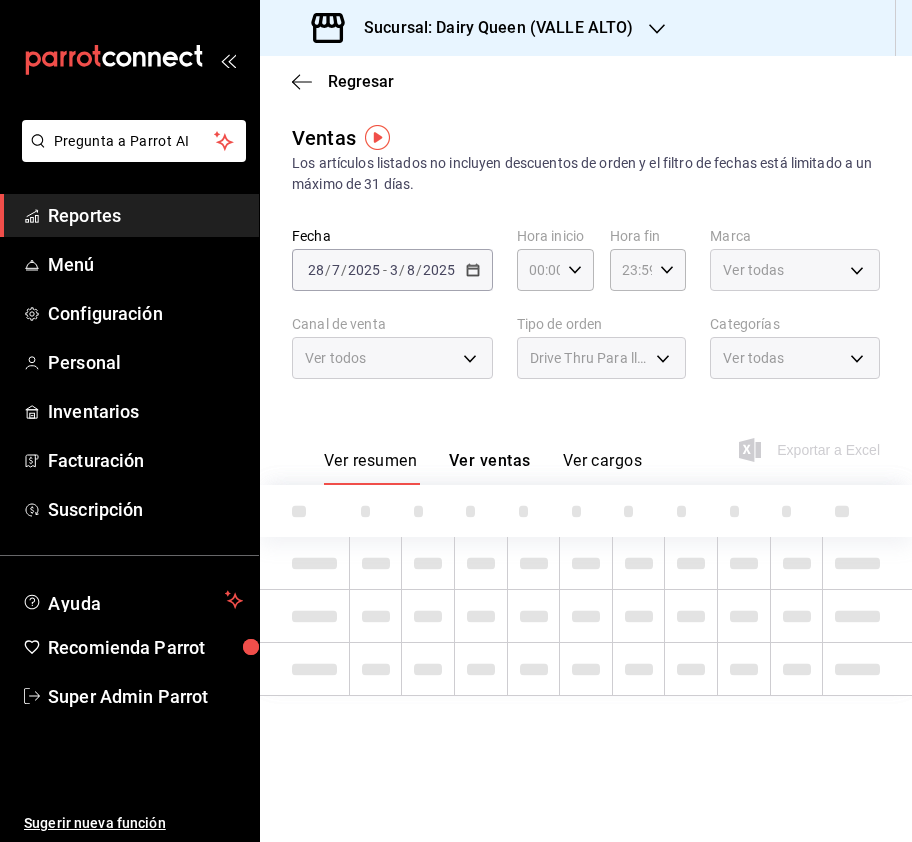 scroll, scrollTop: 0, scrollLeft: 0, axis: both 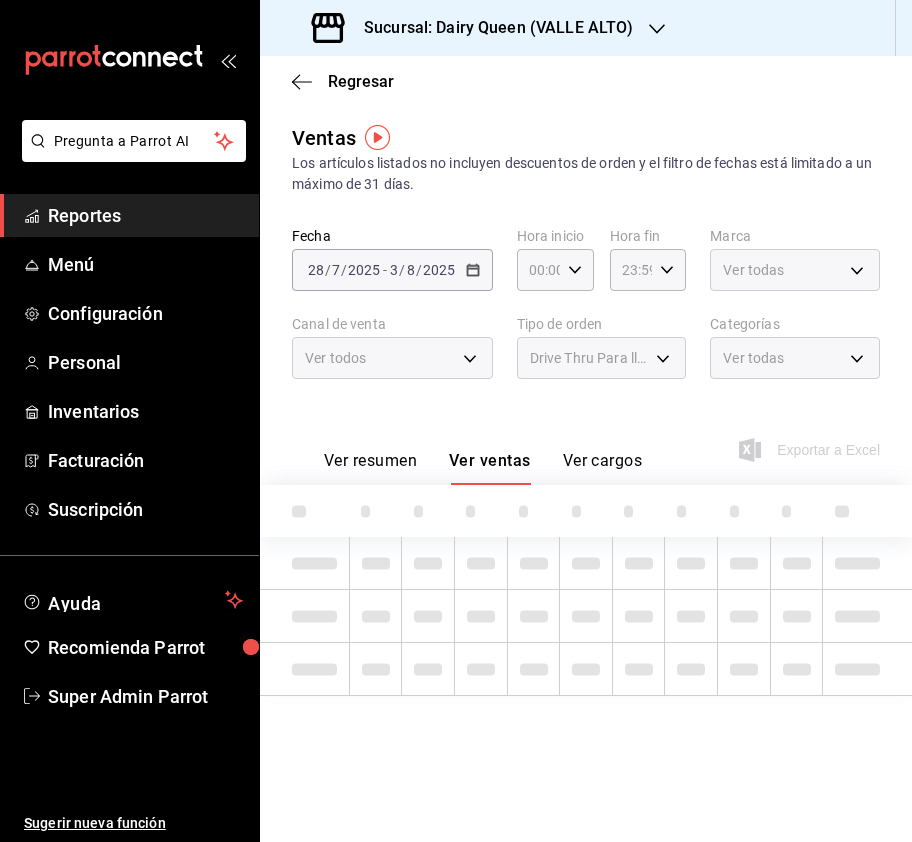 click on "Ver resumen Ver ventas Ver cargos" at bounding box center (483, 468) 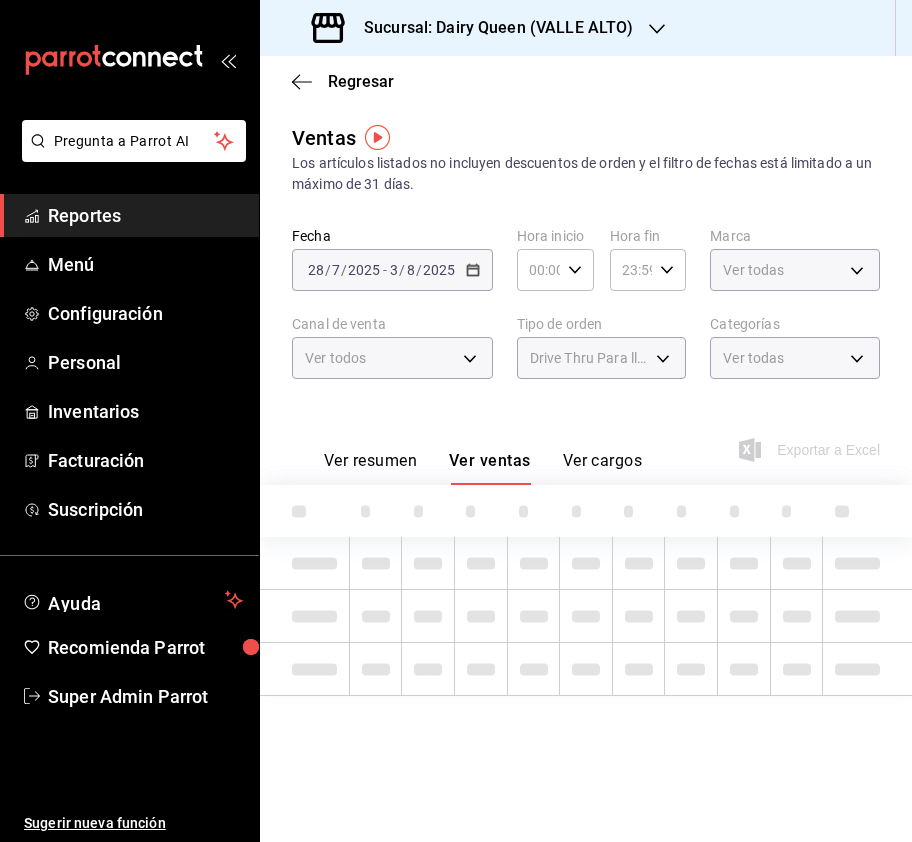click on "Ver resumen" at bounding box center [370, 468] 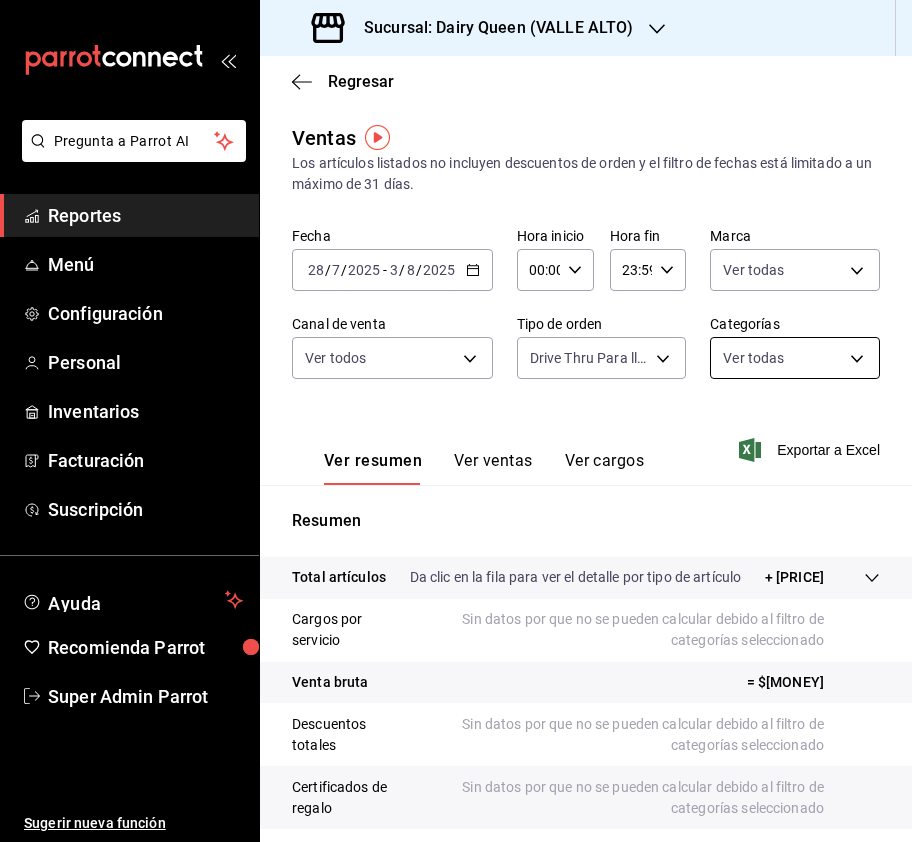 click on "Pregunta a Parrot AI Reportes   Menú   Configuración   Personal   Inventarios   Facturación   Suscripción   Ayuda Recomienda Parrot   Super Admin Parrot   Sugerir nueva función   Sucursal: Dairy Queen (VALLE ALTO) Regresar Ventas Los artículos listados no incluyen descuentos de orden y el filtro de fechas está limitado a un máximo de 31 días. Fecha 2025-07-28 28 / 7 / 2025 - 2025-08-03 3 / 8 / 2025 Hora inicio 00:00 Hora inicio Hora fin 23:59 Hora fin Marca Ver todas 23631c36-085f-4f08-b1e8-19877edc4420 Canal de venta Ver todos PARROT,UBER_EATS,RAPPI,DIDI_FOOD,ONLINE Tipo de orden Drive Thru Para llevar 357f4187-da00-4db5-84bf-3ed577da27a4 Categorías Ver todas Ver resumen Ver ventas Ver cargos Exportar a Excel Resumen Total artículos Da clic en la fila para ver el detalle por tipo de artículo + $166,370.00 Cargos por servicio  Sin datos por que no se pueden calcular debido al filtro de categorías seleccionado Venta bruta = $166,370.00 Descuentos totales Certificados de regalo Venta total Reportes" at bounding box center [456, 421] 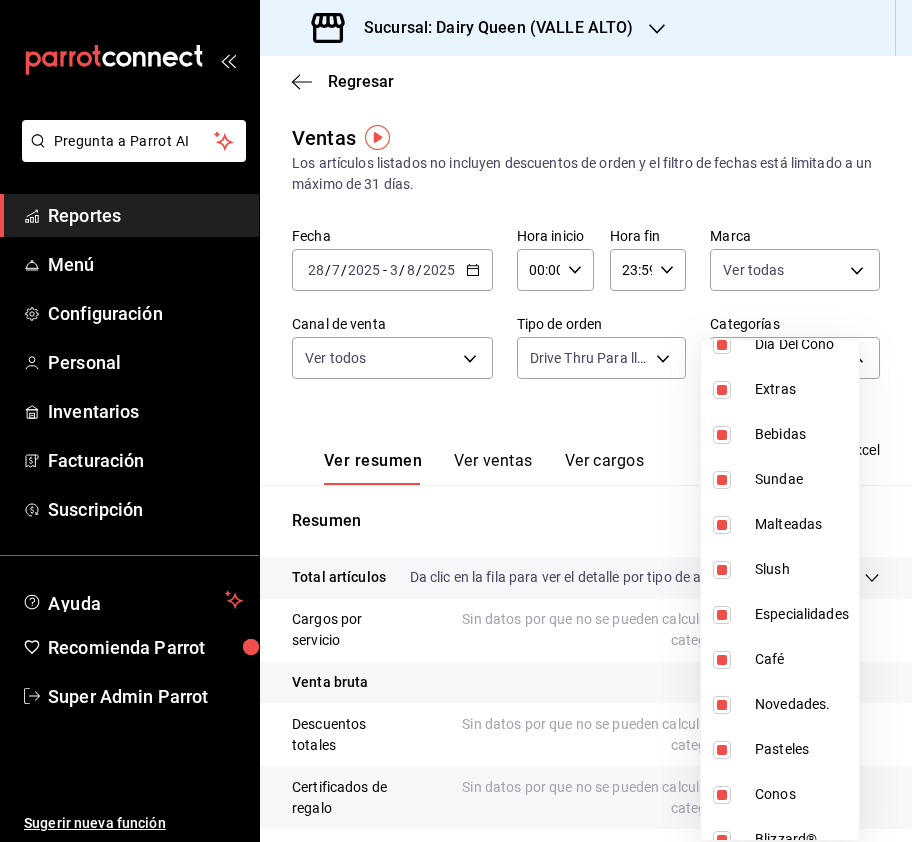 scroll, scrollTop: 0, scrollLeft: 0, axis: both 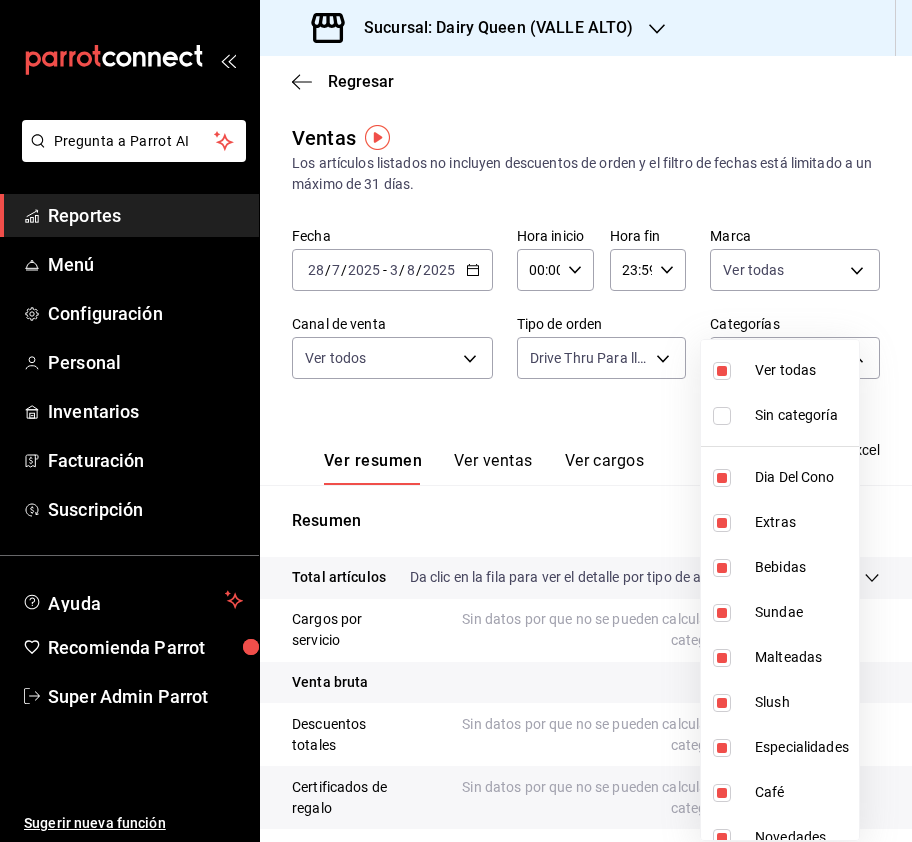 click at bounding box center [722, 371] 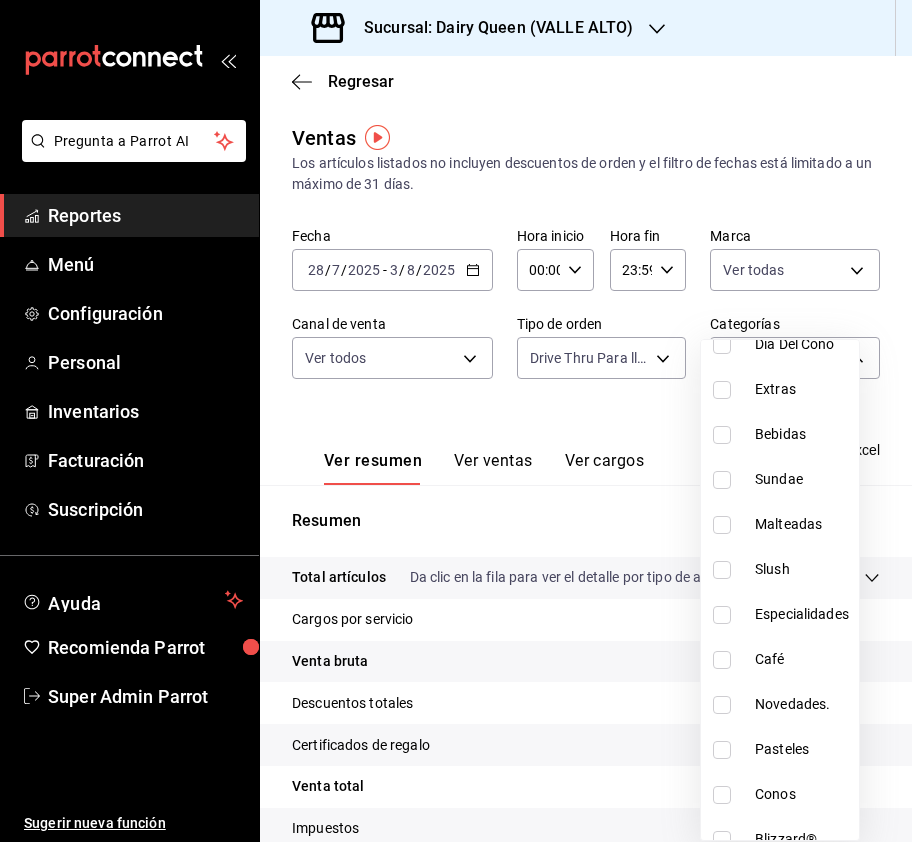 scroll, scrollTop: 245, scrollLeft: 0, axis: vertical 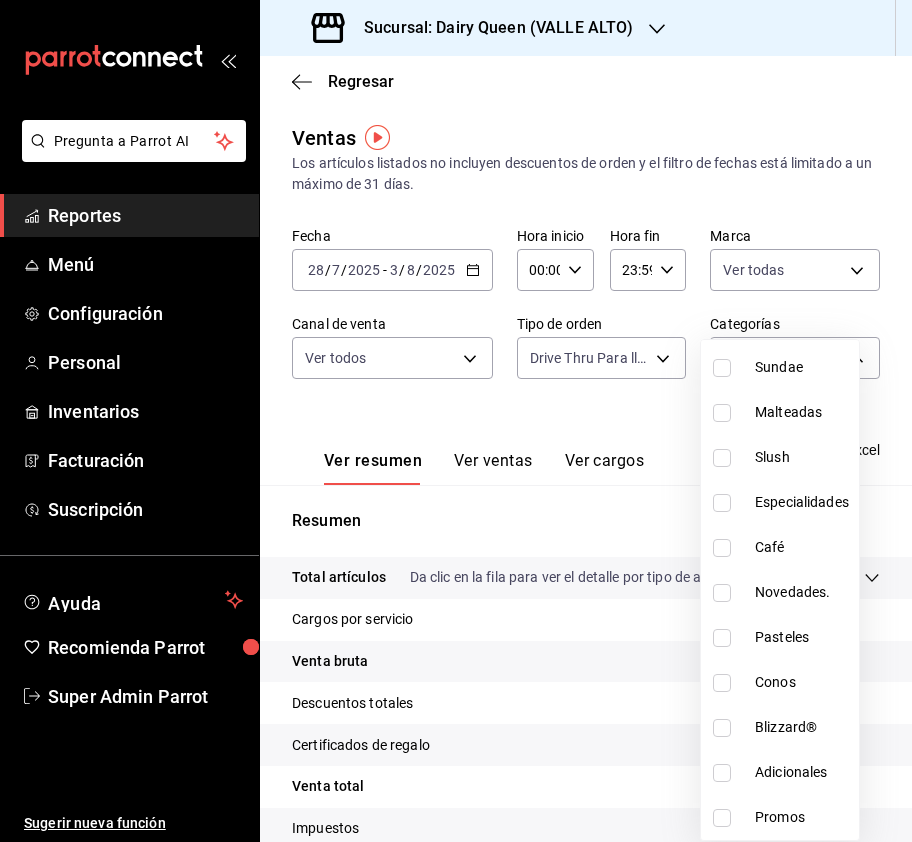 drag, startPoint x: 725, startPoint y: 637, endPoint x: 730, endPoint y: 610, distance: 27.45906 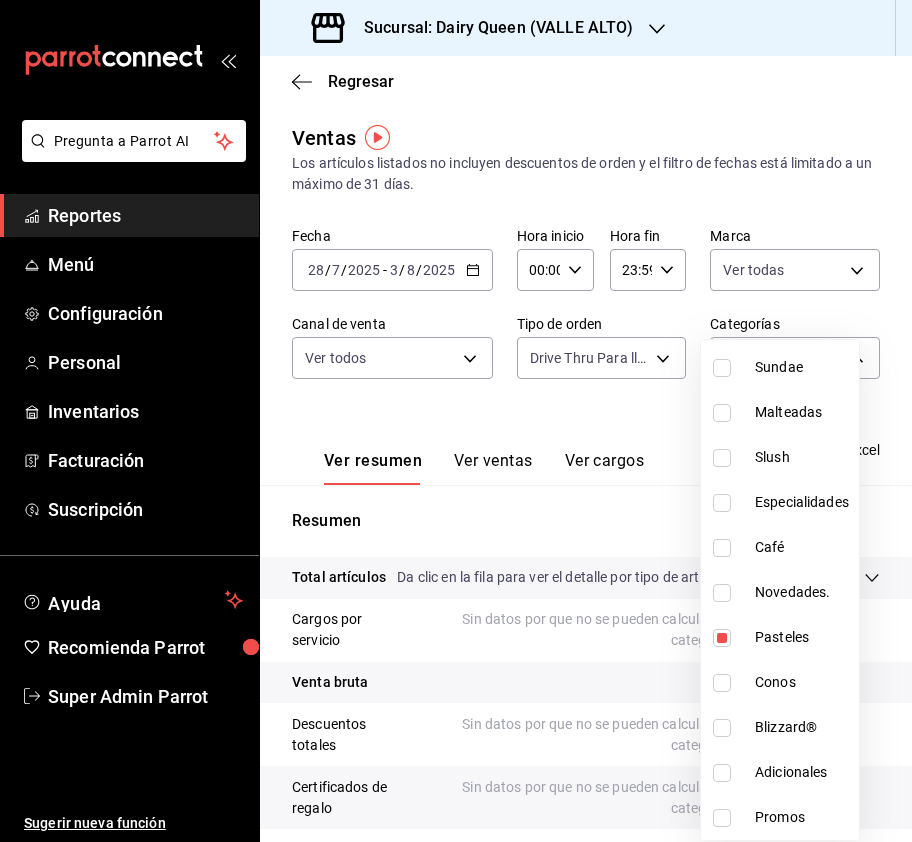 click at bounding box center (456, 421) 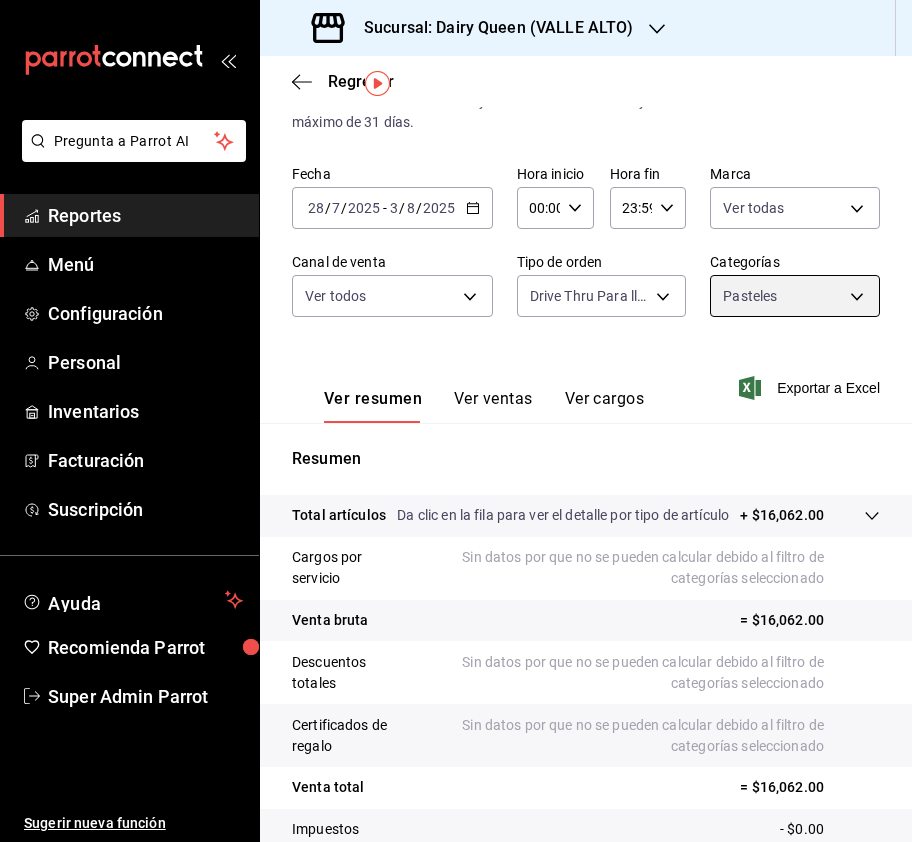 scroll, scrollTop: 74, scrollLeft: 0, axis: vertical 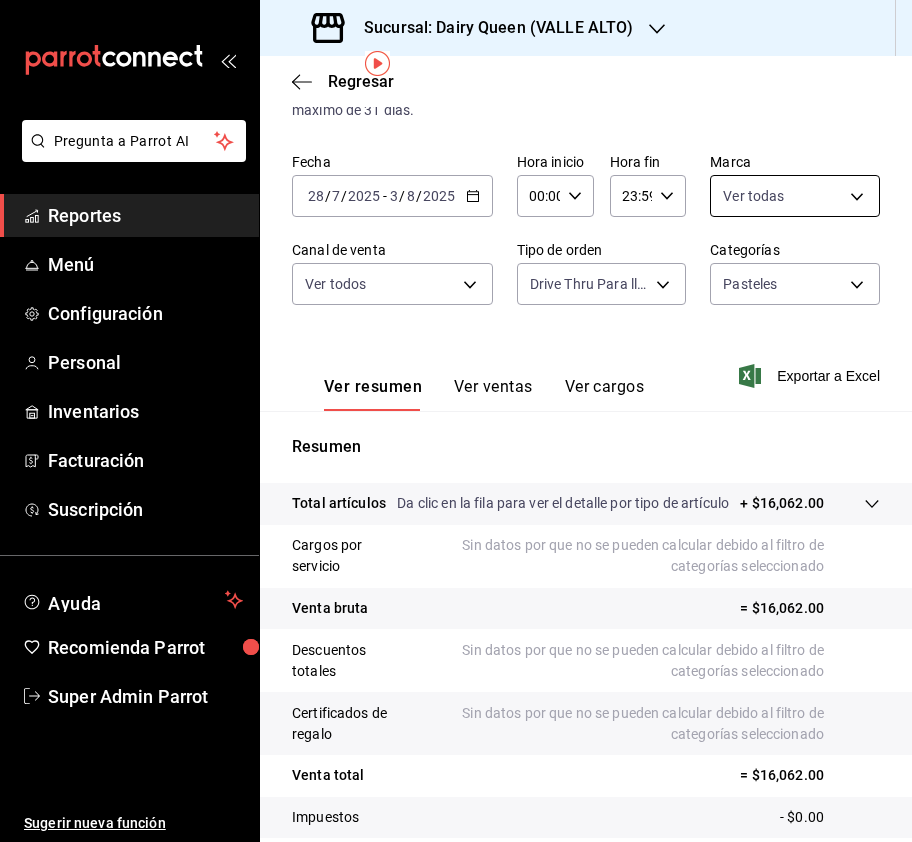 click on "Pregunta a Parrot AI Reportes   Menú   Configuración   Personal   Inventarios   Facturación   Suscripción   Ayuda Recomienda Parrot   Super Admin Parrot   Sugerir nueva función   Sucursal: Dairy Queen (VALLE ALTO) Regresar Ventas Los artículos listados no incluyen descuentos de orden y el filtro de fechas está limitado a un máximo de 31 días. Fecha 2025-07-28 28 / 7 / 2025 - 2025-08-03 3 / 8 / 2025 Hora inicio 00:00 Hora inicio Hora fin 23:59 Hora fin Marca Ver todas 23631c36-085f-4f08-b1e8-19877edc4420 Canal de venta Ver todos PARROT,UBER_EATS,RAPPI,DIDI_FOOD,ONLINE Tipo de orden Drive Thru Para llevar 357f4187-da00-4db5-84bf-3ed577da27a4 Categorías Pasteles 221f6d03-04b4-4f28-bbc6-f2e7be932fdc Ver resumen Ver ventas Ver cargos Exportar a Excel Resumen Total artículos Da clic en la fila para ver el detalle por tipo de artículo + $16,062.00 Cargos por servicio  Sin datos por que no se pueden calcular debido al filtro de categorías seleccionado Venta bruta = $16,062.00 Descuentos totales Impuestos" at bounding box center (456, 421) 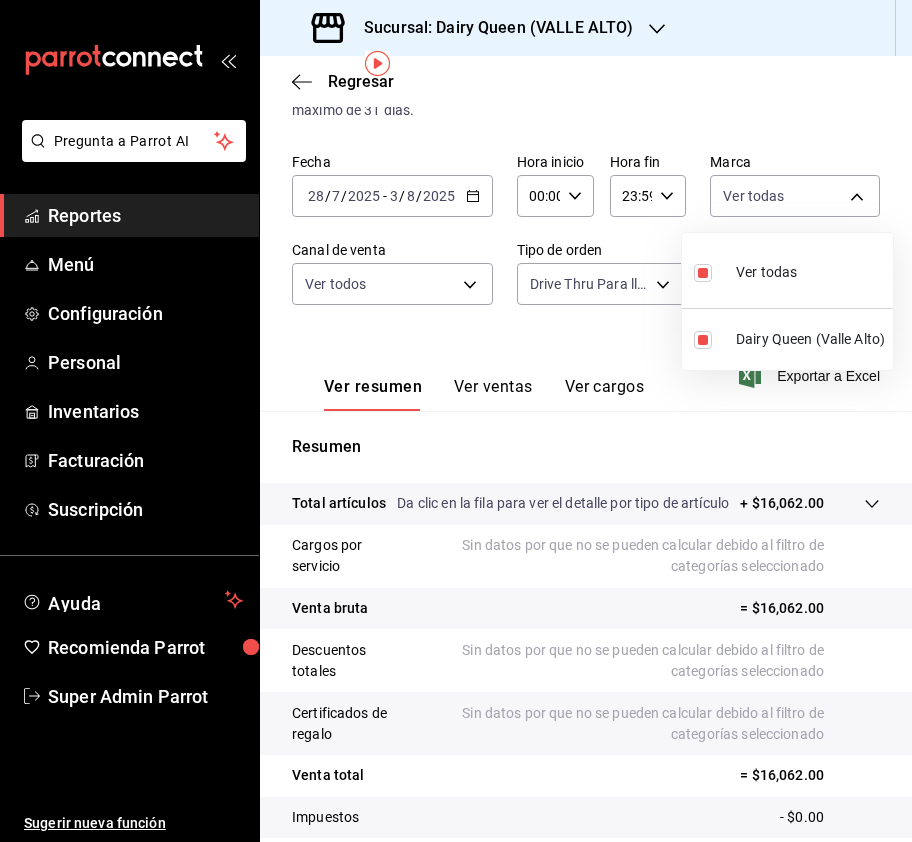 click at bounding box center [456, 421] 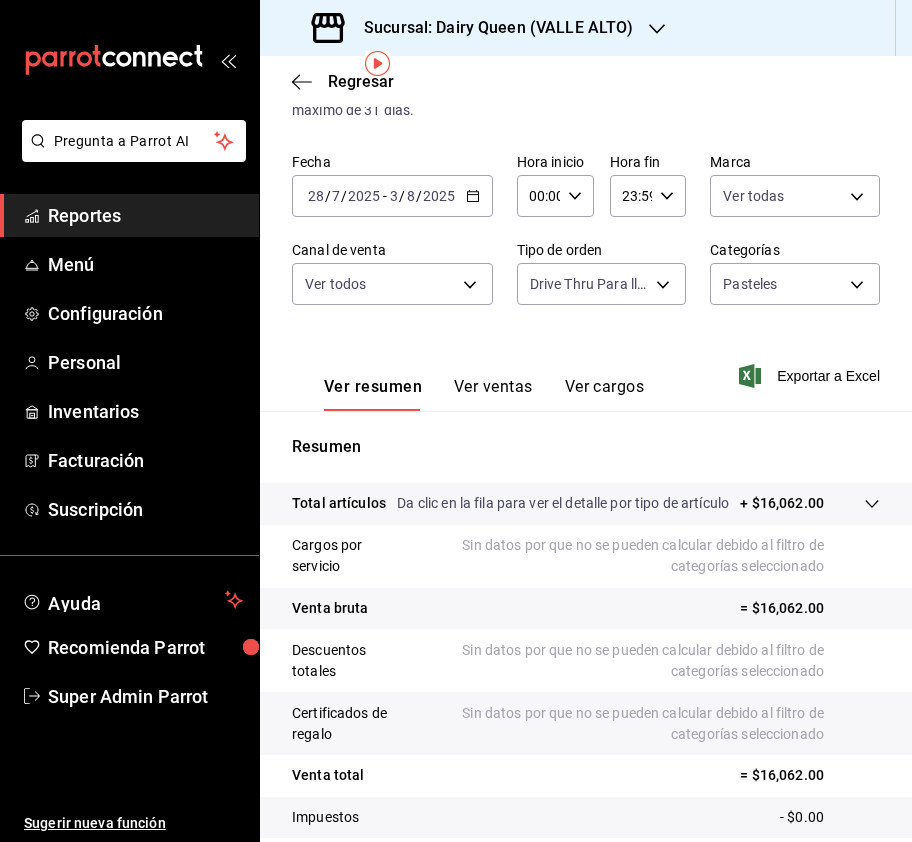 click on "Ver ventas" at bounding box center (493, 394) 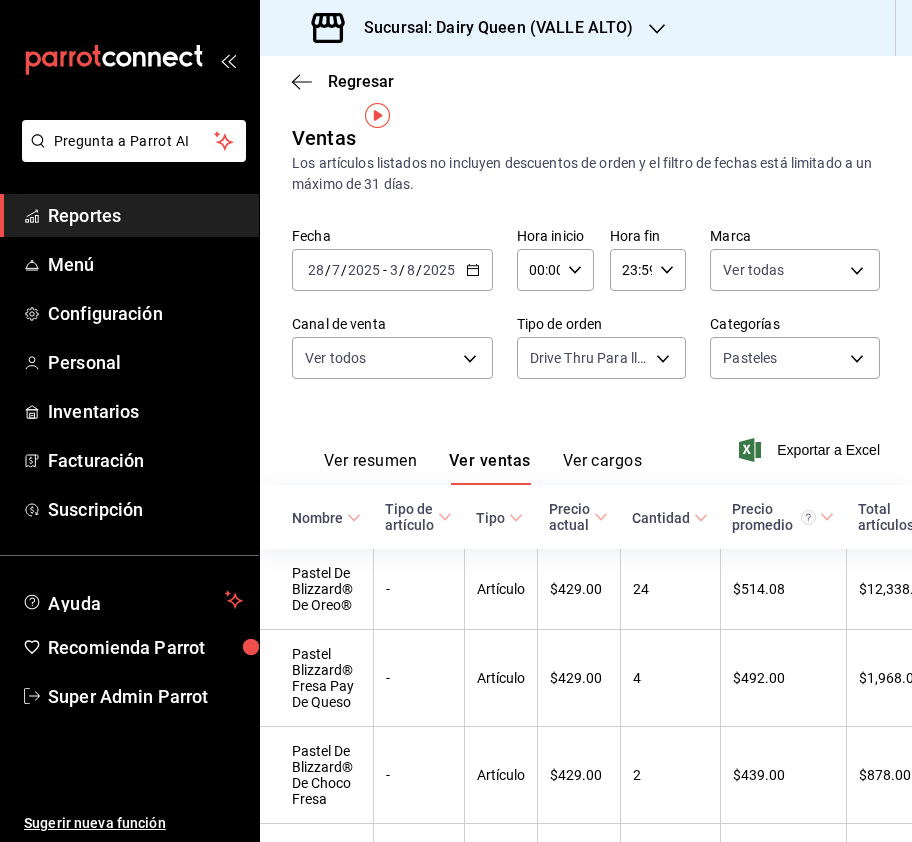 scroll, scrollTop: 66, scrollLeft: 0, axis: vertical 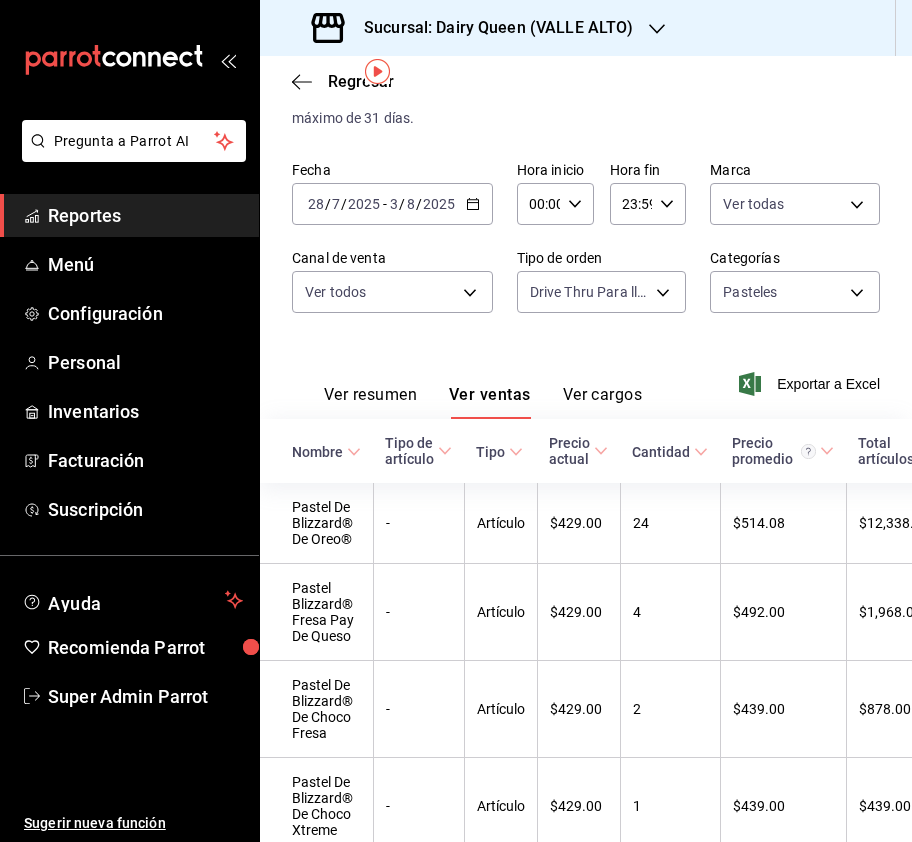 click on "Ventas Los artículos listados no incluyen descuentos de orden y el filtro de fechas está limitado a un máximo de 31 días. Fecha 2025-07-28 28 / 7 / 2025 - 2025-08-03 3 / 8 / 2025 Hora inicio 00:00 Hora inicio Hora fin 23:59 Hora fin Marca Ver todas 23631c36-085f-4f08-b1e8-19877edc4420 Canal de venta Ver todos PARROT,UBER_EATS,RAPPI,DIDI_FOOD,ONLINE Tipo de orden Drive Thru Para llevar 357f4187-da00-4db5-84bf-3ed577da27a4 Categorías Pasteles 221f6d03-04b4-4f28-bbc6-f2e7be932fdc Ver resumen Ver ventas Ver cargos Exportar a Excel Nombre Tipo de artículo Tipo Precio actual Cantidad Precio promedio   Total artículos   Descuentos de artículo Venta total Impuestos Venta neta Pastel De Blizzard® De Oreo® - Artículo $429.00 24 $514.08 $12,338.00 $0.00 $12,338.00 $0.00 $12,338.00 Pastel Blizzard® Fresa Pay De Queso - Artículo $429.00 4 $492.00 $1,968.00 $0.00 $1,968.00 $0.00 $1,968.00 Pastel De Blizzard® De Choco Fresa - Artículo $429.00 2 $439.00 $878.00 $0.00 $878.00 $0.00 $878.00 - Artículo $429.00 1" at bounding box center (586, 516) 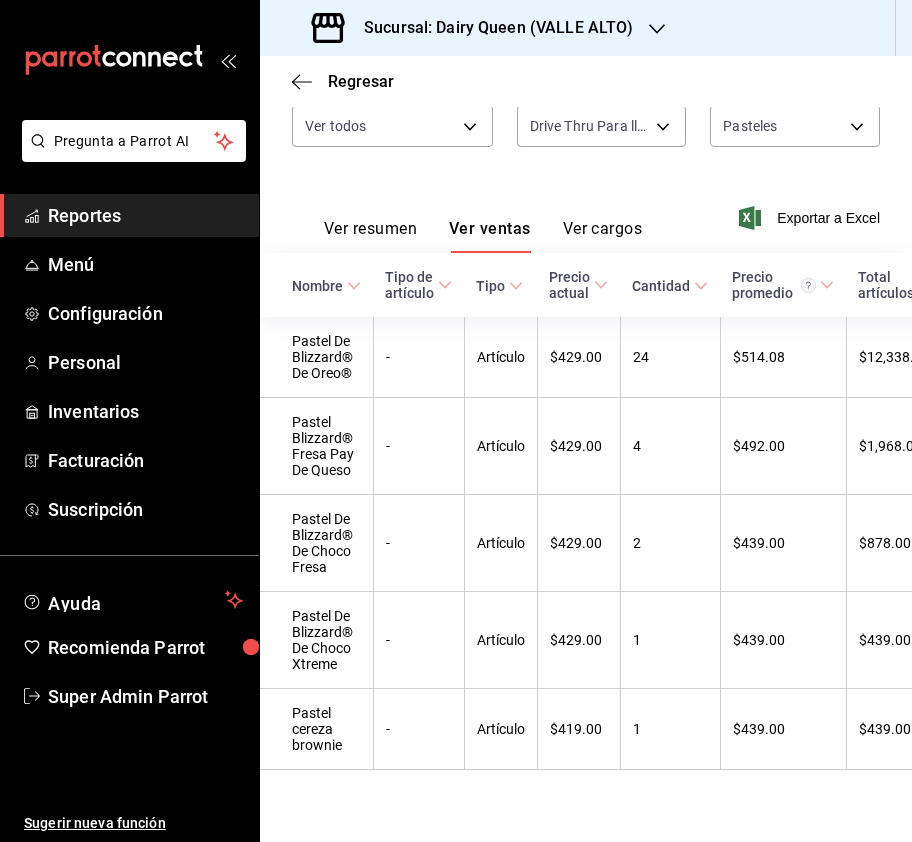scroll, scrollTop: 280, scrollLeft: 0, axis: vertical 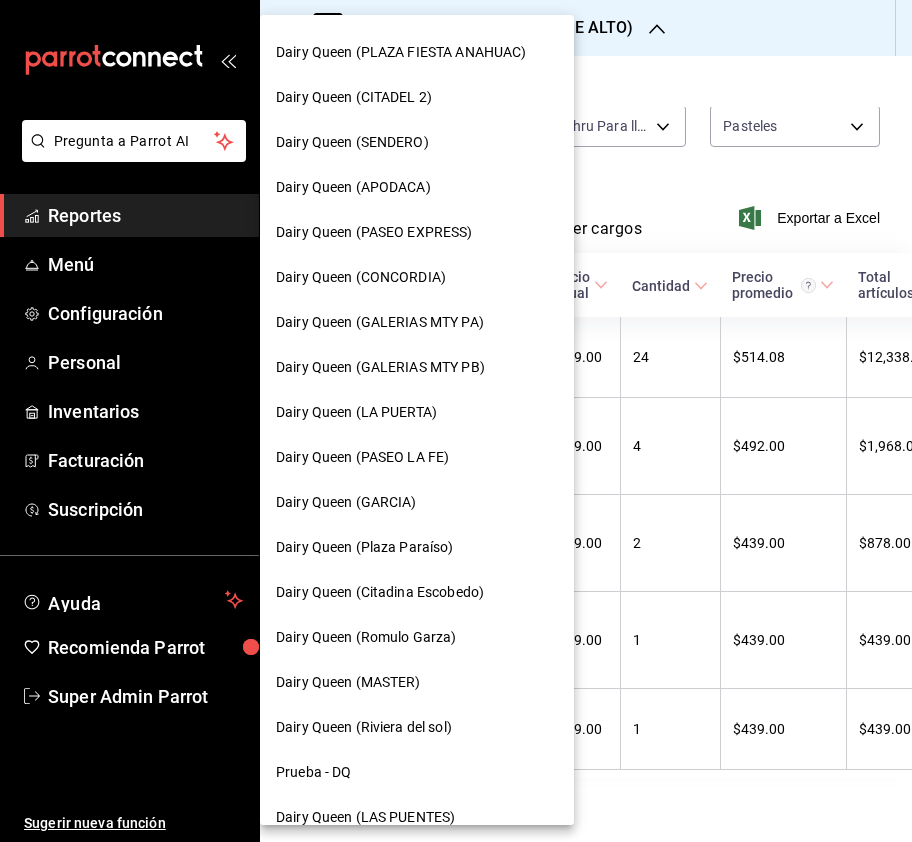 click on "Dairy Queen (GALERIAS MTY PA)" at bounding box center [417, 322] 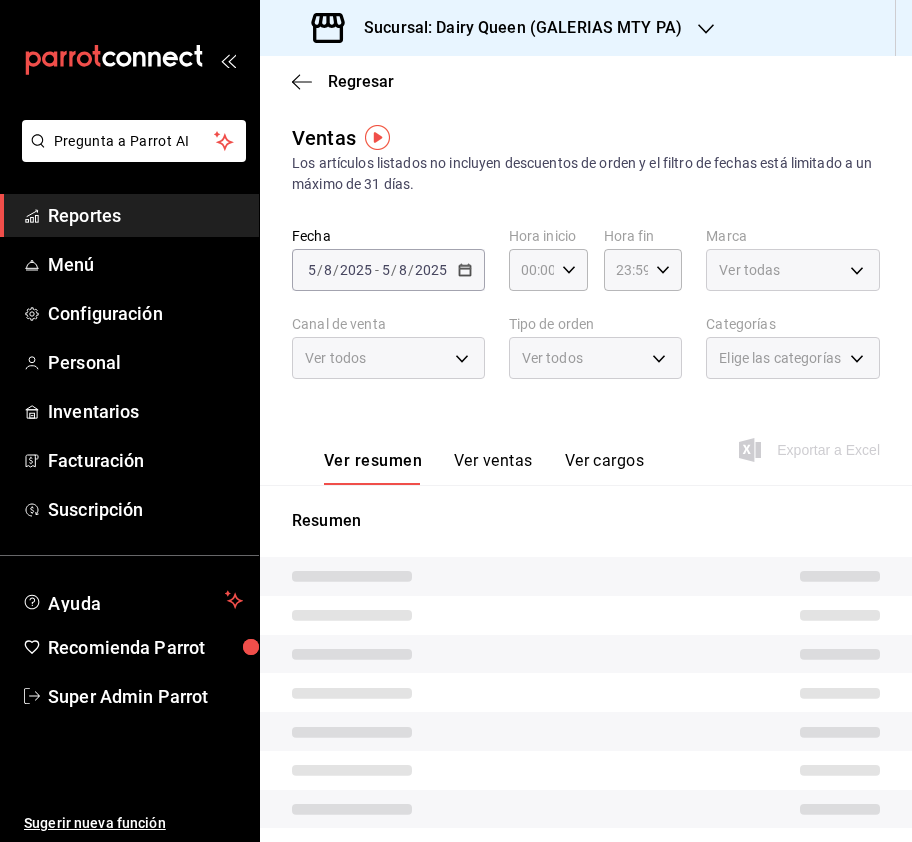 click on "Pregunta a Parrot AI Reportes   Menú   Configuración   Personal   Inventarios   Facturación   Suscripción   Ayuda Recomienda Parrot   Super Admin Parrot   Sugerir nueva función   Sucursal: Dairy Queen (GALERIAS MTY PA) Regresar Ventas Los artículos listados no incluyen descuentos de orden y el filtro de fechas está limitado a un máximo de 31 días. Fecha 2025-08-05 5 / 8 / 2025 - 2025-08-05 5 / 8 / 2025 Hora inicio 00:00 Hora inicio Hora fin 23:59 Hora fin Marca Ver todas Canal de venta Ver todos Tipo de orden Ver todos Categorías Elige las categorías Ver resumen Ver ventas Ver cargos Exportar a Excel Resumen GANA 1 MES GRATIS EN TU SUSCRIPCIÓN AQUÍ ¿Recuerdas cómo empezó tu restaurante?
Hoy puedes ayudar a un colega a tener el mismo cambio que tú viviste.
Recomienda Parrot directamente desde tu Portal Administrador.
Es fácil y rápido.
🎁 Por cada restaurante que se una, ganas 1 mes gratis. Ver video tutorial Ir a video Pregunta a Parrot AI Reportes   Menú   Configuración   Personal" at bounding box center (456, 421) 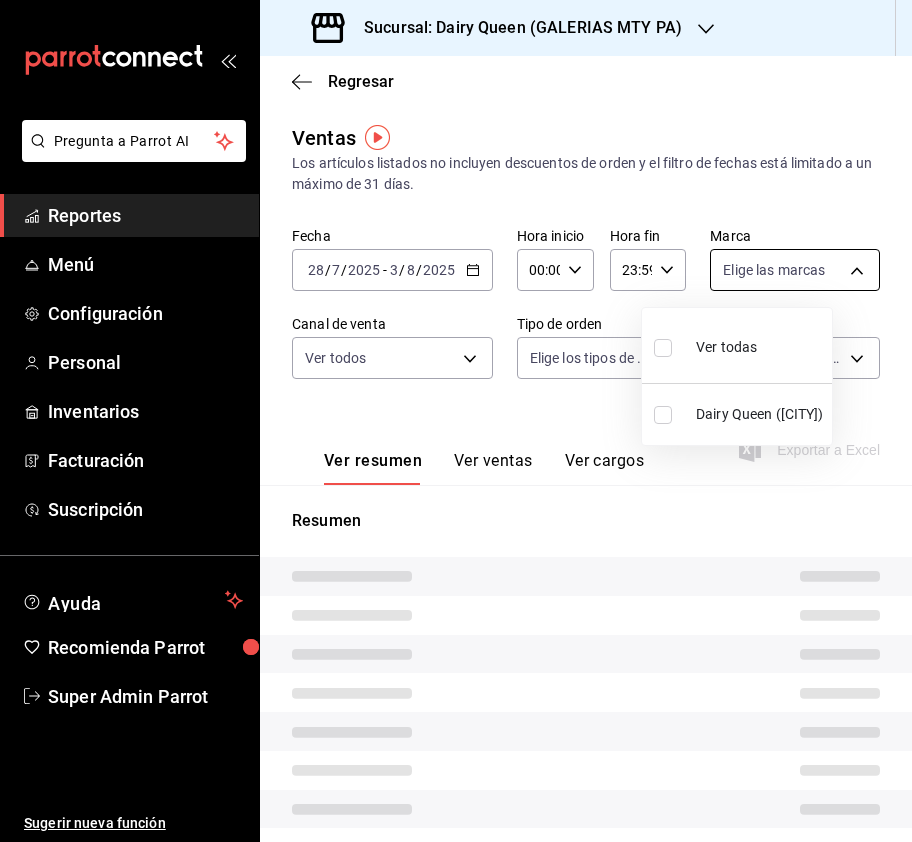type on "PARROT,UBER_EATS,RAPPI,DIDI_FOOD,ONLINE" 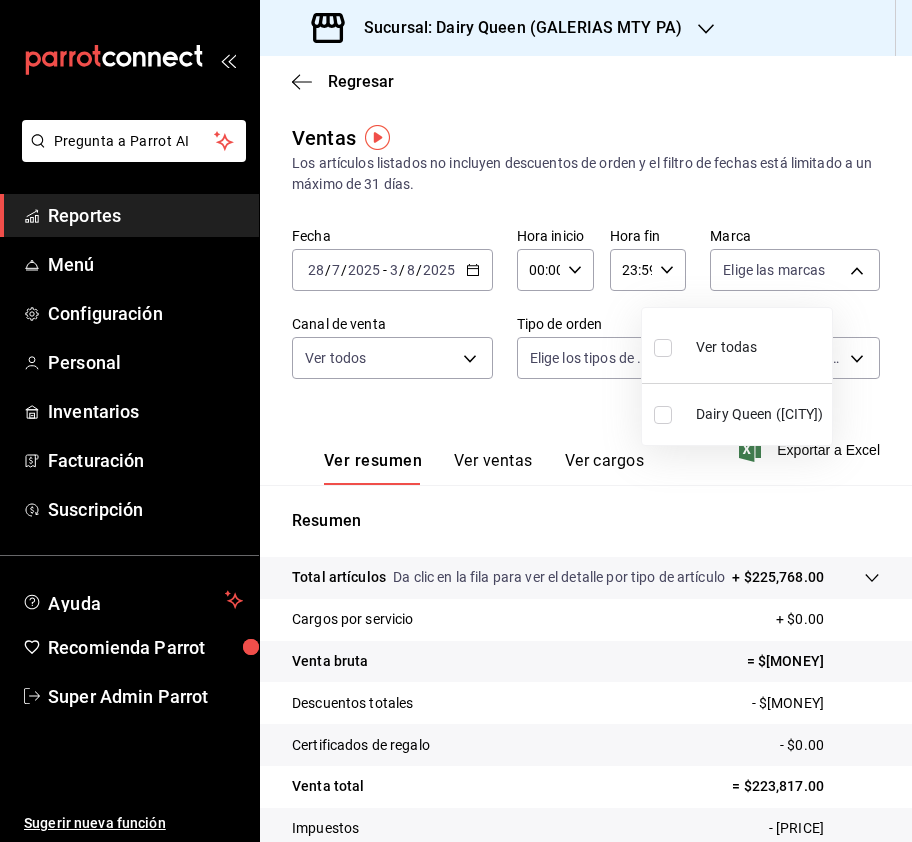 click at bounding box center [456, 421] 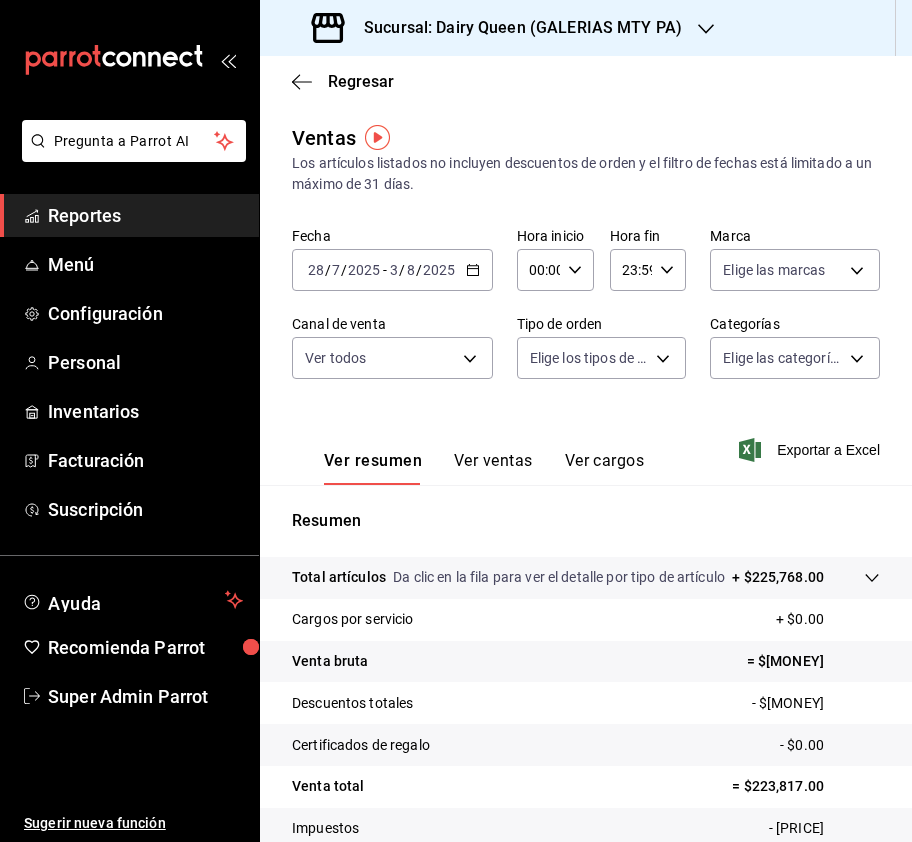 click on "Sucursal: Dairy Queen (GALERIAS MTY PA)" at bounding box center (515, 28) 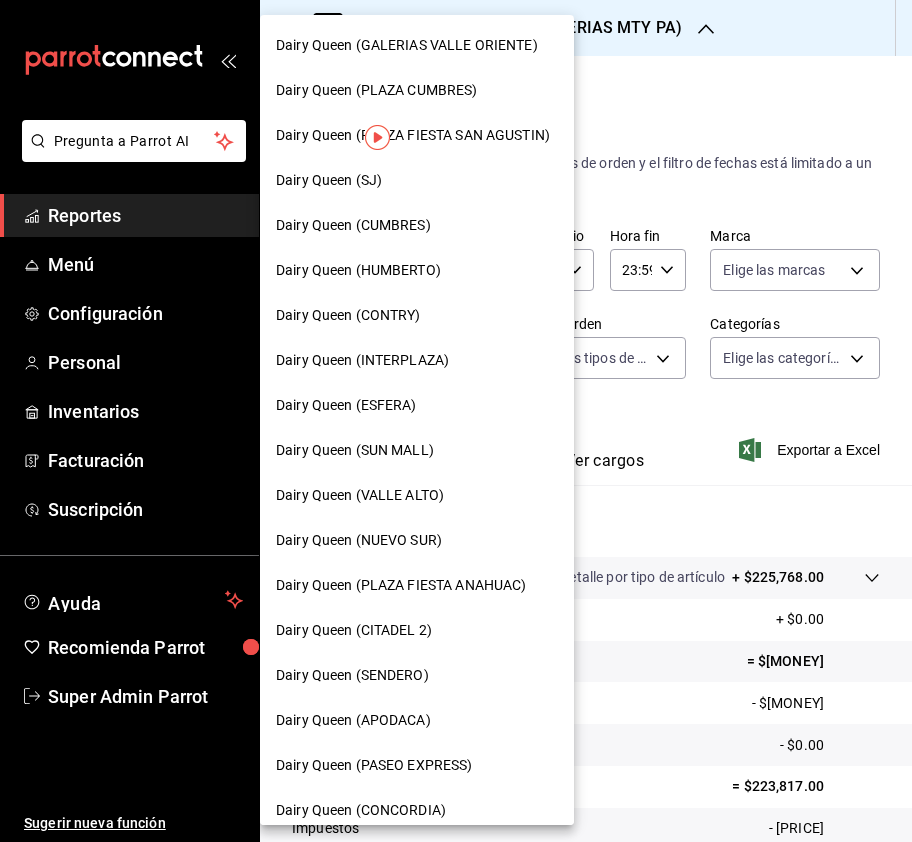 click at bounding box center (456, 421) 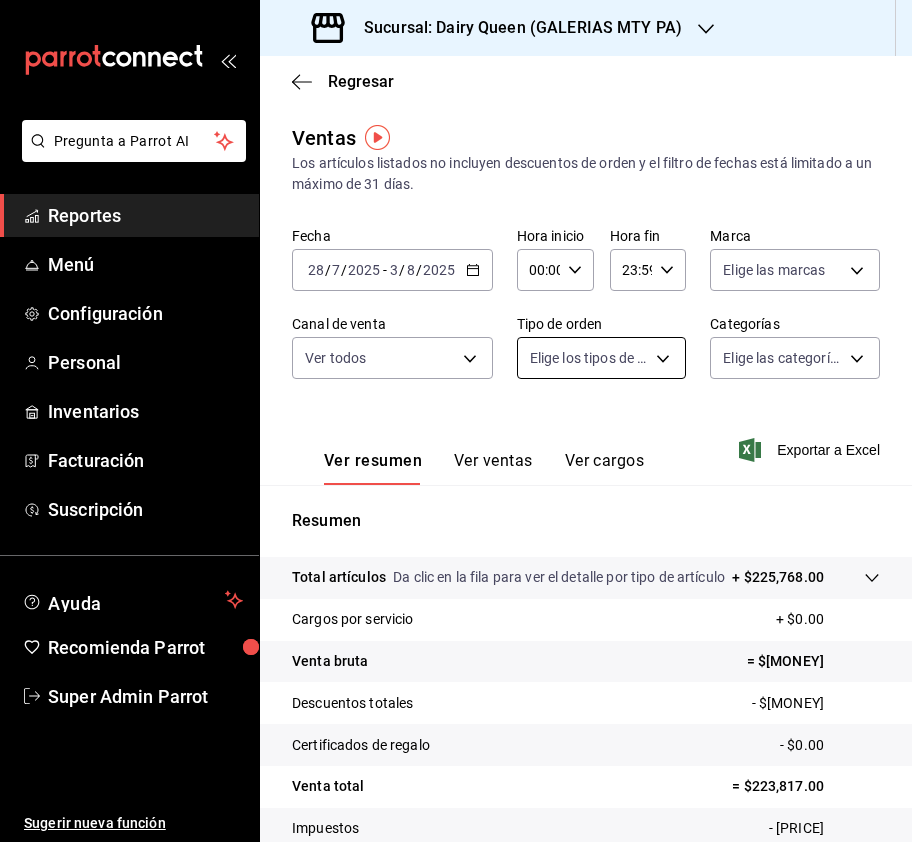 click on "Pregunta a Parrot AI Reportes   Menú   Configuración   Personal   Inventarios   Facturación   Suscripción   Ayuda Recomienda Parrot   Super Admin Parrot   Sugerir nueva función   Sucursal: Dairy Queen (GALERIAS MTY PA) Regresar Ventas Los artículos listados no incluyen descuentos de orden y el filtro de fechas está limitado a un máximo de 31 días. Fecha 2025-07-28 28 / 7 / 2025 - 2025-08-03 3 / 8 / 2025 Hora inicio 00:00 Hora inicio Hora fin 23:59 Hora fin Marca Elige las marcas Canal de venta Ver todos PARROT,UBER_EATS,RAPPI,DIDI_FOOD,ONLINE Tipo de orden Elige los tipos de orden Categorías Elige las categorías Ver resumen Ver ventas Ver cargos Exportar a Excel Resumen Total artículos Da clic en la fila para ver el detalle por tipo de artículo + $225,768.00 Cargos por servicio + $0.00 Venta bruta = $225,768.00 Descuentos totales - $1,951.00 Certificados de regalo - $0.00 Venta total = $223,817.00 Impuestos - $29,831.45 Venta neta = $193,985.55 GANA 1 MES GRATIS EN TU SUSCRIPCIÓN AQUÍ Reportes" at bounding box center (456, 421) 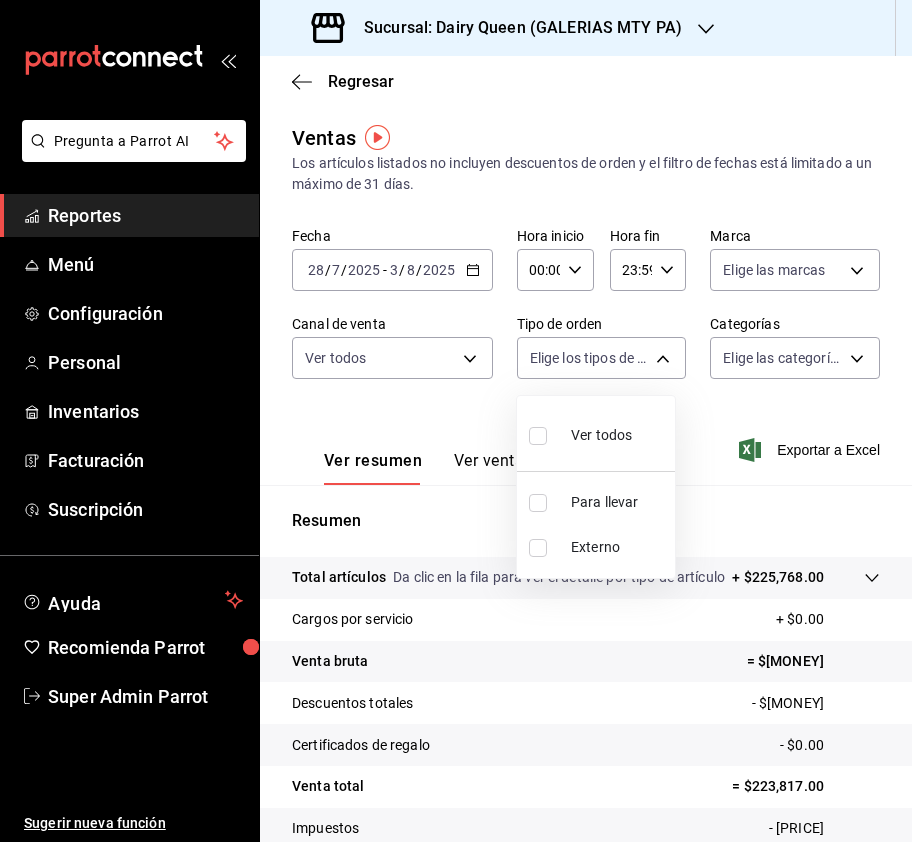 click at bounding box center [542, 435] 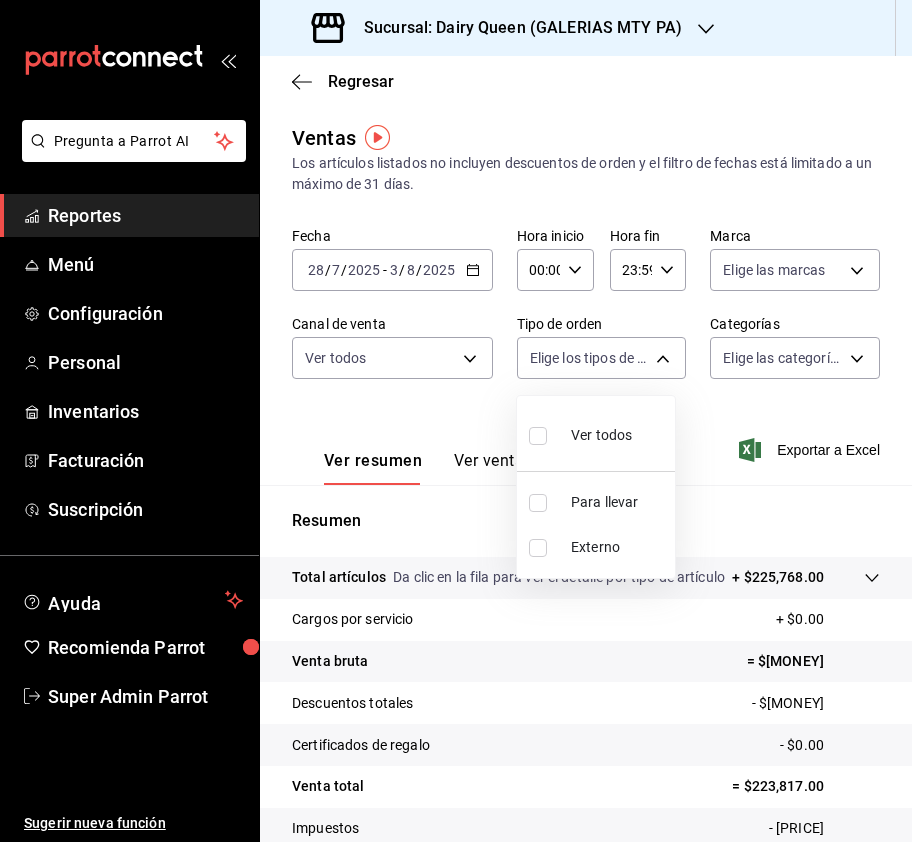 click at bounding box center [538, 436] 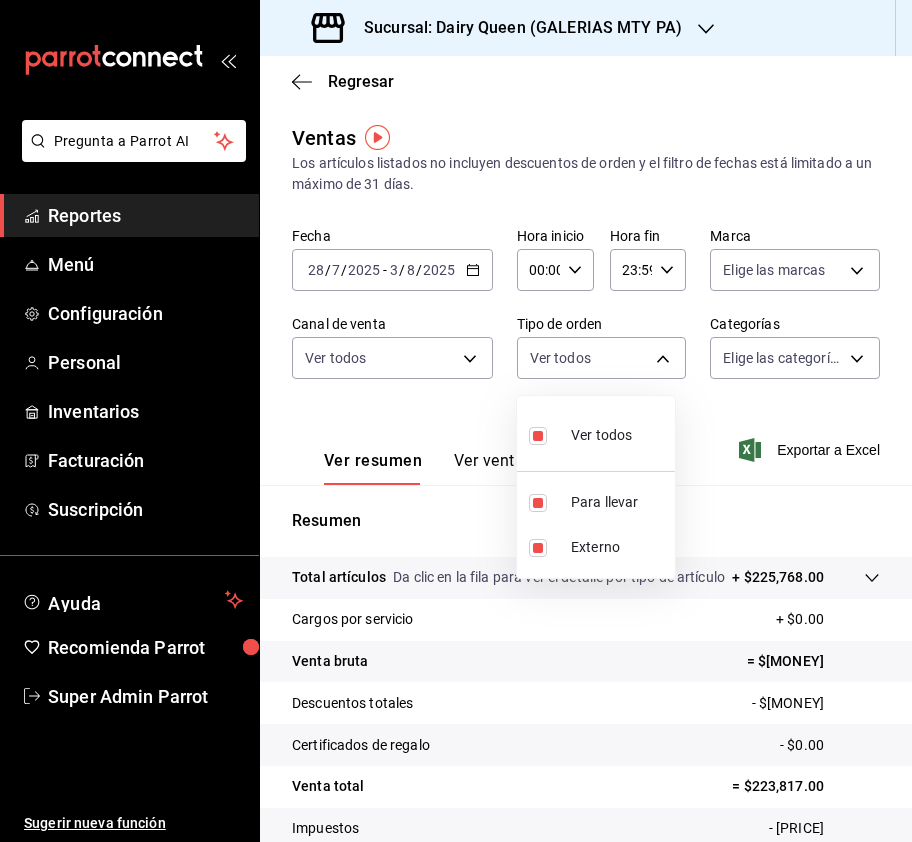 click at bounding box center [456, 421] 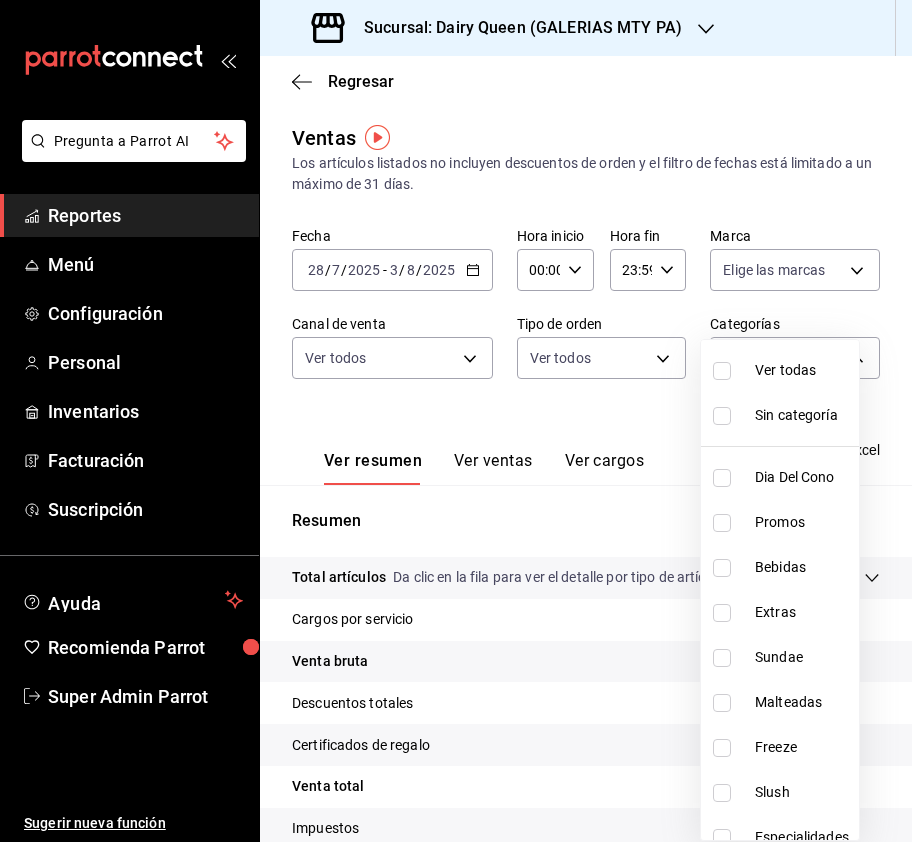 click on "Pregunta a Parrot AI Reportes   Menú   Configuración   Personal   Inventarios   Facturación   Suscripción   Ayuda Recomienda Parrot   Super Admin Parrot   Sugerir nueva función   Sucursal: Dairy Queen (GALERIAS MTY PA) Regresar Ventas Los artículos listados no incluyen descuentos de orden y el filtro de fechas está limitado a un máximo de 31 días. Fecha 2025-07-28 28 / 7 / 2025 - 2025-08-03 3 / 8 / 2025 Hora inicio 00:00 Hora inicio Hora fin 23:59 Hora fin Marca Elige las marcas Canal de venta Ver todos PARROT,UBER_EATS,RAPPI,DIDI_FOOD,ONLINE Tipo de orden Ver todos 19d1acb5-9096-4a02-b34d-186fafe35249,EXTERNAL Categorías Elige las categorías Ver resumen Ver ventas Ver cargos Exportar a Excel Resumen Total artículos Da clic en la fila para ver el detalle por tipo de artículo + $225,768.00 Cargos por servicio + $0.00 Venta bruta = $225,768.00 Descuentos totales - $1,951.00 Certificados de regalo - $0.00 Venta total = $223,817.00 Impuestos - $29,831.45 Venta neta = $193,985.55 Ver video tutorial" at bounding box center (456, 421) 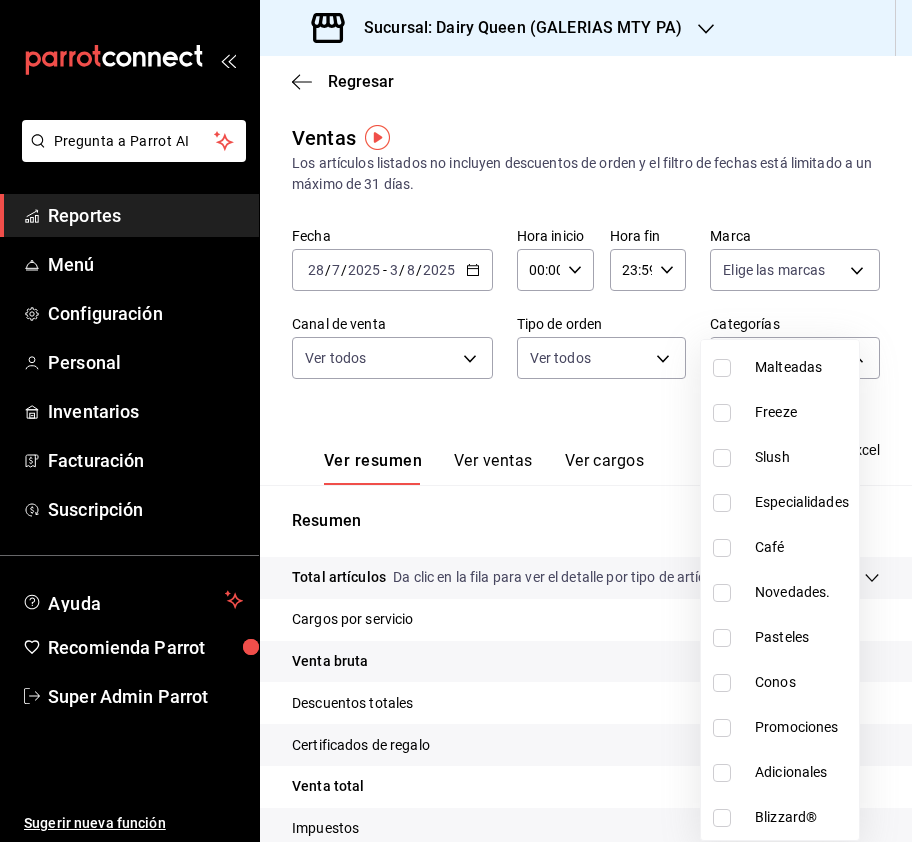 click at bounding box center [722, 638] 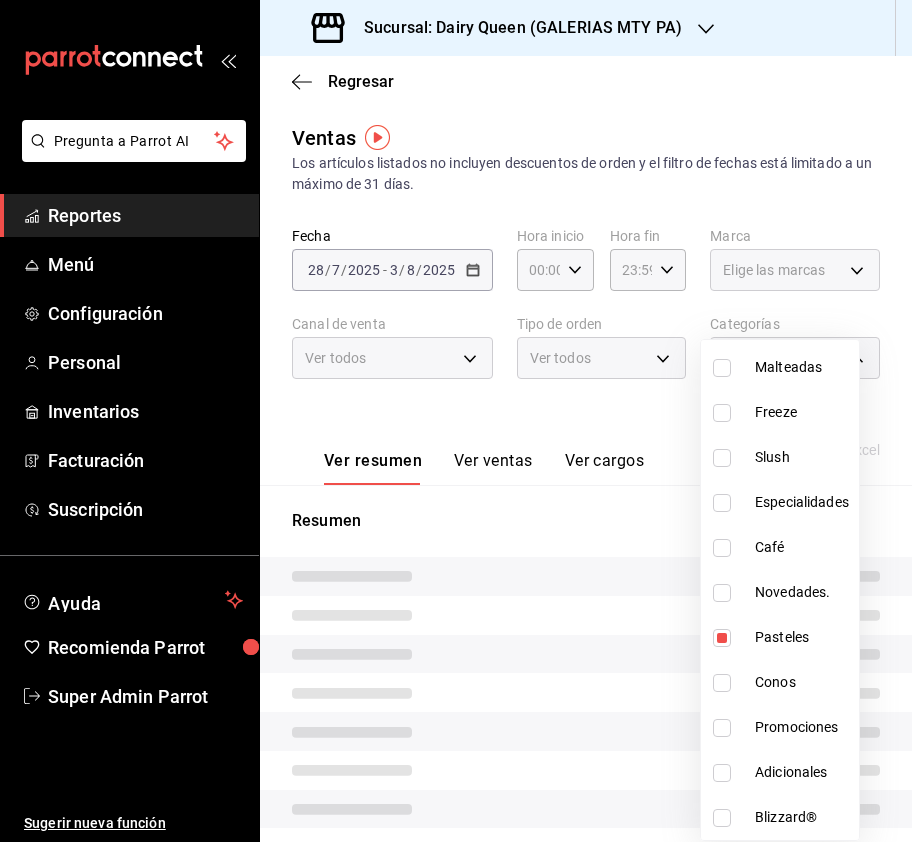 click at bounding box center (456, 421) 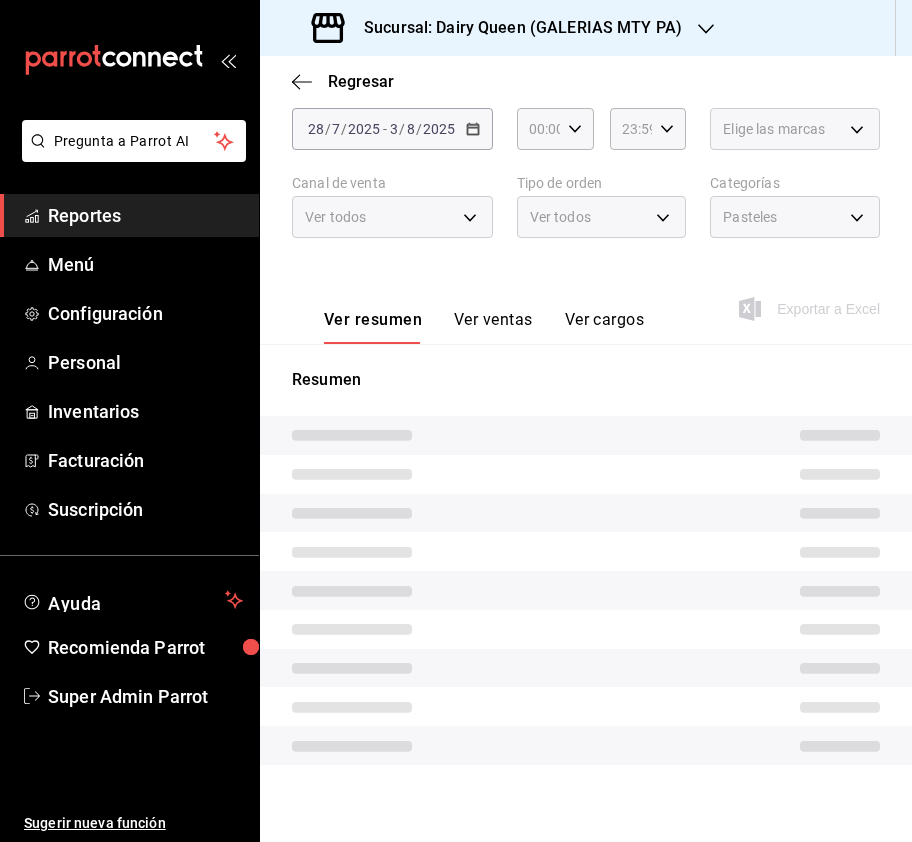scroll, scrollTop: 150, scrollLeft: 0, axis: vertical 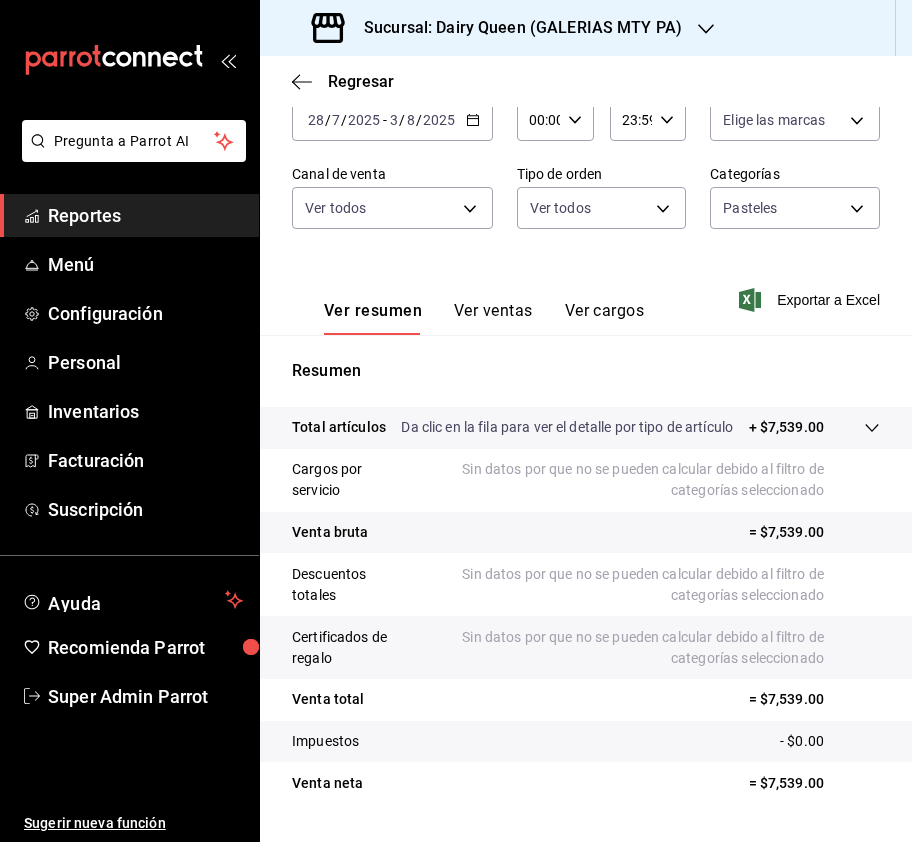 click on "Ver ventas" at bounding box center (493, 318) 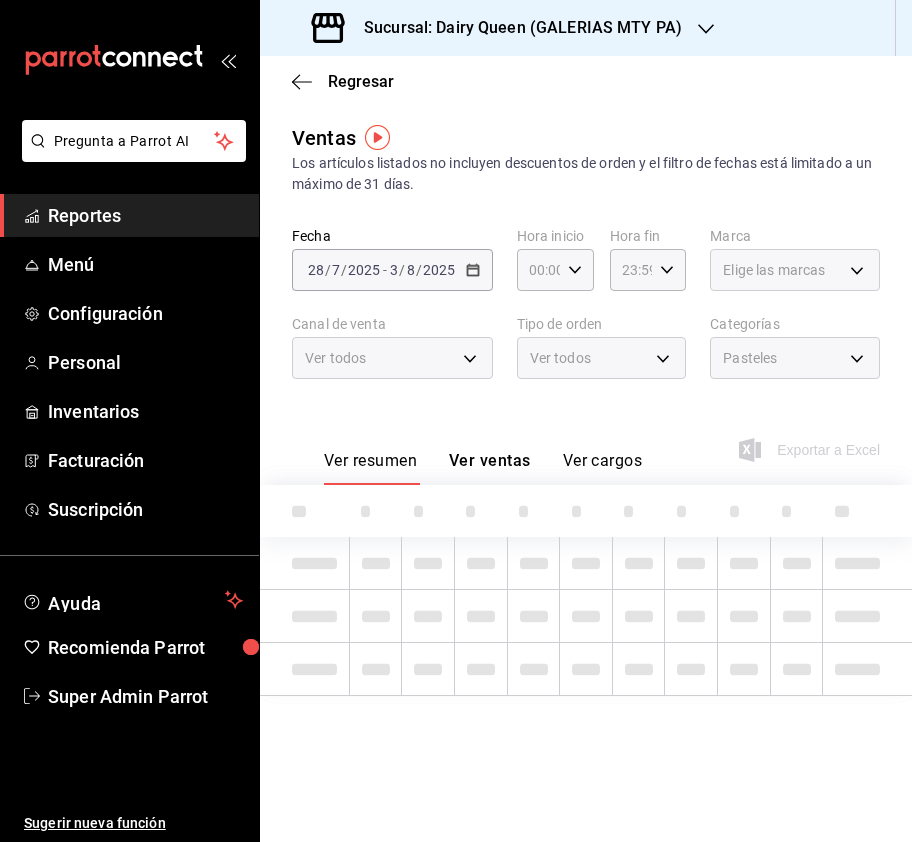 scroll, scrollTop: 0, scrollLeft: 0, axis: both 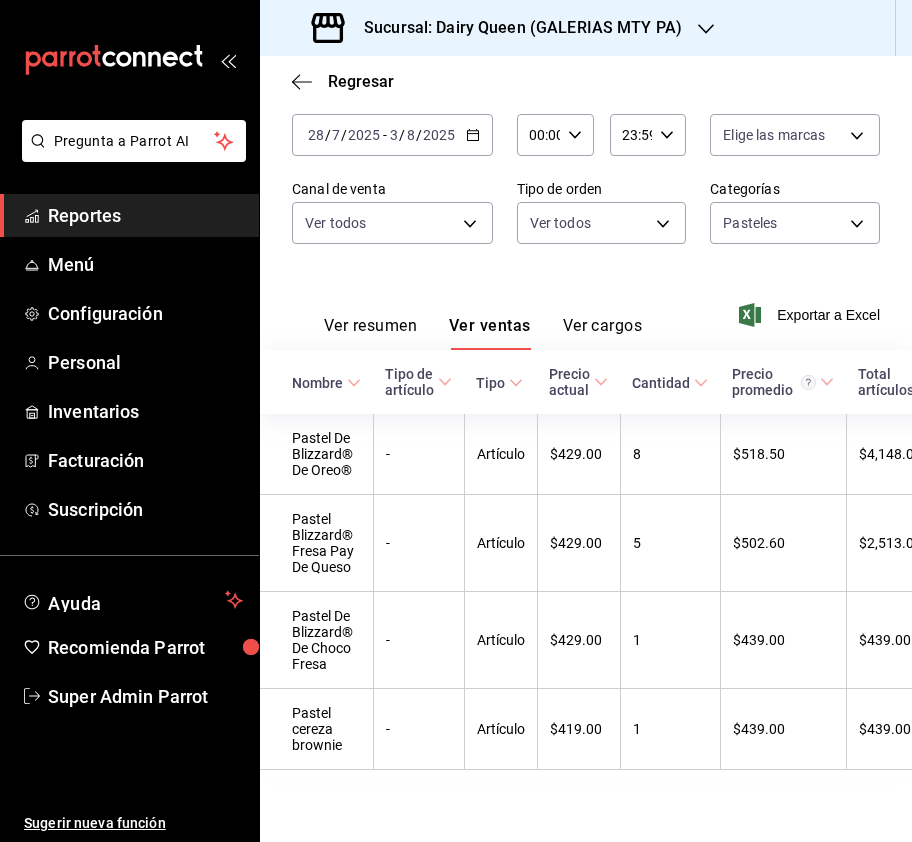 click on "Sucursal: Dairy Queen (GALERIAS MTY PA)" at bounding box center [515, 28] 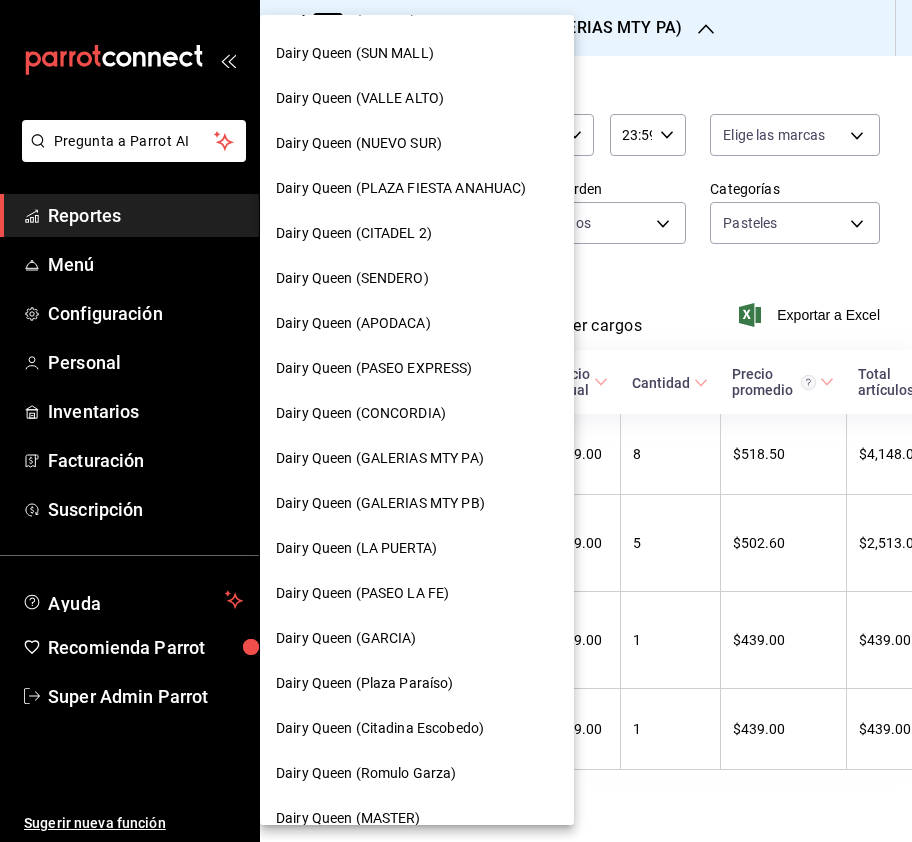 scroll, scrollTop: 400, scrollLeft: 0, axis: vertical 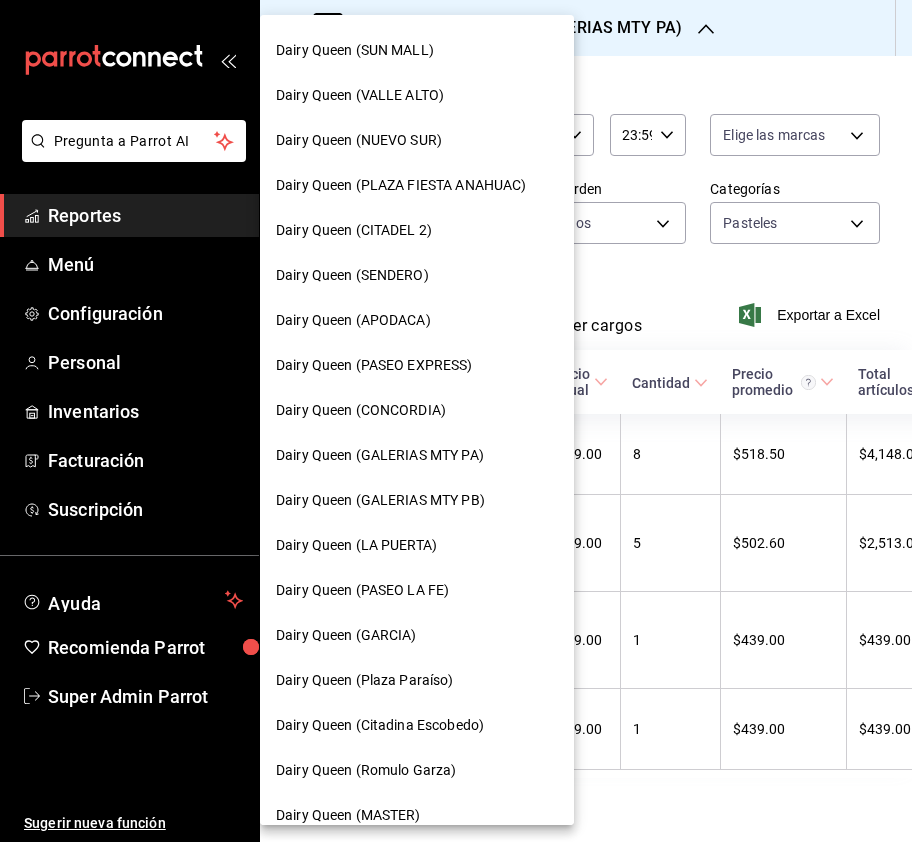 click on "Dairy Queen (GALERIAS MTY PB)" at bounding box center [380, 500] 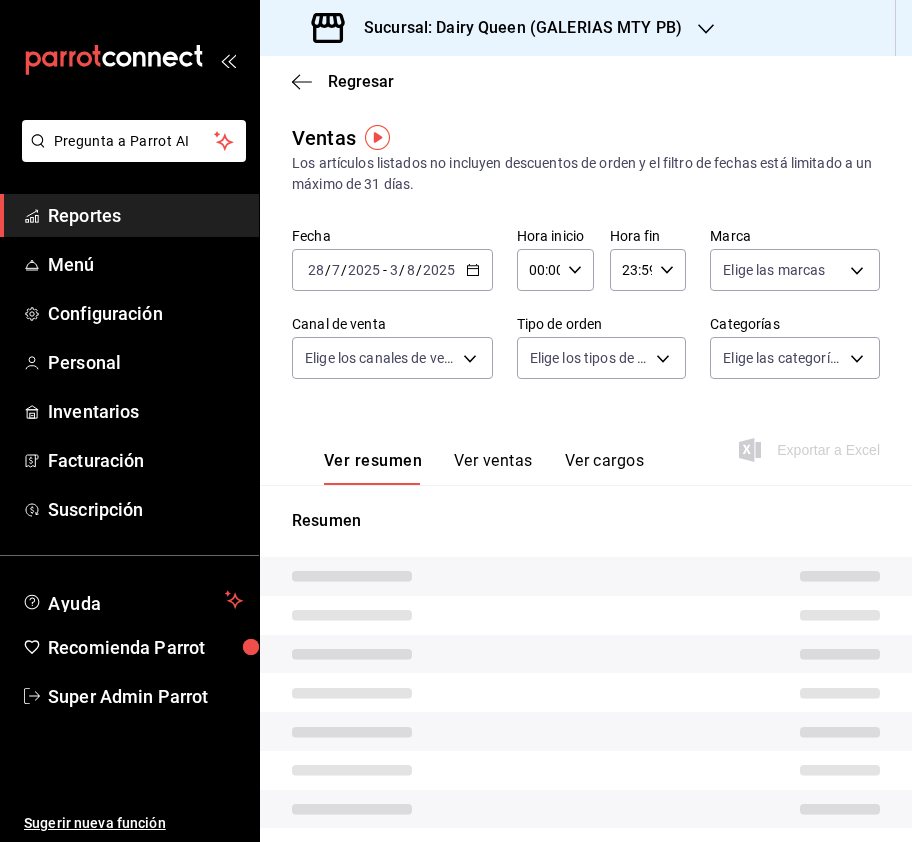 type on "PARROT,UBER_EATS,RAPPI,DIDI_FOOD,ONLINE" 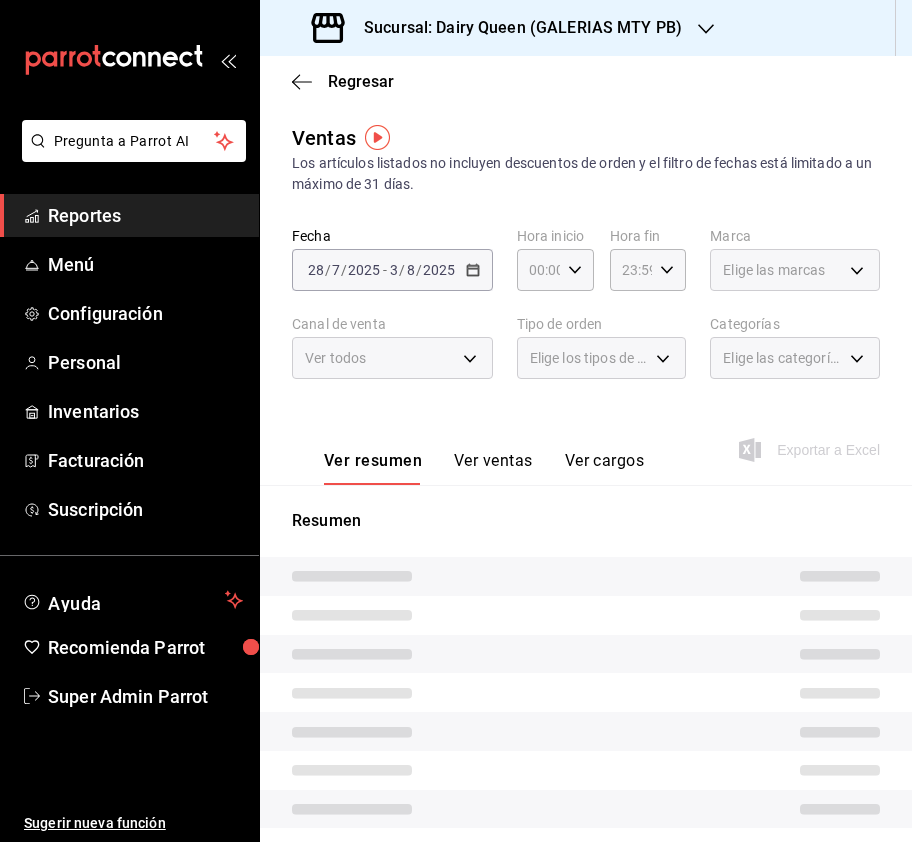 click on "Pregunta a Parrot AI Reportes   Menú   Configuración   Personal   Inventarios   Facturación   Suscripción   Ayuda Recomienda Parrot   Super Admin Parrot   Sugerir nueva función   Sucursal: Dairy Queen (GALERIAS MTY PB) Regresar Ventas Los artículos listados no incluyen descuentos de orden y el filtro de fechas está limitado a un máximo de 31 días. Fecha 2025-07-28 28 / 7 / 2025 - 2025-08-03 3 / 8 / 2025 Hora inicio 00:00 Hora inicio Hora fin 23:59 Hora fin Marca Elige las marcas Canal de venta Ver todos PARROT,UBER_EATS,RAPPI,DIDI_FOOD,ONLINE Tipo de orden Elige los tipos de orden Categorías Elige las categorías Ver resumen Ver ventas Ver cargos Exportar a Excel Resumen GANA 1 MES GRATIS EN TU SUSCRIPCIÓN AQUÍ ¿Recuerdas cómo empezó tu restaurante?
Hoy puedes ayudar a un colega a tener el mismo cambio que tú viviste.
Recomienda Parrot directamente desde tu Portal Administrador.
Es fácil y rápido.
🎁 Por cada restaurante que se una, ganas 1 mes gratis. Ver video tutorial Ir a video" at bounding box center (456, 421) 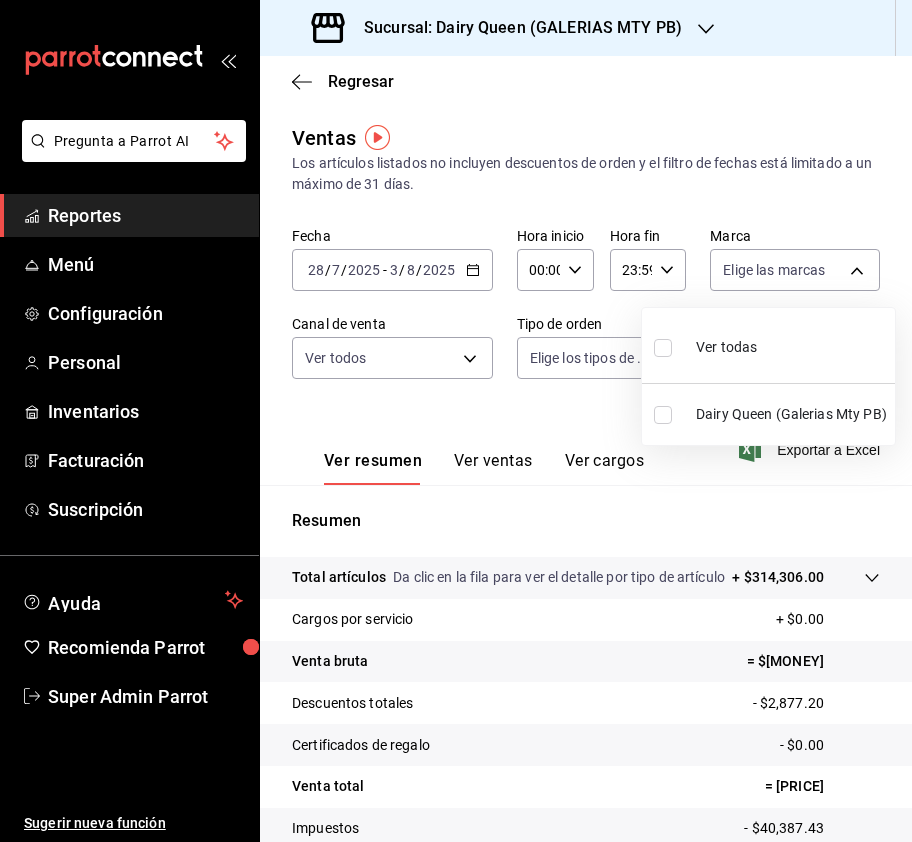 click at bounding box center (663, 348) 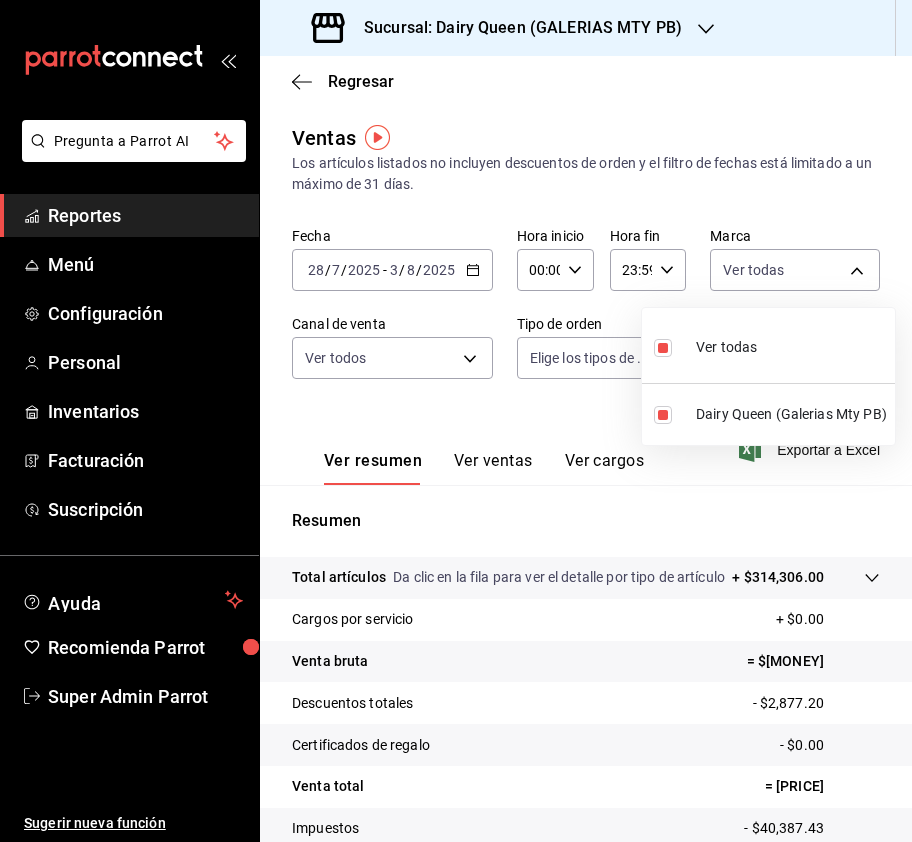 click at bounding box center (456, 421) 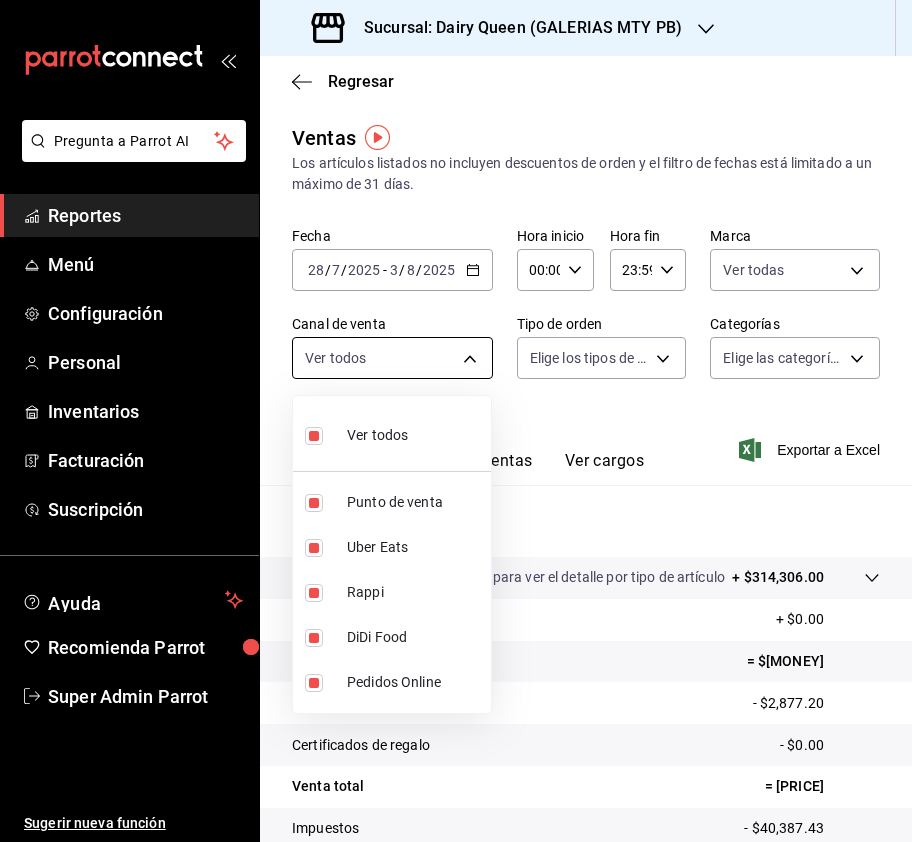 click on "Pregunta a Parrot AI Reportes   Menú   Configuración   Personal   Inventarios   Facturación   Suscripción   Ayuda Recomienda Parrot   Super Admin Parrot   Sugerir nueva función   Sucursal: Dairy Queen (GALERIAS MTY PB) Regresar Ventas Los artículos listados no incluyen descuentos de orden y el filtro de fechas está limitado a un máximo de 31 días. Fecha 2025-07-28 28 / 7 / 2025 - 2025-08-03 3 / 8 / 2025 Hora inicio 00:00 Hora inicio Hora fin 23:59 Hora fin Marca Ver todas 871c92c3-e47e-4724-9e25-98c8886dac47 Canal de venta Ver todos PARROT,UBER_EATS,RAPPI,DIDI_FOOD,ONLINE Tipo de orden Elige los tipos de orden Categorías Elige las categorías Ver resumen Ver ventas Ver cargos Exportar a Excel Resumen Total artículos Da clic en la fila para ver el detalle por tipo de artículo + $314,306.00 Cargos por servicio + $0.00 Venta bruta = $314,306.00 Descuentos totales - $2,877.20 Certificados de regalo - $0.00 Venta total = $311,428.80 Impuestos - $40,387.43 Venta neta = $271,041.37 Ver video tutorial" at bounding box center (456, 421) 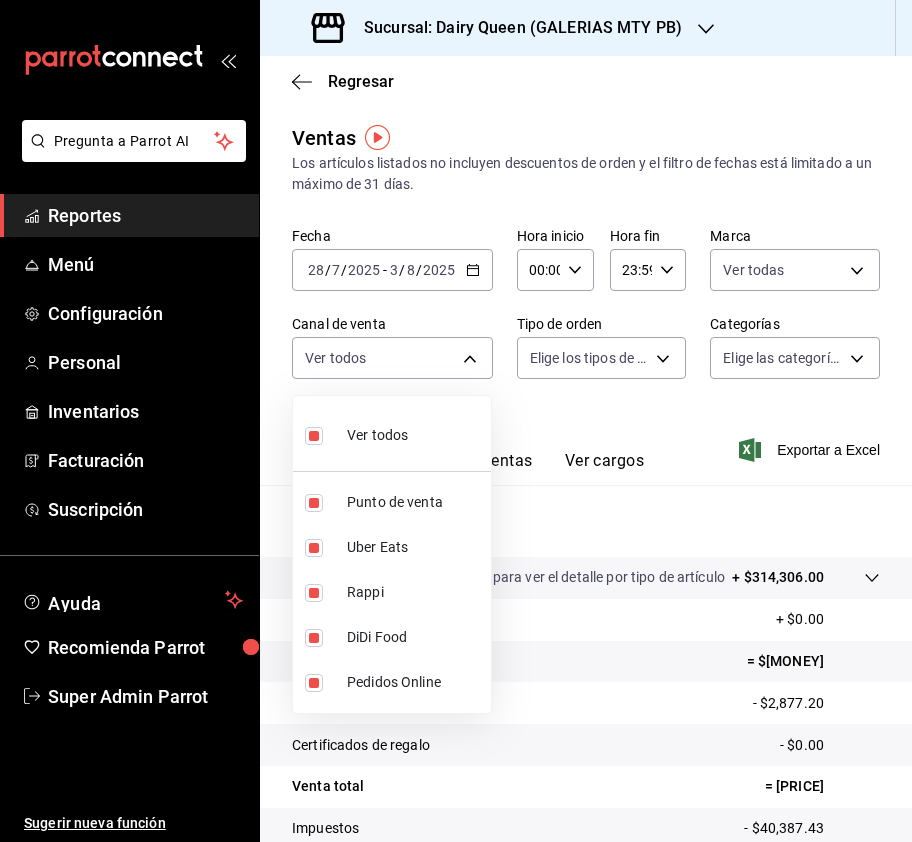 click at bounding box center (456, 421) 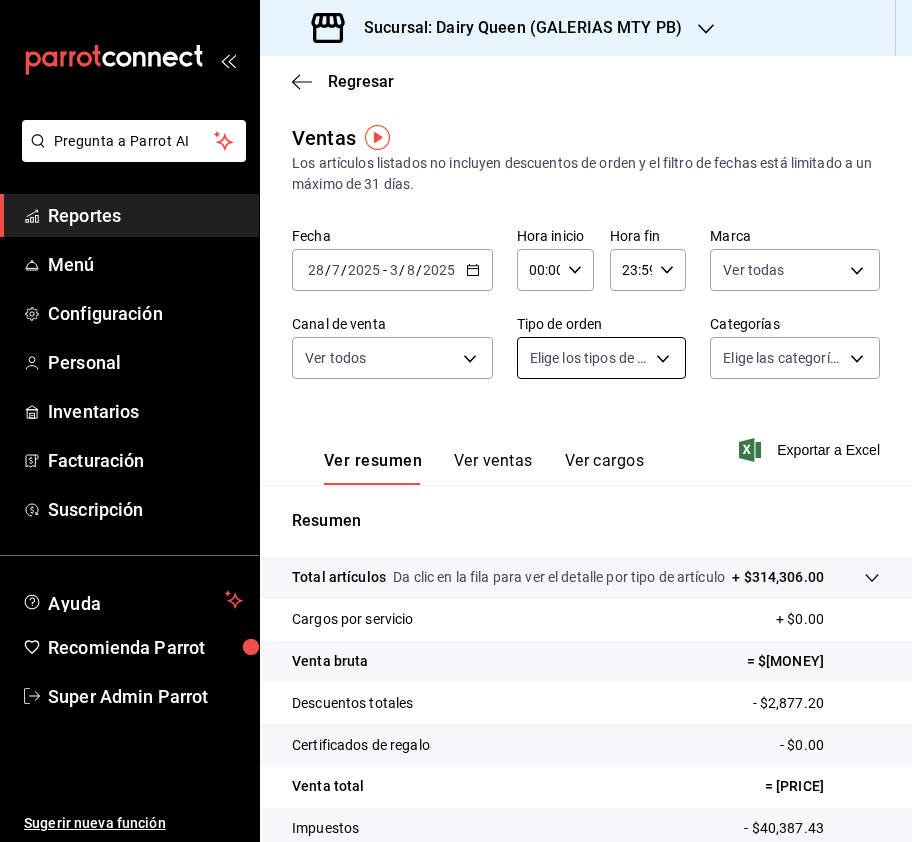 click on "Pregunta a Parrot AI Reportes   Menú   Configuración   Personal   Inventarios   Facturación   Suscripción   Ayuda Recomienda Parrot   Super Admin Parrot   Sugerir nueva función   Sucursal: Dairy Queen (GALERIAS MTY PB) Regresar Ventas Los artículos listados no incluyen descuentos de orden y el filtro de fechas está limitado a un máximo de 31 días. Fecha 2025-07-28 28 / 7 / 2025 - 2025-08-03 3 / 8 / 2025 Hora inicio 00:00 Hora inicio Hora fin 23:59 Hora fin Marca Ver todas 871c92c3-e47e-4724-9e25-98c8886dac47 Canal de venta Ver todos PARROT,UBER_EATS,RAPPI,DIDI_FOOD,ONLINE Tipo de orden Elige los tipos de orden Categorías Elige las categorías Ver resumen Ver ventas Ver cargos Exportar a Excel Resumen Total artículos Da clic en la fila para ver el detalle por tipo de artículo + $314,306.00 Cargos por servicio + $0.00 Venta bruta = $314,306.00 Descuentos totales - $2,877.20 Certificados de regalo - $0.00 Venta total = $311,428.80 Impuestos - $40,387.43 Venta neta = $271,041.37 Ver video tutorial" at bounding box center [456, 421] 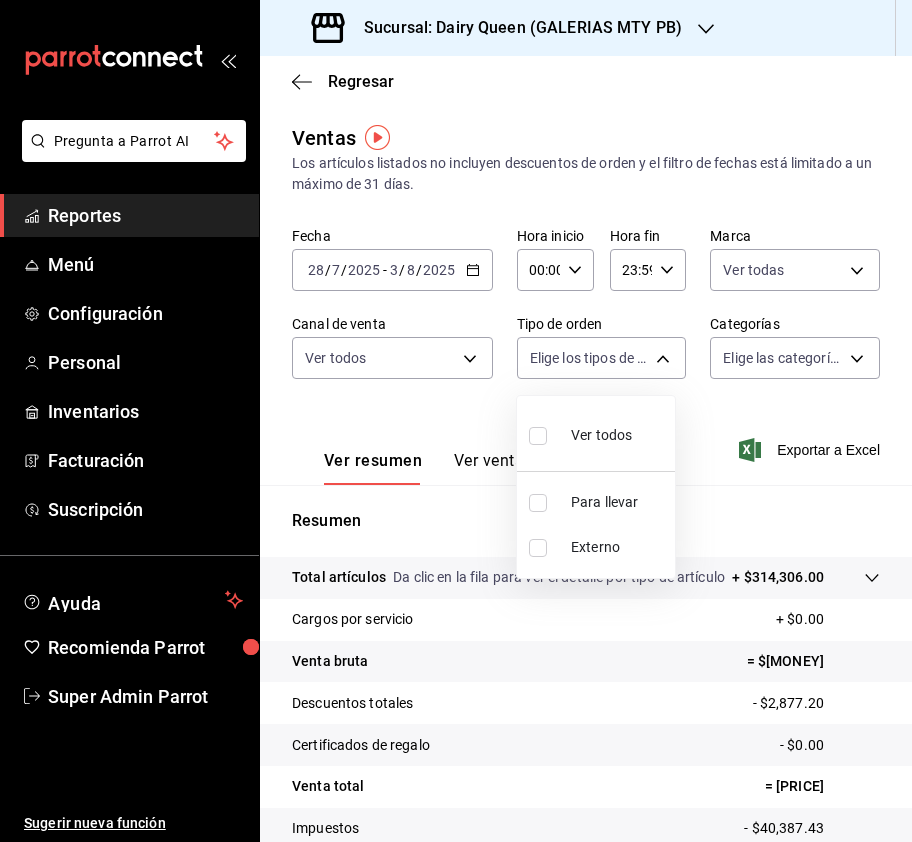 click at bounding box center (538, 436) 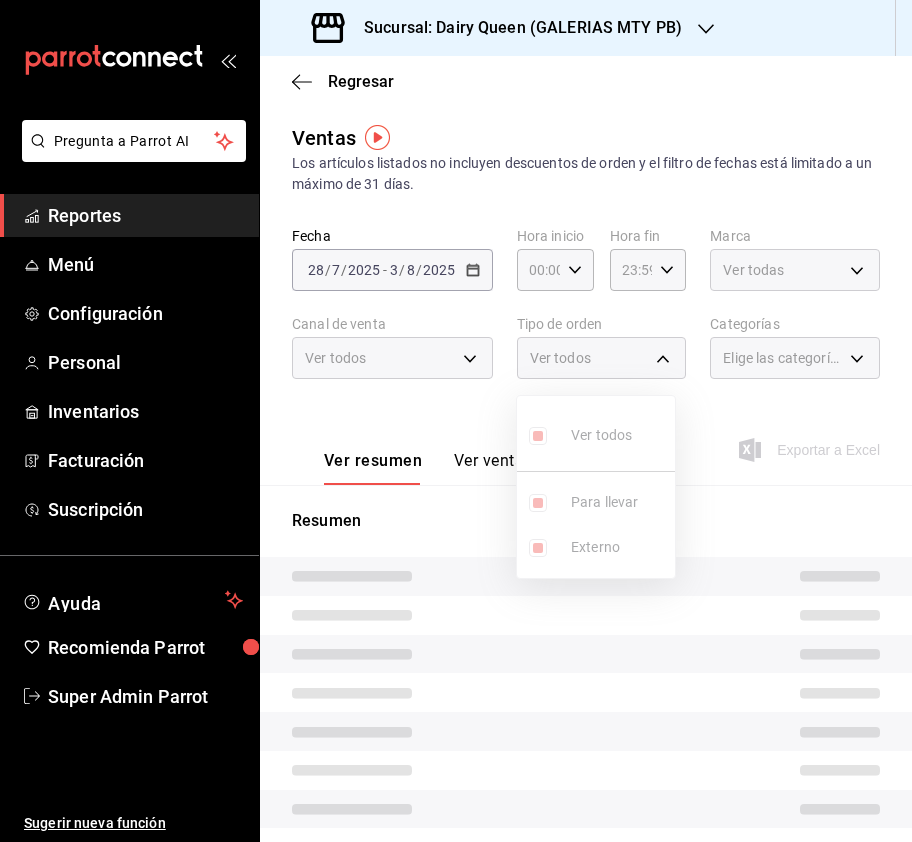 click at bounding box center (456, 421) 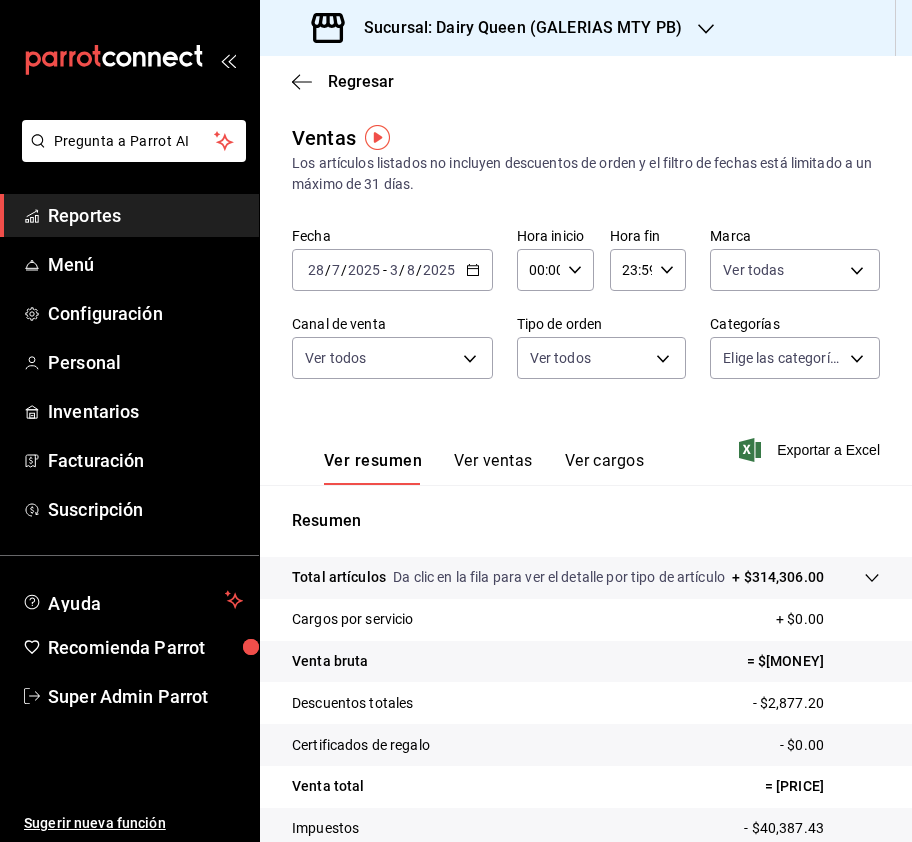 click on "Pregunta a Parrot AI Reportes   Menú   Configuración   Personal   Inventarios   Facturación   Suscripción   Ayuda Recomienda Parrot   Super Admin Parrot   Sugerir nueva función   Sucursal: Dairy Queen (GALERIAS MTY PB) Regresar Ventas Los artículos listados no incluyen descuentos de orden y el filtro de fechas está limitado a un máximo de 31 días. Fecha 2025-07-28 28 / 7 / 2025 - 2025-08-03 3 / 8 / 2025 Hora inicio 00:00 Hora inicio Hora fin 23:59 Hora fin Marca Ver todas 871c92c3-e47e-4724-9e25-98c8886dac47 Canal de venta Ver todos PARROT,UBER_EATS,RAPPI,DIDI_FOOD,ONLINE Tipo de orden Ver todos 75a33b77-adfc-40b5-836f-85dd4cde19ba,EXTERNAL Categorías Elige las categorías Ver resumen Ver ventas Ver cargos Exportar a Excel Resumen Total artículos Da clic en la fila para ver el detalle por tipo de artículo + $314,306.00 Cargos por servicio + $0.00 Venta bruta = $314,306.00 Descuentos totales - $2,877.20 Certificados de regalo - $0.00 Venta total = $311,428.80 Impuestos - $40,387.43 Venta neta" at bounding box center (456, 421) 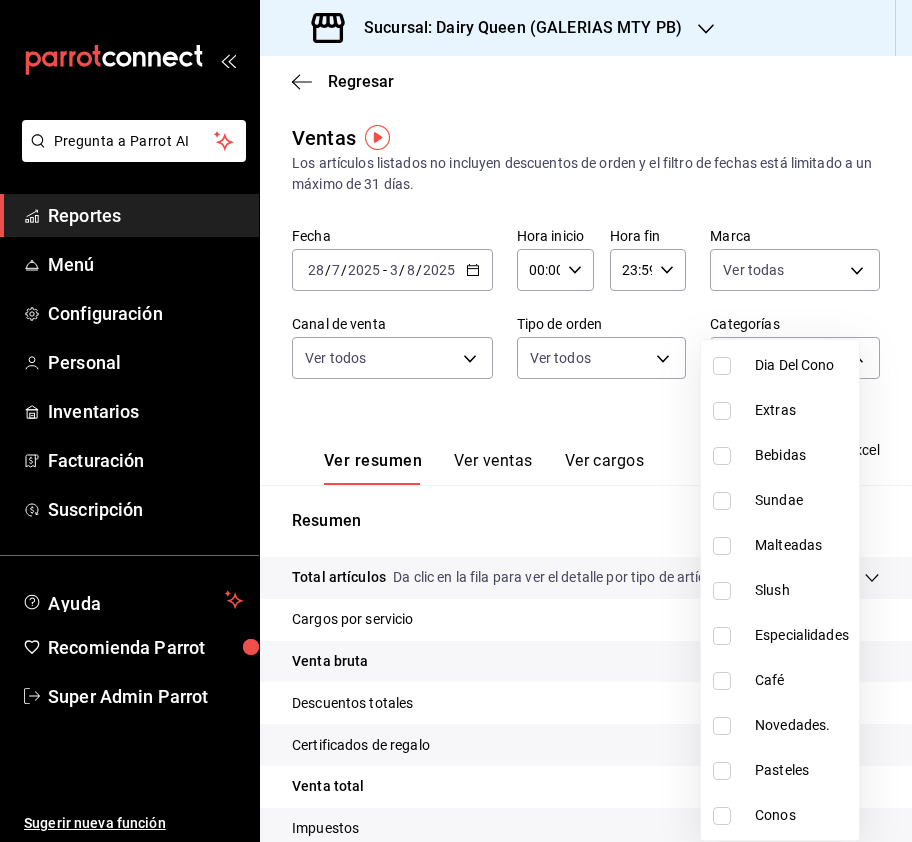 scroll, scrollTop: 245, scrollLeft: 0, axis: vertical 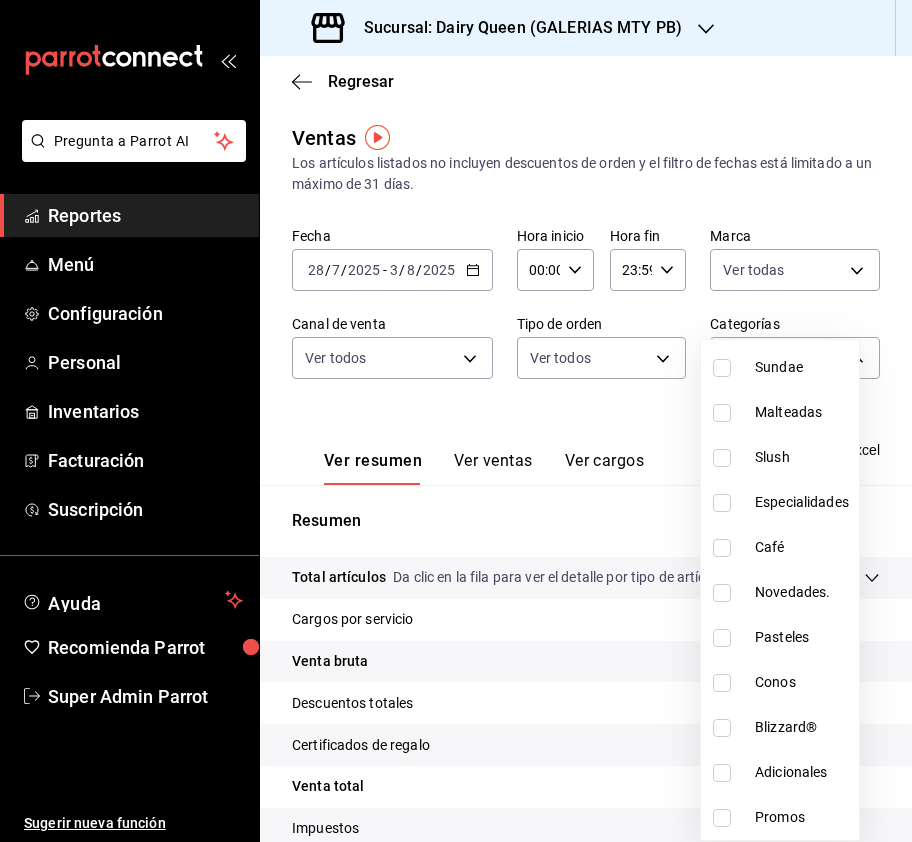 click at bounding box center (722, 638) 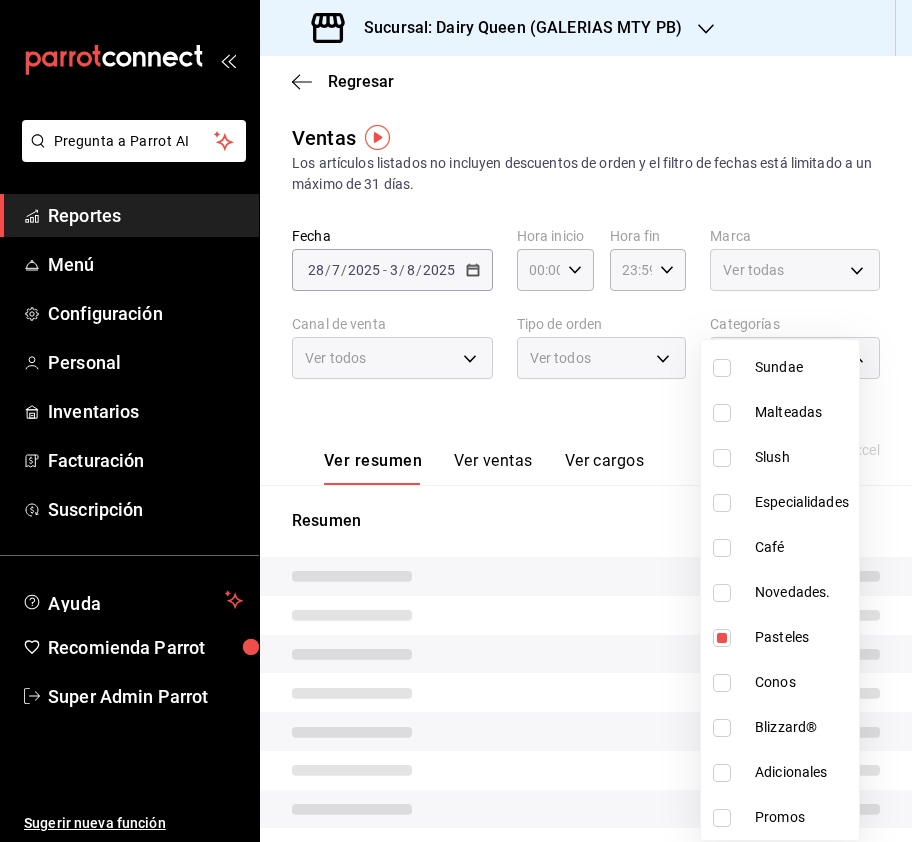 click at bounding box center [456, 421] 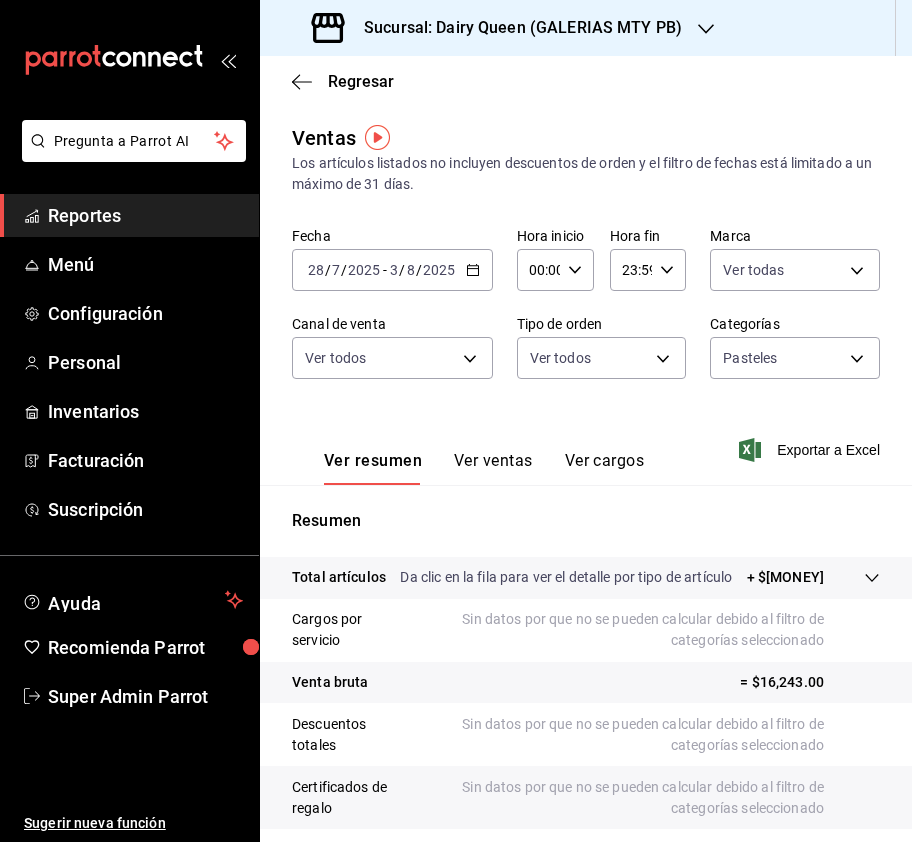 click on "Sucursal: Dairy Queen (GALERIAS MTY PB)" at bounding box center [499, 28] 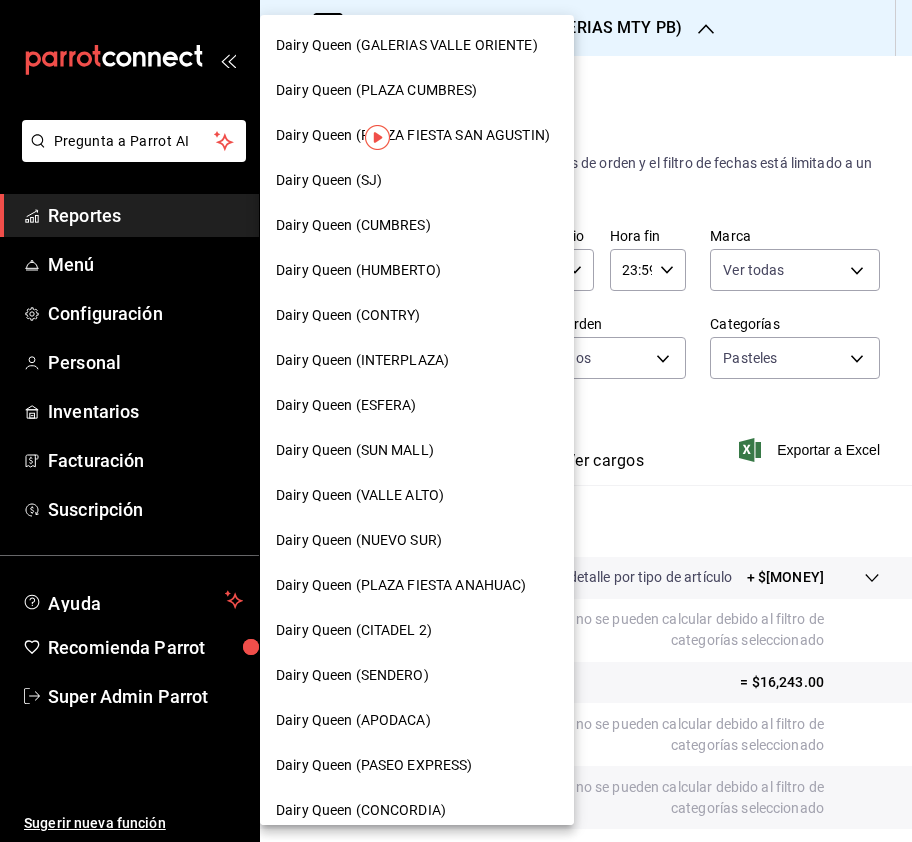 click at bounding box center [456, 421] 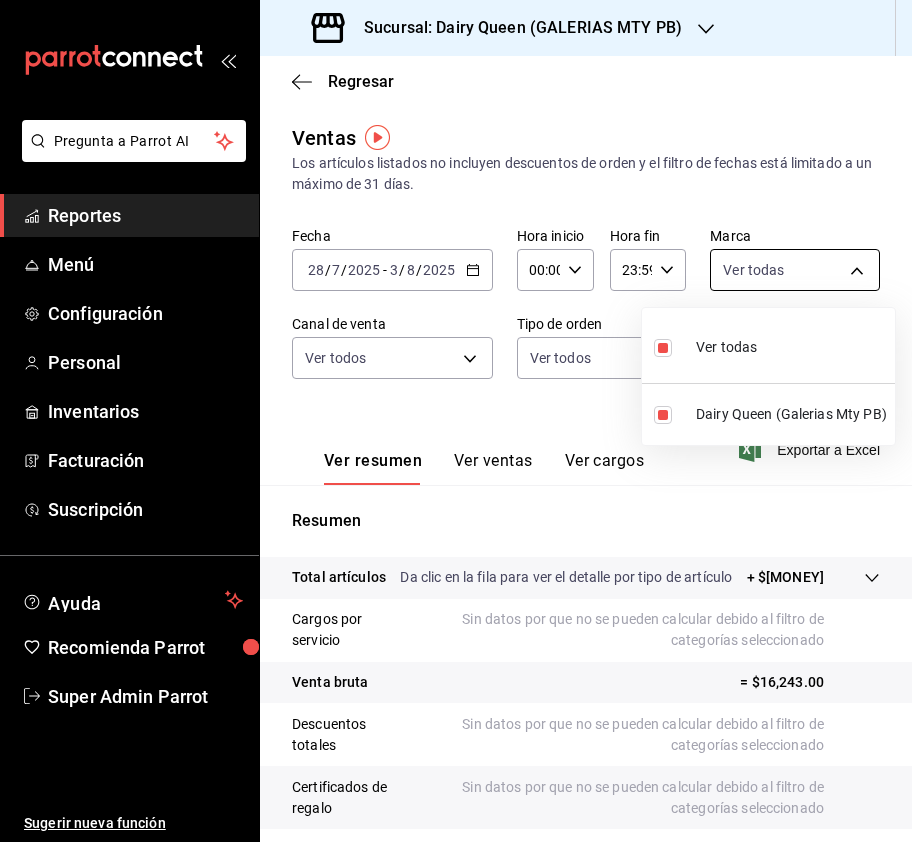 click on "Pregunta a Parrot AI Reportes   Menú   Configuración   Personal   Inventarios   Facturación   Suscripción   Ayuda Recomienda Parrot   Super Admin Parrot   Sugerir nueva función   Sucursal: Dairy Queen (GALERIAS MTY PB) Regresar Ventas Los artículos listados no incluyen descuentos de orden y el filtro de fechas está limitado a un máximo de 31 días. Fecha 2025-07-28 28 / 7 / 2025 - 2025-08-03 3 / 8 / 2025 Hora inicio 00:00 Hora inicio Hora fin 23:59 Hora fin Marca Ver todas 871c92c3-e47e-4724-9e25-98c8886dac47 Canal de venta Ver todos PARROT,UBER_EATS,RAPPI,DIDI_FOOD,ONLINE Tipo de orden Ver todos 75a33b77-adfc-40b5-836f-85dd4cde19ba,EXTERNAL Categorías Pasteles cedcea8e-17e9-42b2-ba88-fda6992ac40f Ver resumen Ver ventas Ver cargos Exportar a Excel Resumen Total artículos Da clic en la fila para ver el detalle por tipo de artículo + $16,243.00 Cargos por servicio  Sin datos por que no se pueden calcular debido al filtro de categorías seleccionado Venta bruta = $16,243.00 Descuentos totales - $0.00" at bounding box center (456, 421) 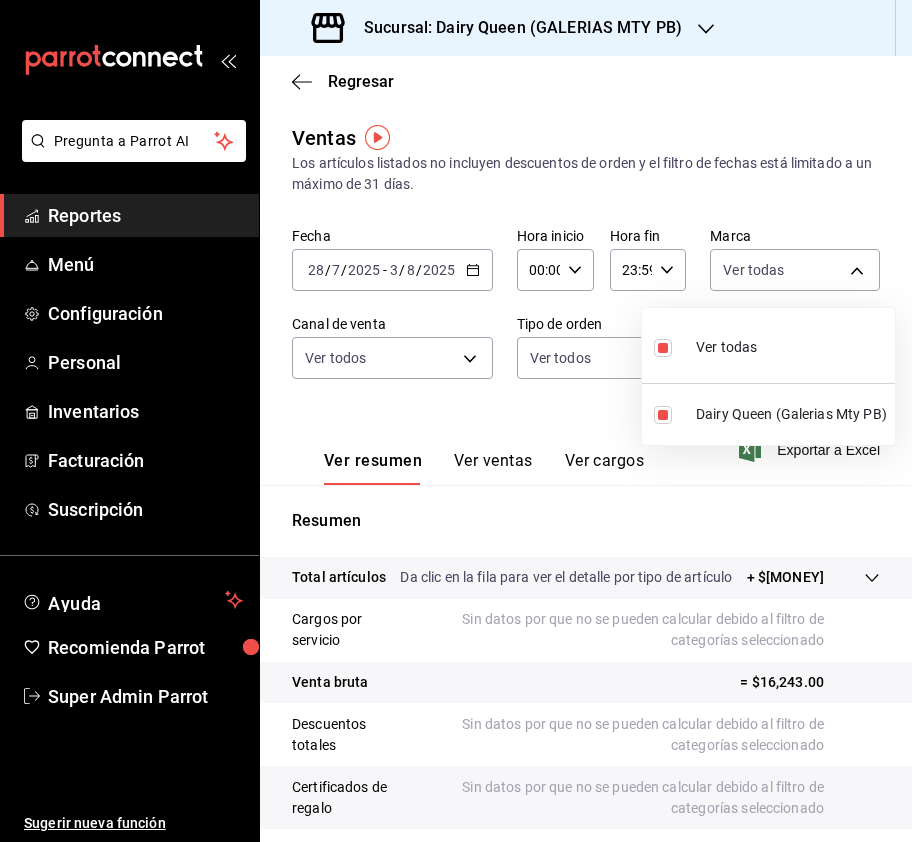 click at bounding box center [456, 421] 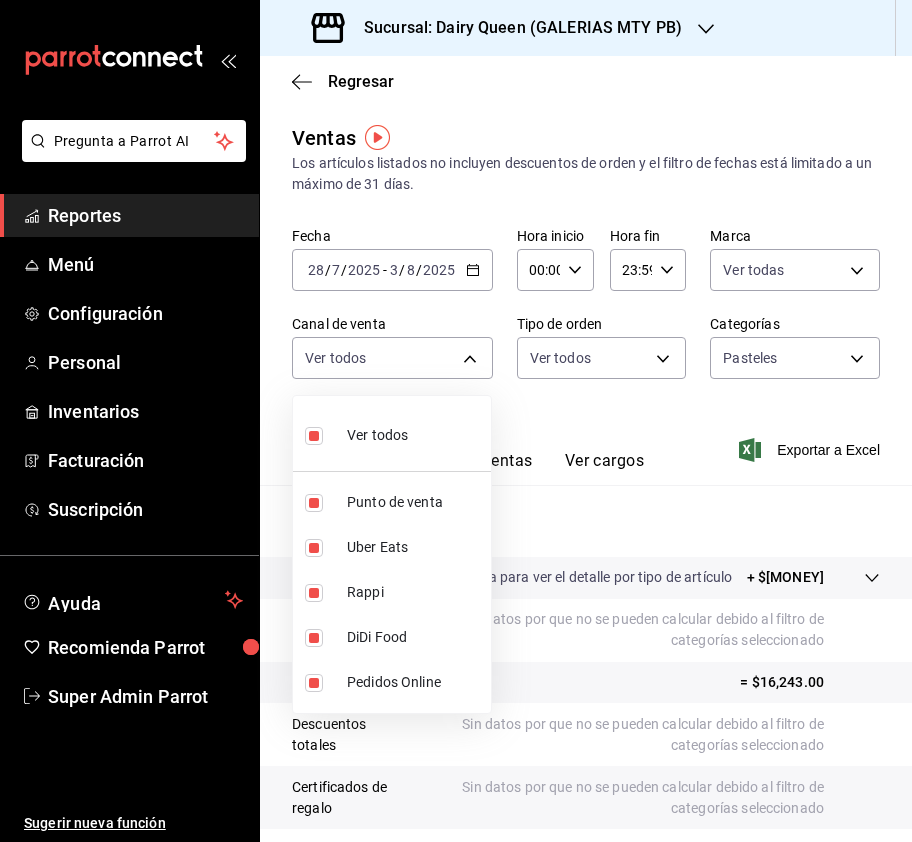 click on "Pregunta a Parrot AI Reportes   Menú   Configuración   Personal   Inventarios   Facturación   Suscripción   Ayuda Recomienda Parrot   Super Admin Parrot   Sugerir nueva función   Sucursal: Dairy Queen (GALERIAS MTY PB) Regresar Ventas Los artículos listados no incluyen descuentos de orden y el filtro de fechas está limitado a un máximo de 31 días. Fecha 2025-07-28 28 / 7 / 2025 - 2025-08-03 3 / 8 / 2025 Hora inicio 00:00 Hora inicio Hora fin 23:59 Hora fin Marca Ver todas 871c92c3-e47e-4724-9e25-98c8886dac47 Canal de venta Ver todos PARROT,UBER_EATS,RAPPI,DIDI_FOOD,ONLINE Tipo de orden Ver todos 75a33b77-adfc-40b5-836f-85dd4cde19ba,EXTERNAL Categorías Pasteles cedcea8e-17e9-42b2-ba88-fda6992ac40f Ver resumen Ver ventas Ver cargos Exportar a Excel Resumen Total artículos Da clic en la fila para ver el detalle por tipo de artículo + $16,243.00 Cargos por servicio  Sin datos por que no se pueden calcular debido al filtro de categorías seleccionado Venta bruta = $16,243.00 Descuentos totales - $0.00" at bounding box center [456, 421] 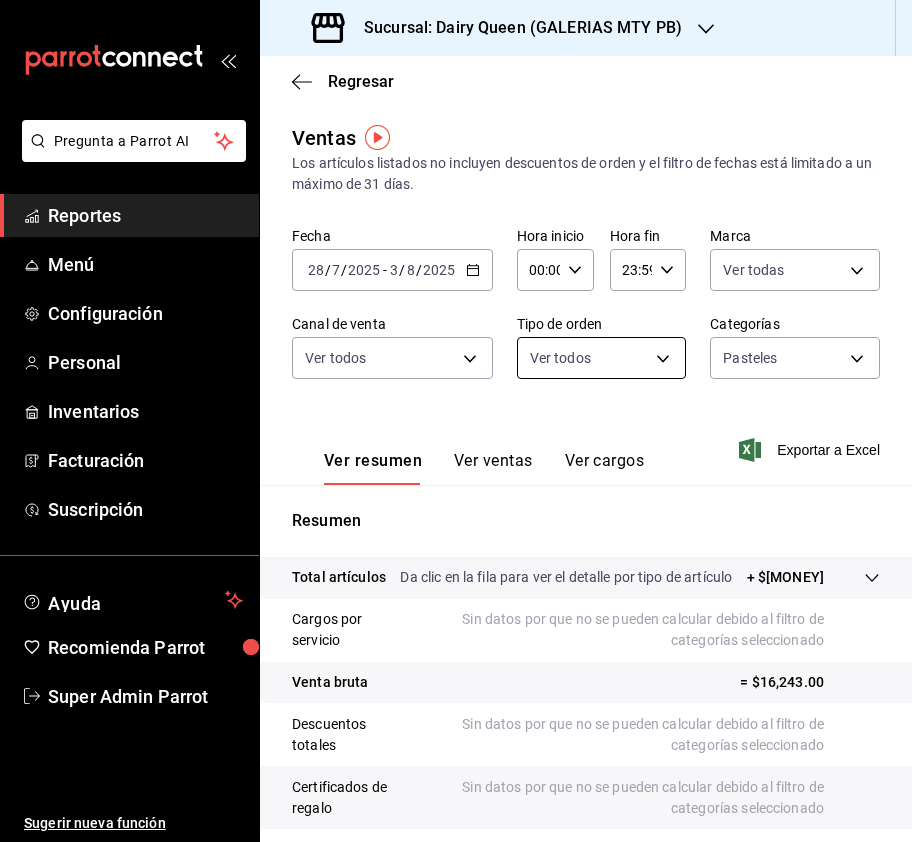 click on "Pregunta a Parrot AI Reportes   Menú   Configuración   Personal   Inventarios   Facturación   Suscripción   Ayuda Recomienda Parrot   Super Admin Parrot   Sugerir nueva función   Sucursal: Dairy Queen (GALERIAS MTY PB) Regresar Ventas Los artículos listados no incluyen descuentos de orden y el filtro de fechas está limitado a un máximo de 31 días. Fecha 2025-07-28 28 / 7 / 2025 - 2025-08-03 3 / 8 / 2025 Hora inicio 00:00 Hora inicio Hora fin 23:59 Hora fin Marca Ver todas 871c92c3-e47e-4724-9e25-98c8886dac47 Canal de venta Ver todos PARROT,UBER_EATS,RAPPI,DIDI_FOOD,ONLINE Tipo de orden Ver todos 75a33b77-adfc-40b5-836f-85dd4cde19ba,EXTERNAL Categorías Pasteles cedcea8e-17e9-42b2-ba88-fda6992ac40f Ver resumen Ver ventas Ver cargos Exportar a Excel Resumen Total artículos Da clic en la fila para ver el detalle por tipo de artículo + $16,243.00 Cargos por servicio  Sin datos por que no se pueden calcular debido al filtro de categorías seleccionado Venta bruta = $16,243.00 Descuentos totales - $0.00" at bounding box center (456, 421) 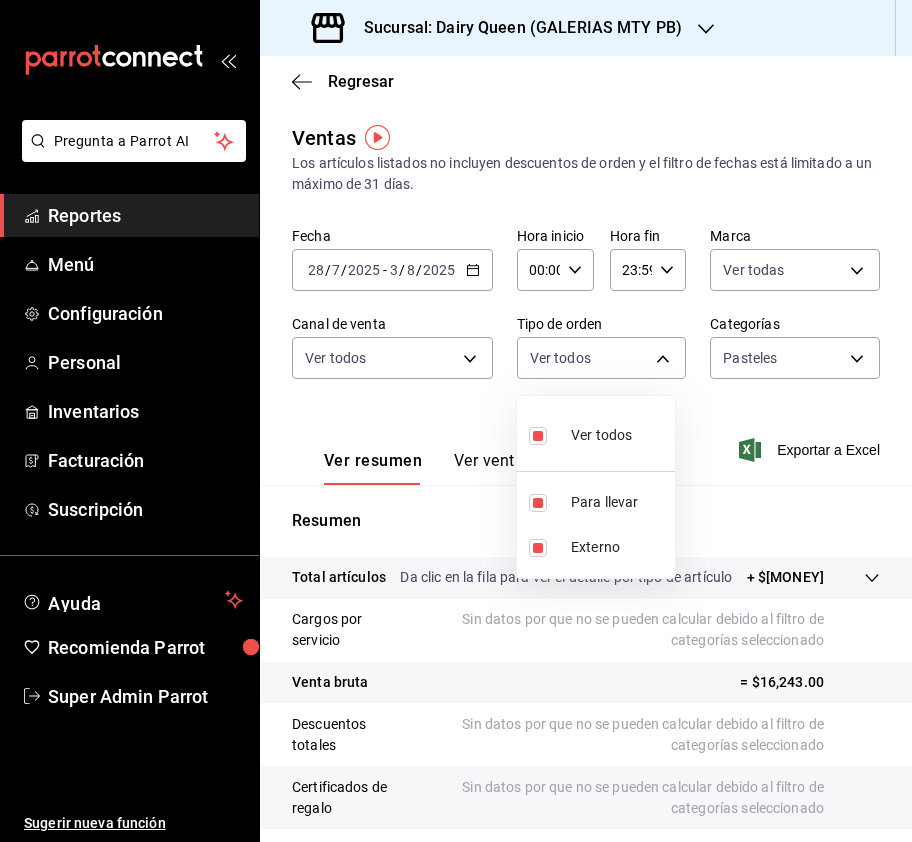 click at bounding box center [456, 421] 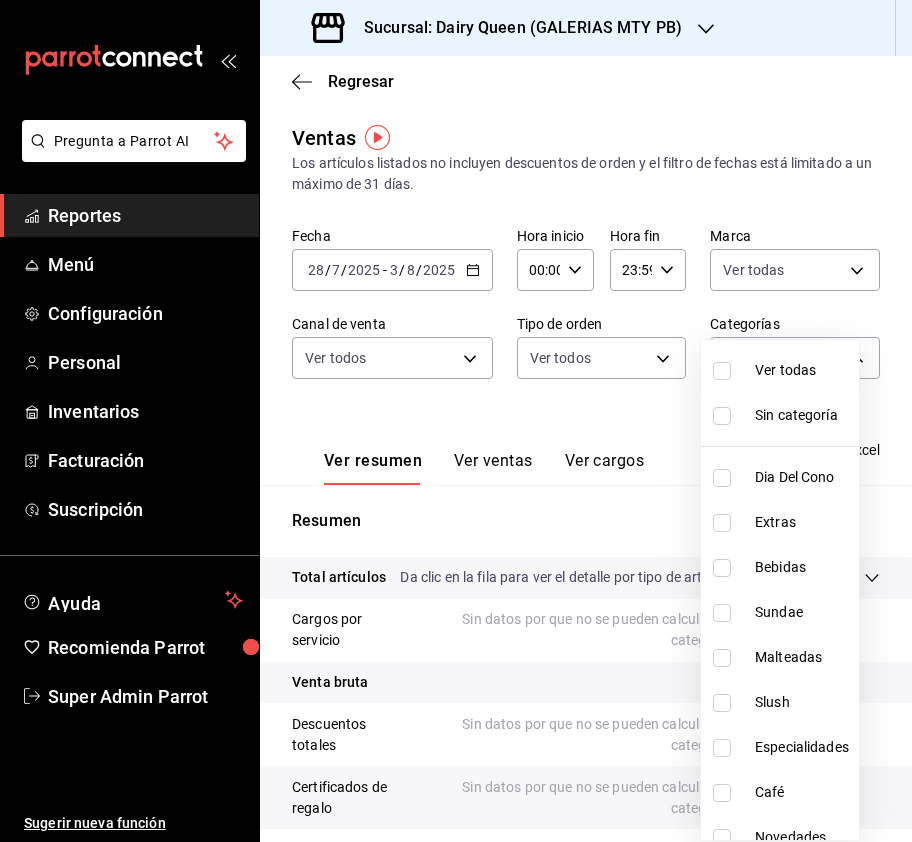 click on "Pregunta a Parrot AI Reportes   Menú   Configuración   Personal   Inventarios   Facturación   Suscripción   Ayuda Recomienda Parrot   Super Admin Parrot   Sugerir nueva función   Sucursal: Dairy Queen (GALERIAS MTY PB) Regresar Ventas Los artículos listados no incluyen descuentos de orden y el filtro de fechas está limitado a un máximo de 31 días. Fecha 2025-07-28 28 / 7 / 2025 - 2025-08-03 3 / 8 / 2025 Hora inicio 00:00 Hora inicio Hora fin 23:59 Hora fin Marca Ver todas 871c92c3-e47e-4724-9e25-98c8886dac47 Canal de venta Ver todos PARROT,UBER_EATS,RAPPI,DIDI_FOOD,ONLINE Tipo de orden Ver todos 75a33b77-adfc-40b5-836f-85dd4cde19ba,EXTERNAL Categorías Pasteles cedcea8e-17e9-42b2-ba88-fda6992ac40f Ver resumen Ver ventas Ver cargos Exportar a Excel Resumen Total artículos Da clic en la fila para ver el detalle por tipo de artículo + $16,243.00 Cargos por servicio  Sin datos por que no se pueden calcular debido al filtro de categorías seleccionado Venta bruta = $16,243.00 Descuentos totales - $0.00" at bounding box center [456, 421] 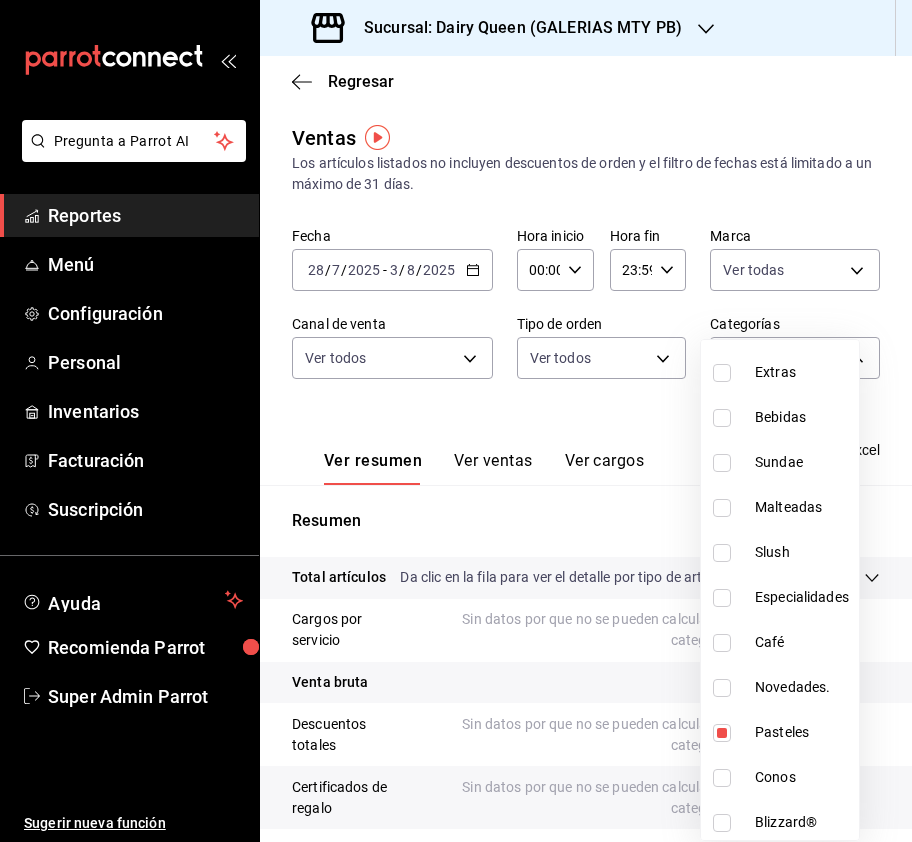 scroll, scrollTop: 245, scrollLeft: 0, axis: vertical 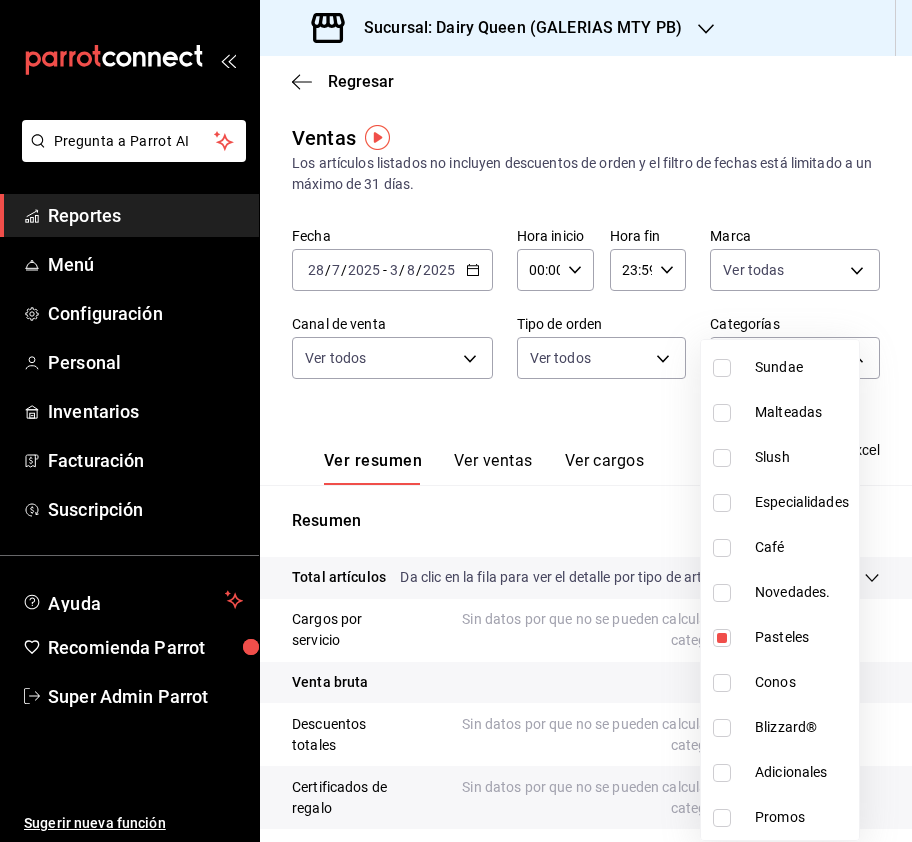click at bounding box center [456, 421] 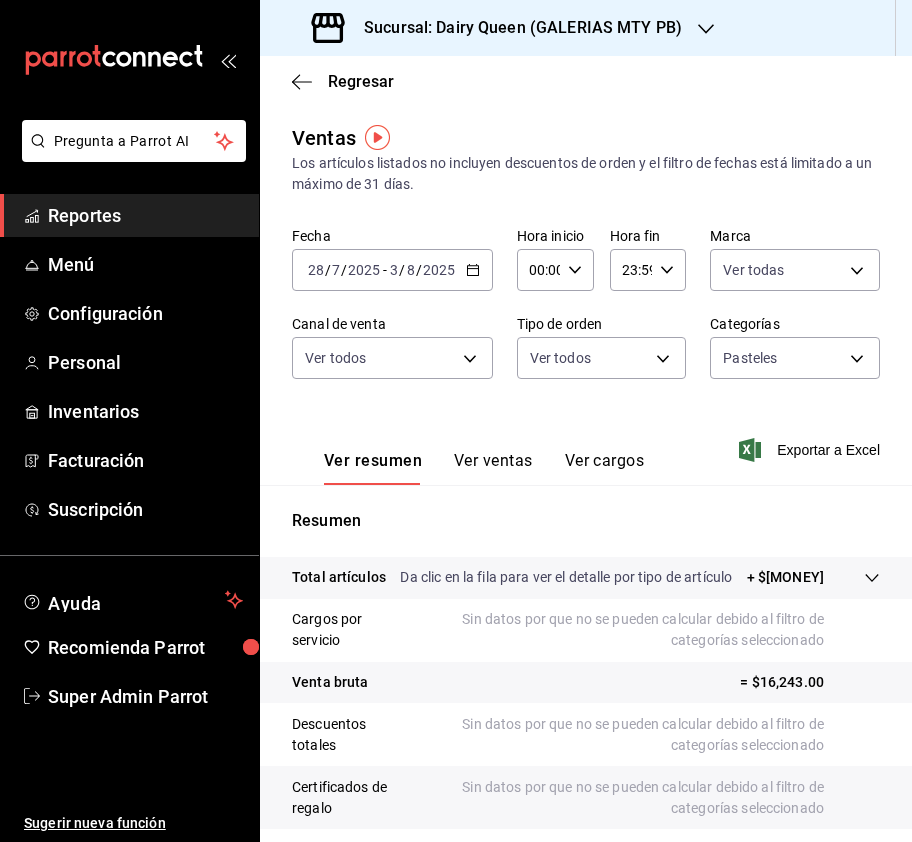 click on "Ver resumen Ver ventas Ver cargos" at bounding box center [468, 456] 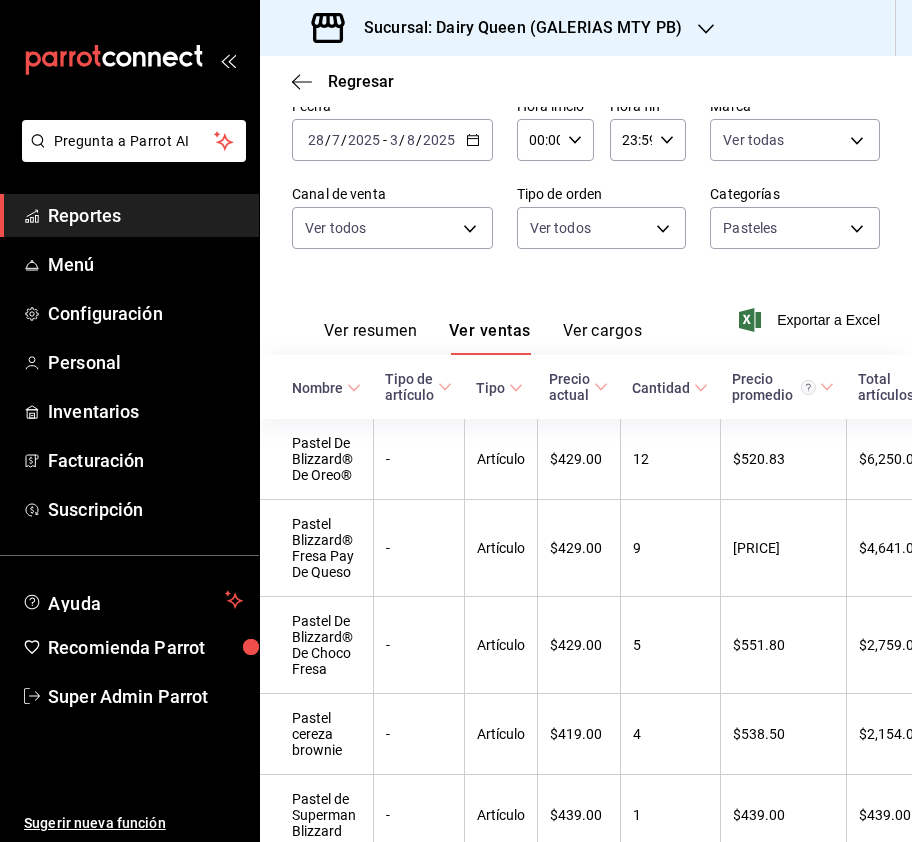 scroll, scrollTop: 132, scrollLeft: 0, axis: vertical 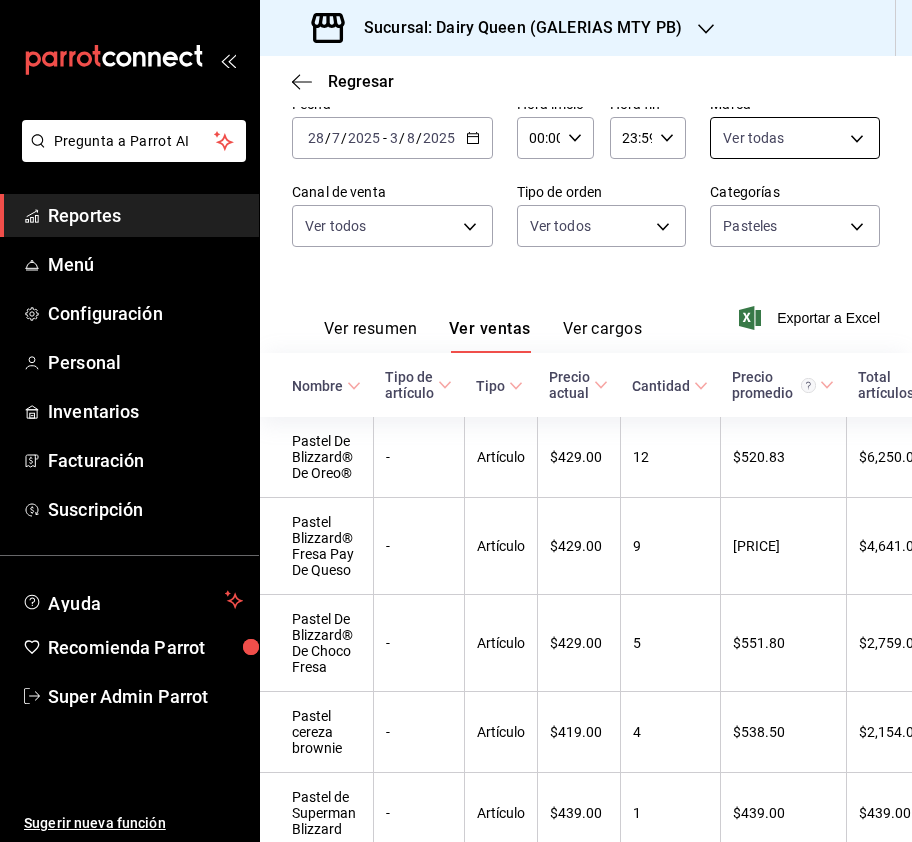 click on "Pregunta a Parrot AI Reportes   Menú   Configuración   Personal   Inventarios   Facturación   Suscripción   Ayuda Recomienda Parrot   Super Admin Parrot   Sugerir nueva función   Sucursal: Dairy Queen (GALERIAS MTY PB) Regresar Ventas Los artículos listados no incluyen descuentos de orden y el filtro de fechas está limitado a un máximo de 31 días. Fecha 2025-07-28 28 / 7 / 2025 - 2025-08-03 3 / 8 / 2025 Hora inicio 00:00 Hora inicio Hora fin 23:59 Hora fin Marca Ver todas 871c92c3-e47e-4724-9e25-98c8886dac47 Canal de venta Ver todos PARROT,UBER_EATS,RAPPI,DIDI_FOOD,ONLINE Tipo de orden Ver todos 75a33b77-adfc-40b5-836f-85dd4cde19ba,EXTERNAL Categorías Pasteles cedcea8e-17e9-42b2-ba88-fda6992ac40f Ver resumen Ver ventas Ver cargos Exportar a Excel Nombre Tipo de artículo Tipo Precio actual Cantidad Precio promedio   Total artículos   Descuentos de artículo Venta total Impuestos Venta neta Pastel De Blizzard® De Oreo® - Artículo $429.00 12 $520.83 $6,250.00 $0.00 $6,250.00 $0.00 $6,250.00 - 9 -" at bounding box center [456, 421] 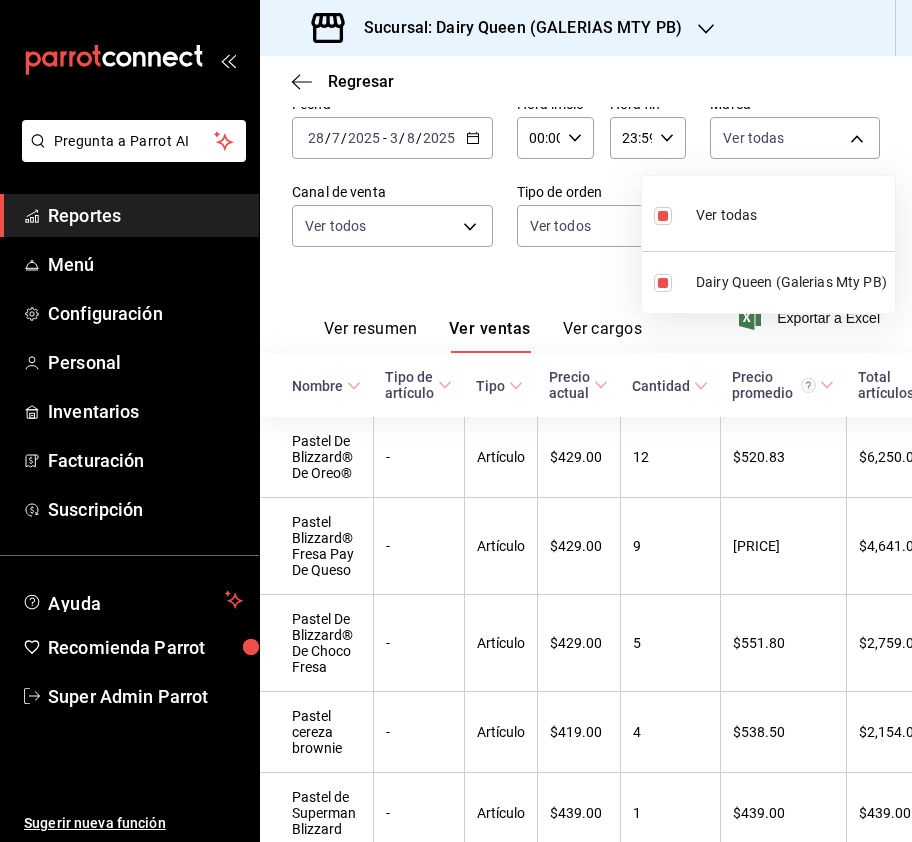 click at bounding box center (456, 421) 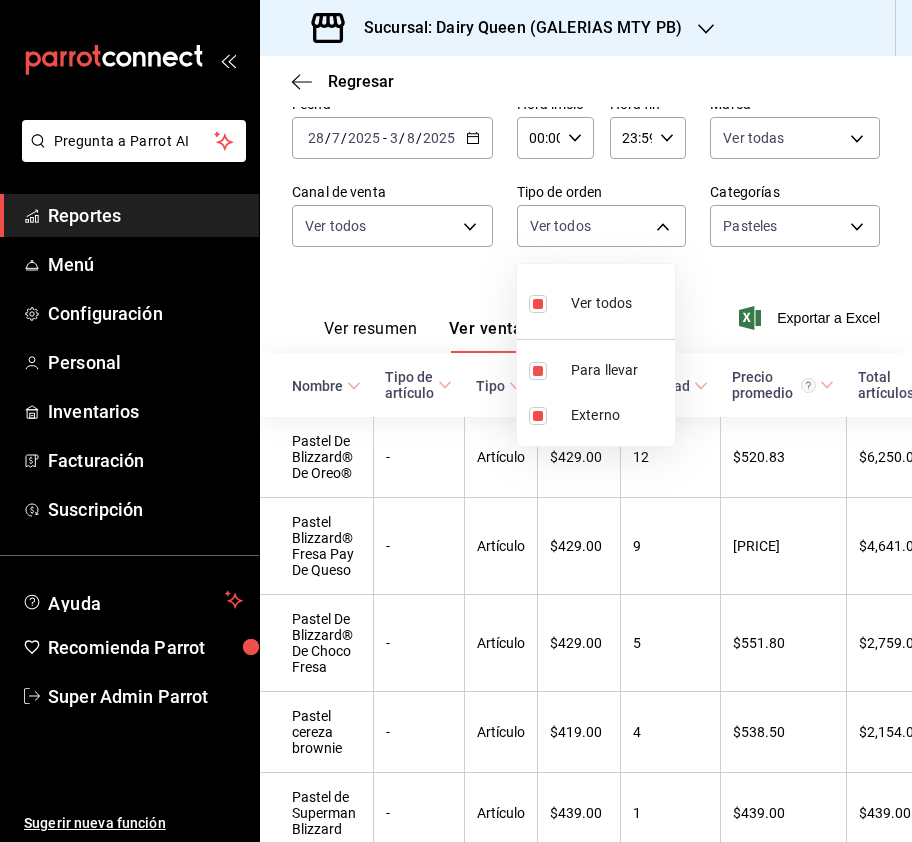 click on "Pregunta a Parrot AI Reportes   Menú   Configuración   Personal   Inventarios   Facturación   Suscripción   Ayuda Recomienda Parrot   Super Admin Parrot   Sugerir nueva función   Sucursal: Dairy Queen (GALERIAS MTY PB) Regresar Ventas Los artículos listados no incluyen descuentos de orden y el filtro de fechas está limitado a un máximo de 31 días. Fecha 2025-07-28 28 / 7 / 2025 - 2025-08-03 3 / 8 / 2025 Hora inicio 00:00 Hora inicio Hora fin 23:59 Hora fin Marca Ver todas 871c92c3-e47e-4724-9e25-98c8886dac47 Canal de venta Ver todos PARROT,UBER_EATS,RAPPI,DIDI_FOOD,ONLINE Tipo de orden Ver todos 75a33b77-adfc-40b5-836f-85dd4cde19ba,EXTERNAL Categorías Pasteles cedcea8e-17e9-42b2-ba88-fda6992ac40f Ver resumen Ver ventas Ver cargos Exportar a Excel Nombre Tipo de artículo Tipo Precio actual Cantidad Precio promedio   Total artículos   Descuentos de artículo Venta total Impuestos Venta neta Pastel De Blizzard® De Oreo® - Artículo $429.00 12 $520.83 $6,250.00 $0.00 $6,250.00 $0.00 $6,250.00 - 9 -" at bounding box center [456, 421] 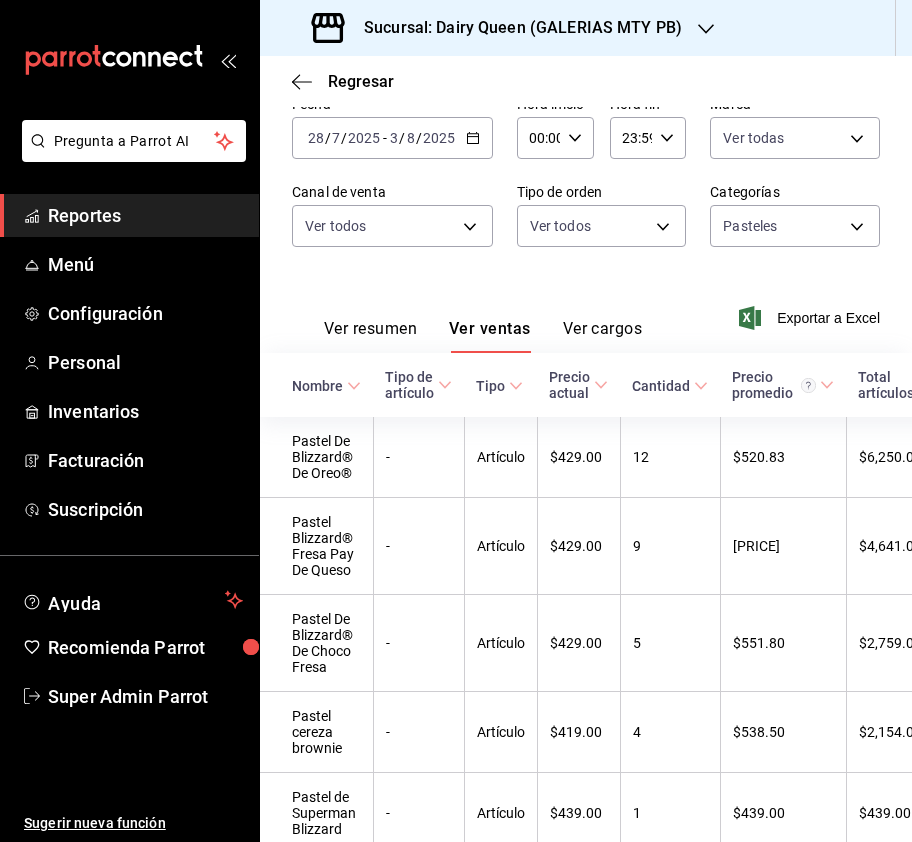 click on "Pregunta a Parrot AI Reportes   Menú   Configuración   Personal   Inventarios   Facturación   Suscripción   Ayuda Recomienda Parrot   Super Admin Parrot   Sugerir nueva función   Sucursal: Dairy Queen (GALERIAS MTY PB) Regresar Ventas Los artículos listados no incluyen descuentos de orden y el filtro de fechas está limitado a un máximo de 31 días. Fecha 2025-07-28 28 / 7 / 2025 - 2025-08-03 3 / 8 / 2025 Hora inicio 00:00 Hora inicio Hora fin 23:59 Hora fin Marca Ver todas 871c92c3-e47e-4724-9e25-98c8886dac47 Canal de venta Ver todos PARROT,UBER_EATS,RAPPI,DIDI_FOOD,ONLINE Tipo de orden Ver todos 75a33b77-adfc-40b5-836f-85dd4cde19ba,EXTERNAL Categorías Pasteles cedcea8e-17e9-42b2-ba88-fda6992ac40f Ver resumen Ver ventas Ver cargos Exportar a Excel Nombre Tipo de artículo Tipo Precio actual Cantidad Precio promedio   Total artículos   Descuentos de artículo Venta total Impuestos Venta neta Pastel De Blizzard® De Oreo® - Artículo $429.00 12 $520.83 $6,250.00 $0.00 $6,250.00 $0.00 $6,250.00 - 9 -" at bounding box center [456, 421] 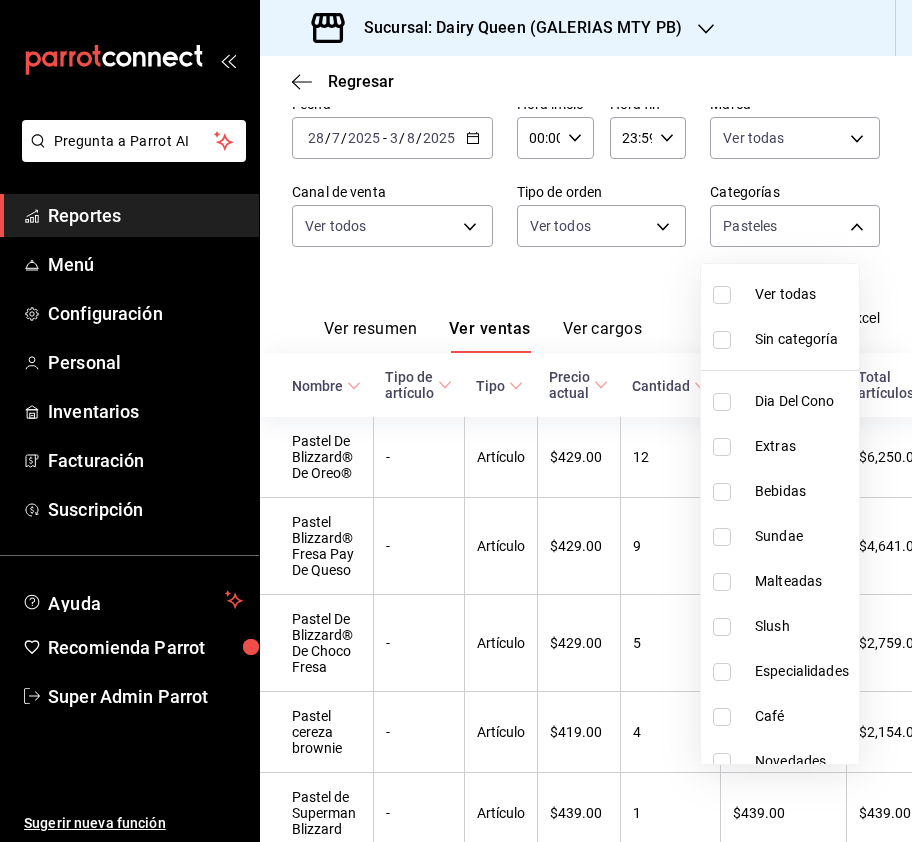 scroll, scrollTop: 245, scrollLeft: 0, axis: vertical 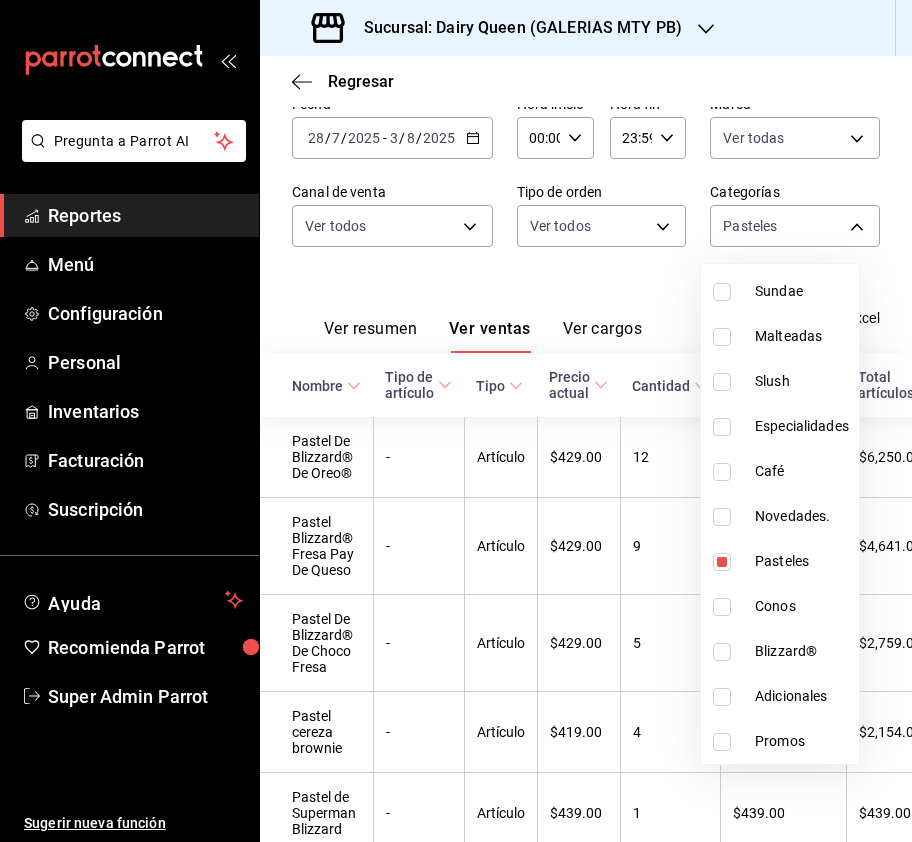 click at bounding box center (456, 421) 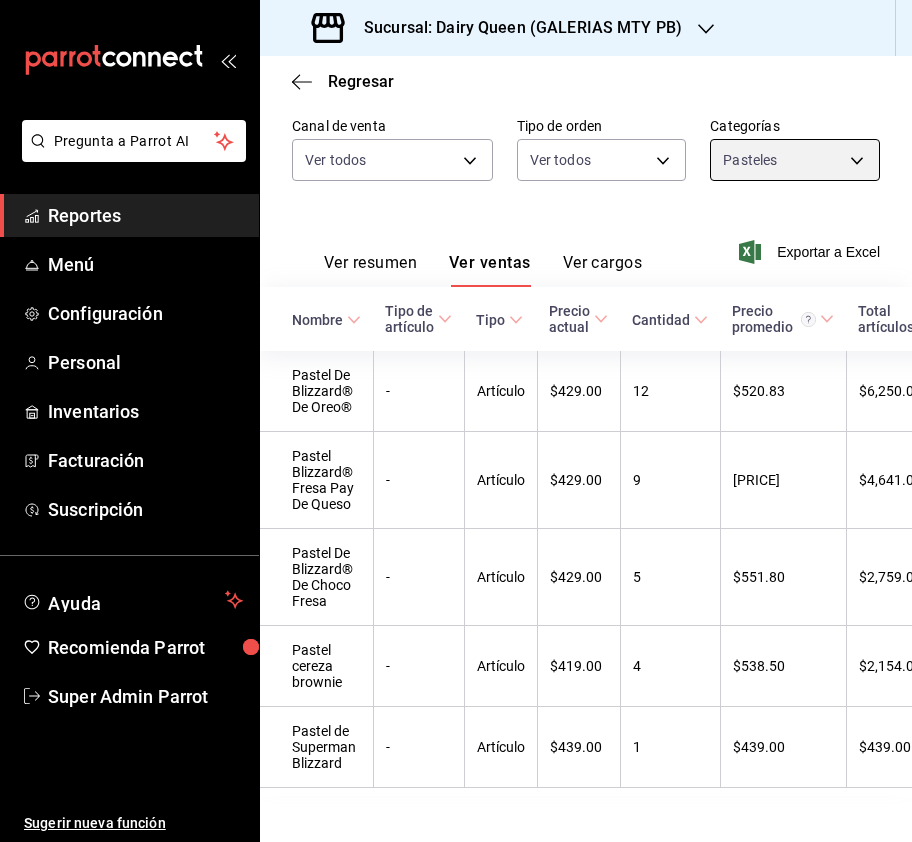 scroll, scrollTop: 262, scrollLeft: 0, axis: vertical 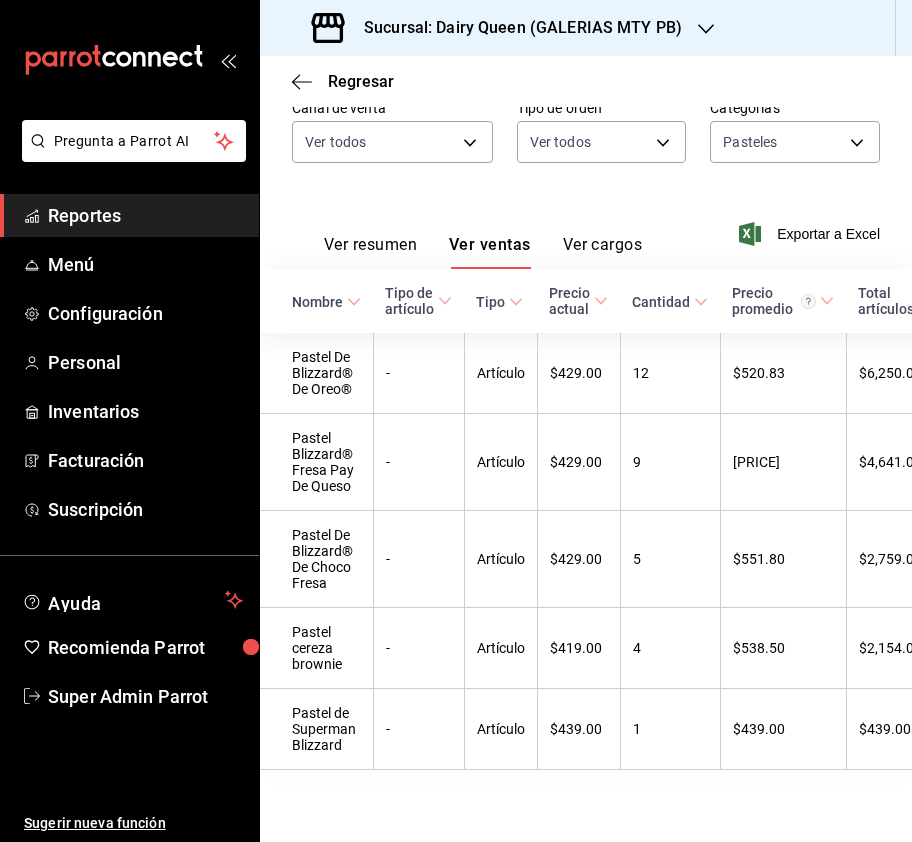 click on "Sucursal: Dairy Queen (GALERIAS MTY PB)" at bounding box center (499, 28) 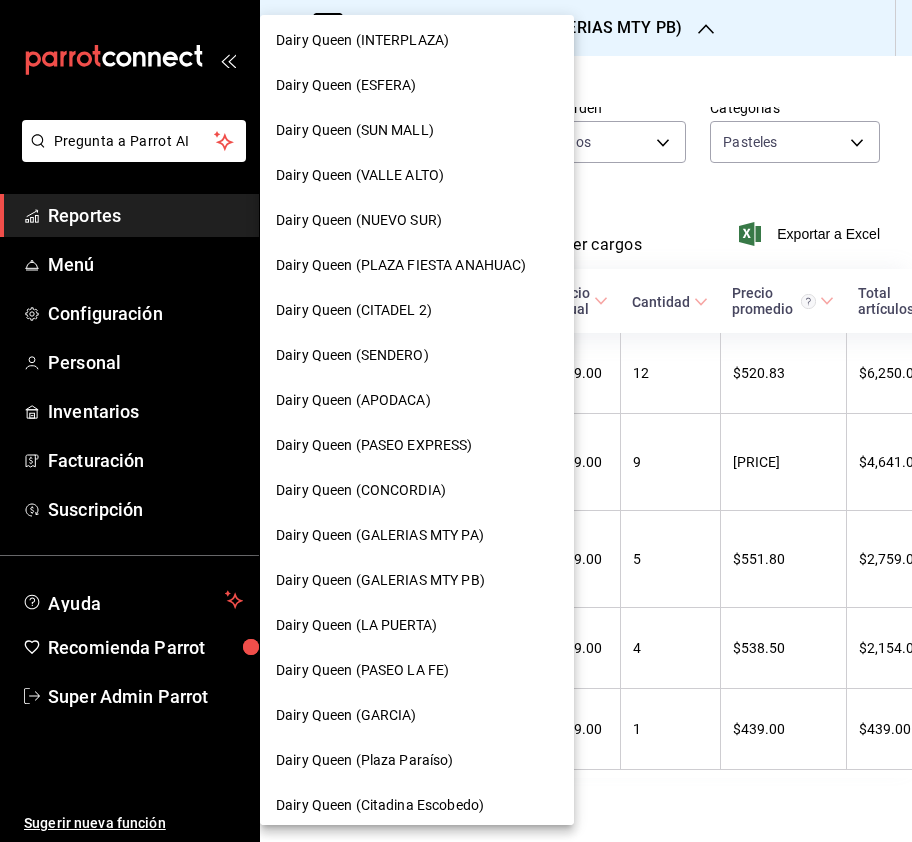 scroll, scrollTop: 290, scrollLeft: 0, axis: vertical 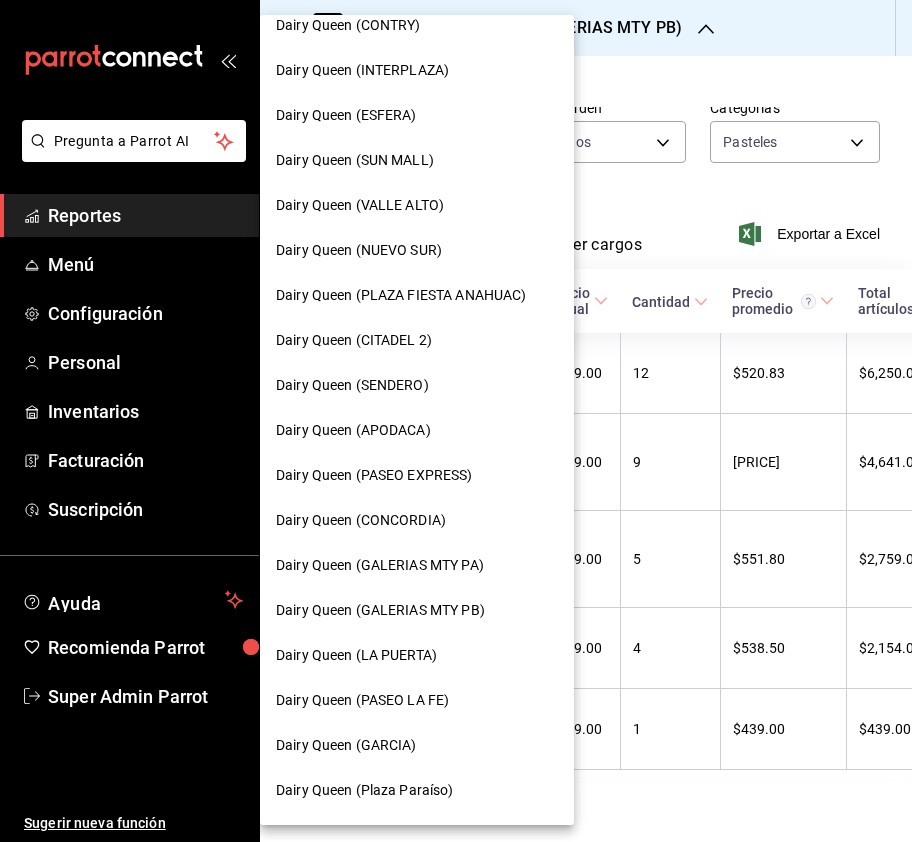 click on "Dairy Queen (CONCORDIA)" at bounding box center [361, 520] 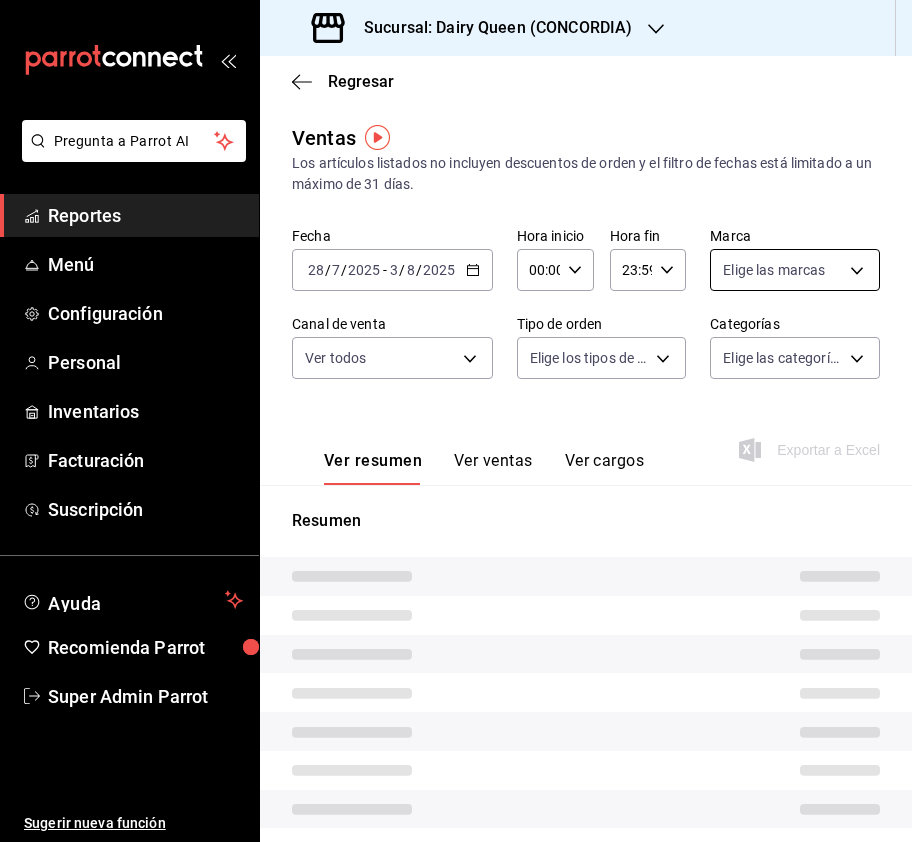 type on "PARROT,UBER_EATS,RAPPI,DIDI_FOOD,ONLINE" 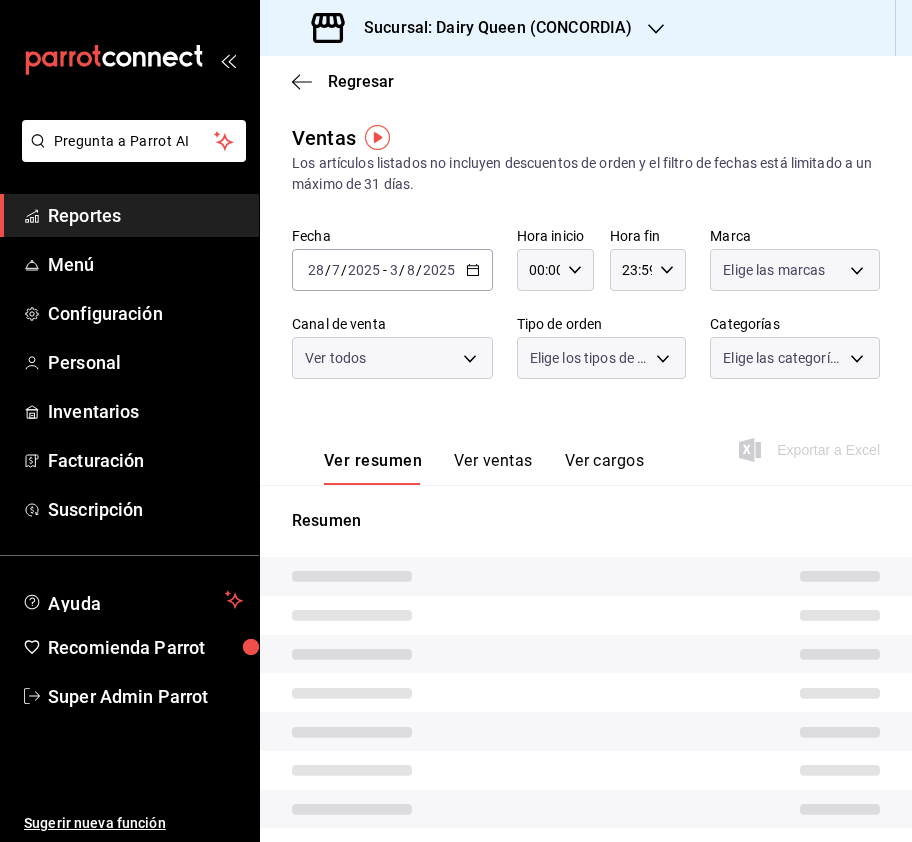 click on "Elige las marcas" at bounding box center (795, 270) 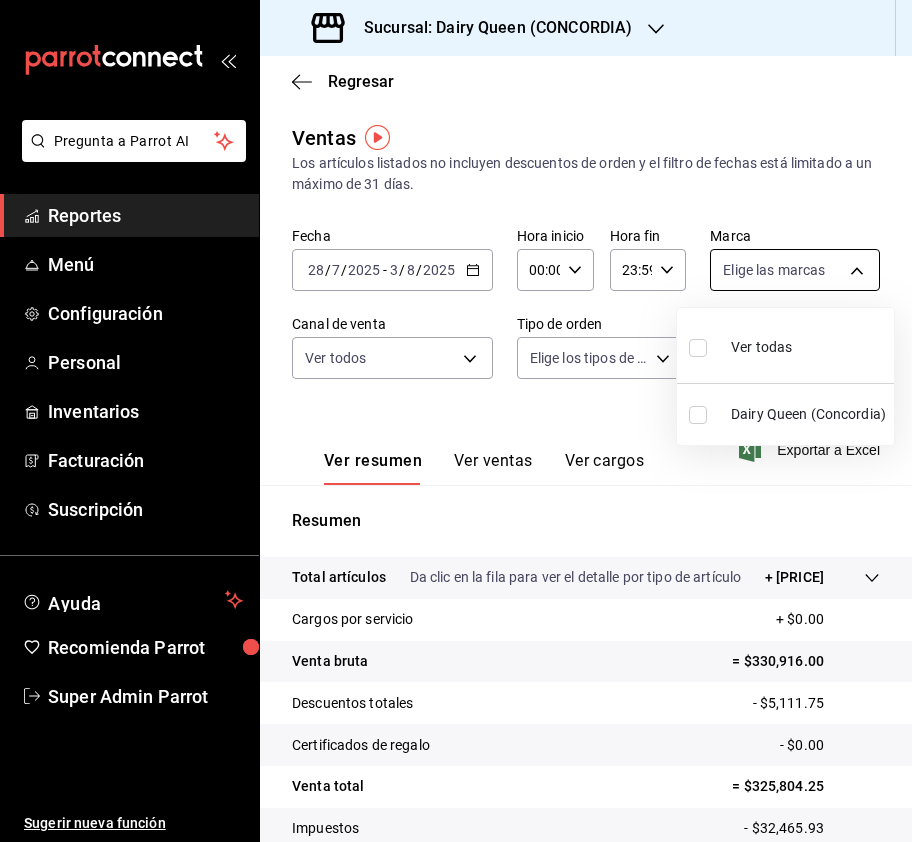 click on "Pregunta a Parrot AI Reportes   Menú   Configuración   Personal   Inventarios   Facturación   Suscripción   Ayuda Recomienda Parrot   Super Admin Parrot   Sugerir nueva función   Sucursal: Dairy Queen (CONCORDIA) Regresar Ventas Los artículos listados no incluyen descuentos de orden y el filtro de fechas está limitado a un máximo de 31 días. Fecha 2025-07-28 28 / 7 / 2025 - 2025-08-03 3 / 8 / 2025 Hora inicio 00:00 Hora inicio Hora fin 23:59 Hora fin Marca Elige las marcas Canal de venta Ver todos PARROT,UBER_EATS,RAPPI,DIDI_FOOD,ONLINE Tipo de orden Elige los tipos de orden Categorías Elige las categorías Ver resumen Ver ventas Ver cargos Exportar a Excel Resumen Total artículos Da clic en la fila para ver el detalle por tipo de artículo + $330,916.00 Cargos por servicio + $0.00 Venta bruta = $330,916.00 Descuentos totales - $5,111.75 Certificados de regalo - $0.00 Venta total = $325,804.25 Impuestos - $32,465.93 Venta neta = $293,338.32 GANA 1 MES GRATIS EN TU SUSCRIPCIÓN AQUÍ Ir a video" at bounding box center (456, 421) 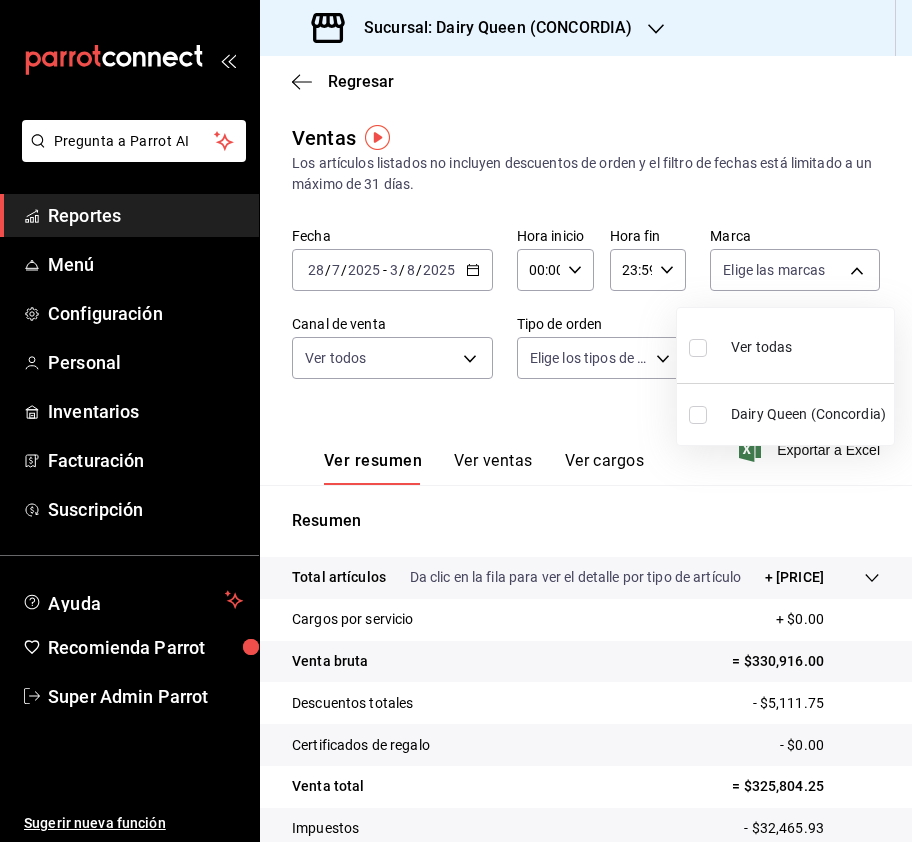 click at bounding box center [698, 348] 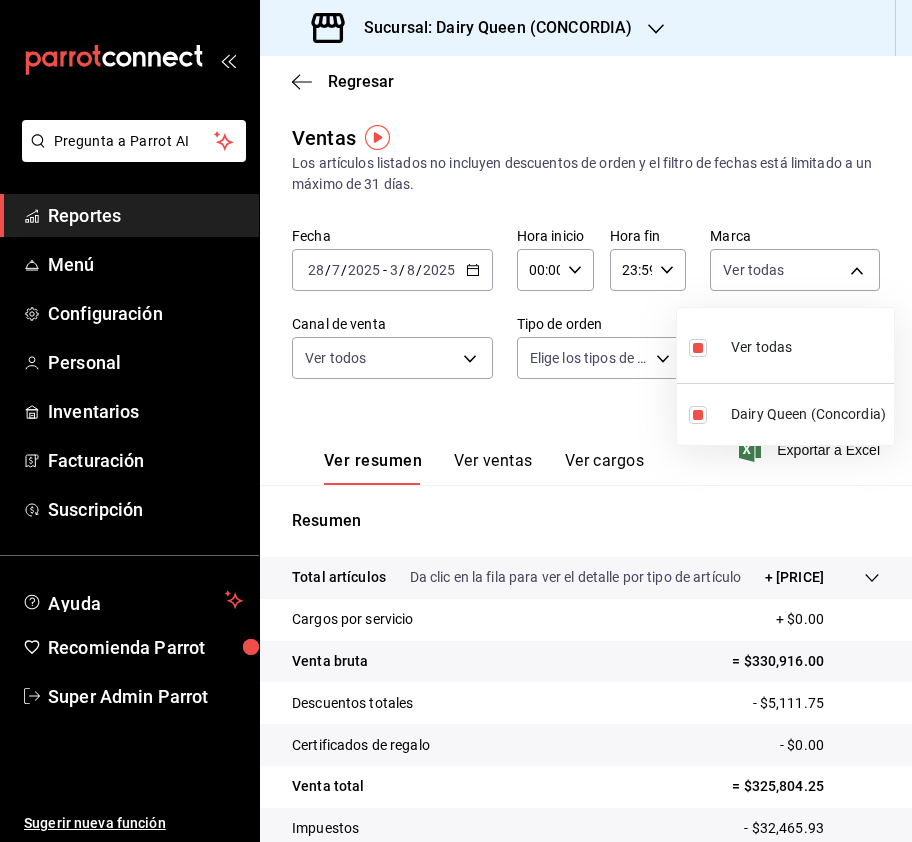 click at bounding box center (456, 421) 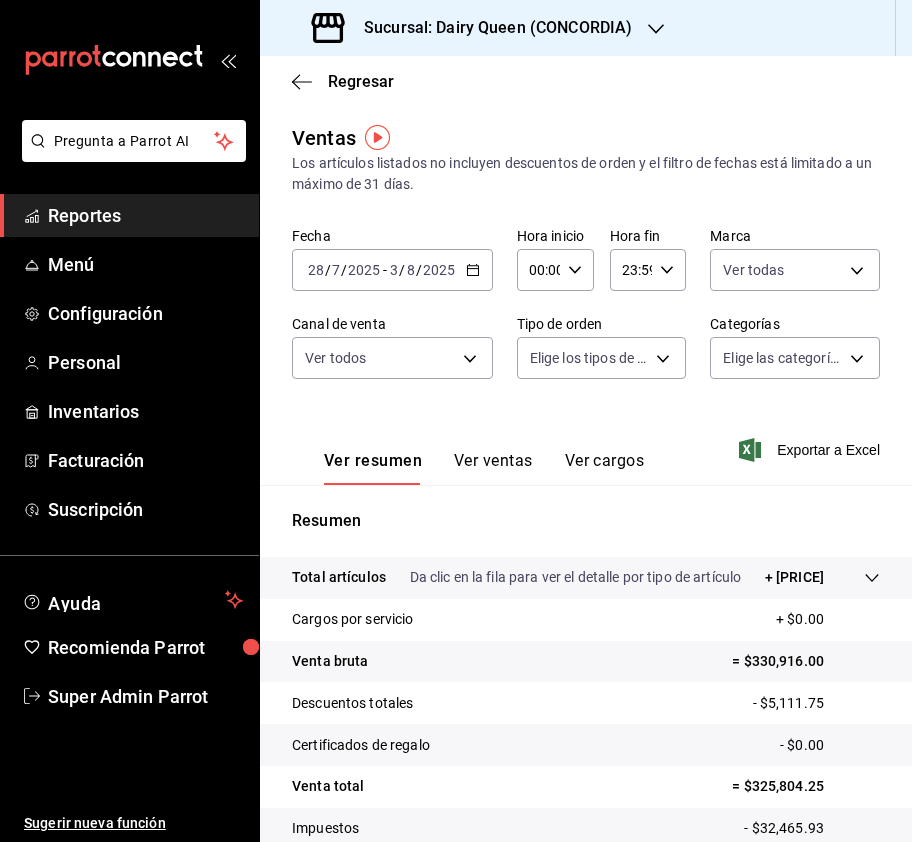 click on "Pregunta a Parrot AI Reportes   Menú   Configuración   Personal   Inventarios   Facturación   Suscripción   Ayuda Recomienda Parrot   Super Admin Parrot   Sugerir nueva función   Sucursal: Dairy Queen (CONCORDIA) Regresar Ventas Los artículos listados no incluyen descuentos de orden y el filtro de fechas está limitado a un máximo de 31 días. Fecha 2025-07-28 28 / 7 / 2025 - 2025-08-03 3 / 8 / 2025 Hora inicio 00:00 Hora inicio Hora fin 23:59 Hora fin Marca Ver todas 0fc1a996-66b5-4b94-97a2-56158908cf29 Canal de venta Ver todos PARROT,UBER_EATS,RAPPI,DIDI_FOOD,ONLINE Tipo de orden Elige los tipos de orden Categorías Elige las categorías Ver resumen Ver ventas Ver cargos Exportar a Excel Resumen Total artículos Da clic en la fila para ver el detalle por tipo de artículo + $330,916.00 Cargos por servicio + $0.00 Venta bruta = $330,916.00 Descuentos totales - $5,111.75 Certificados de regalo - $0.00 Venta total = $325,804.25 Impuestos - $32,465.93 Venta neta = $293,338.32 Ver video tutorial Reportes" at bounding box center [456, 421] 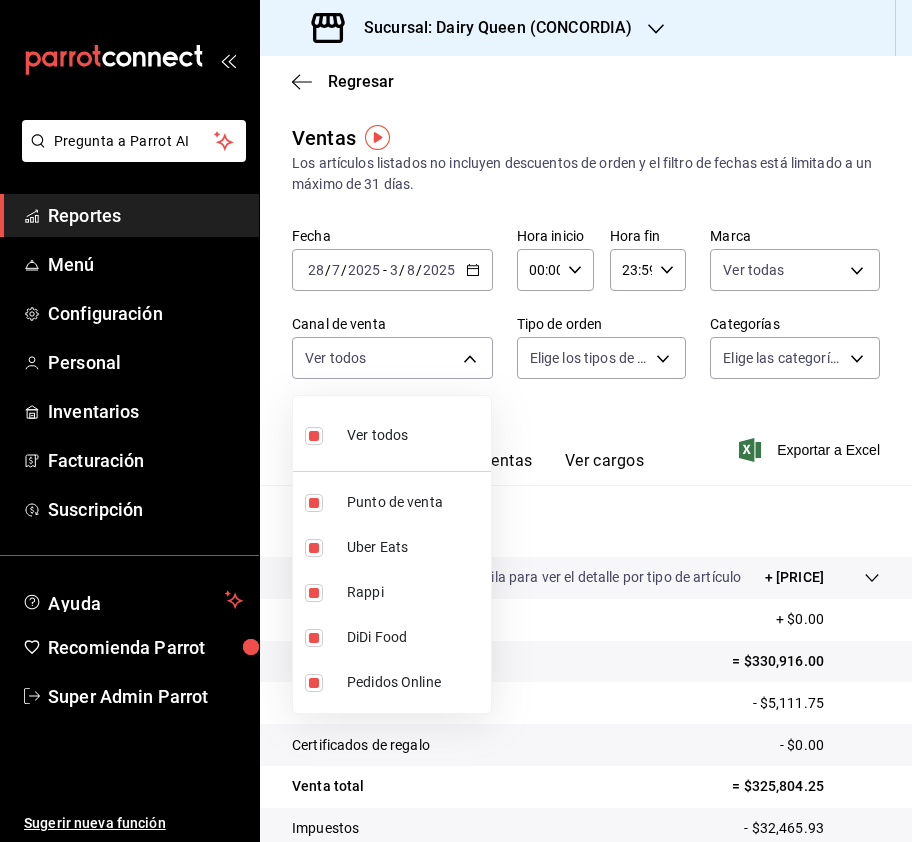 click at bounding box center [456, 421] 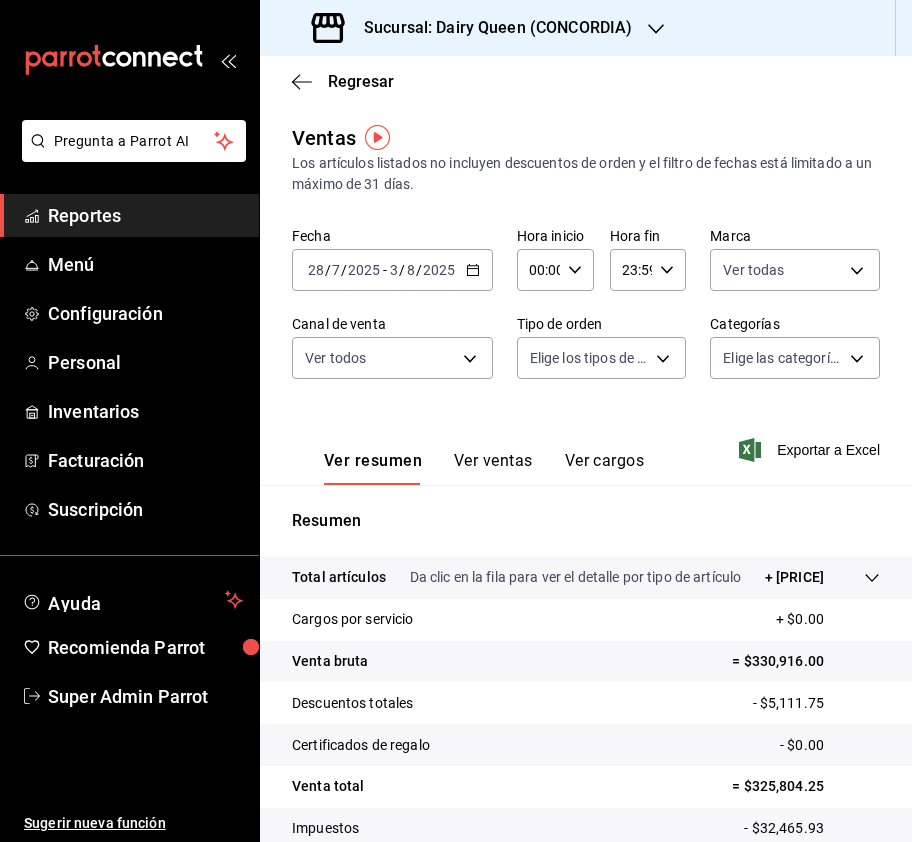 click on "Pregunta a Parrot AI Reportes   Menú   Configuración   Personal   Inventarios   Facturación   Suscripción   Ayuda Recomienda Parrot   Super Admin Parrot   Sugerir nueva función   Sucursal: Dairy Queen (CONCORDIA) Regresar Ventas Los artículos listados no incluyen descuentos de orden y el filtro de fechas está limitado a un máximo de 31 días. Fecha 2025-07-28 28 / 7 / 2025 - 2025-08-03 3 / 8 / 2025 Hora inicio 00:00 Hora inicio Hora fin 23:59 Hora fin Marca Ver todas 0fc1a996-66b5-4b94-97a2-56158908cf29 Canal de venta Ver todos PARROT,UBER_EATS,RAPPI,DIDI_FOOD,ONLINE Tipo de orden Elige los tipos de orden Categorías Elige las categorías Ver resumen Ver ventas Ver cargos Exportar a Excel Resumen Total artículos Da clic en la fila para ver el detalle por tipo de artículo + $330,916.00 Cargos por servicio + $0.00 Venta bruta = $330,916.00 Descuentos totales - $5,111.75 Certificados de regalo - $0.00 Venta total = $325,804.25 Impuestos - $32,465.93 Venta neta = $293,338.32 Ver video tutorial Reportes" at bounding box center [456, 421] 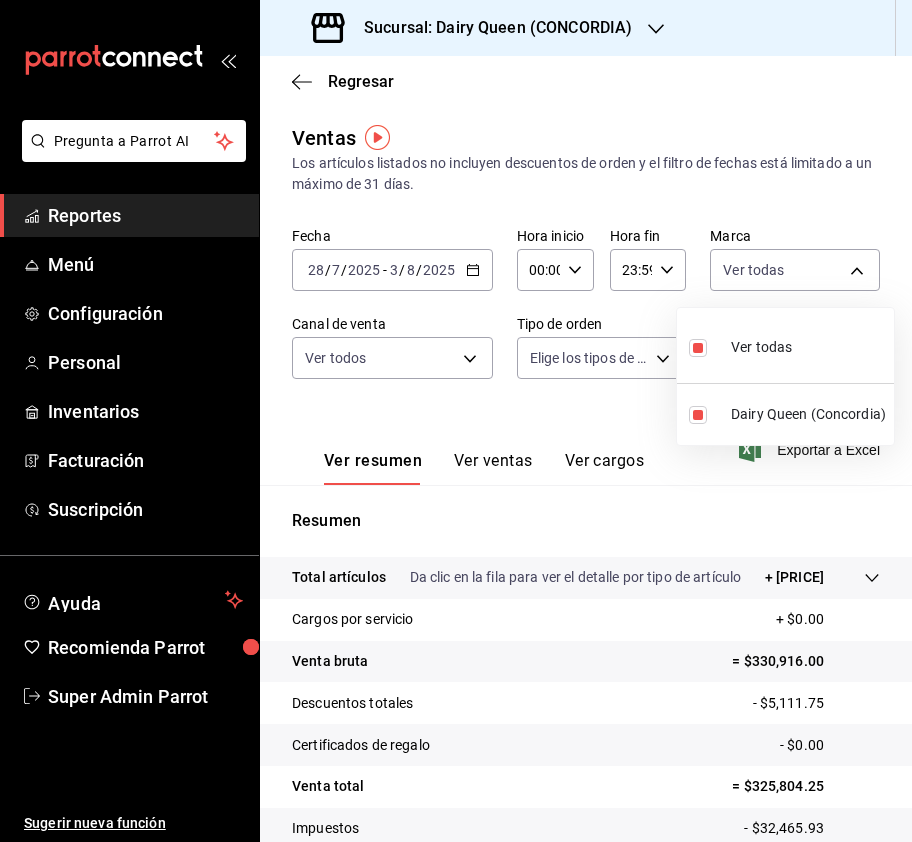 click at bounding box center (456, 421) 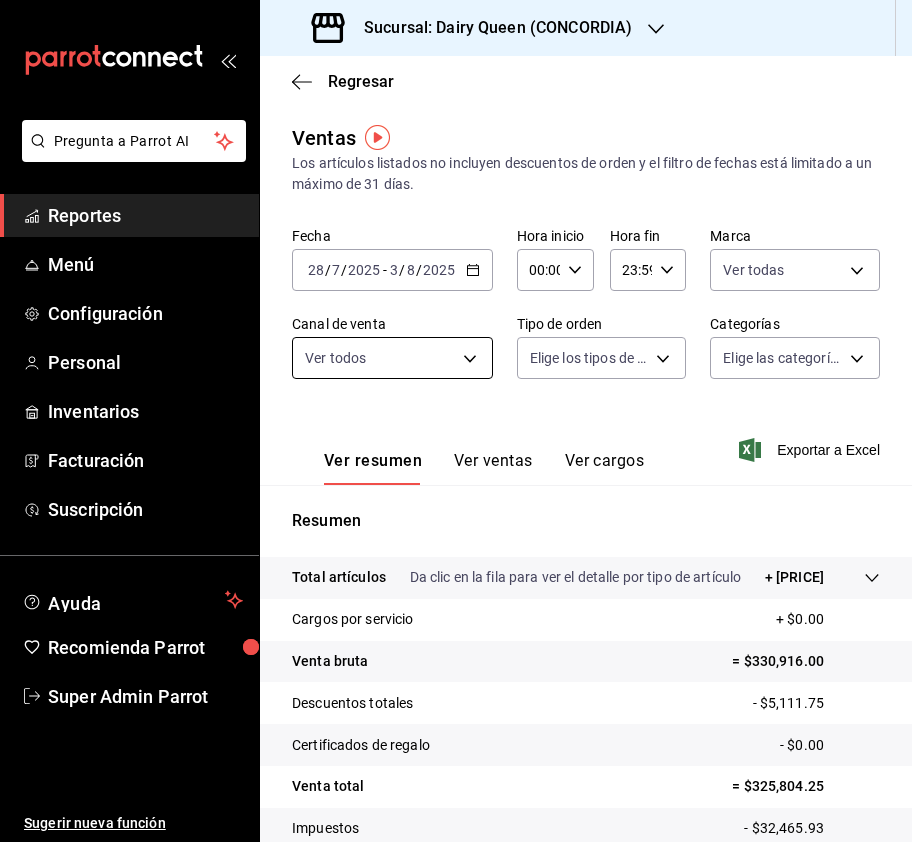 click on "Pregunta a Parrot AI Reportes   Menú   Configuración   Personal   Inventarios   Facturación   Suscripción   Ayuda Recomienda Parrot   Super Admin Parrot   Sugerir nueva función   Sucursal: Dairy Queen (CONCORDIA) Regresar Ventas Los artículos listados no incluyen descuentos de orden y el filtro de fechas está limitado a un máximo de 31 días. Fecha 2025-07-28 28 / 7 / 2025 - 2025-08-03 3 / 8 / 2025 Hora inicio 00:00 Hora inicio Hora fin 23:59 Hora fin Marca Ver todas 0fc1a996-66b5-4b94-97a2-56158908cf29 Canal de venta Ver todos PARROT,UBER_EATS,RAPPI,DIDI_FOOD,ONLINE Tipo de orden Elige los tipos de orden Categorías Elige las categorías Ver resumen Ver ventas Ver cargos Exportar a Excel Resumen Total artículos Da clic en la fila para ver el detalle por tipo de artículo + $330,916.00 Cargos por servicio + $0.00 Venta bruta = $330,916.00 Descuentos totales - $5,111.75 Certificados de regalo - $0.00 Venta total = $325,804.25 Impuestos - $32,465.93 Venta neta = $293,338.32 Ver video tutorial Reportes" at bounding box center (456, 421) 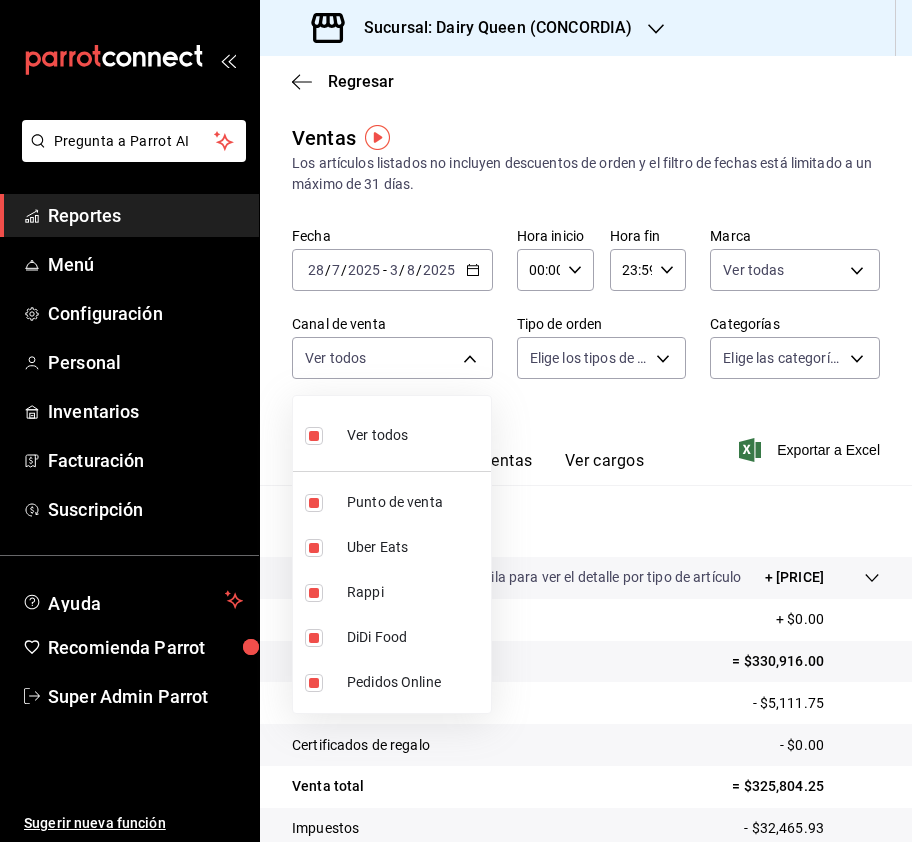 click at bounding box center (456, 421) 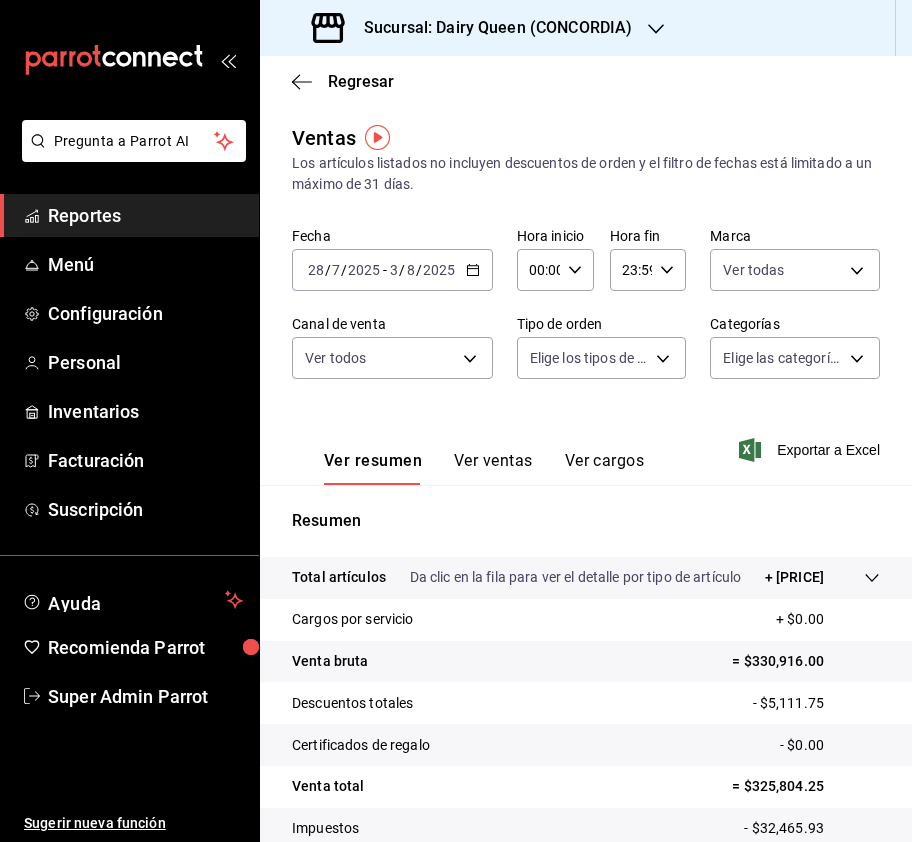 click on "Pregunta a Parrot AI Reportes   Menú   Configuración   Personal   Inventarios   Facturación   Suscripción   Ayuda Recomienda Parrot   Super Admin Parrot   Sugerir nueva función   Sucursal: Dairy Queen (CONCORDIA) Regresar Ventas Los artículos listados no incluyen descuentos de orden y el filtro de fechas está limitado a un máximo de 31 días. Fecha 2025-07-28 28 / 7 / 2025 - 2025-08-03 3 / 8 / 2025 Hora inicio 00:00 Hora inicio Hora fin 23:59 Hora fin Marca Ver todas 0fc1a996-66b5-4b94-97a2-56158908cf29 Canal de venta Ver todos PARROT,UBER_EATS,RAPPI,DIDI_FOOD,ONLINE Tipo de orden Elige los tipos de orden Categorías Elige las categorías Ver resumen Ver ventas Ver cargos Exportar a Excel Resumen Total artículos Da clic en la fila para ver el detalle por tipo de artículo + $330,916.00 Cargos por servicio + $0.00 Venta bruta = $330,916.00 Descuentos totales - $5,111.75 Certificados de regalo - $0.00 Venta total = $325,804.25 Impuestos - $32,465.93 Venta neta = $293,338.32 Ver video tutorial Reportes" at bounding box center (456, 421) 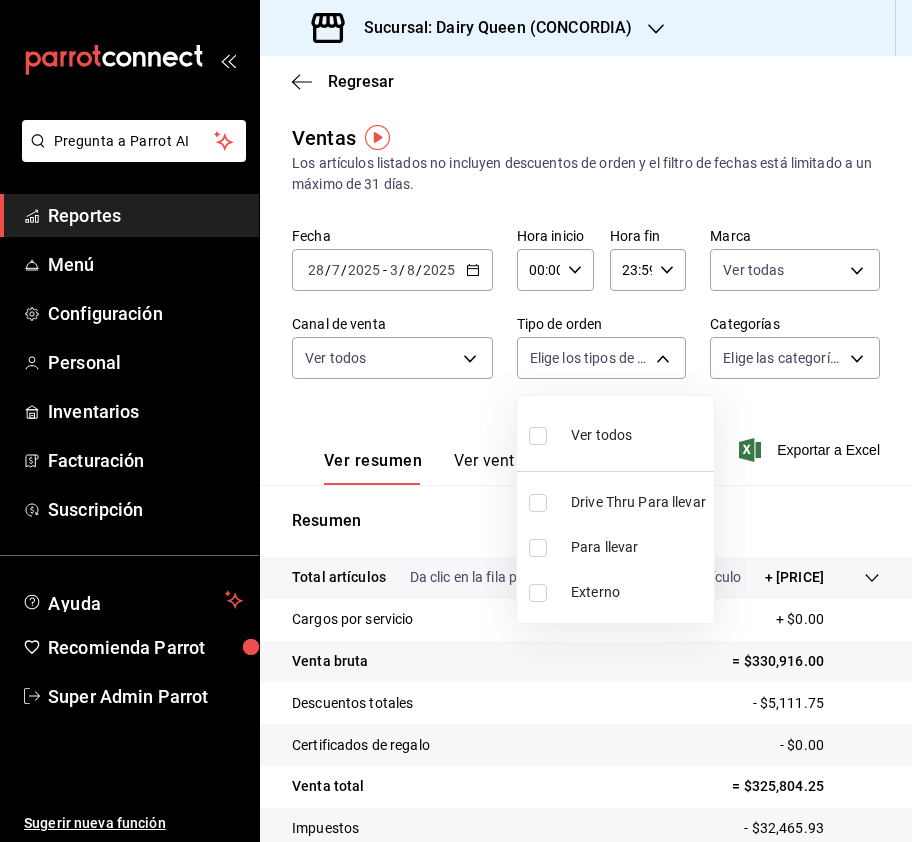 drag, startPoint x: 534, startPoint y: 505, endPoint x: 556, endPoint y: 482, distance: 31.827662 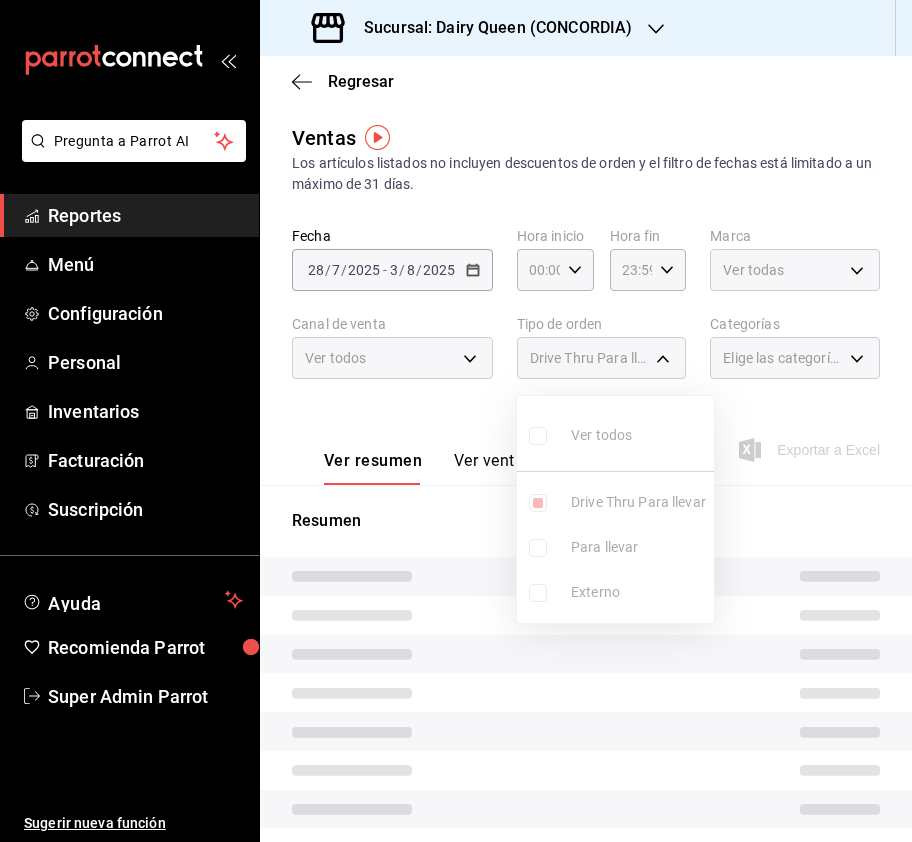 click at bounding box center (456, 421) 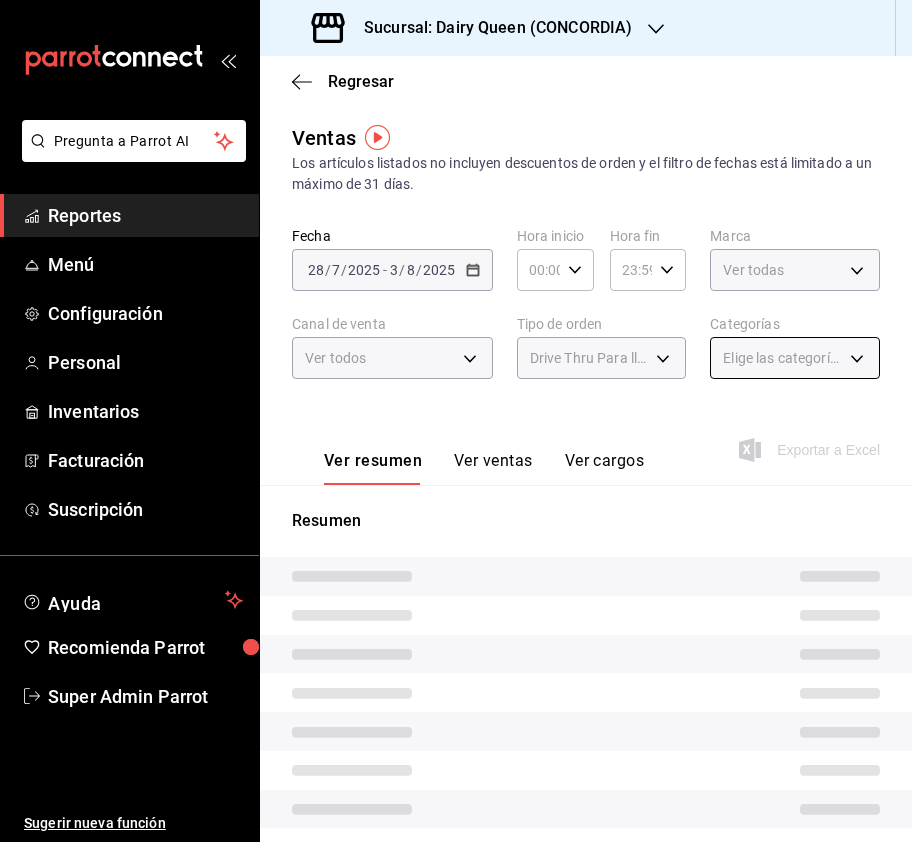 click on "Pregunta a Parrot AI Reportes   Menú   Configuración   Personal   Inventarios   Facturación   Suscripción   Ayuda Recomienda Parrot   Super Admin Parrot   Sugerir nueva función   Sucursal: Dairy Queen (CONCORDIA) Regresar Ventas Los artículos listados no incluyen descuentos de orden y el filtro de fechas está limitado a un máximo de 31 días. Fecha 2025-07-28 28 / 7 / 2025 - 2025-08-03 3 / 8 / 2025 Hora inicio 00:00 Hora inicio Hora fin 23:59 Hora fin Marca Ver todas 0fc1a996-66b5-4b94-97a2-56158908cf29 Canal de venta Ver todos PARROT,UBER_EATS,RAPPI,DIDI_FOOD,ONLINE Tipo de orden Drive Thru Para llevar 0e7e9d83-7c40-4762-a941-b125d9edb7ef Categorías Elige las categorías Ver resumen Ver ventas Ver cargos Exportar a Excel Resumen GANA 1 MES GRATIS EN TU SUSCRIPCIÓN AQUÍ Ver video tutorial Ir a video Pregunta a Parrot AI Reportes   Menú   Configuración   Personal   Inventarios   Facturación   Suscripción   Ayuda Recomienda Parrot   Super Admin Parrot   Sugerir nueva función   (81) 2046 6363" at bounding box center (456, 421) 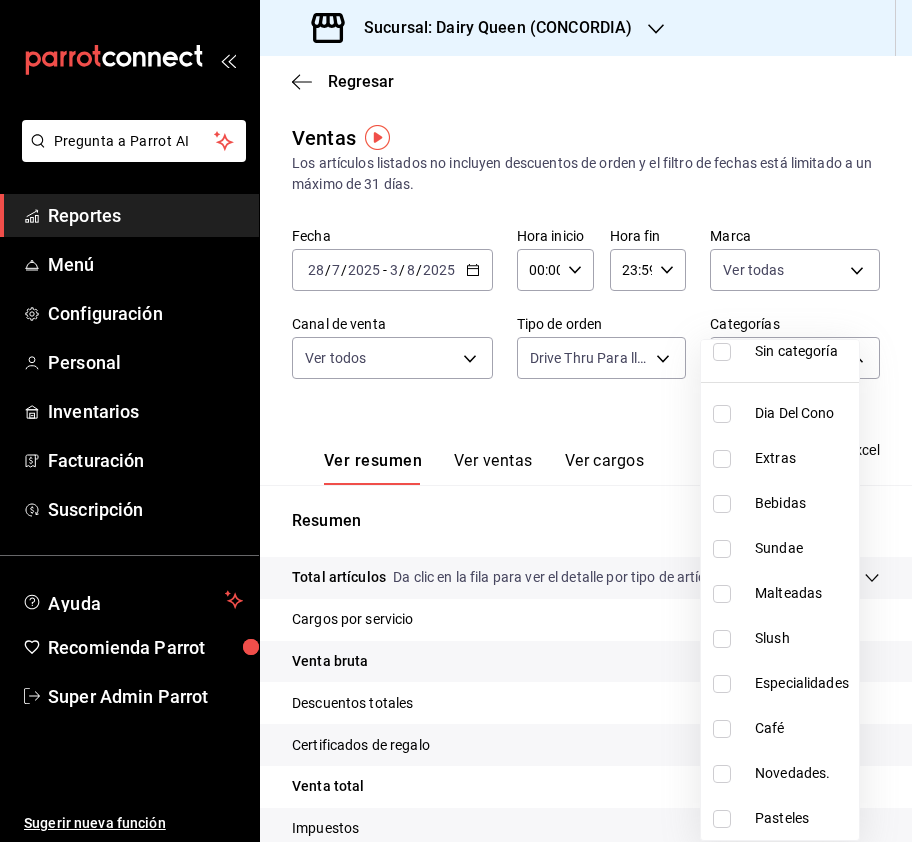 scroll, scrollTop: 0, scrollLeft: 0, axis: both 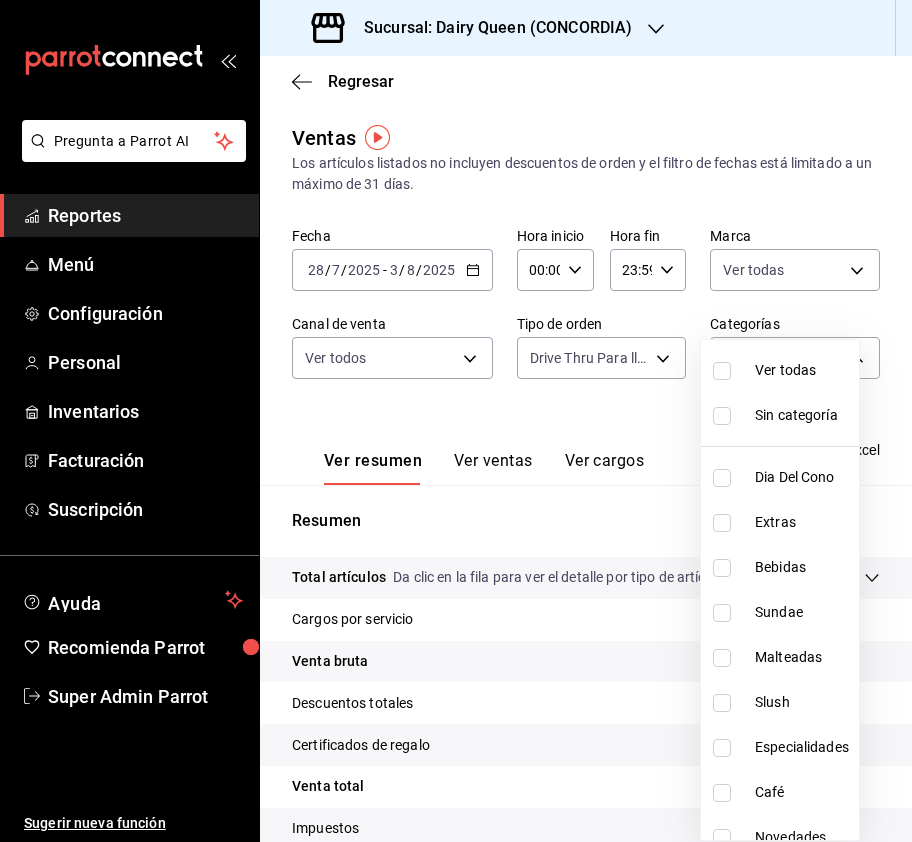 click at bounding box center [722, 371] 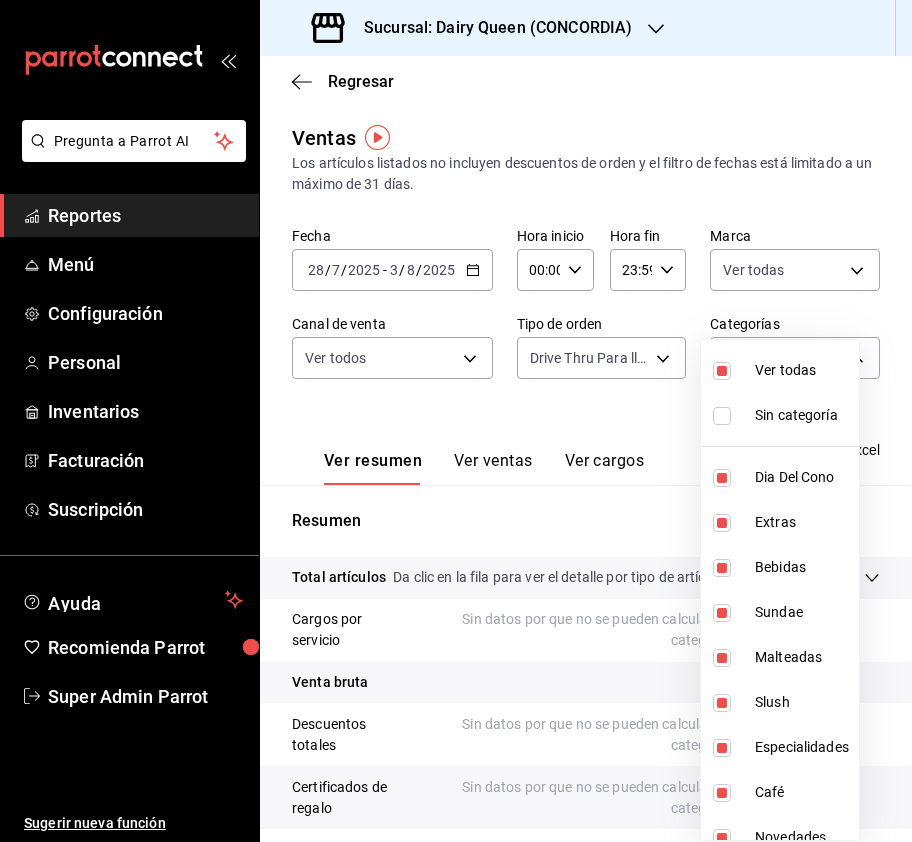 drag, startPoint x: 753, startPoint y: 293, endPoint x: 760, endPoint y: 284, distance: 11.401754 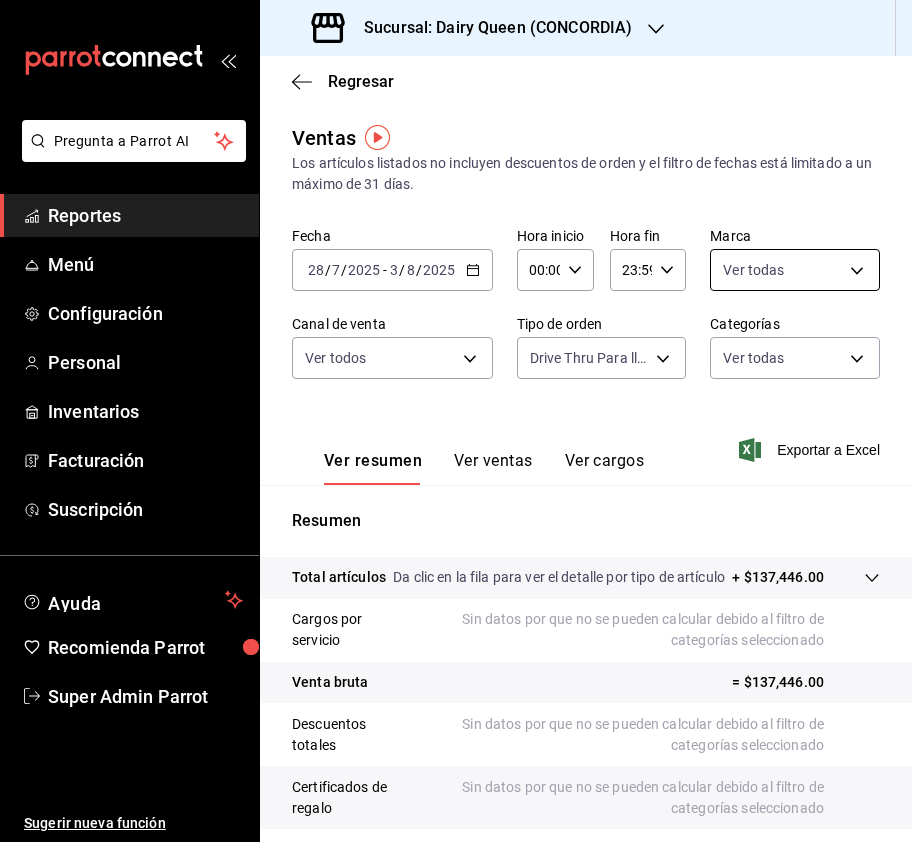 click on "Pregunta a Parrot AI Reportes   Menú   Configuración   Personal   Inventarios   Facturación   Suscripción   Ayuda Recomienda Parrot   Super Admin Parrot   Sugerir nueva función   Sucursal: Dairy Queen (CONCORDIA) Regresar Ventas Los artículos listados no incluyen descuentos de orden y el filtro de fechas está limitado a un máximo de 31 días. Fecha 2025-07-28 28 / 7 / 2025 - 2025-08-03 3 / 8 / 2025 Hora inicio 00:00 Hora inicio Hora fin 23:59 Hora fin Marca Ver todas 0fc1a996-66b5-4b94-97a2-56158908cf29 Canal de venta Ver todos PARROT,UBER_EATS,RAPPI,DIDI_FOOD,ONLINE Tipo de orden Drive Thru Para llevar 0e7e9d83-7c40-4762-a941-b125d9edb7ef Categorías Ver todas Ver resumen Ver ventas Ver cargos Exportar a Excel Resumen Total artículos Da clic en la fila para ver el detalle por tipo de artículo + $137,446.00 Cargos por servicio  Sin datos por que no se pueden calcular debido al filtro de categorías seleccionado Venta bruta = $137,446.00 Descuentos totales Certificados de regalo Venta total Impuestos" at bounding box center (456, 421) 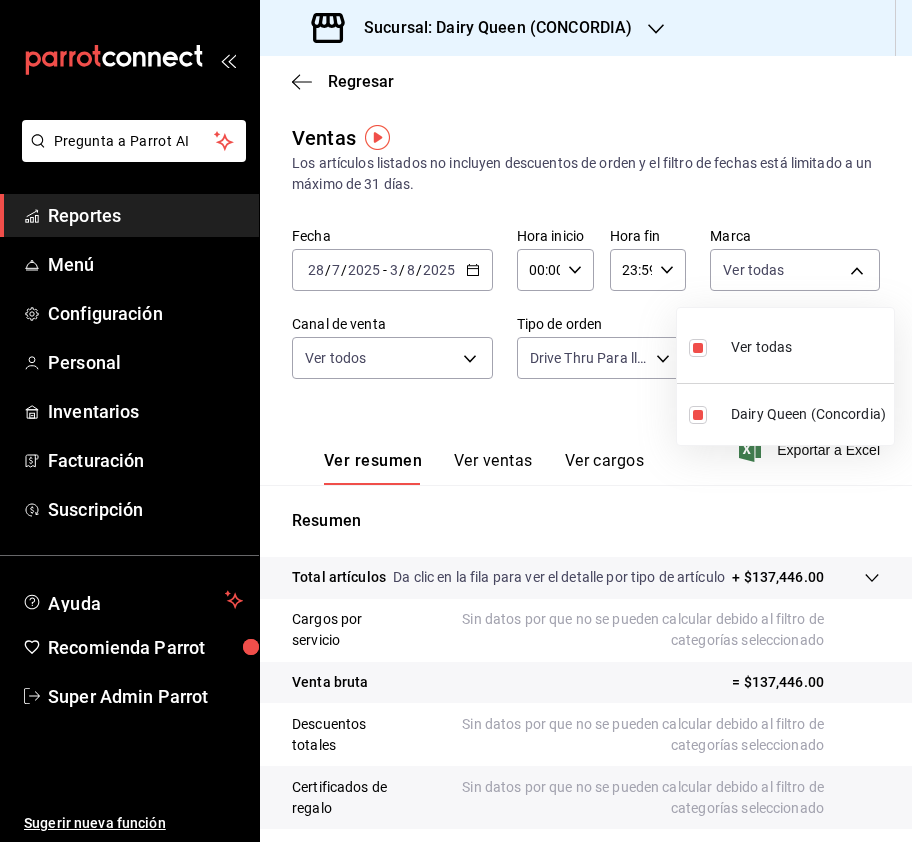 click at bounding box center (456, 421) 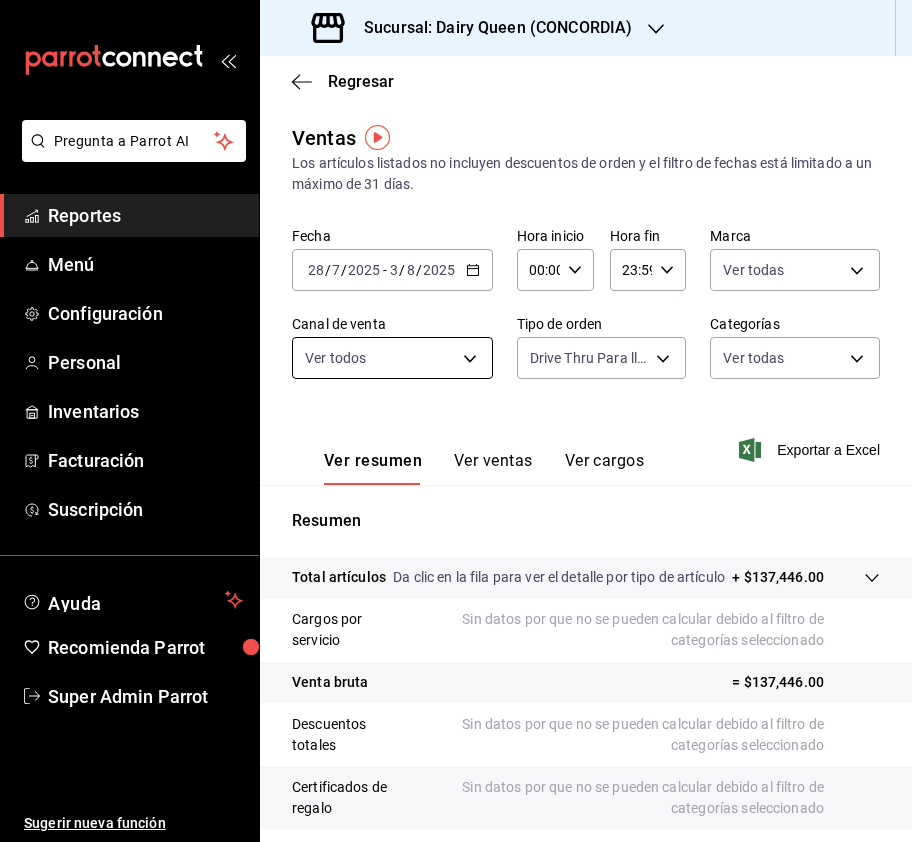 click on "Pregunta a Parrot AI Reportes   Menú   Configuración   Personal   Inventarios   Facturación   Suscripción   Ayuda Recomienda Parrot   Super Admin Parrot   Sugerir nueva función   Sucursal: Dairy Queen (CONCORDIA) Regresar Ventas Los artículos listados no incluyen descuentos de orden y el filtro de fechas está limitado a un máximo de 31 días. Fecha 2025-07-28 28 / 7 / 2025 - 2025-08-03 3 / 8 / 2025 Hora inicio 00:00 Hora inicio Hora fin 23:59 Hora fin Marca Ver todas 0fc1a996-66b5-4b94-97a2-56158908cf29 Canal de venta Ver todos PARROT,UBER_EATS,RAPPI,DIDI_FOOD,ONLINE Tipo de orden Drive Thru Para llevar 0e7e9d83-7c40-4762-a941-b125d9edb7ef Categorías Ver todas Ver resumen Ver ventas Ver cargos Exportar a Excel Resumen Total artículos Da clic en la fila para ver el detalle por tipo de artículo + $137,446.00 Cargos por servicio  Sin datos por que no se pueden calcular debido al filtro de categorías seleccionado Venta bruta = $137,446.00 Descuentos totales Certificados de regalo Venta total Impuestos" at bounding box center (456, 421) 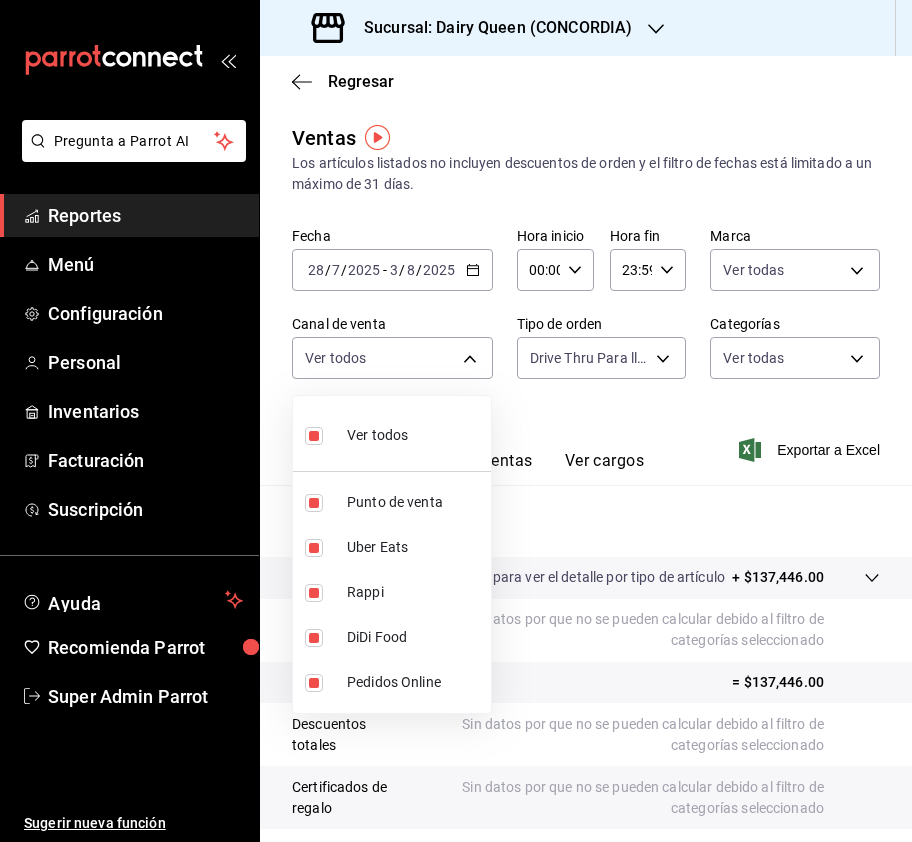 click at bounding box center [456, 421] 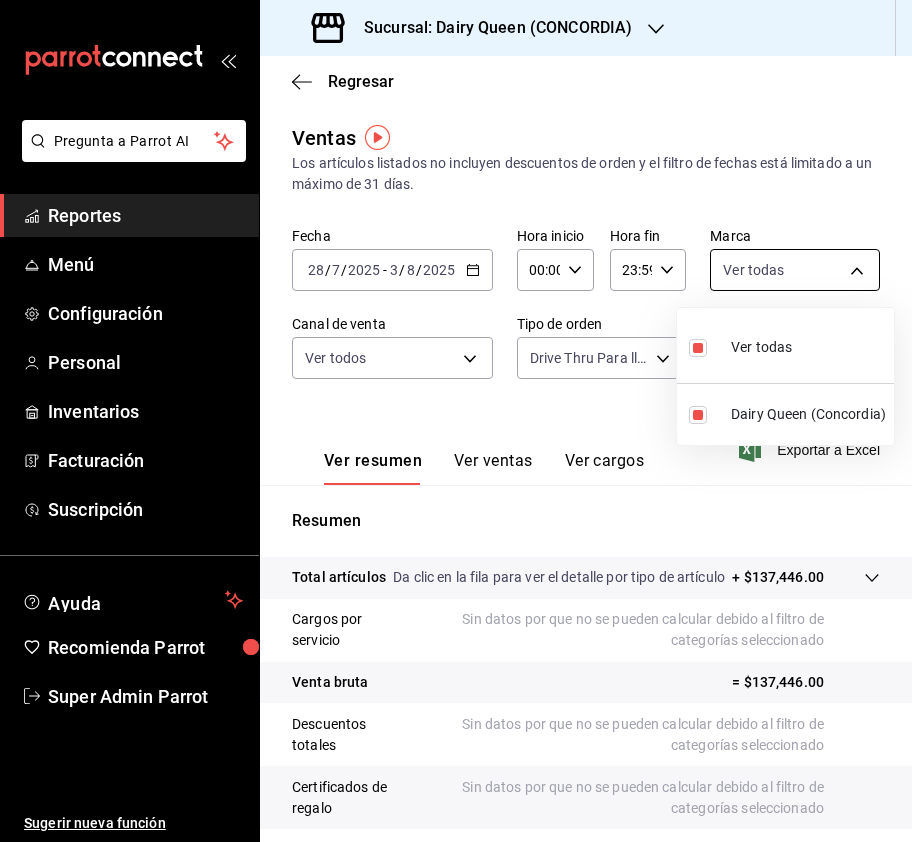 click on "Pregunta a Parrot AI Reportes   Menú   Configuración   Personal   Inventarios   Facturación   Suscripción   Ayuda Recomienda Parrot   Super Admin Parrot   Sugerir nueva función   Sucursal: Dairy Queen (CONCORDIA) Regresar Ventas Los artículos listados no incluyen descuentos de orden y el filtro de fechas está limitado a un máximo de 31 días. Fecha 2025-07-28 28 / 7 / 2025 - 2025-08-03 3 / 8 / 2025 Hora inicio 00:00 Hora inicio Hora fin 23:59 Hora fin Marca Ver todas 0fc1a996-66b5-4b94-97a2-56158908cf29 Canal de venta Ver todos PARROT,UBER_EATS,RAPPI,DIDI_FOOD,ONLINE Tipo de orden Drive Thru Para llevar 0e7e9d83-7c40-4762-a941-b125d9edb7ef Categorías Ver todas Ver resumen Ver ventas Ver cargos Exportar a Excel Resumen Total artículos Da clic en la fila para ver el detalle por tipo de artículo + $137,446.00 Cargos por servicio  Sin datos por que no se pueden calcular debido al filtro de categorías seleccionado Venta bruta = $137,446.00 Descuentos totales Certificados de regalo Venta total Impuestos" at bounding box center (456, 421) 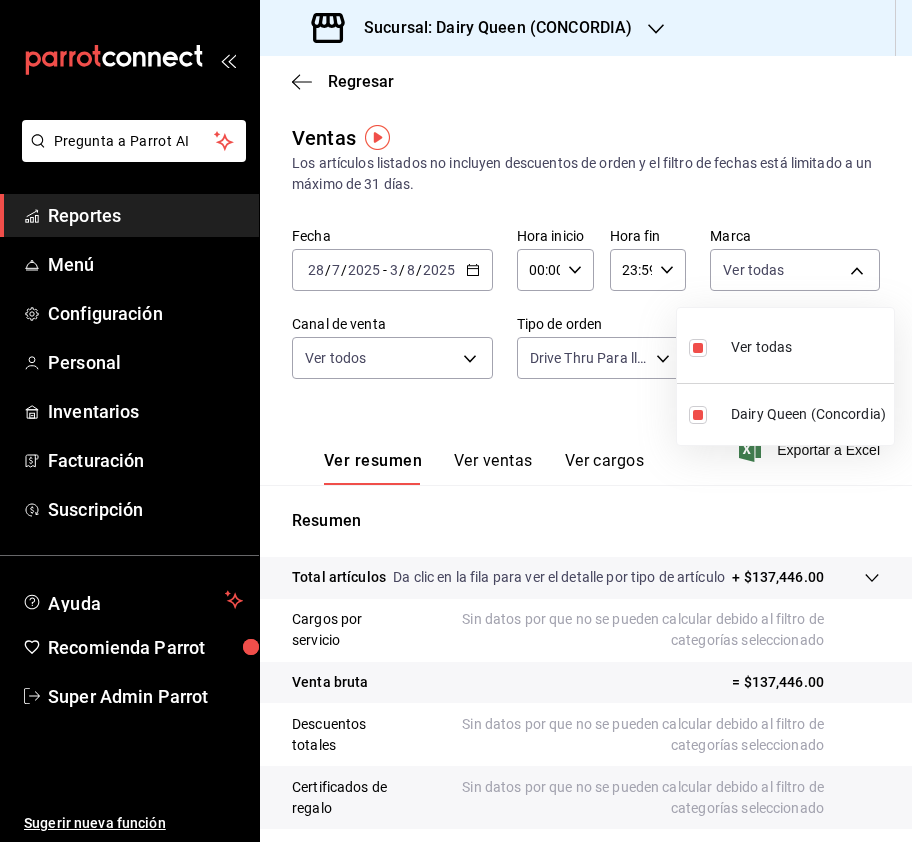 click at bounding box center [456, 421] 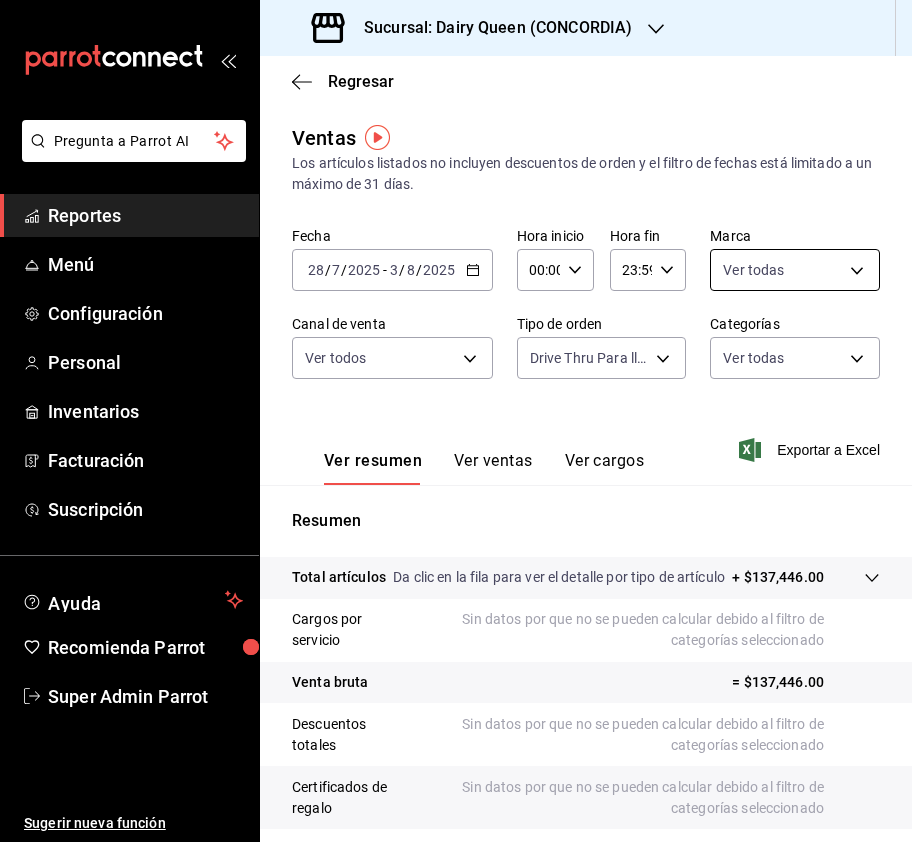 click on "Pregunta a Parrot AI Reportes   Menú   Configuración   Personal   Inventarios   Facturación   Suscripción   Ayuda Recomienda Parrot   Super Admin Parrot   Sugerir nueva función   Sucursal: Dairy Queen (CONCORDIA) Regresar Ventas Los artículos listados no incluyen descuentos de orden y el filtro de fechas está limitado a un máximo de 31 días. Fecha 2025-07-28 28 / 7 / 2025 - 2025-08-03 3 / 8 / 2025 Hora inicio 00:00 Hora inicio Hora fin 23:59 Hora fin Marca Ver todas 0fc1a996-66b5-4b94-97a2-56158908cf29 Canal de venta Ver todos PARROT,UBER_EATS,RAPPI,DIDI_FOOD,ONLINE Tipo de orden Drive Thru Para llevar 0e7e9d83-7c40-4762-a941-b125d9edb7ef Categorías Ver todas Ver resumen Ver ventas Ver cargos Exportar a Excel Resumen Total artículos Da clic en la fila para ver el detalle por tipo de artículo + $137,446.00 Cargos por servicio  Sin datos por que no se pueden calcular debido al filtro de categorías seleccionado Venta bruta = $137,446.00 Descuentos totales Certificados de regalo Venta total Impuestos" at bounding box center [456, 421] 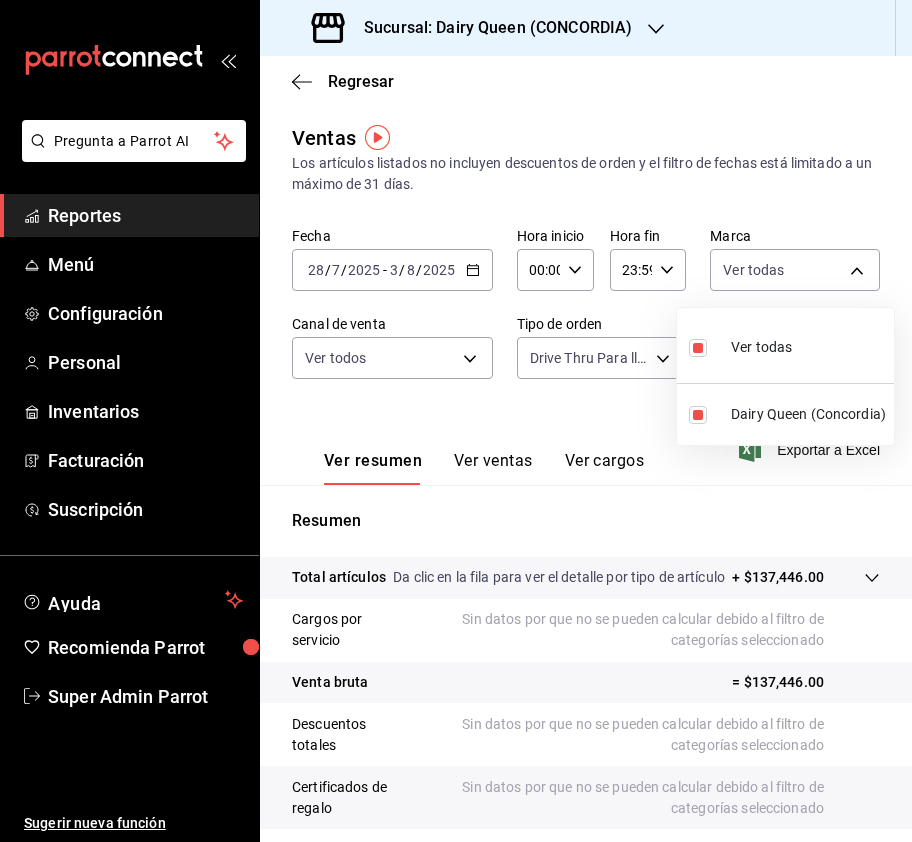 click at bounding box center [456, 421] 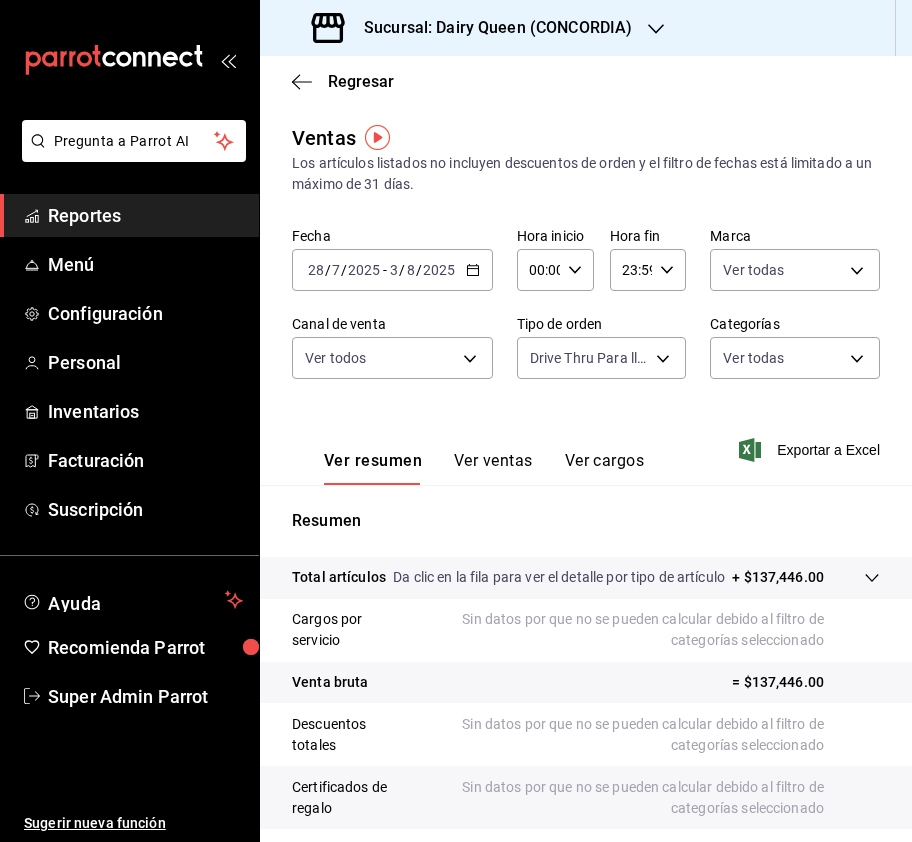 click on "Pregunta a Parrot AI Reportes   Menú   Configuración   Personal   Inventarios   Facturación   Suscripción   Ayuda Recomienda Parrot   Super Admin Parrot   Sugerir nueva función   Sucursal: Dairy Queen (CONCORDIA) Regresar Ventas Los artículos listados no incluyen descuentos de orden y el filtro de fechas está limitado a un máximo de 31 días. Fecha 2025-07-28 28 / 7 / 2025 - 2025-08-03 3 / 8 / 2025 Hora inicio 00:00 Hora inicio Hora fin 23:59 Hora fin Marca Ver todas 0fc1a996-66b5-4b94-97a2-56158908cf29 Canal de venta Ver todos PARROT,UBER_EATS,RAPPI,DIDI_FOOD,ONLINE Tipo de orden Drive Thru Para llevar 0e7e9d83-7c40-4762-a941-b125d9edb7ef Categorías Ver todas Ver resumen Ver ventas Ver cargos Exportar a Excel Resumen Total artículos Da clic en la fila para ver el detalle por tipo de artículo + $137,446.00 Cargos por servicio  Sin datos por que no se pueden calcular debido al filtro de categorías seleccionado Venta bruta = $137,446.00 Descuentos totales Certificados de regalo Venta total Impuestos" at bounding box center [456, 421] 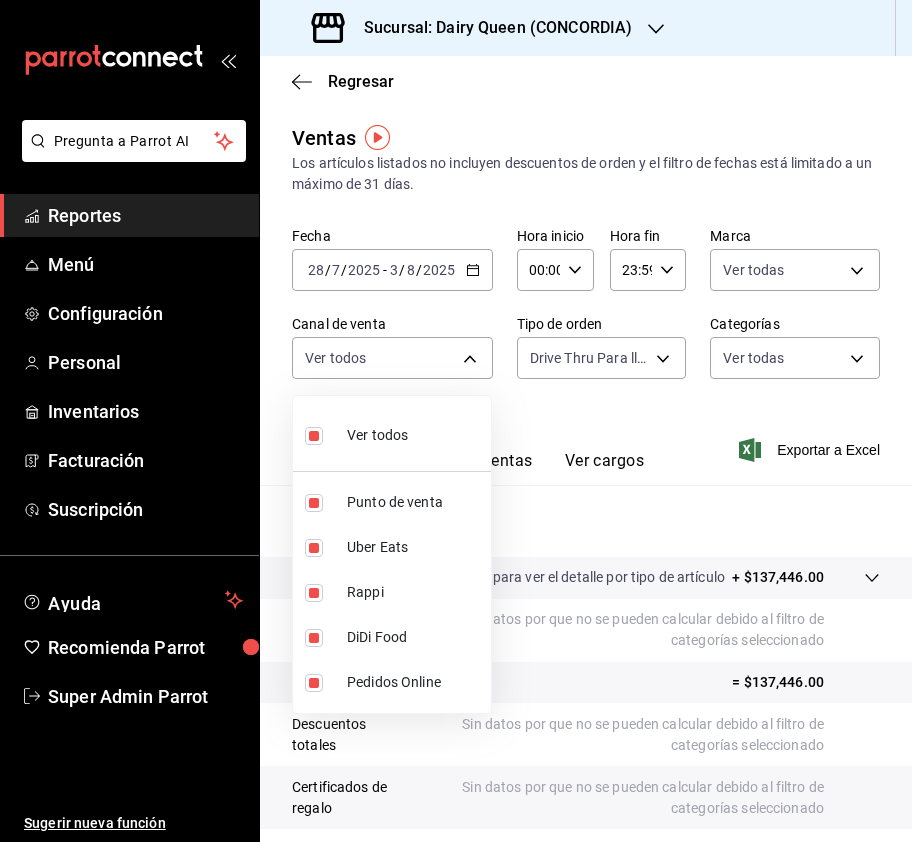 click at bounding box center [456, 421] 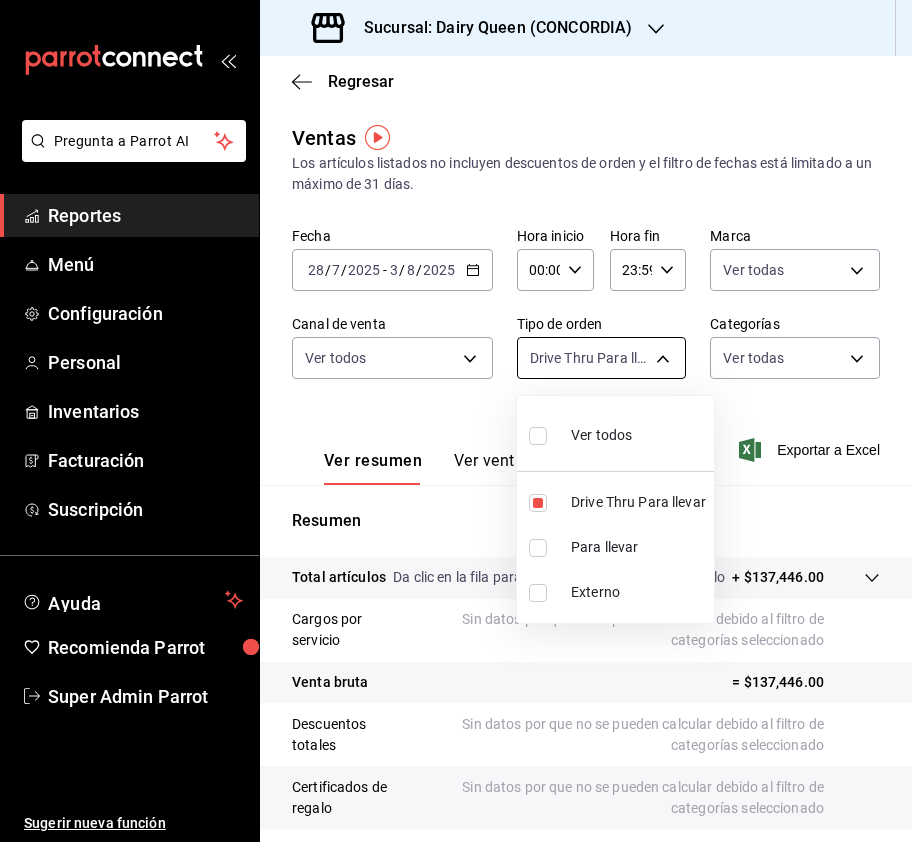 click on "Pregunta a Parrot AI Reportes   Menú   Configuración   Personal   Inventarios   Facturación   Suscripción   Ayuda Recomienda Parrot   Super Admin Parrot   Sugerir nueva función   Sucursal: Dairy Queen (CONCORDIA) Regresar Ventas Los artículos listados no incluyen descuentos de orden y el filtro de fechas está limitado a un máximo de 31 días. Fecha 2025-07-28 28 / 7 / 2025 - 2025-08-03 3 / 8 / 2025 Hora inicio 00:00 Hora inicio Hora fin 23:59 Hora fin Marca Ver todas 0fc1a996-66b5-4b94-97a2-56158908cf29 Canal de venta Ver todos PARROT,UBER_EATS,RAPPI,DIDI_FOOD,ONLINE Tipo de orden Drive Thru Para llevar 0e7e9d83-7c40-4762-a941-b125d9edb7ef Categorías Ver todas Ver resumen Ver ventas Ver cargos Exportar a Excel Resumen Total artículos Da clic en la fila para ver el detalle por tipo de artículo + $137,446.00 Cargos por servicio  Sin datos por que no se pueden calcular debido al filtro de categorías seleccionado Venta bruta = $137,446.00 Descuentos totales Certificados de regalo Venta total Impuestos" at bounding box center [456, 421] 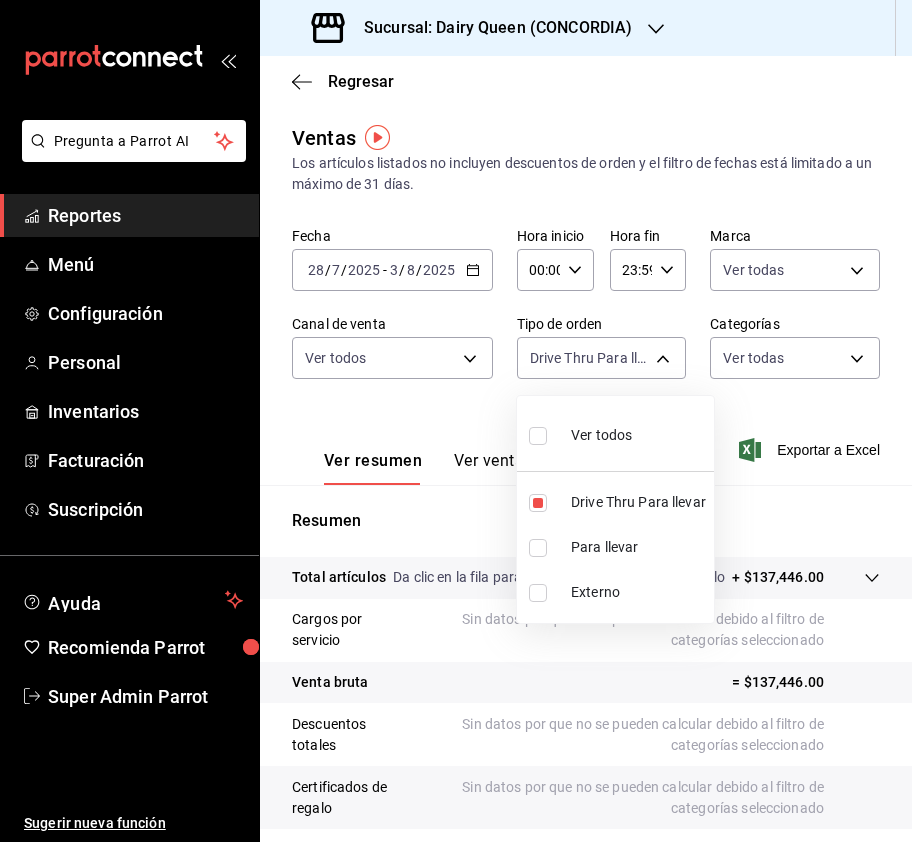 click at bounding box center (456, 421) 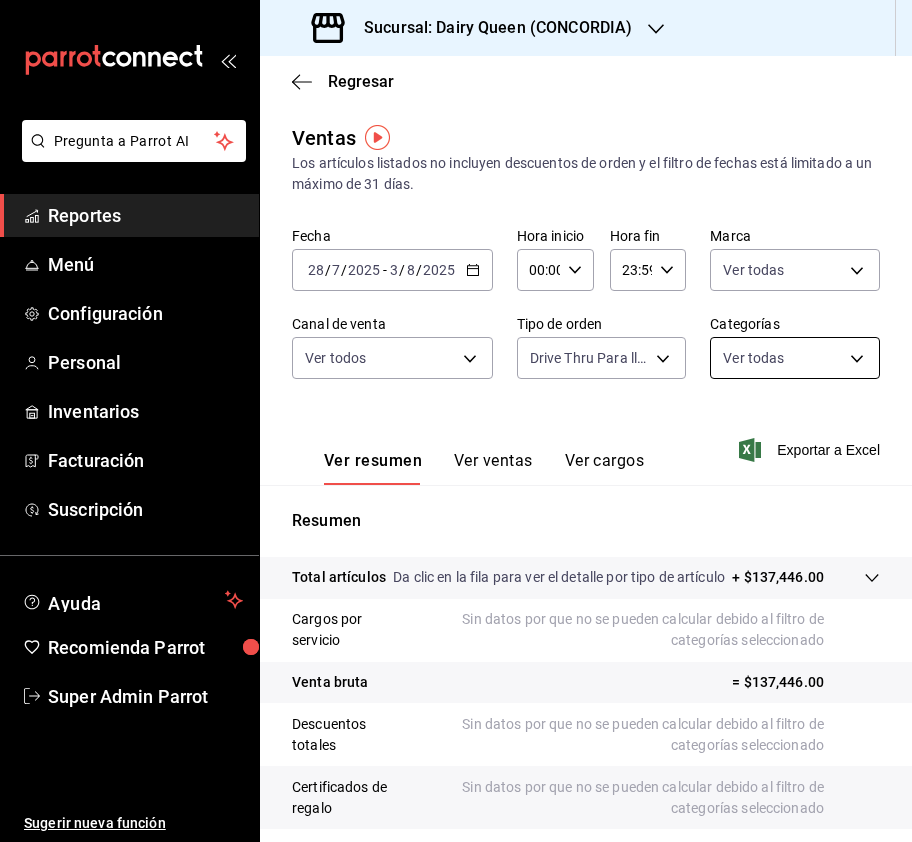 click on "Pregunta a Parrot AI Reportes   Menú   Configuración   Personal   Inventarios   Facturación   Suscripción   Ayuda Recomienda Parrot   Super Admin Parrot   Sugerir nueva función   Sucursal: Dairy Queen (CONCORDIA) Regresar Ventas Los artículos listados no incluyen descuentos de orden y el filtro de fechas está limitado a un máximo de 31 días. Fecha 2025-07-28 28 / 7 / 2025 - 2025-08-03 3 / 8 / 2025 Hora inicio 00:00 Hora inicio Hora fin 23:59 Hora fin Marca Ver todas 0fc1a996-66b5-4b94-97a2-56158908cf29 Canal de venta Ver todos PARROT,UBER_EATS,RAPPI,DIDI_FOOD,ONLINE Tipo de orden Drive Thru Para llevar 0e7e9d83-7c40-4762-a941-b125d9edb7ef Categorías Ver todas Ver resumen Ver ventas Ver cargos Exportar a Excel Resumen Total artículos Da clic en la fila para ver el detalle por tipo de artículo + $137,446.00 Cargos por servicio  Sin datos por que no se pueden calcular debido al filtro de categorías seleccionado Venta bruta = $137,446.00 Descuentos totales Certificados de regalo Venta total Impuestos" at bounding box center (456, 421) 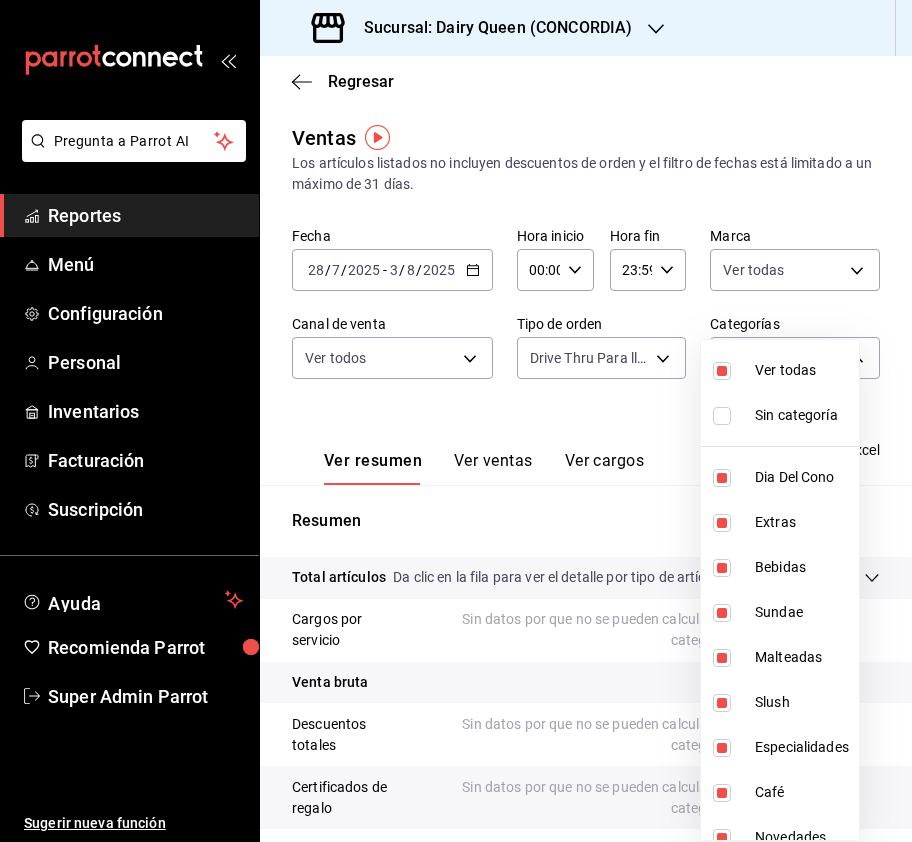click at bounding box center (456, 421) 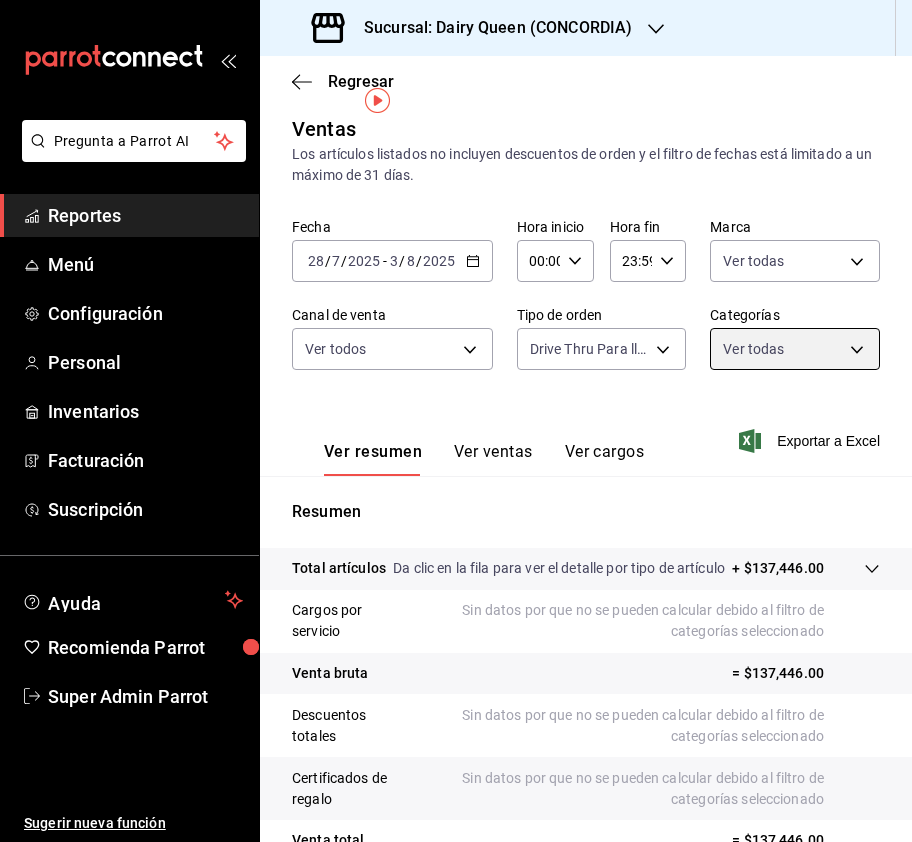scroll, scrollTop: 0, scrollLeft: 0, axis: both 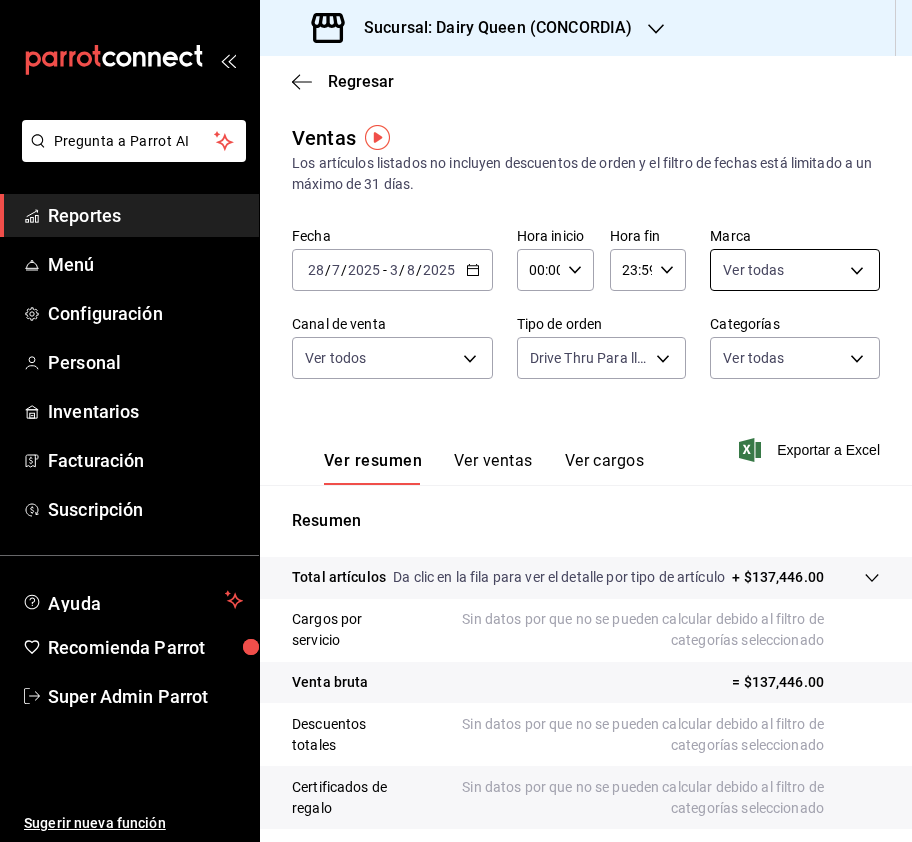 click on "Pregunta a Parrot AI Reportes   Menú   Configuración   Personal   Inventarios   Facturación   Suscripción   Ayuda Recomienda Parrot   Super Admin Parrot   Sugerir nueva función   Sucursal: Dairy Queen (CONCORDIA) Regresar Ventas Los artículos listados no incluyen descuentos de orden y el filtro de fechas está limitado a un máximo de 31 días. Fecha 2025-07-28 28 / 7 / 2025 - 2025-08-03 3 / 8 / 2025 Hora inicio 00:00 Hora inicio Hora fin 23:59 Hora fin Marca Ver todas 0fc1a996-66b5-4b94-97a2-56158908cf29 Canal de venta Ver todos PARROT,UBER_EATS,RAPPI,DIDI_FOOD,ONLINE Tipo de orden Drive Thru Para llevar 0e7e9d83-7c40-4762-a941-b125d9edb7ef Categorías Ver todas Ver resumen Ver ventas Ver cargos Exportar a Excel Resumen Total artículos Da clic en la fila para ver el detalle por tipo de artículo + $137,446.00 Cargos por servicio  Sin datos por que no se pueden calcular debido al filtro de categorías seleccionado Venta bruta = $137,446.00 Descuentos totales Certificados de regalo Venta total Impuestos" at bounding box center [456, 421] 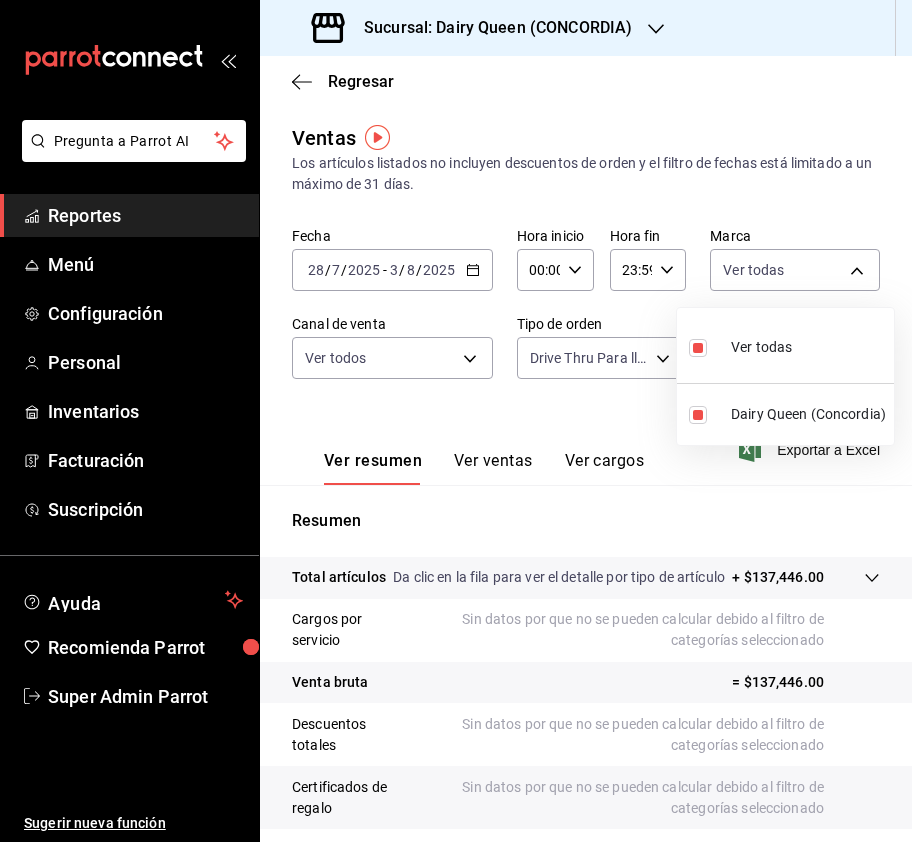 click at bounding box center [456, 421] 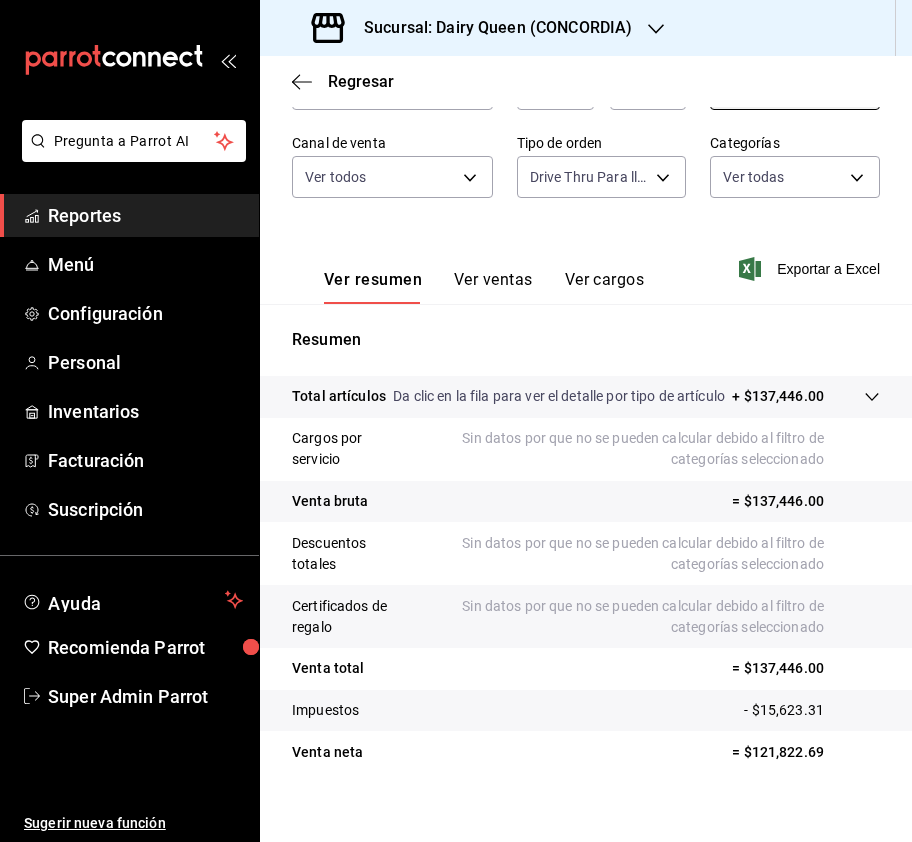 scroll, scrollTop: 202, scrollLeft: 0, axis: vertical 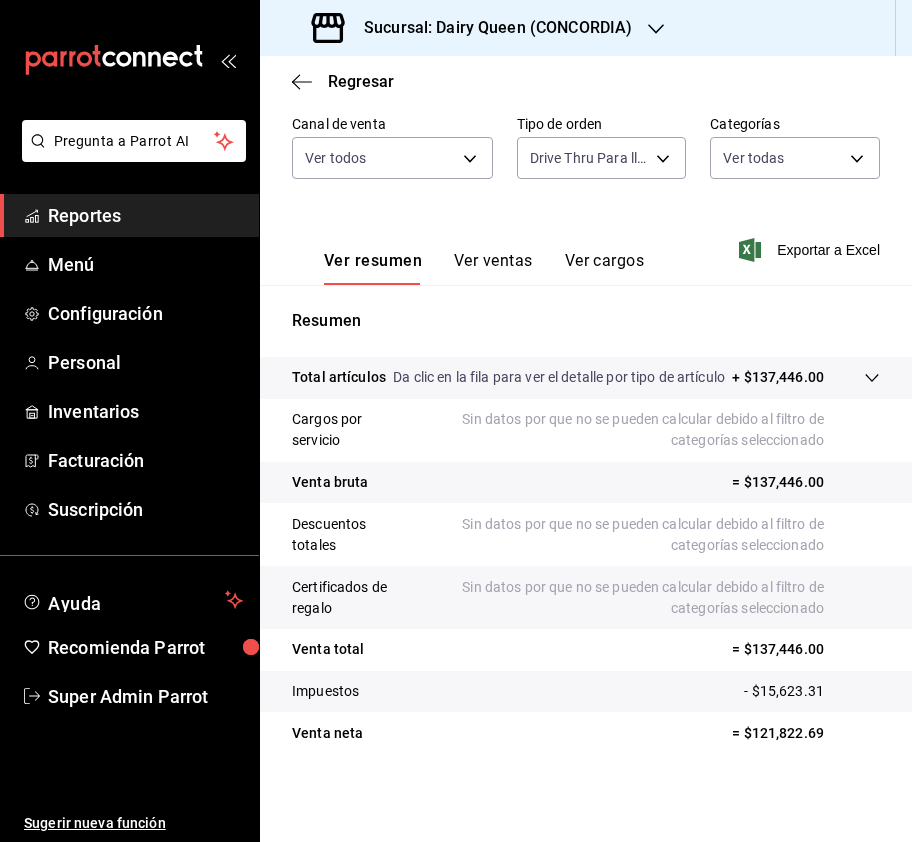 click on "Ver ventas" at bounding box center [493, 268] 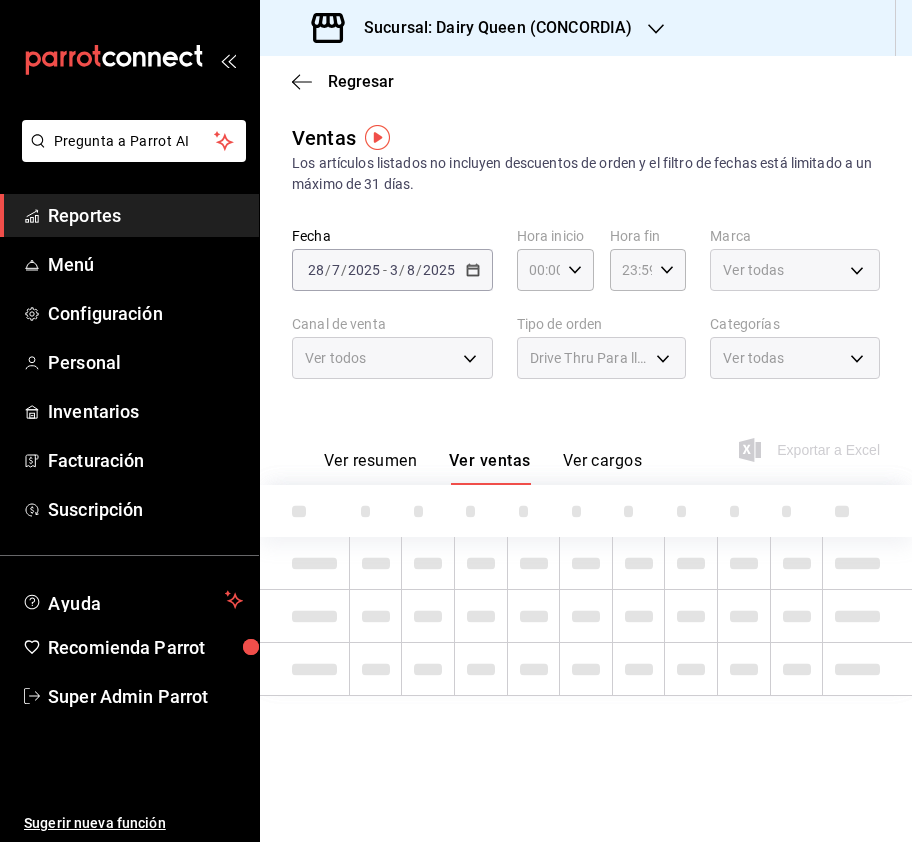 scroll, scrollTop: 0, scrollLeft: 0, axis: both 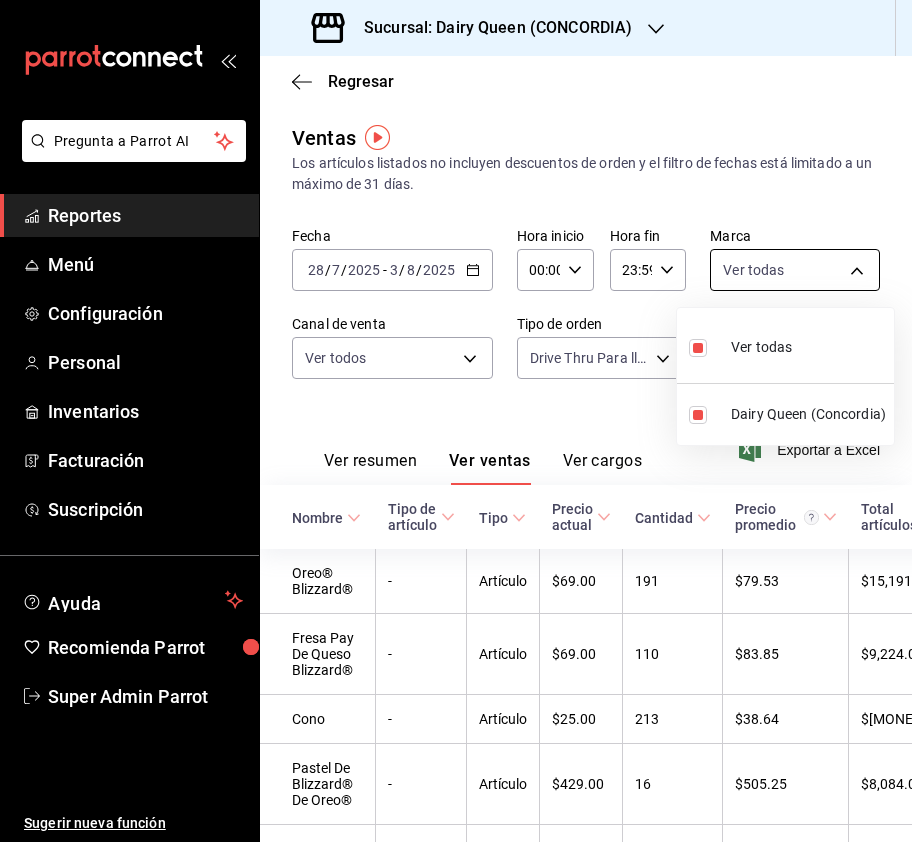 click on "Pregunta a Parrot AI Reportes   Menú   Configuración   Personal   Inventarios   Facturación   Suscripción   Ayuda Recomienda Parrot   Super Admin Parrot   Sugerir nueva función   Sucursal: Dairy Queen (CONCORDIA) Regresar Ventas Los artículos listados no incluyen descuentos de orden y el filtro de fechas está limitado a un máximo de 31 días. Fecha 2025-07-28 28 / 7 / 2025 - 2025-08-03 3 / 8 / 2025 Hora inicio 00:00 Hora inicio Hora fin 23:59 Hora fin Marca Ver todas 0fc1a996-66b5-4b94-97a2-56158908cf29 Canal de venta Ver todos PARROT,UBER_EATS,RAPPI,DIDI_FOOD,ONLINE Tipo de orden Drive Thru Para llevar 0e7e9d83-7c40-4762-a941-b125d9edb7ef Categorías Ver todas Ver resumen Ver ventas Ver cargos Exportar a Excel Nombre Tipo de artículo Tipo Precio actual Cantidad Precio promedio   Total artículos   Descuentos de artículo Venta total Impuestos Venta neta Oreo® Blizzard® - Artículo $69.00 191 $79.53 $15,191.00 $0.00 $15,191.00 $2,095.31 $13,095.69 Fresa Pay De Queso Blizzard® - Artículo $69.00 -" at bounding box center [456, 421] 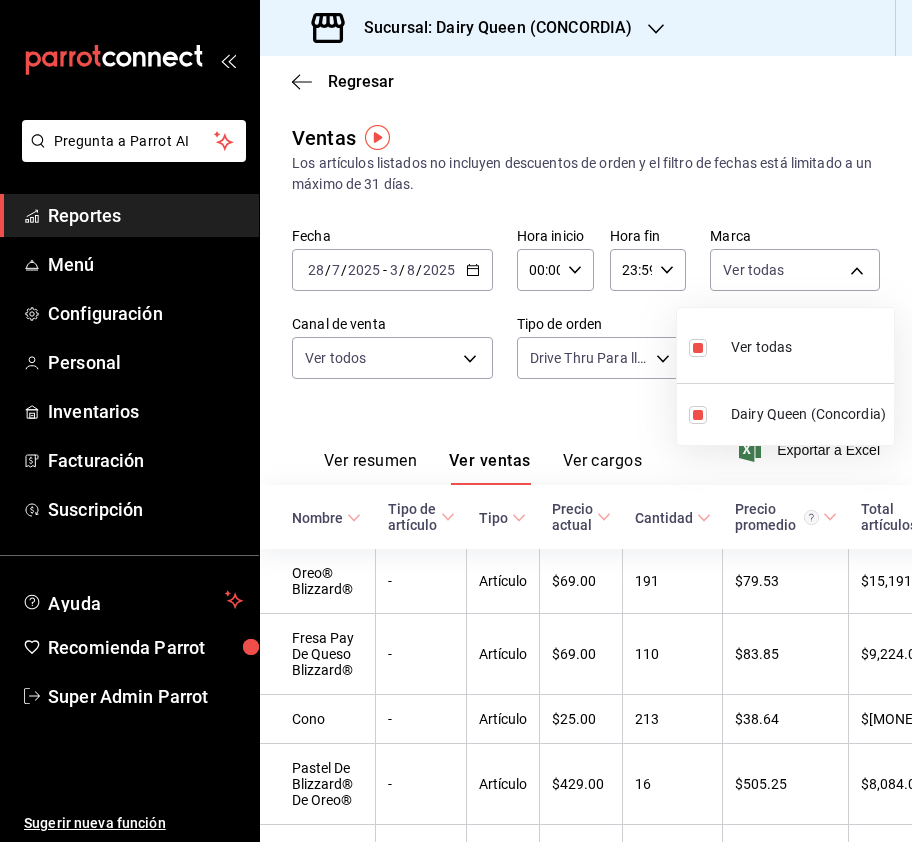 click at bounding box center (456, 421) 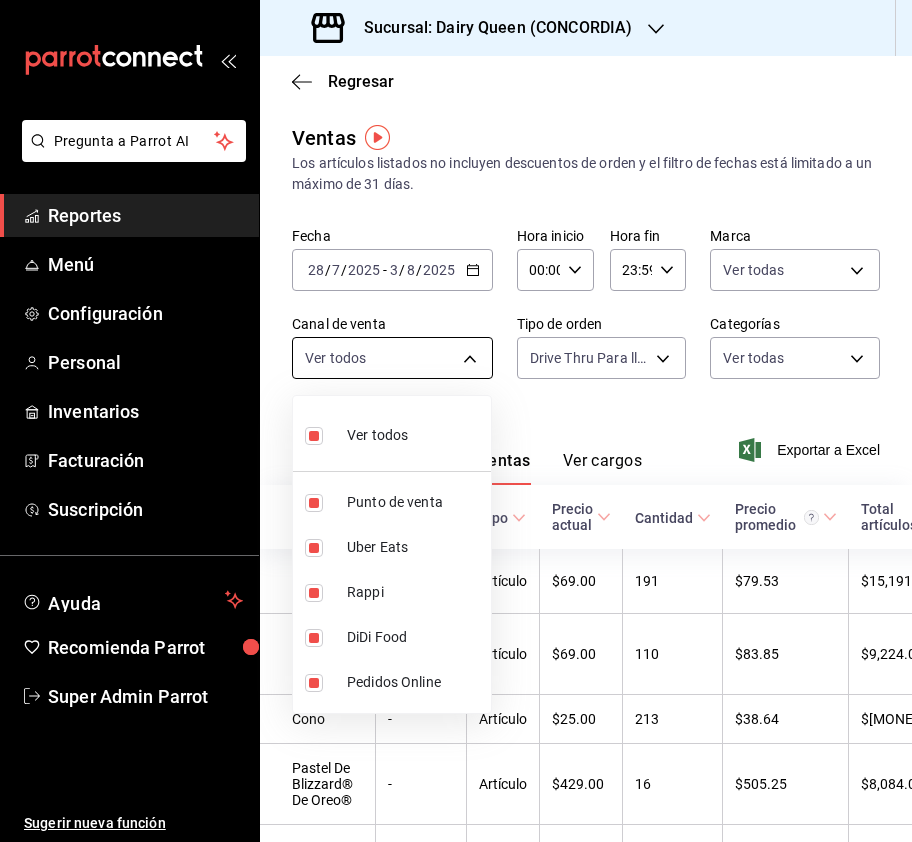 click on "Pregunta a Parrot AI Reportes   Menú   Configuración   Personal   Inventarios   Facturación   Suscripción   Ayuda Recomienda Parrot   Super Admin Parrot   Sugerir nueva función   Sucursal: Dairy Queen (CONCORDIA) Regresar Ventas Los artículos listados no incluyen descuentos de orden y el filtro de fechas está limitado a un máximo de 31 días. Fecha 2025-07-28 28 / 7 / 2025 - 2025-08-03 3 / 8 / 2025 Hora inicio 00:00 Hora inicio Hora fin 23:59 Hora fin Marca Ver todas 0fc1a996-66b5-4b94-97a2-56158908cf29 Canal de venta Ver todos PARROT,UBER_EATS,RAPPI,DIDI_FOOD,ONLINE Tipo de orden Drive Thru Para llevar 0e7e9d83-7c40-4762-a941-b125d9edb7ef Categorías Ver todas Ver resumen Ver ventas Ver cargos Exportar a Excel Nombre Tipo de artículo Tipo Precio actual Cantidad Precio promedio   Total artículos   Descuentos de artículo Venta total Impuestos Venta neta Oreo® Blizzard® - Artículo $69.00 191 $79.53 $15,191.00 $0.00 $15,191.00 $2,095.31 $13,095.69 Fresa Pay De Queso Blizzard® - Artículo $69.00 -" at bounding box center (456, 421) 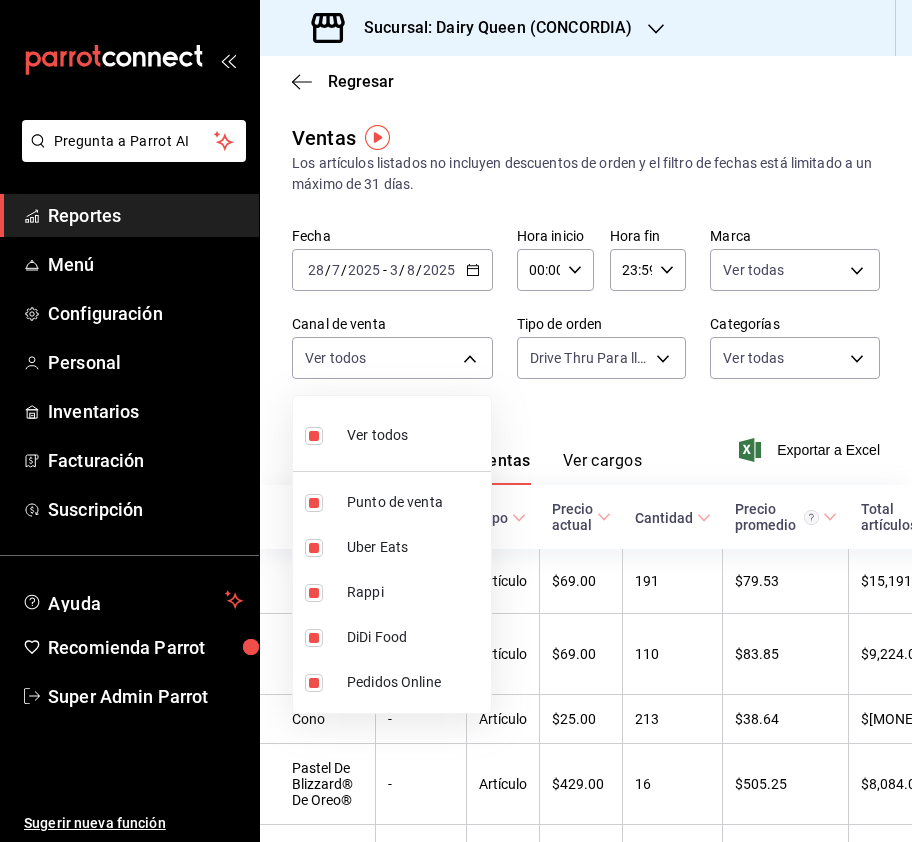 click at bounding box center [456, 421] 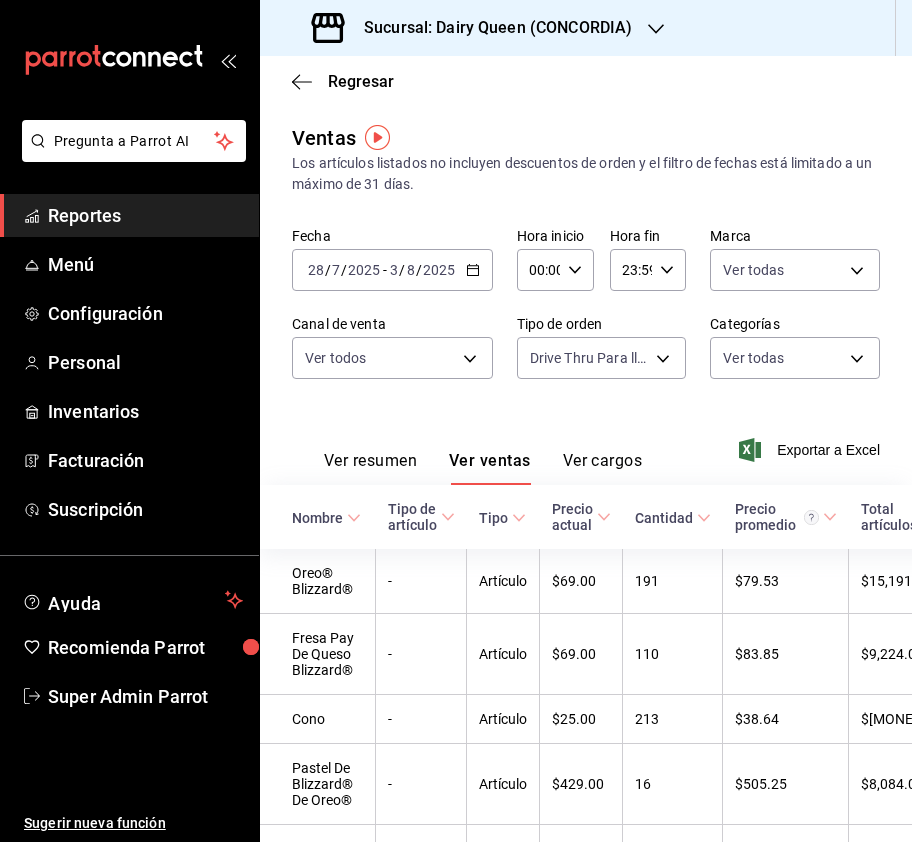 click on "Pregunta a Parrot AI Reportes   Menú   Configuración   Personal   Inventarios   Facturación   Suscripción   Ayuda Recomienda Parrot   Super Admin Parrot   Sugerir nueva función   Sucursal: Dairy Queen (CONCORDIA) Regresar Ventas Los artículos listados no incluyen descuentos de orden y el filtro de fechas está limitado a un máximo de 31 días. Fecha 2025-07-28 28 / 7 / 2025 - 2025-08-03 3 / 8 / 2025 Hora inicio 00:00 Hora inicio Hora fin 23:59 Hora fin Marca Ver todas 0fc1a996-66b5-4b94-97a2-56158908cf29 Canal de venta Ver todos PARROT,UBER_EATS,RAPPI,DIDI_FOOD,ONLINE Tipo de orden Drive Thru Para llevar 0e7e9d83-7c40-4762-a941-b125d9edb7ef Categorías Ver todas Ver resumen Ver ventas Ver cargos Exportar a Excel Nombre Tipo de artículo Tipo Precio actual Cantidad Precio promedio   Total artículos   Descuentos de artículo Venta total Impuestos Venta neta Oreo® Blizzard® - Artículo $69.00 191 $79.53 $15,191.00 $0.00 $15,191.00 $2,095.31 $13,095.69 Fresa Pay De Queso Blizzard® - Artículo $69.00 -" at bounding box center (456, 421) 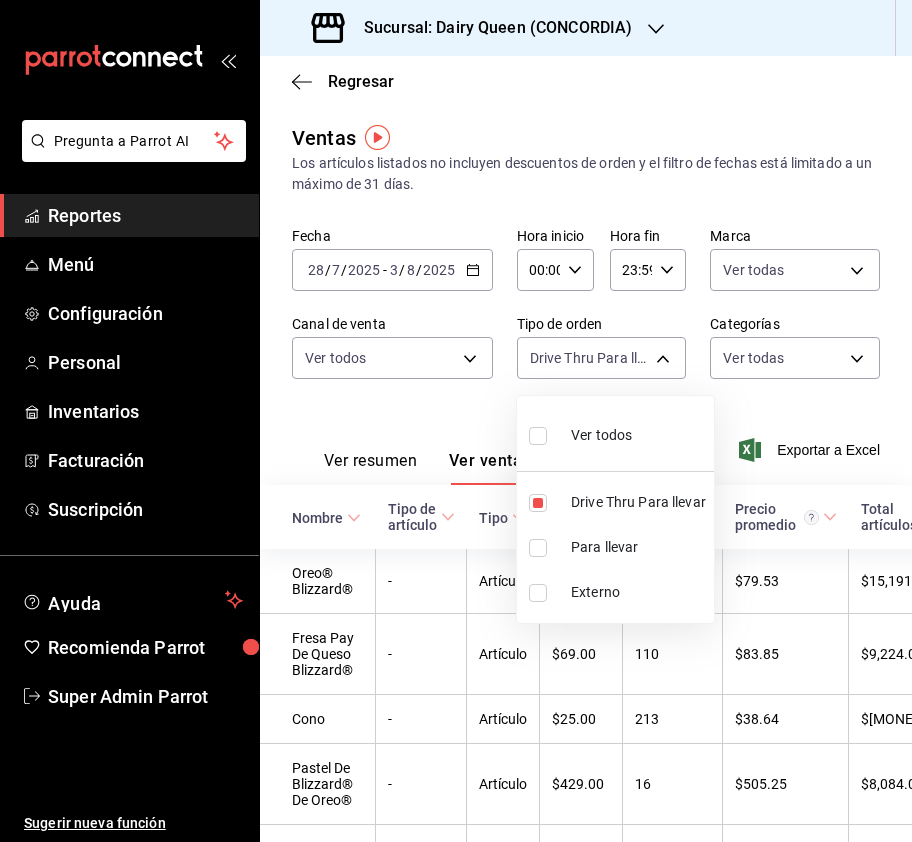 click at bounding box center (456, 421) 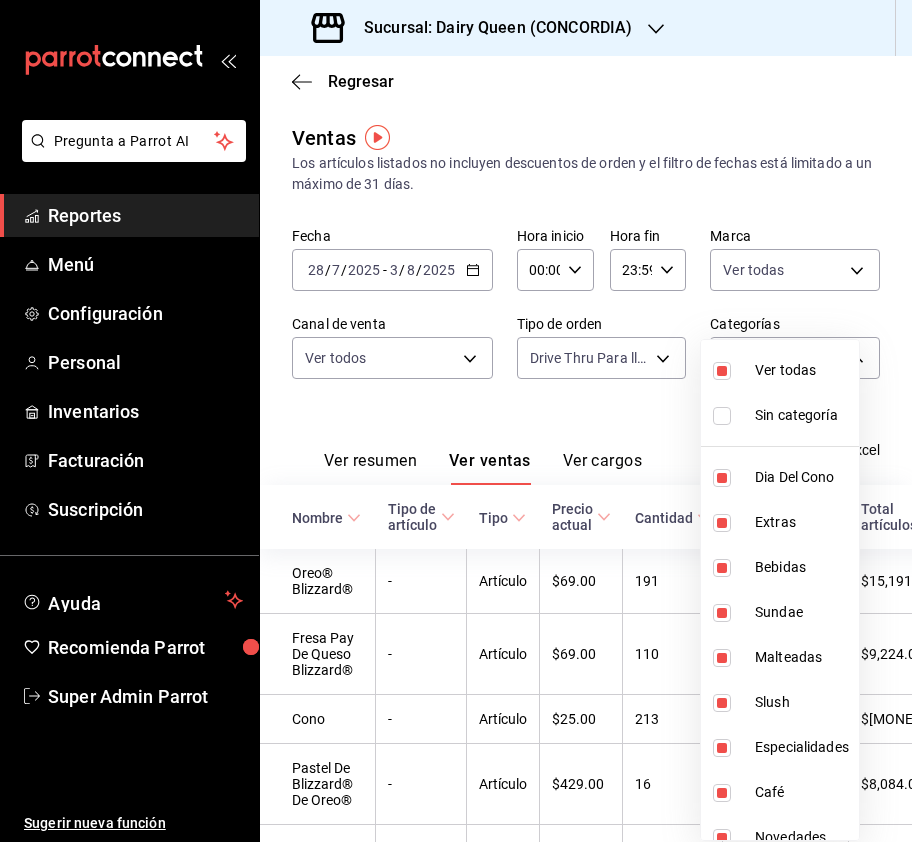 click on "Pregunta a Parrot AI Reportes   Menú   Configuración   Personal   Inventarios   Facturación   Suscripción   Ayuda Recomienda Parrot   Super Admin Parrot   Sugerir nueva función   Sucursal: Dairy Queen (CONCORDIA) Regresar Ventas Los artículos listados no incluyen descuentos de orden y el filtro de fechas está limitado a un máximo de 31 días. Fecha 2025-07-28 28 / 7 / 2025 - 2025-08-03 3 / 8 / 2025 Hora inicio 00:00 Hora inicio Hora fin 23:59 Hora fin Marca Ver todas 0fc1a996-66b5-4b94-97a2-56158908cf29 Canal de venta Ver todos PARROT,UBER_EATS,RAPPI,DIDI_FOOD,ONLINE Tipo de orden Drive Thru Para llevar 0e7e9d83-7c40-4762-a941-b125d9edb7ef Categorías Ver todas Ver resumen Ver ventas Ver cargos Exportar a Excel Nombre Tipo de artículo Tipo Precio actual Cantidad Precio promedio   Total artículos   Descuentos de artículo Venta total Impuestos Venta neta Oreo® Blizzard® - Artículo $69.00 191 $79.53 $15,191.00 $0.00 $15,191.00 $2,095.31 $13,095.69 Fresa Pay De Queso Blizzard® - Artículo $69.00 -" at bounding box center [456, 421] 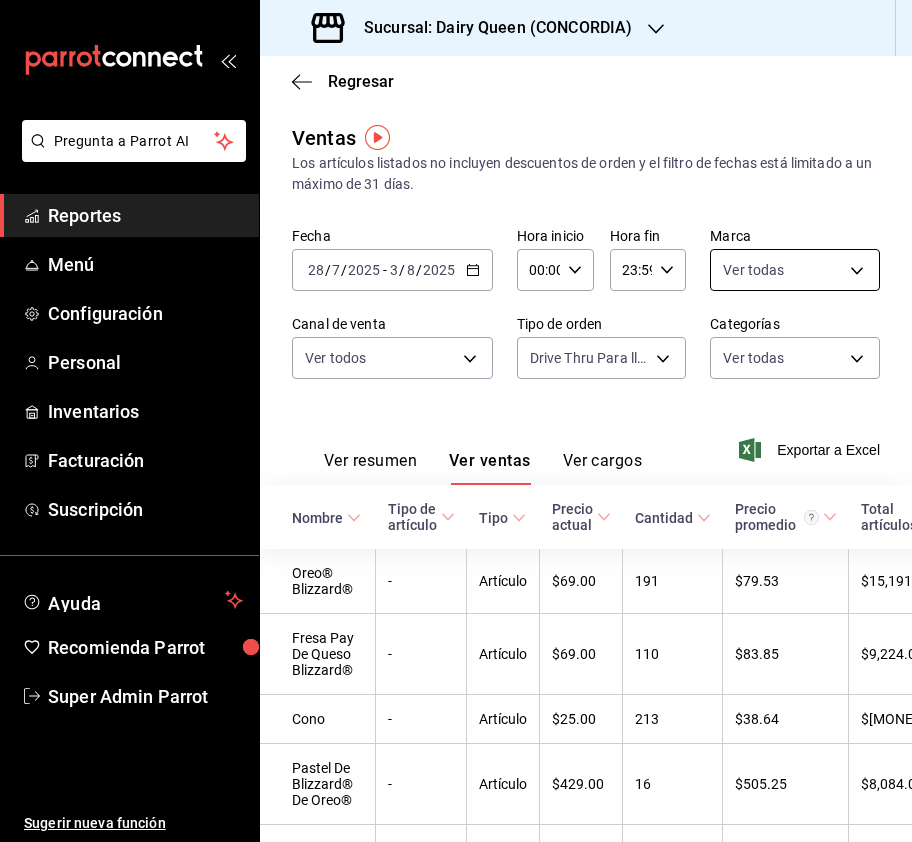 click on "Pregunta a Parrot AI Reportes   Menú   Configuración   Personal   Inventarios   Facturación   Suscripción   Ayuda Recomienda Parrot   Super Admin Parrot   Sugerir nueva función   Sucursal: Dairy Queen (CONCORDIA) Regresar Ventas Los artículos listados no incluyen descuentos de orden y el filtro de fechas está limitado a un máximo de 31 días. Fecha 2025-07-28 28 / 7 / 2025 - 2025-08-03 3 / 8 / 2025 Hora inicio 00:00 Hora inicio Hora fin 23:59 Hora fin Marca Ver todas 0fc1a996-66b5-4b94-97a2-56158908cf29 Canal de venta Ver todos PARROT,UBER_EATS,RAPPI,DIDI_FOOD,ONLINE Tipo de orden Drive Thru Para llevar 0e7e9d83-7c40-4762-a941-b125d9edb7ef Categorías Ver todas Ver resumen Ver ventas Ver cargos Exportar a Excel Nombre Tipo de artículo Tipo Precio actual Cantidad Precio promedio   Total artículos   Descuentos de artículo Venta total Impuestos Venta neta Oreo® Blizzard® - Artículo $69.00 191 $79.53 $15,191.00 $0.00 $15,191.00 $2,095.31 $13,095.69 Fresa Pay De Queso Blizzard® - Artículo $69.00 -" at bounding box center (456, 421) 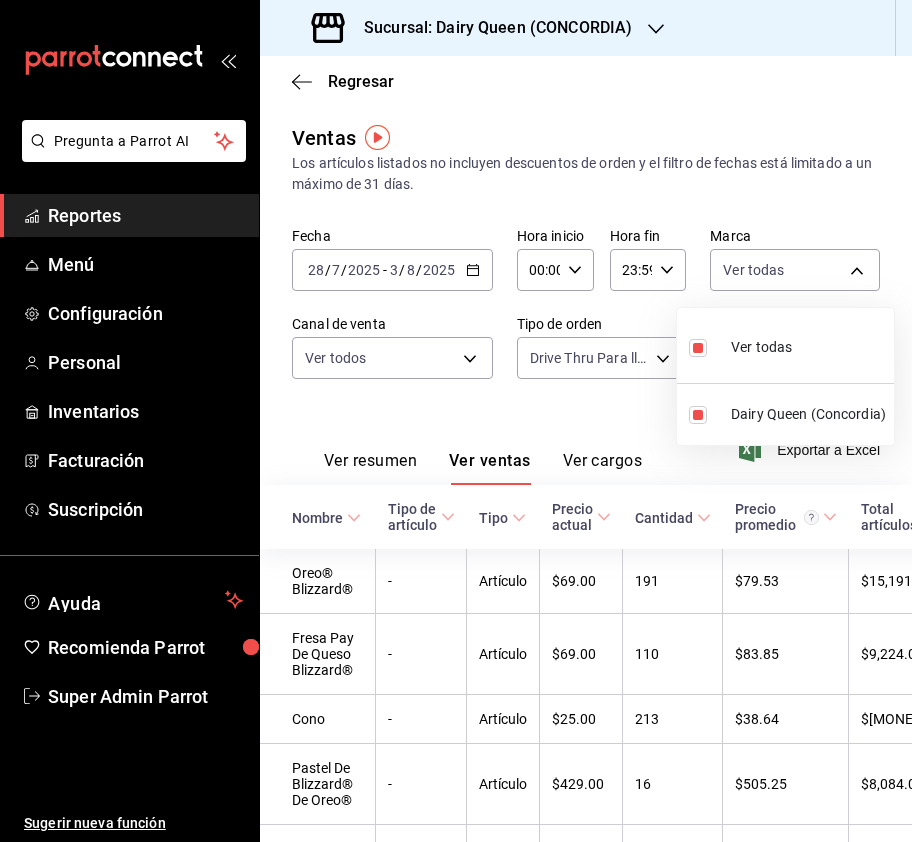 click at bounding box center [456, 421] 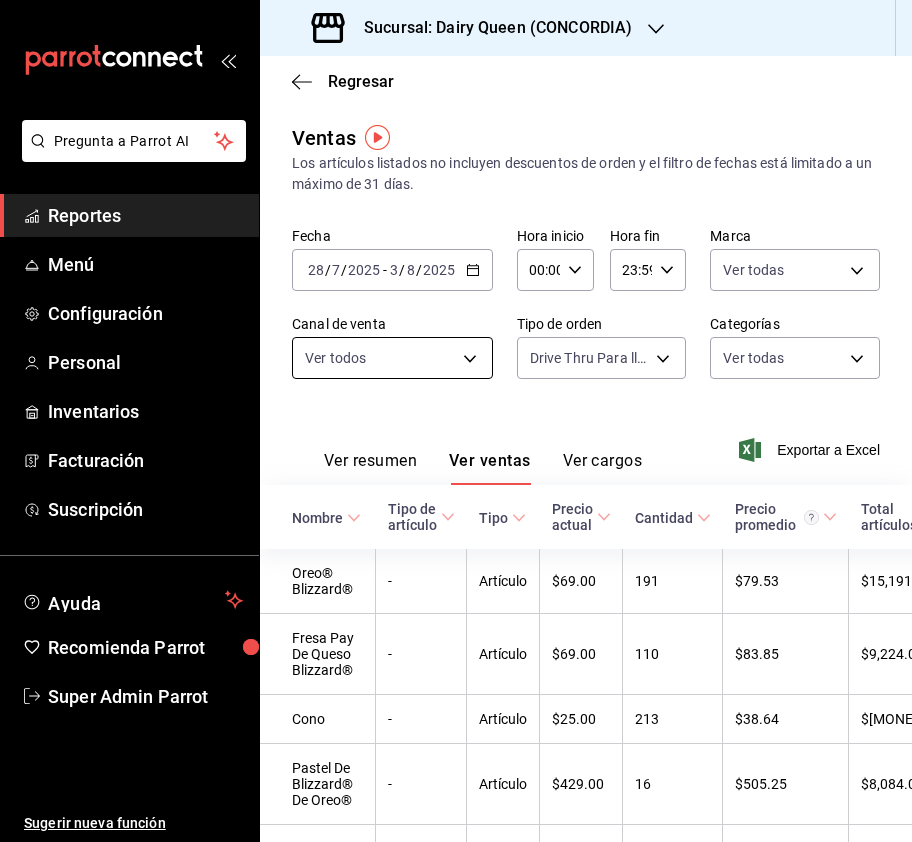 click on "Pregunta a Parrot AI Reportes   Menú   Configuración   Personal   Inventarios   Facturación   Suscripción   Ayuda Recomienda Parrot   Super Admin Parrot   Sugerir nueva función   Sucursal: Dairy Queen (CONCORDIA) Regresar Ventas Los artículos listados no incluyen descuentos de orden y el filtro de fechas está limitado a un máximo de 31 días. Fecha 2025-07-28 28 / 7 / 2025 - 2025-08-03 3 / 8 / 2025 Hora inicio 00:00 Hora inicio Hora fin 23:59 Hora fin Marca Ver todas 0fc1a996-66b5-4b94-97a2-56158908cf29 Canal de venta Ver todos PARROT,UBER_EATS,RAPPI,DIDI_FOOD,ONLINE Tipo de orden Drive Thru Para llevar 0e7e9d83-7c40-4762-a941-b125d9edb7ef Categorías Ver todas Ver resumen Ver ventas Ver cargos Exportar a Excel Nombre Tipo de artículo Tipo Precio actual Cantidad Precio promedio   Total artículos   Descuentos de artículo Venta total Impuestos Venta neta Oreo® Blizzard® - Artículo $69.00 191 $79.53 $15,191.00 $0.00 $15,191.00 $2,095.31 $13,095.69 Fresa Pay De Queso Blizzard® - Artículo $69.00 -" at bounding box center (456, 421) 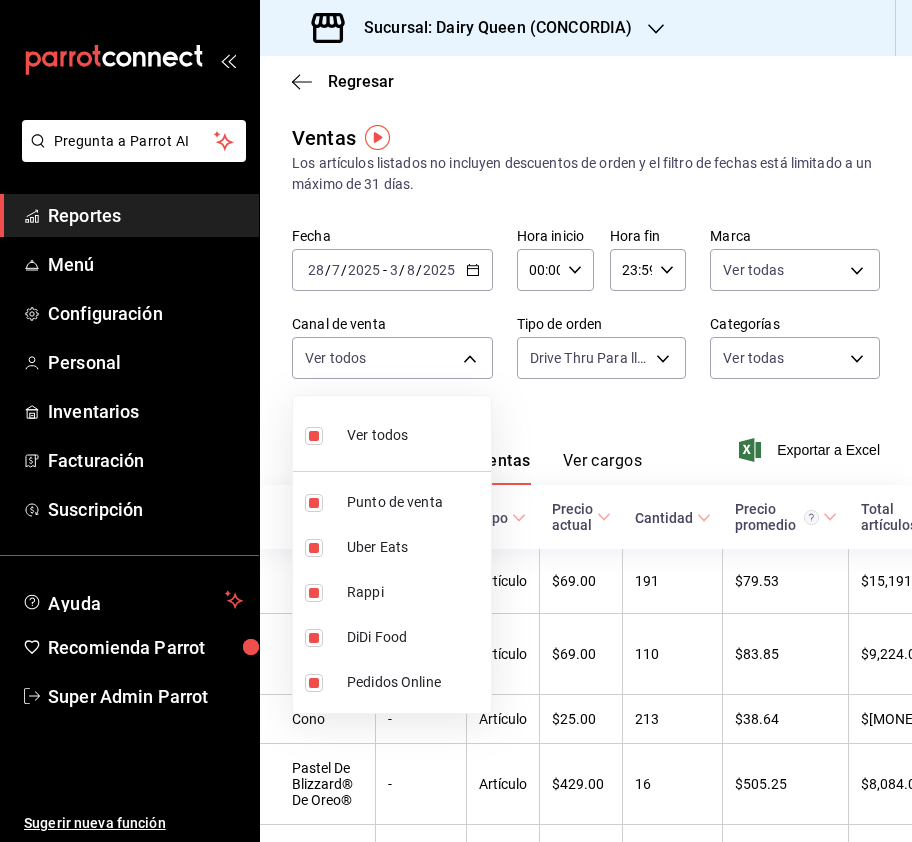 click at bounding box center [456, 421] 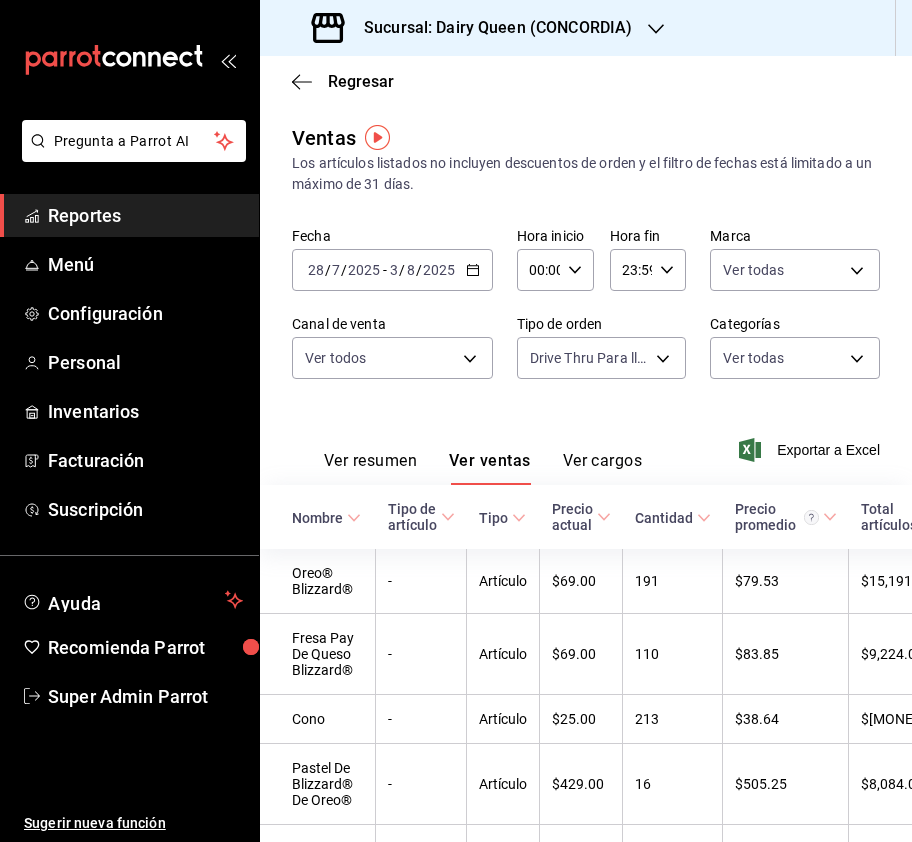 click on "Pregunta a Parrot AI Reportes   Menú   Configuración   Personal   Inventarios   Facturación   Suscripción   Ayuda Recomienda Parrot   Super Admin Parrot   Sugerir nueva función   Sucursal: Dairy Queen (CONCORDIA) Regresar Ventas Los artículos listados no incluyen descuentos de orden y el filtro de fechas está limitado a un máximo de 31 días. Fecha 2025-07-28 28 / 7 / 2025 - 2025-08-03 3 / 8 / 2025 Hora inicio 00:00 Hora inicio Hora fin 23:59 Hora fin Marca Ver todas 0fc1a996-66b5-4b94-97a2-56158908cf29 Canal de venta Ver todos PARROT,UBER_EATS,RAPPI,DIDI_FOOD,ONLINE Tipo de orden Drive Thru Para llevar 0e7e9d83-7c40-4762-a941-b125d9edb7ef Categorías Ver todas Ver resumen Ver ventas Ver cargos Exportar a Excel Nombre Tipo de artículo Tipo Precio actual Cantidad Precio promedio   Total artículos   Descuentos de artículo Venta total Impuestos Venta neta Oreo® Blizzard® - Artículo $69.00 191 $79.53 $15,191.00 $0.00 $15,191.00 $2,095.31 $13,095.69 Fresa Pay De Queso Blizzard® - Artículo $69.00 -" at bounding box center [456, 421] 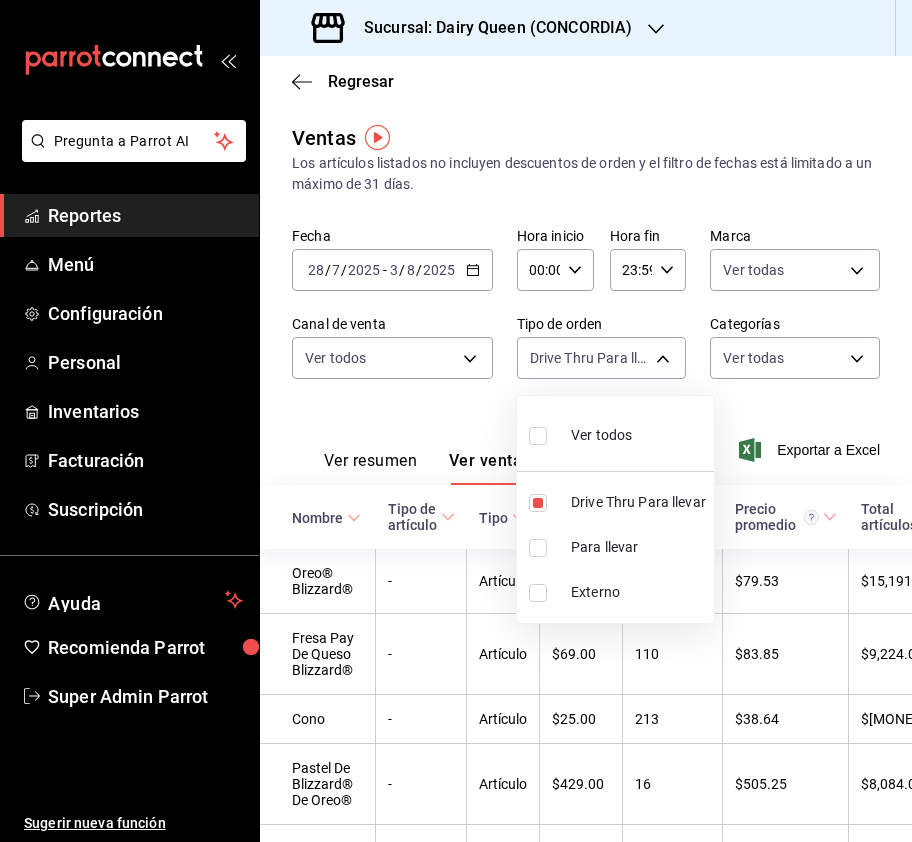 click at bounding box center (456, 421) 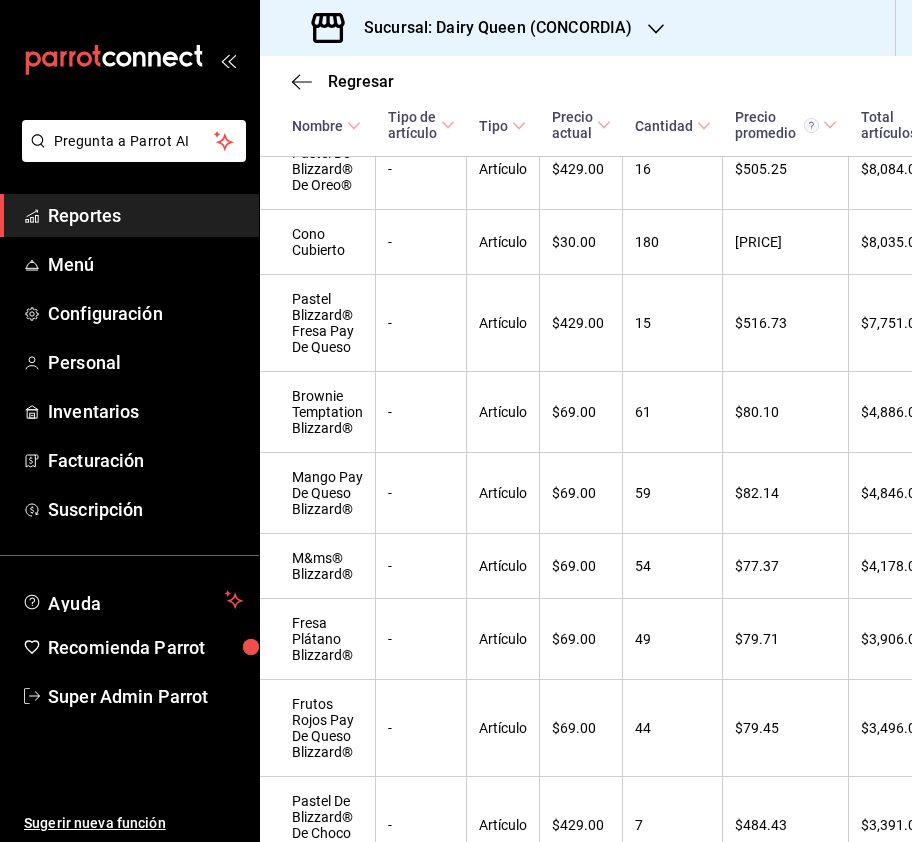 scroll, scrollTop: 130, scrollLeft: 0, axis: vertical 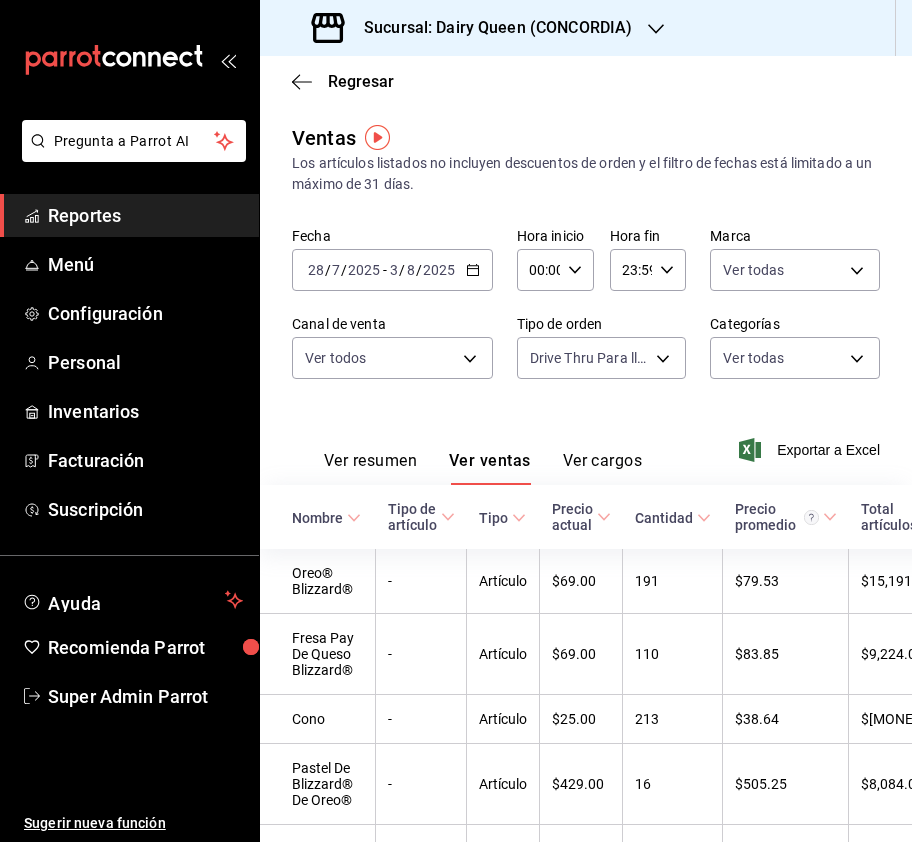 click on "Ver resumen" at bounding box center [370, 468] 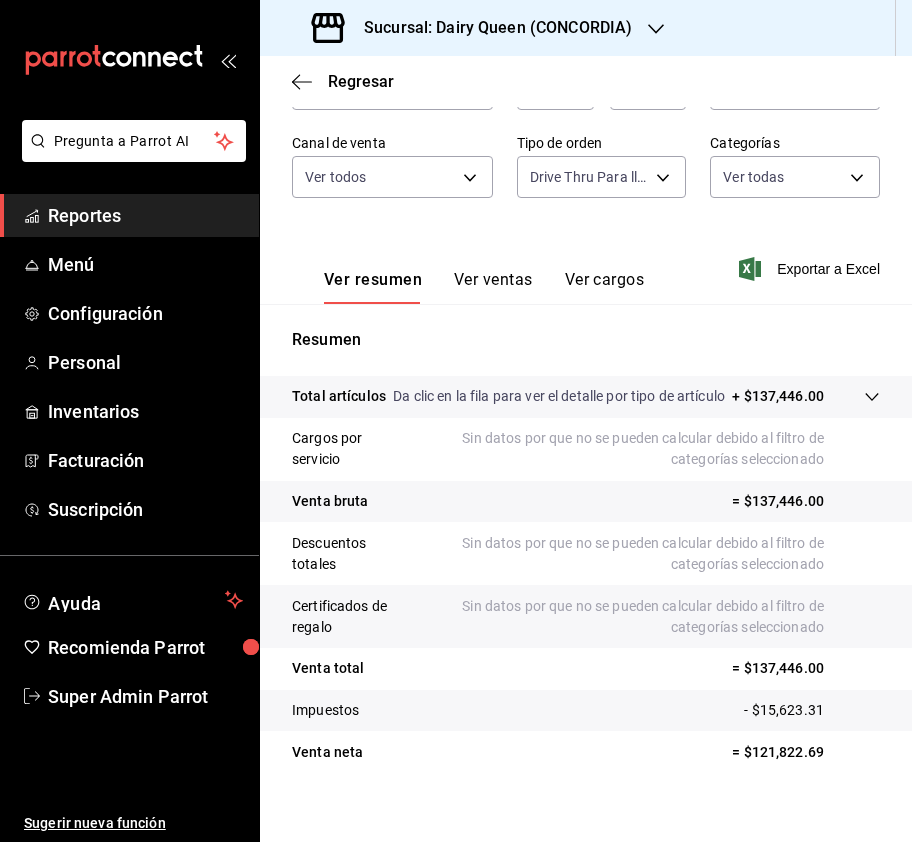 scroll, scrollTop: 220, scrollLeft: 0, axis: vertical 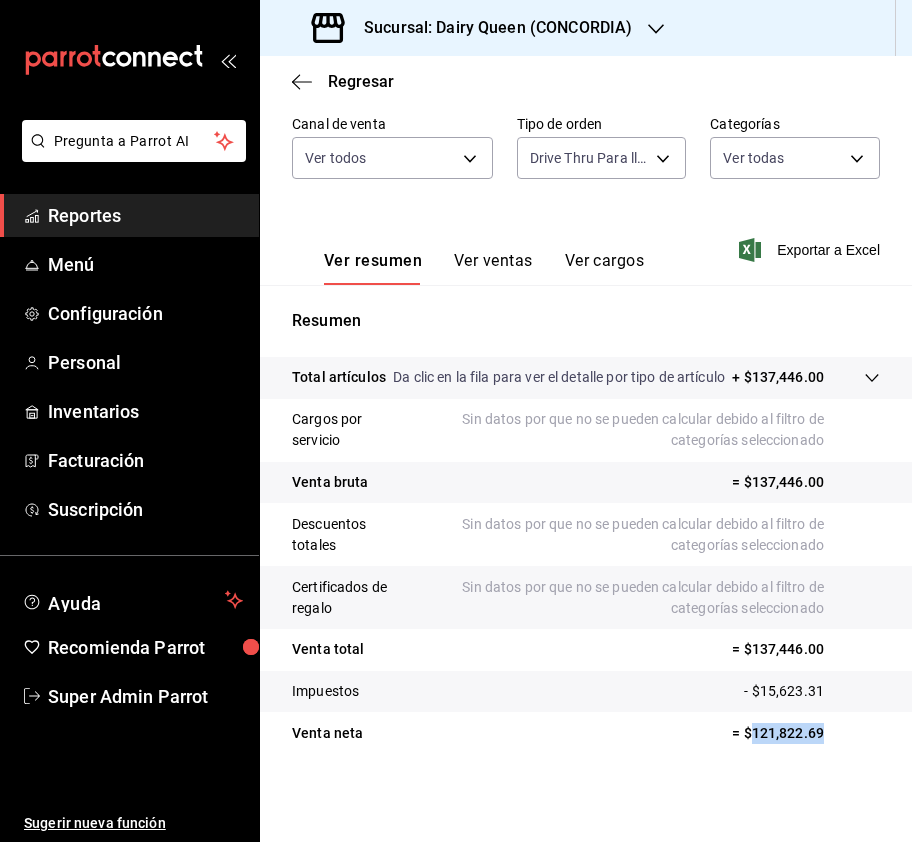 drag, startPoint x: 818, startPoint y: 744, endPoint x: 729, endPoint y: 733, distance: 89.6772 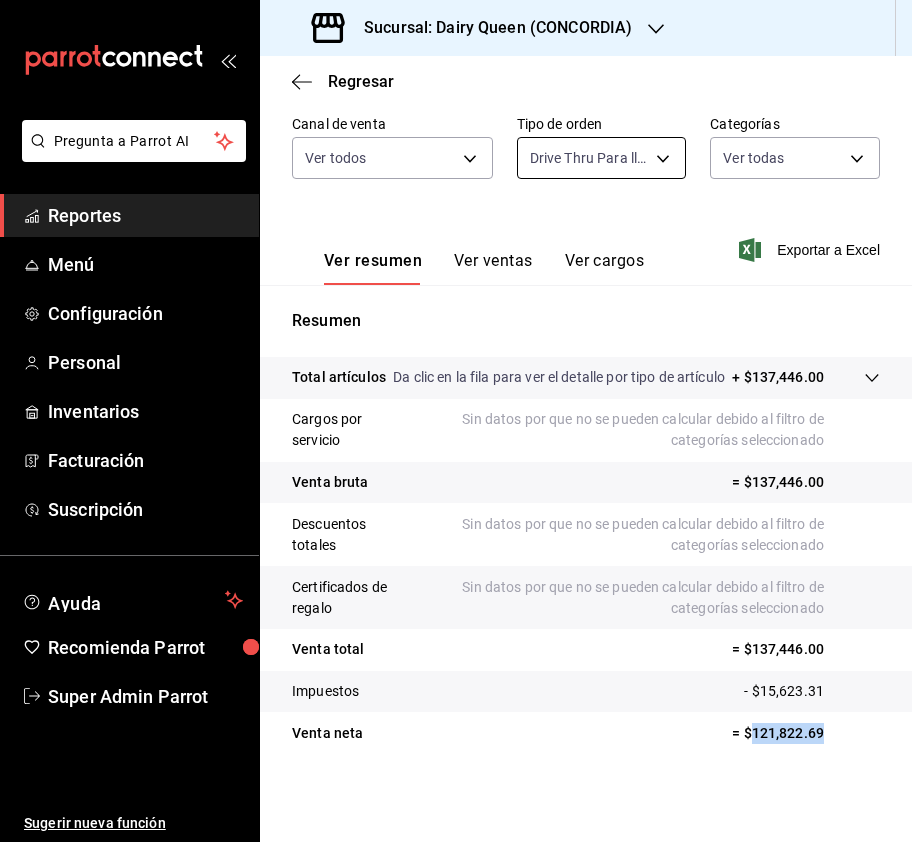 click on "Pregunta a Parrot AI Reportes   Menú   Configuración   Personal   Inventarios   Facturación   Suscripción   Ayuda Recomienda Parrot   Super Admin Parrot   Sugerir nueva función   Sucursal: Dairy Queen (CONCORDIA) Regresar Ventas Los artículos listados no incluyen descuentos de orden y el filtro de fechas está limitado a un máximo de 31 días. Fecha 2025-07-28 28 / 7 / 2025 - 2025-08-03 3 / 8 / 2025 Hora inicio 00:00 Hora inicio Hora fin 23:59 Hora fin Marca Ver todas 0fc1a996-66b5-4b94-97a2-56158908cf29 Canal de venta Ver todos PARROT,UBER_EATS,RAPPI,DIDI_FOOD,ONLINE Tipo de orden Drive Thru Para llevar 0e7e9d83-7c40-4762-a941-b125d9edb7ef Categorías Ver todas Ver resumen Ver ventas Ver cargos Exportar a Excel Resumen Total artículos Da clic en la fila para ver el detalle por tipo de artículo + $137,446.00 Cargos por servicio  Sin datos por que no se pueden calcular debido al filtro de categorías seleccionado Venta bruta = $137,446.00 Descuentos totales Certificados de regalo Venta total Impuestos" at bounding box center (456, 421) 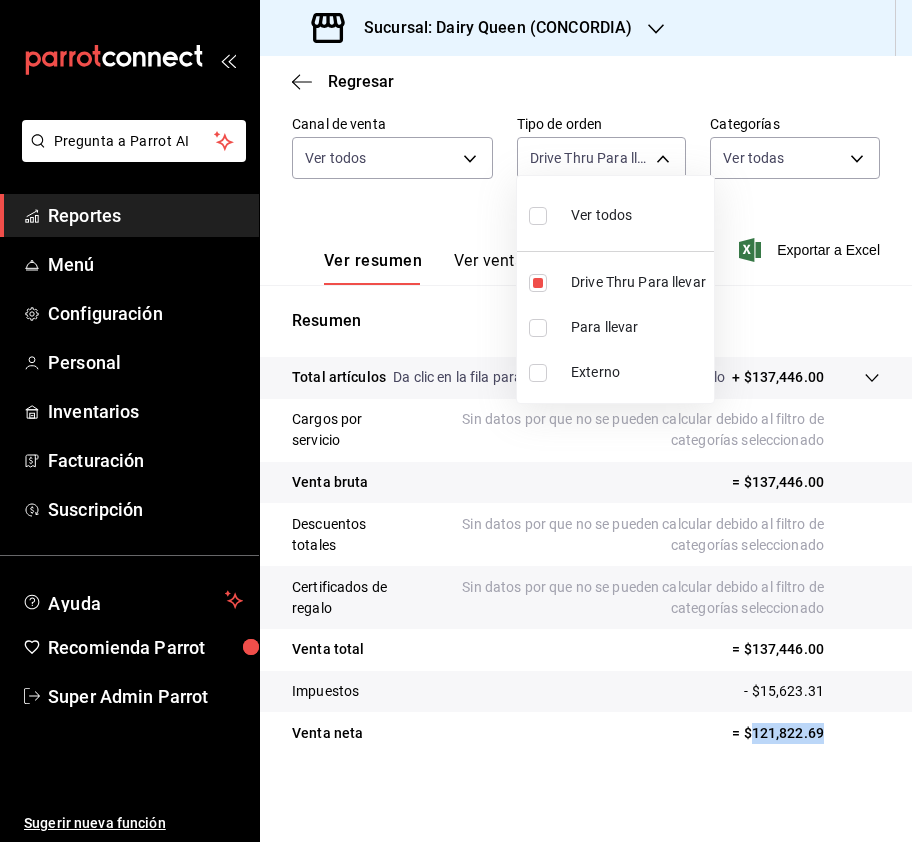 click at bounding box center (538, 216) 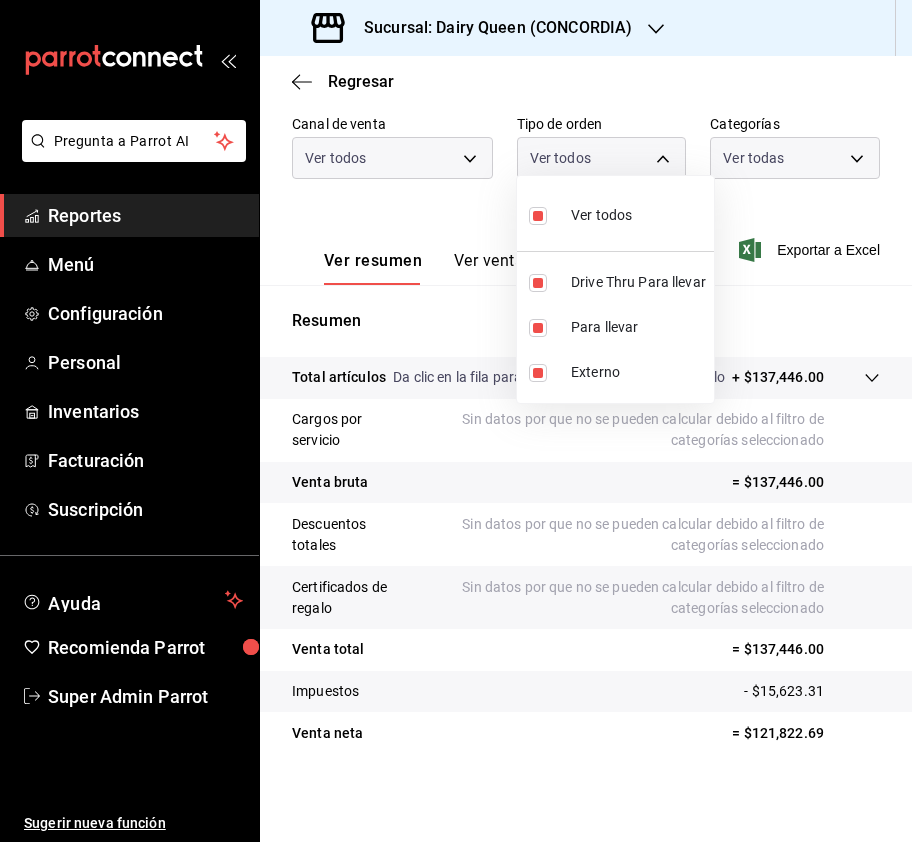 scroll, scrollTop: 150, scrollLeft: 0, axis: vertical 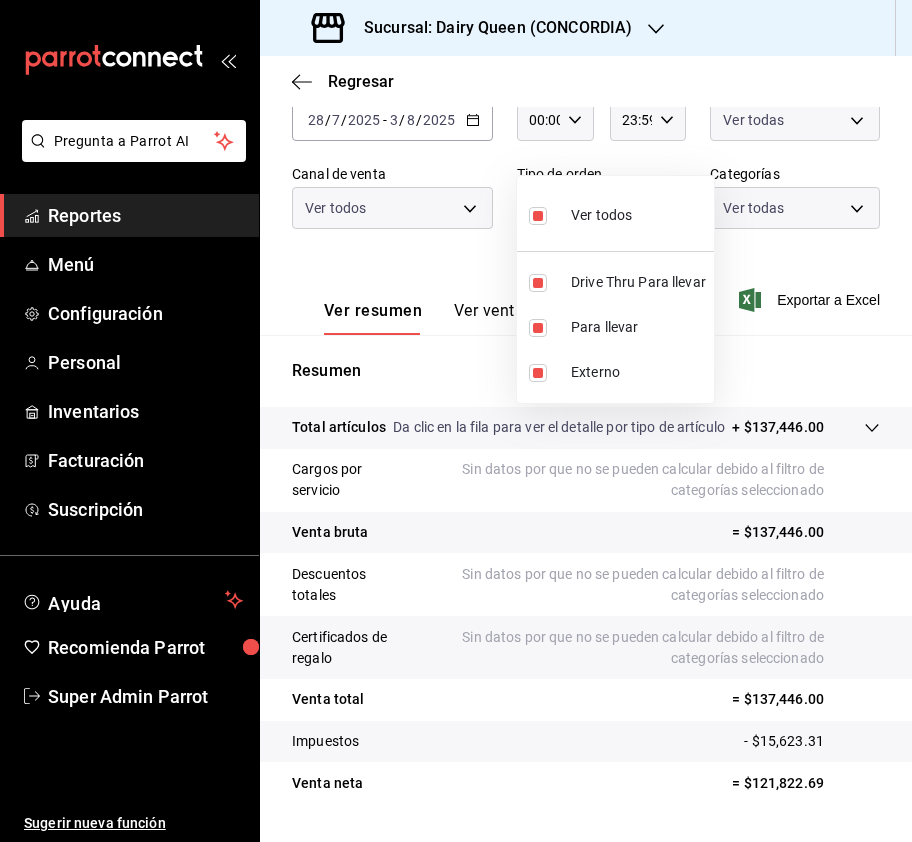 click at bounding box center [456, 421] 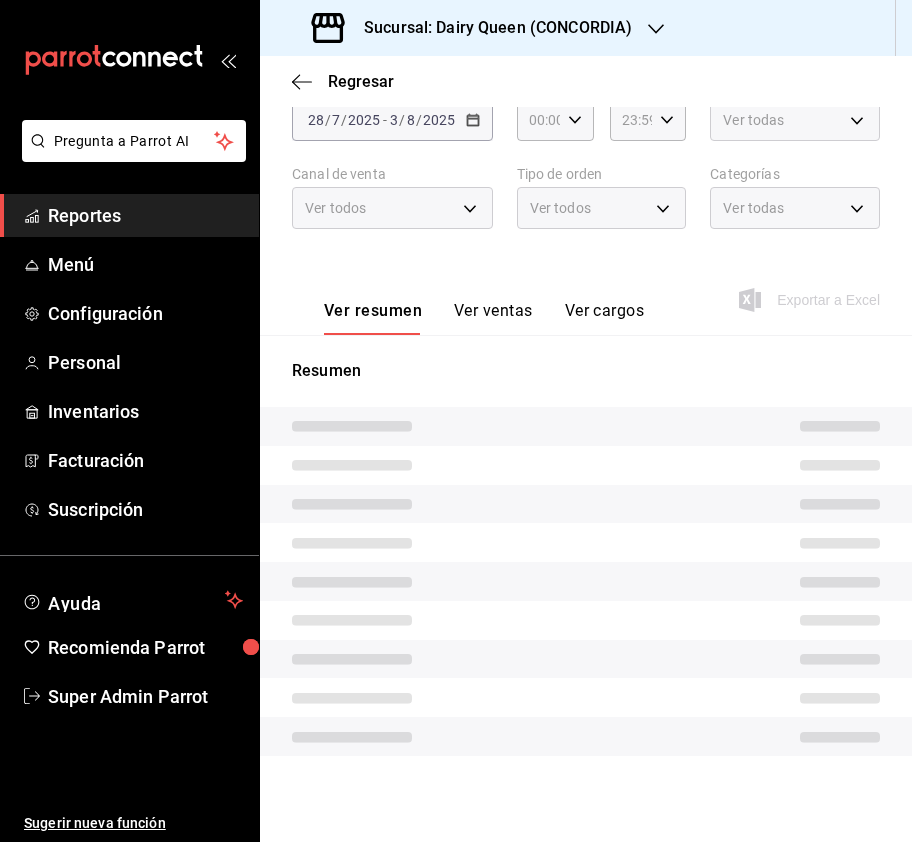 click on "Ver todas" at bounding box center (795, 208) 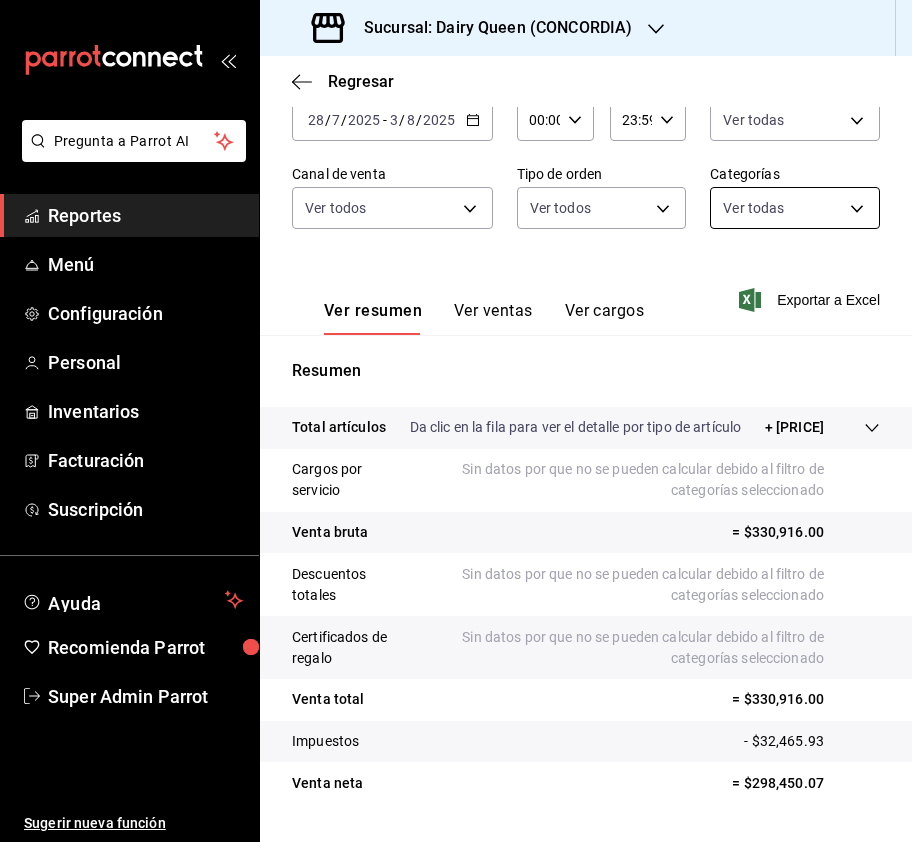 scroll, scrollTop: 220, scrollLeft: 0, axis: vertical 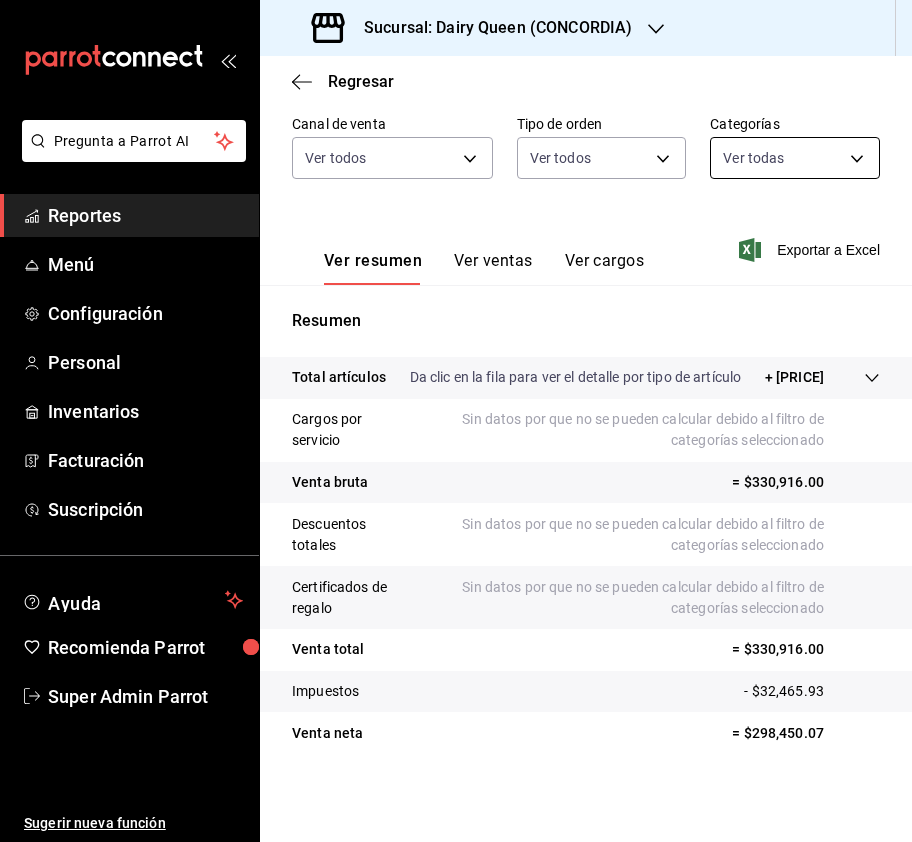 click on "Ver resumen Ver ventas Ver cargos Exportar a Excel" at bounding box center (586, 244) 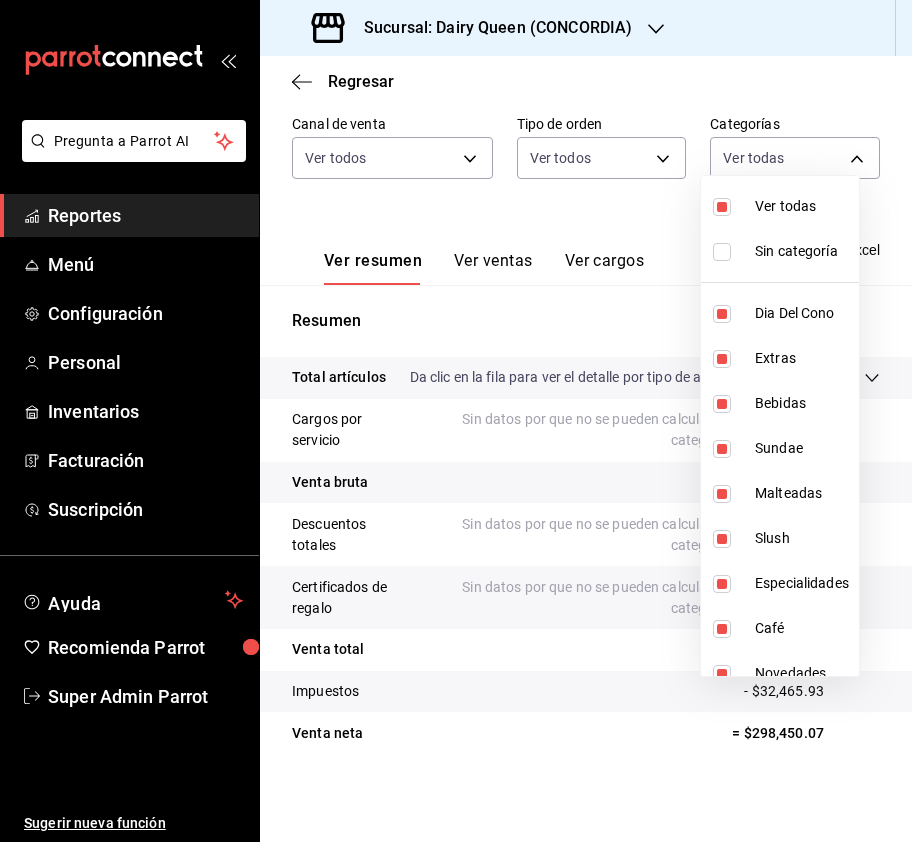 click at bounding box center [722, 207] 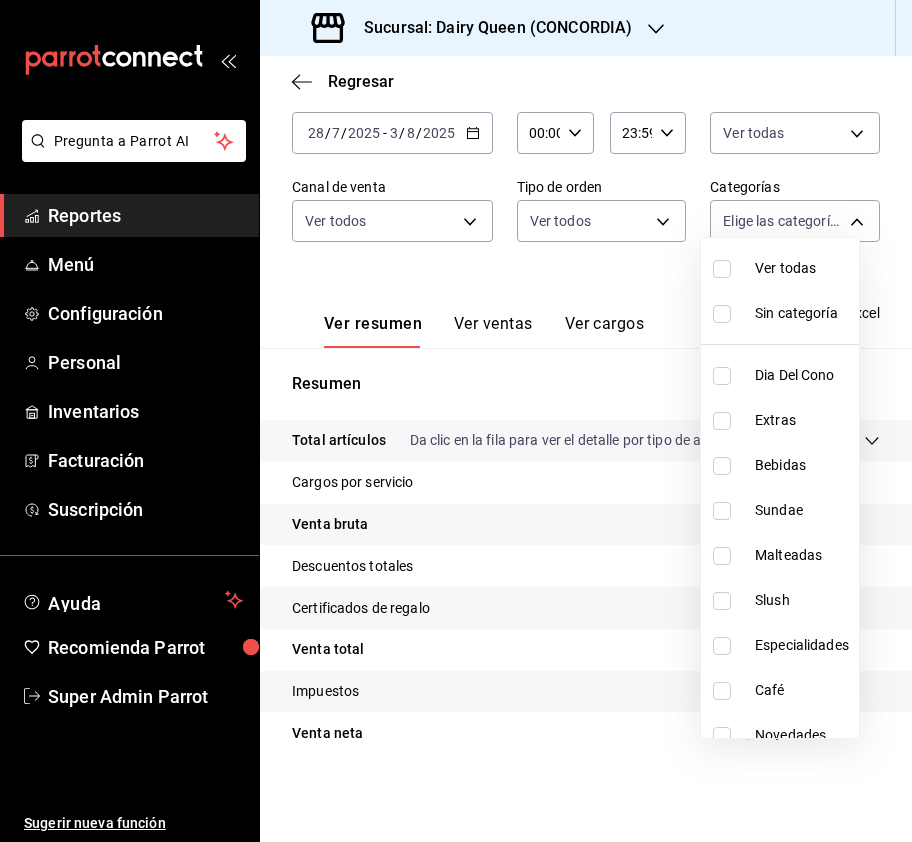 scroll, scrollTop: 157, scrollLeft: 0, axis: vertical 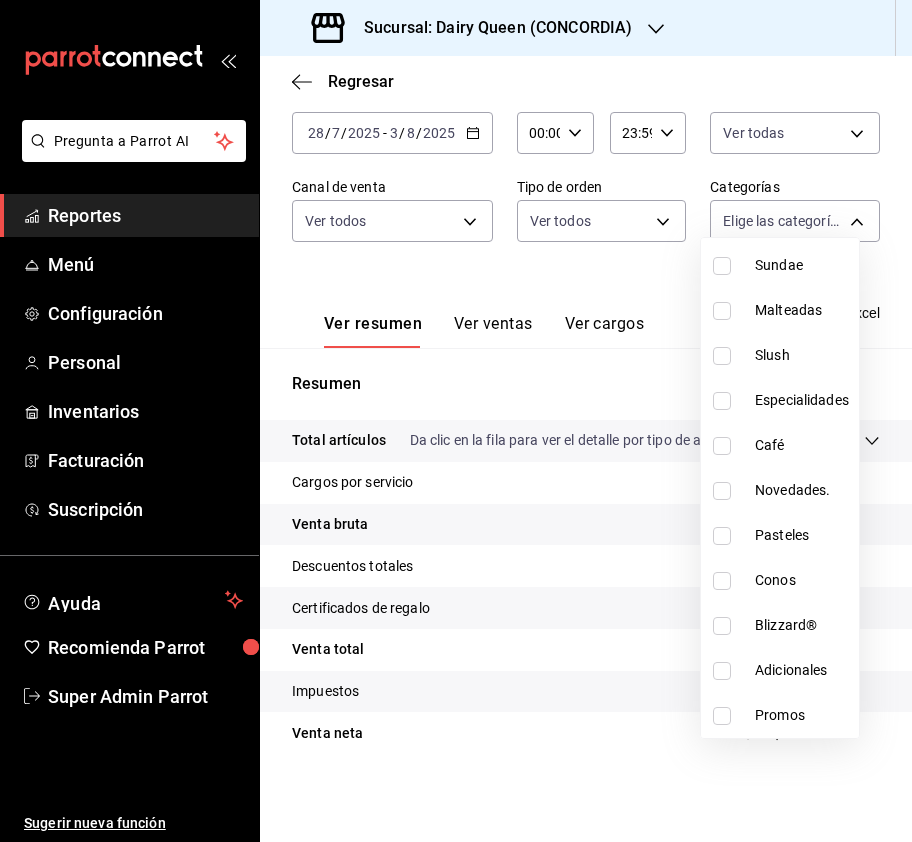click at bounding box center [722, 536] 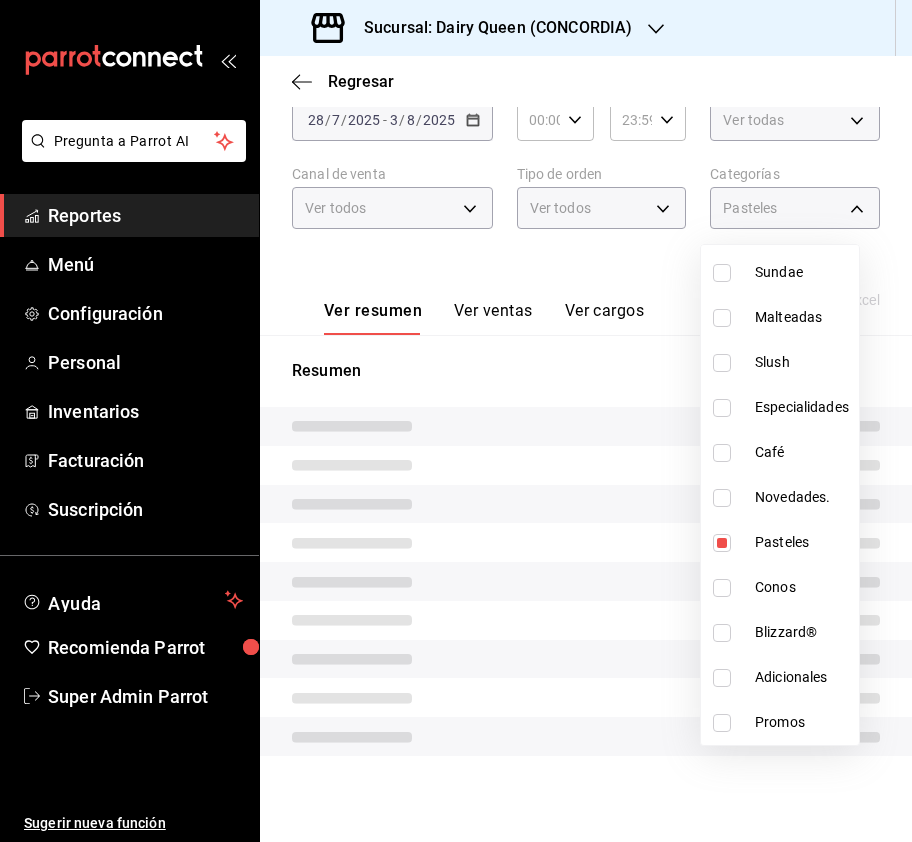 scroll, scrollTop: 220, scrollLeft: 0, axis: vertical 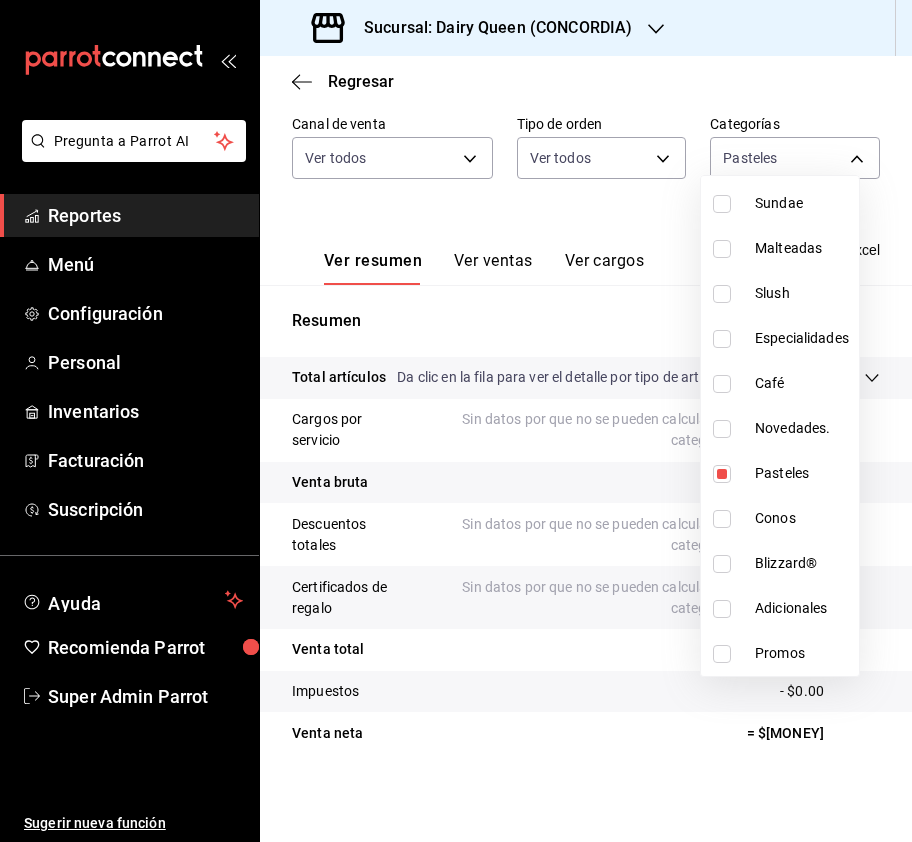 click at bounding box center [456, 421] 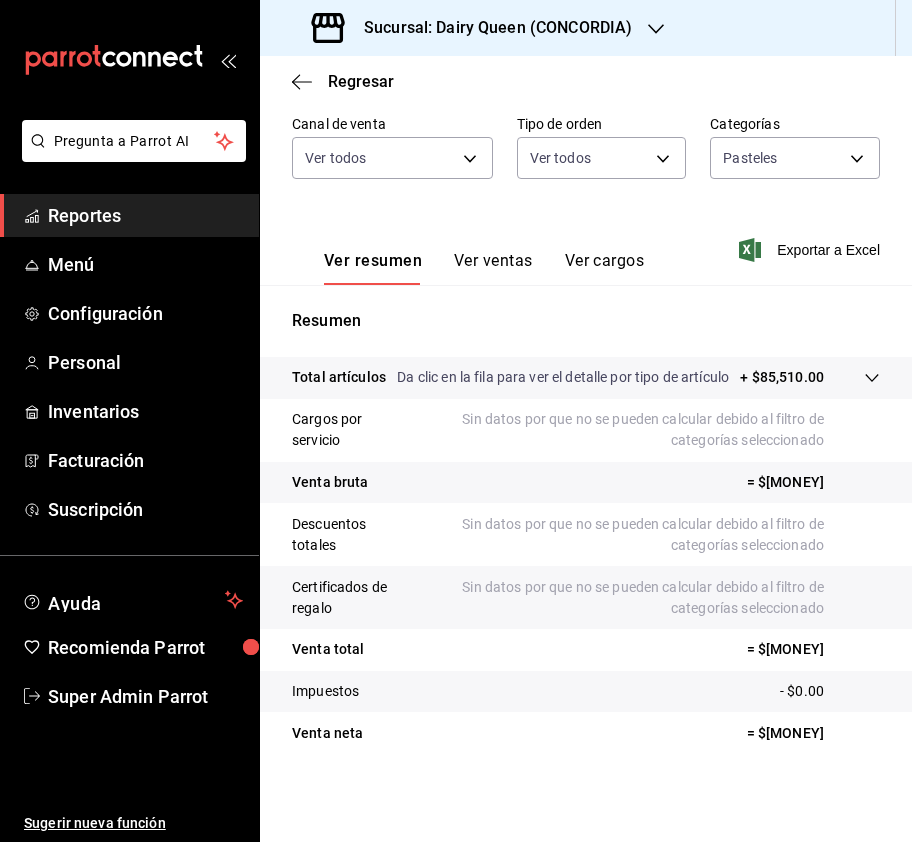 click on "Ver ventas" at bounding box center (493, 268) 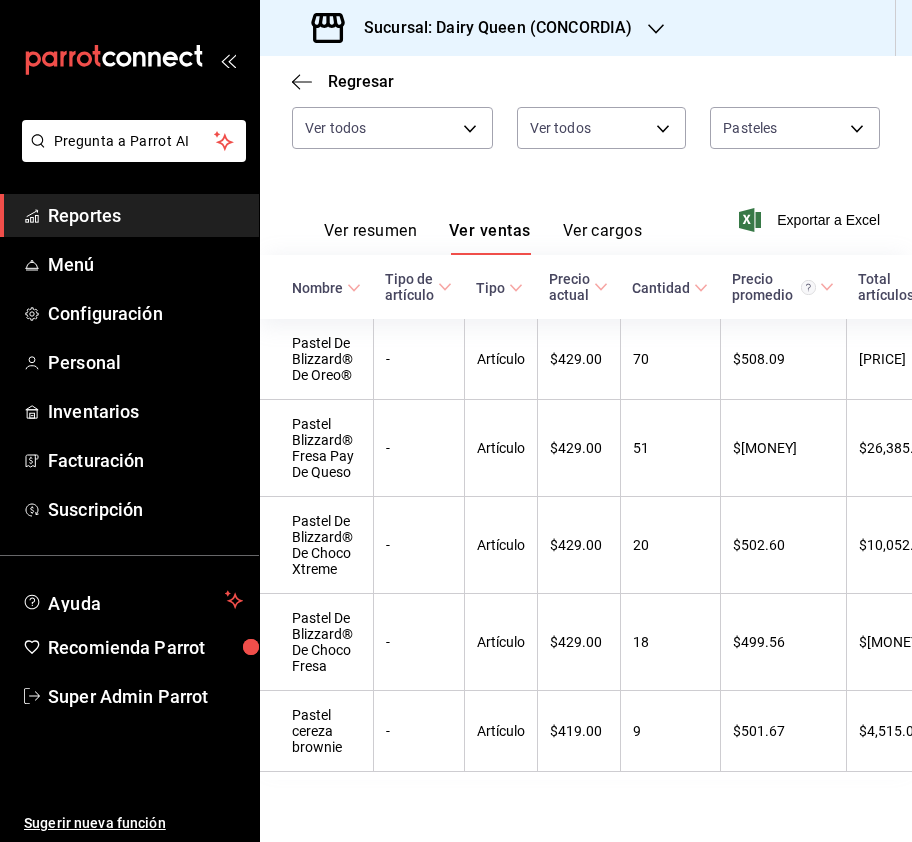 scroll, scrollTop: 280, scrollLeft: 0, axis: vertical 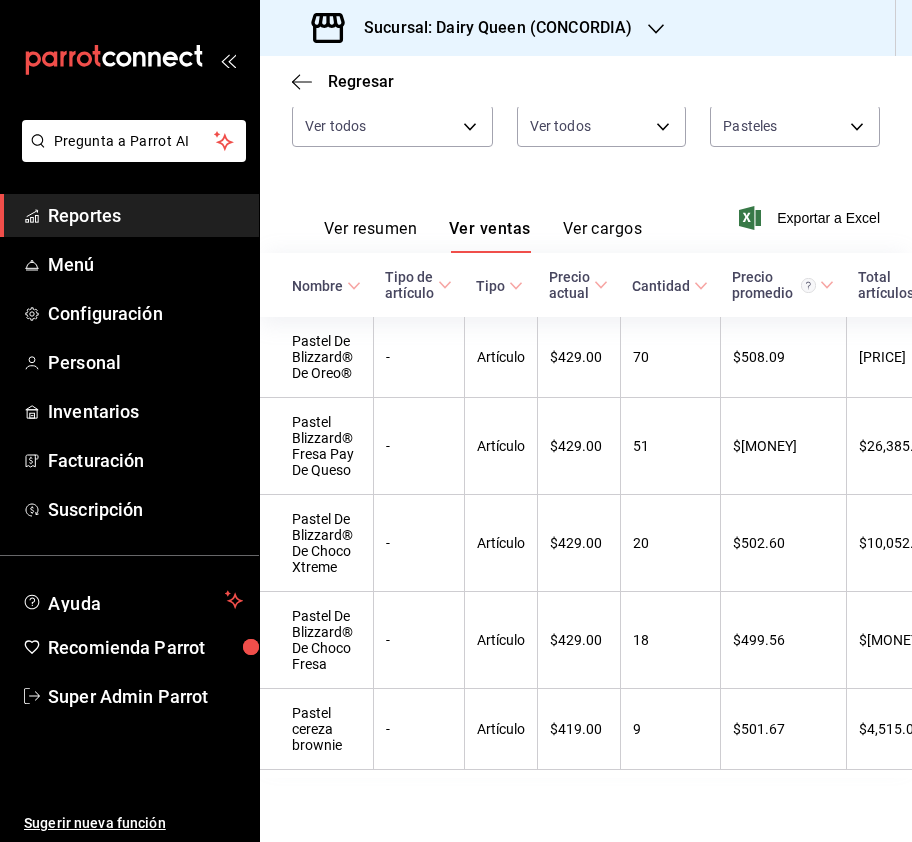 click 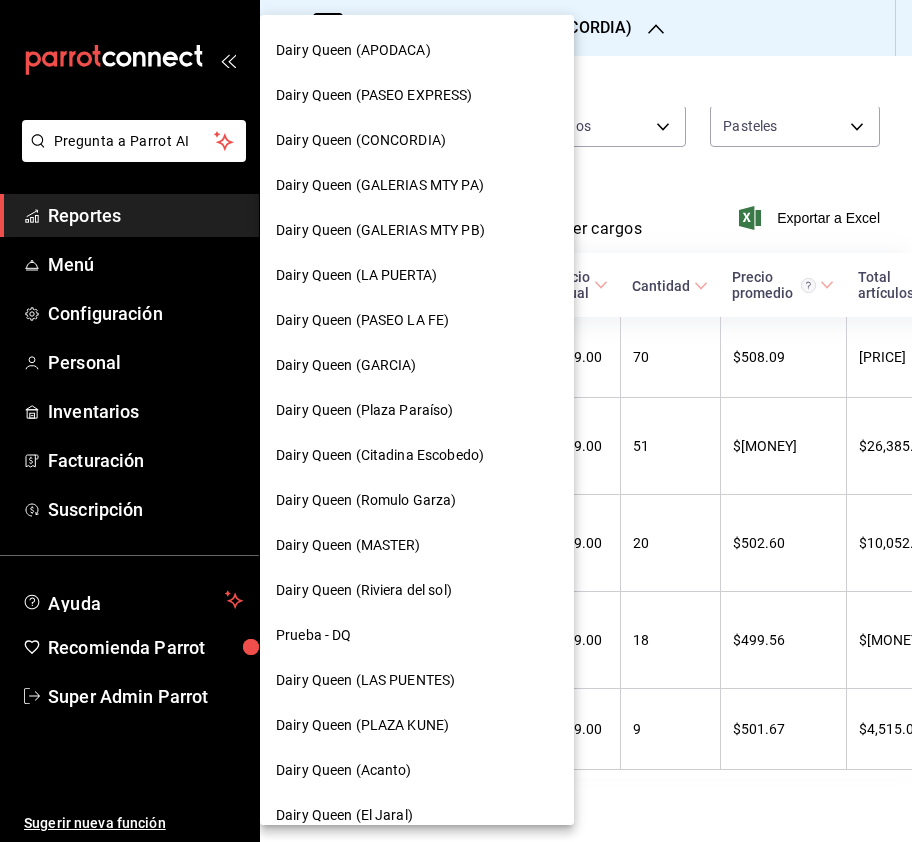 scroll, scrollTop: 690, scrollLeft: 0, axis: vertical 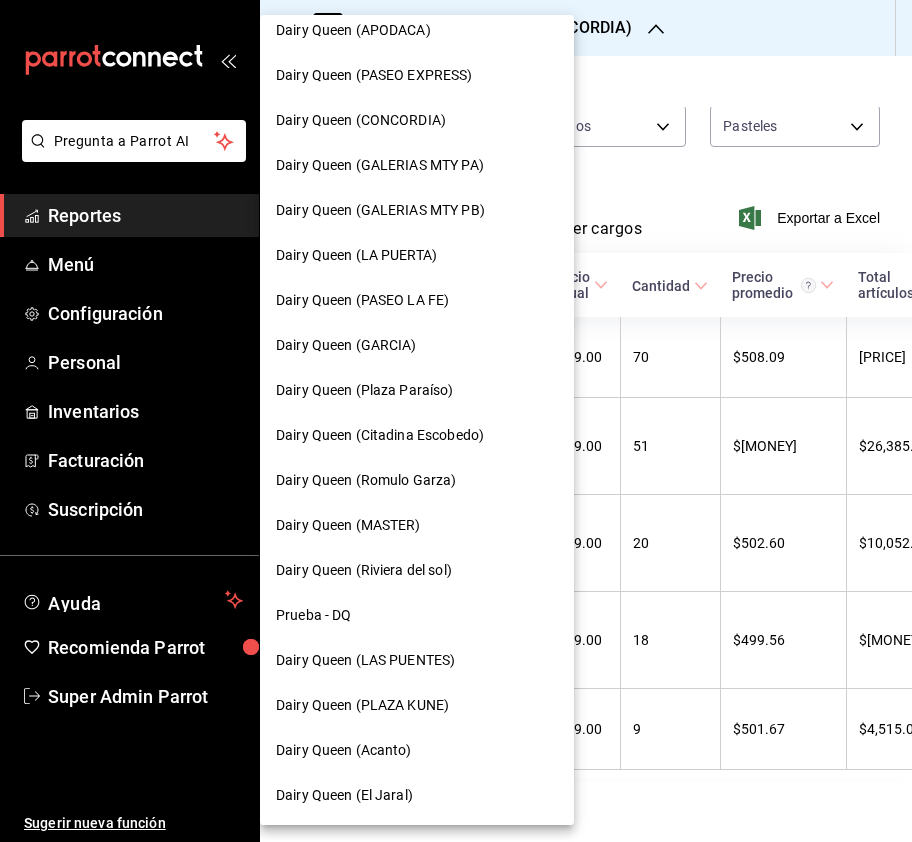 click on "Dairy Queen (Plaza Paraíso)" at bounding box center [417, 390] 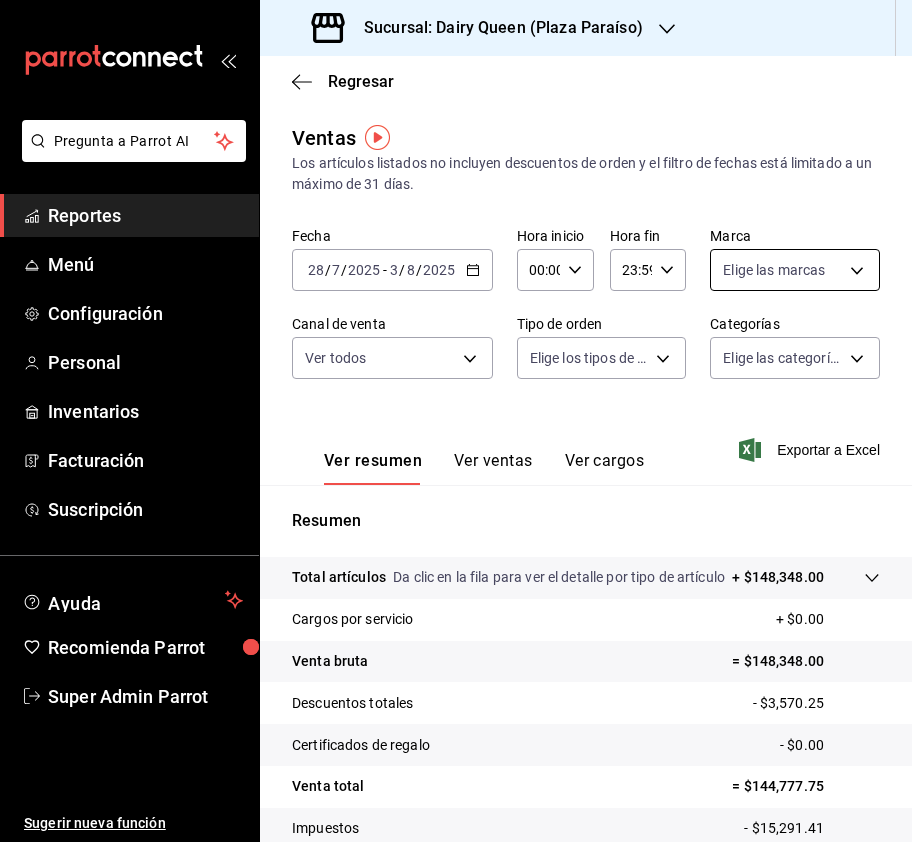click on "Pregunta a Parrot AI Reportes   Menú   Configuración   Personal   Inventarios   Facturación   Suscripción   Ayuda Recomienda Parrot   Super Admin Parrot   Sugerir nueva función   Sucursal: Dairy Queen (Plaza Paraíso) Regresar Ventas Los artículos listados no incluyen descuentos de orden y el filtro de fechas está limitado a un máximo de 31 días. Fecha 2025-07-28 28 / 7 / 2025 - 2025-08-03 3 / 8 / 2025 Hora inicio 00:00 Hora inicio Hora fin 23:59 Hora fin Marca Elige las marcas Canal de venta Ver todos PARROT,UBER_EATS,RAPPI,DIDI_FOOD,ONLINE Tipo de orden Elige los tipos de orden Categorías Elige las categorías Ver resumen Ver ventas Ver cargos Exportar a Excel Resumen Total artículos Da clic en la fila para ver el detalle por tipo de artículo + $148,348.00 Cargos por servicio + $0.00 Venta bruta = $148,348.00 Descuentos totales - $3,570.25 Certificados de regalo - $0.00 Venta total = $144,777.75 Impuestos - $15,291.41 Venta neta = $129,486.34 GANA 1 MES GRATIS EN TU SUSCRIPCIÓN AQUÍ Ir a video" at bounding box center (456, 421) 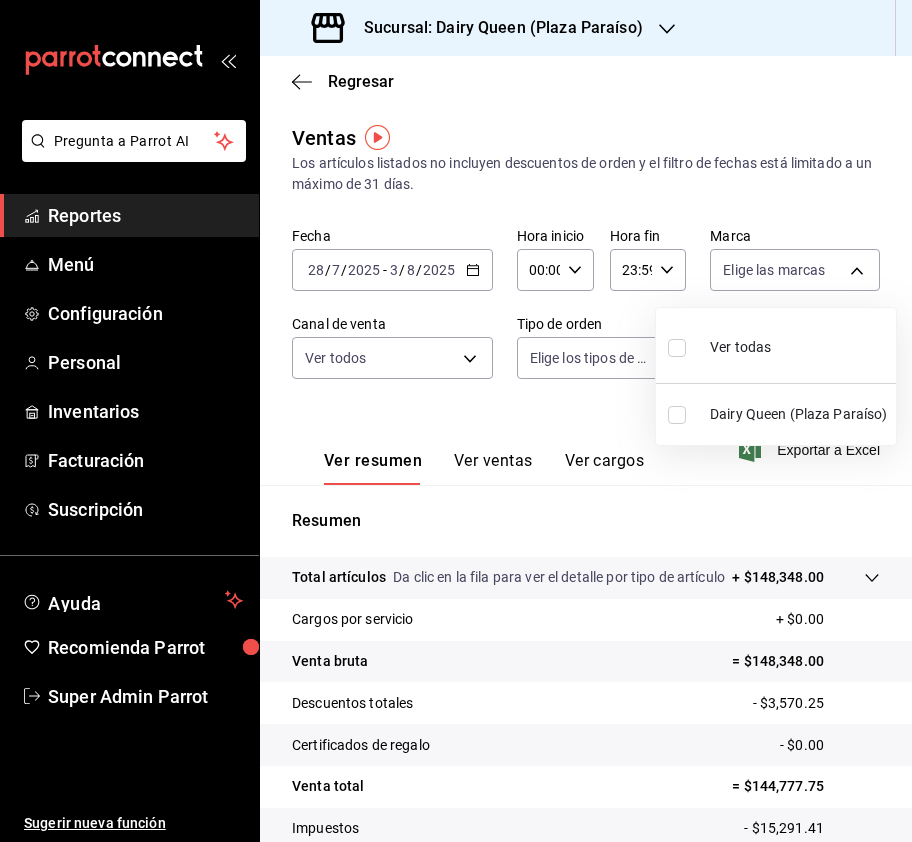click at bounding box center (677, 348) 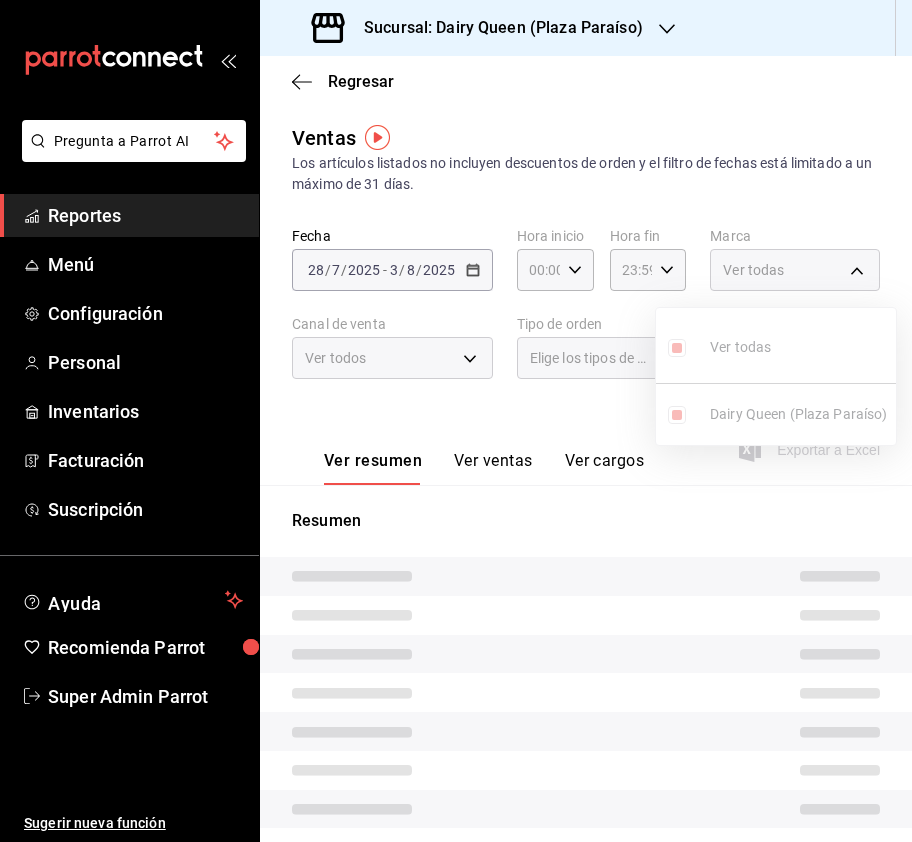 click at bounding box center (456, 421) 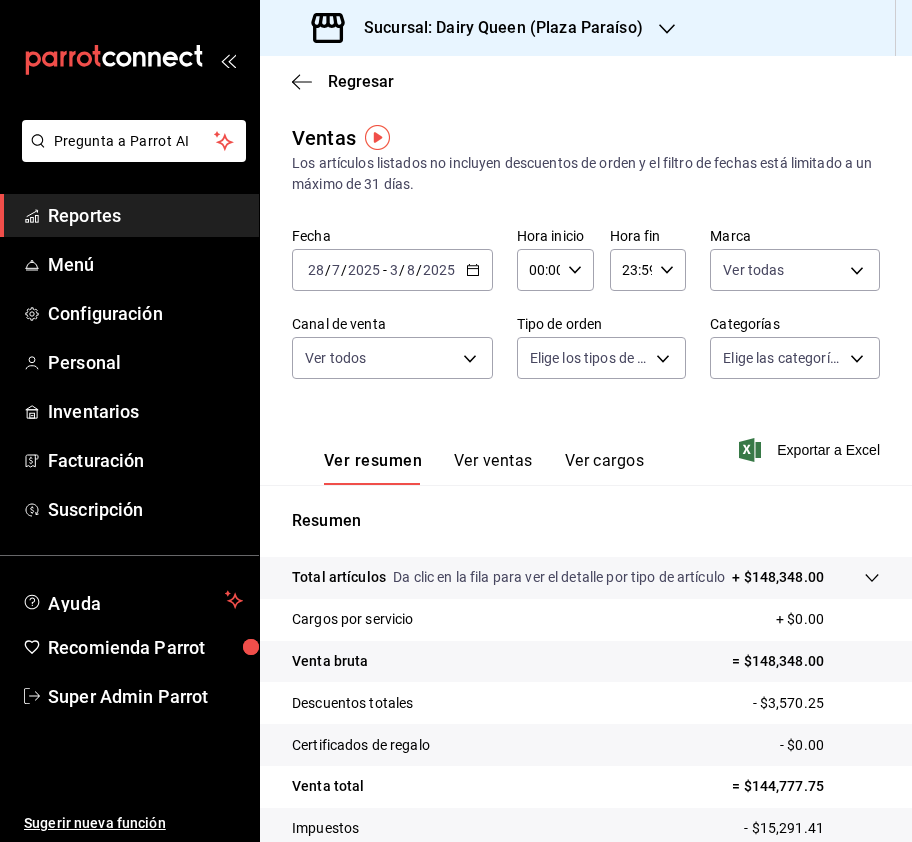click on "Pregunta a Parrot AI Reportes   Menú   Configuración   Personal   Inventarios   Facturación   Suscripción   Ayuda Recomienda Parrot   Super Admin Parrot   Sugerir nueva función   Sucursal: Dairy Queen (Plaza Paraíso) Regresar Ventas Los artículos listados no incluyen descuentos de orden y el filtro de fechas está limitado a un máximo de 31 días. Fecha 2025-07-28 28 / 7 / 2025 - 2025-08-03 3 / 8 / 2025 Hora inicio 00:00 Hora inicio Hora fin 23:59 Hora fin Marca Ver todas a102e88a-8f9a-41ef-a170-aceb366ec7c4 Canal de venta Ver todos PARROT,UBER_EATS,RAPPI,DIDI_FOOD,ONLINE Tipo de orden Elige los tipos de orden Categorías Elige las categorías Ver resumen Ver ventas Ver cargos Exportar a Excel Resumen Total artículos Da clic en la fila para ver el detalle por tipo de artículo + $148,348.00 Cargos por servicio + $0.00 Venta bruta = $148,348.00 Descuentos totales - $3,570.25 Certificados de regalo - $0.00 Venta total = $144,777.75 Impuestos - $15,291.41 Venta neta = $129,486.34 Ver video tutorial" at bounding box center [456, 421] 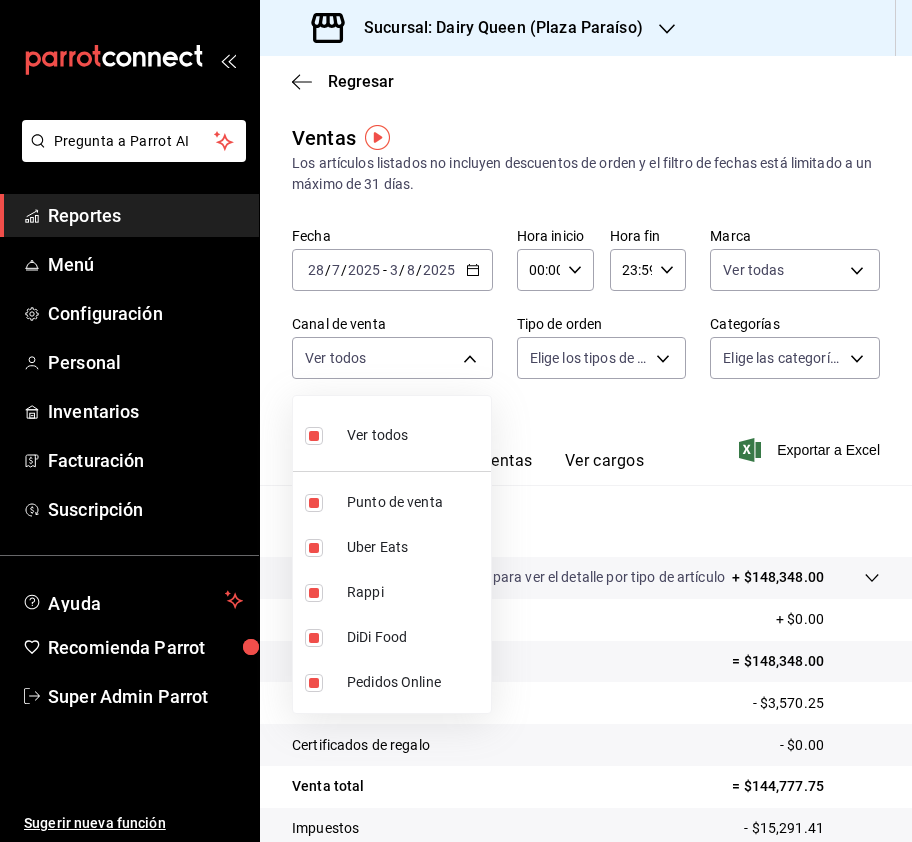 click at bounding box center [456, 421] 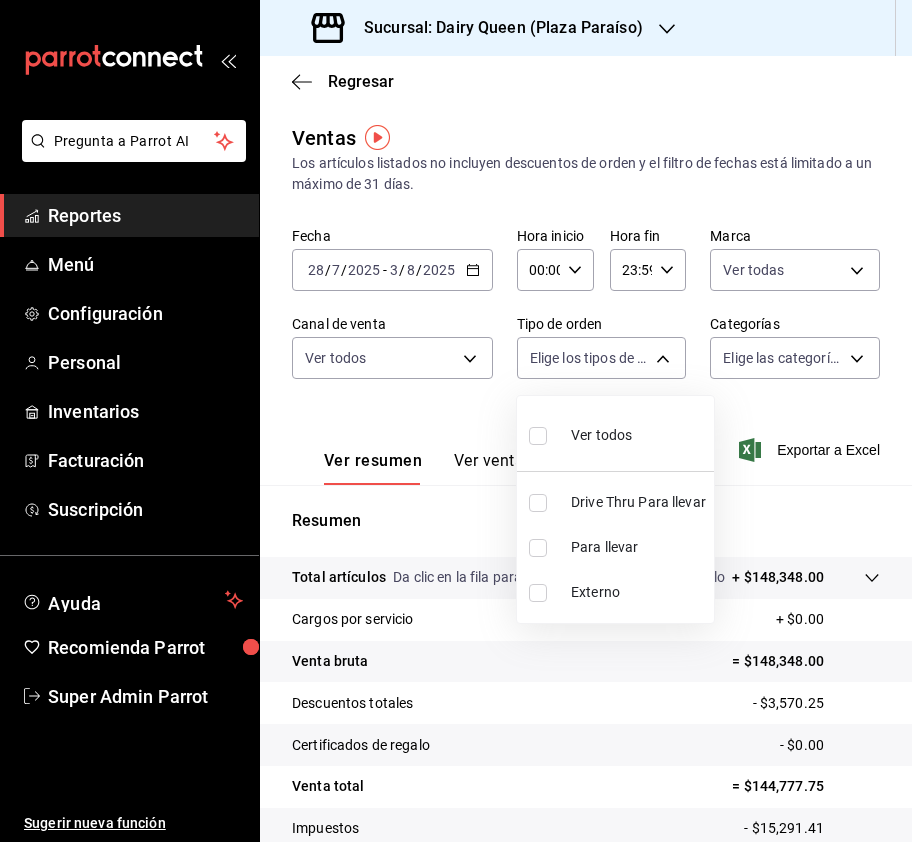 click on "Pregunta a Parrot AI Reportes   Menú   Configuración   Personal   Inventarios   Facturación   Suscripción   Ayuda Recomienda Parrot   Super Admin Parrot   Sugerir nueva función   Sucursal: Dairy Queen (Plaza Paraíso) Regresar Ventas Los artículos listados no incluyen descuentos de orden y el filtro de fechas está limitado a un máximo de 31 días. Fecha 2025-07-28 28 / 7 / 2025 - 2025-08-03 3 / 8 / 2025 Hora inicio 00:00 Hora inicio Hora fin 23:59 Hora fin Marca Ver todas a102e88a-8f9a-41ef-a170-aceb366ec7c4 Canal de venta Ver todos PARROT,UBER_EATS,RAPPI,DIDI_FOOD,ONLINE Tipo de orden Elige los tipos de orden Categorías Elige las categorías Ver resumen Ver ventas Ver cargos Exportar a Excel Resumen Total artículos Da clic en la fila para ver el detalle por tipo de artículo + $148,348.00 Cargos por servicio + $0.00 Venta bruta = $148,348.00 Descuentos totales - $3,570.25 Certificados de regalo - $0.00 Venta total = $144,777.75 Impuestos - $15,291.41 Venta neta = $129,486.34 Ver video tutorial" at bounding box center (456, 421) 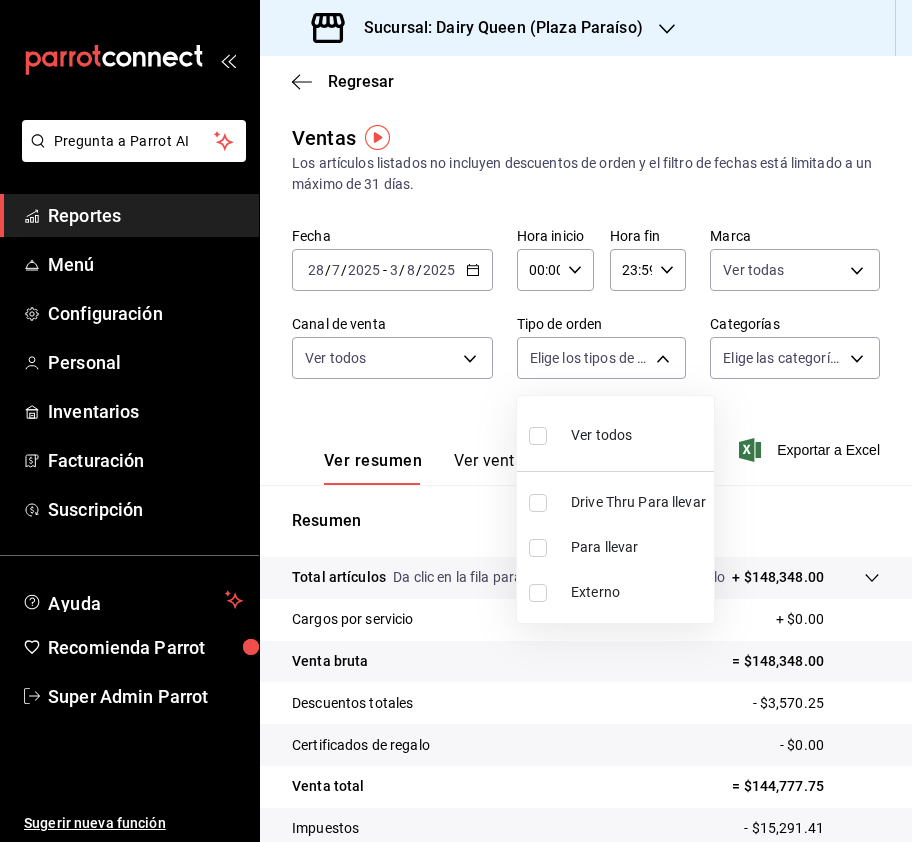 click at bounding box center (538, 503) 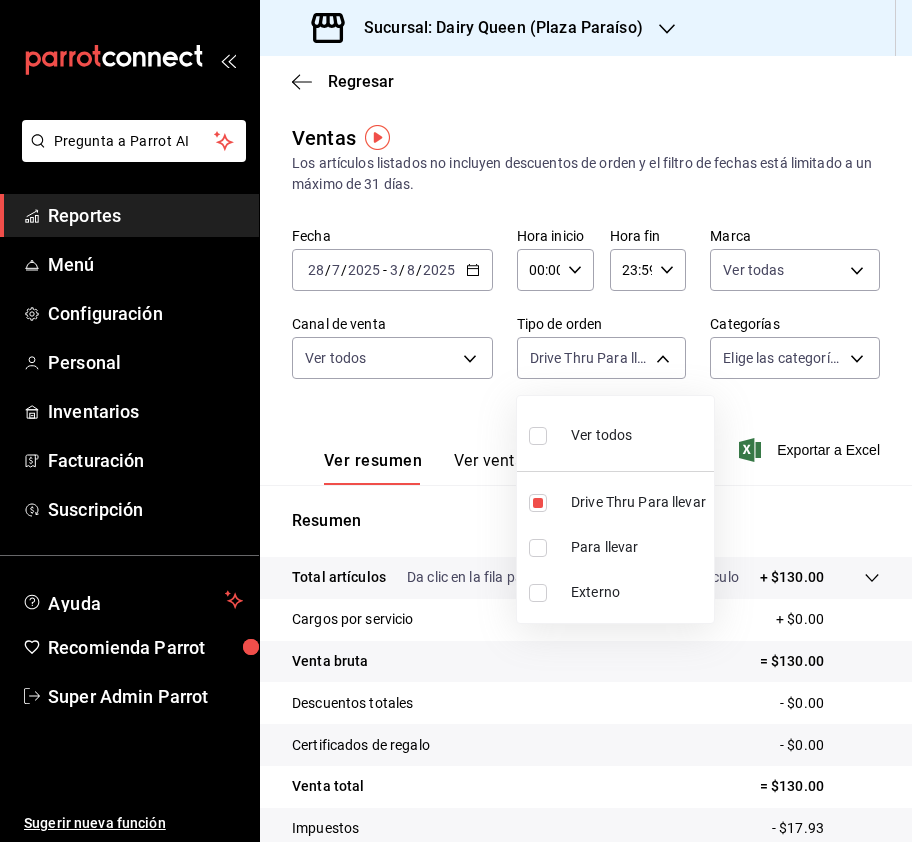 click at bounding box center [456, 421] 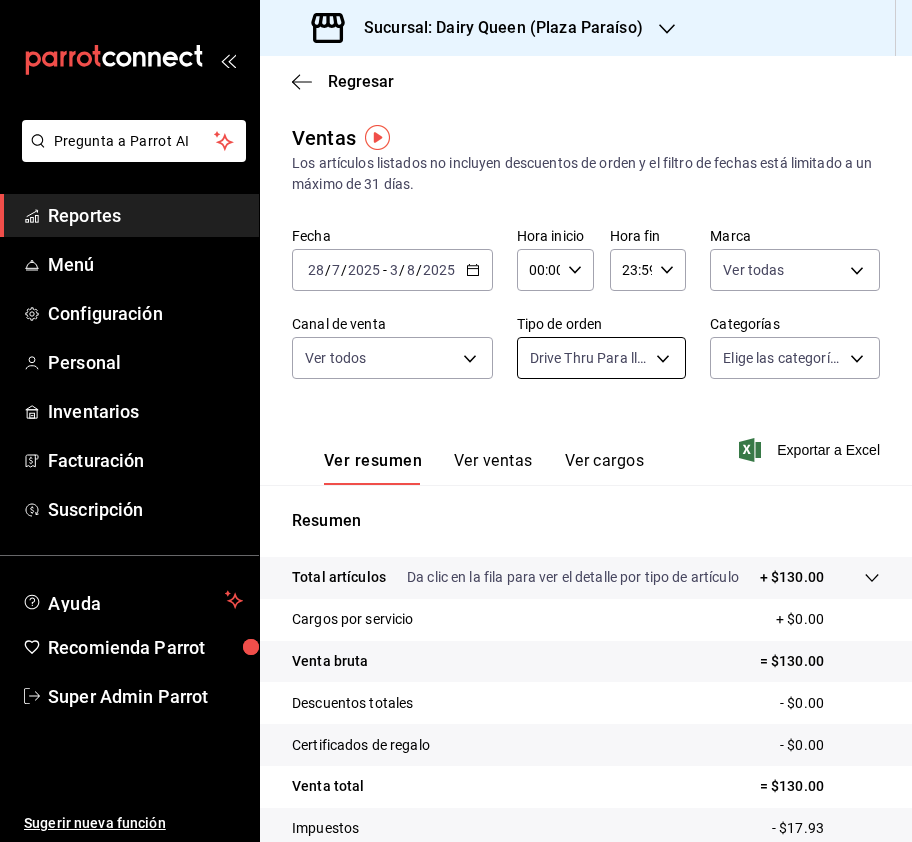 click on "Pregunta a Parrot AI Reportes   Menú   Configuración   Personal   Inventarios   Facturación   Suscripción   Ayuda Recomienda Parrot   Super Admin Parrot   Sugerir nueva función   Sucursal: Dairy Queen (Plaza Paraíso) Regresar Ventas Los artículos listados no incluyen descuentos de orden y el filtro de fechas está limitado a un máximo de 31 días. Fecha 2025-07-28 28 / 7 / 2025 - 2025-08-03 3 / 8 / 2025 Hora inicio 00:00 Hora inicio Hora fin 23:59 Hora fin Marca Ver todas a102e88a-8f9a-41ef-a170-aceb366ec7c4 Canal de venta Ver todos PARROT,UBER_EATS,RAPPI,DIDI_FOOD,ONLINE Tipo de orden Drive Thru Para llevar a29d7ea8-eb1d-4a02-a9c6-99068dce2985 Categorías Elige las categorías Ver resumen Ver ventas Ver cargos Exportar a Excel Resumen Total artículos Da clic en la fila para ver el detalle por tipo de artículo + $130.00 Cargos por servicio + $0.00 Venta bruta = $130.00 Descuentos totales - $0.00 Certificados de regalo - $0.00 Venta total = $130.00 Impuestos - $17.93 Venta neta = $112.07 Ir a video" at bounding box center [456, 421] 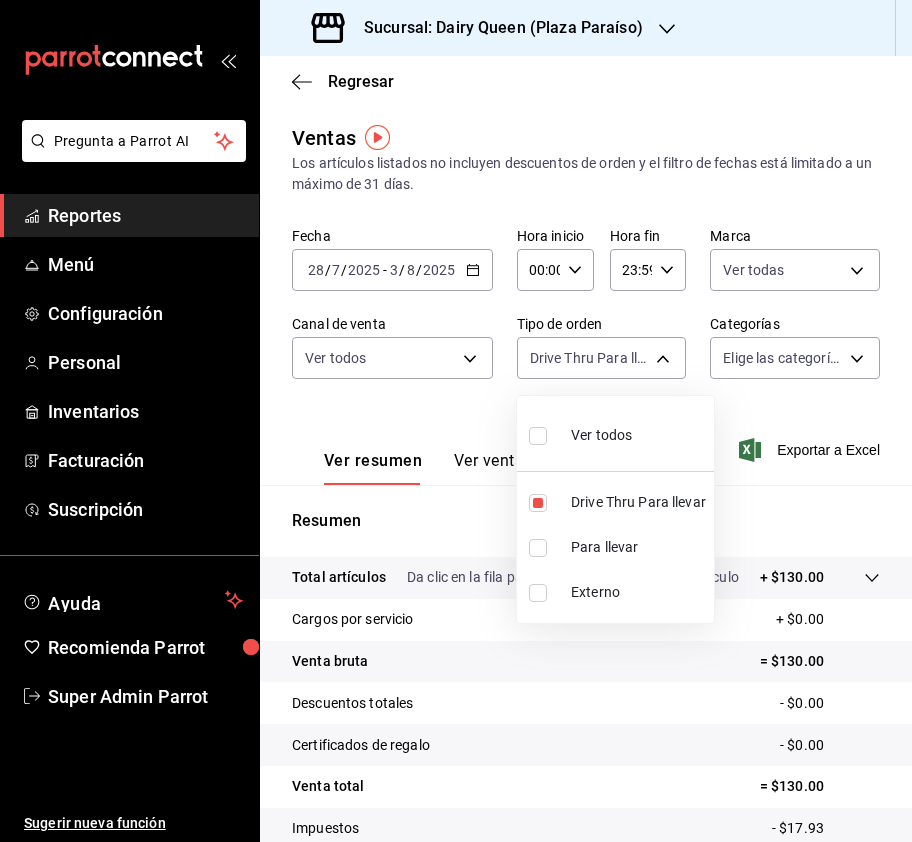 click at bounding box center [538, 436] 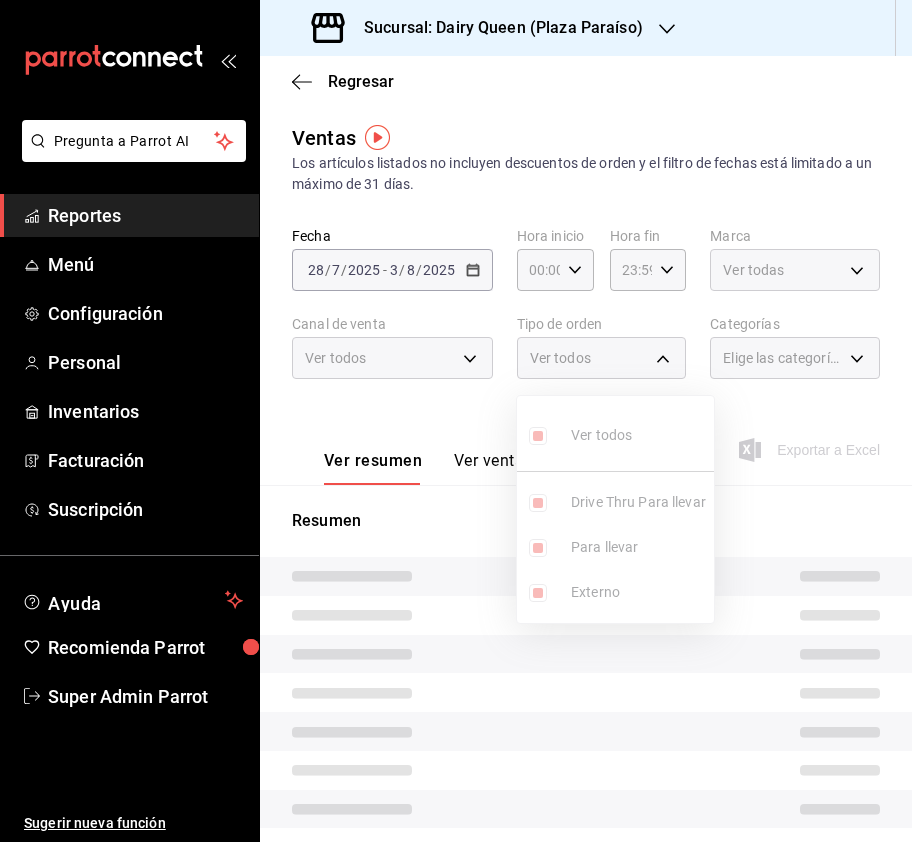 click at bounding box center [456, 421] 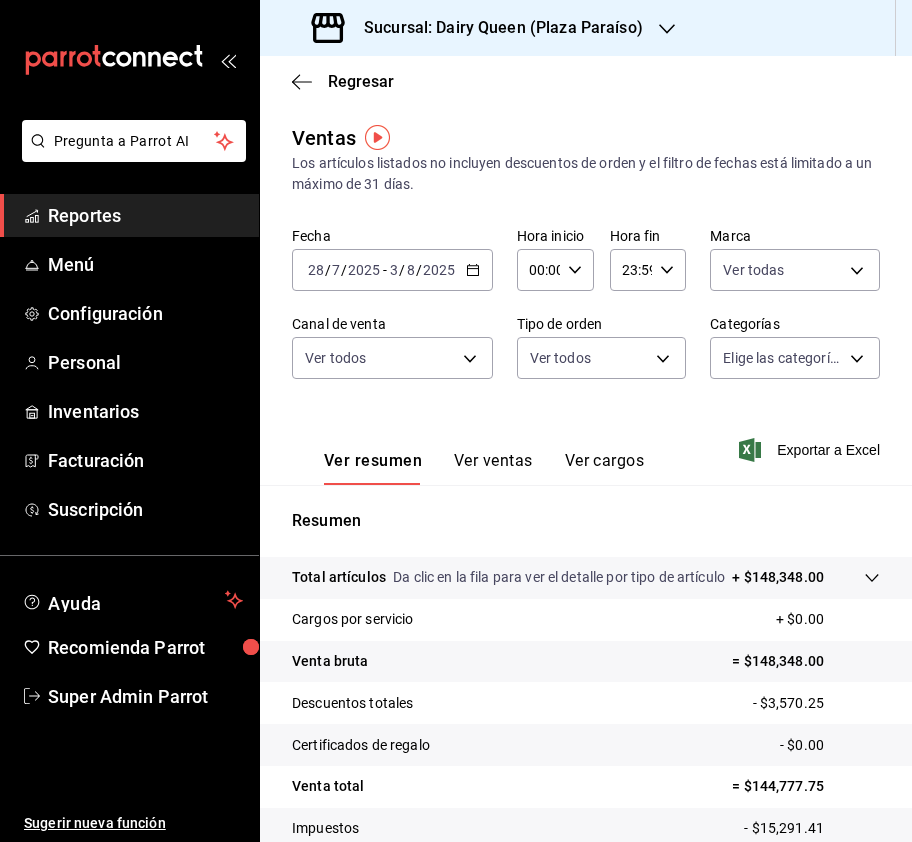 click on "Pregunta a Parrot AI Reportes   Menú   Configuración   Personal   Inventarios   Facturación   Suscripción   Ayuda Recomienda Parrot   Super Admin Parrot   Sugerir nueva función   Sucursal: Dairy Queen (Plaza Paraíso) Regresar Ventas Los artículos listados no incluyen descuentos de orden y el filtro de fechas está limitado a un máximo de 31 días. Fecha 2025-07-28 28 / 7 / 2025 - 2025-08-03 3 / 8 / 2025 Hora inicio 00:00 Hora inicio Hora fin 23:59 Hora fin Marca Ver todas a102e88a-8f9a-41ef-a170-aceb366ec7c4 Canal de venta Ver todos PARROT,UBER_EATS,RAPPI,DIDI_FOOD,ONLINE Tipo de orden Ver todos a29d7ea8-eb1d-4a02-a9c6-99068dce2985,a9b18c7a-cf76-42cb-97d7-e840dd952ed7,EXTERNAL Categorías Elige las categorías Ver resumen Ver ventas Ver cargos Exportar a Excel Resumen Total artículos Da clic en la fila para ver el detalle por tipo de artículo + $148,348.00 Cargos por servicio + $0.00 Venta bruta = $148,348.00 Descuentos totales - $3,570.25 Certificados de regalo - $0.00 Venta total = $144,777.75" at bounding box center (456, 421) 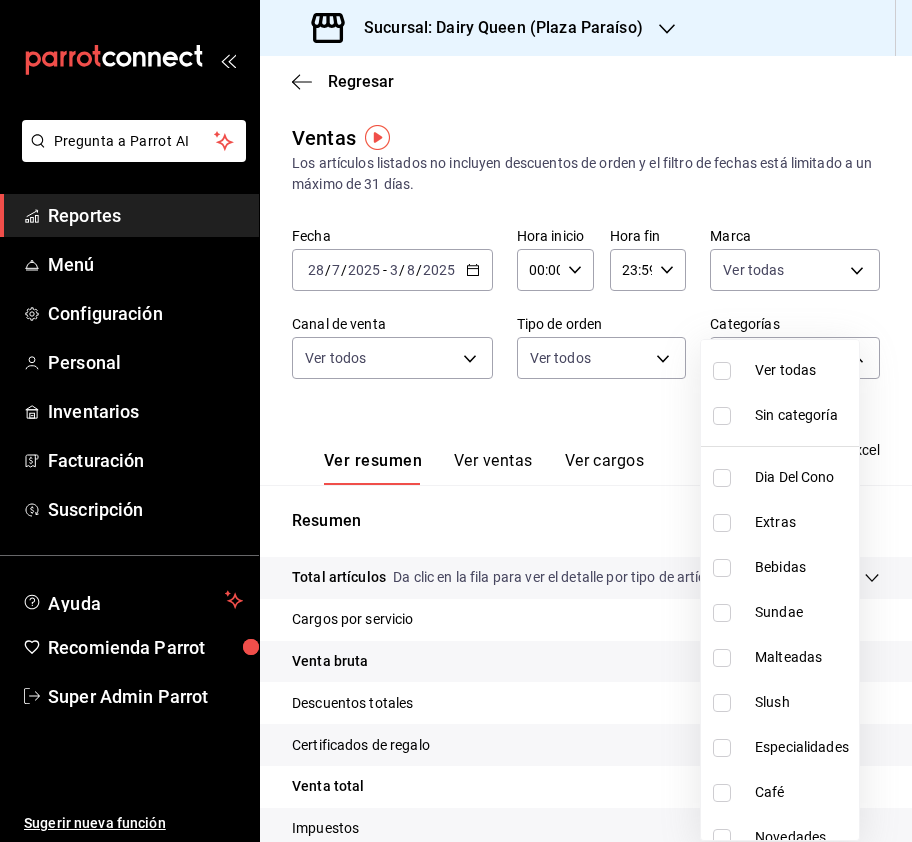 scroll, scrollTop: 245, scrollLeft: 0, axis: vertical 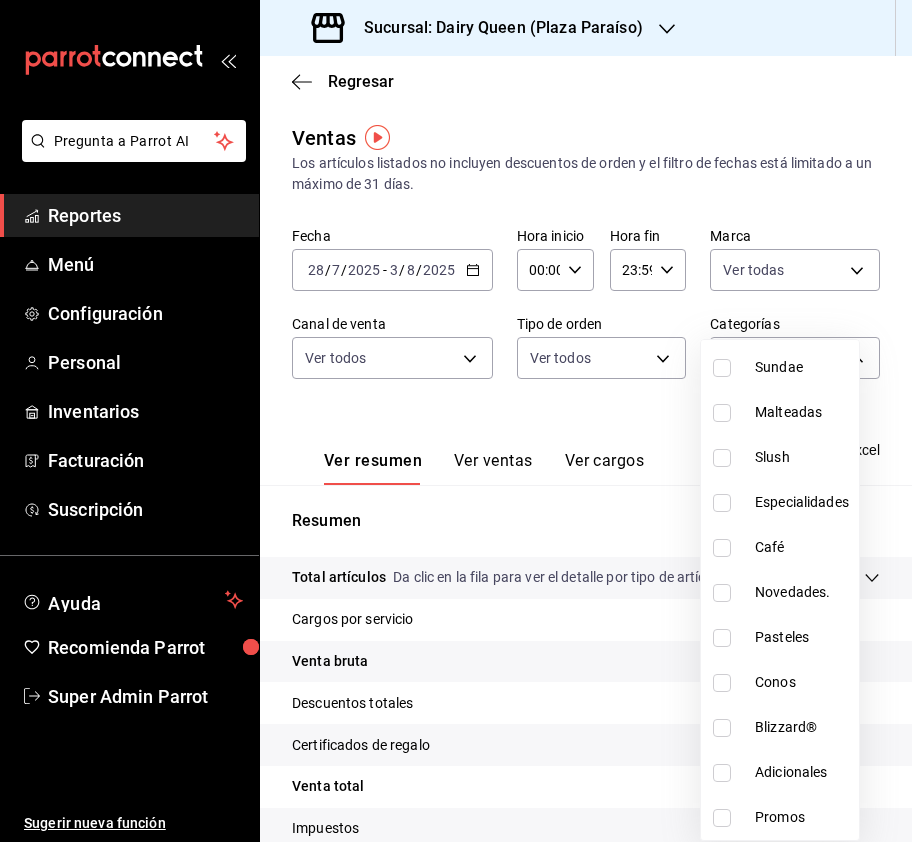 click at bounding box center (722, 638) 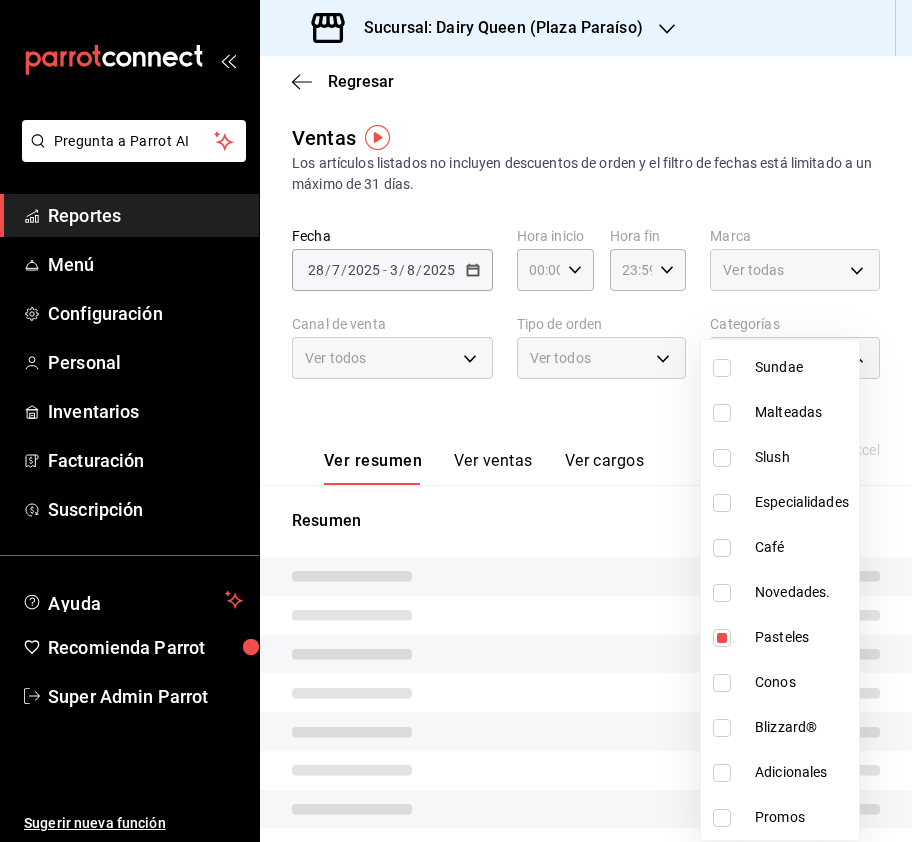 click at bounding box center [456, 421] 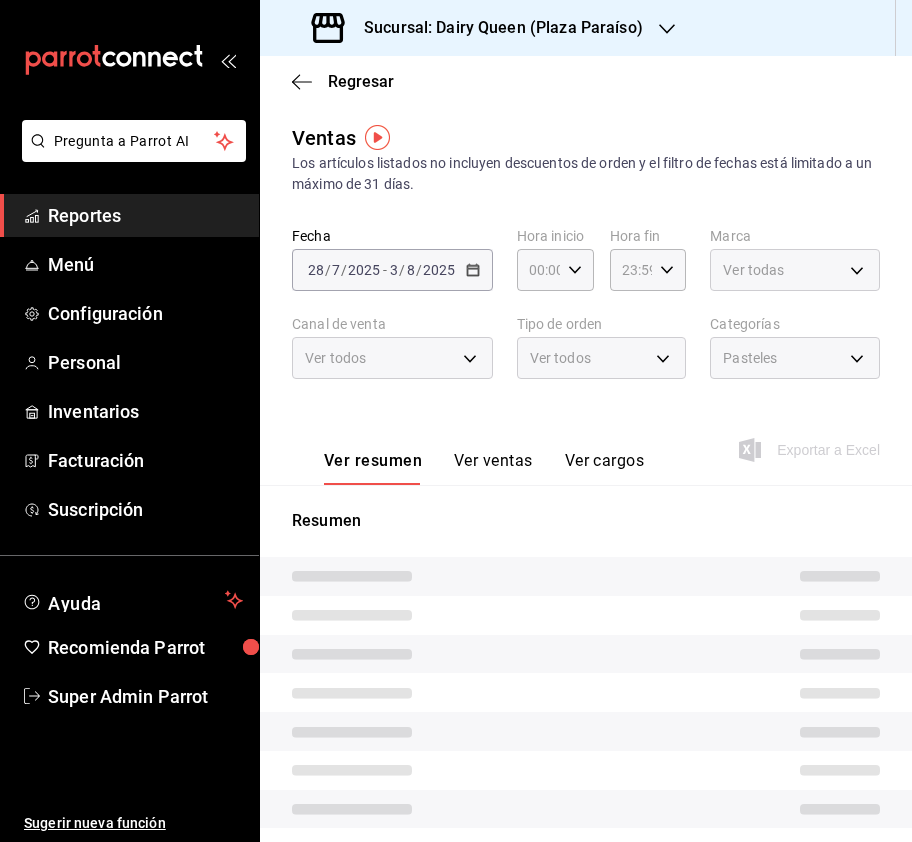 click on "Ver ventas" at bounding box center [493, 468] 